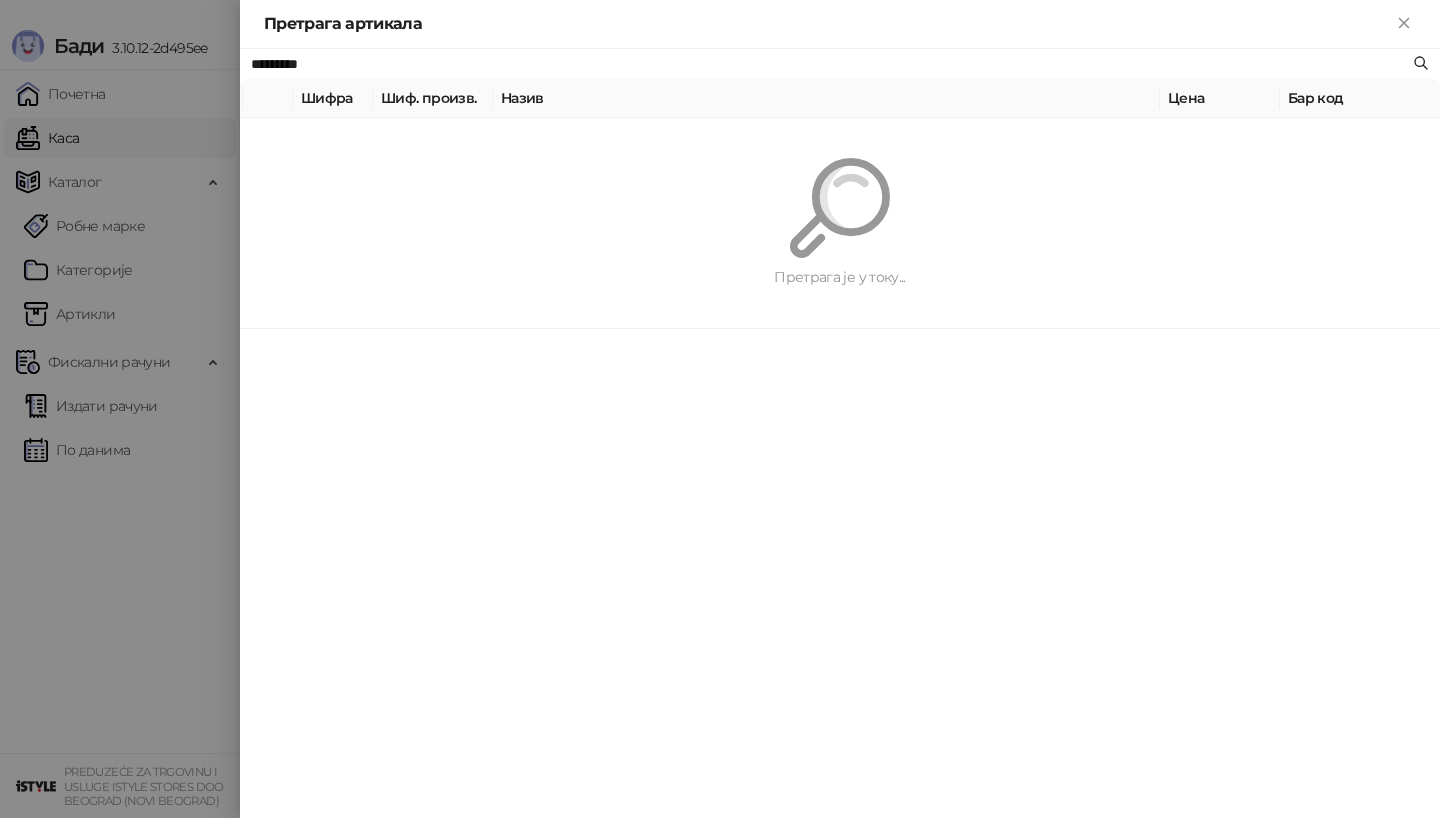 scroll, scrollTop: 0, scrollLeft: 0, axis: both 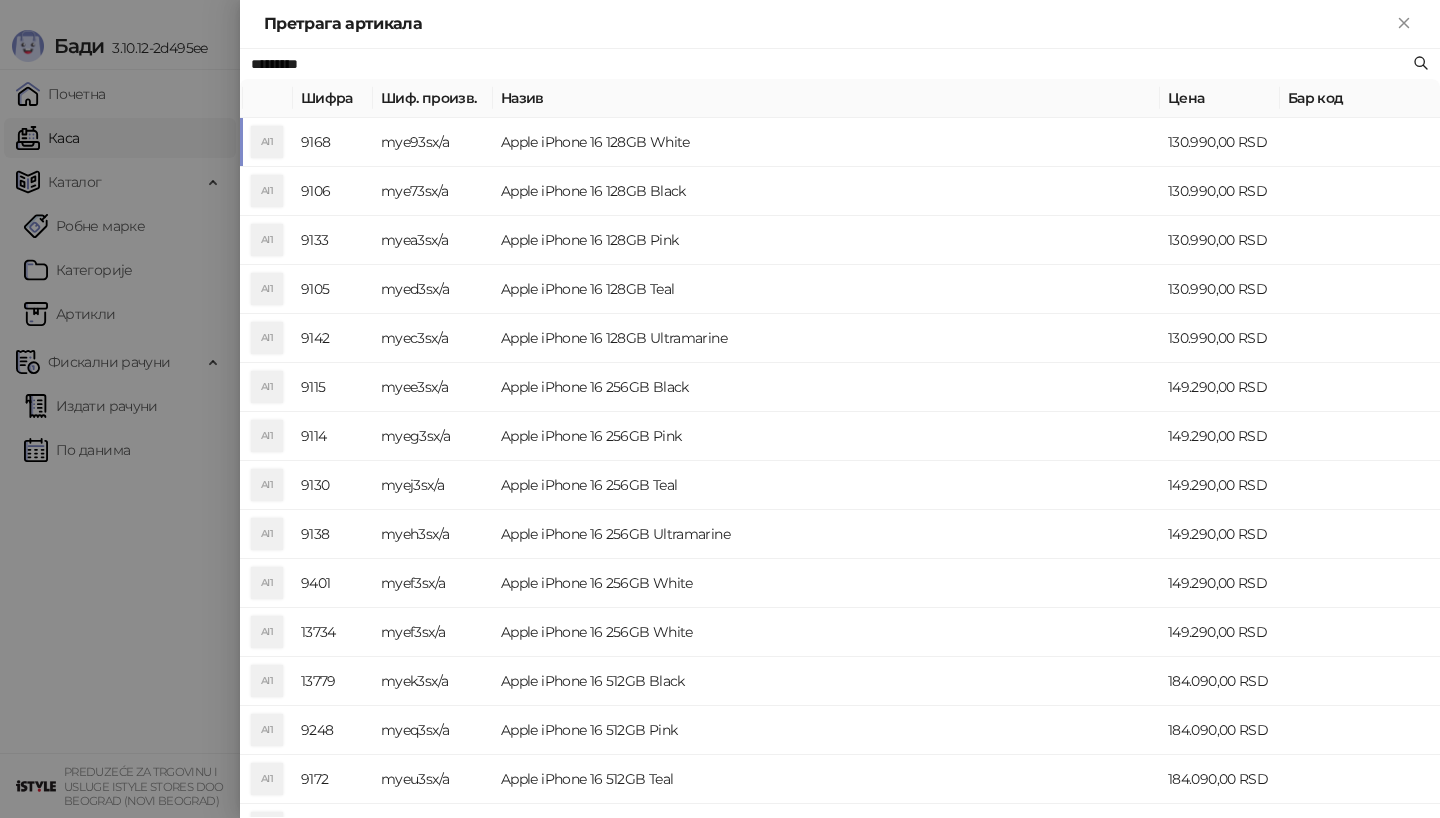 click on "mye93sx/a" at bounding box center (433, 142) 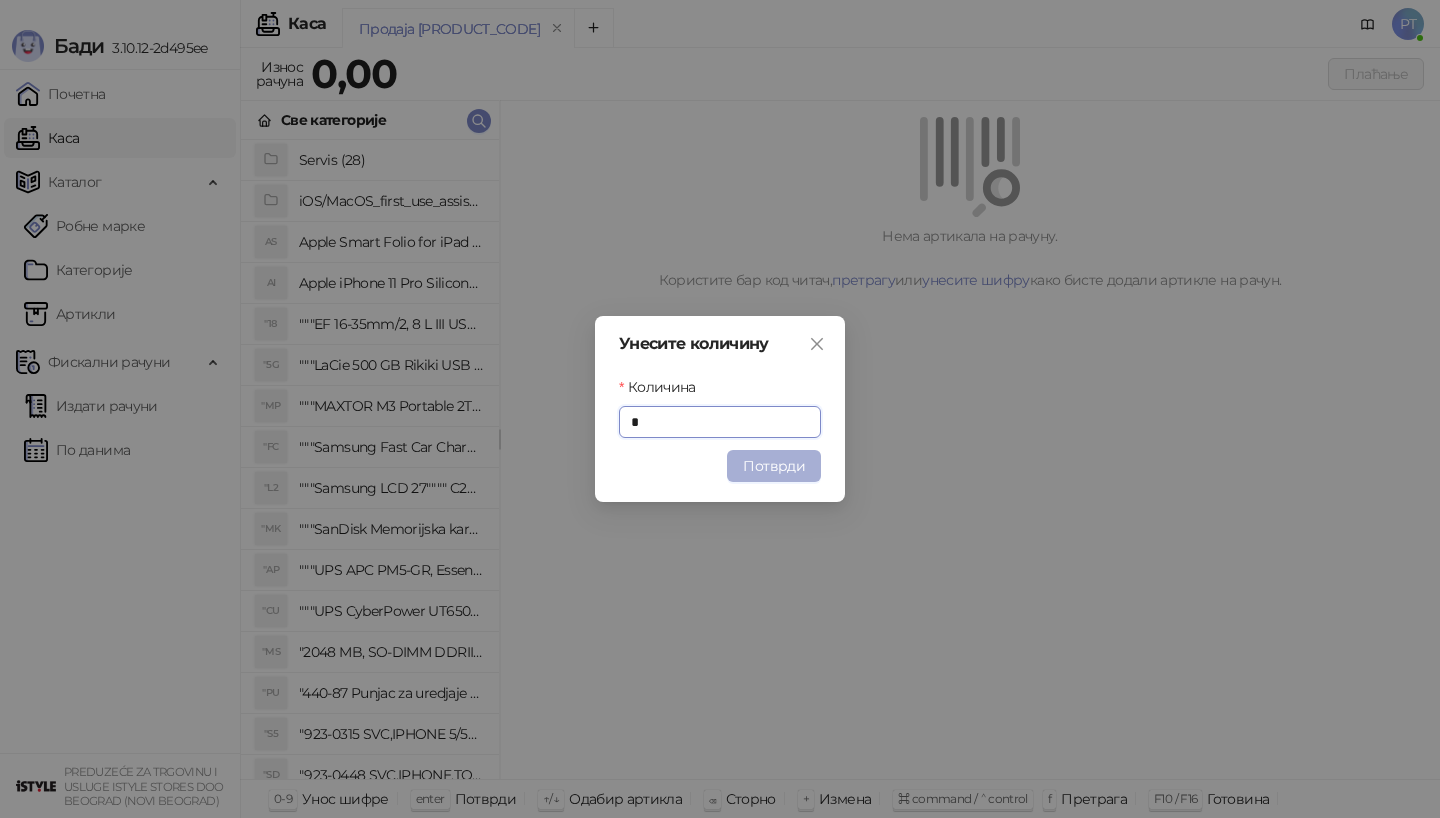 click on "Потврди" at bounding box center [774, 466] 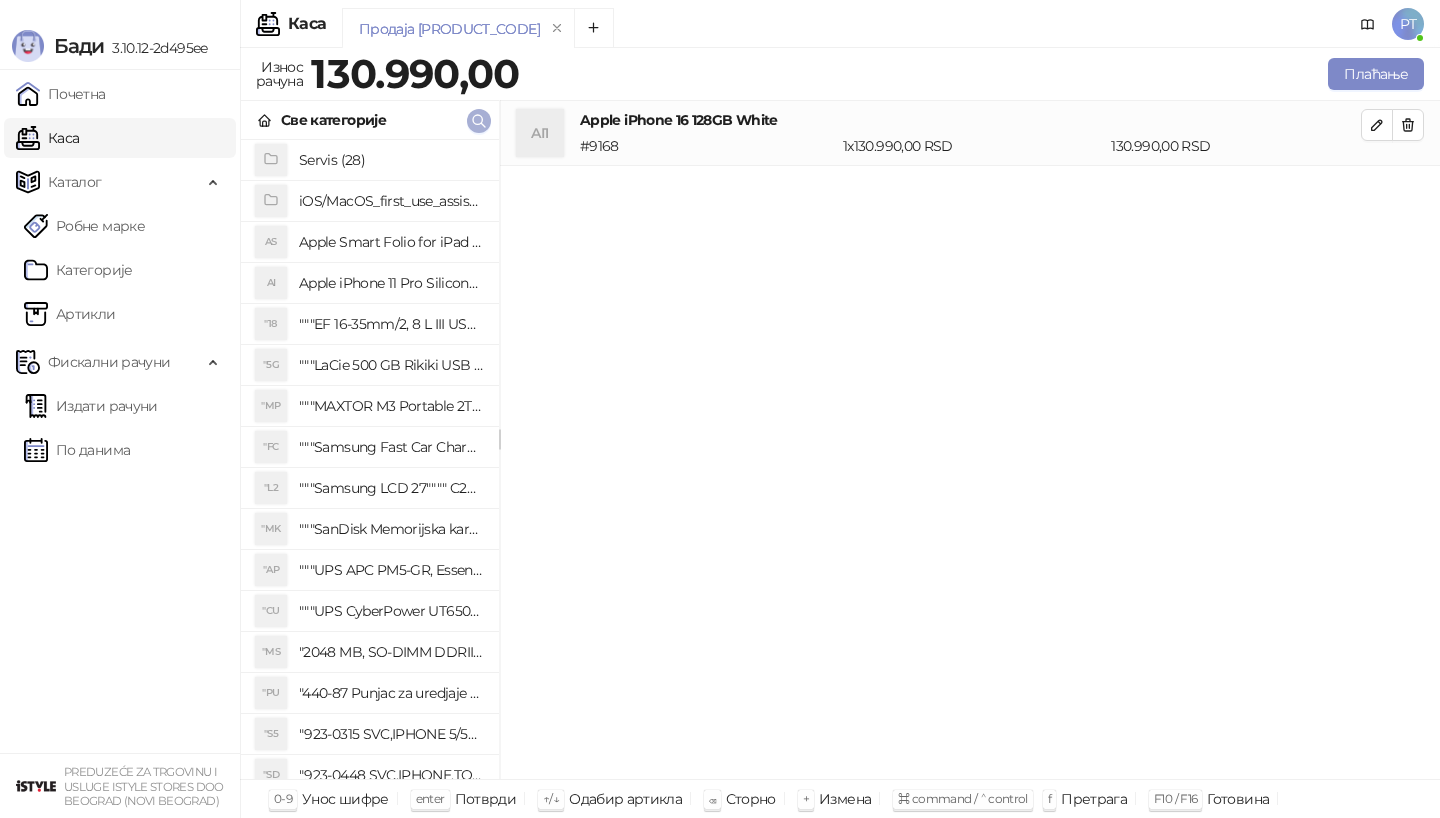 click 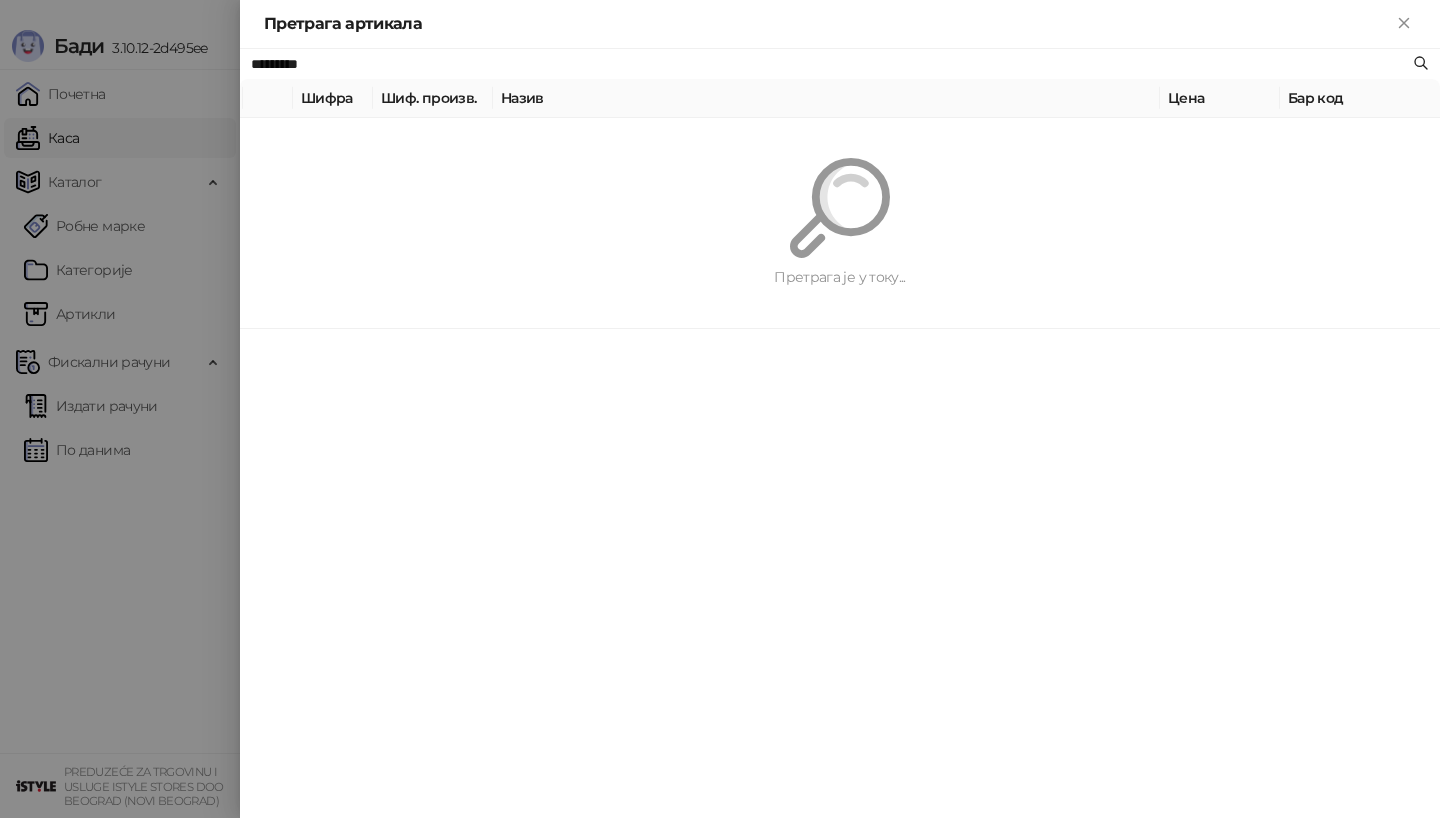 paste 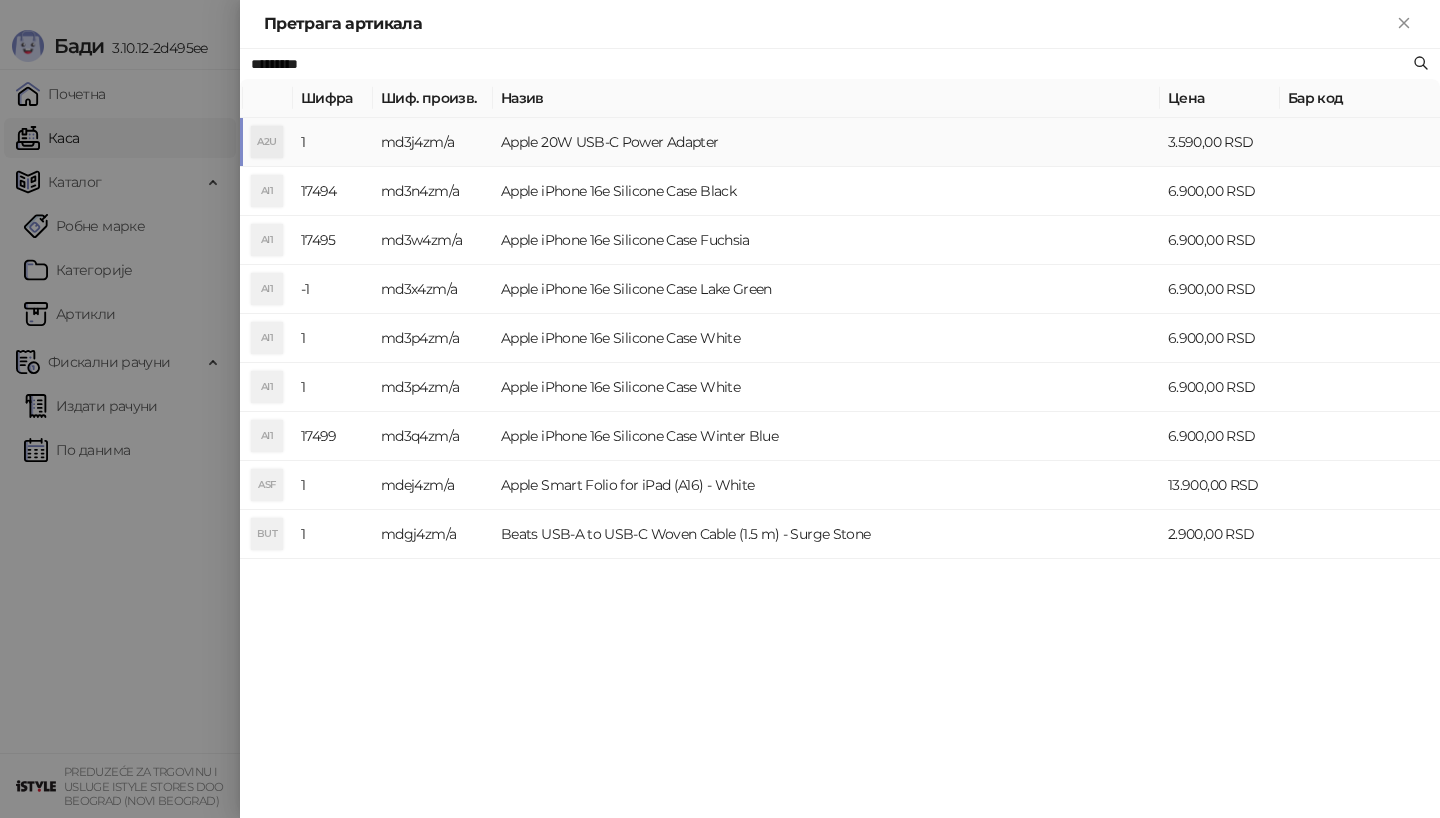 type on "*********" 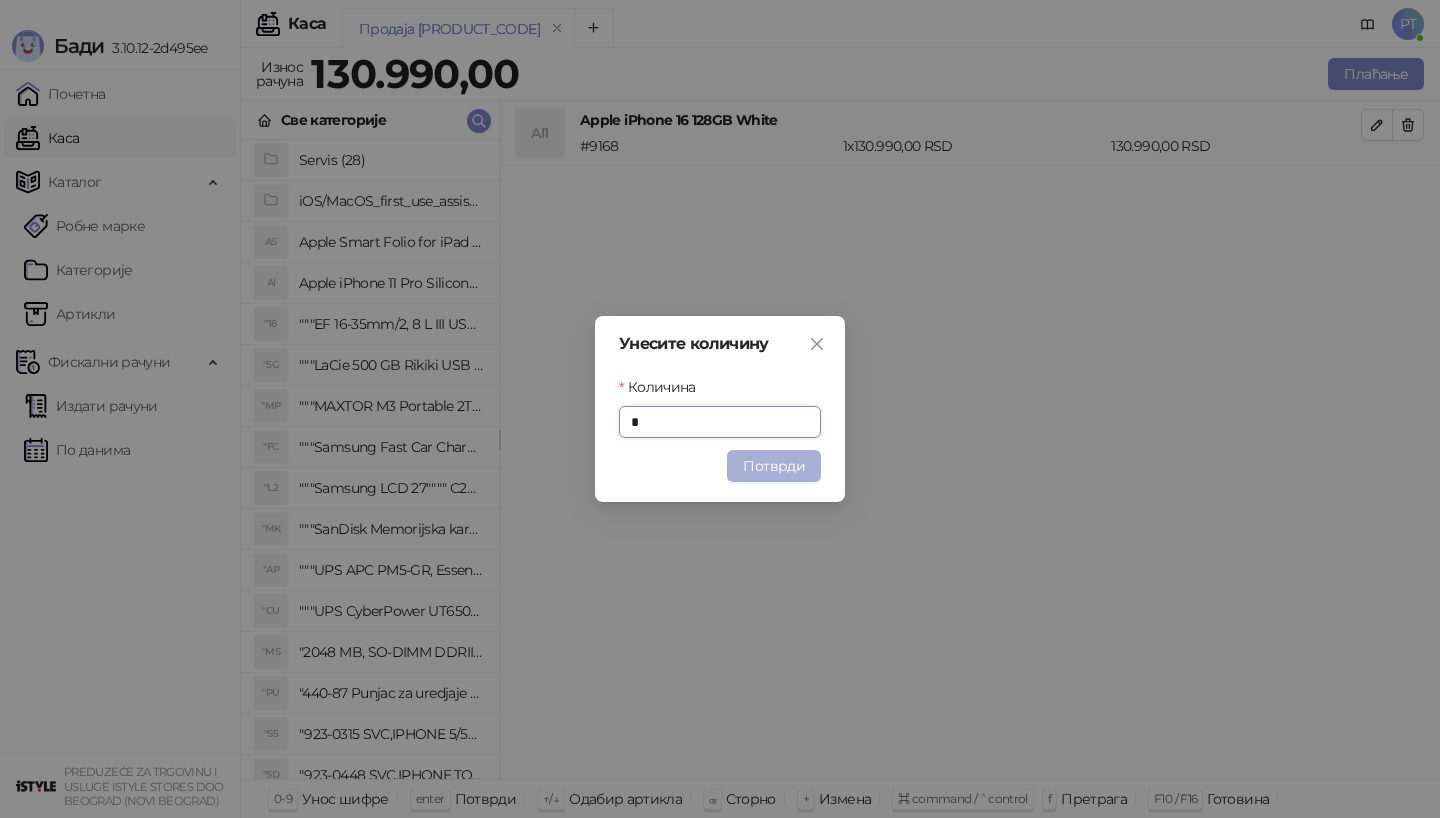 click on "Потврди" at bounding box center [774, 466] 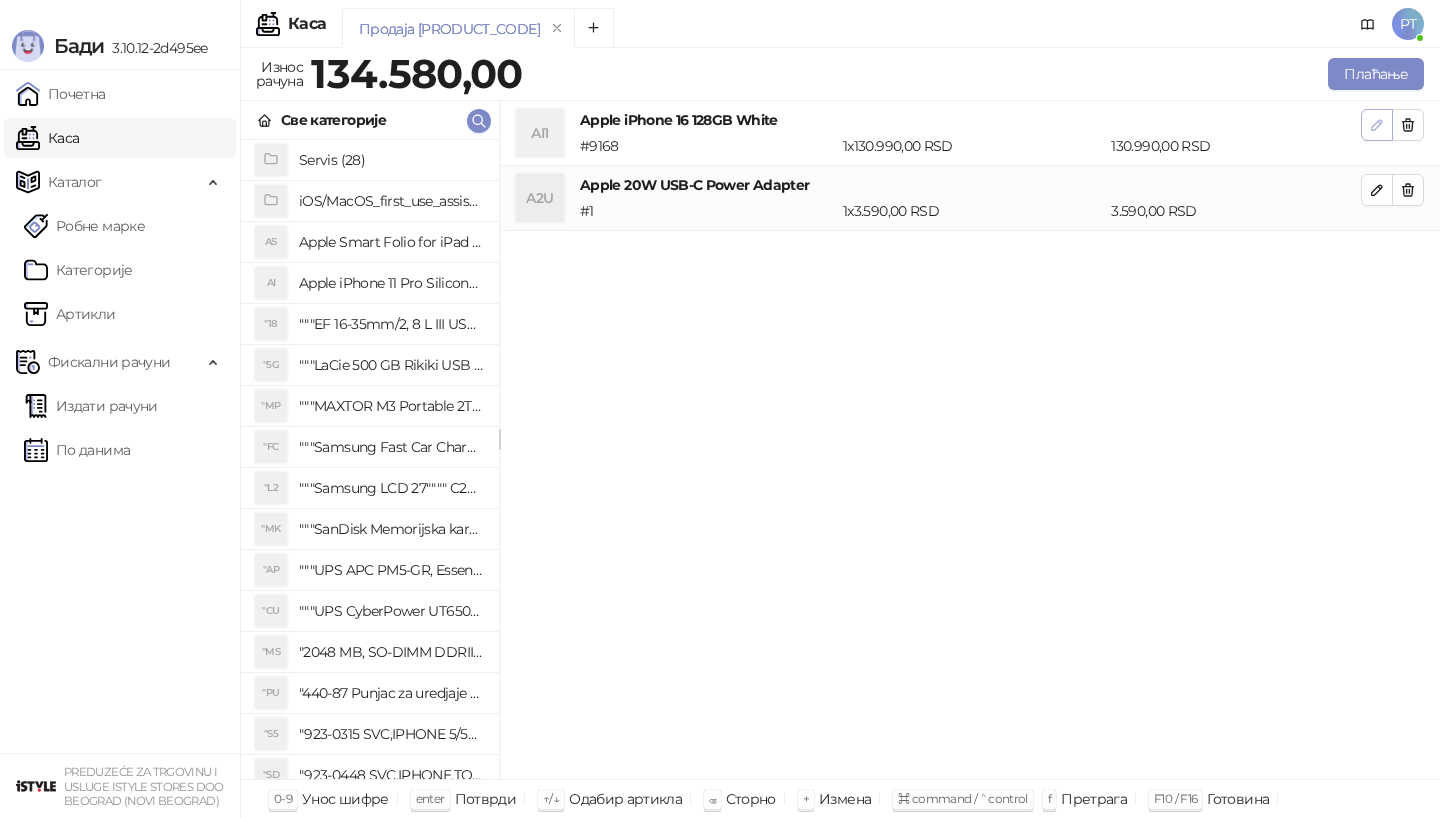 click 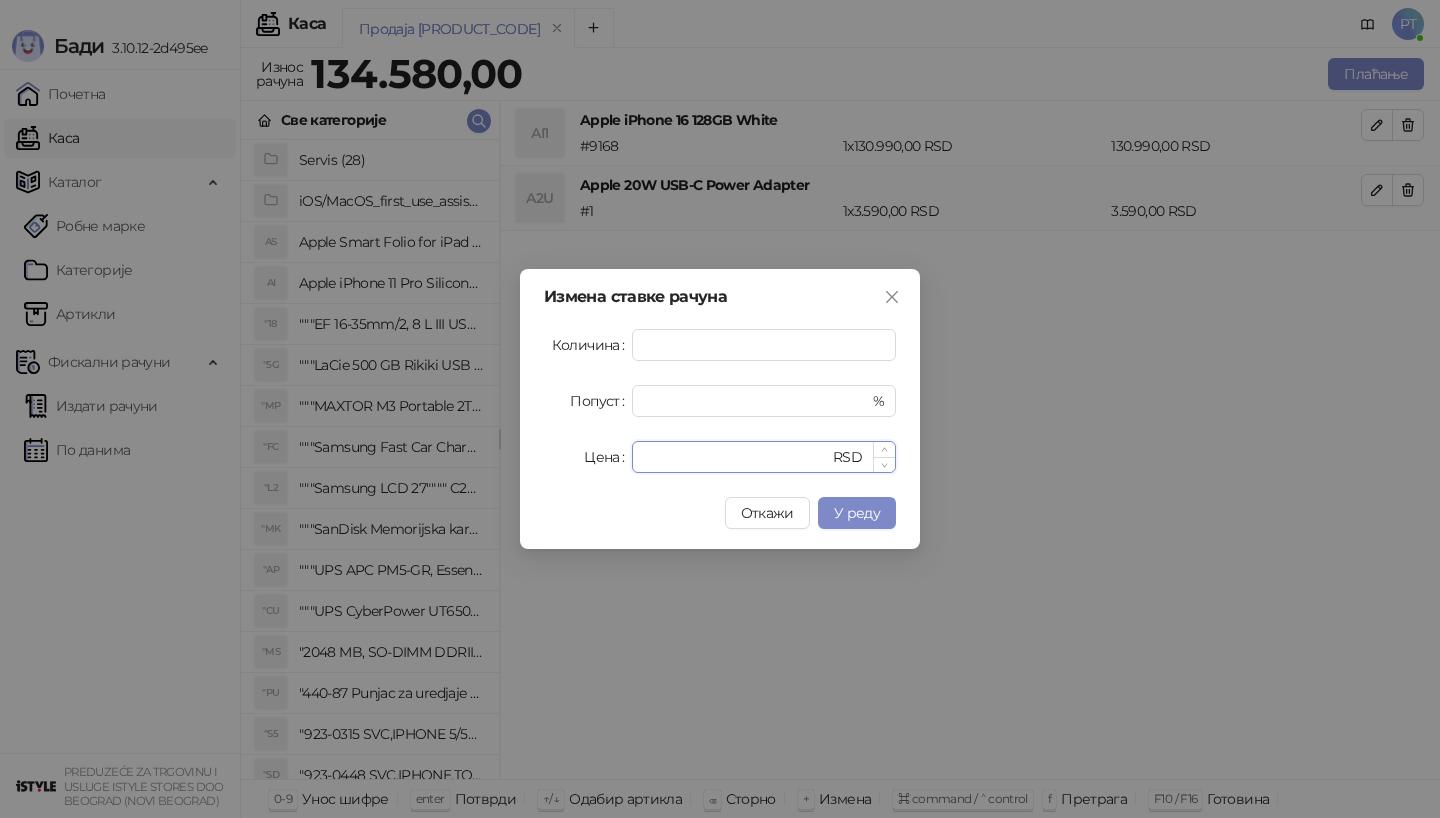 click on "******" at bounding box center (736, 457) 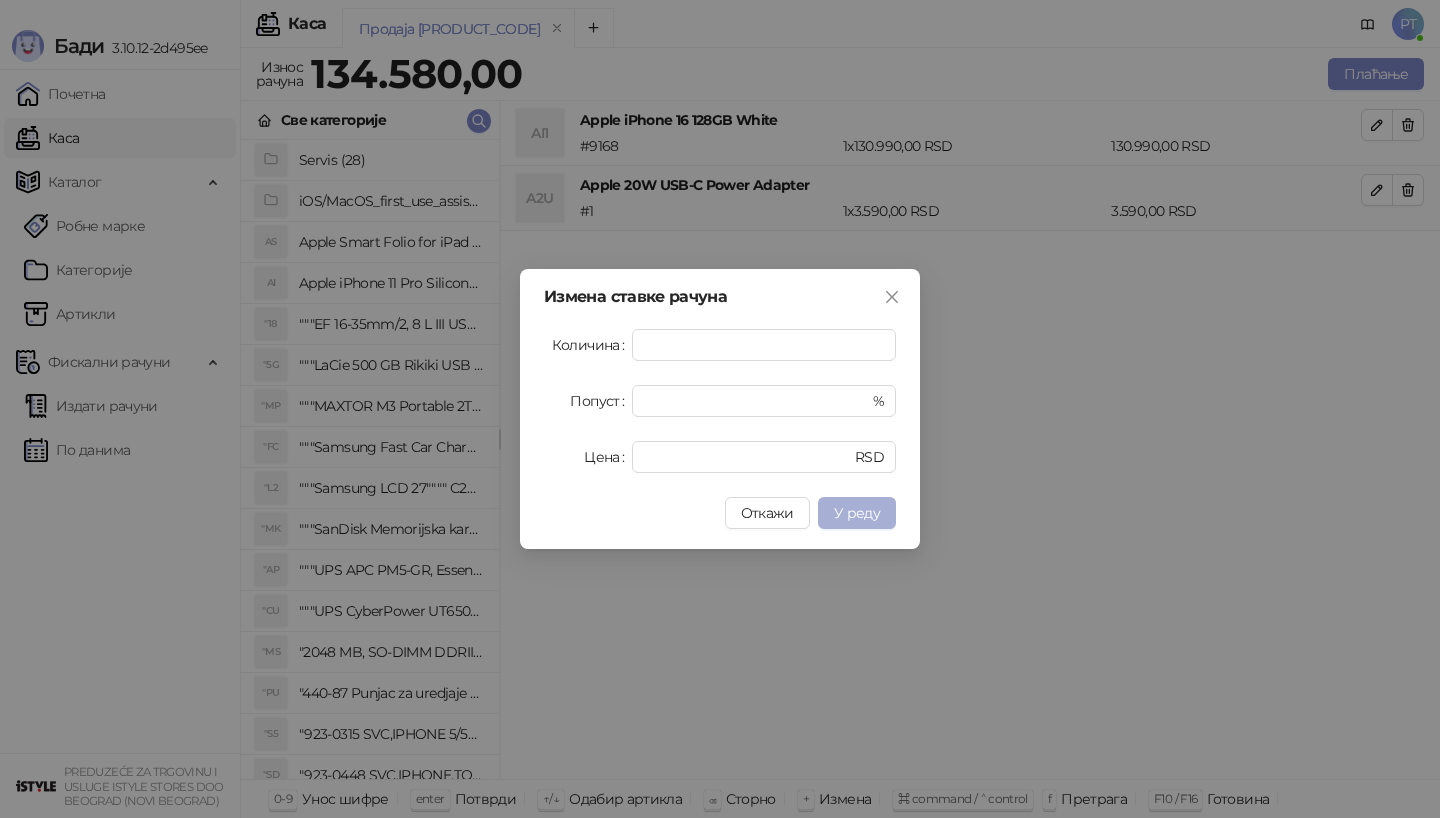 type on "******" 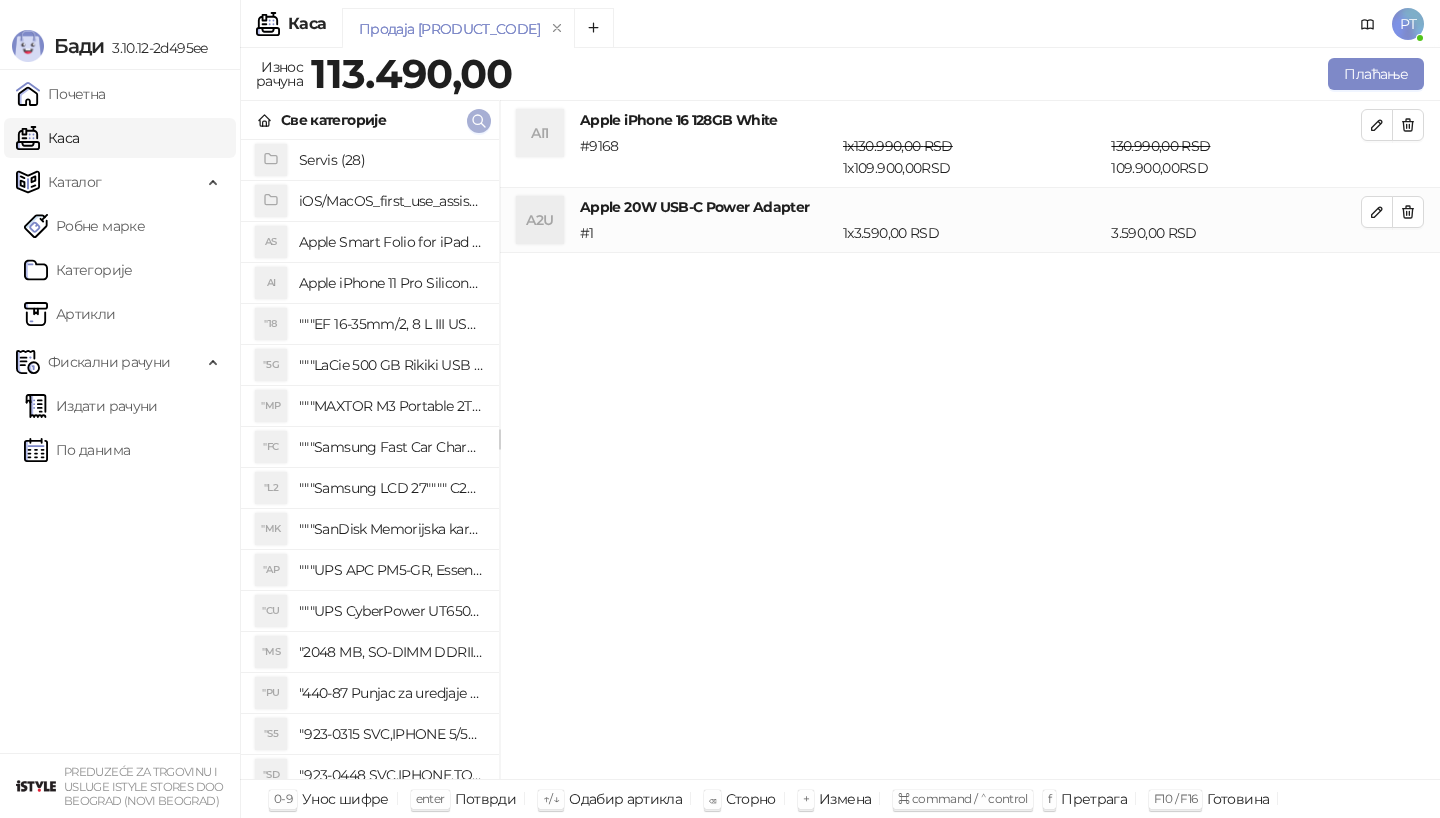 type 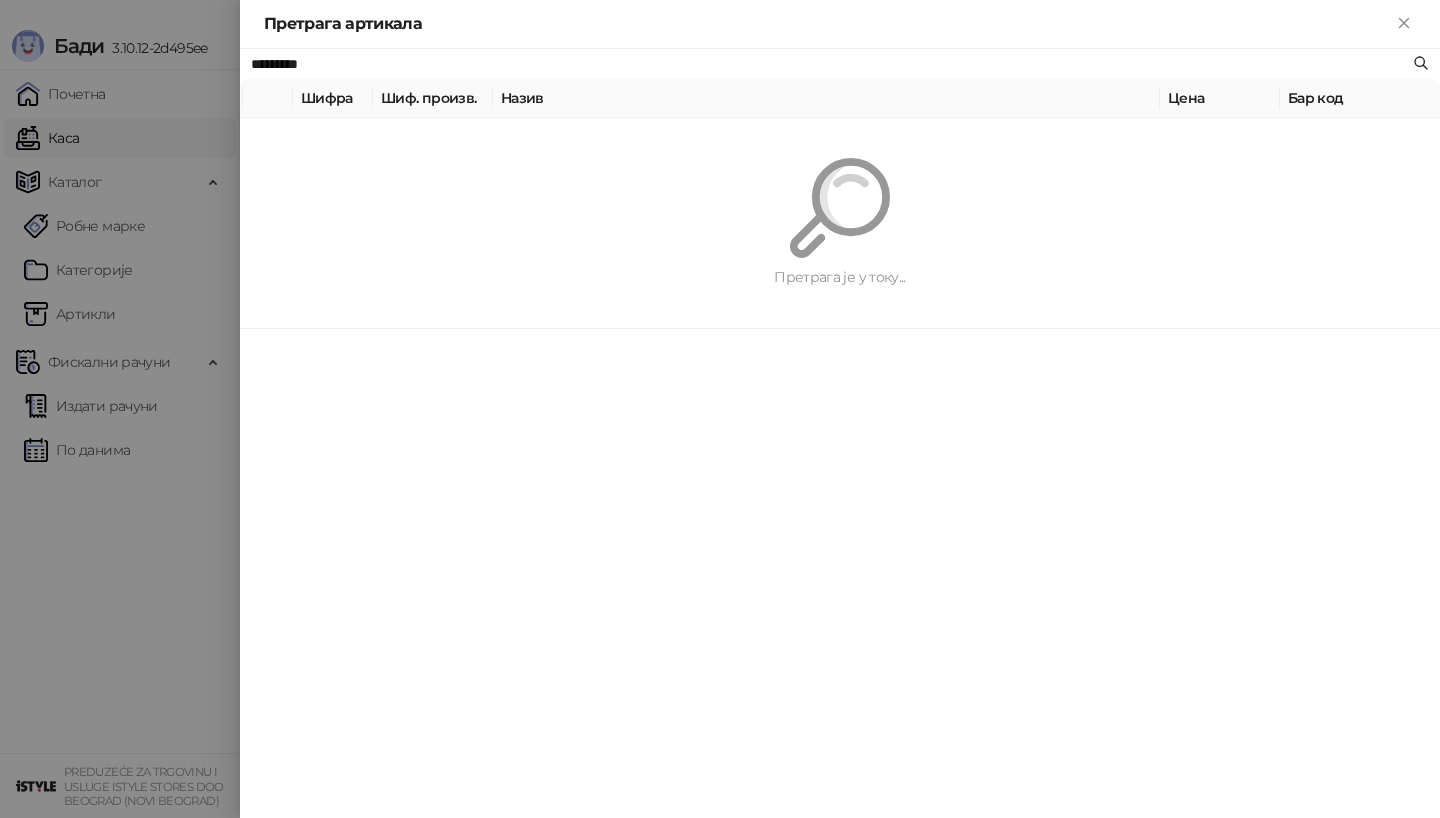 paste on "***" 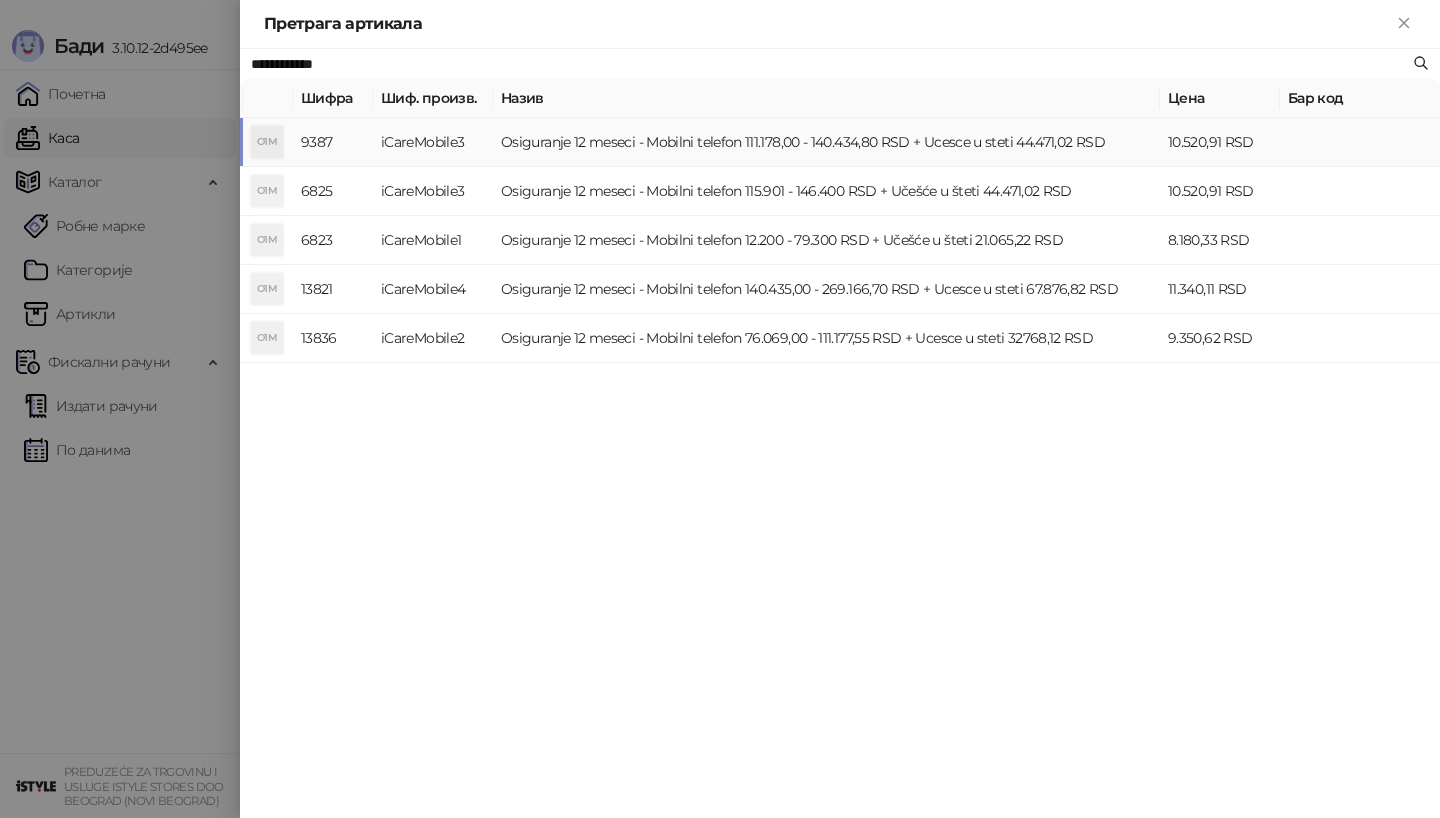 type on "**********" 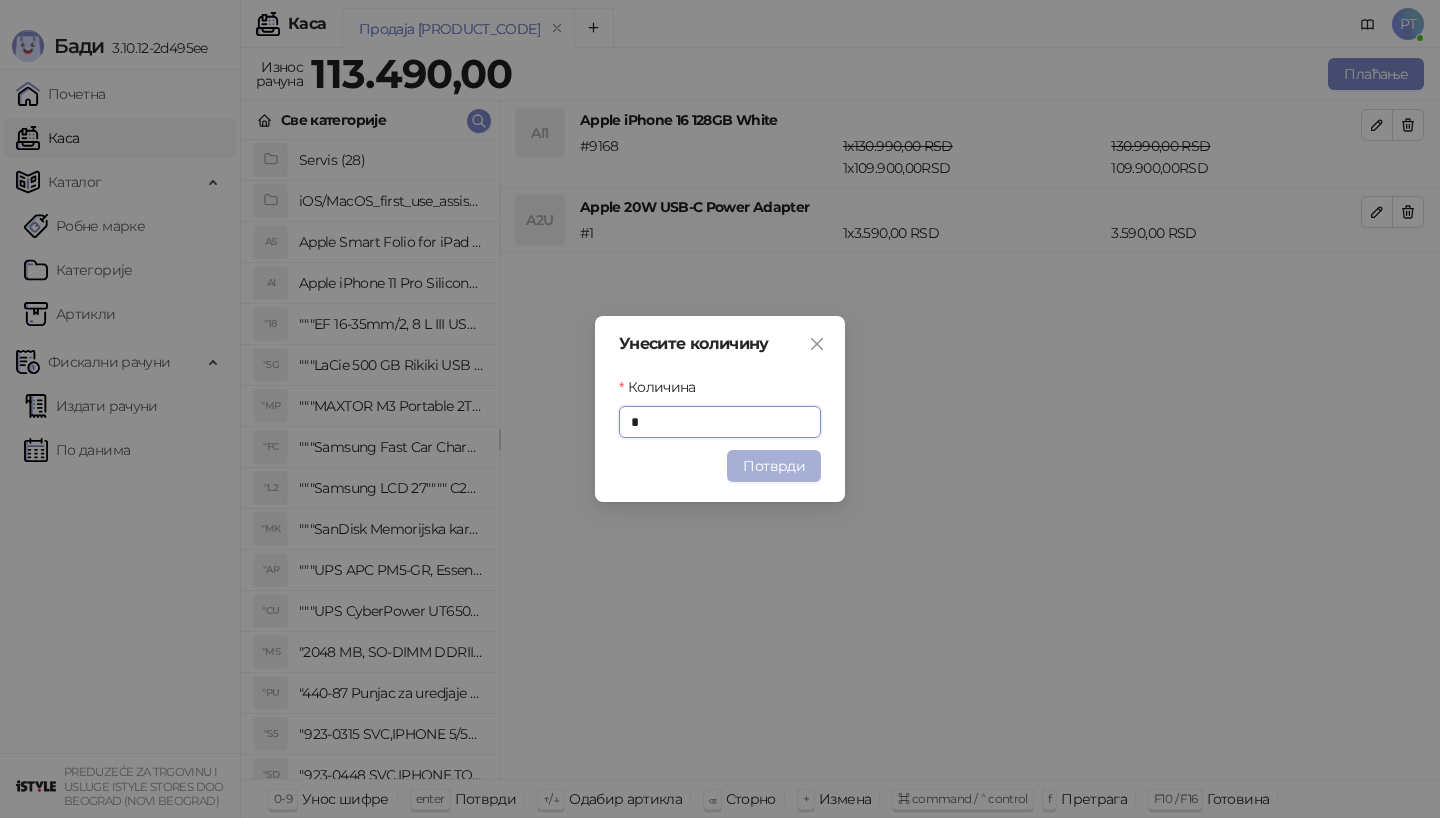 click on "Потврди" at bounding box center (774, 466) 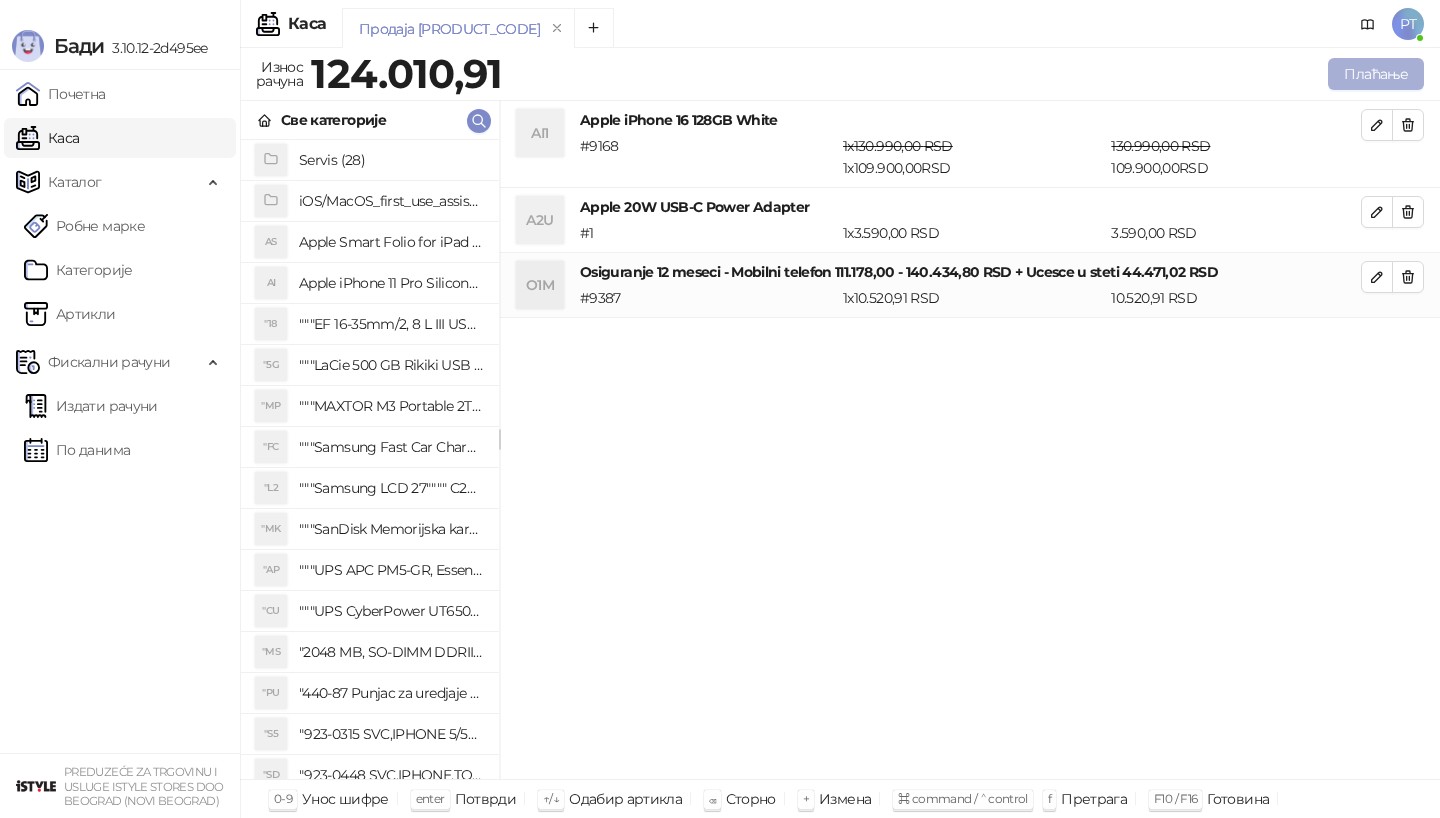 click on "Плаћање" at bounding box center (1376, 74) 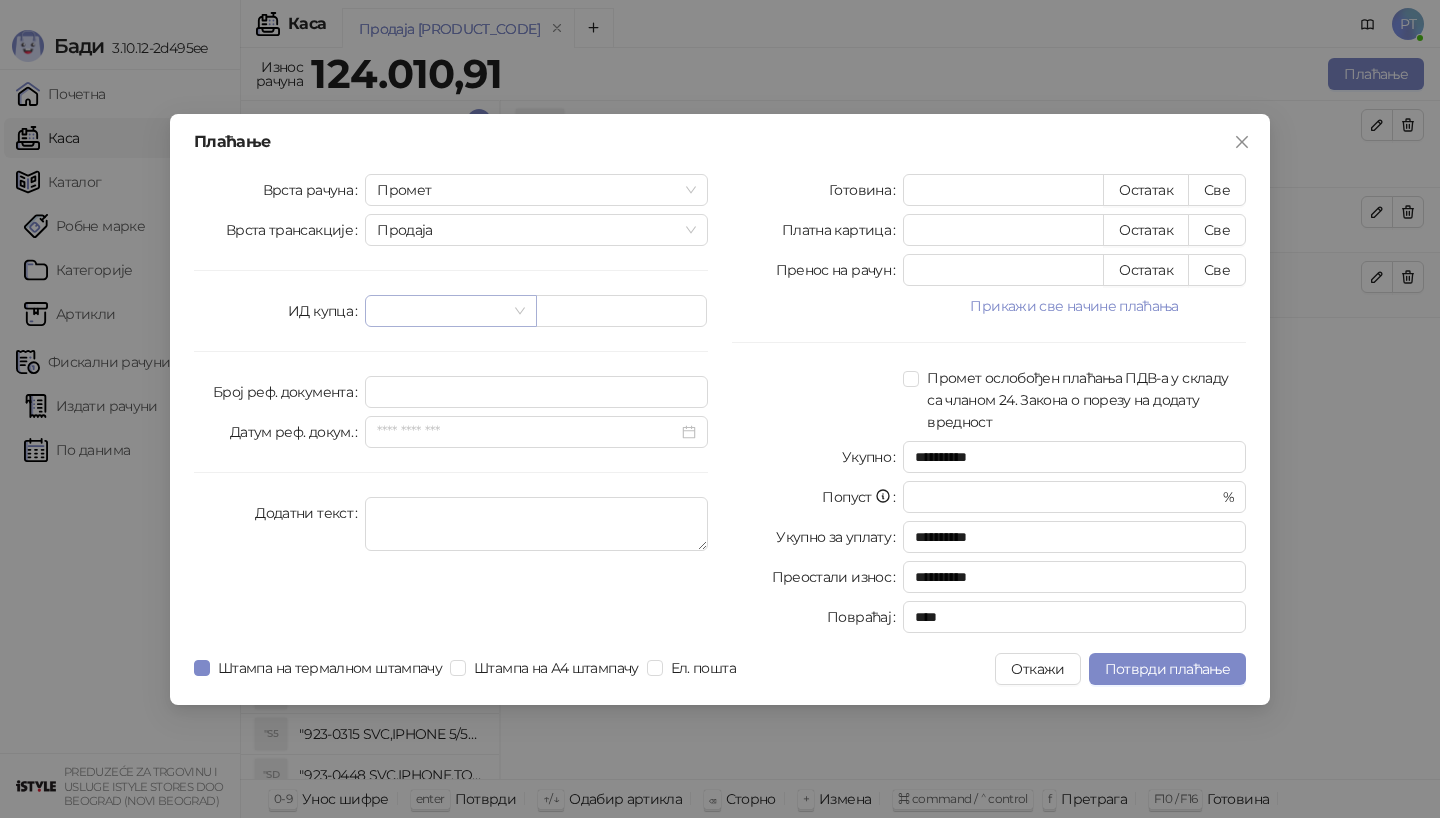 click at bounding box center (441, 311) 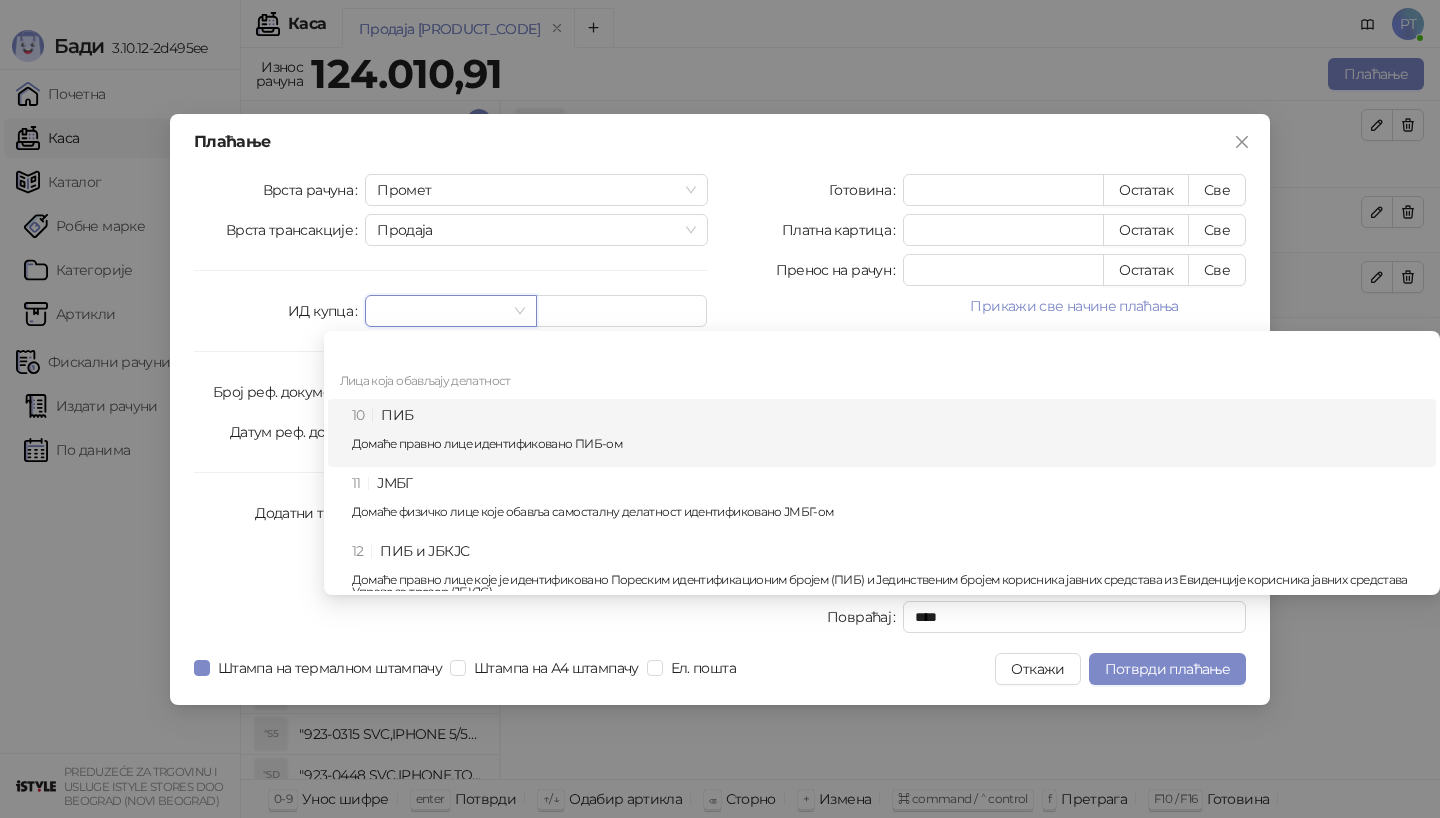 click on "Домаће правно лице идентификовано ПИБ-ом" at bounding box center [888, 444] 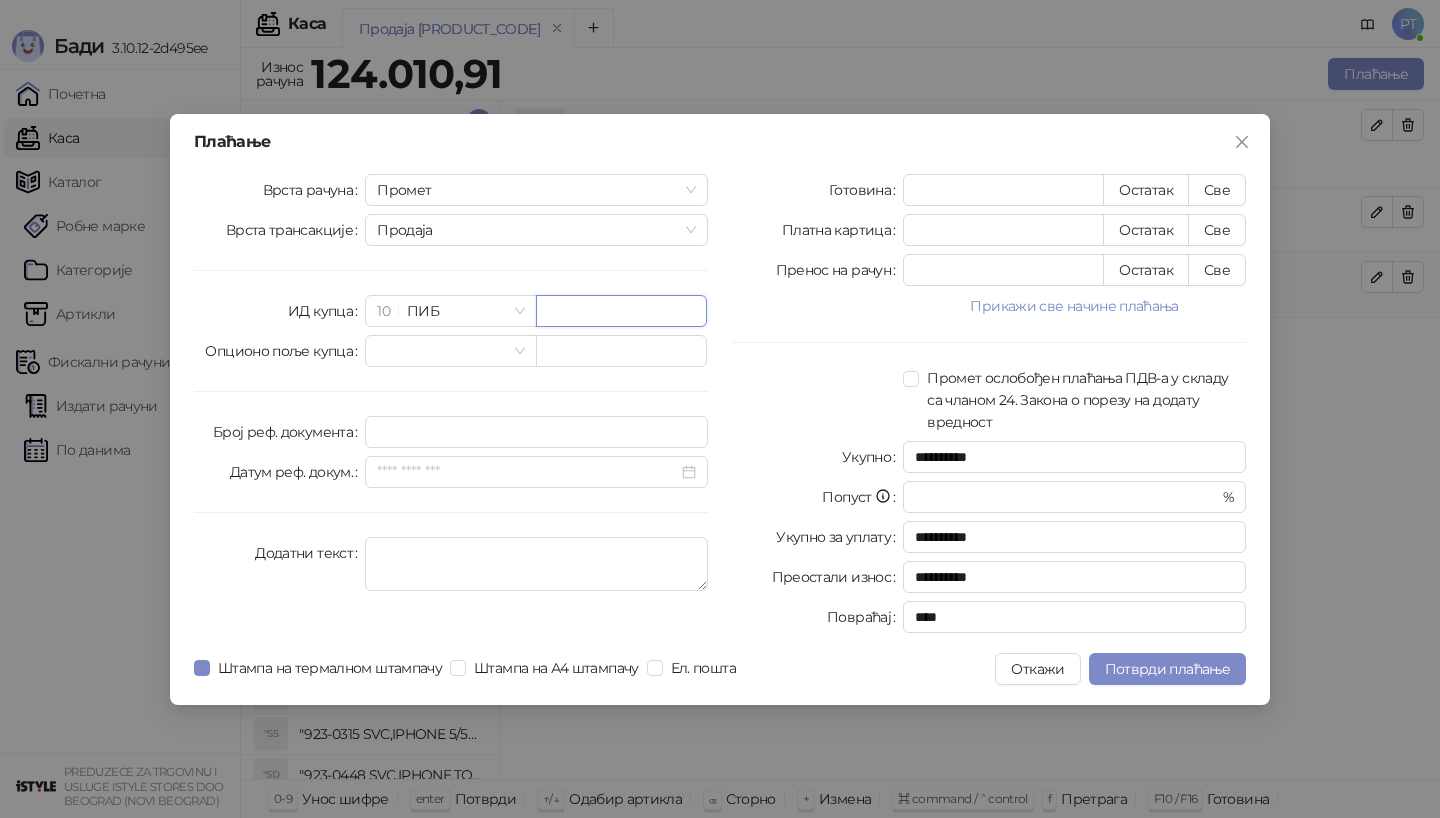 paste on "*********" 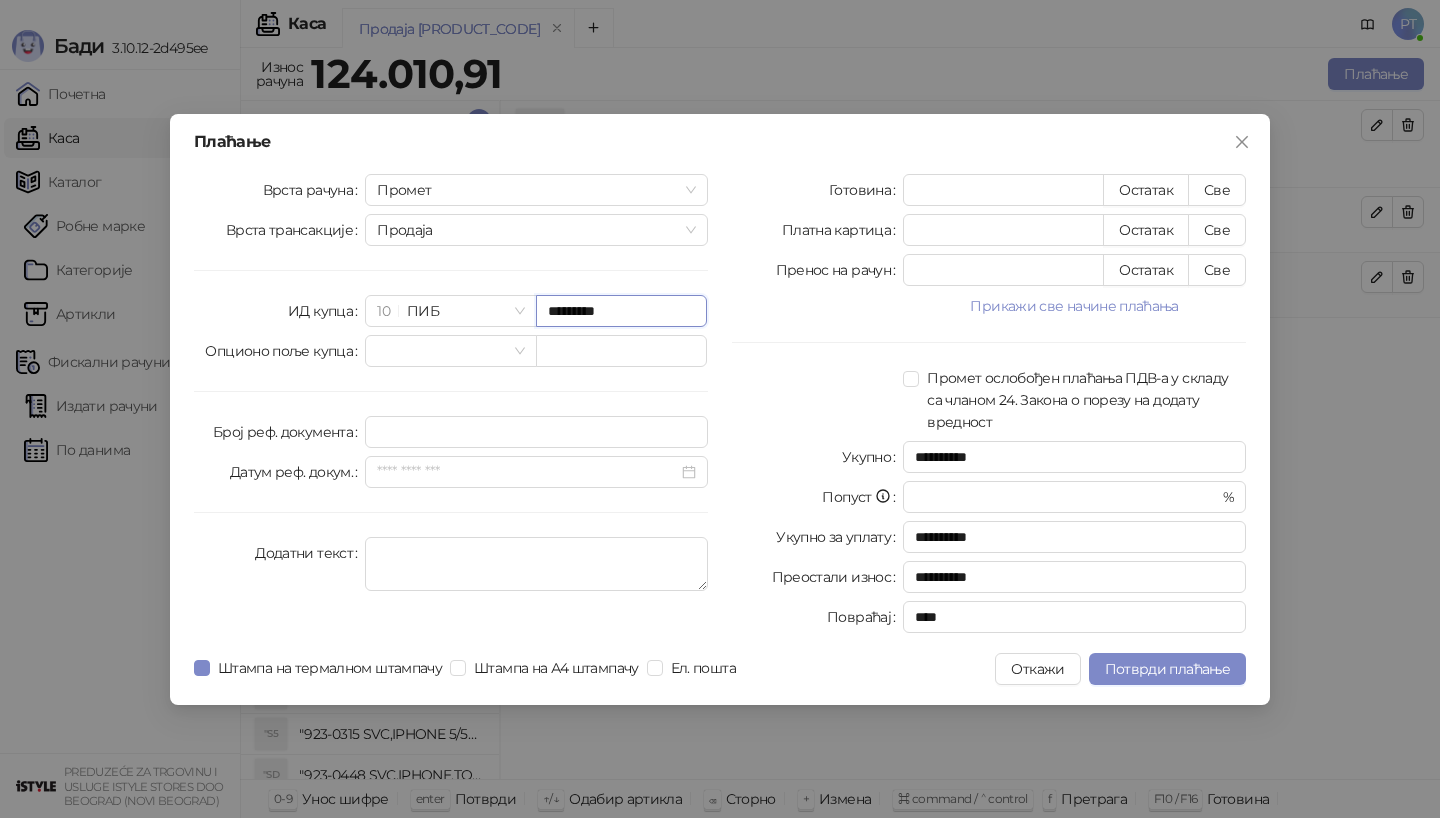type on "*********" 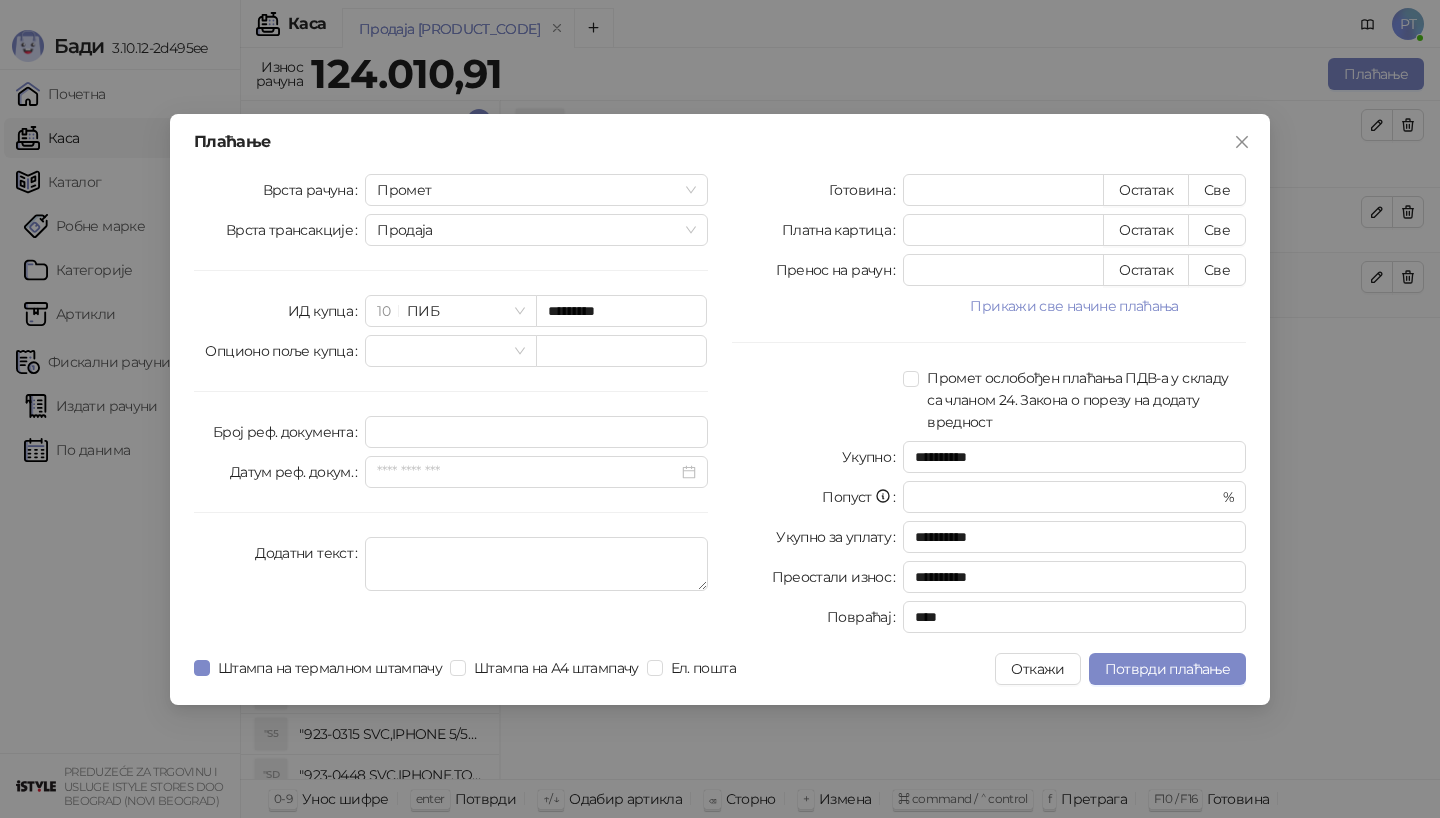click on "**********" at bounding box center [989, 407] 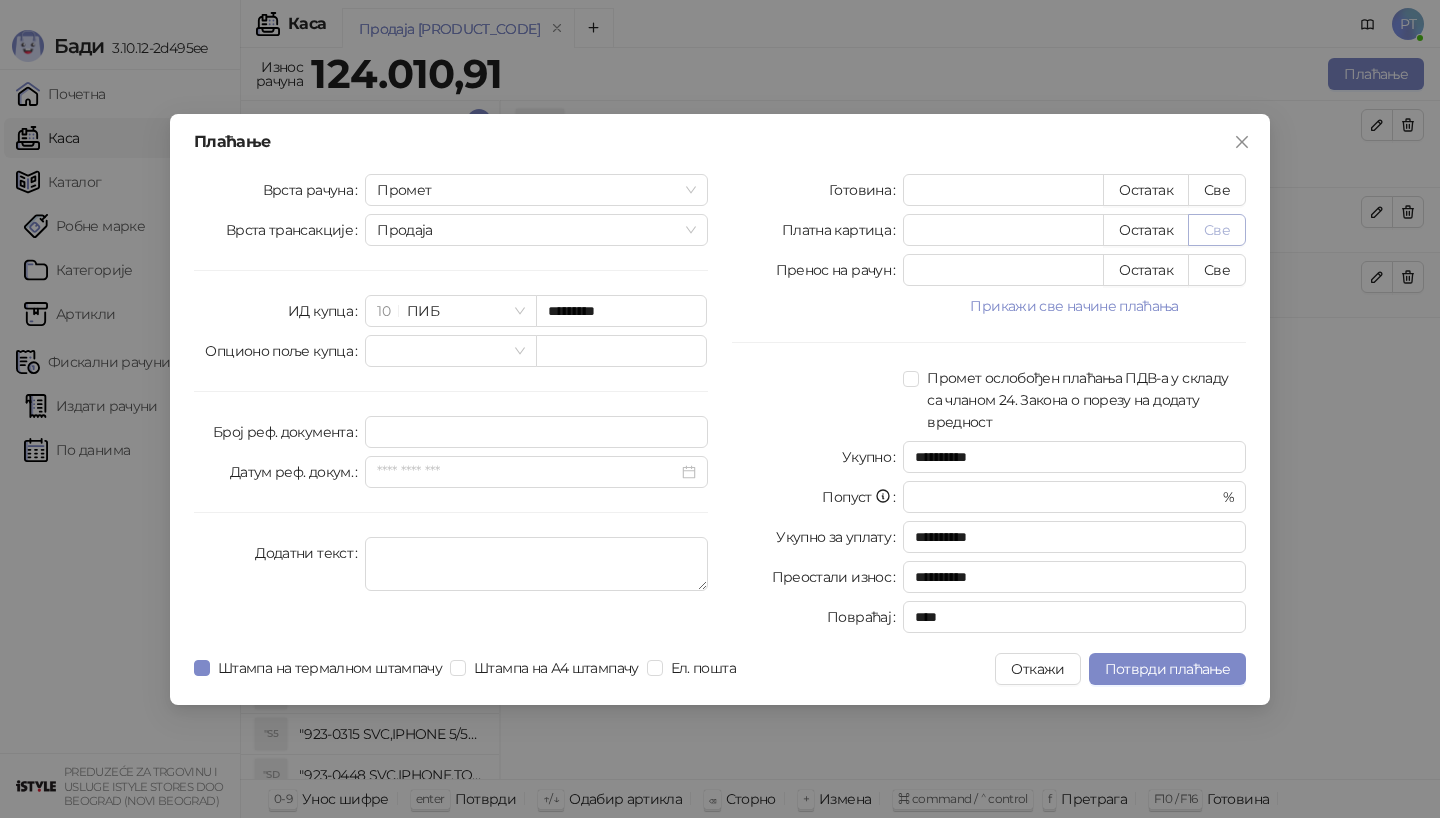click on "Све" at bounding box center (1217, 230) 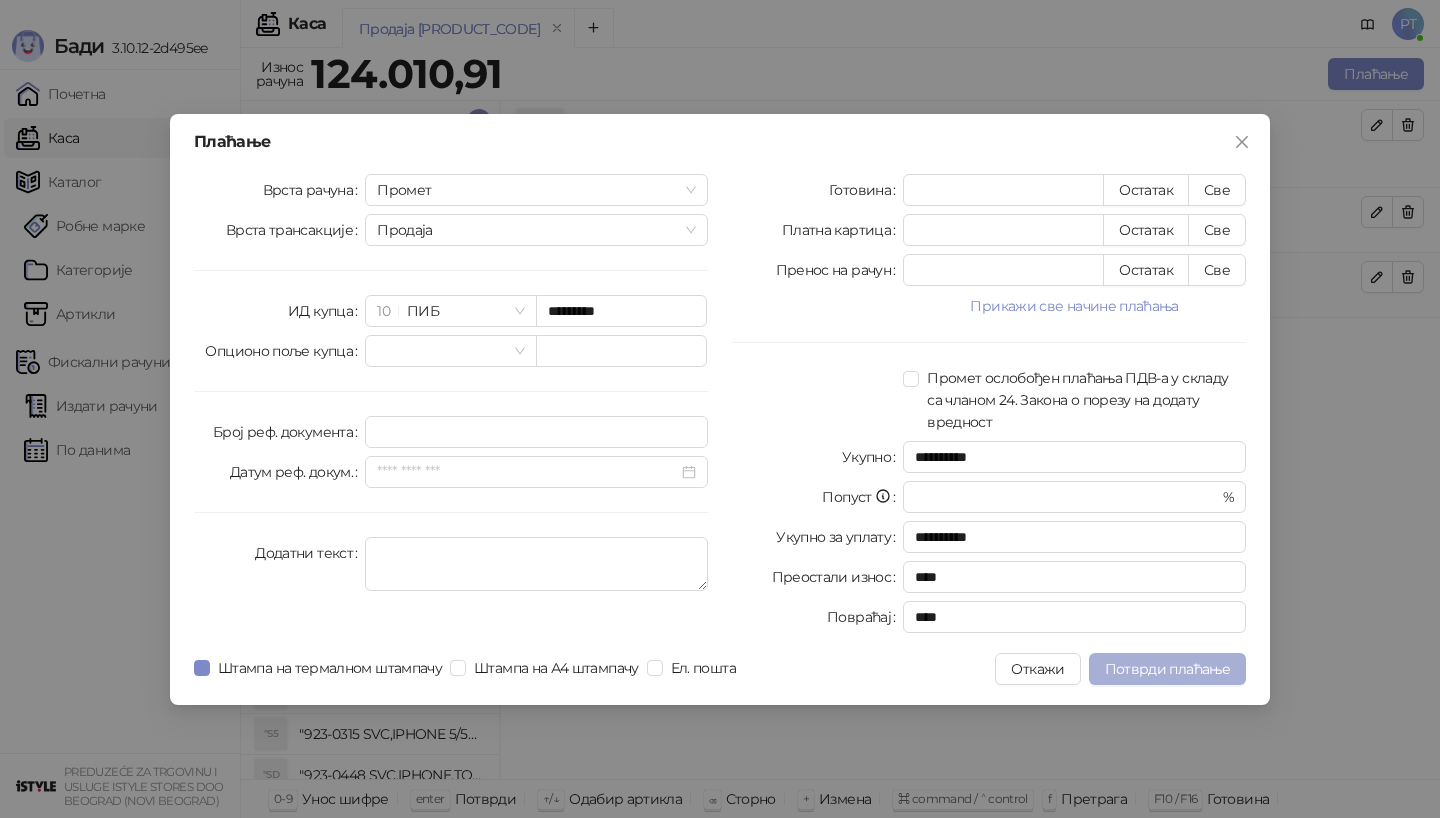 click on "Потврди плаћање" at bounding box center (1167, 669) 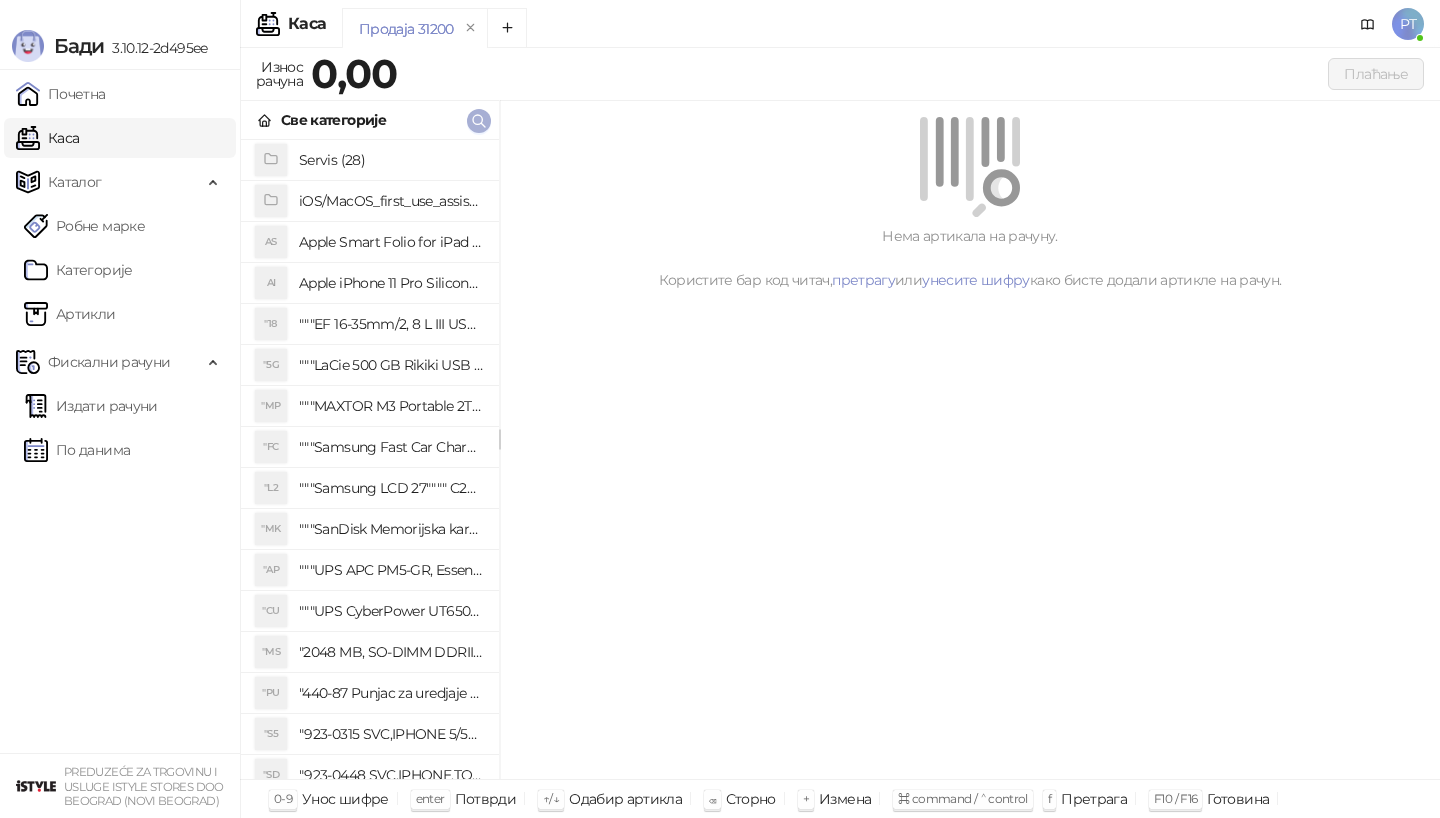 click at bounding box center (479, 121) 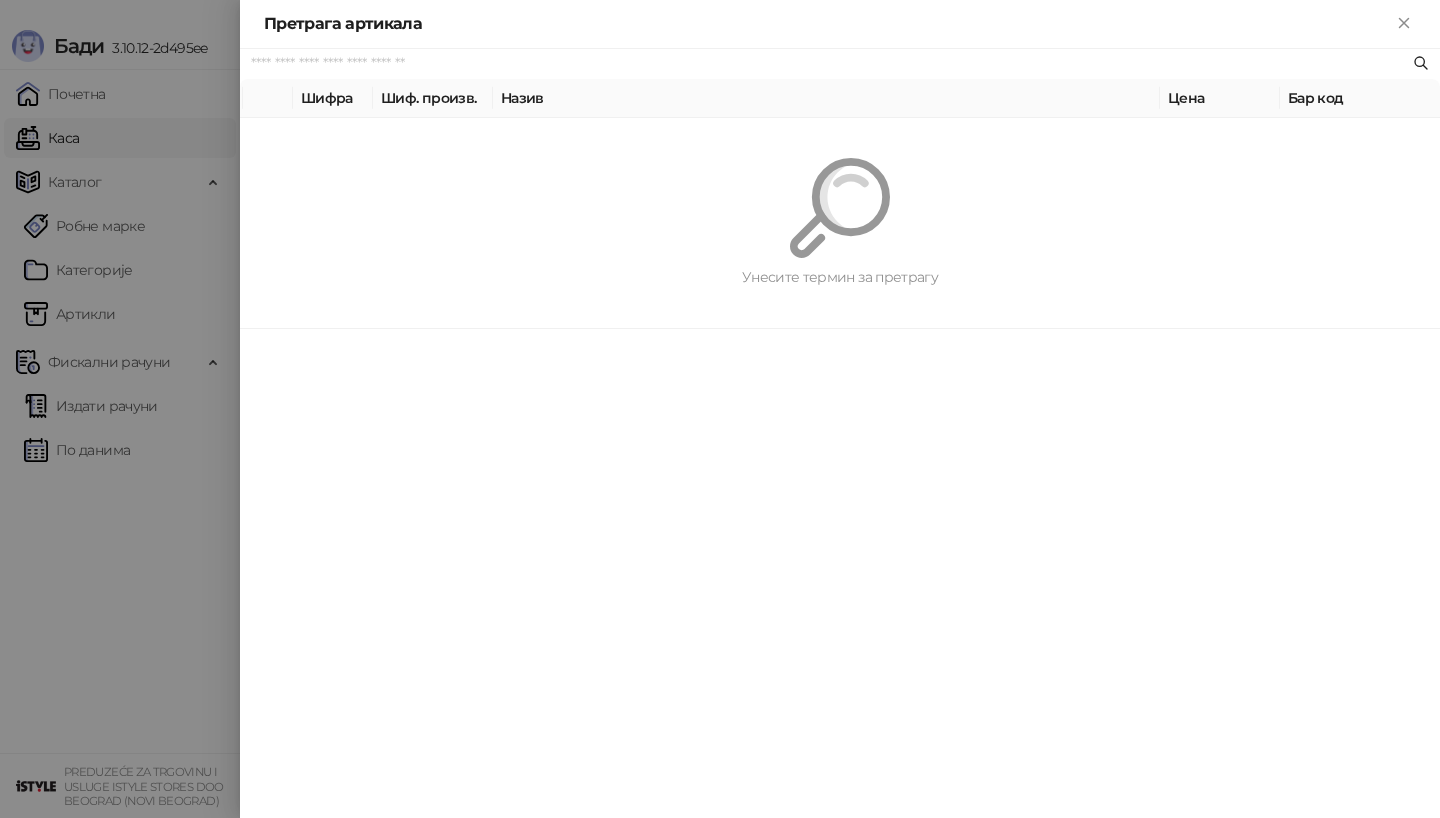 paste on "*********" 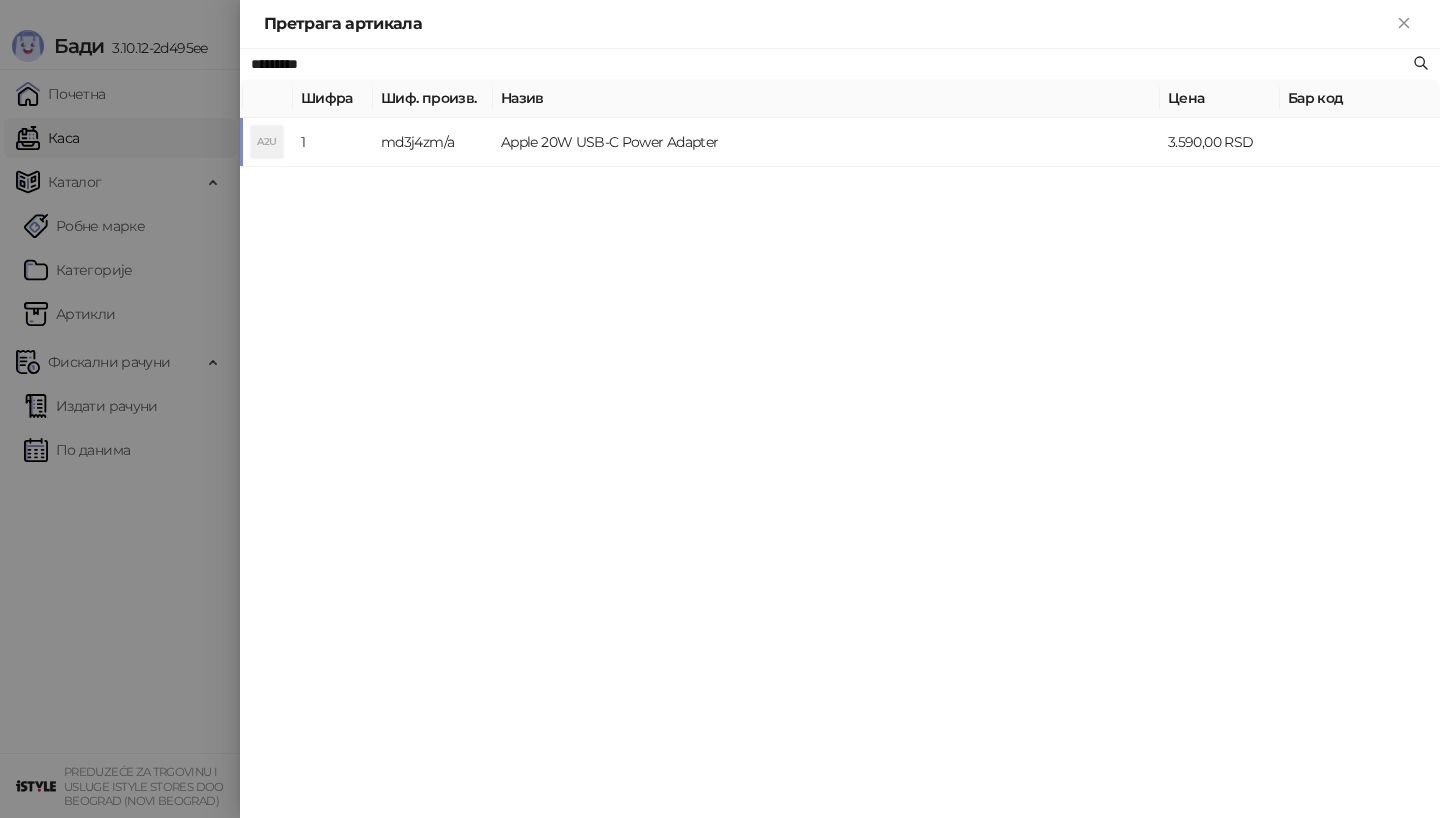 type on "*********" 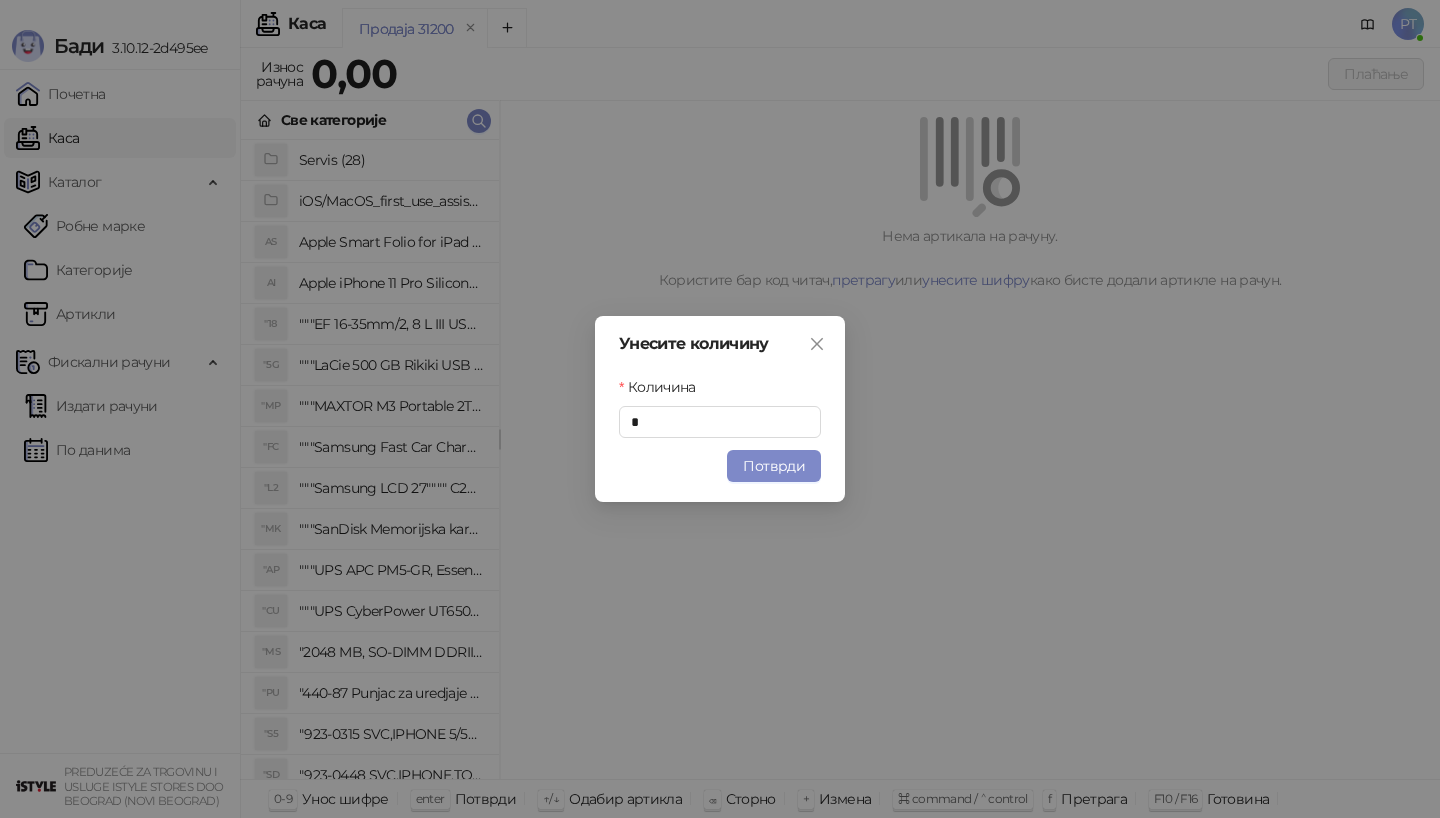 click on "Унесите количину Количина * Потврди" at bounding box center [720, 409] 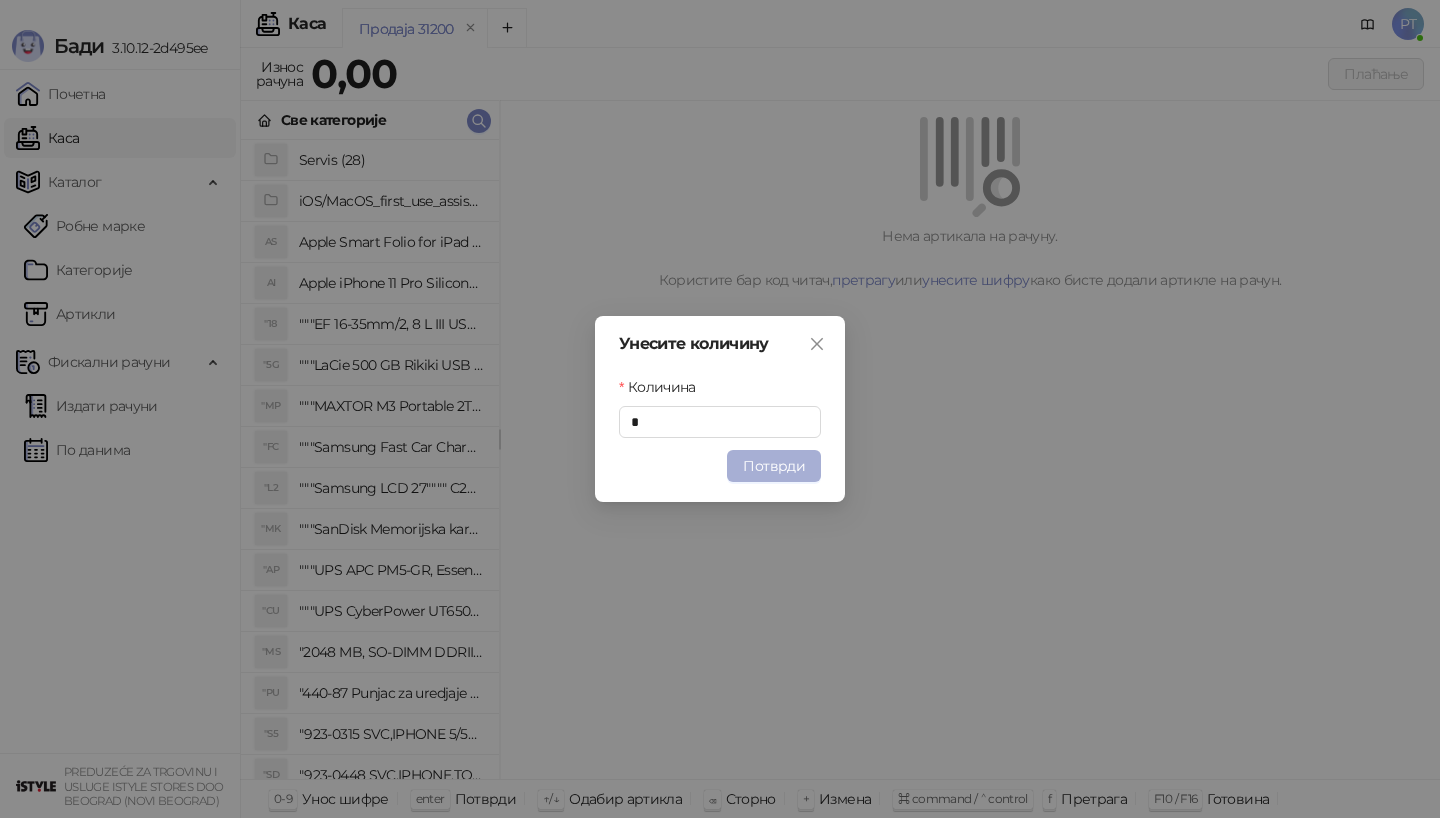 click on "Потврди" at bounding box center [774, 466] 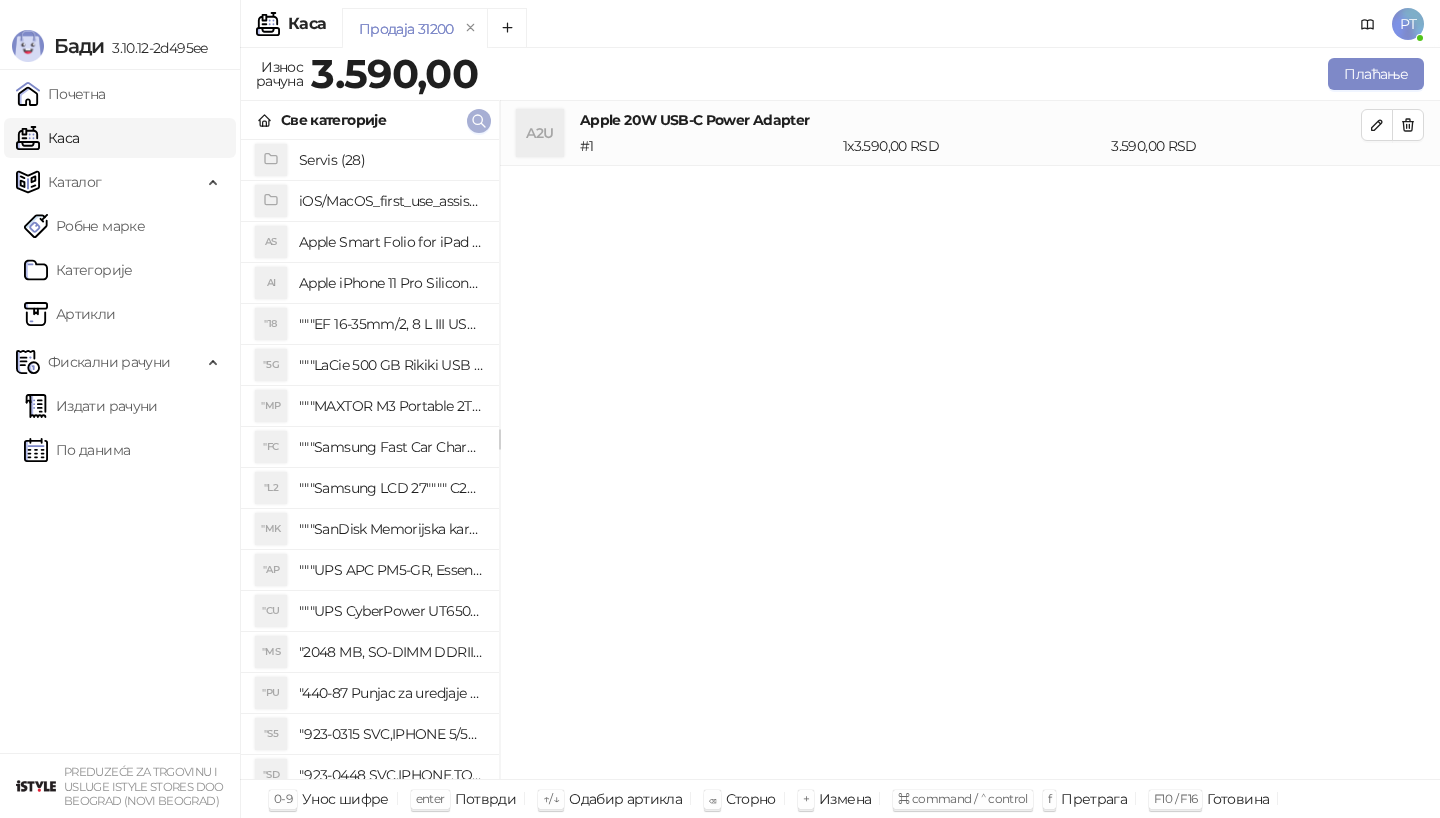 type 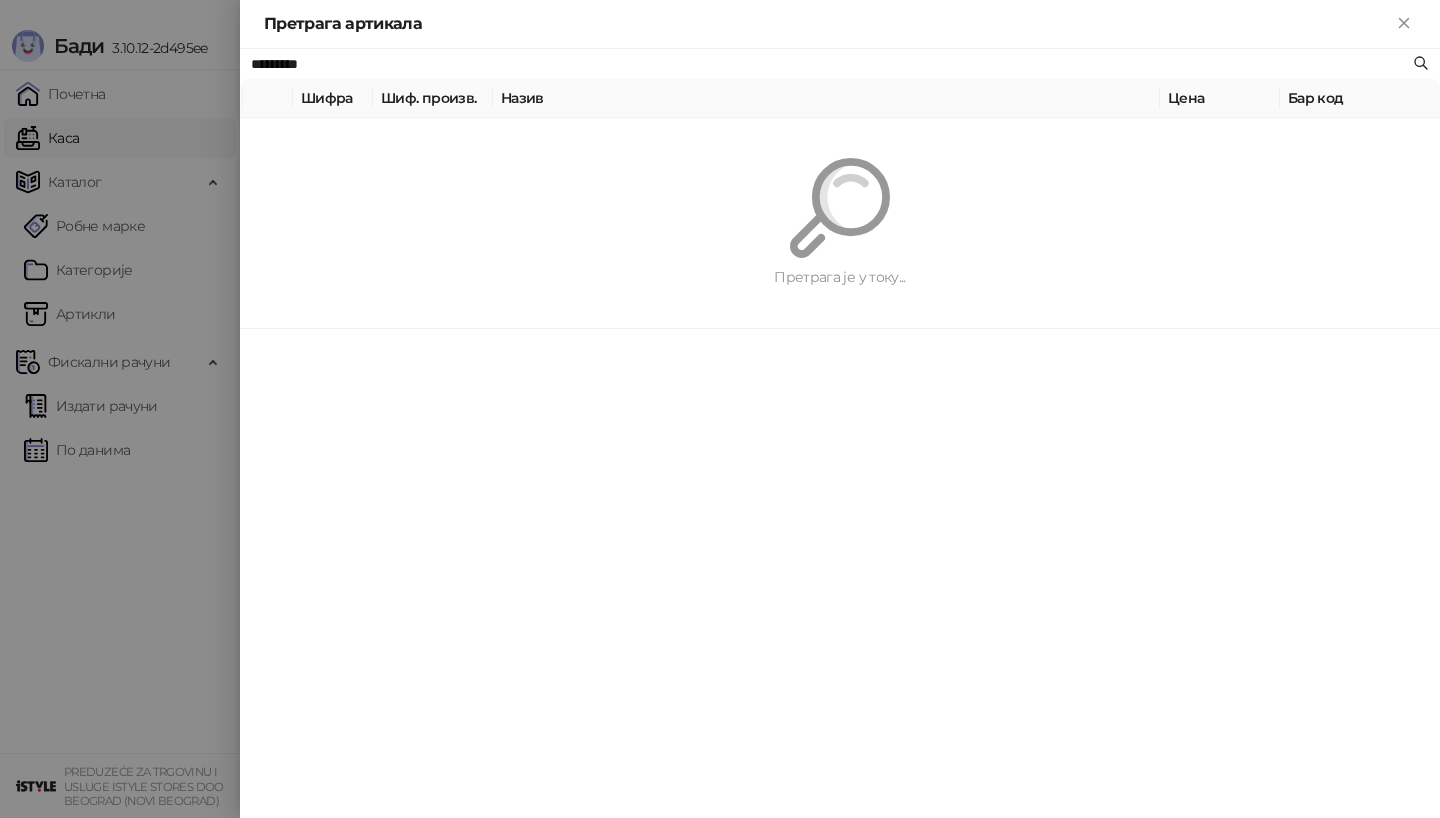 paste on "**********" 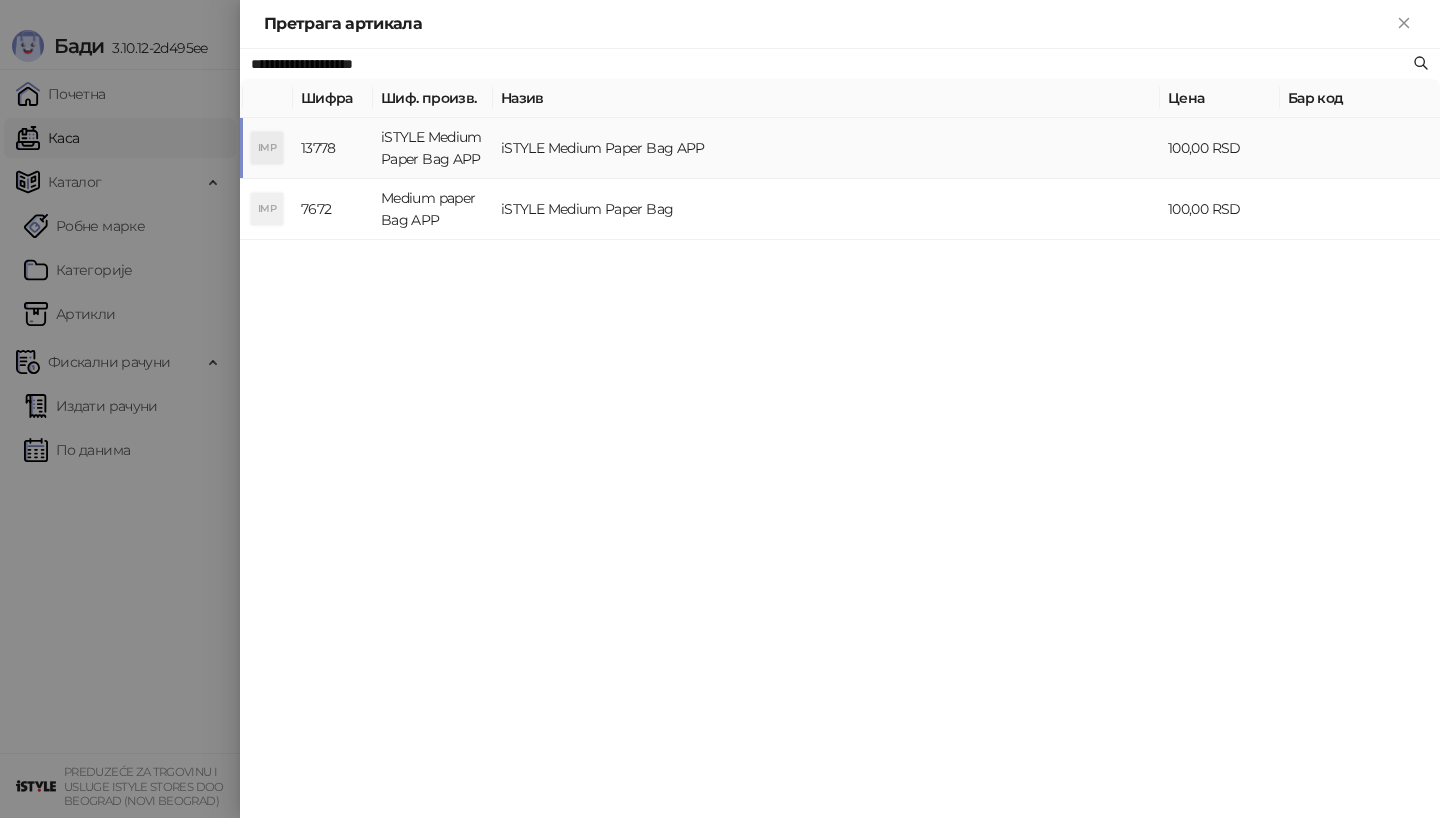 type on "**********" 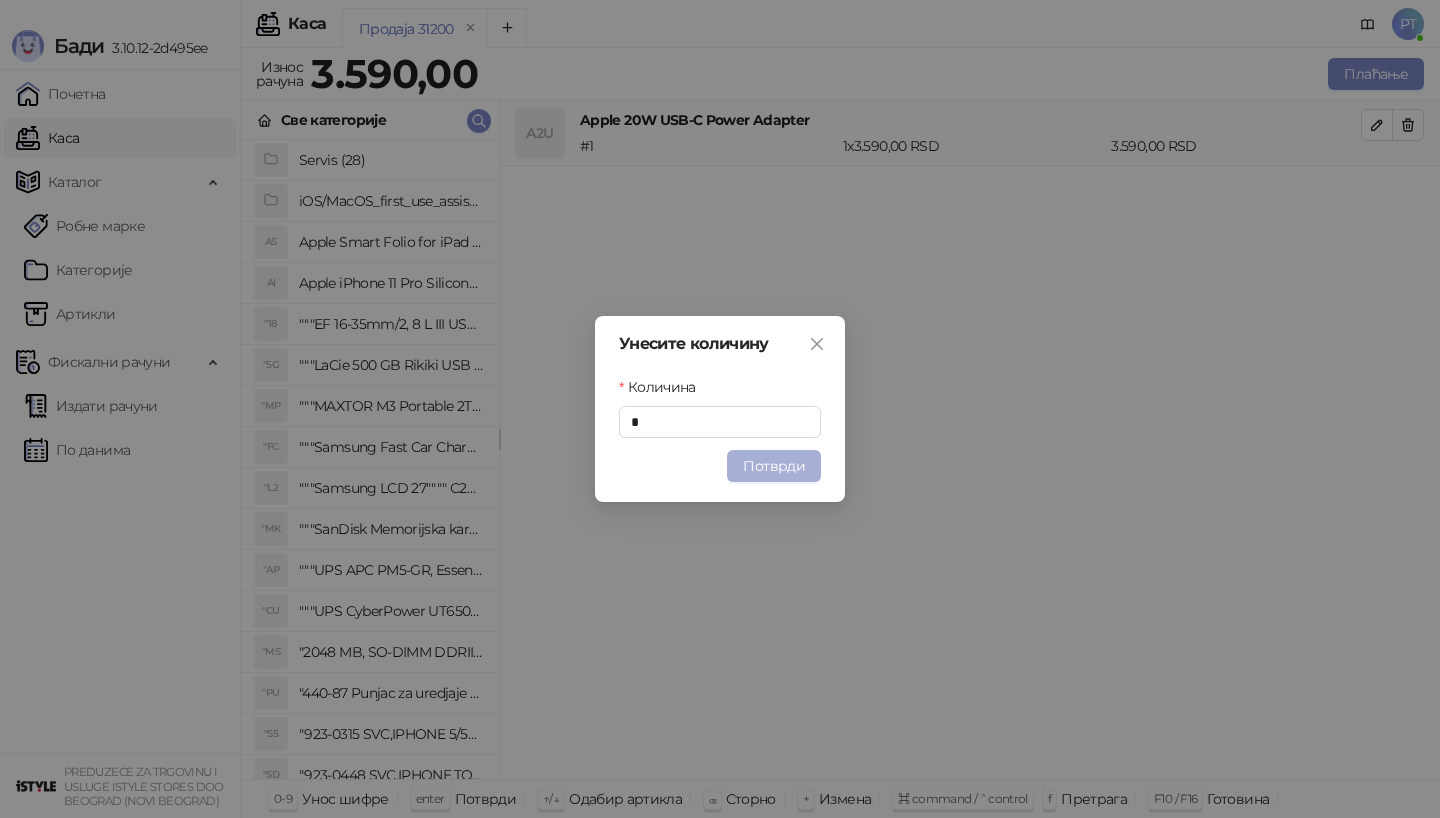click on "Потврди" at bounding box center [774, 466] 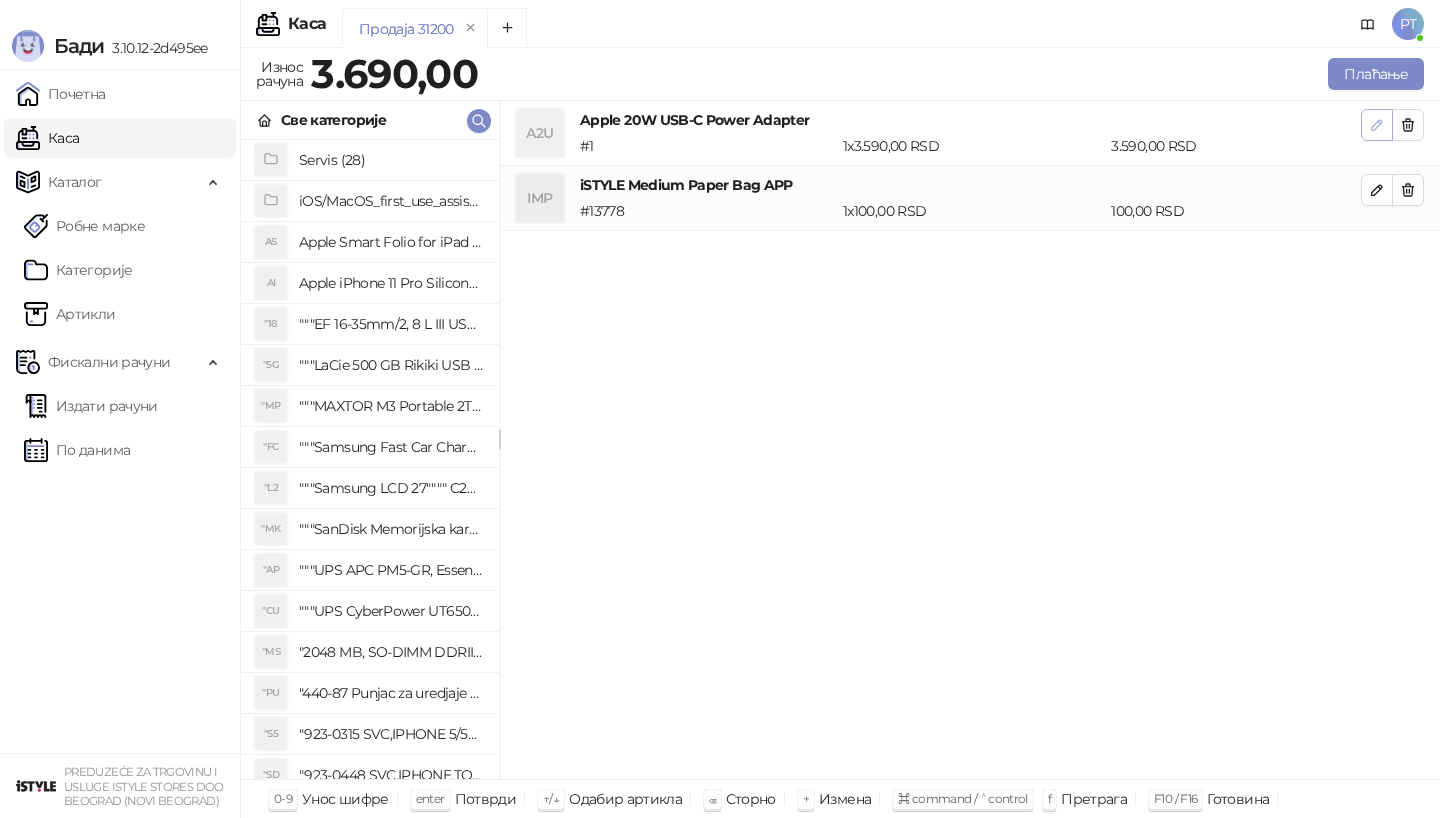 click at bounding box center (1377, 125) 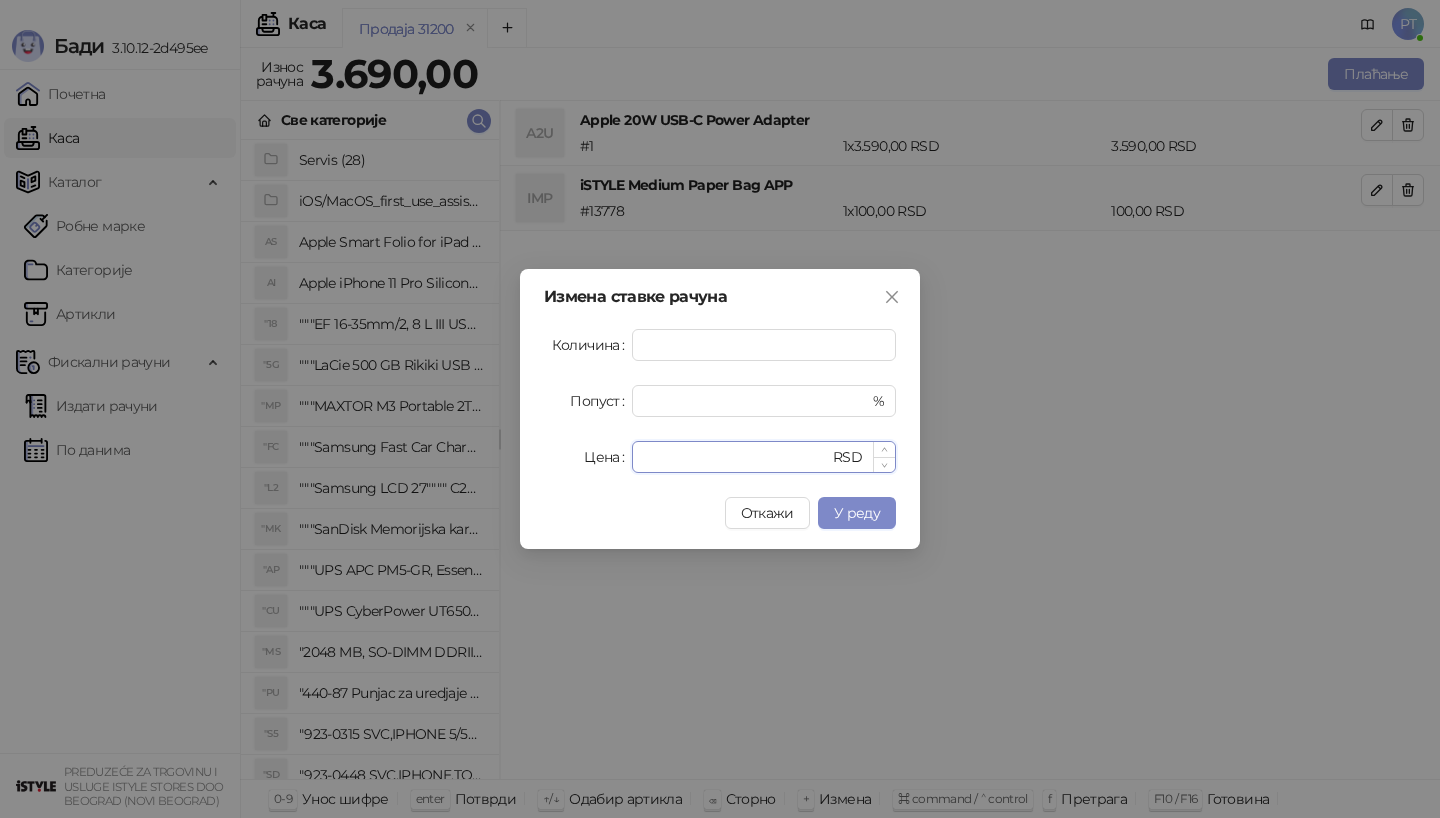 click on "****" at bounding box center (736, 457) 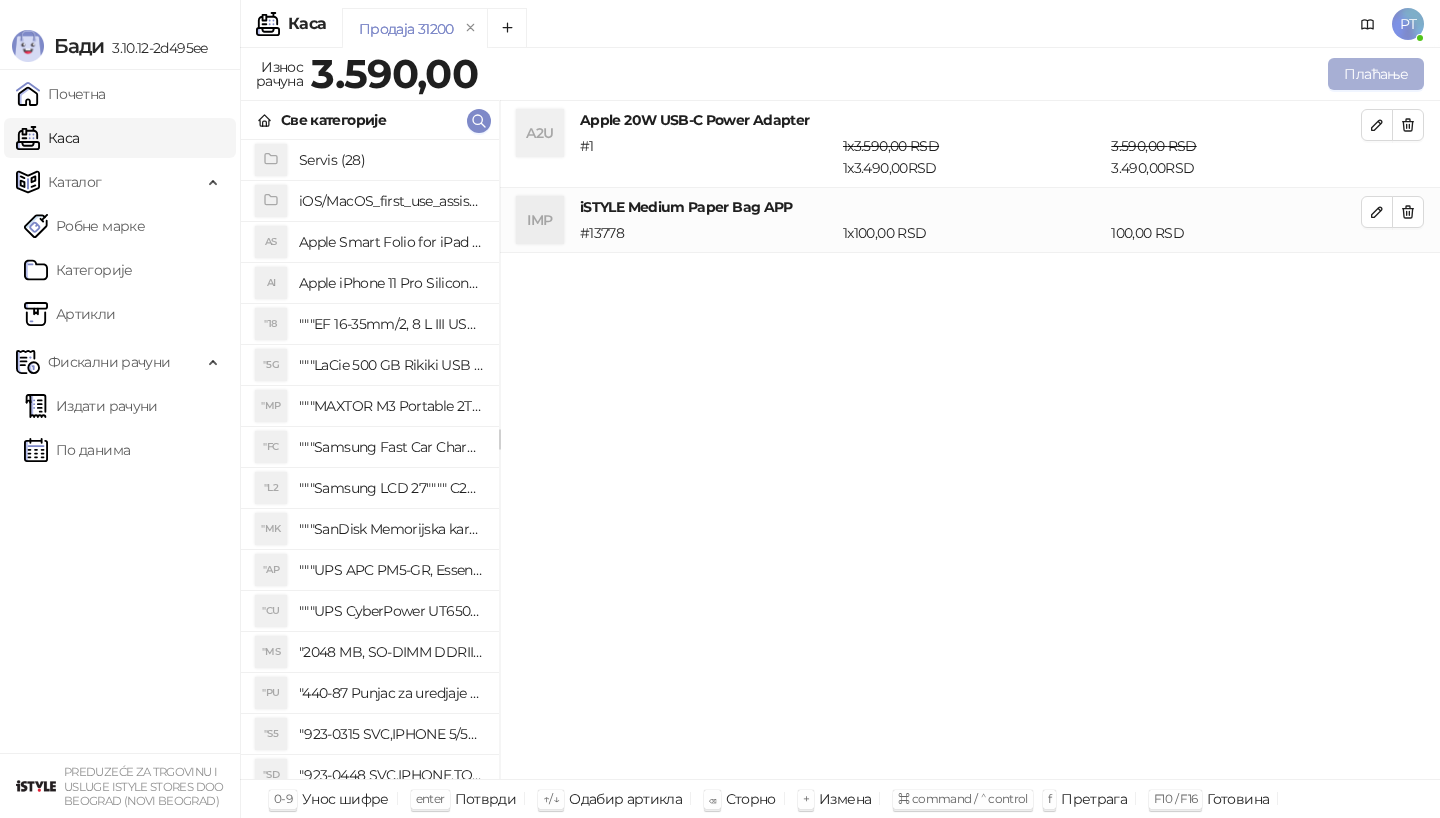 click on "Плаћање" at bounding box center [1376, 74] 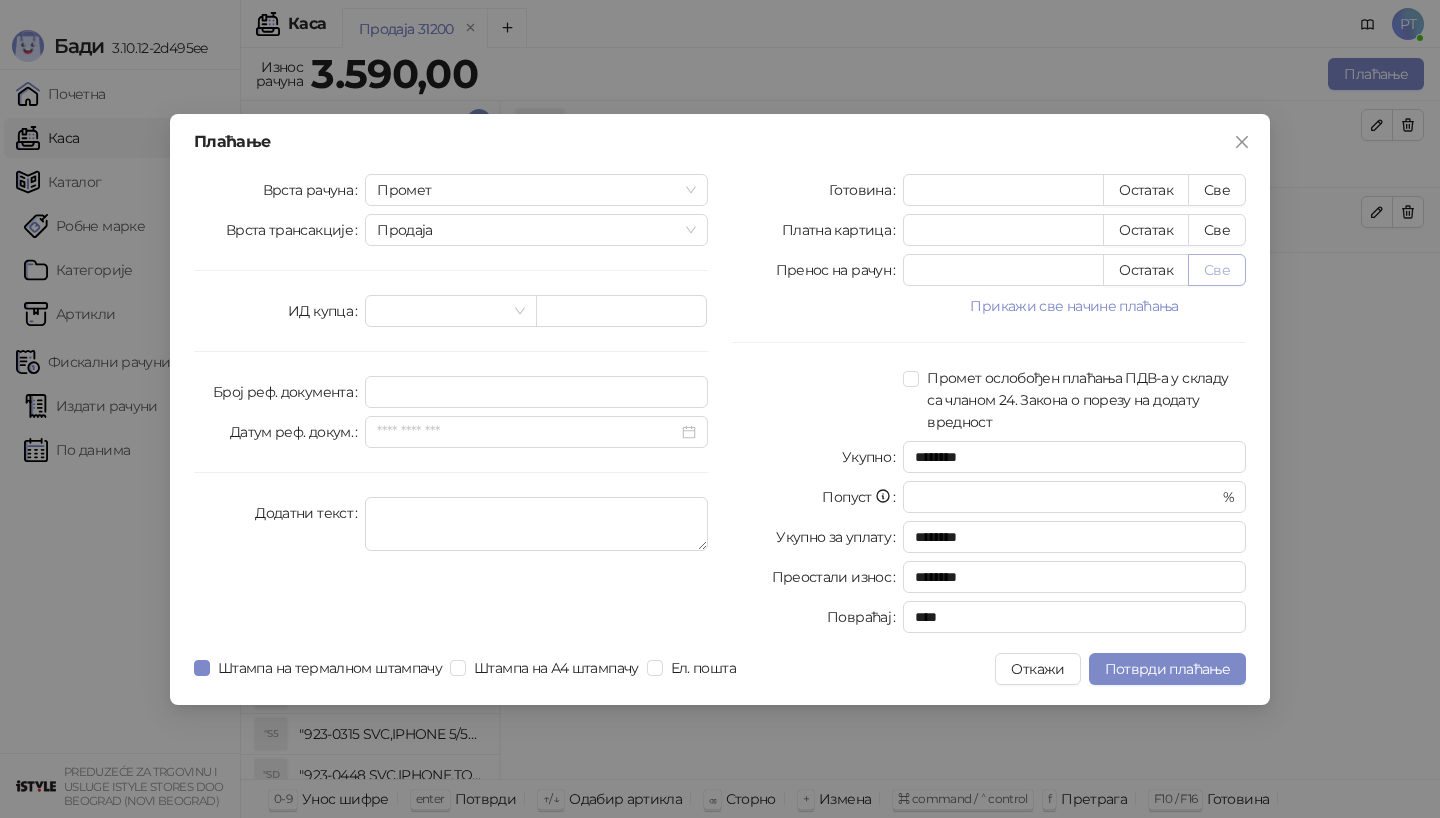 click on "Све" at bounding box center (1217, 230) 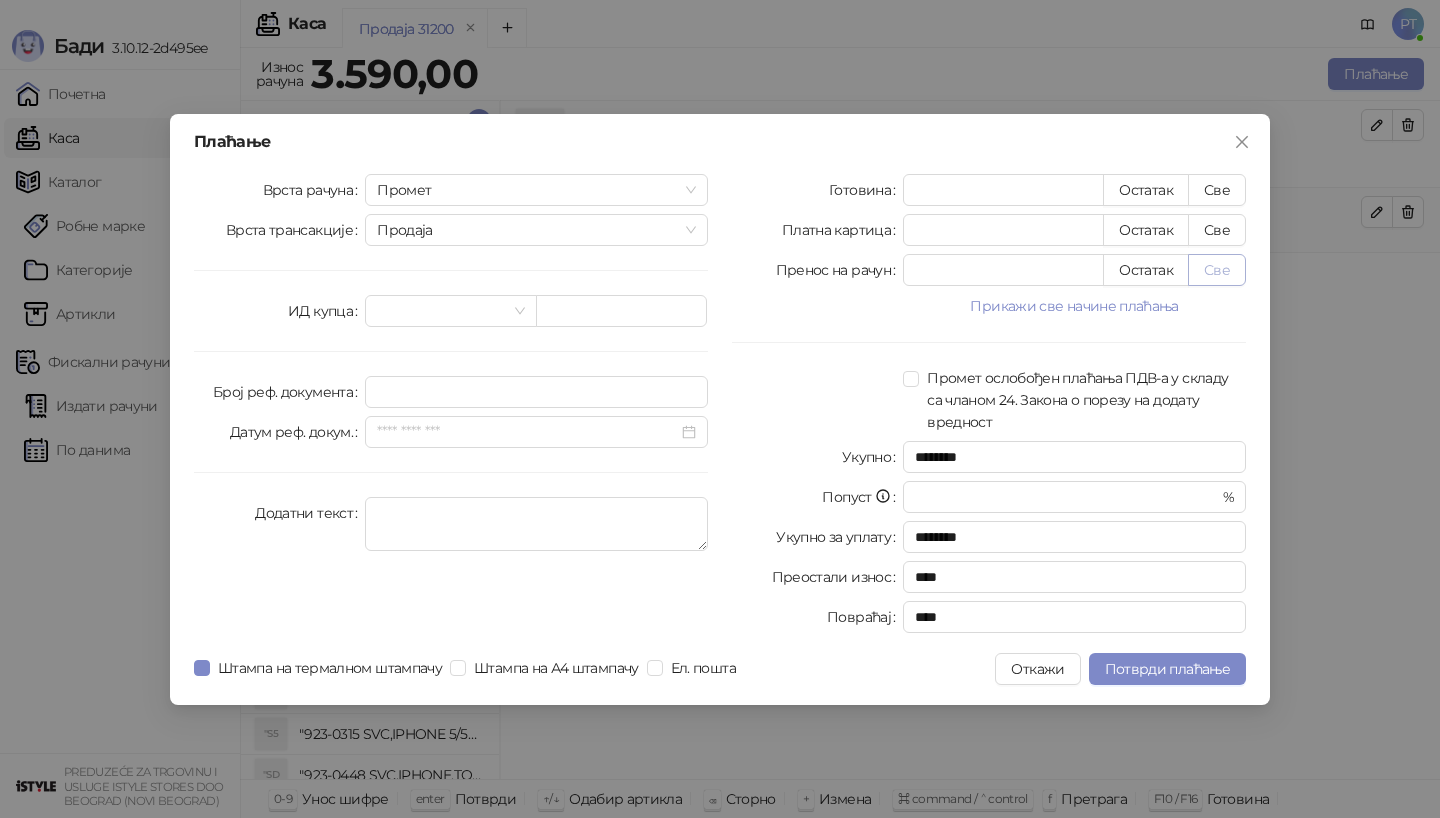 type on "****" 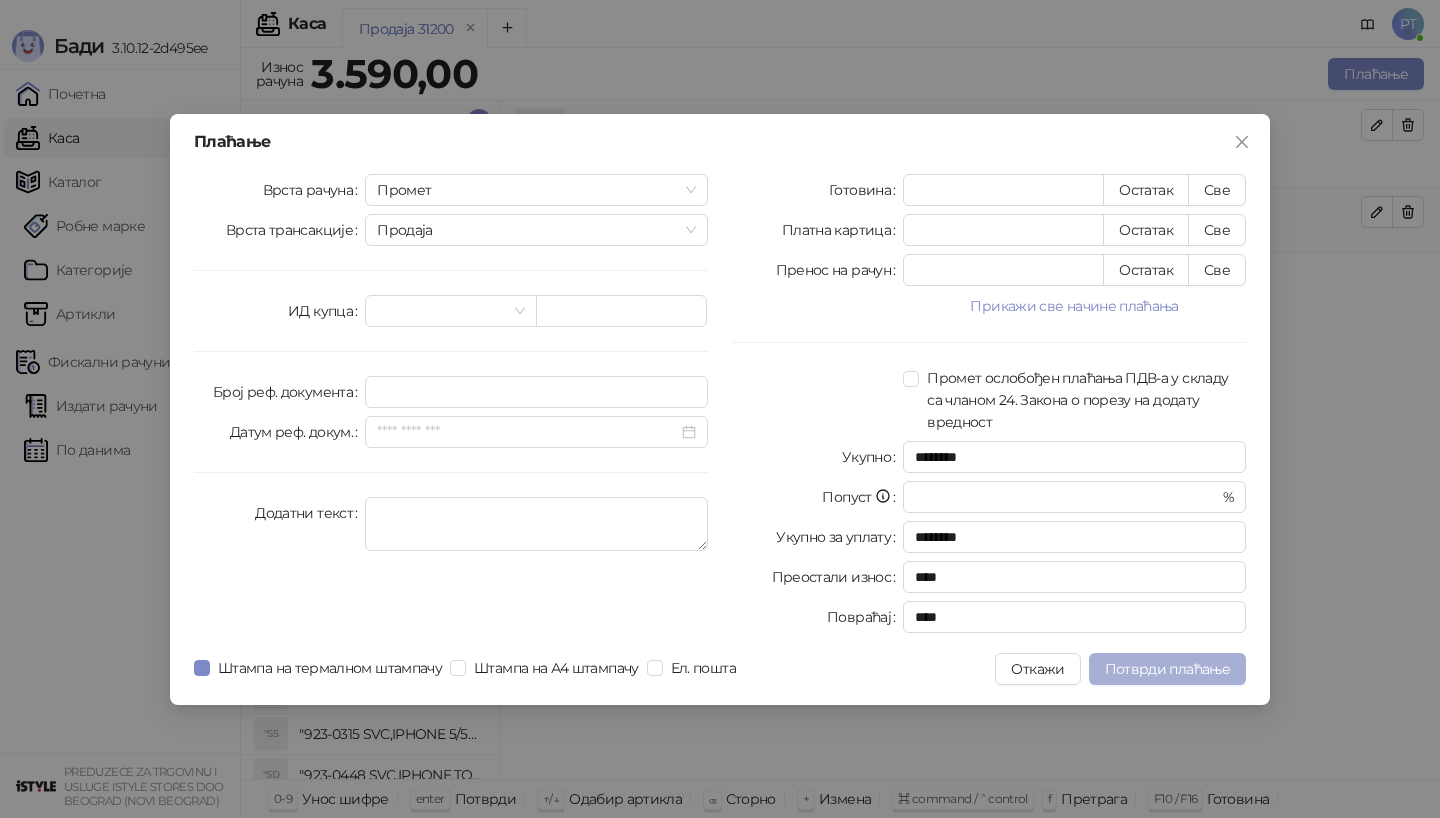 click on "Потврди плаћање" at bounding box center (1167, 669) 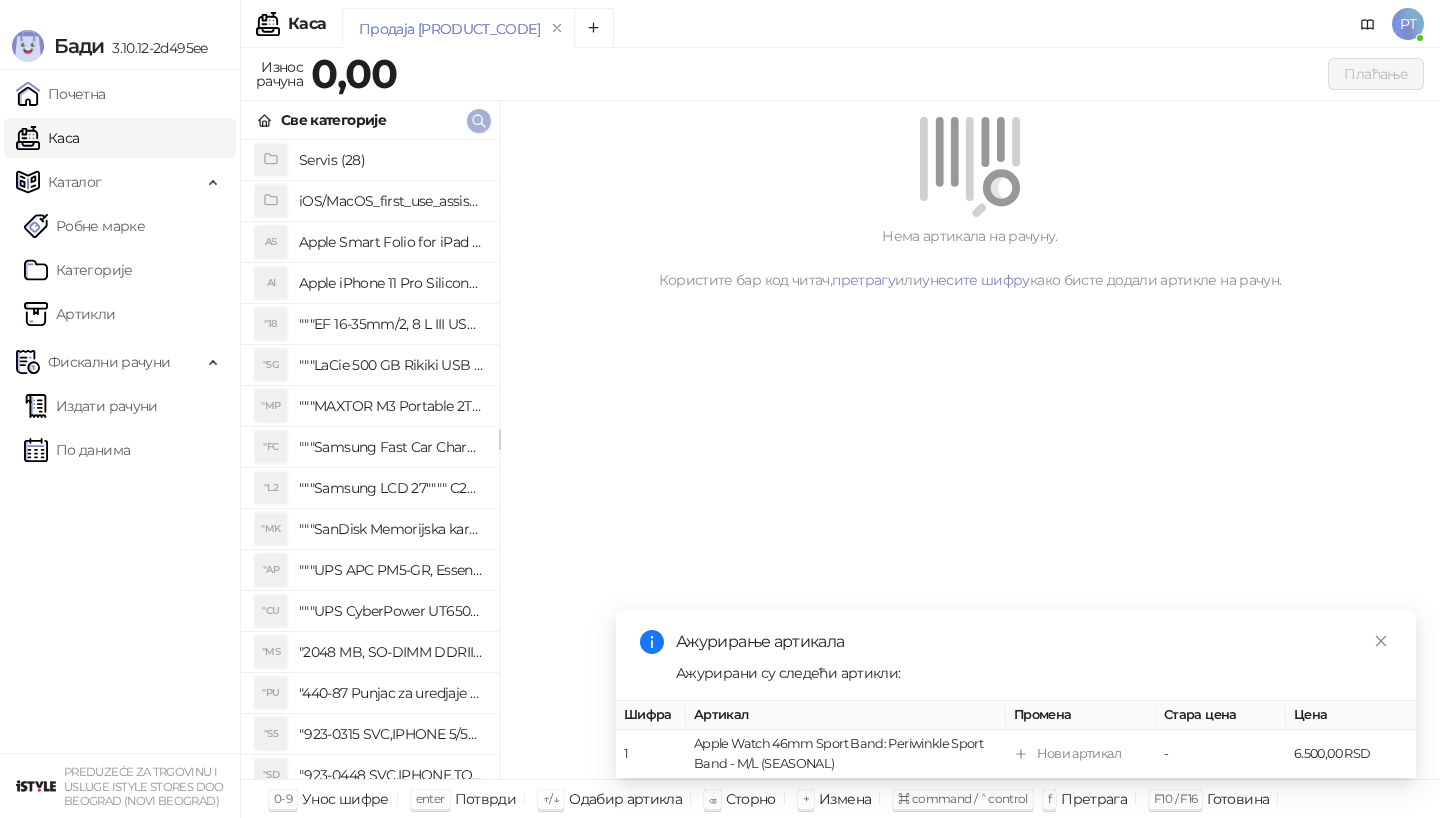click at bounding box center (479, 120) 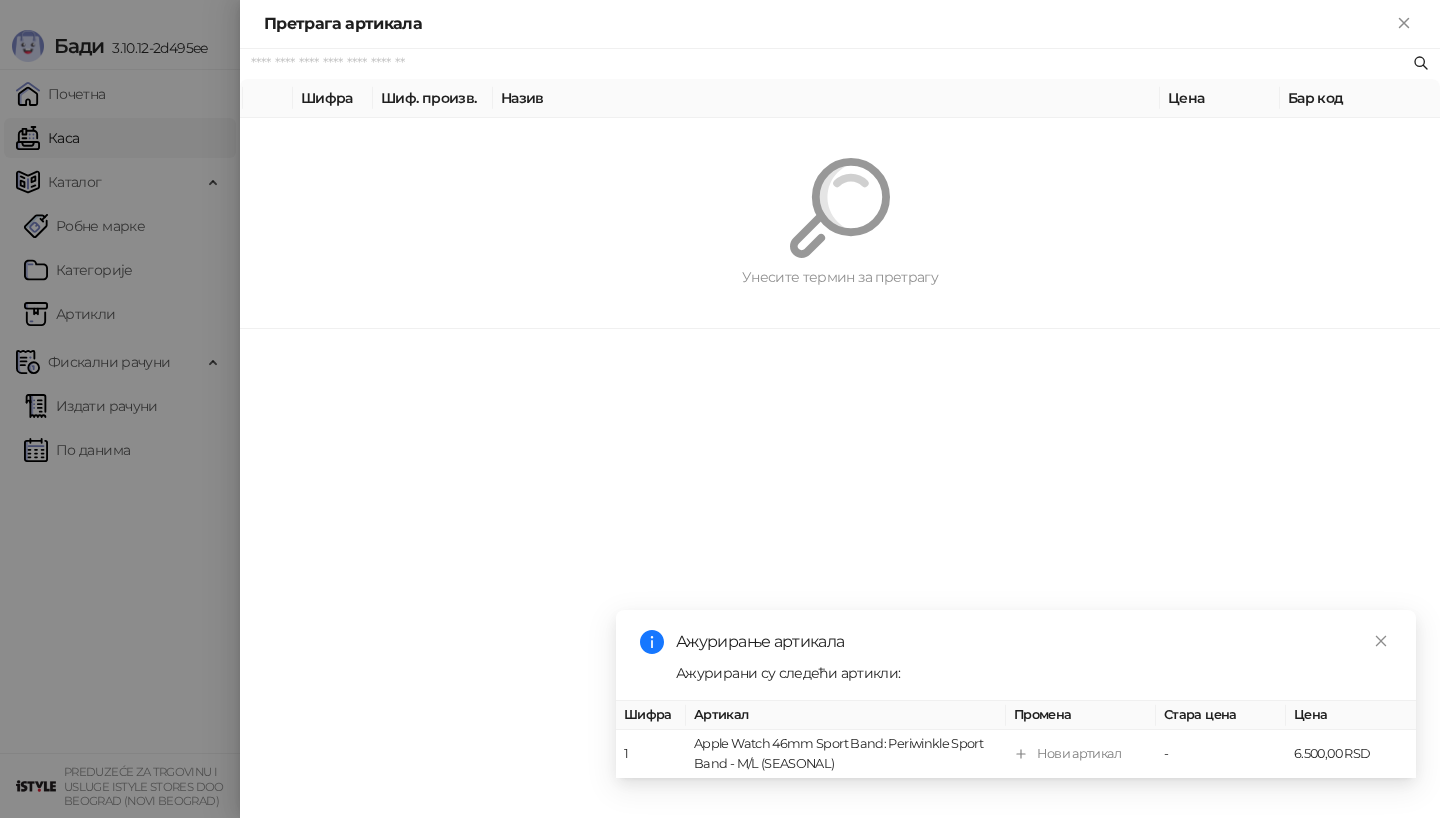 paste on "*********" 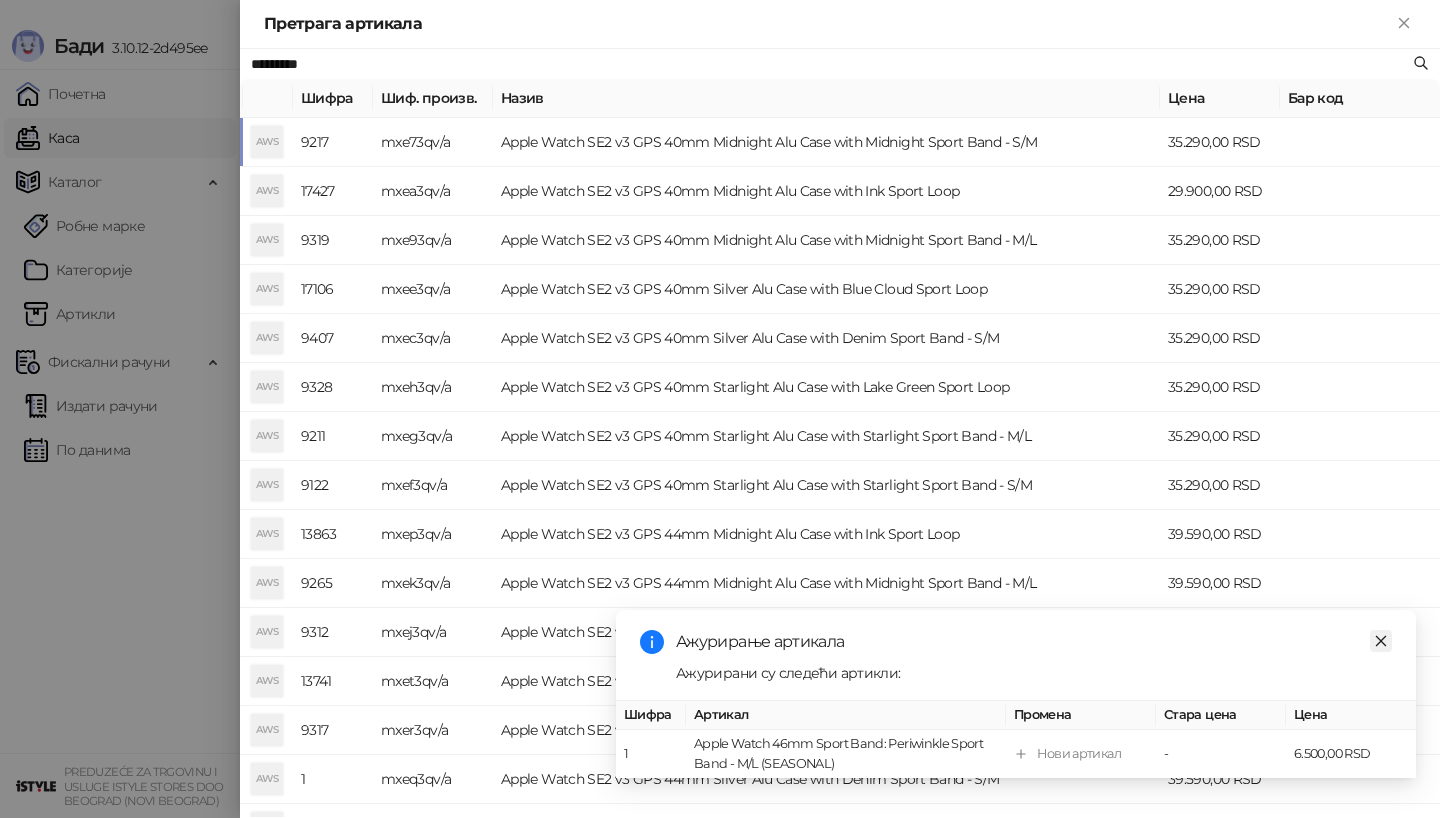 click 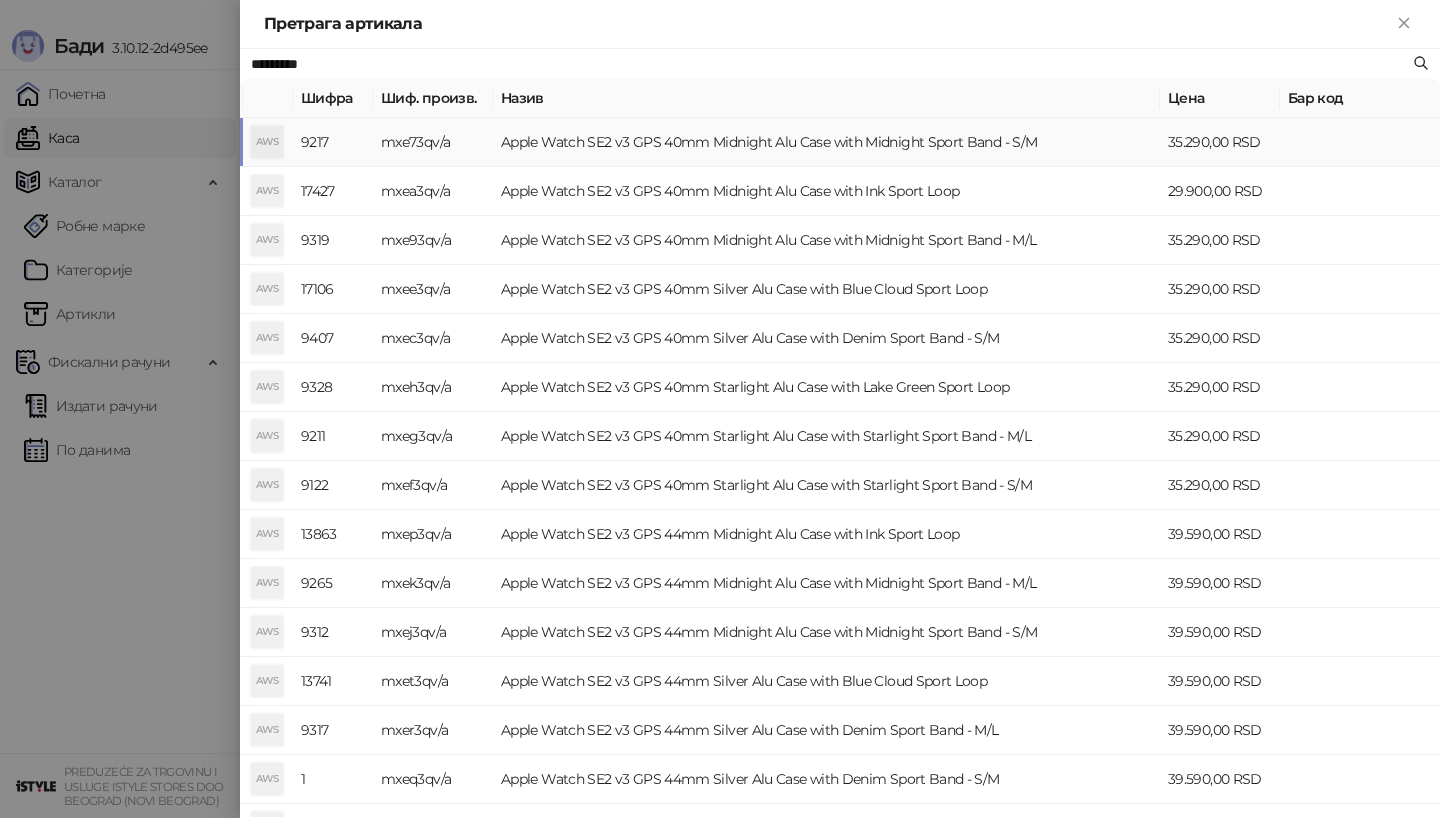 click on "Apple Watch SE2 v3 GPS 40mm Midnight Alu Case with Midnight Sport Band - S/M" at bounding box center [826, 142] 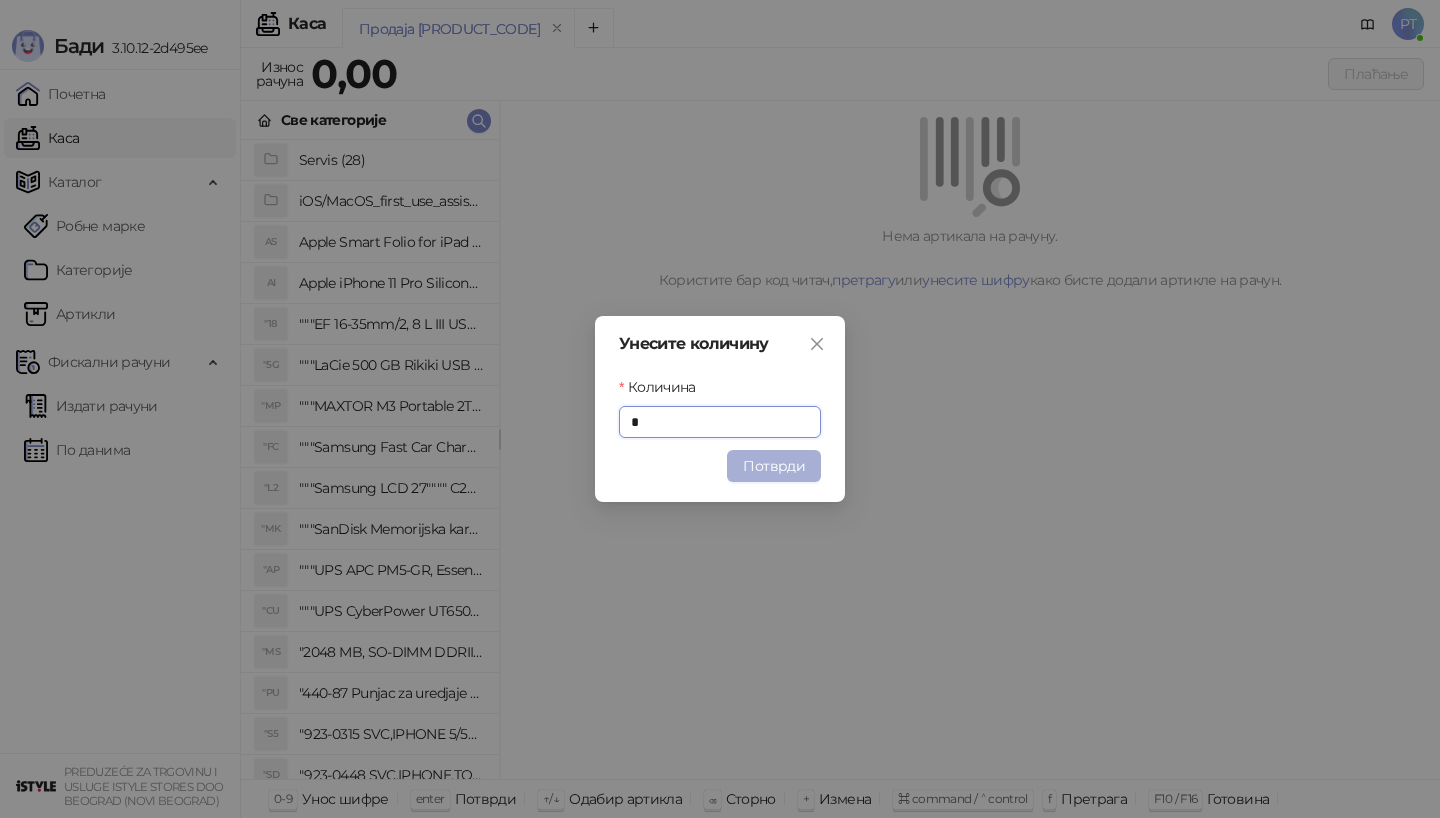 click on "Потврди" at bounding box center (774, 466) 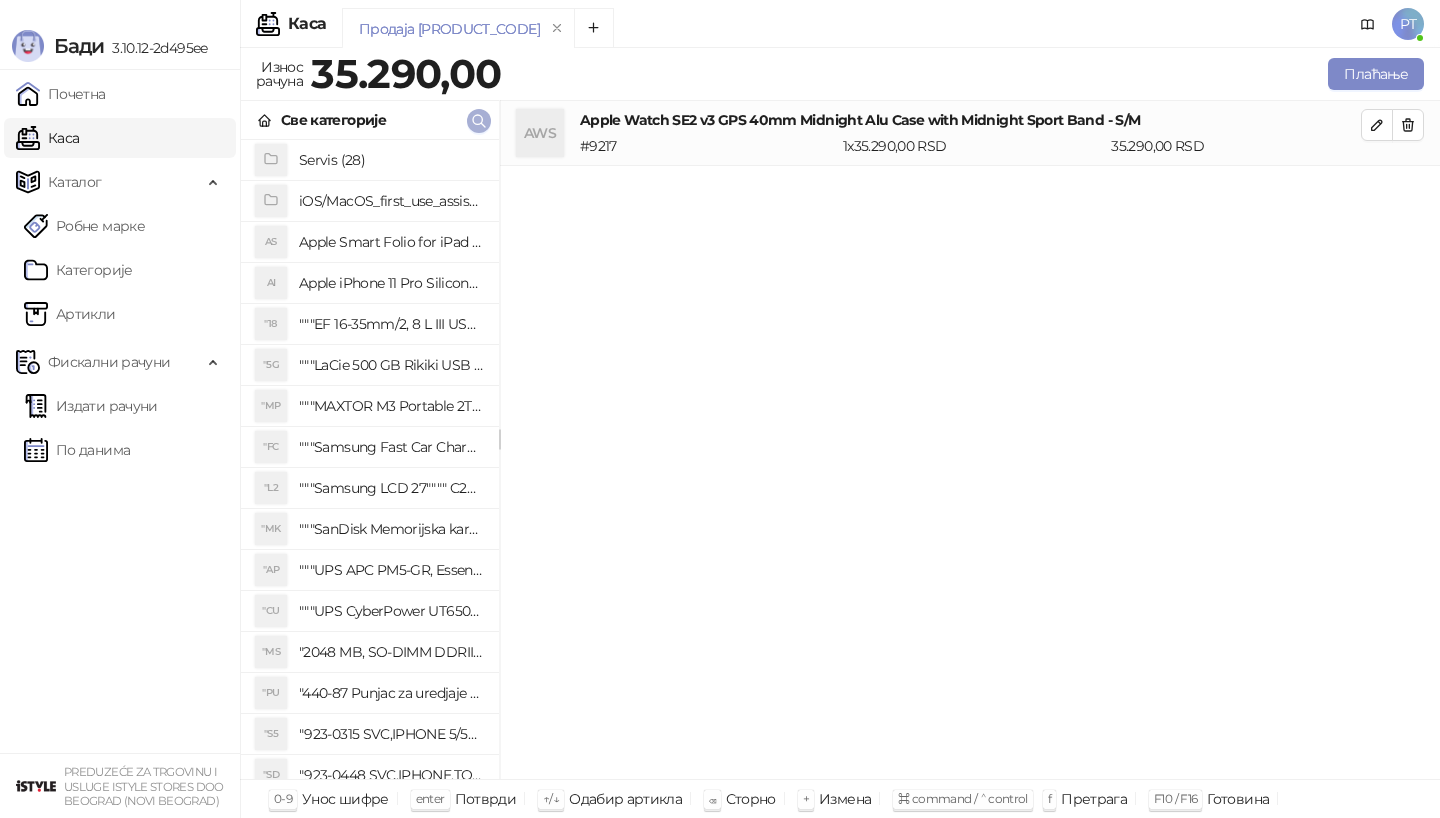 click 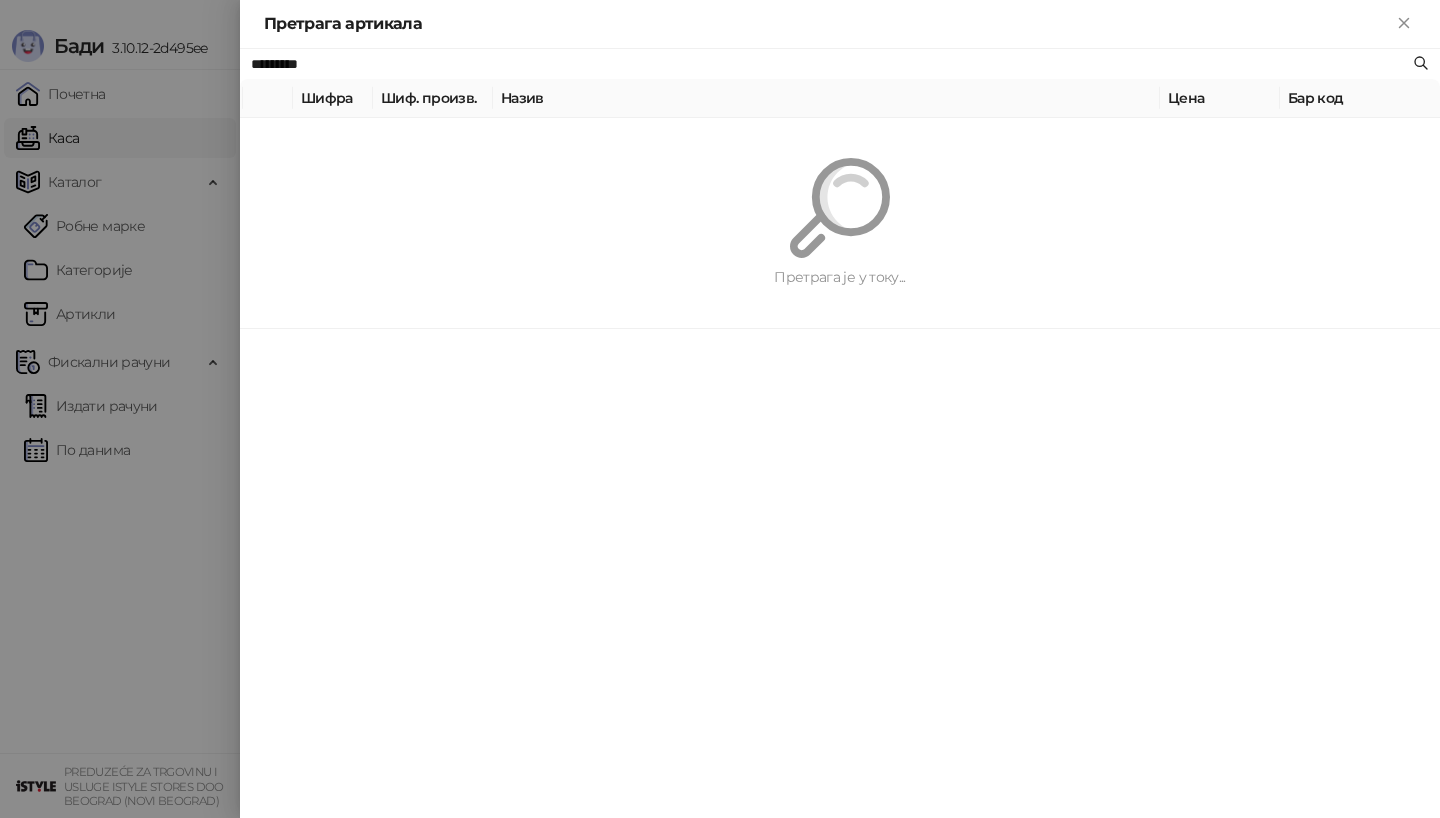 paste on "**********" 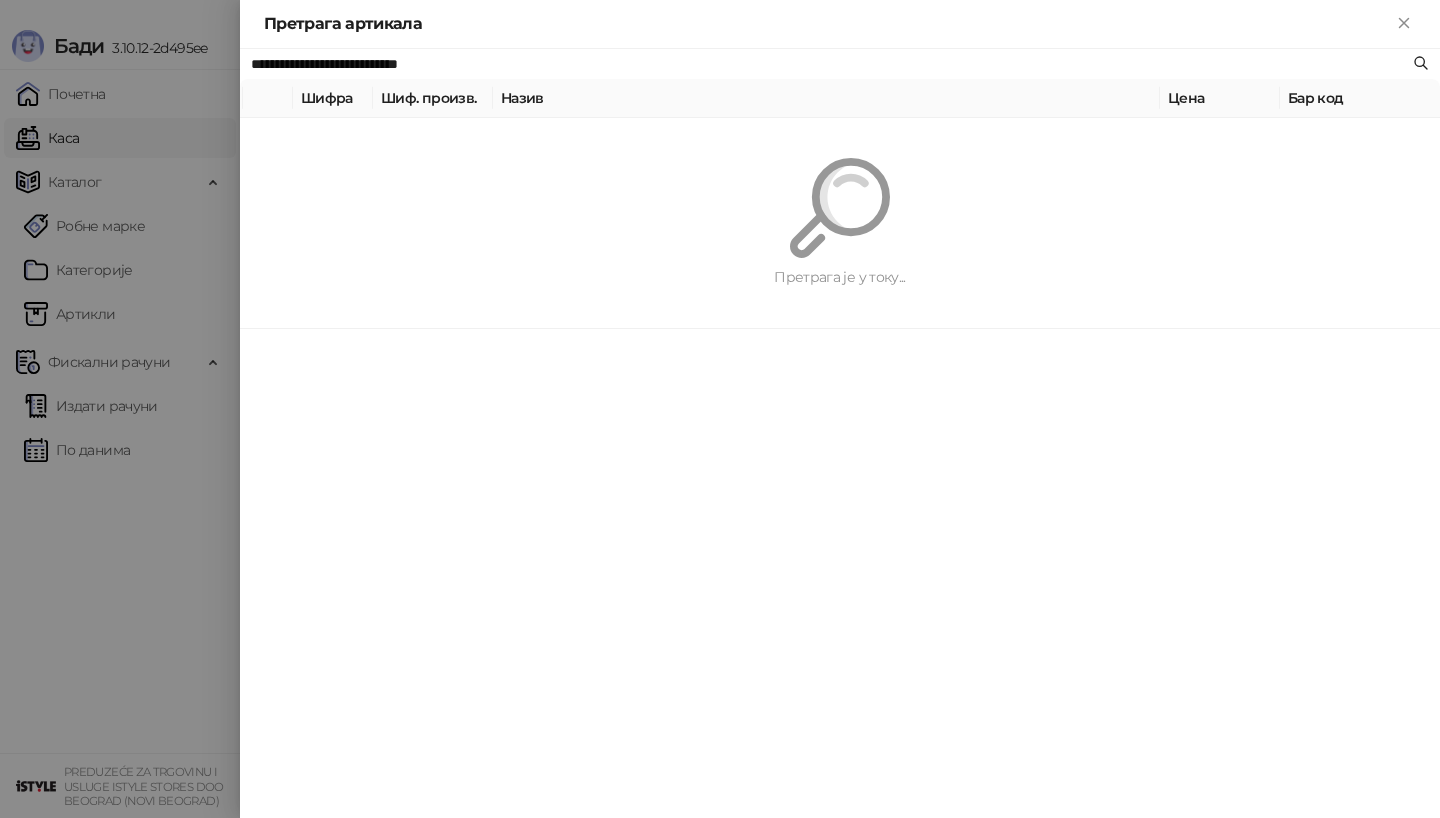 type on "**********" 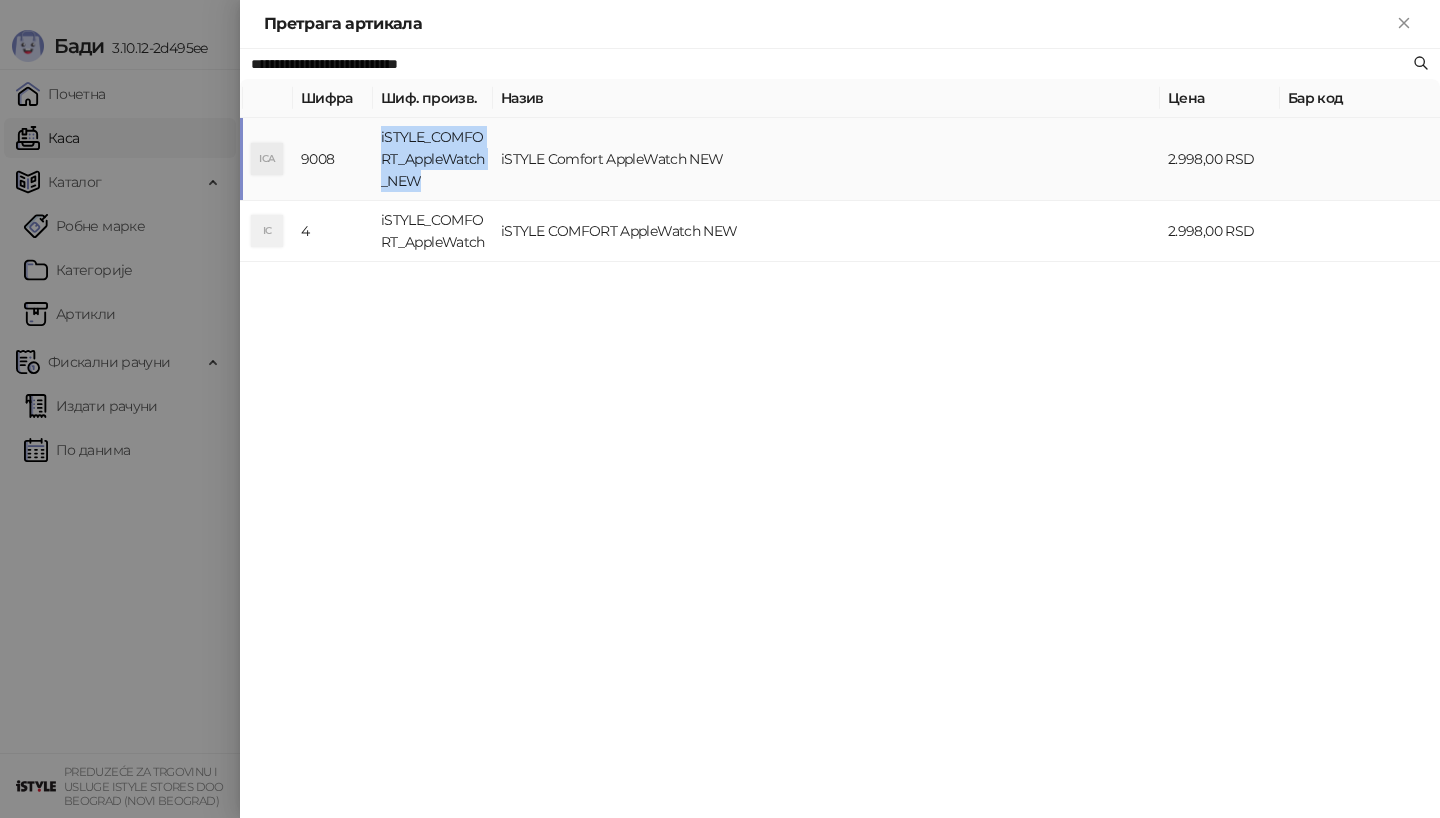 click on "iSTYLE_COMFORT_AppleWatch_NEW" at bounding box center [433, 159] 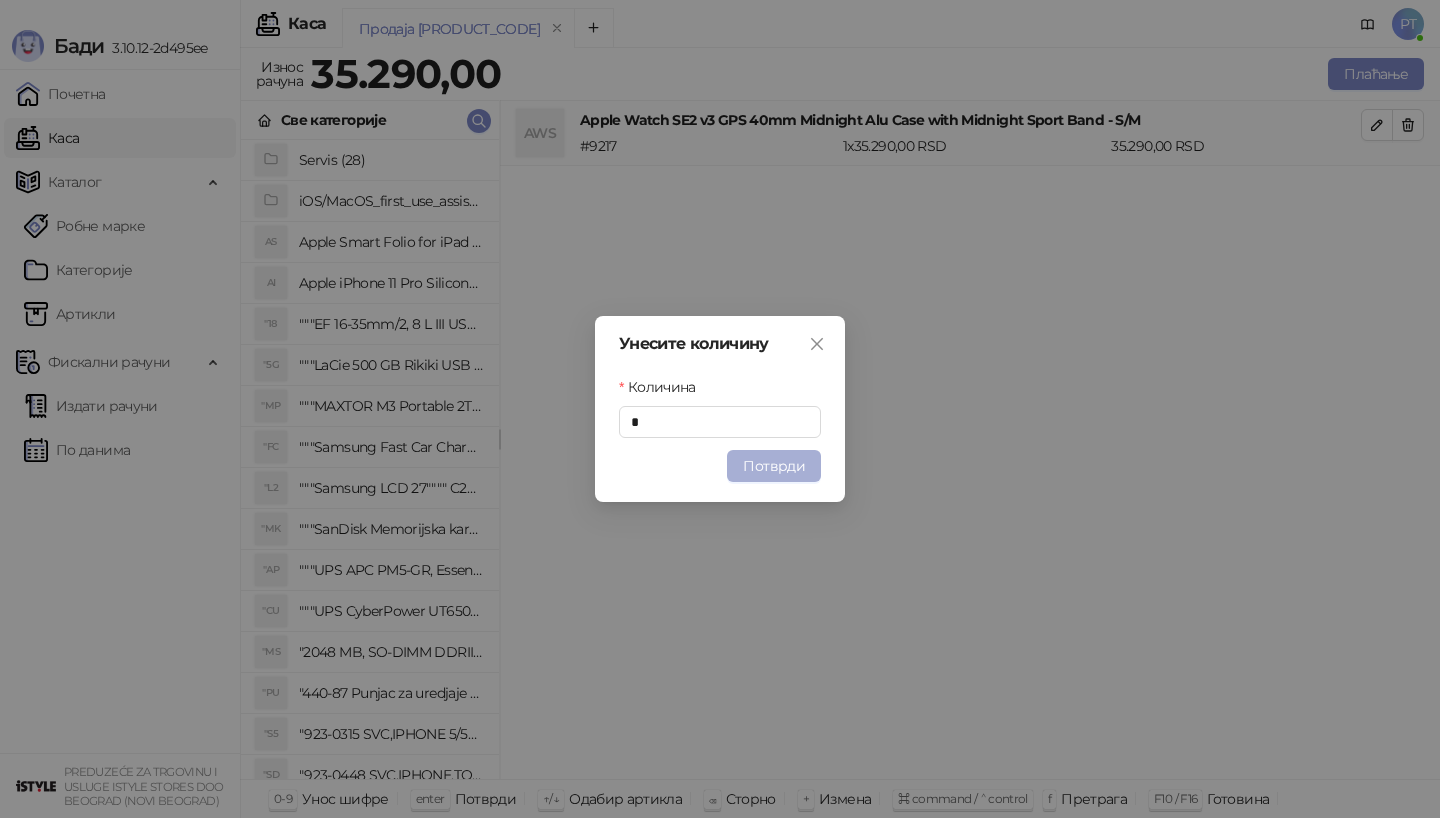 click on "Потврди" at bounding box center [774, 466] 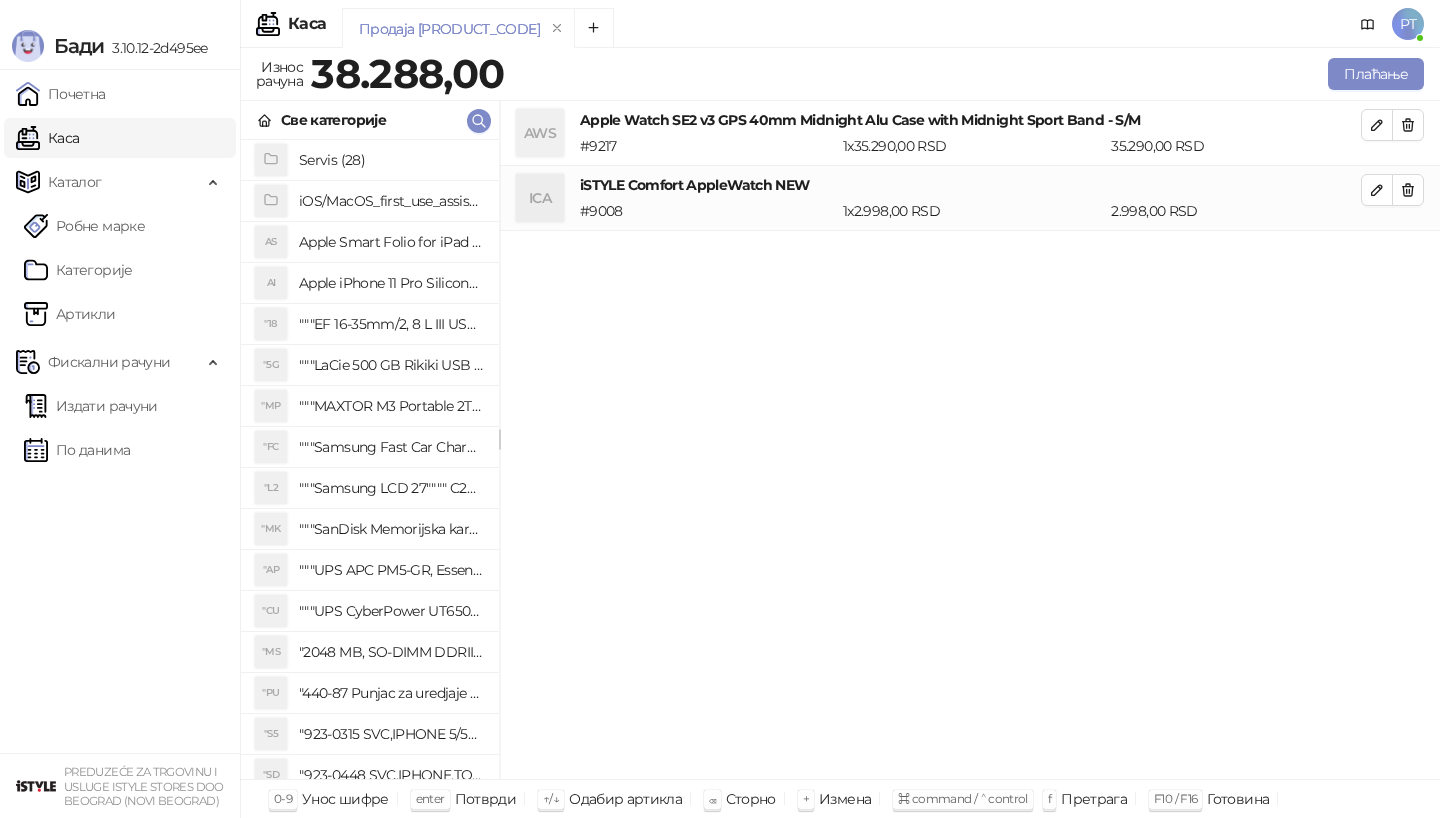click on "Све категорије" at bounding box center [370, 120] 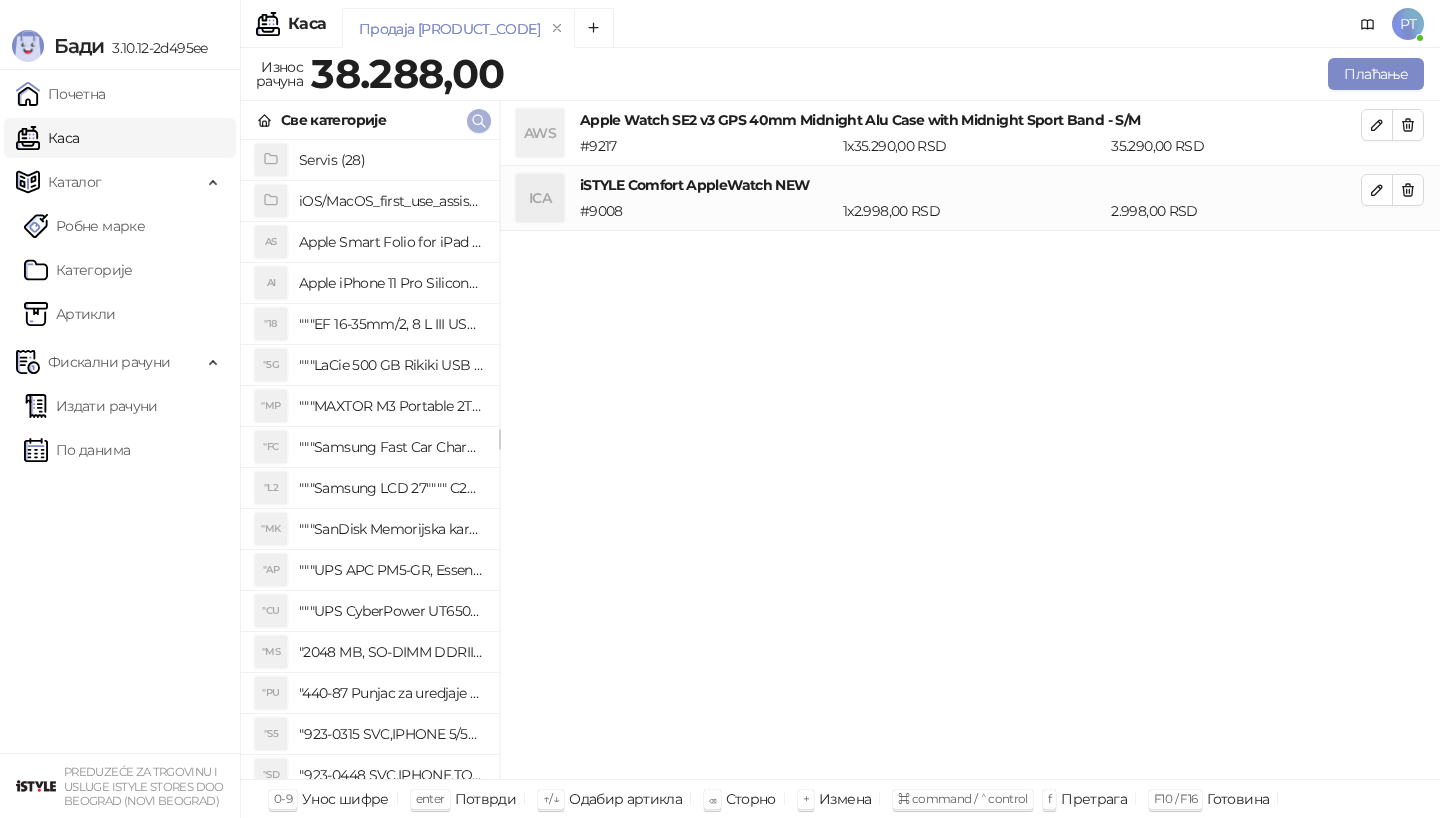 type 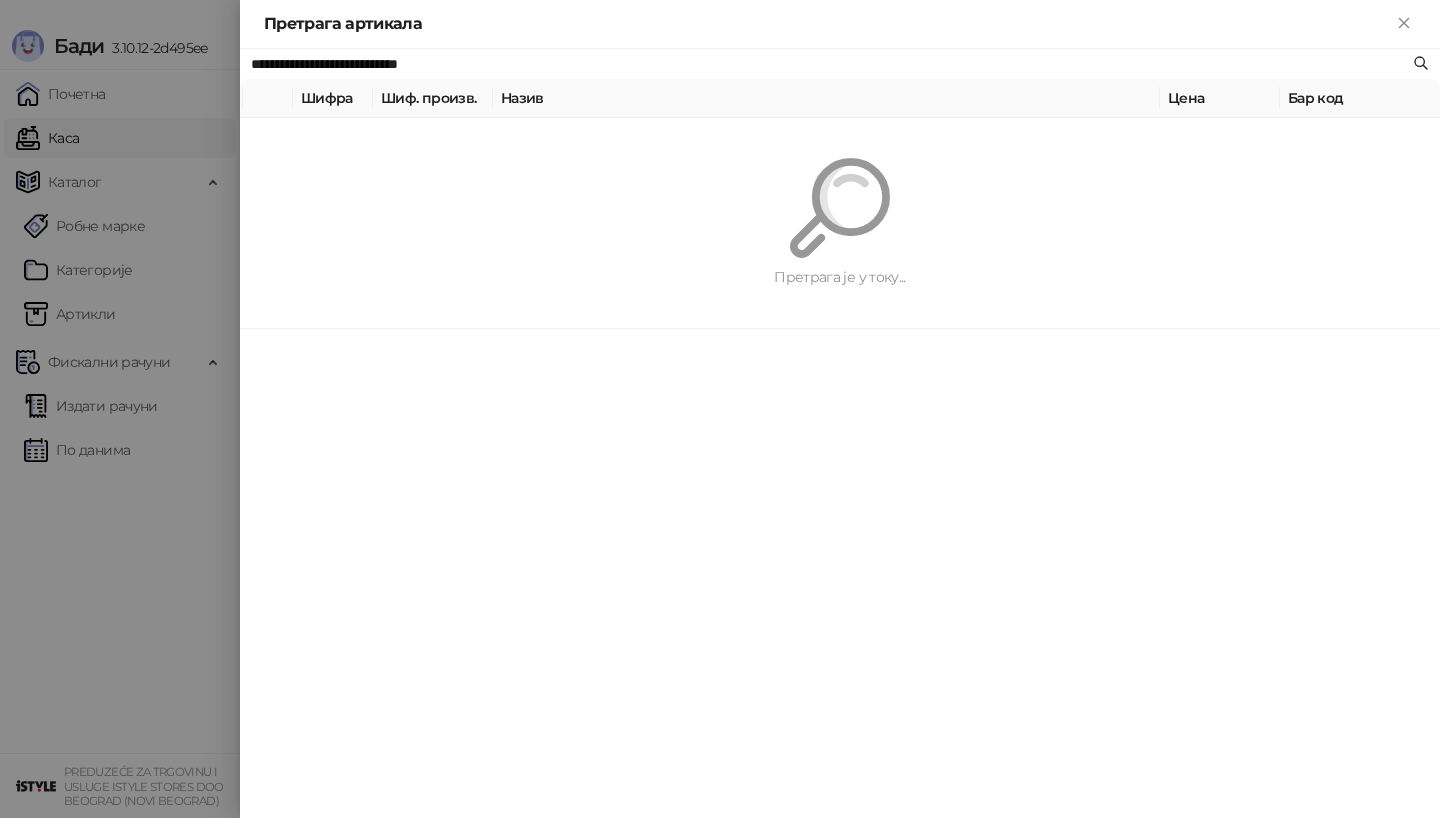 paste 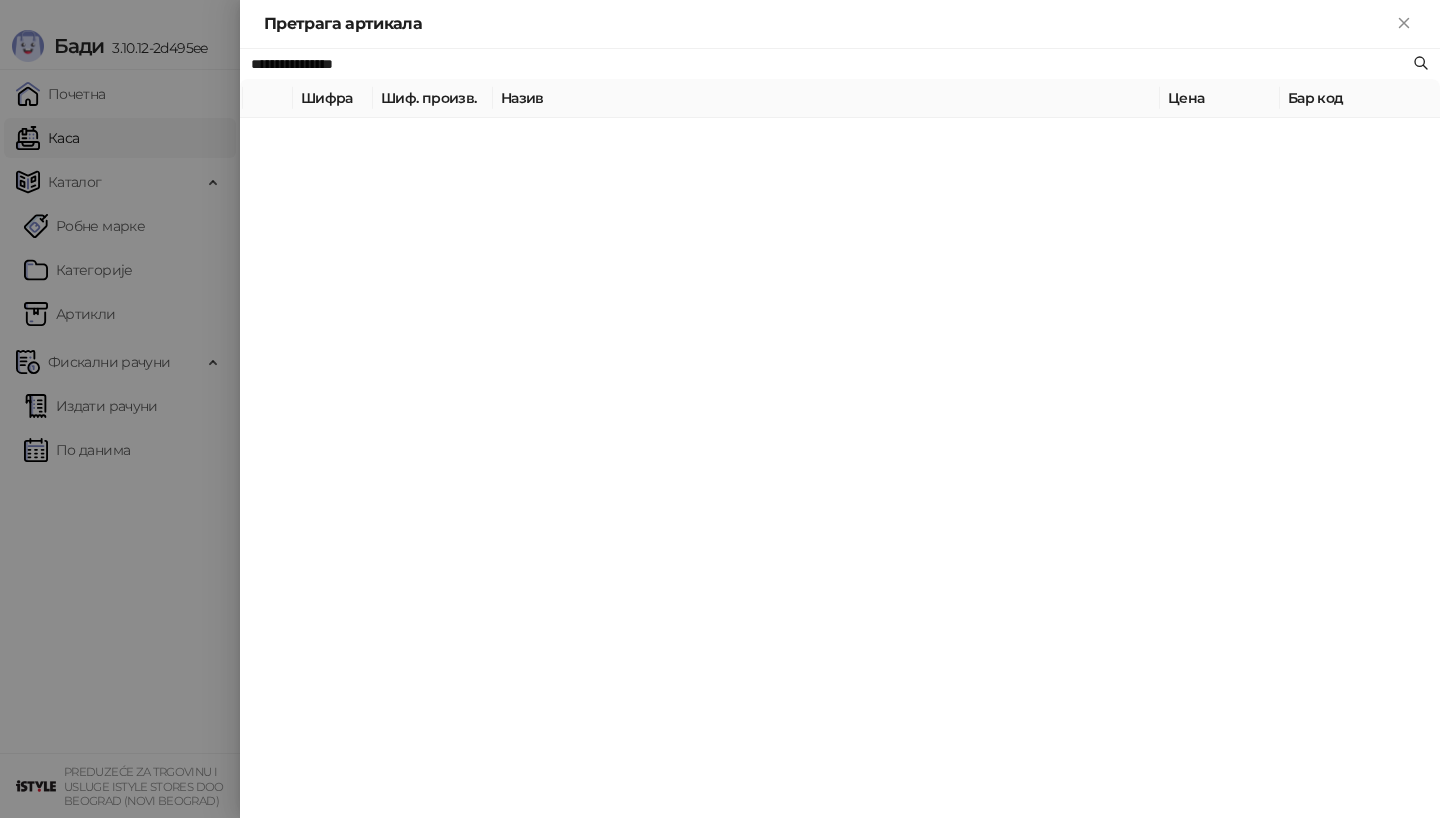 type on "**********" 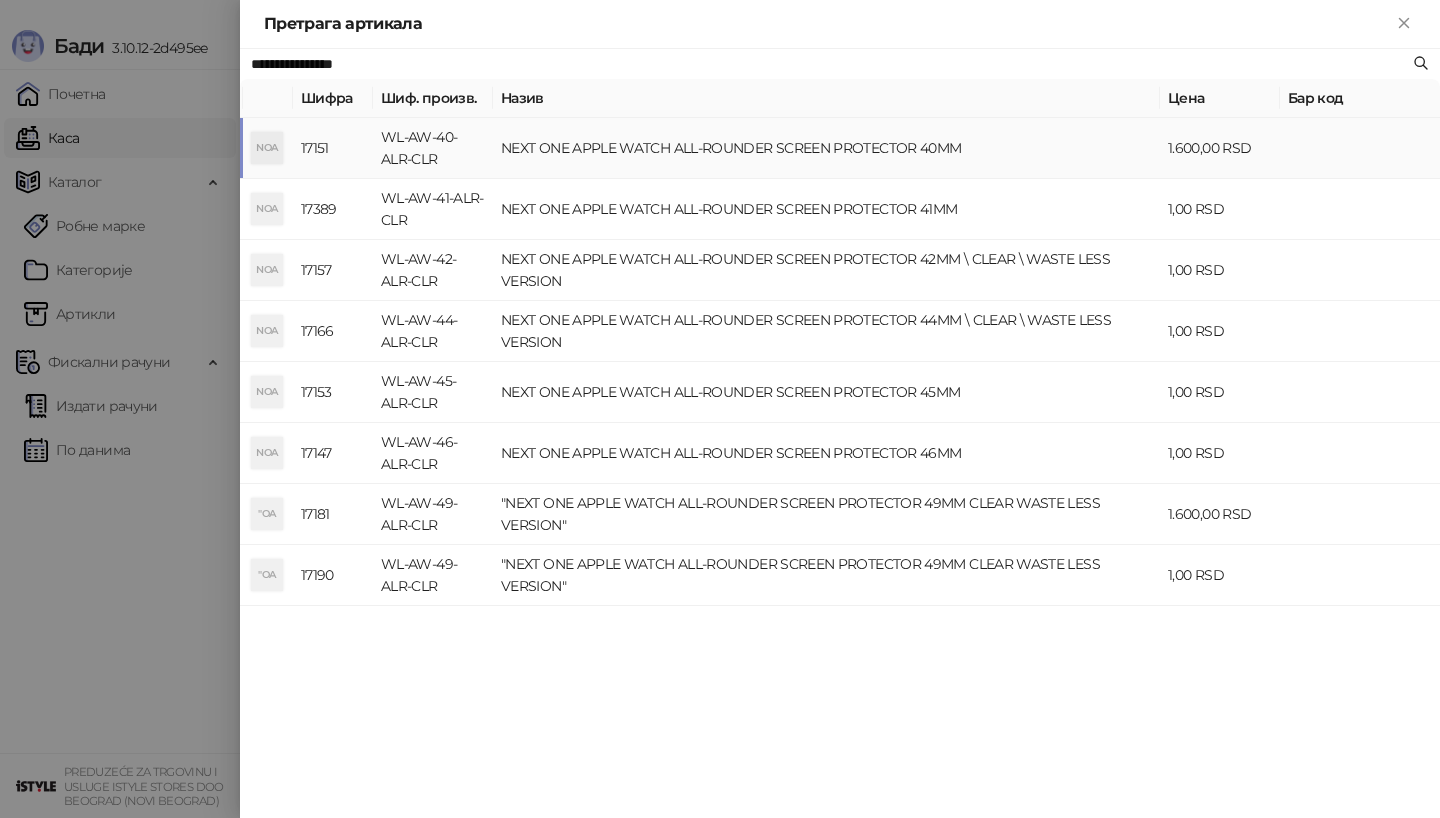 click on "WL-AW-40-ALR-CLR" at bounding box center (433, 148) 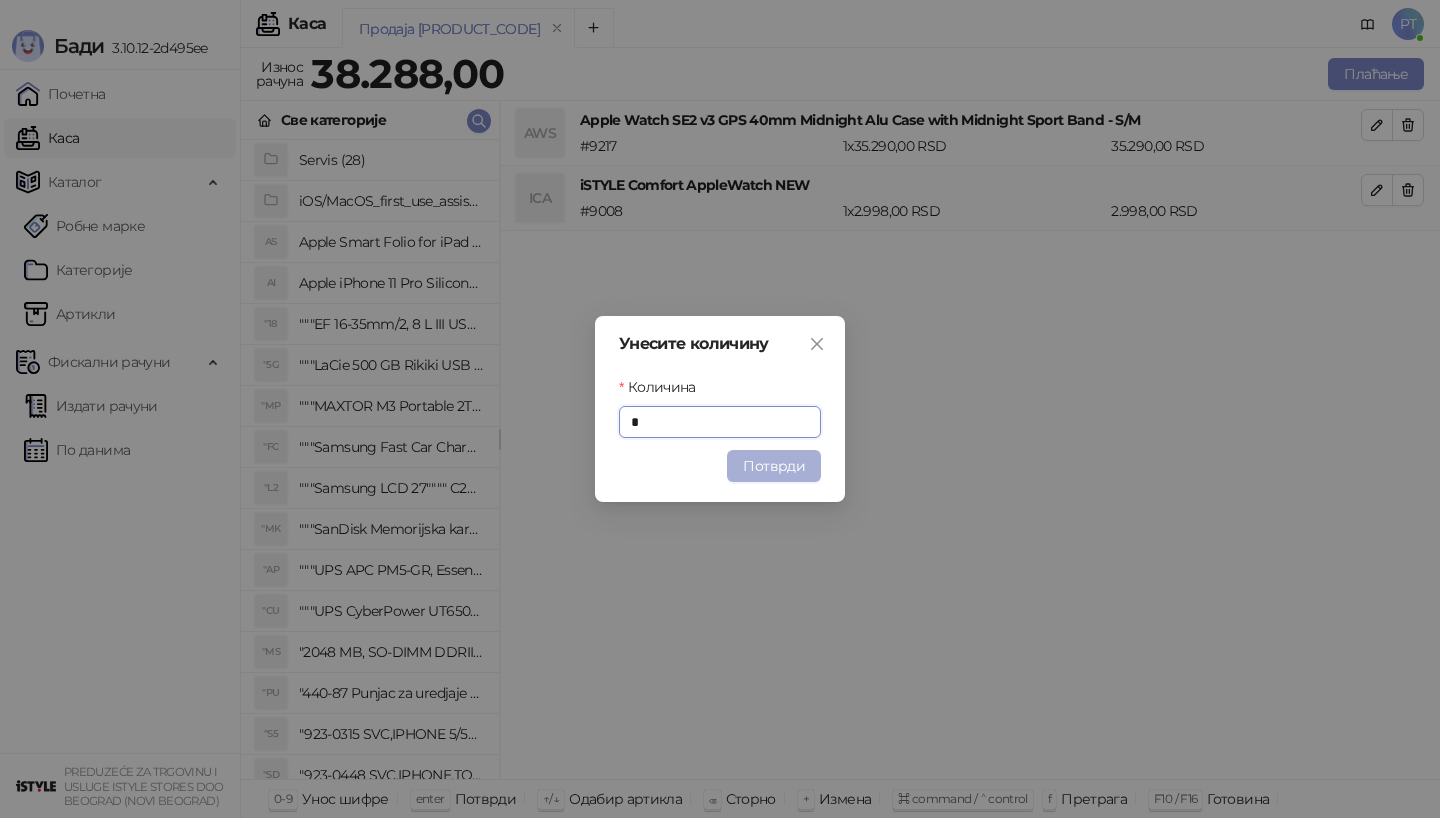 click on "Потврди" at bounding box center [774, 466] 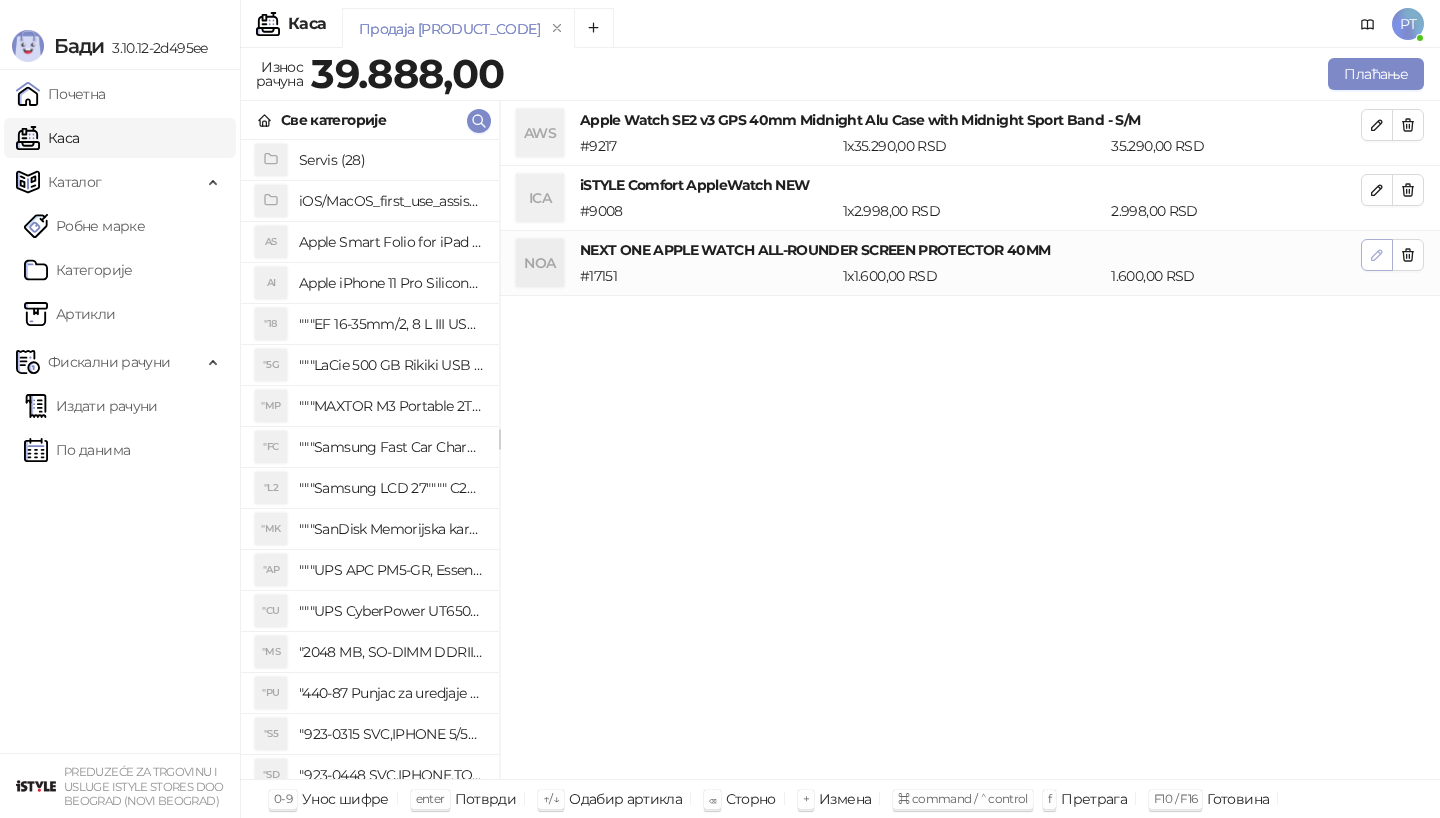 click 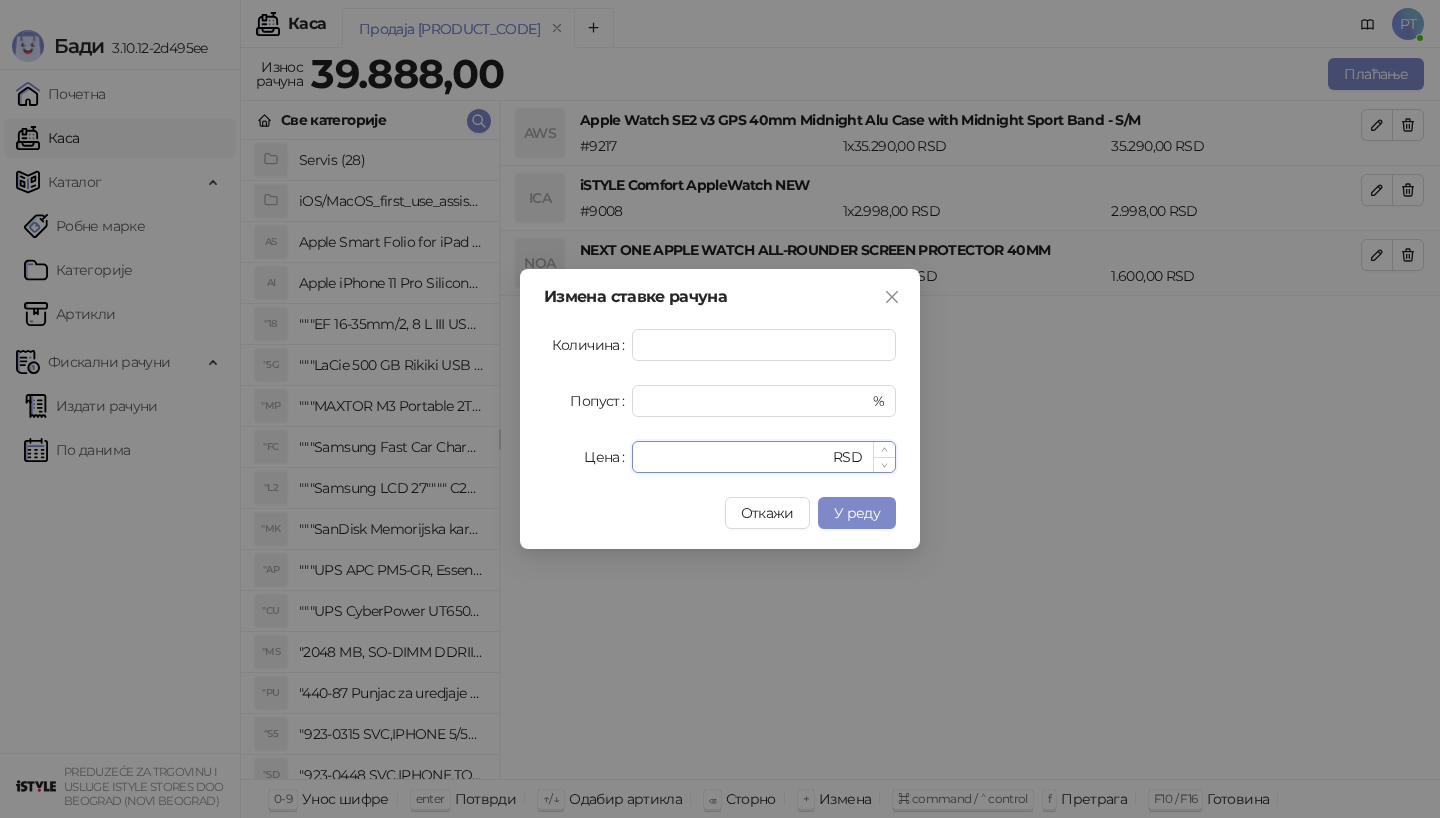 click on "****" at bounding box center (736, 457) 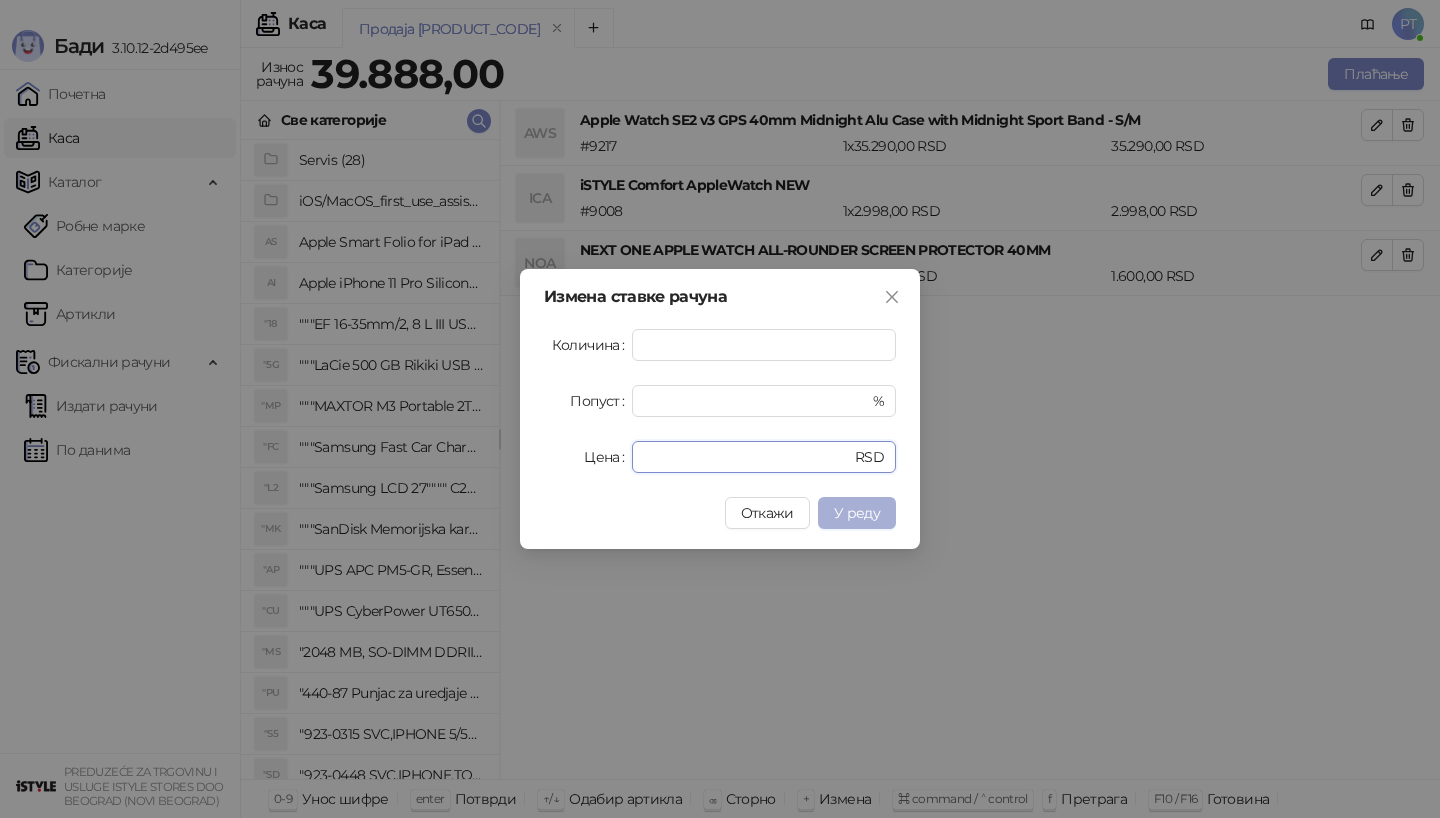 type on "*" 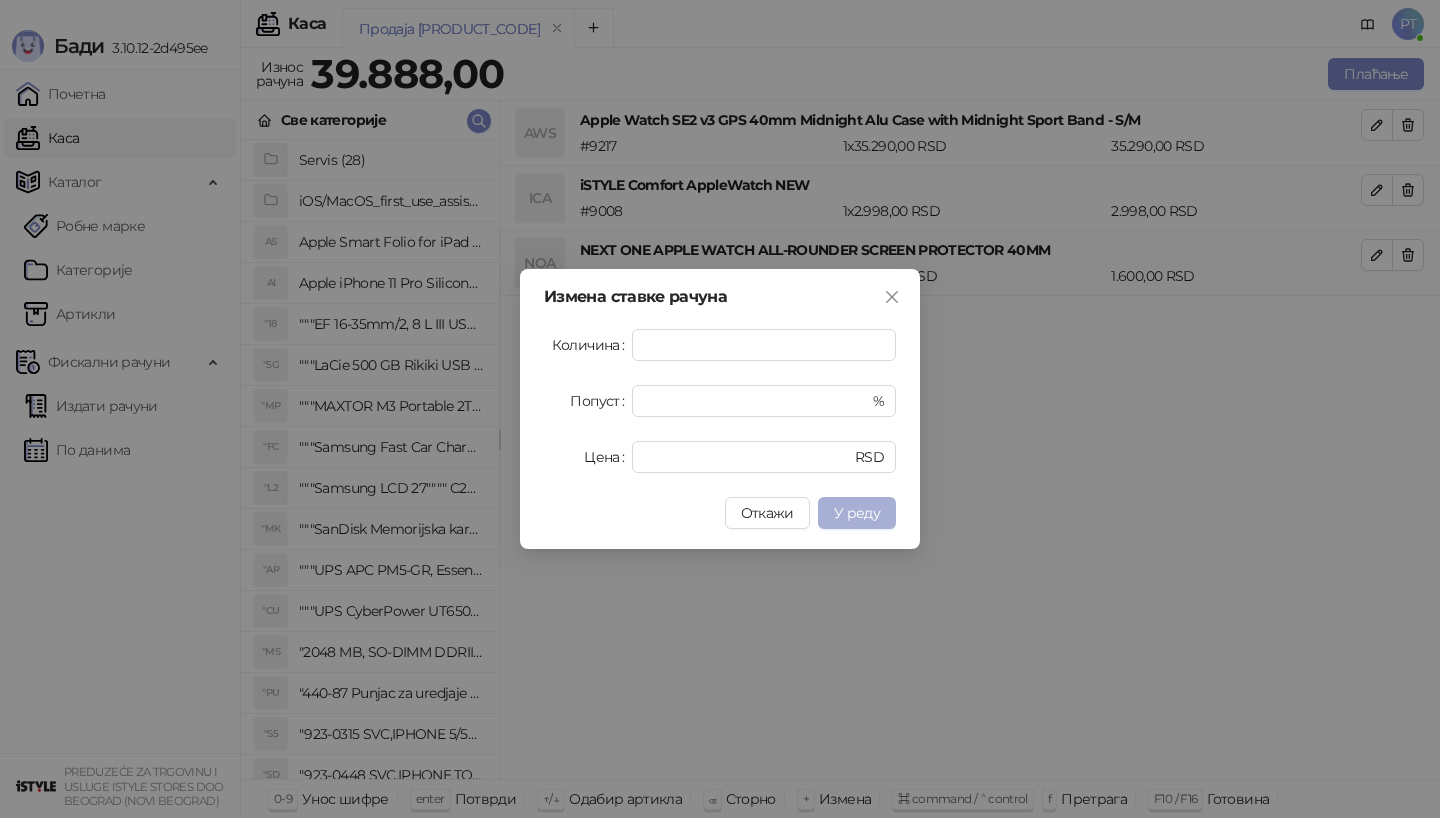 type 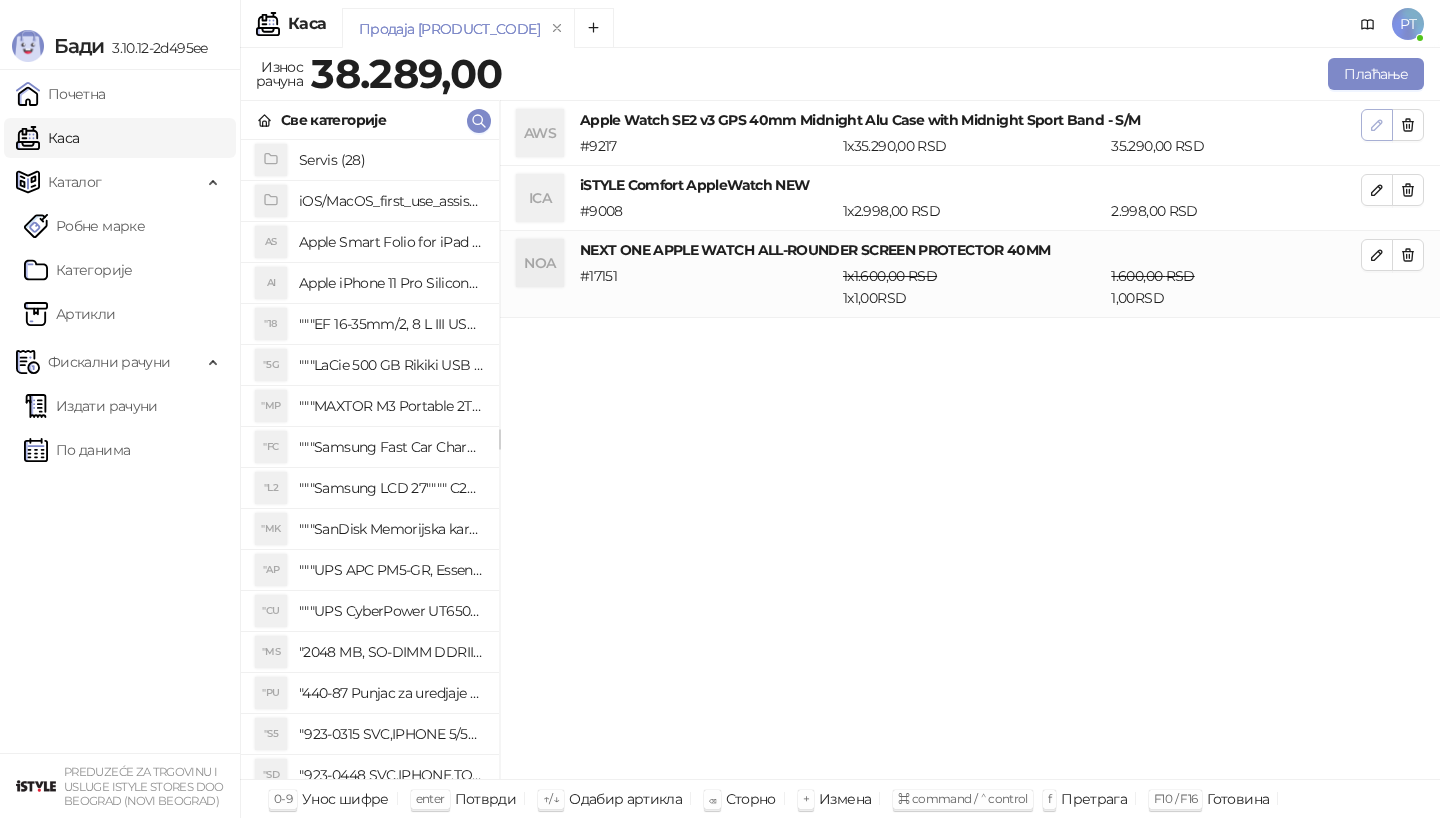 click at bounding box center [1377, 125] 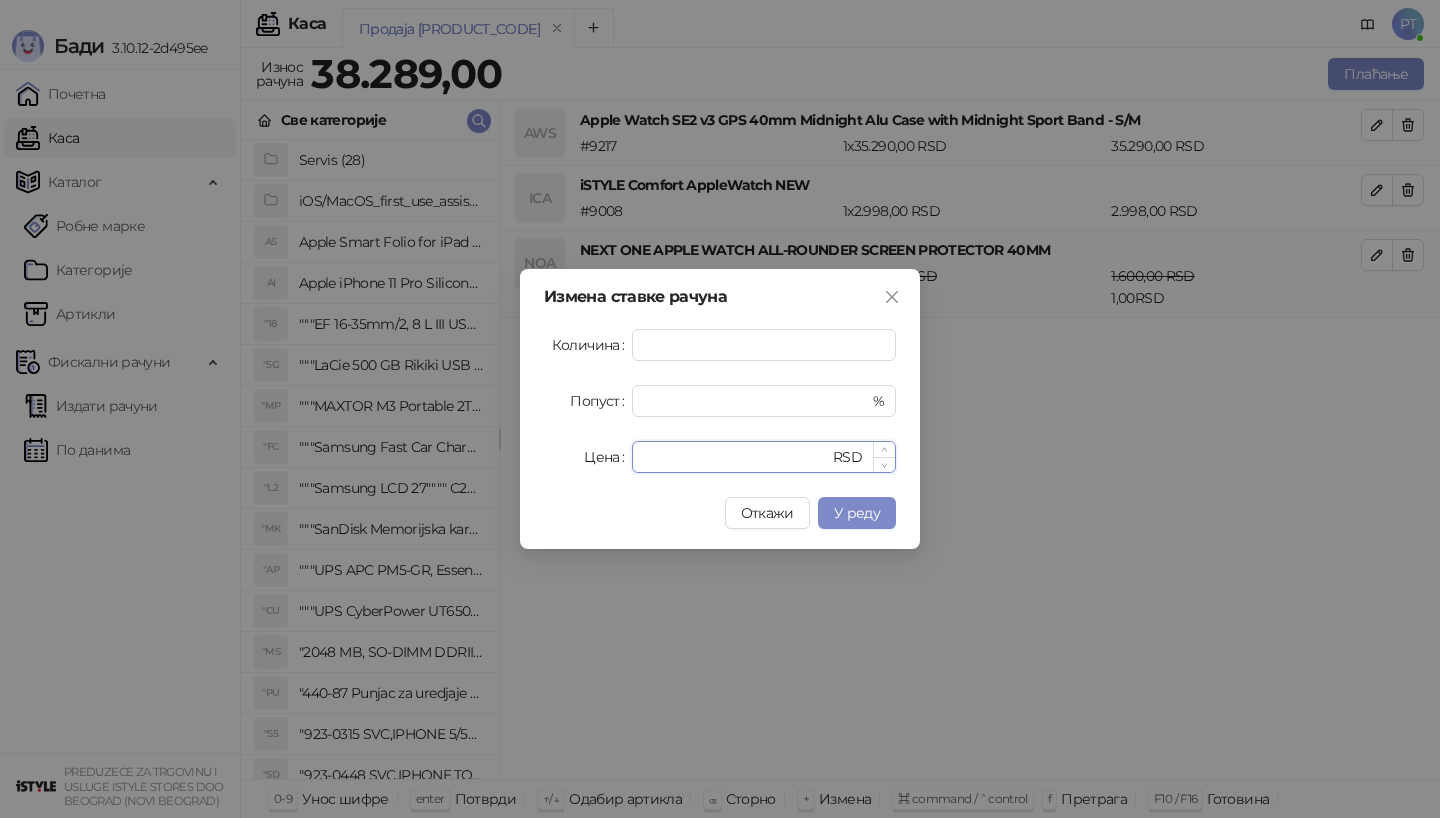 click on "*****" at bounding box center (736, 457) 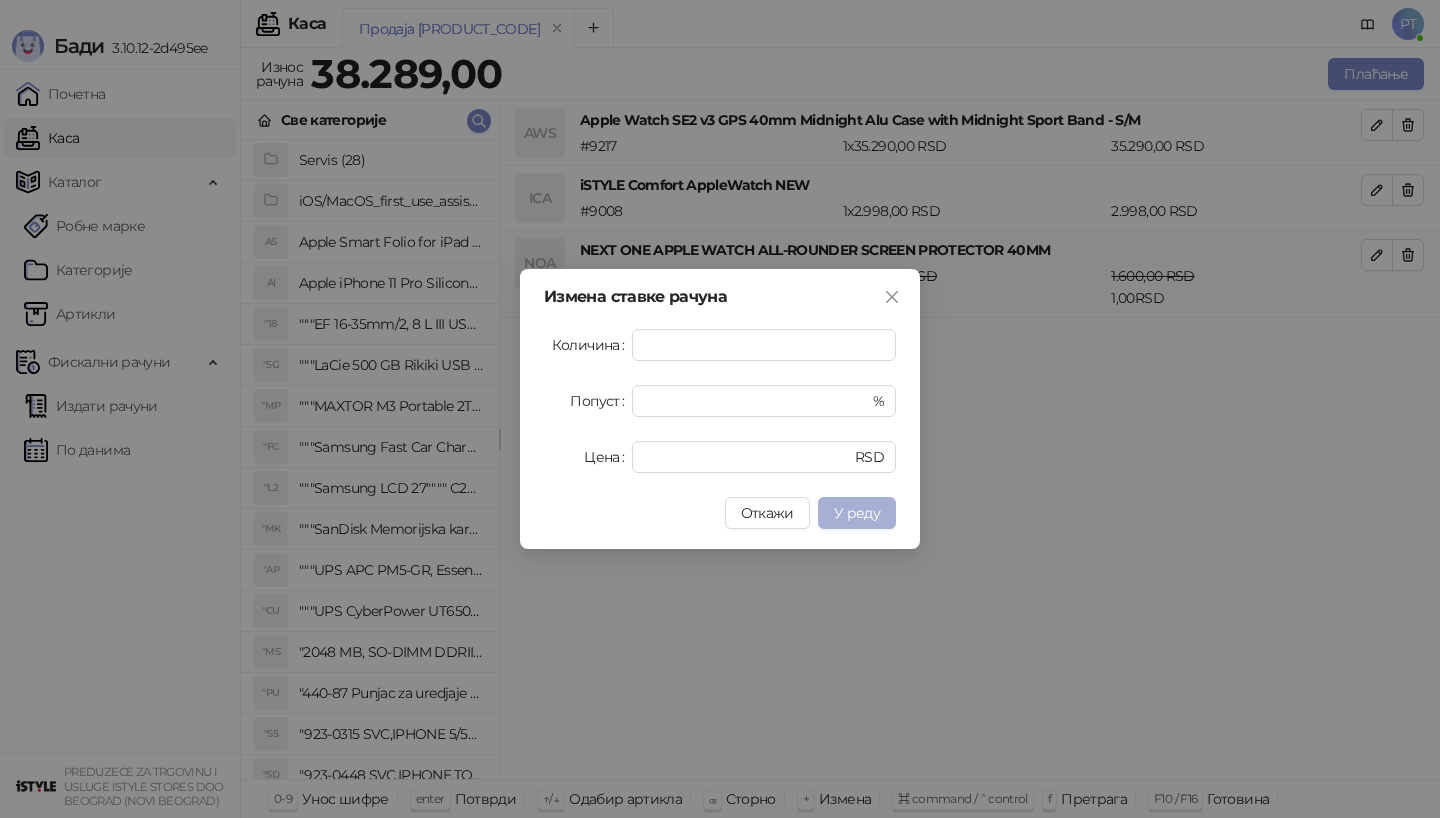 type on "*****" 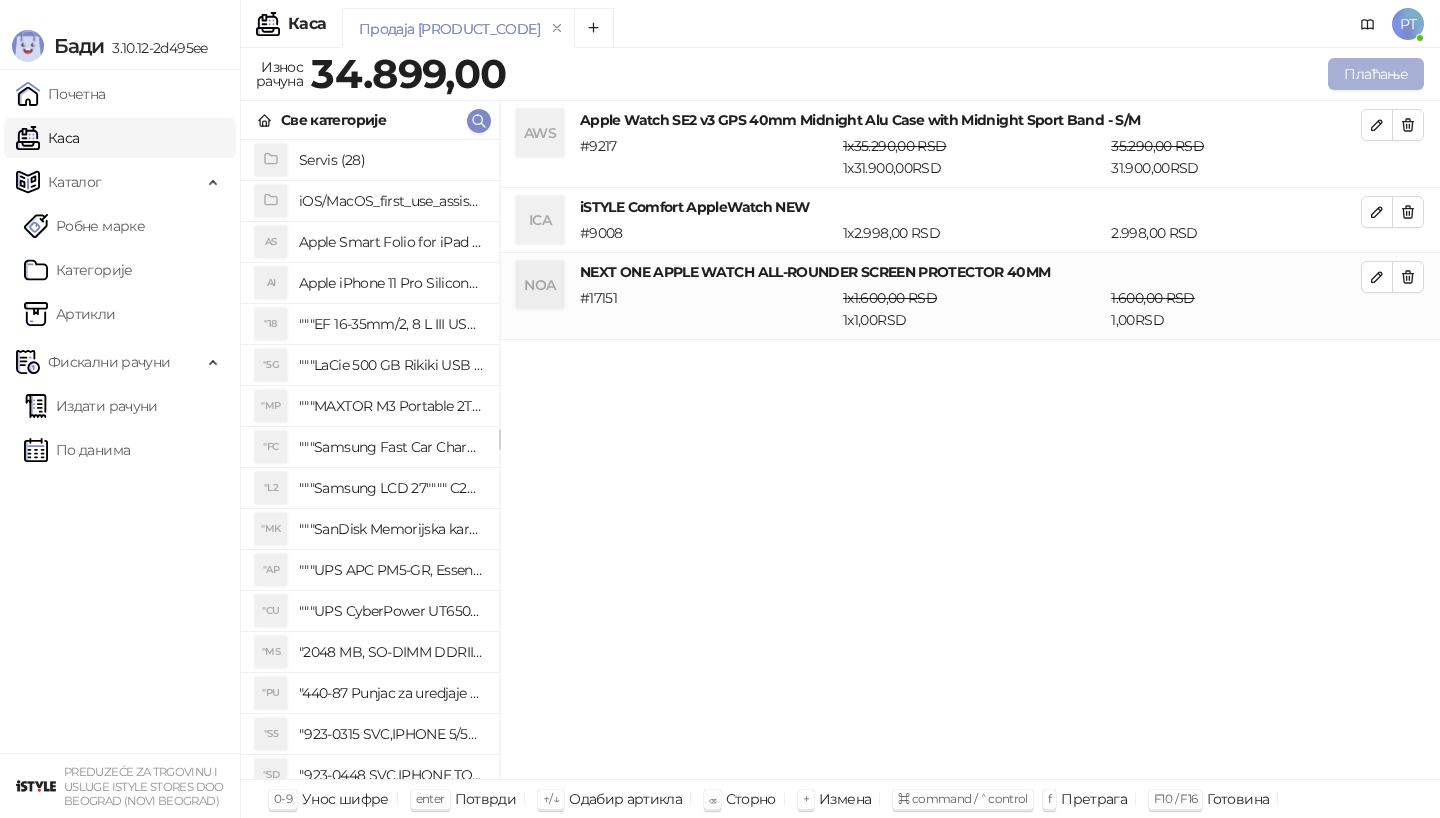 click on "Плаћање" at bounding box center (1376, 74) 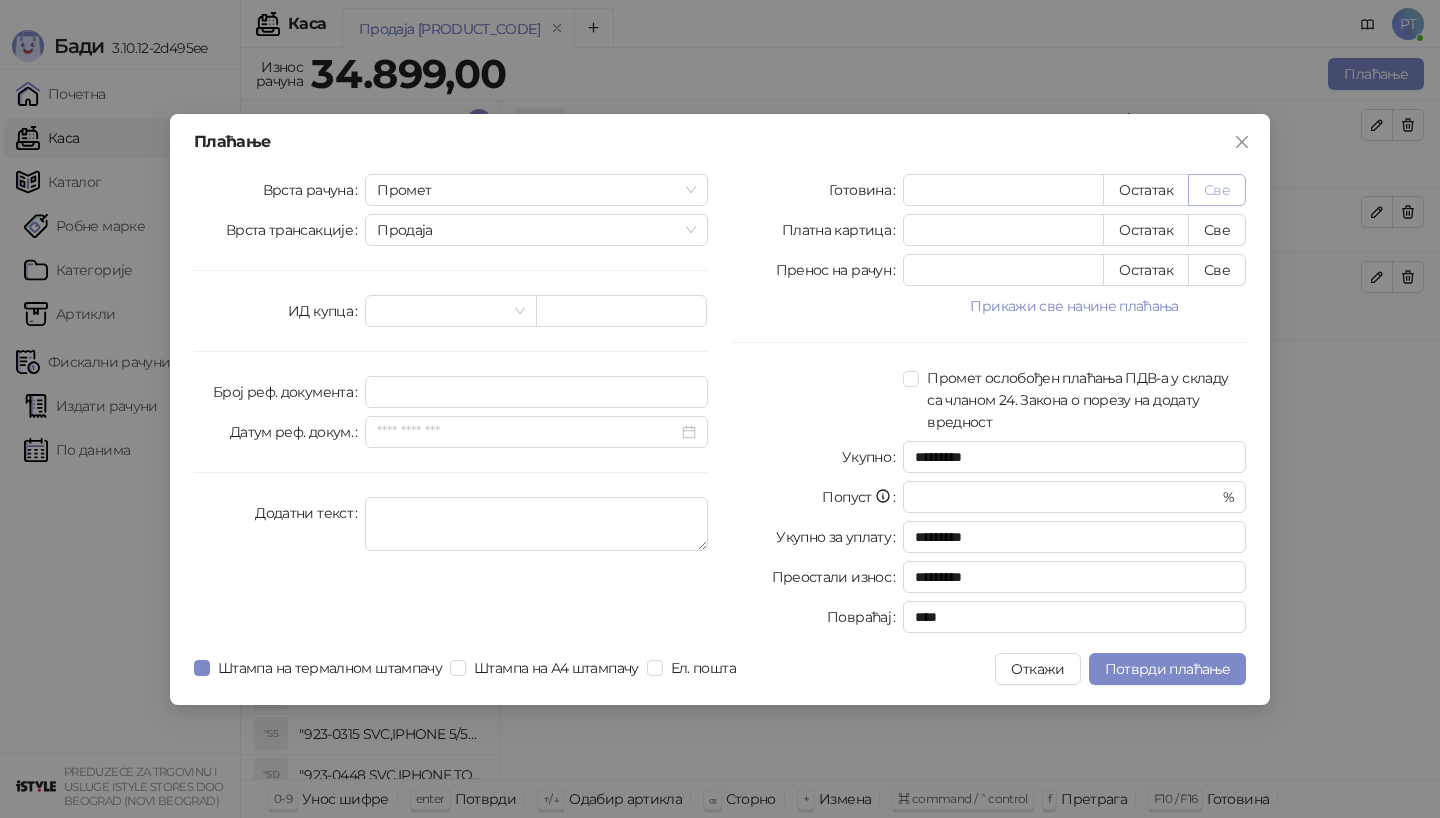 click on "Све" at bounding box center [1217, 190] 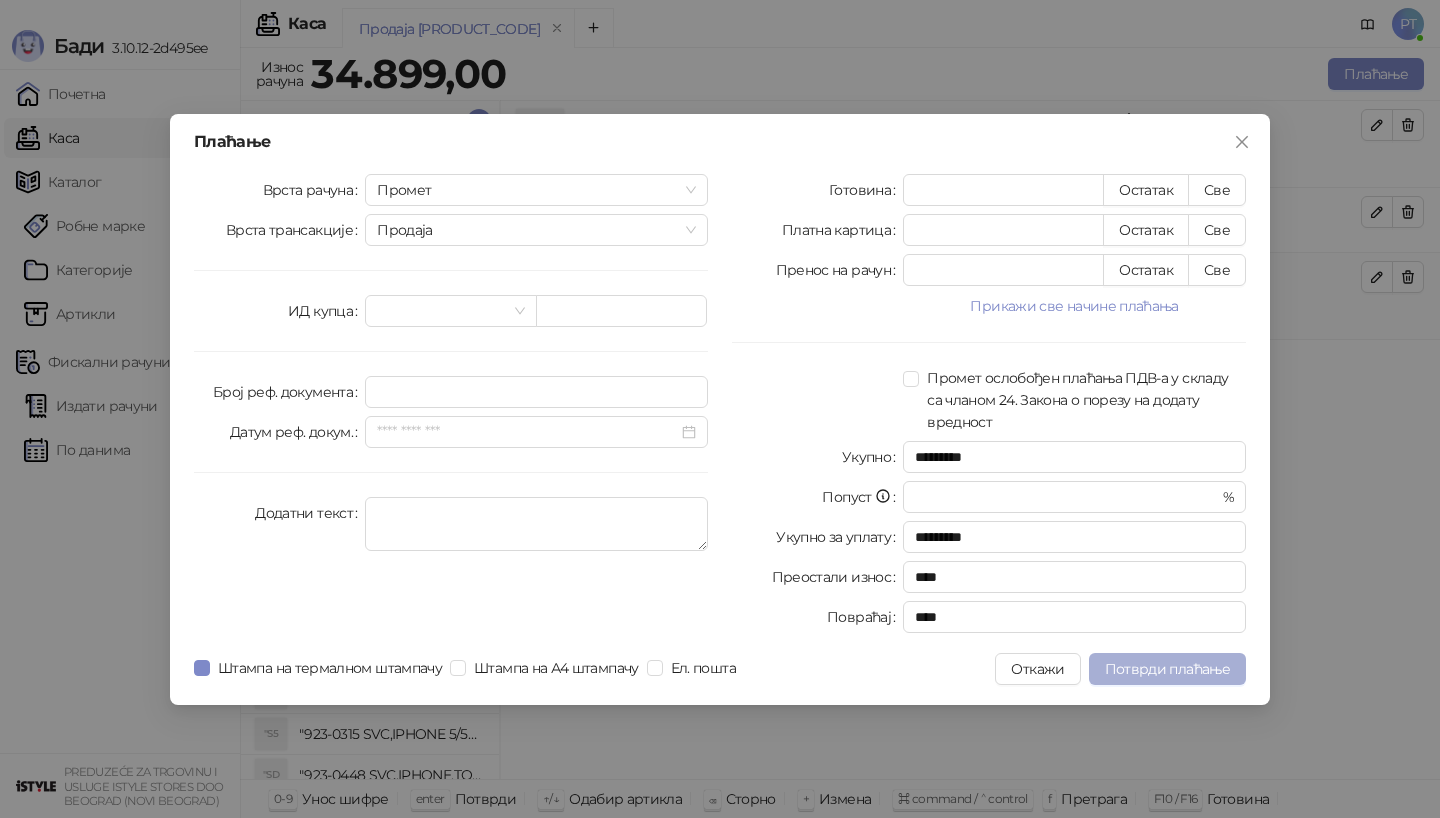 click on "Потврди плаћање" at bounding box center (1167, 669) 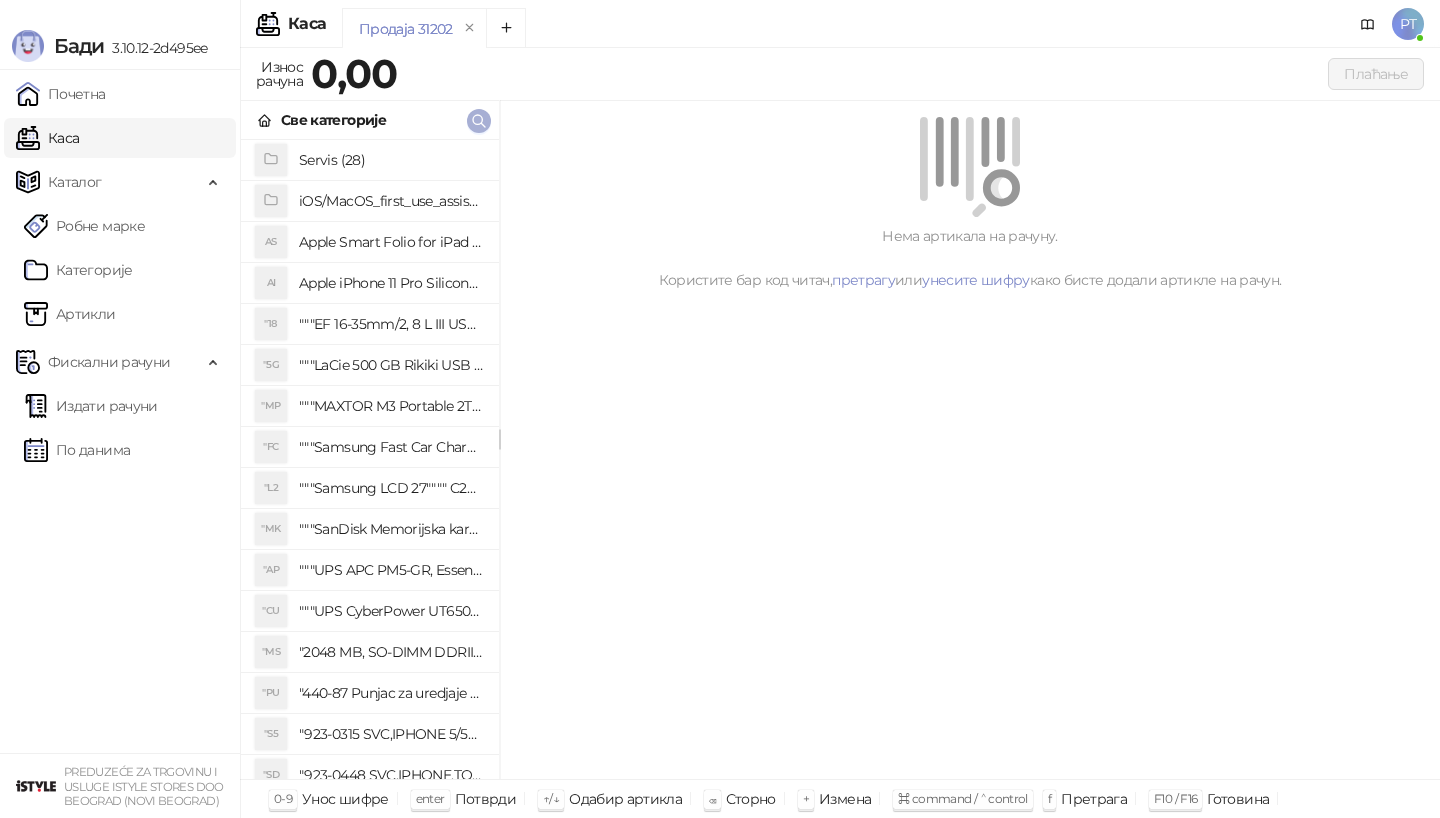 click 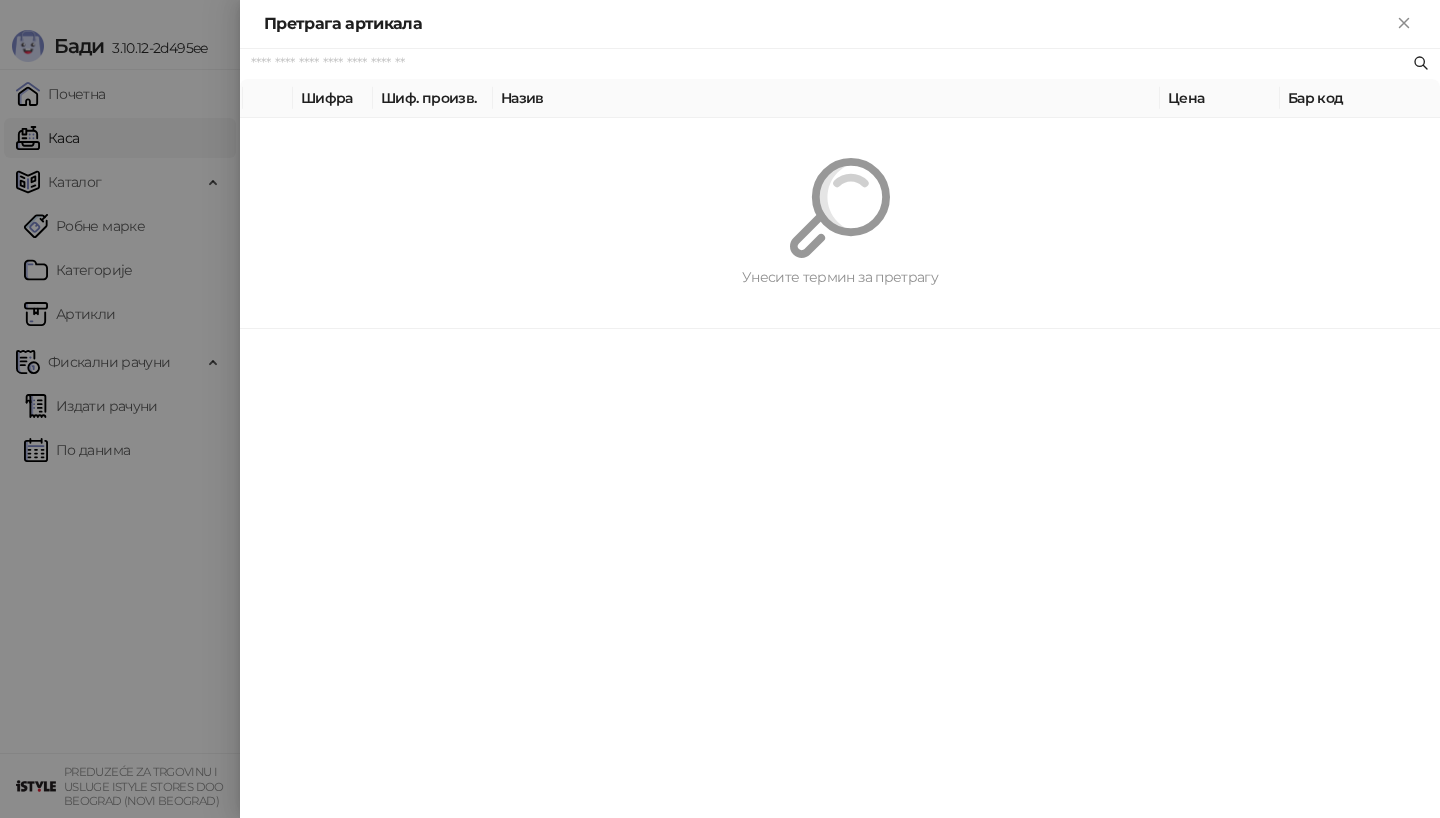 paste on "********" 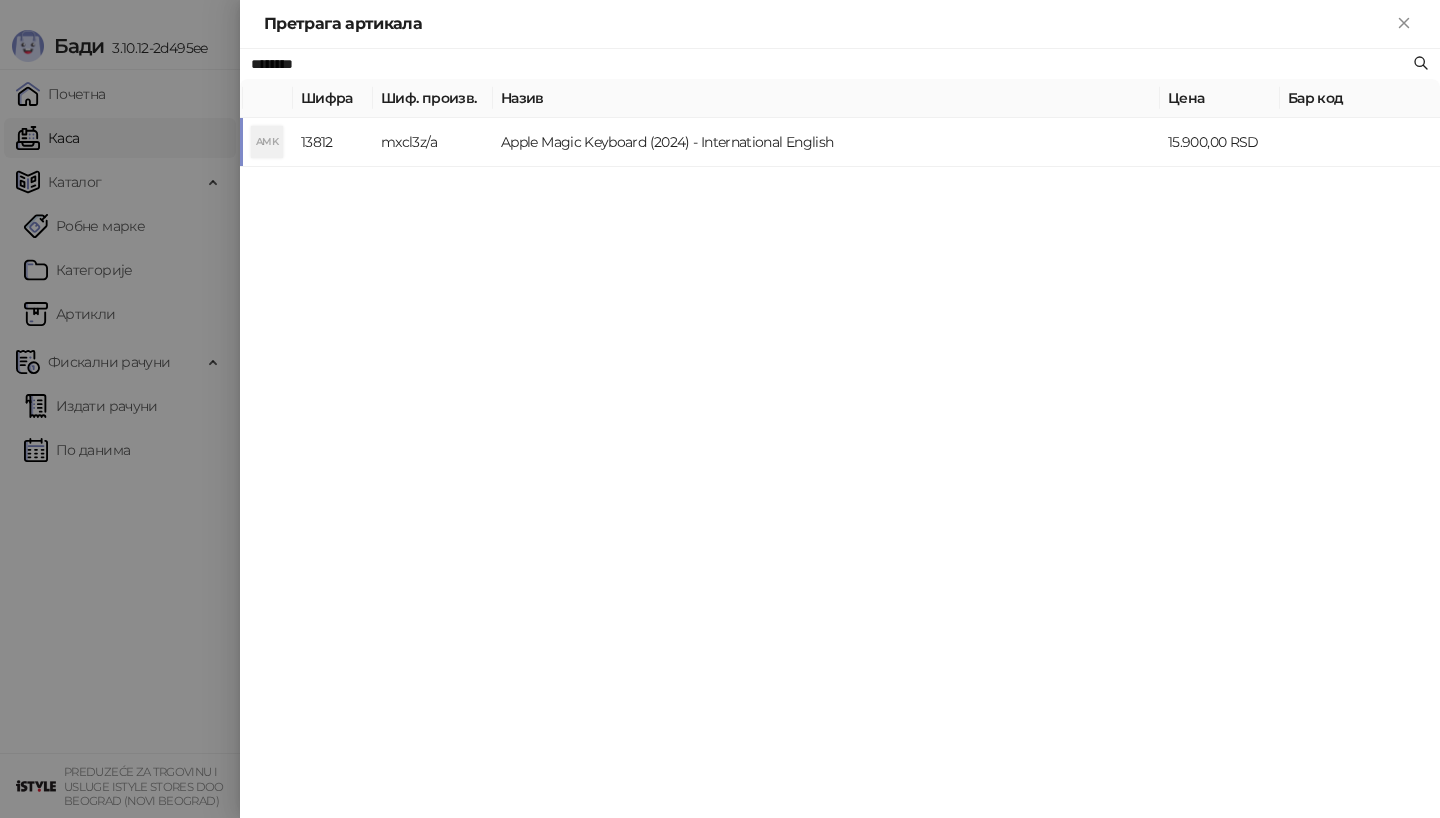 type on "********" 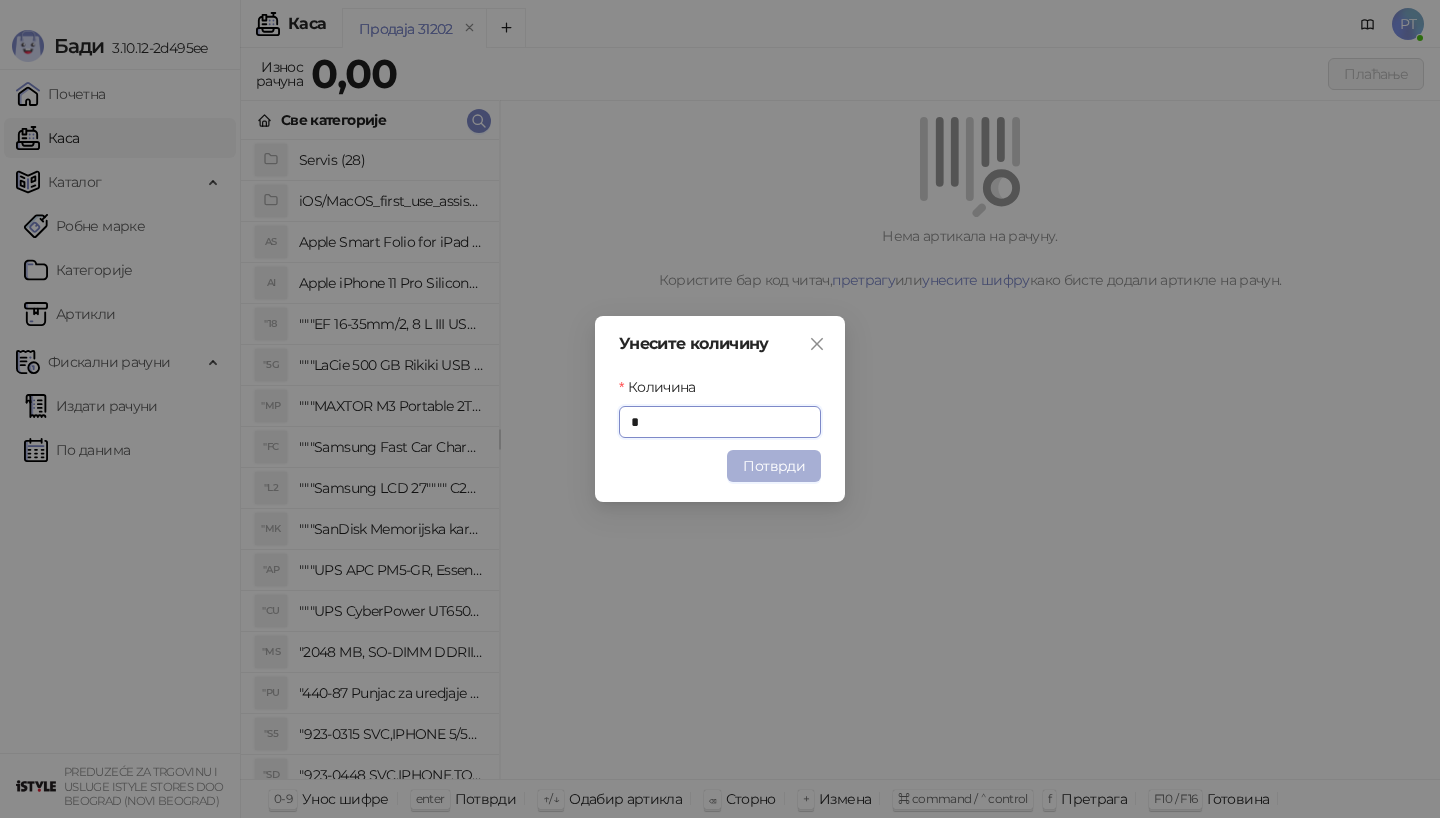 click on "Потврди" at bounding box center (774, 466) 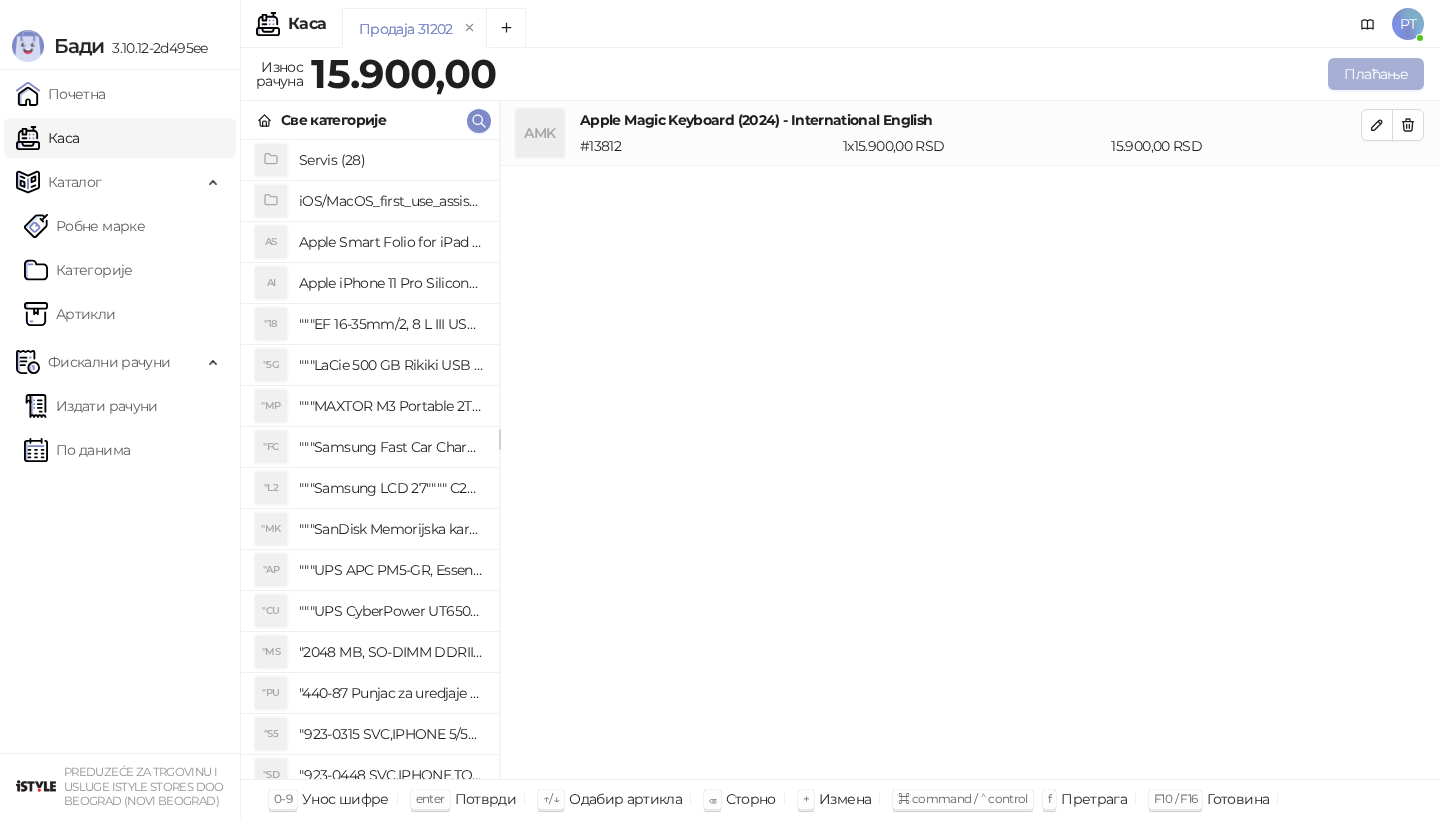 click on "Плаћање" at bounding box center (1376, 74) 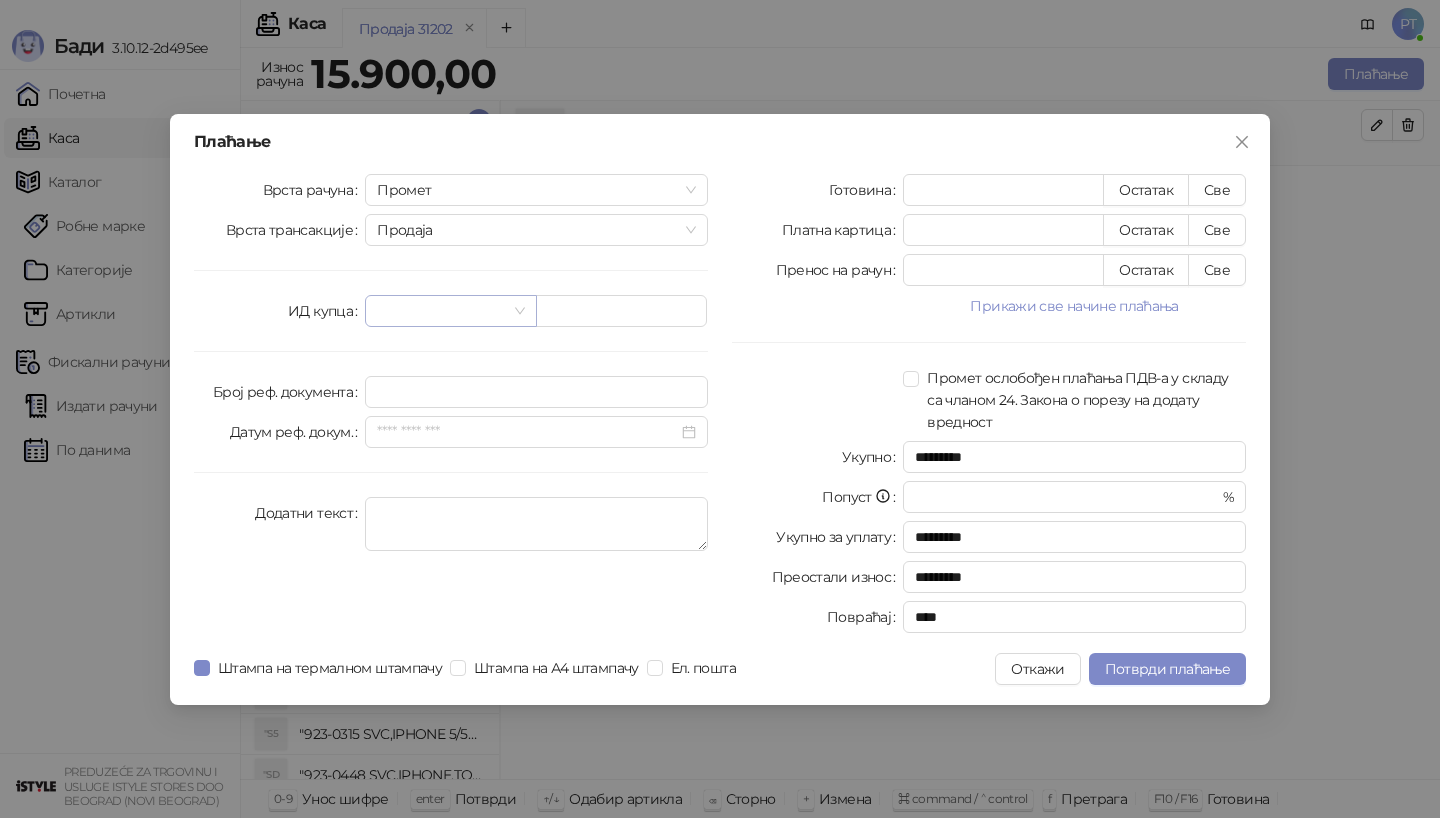 click at bounding box center [441, 311] 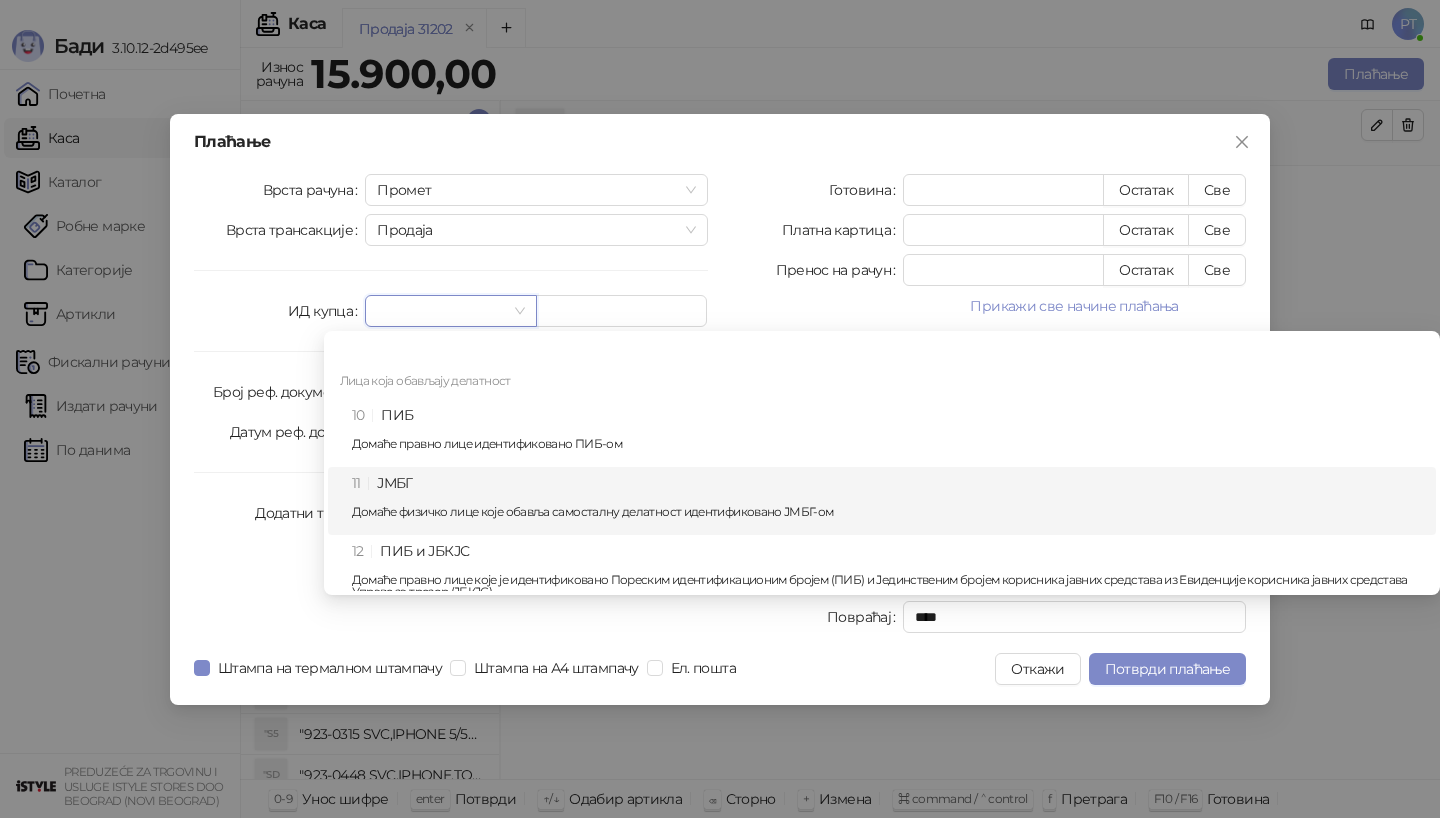 click on "11 ЈМБГ Домаће физичко лице које обавља самосталну делатност идентификовано ЈМБГ-ом" at bounding box center (888, 501) 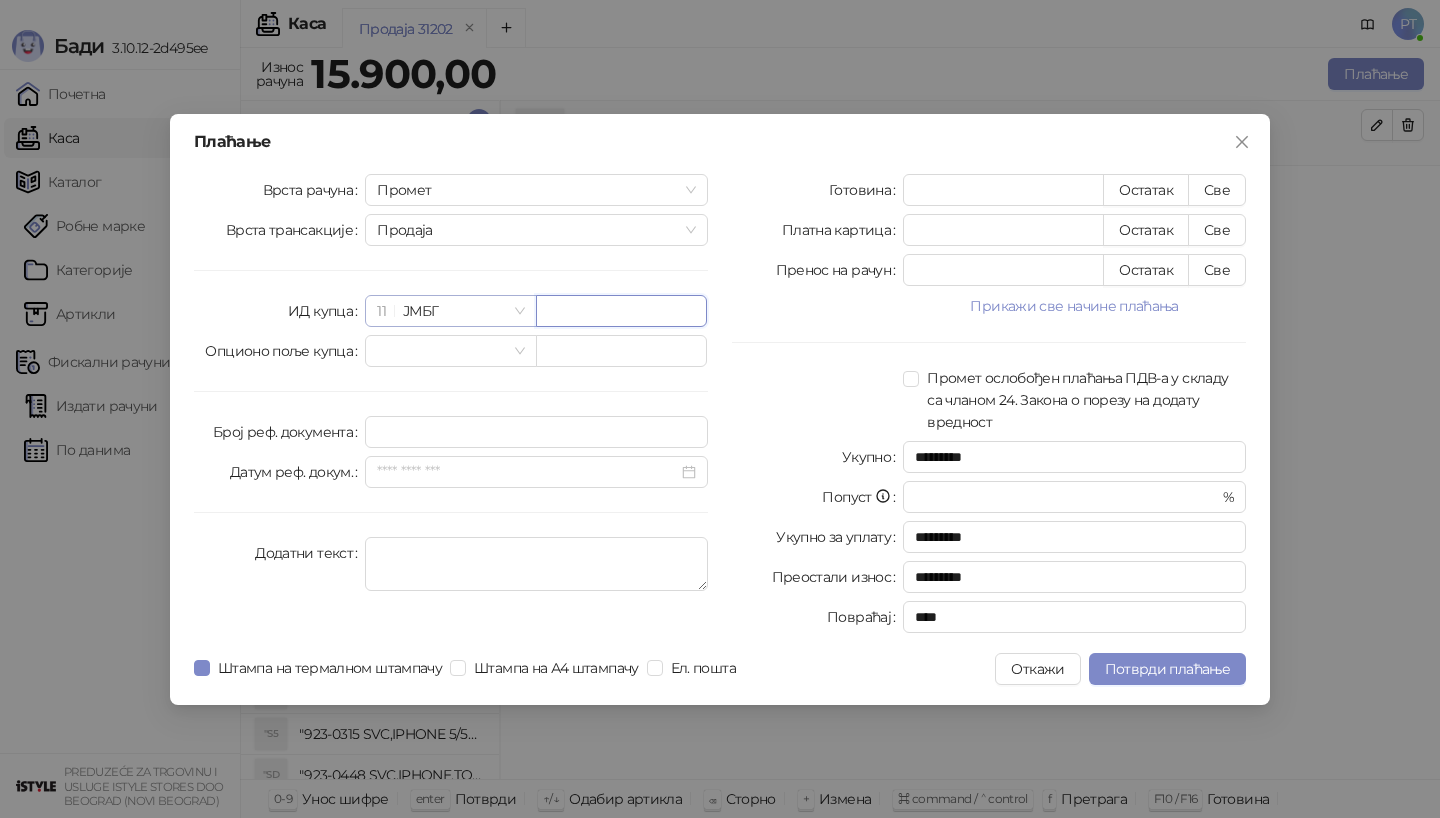 click on "11 ЈМБГ" at bounding box center [450, 311] 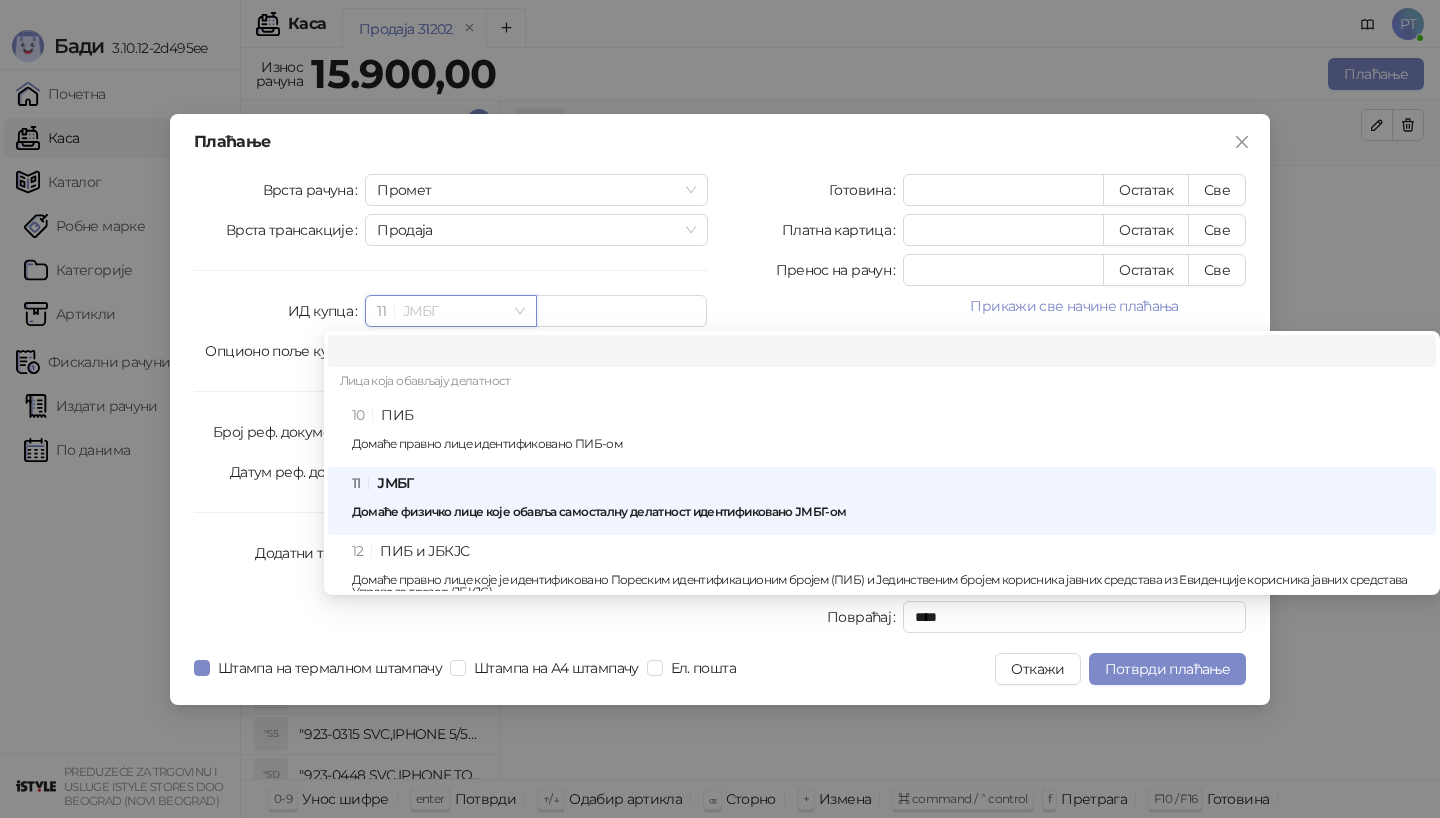 click on "10 ПИБ Домаће правно лице идентификовано ПИБ-ом" at bounding box center [888, 433] 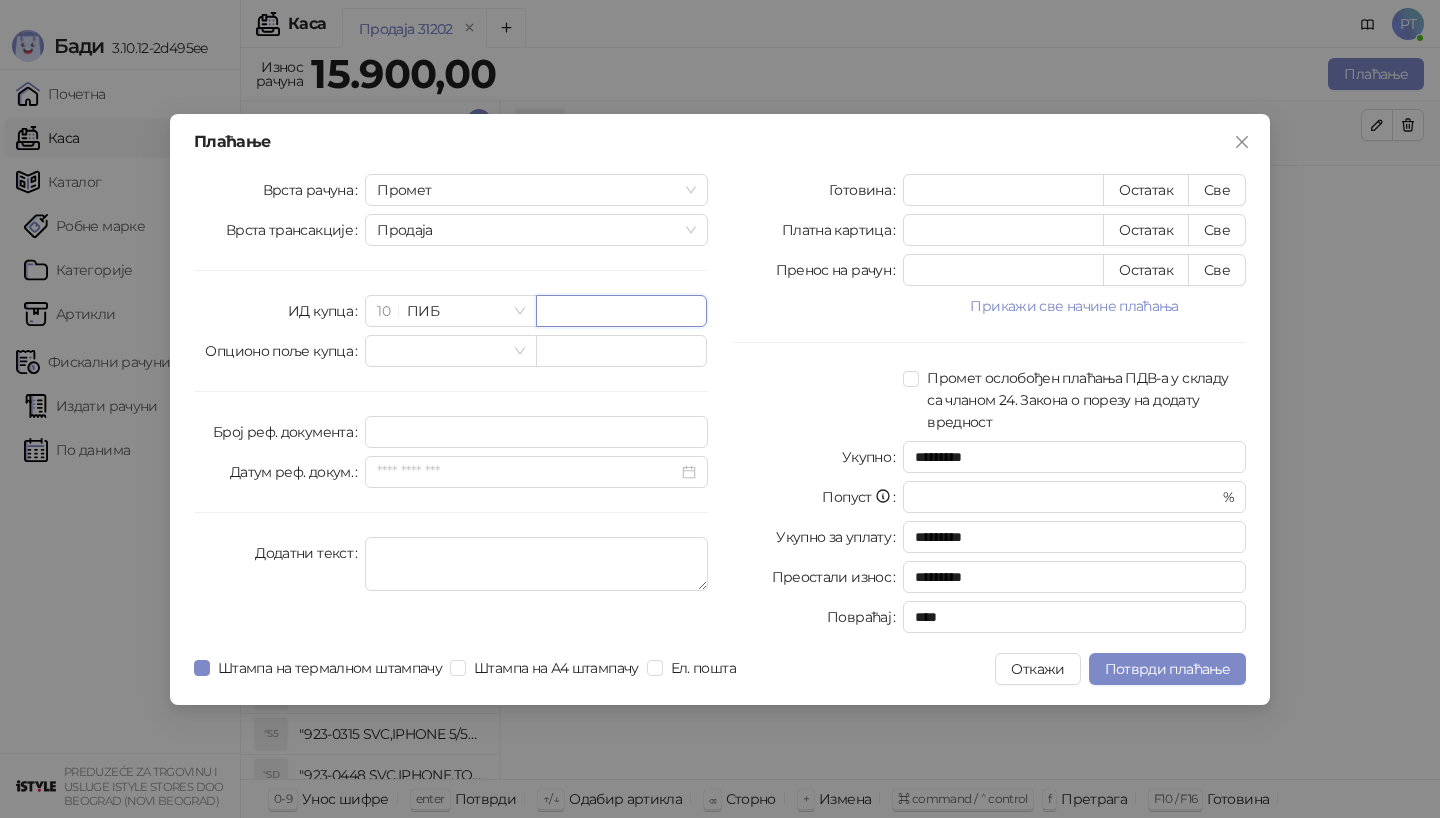 paste on "*********" 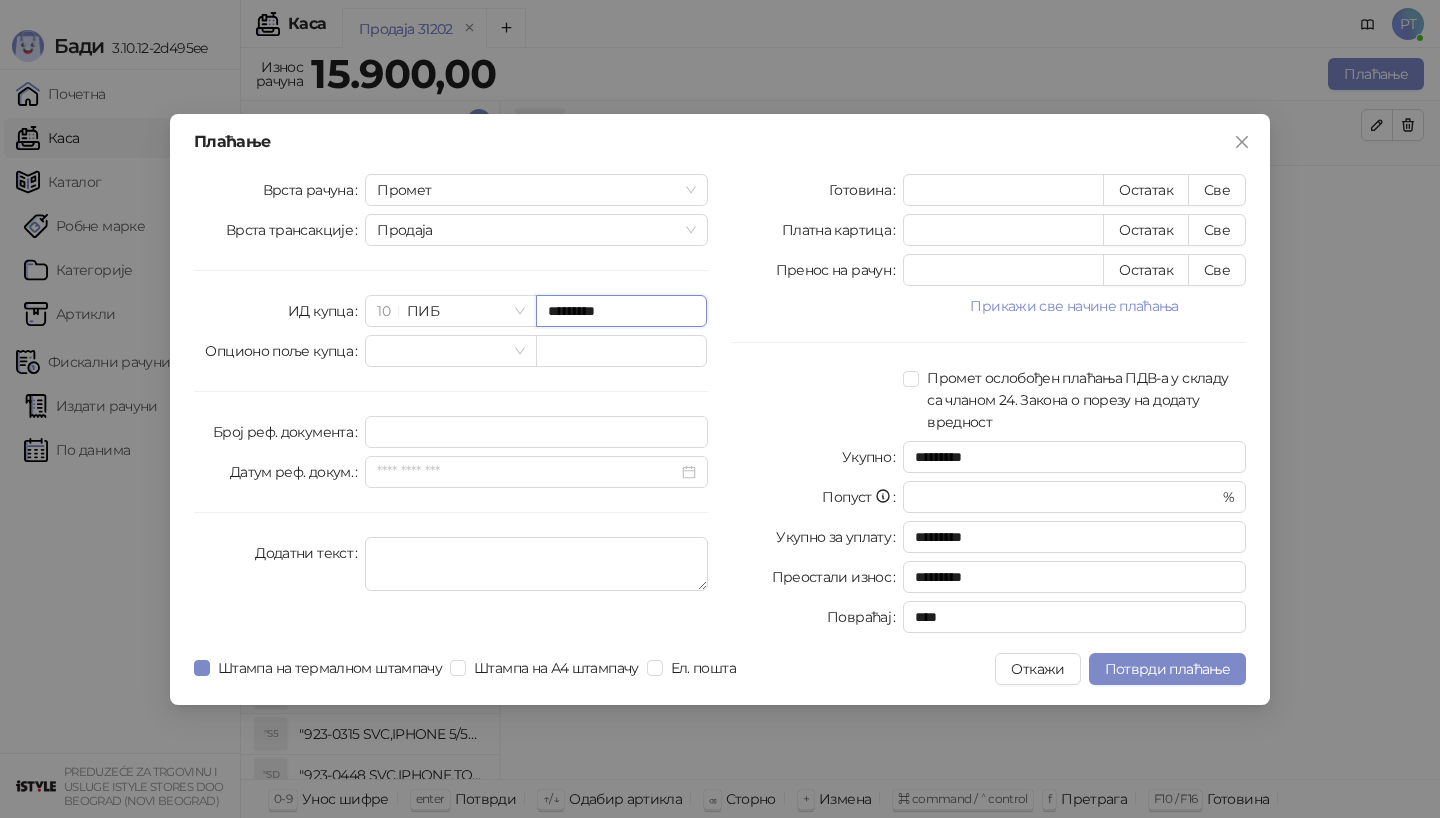 type on "*********" 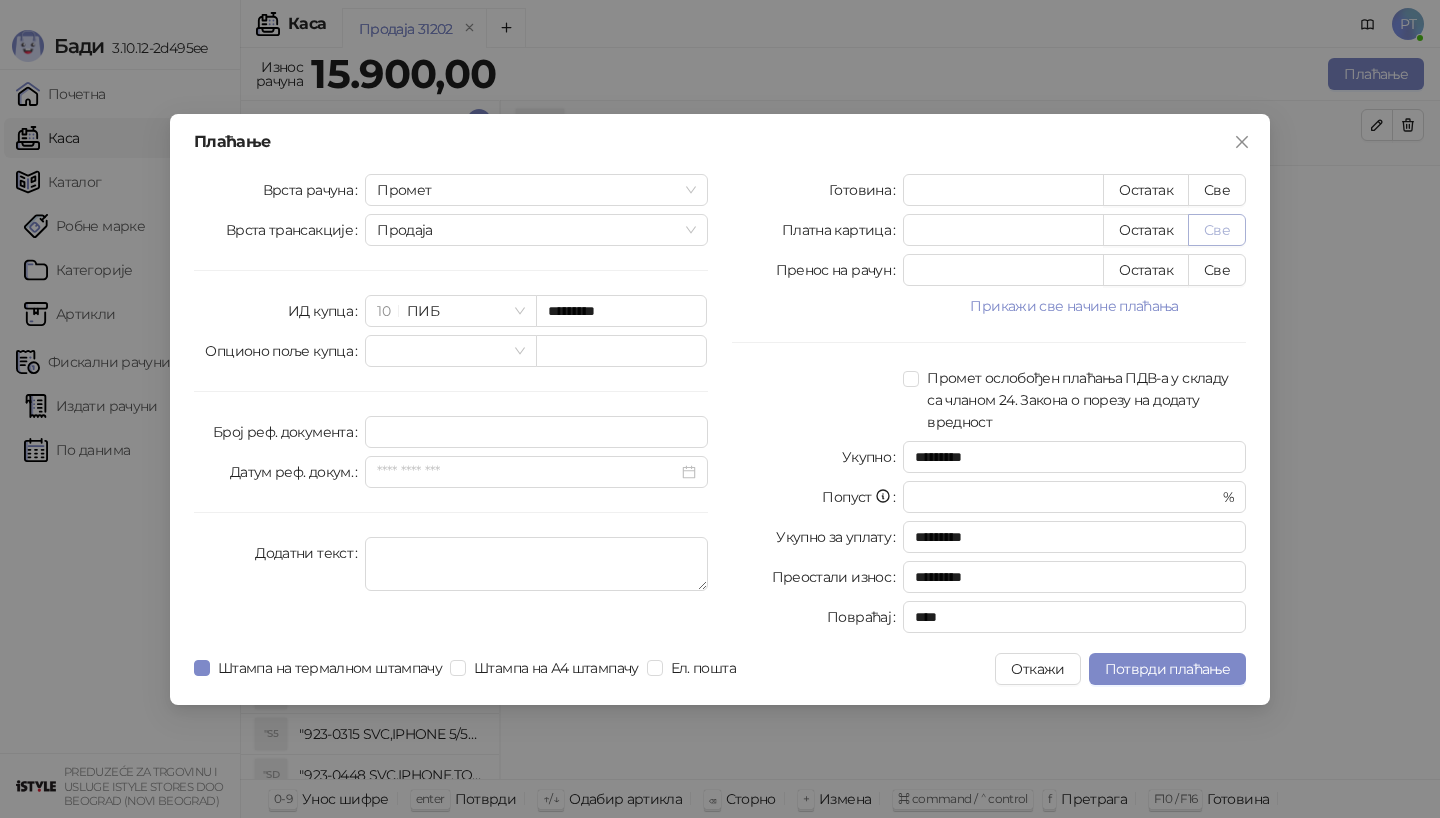 click on "Све" at bounding box center [1217, 230] 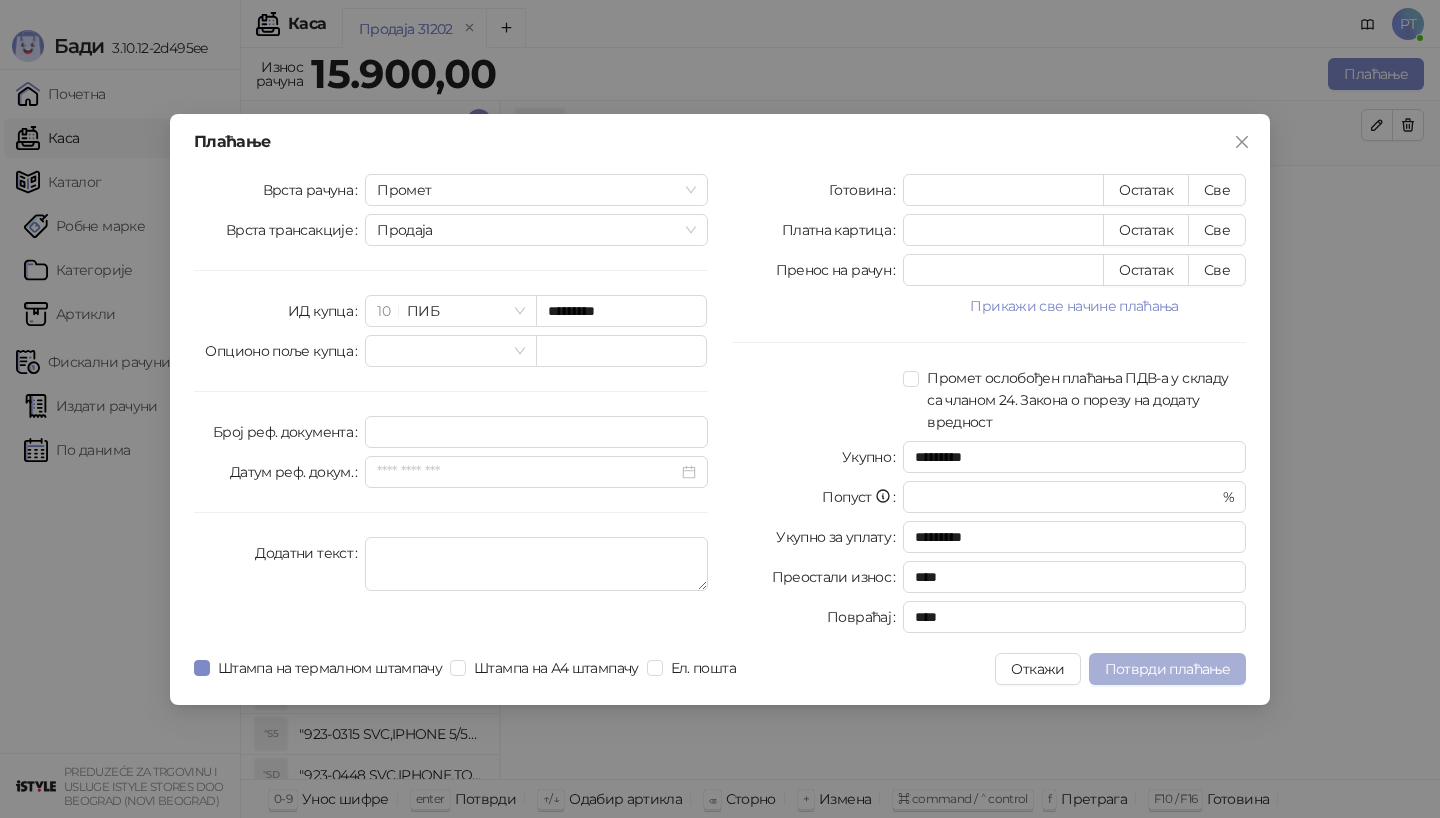 click on "Потврди плаћање" at bounding box center [1167, 669] 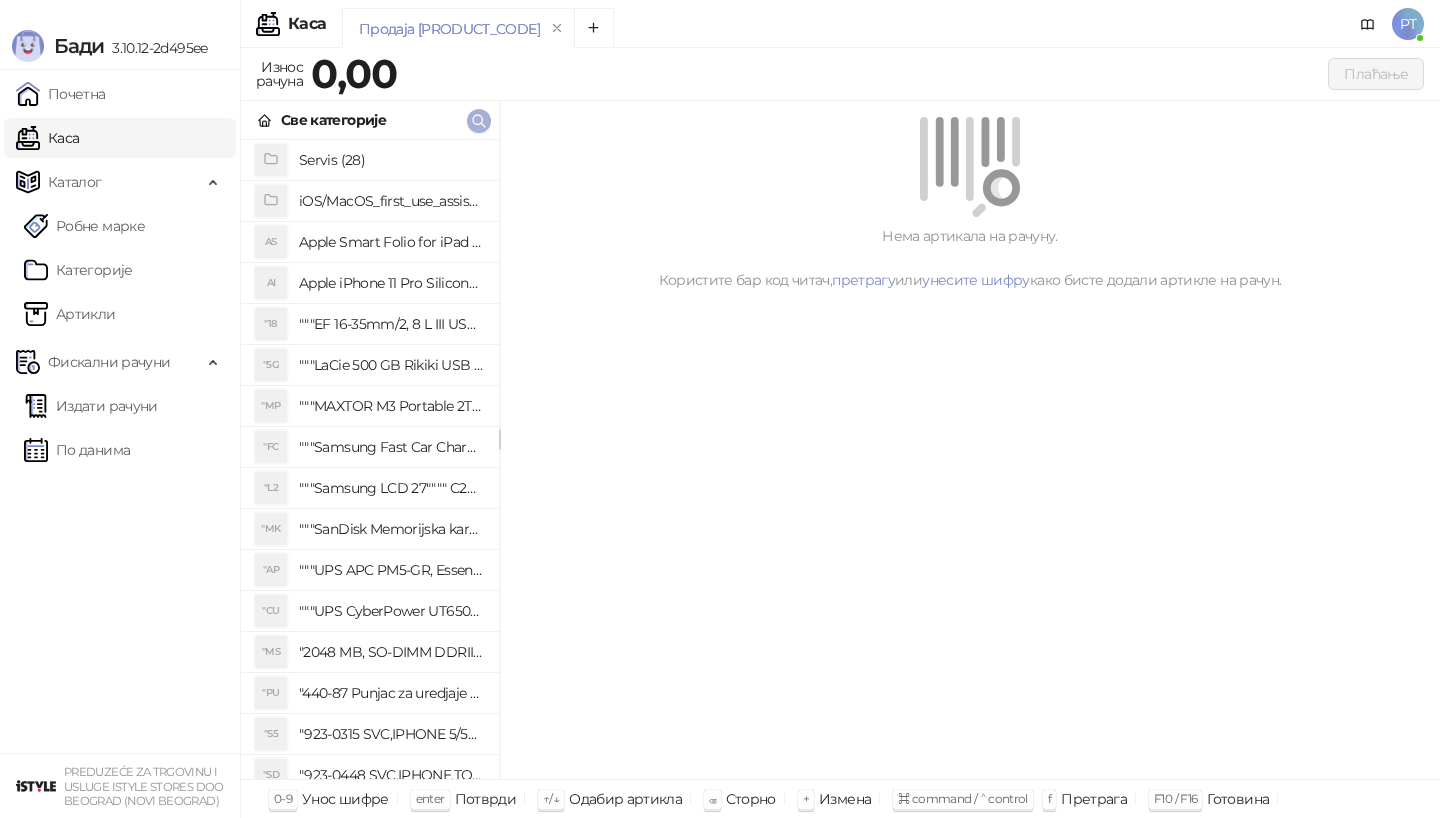 click 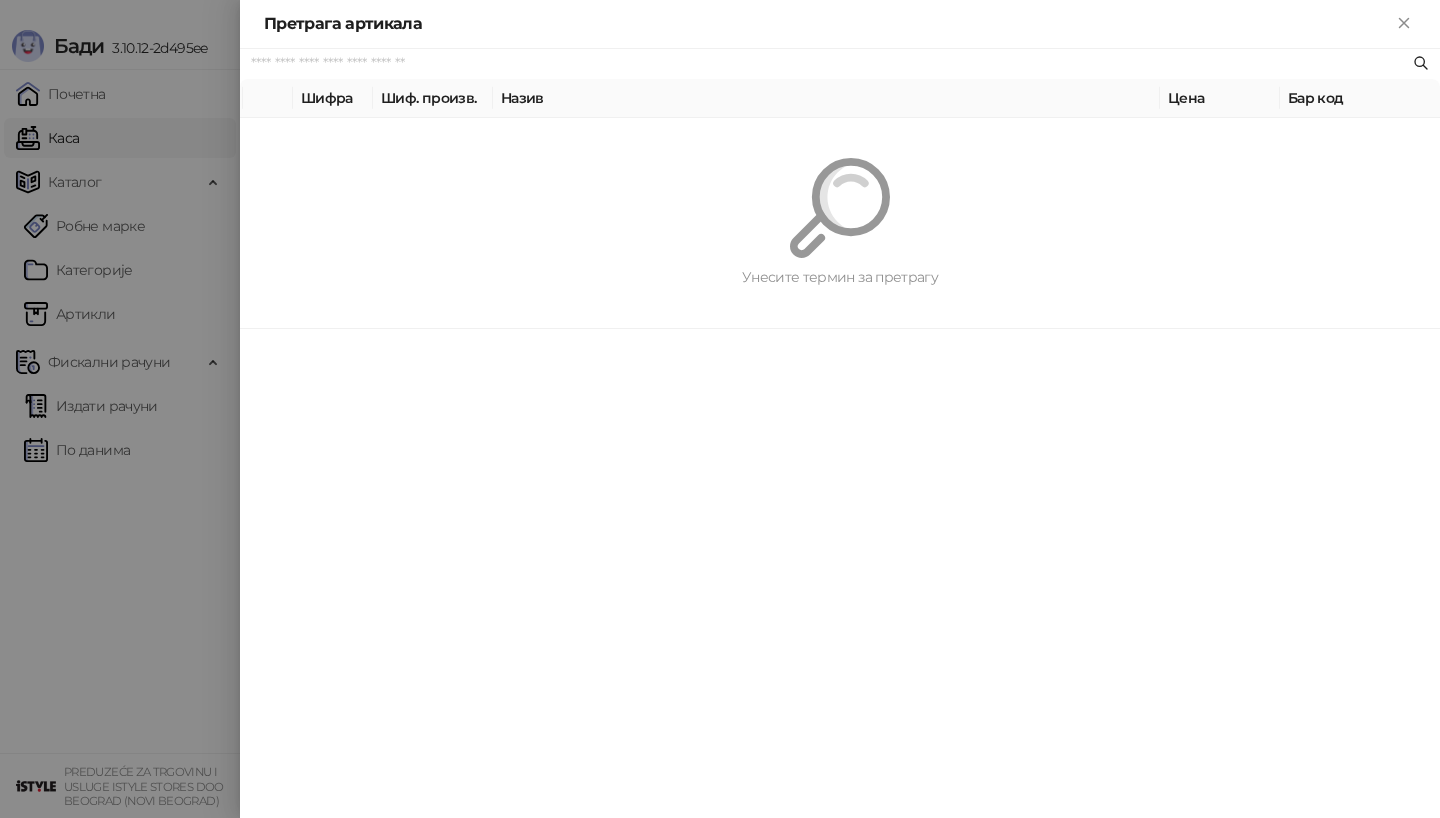 paste on "*********" 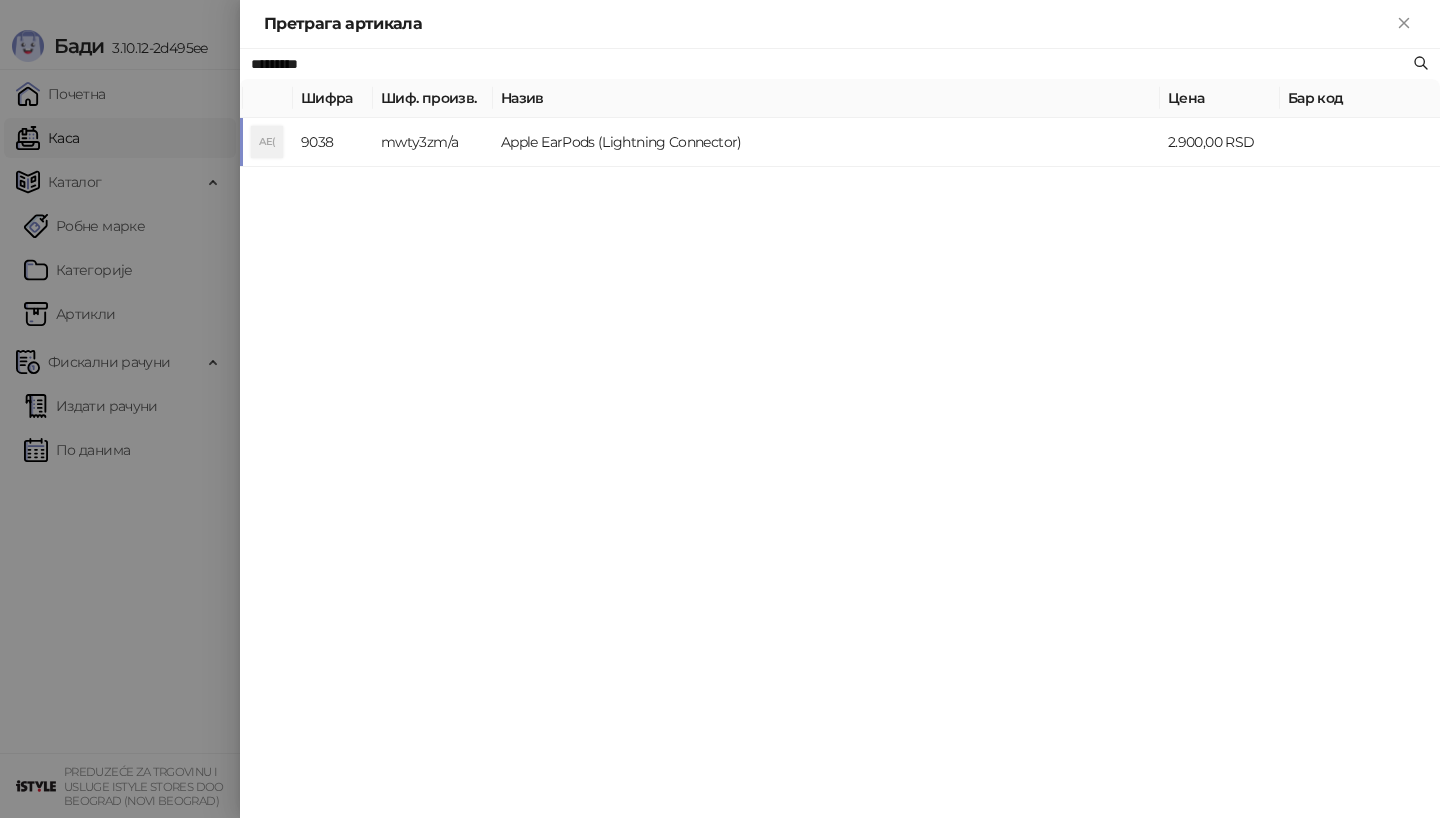 type on "*********" 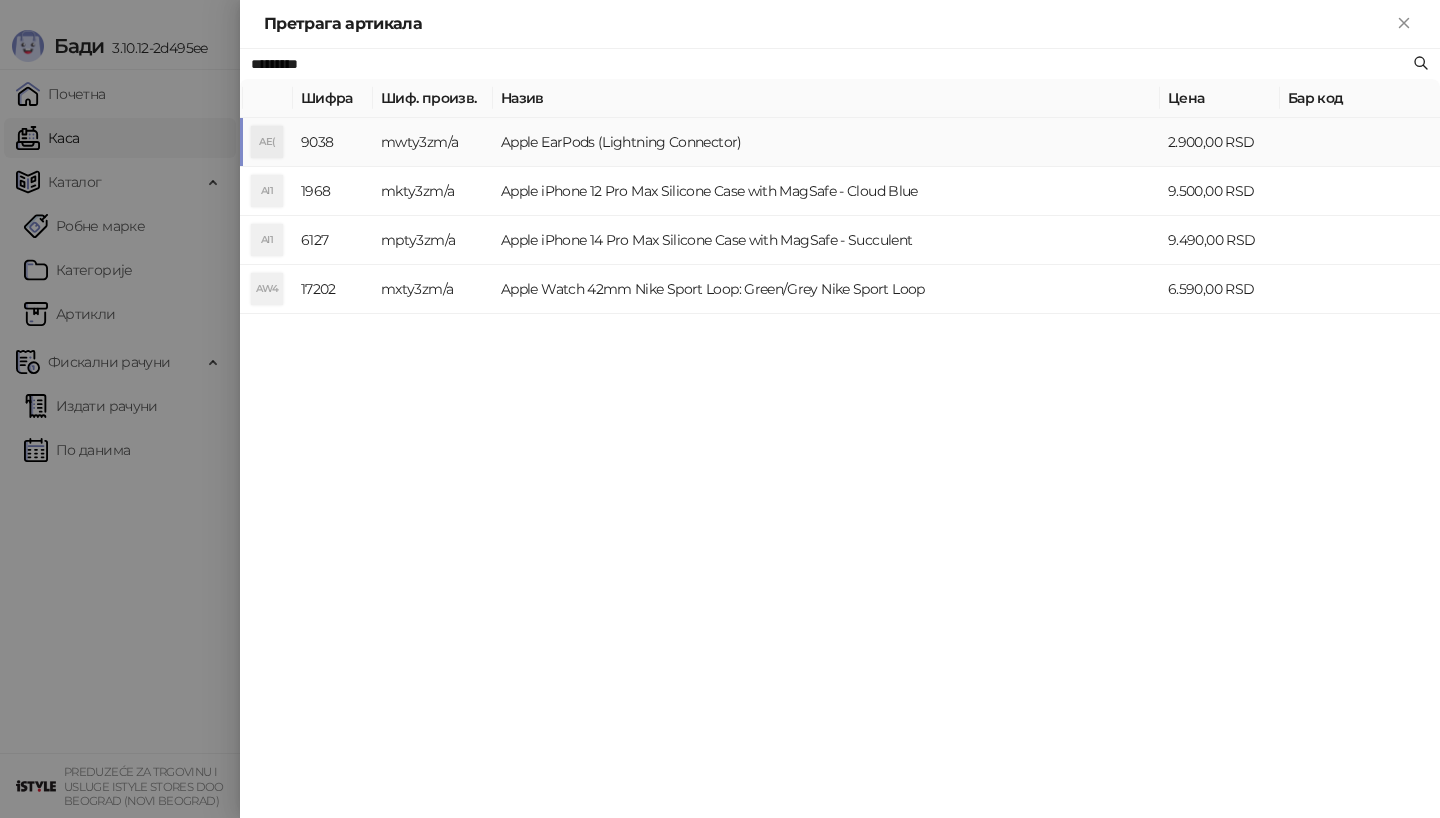 click on "mwty3zm/a" at bounding box center (433, 142) 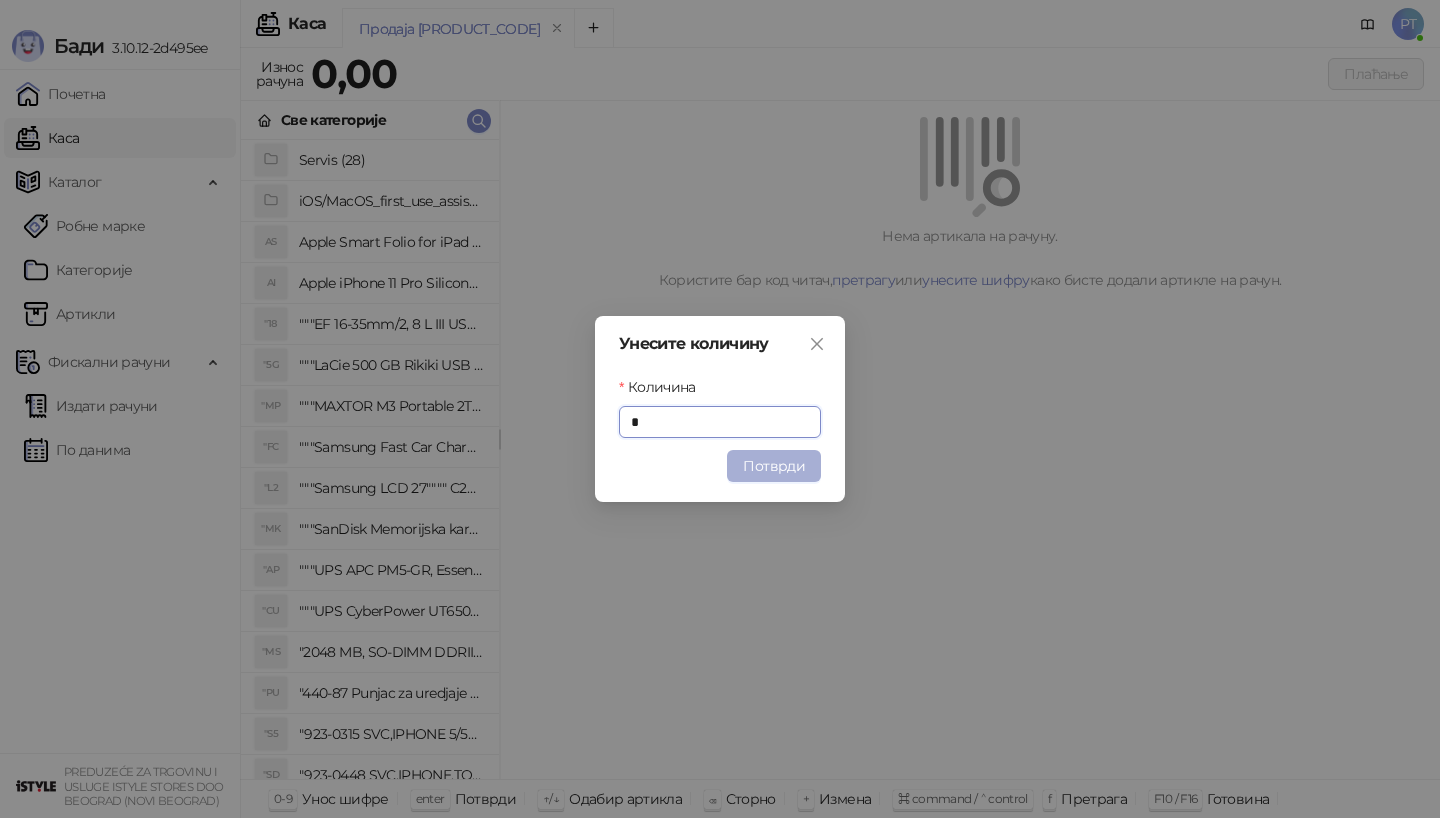 click on "Потврди" at bounding box center [774, 466] 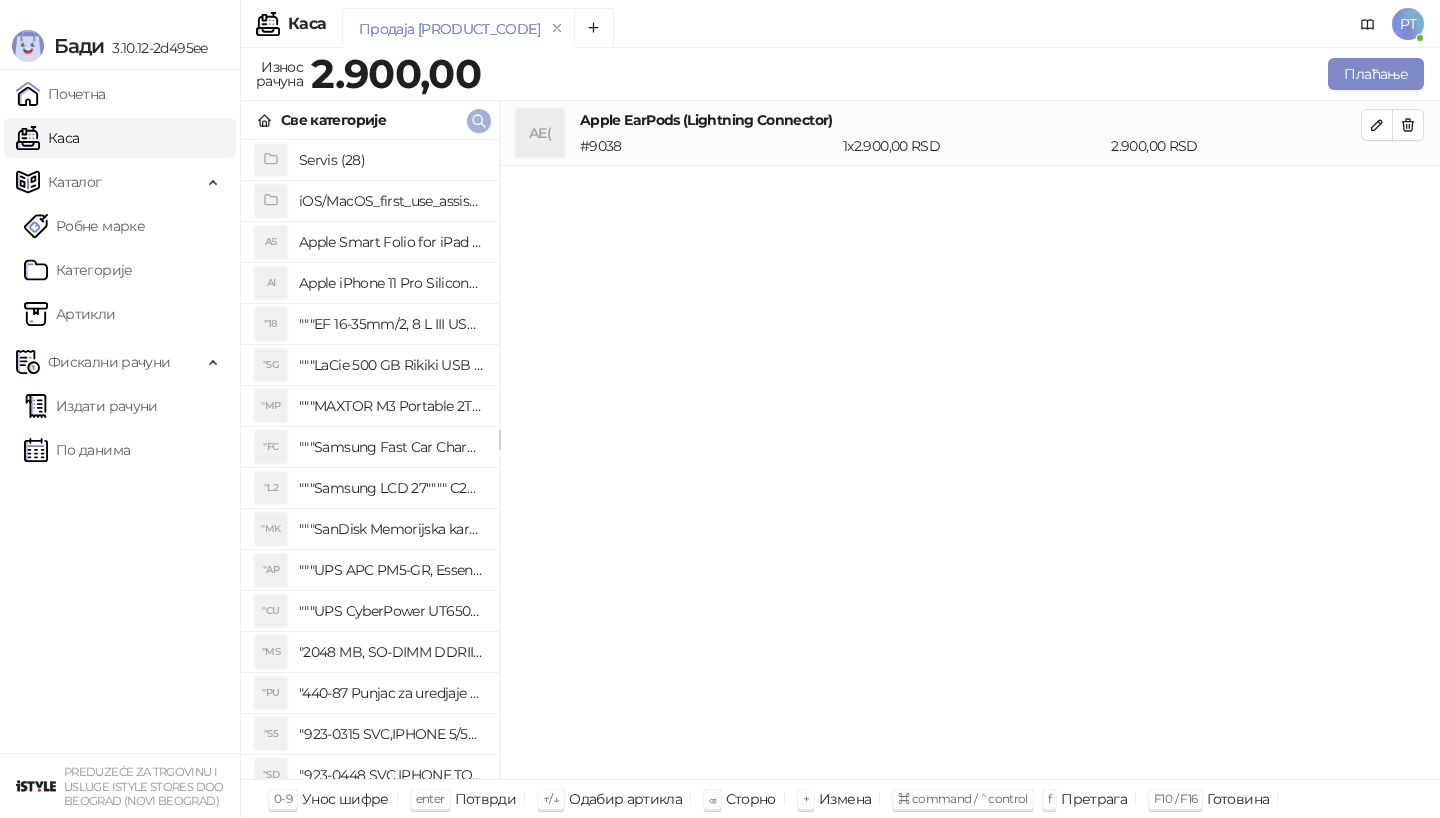 type 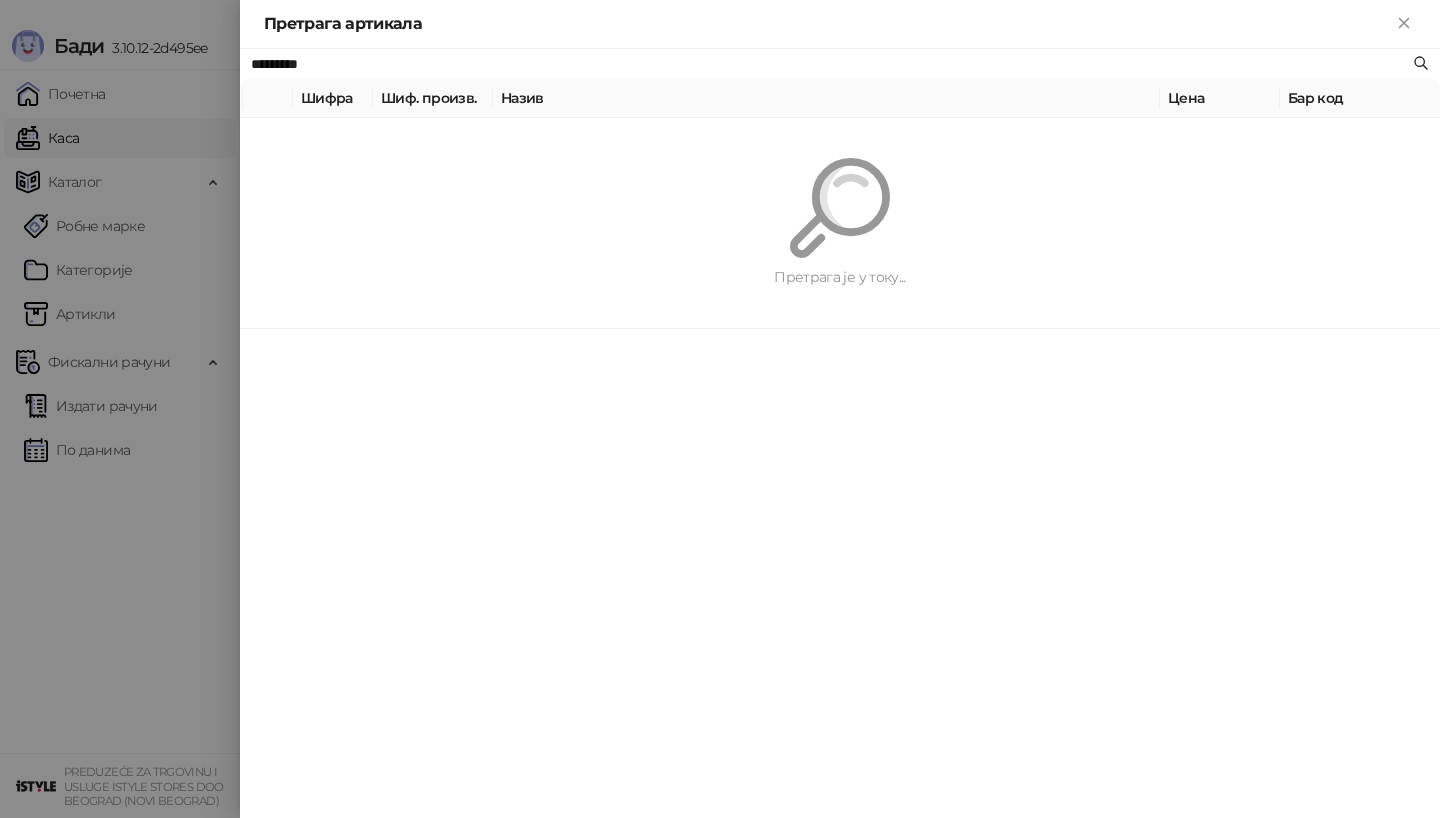 paste on "**********" 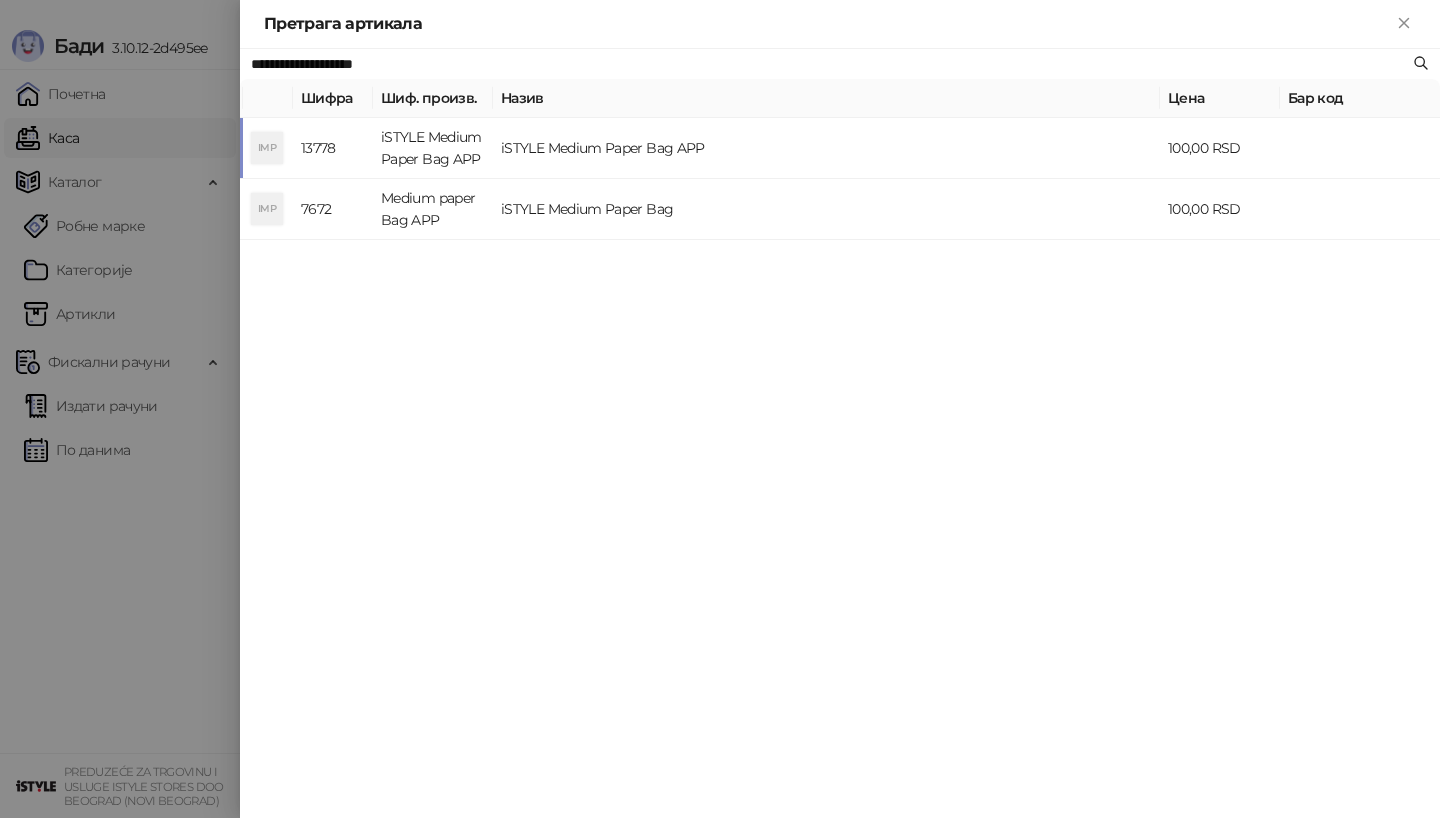 type on "**********" 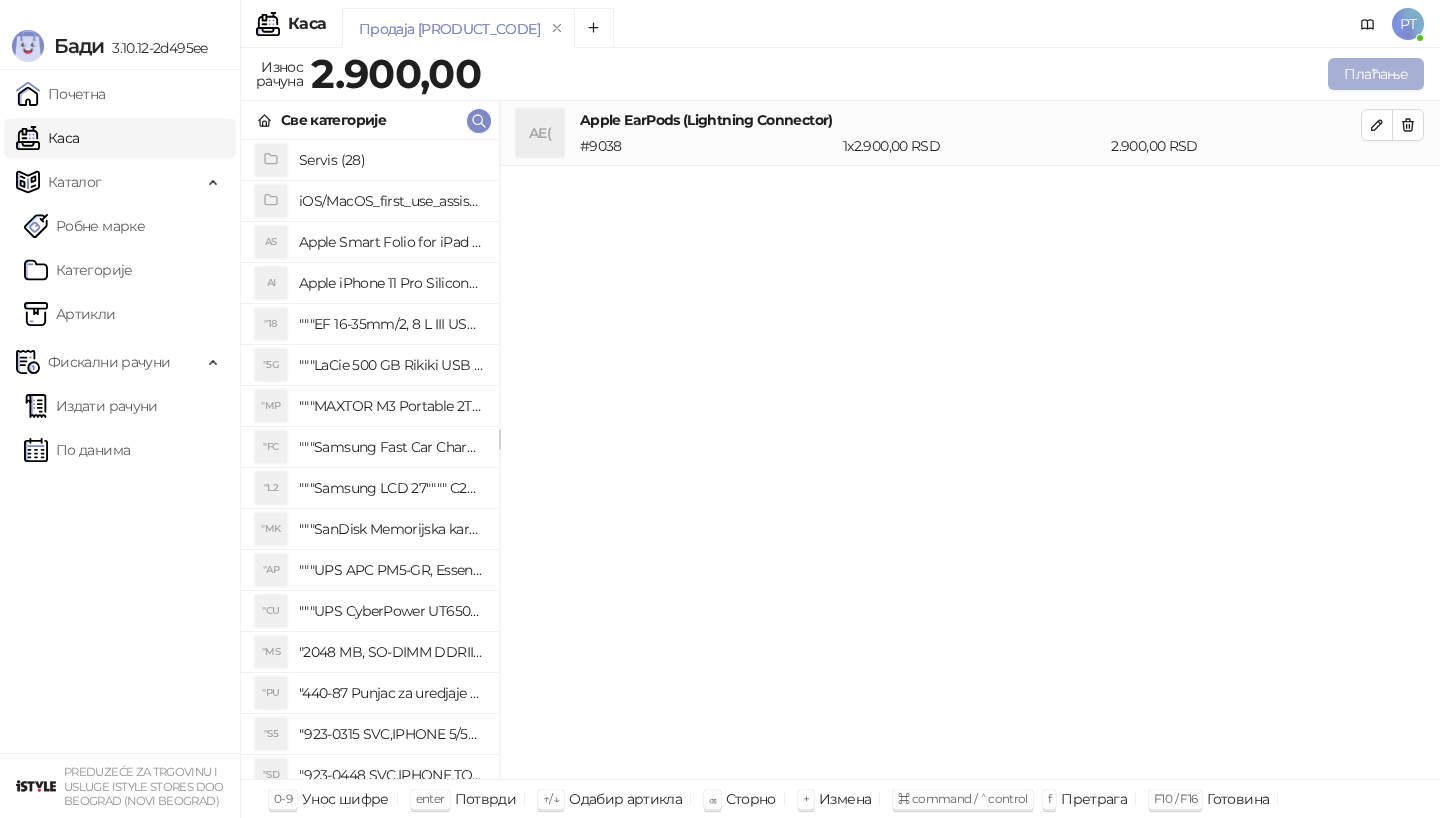 click on "Плаћање" at bounding box center [1376, 74] 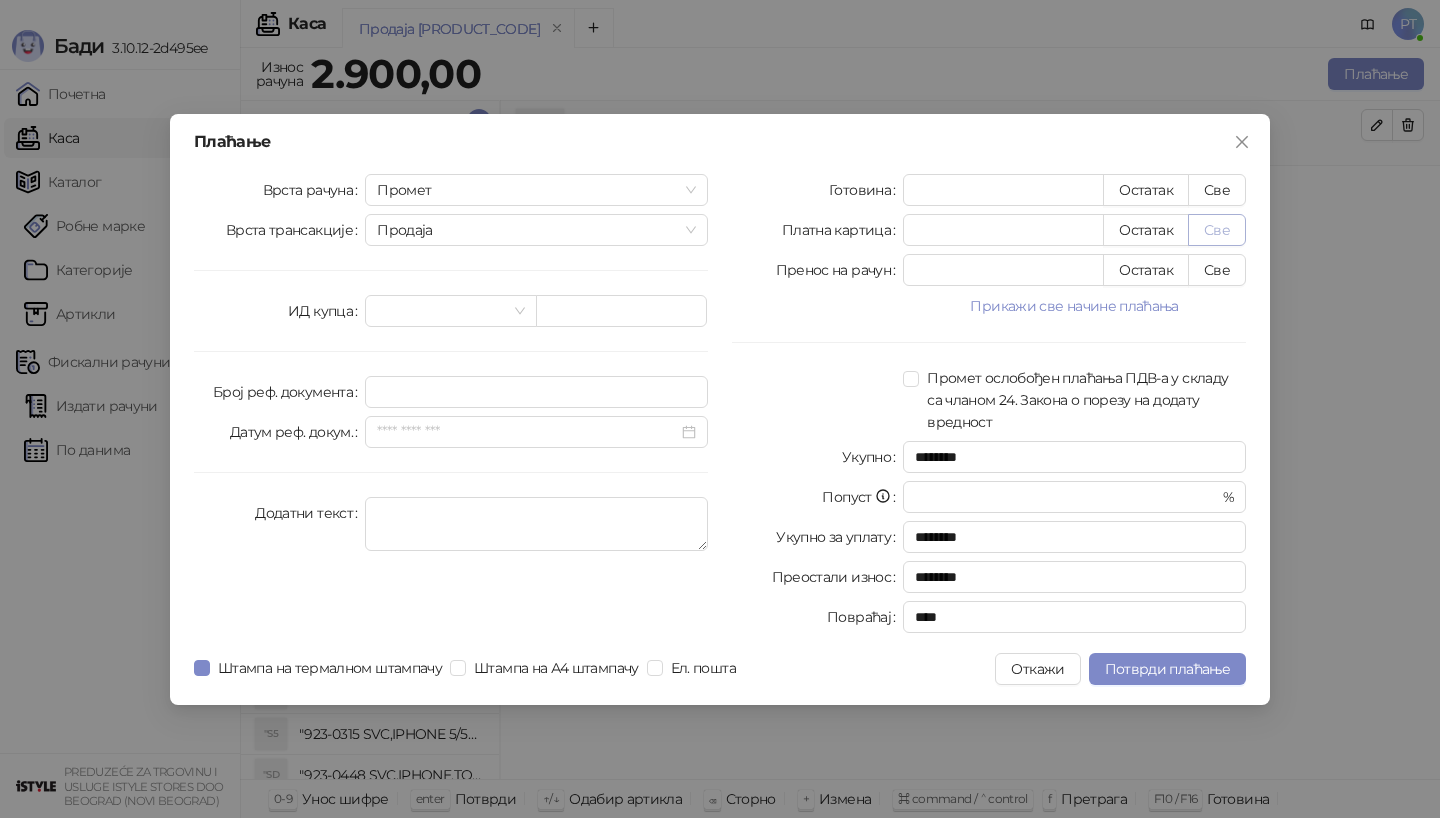 click on "Готовина * Остатак Све Платна картица * Остатак Све Пренос на рачун * Остатак Све Прикажи све начине плаћања Ваучер * Остатак Све Чек * Остатак Све Инстант плаћање * Остатак Све Друго безготовинско * Остатак Све   Промет ослобођен плаћања ПДВ-а у складу са чланом 24. Закона о порезу на додату вредност Укупно ******** Попуст   * % Укупно за уплату ******** Преостали износ ******** Повраћај ****" at bounding box center [989, 407] 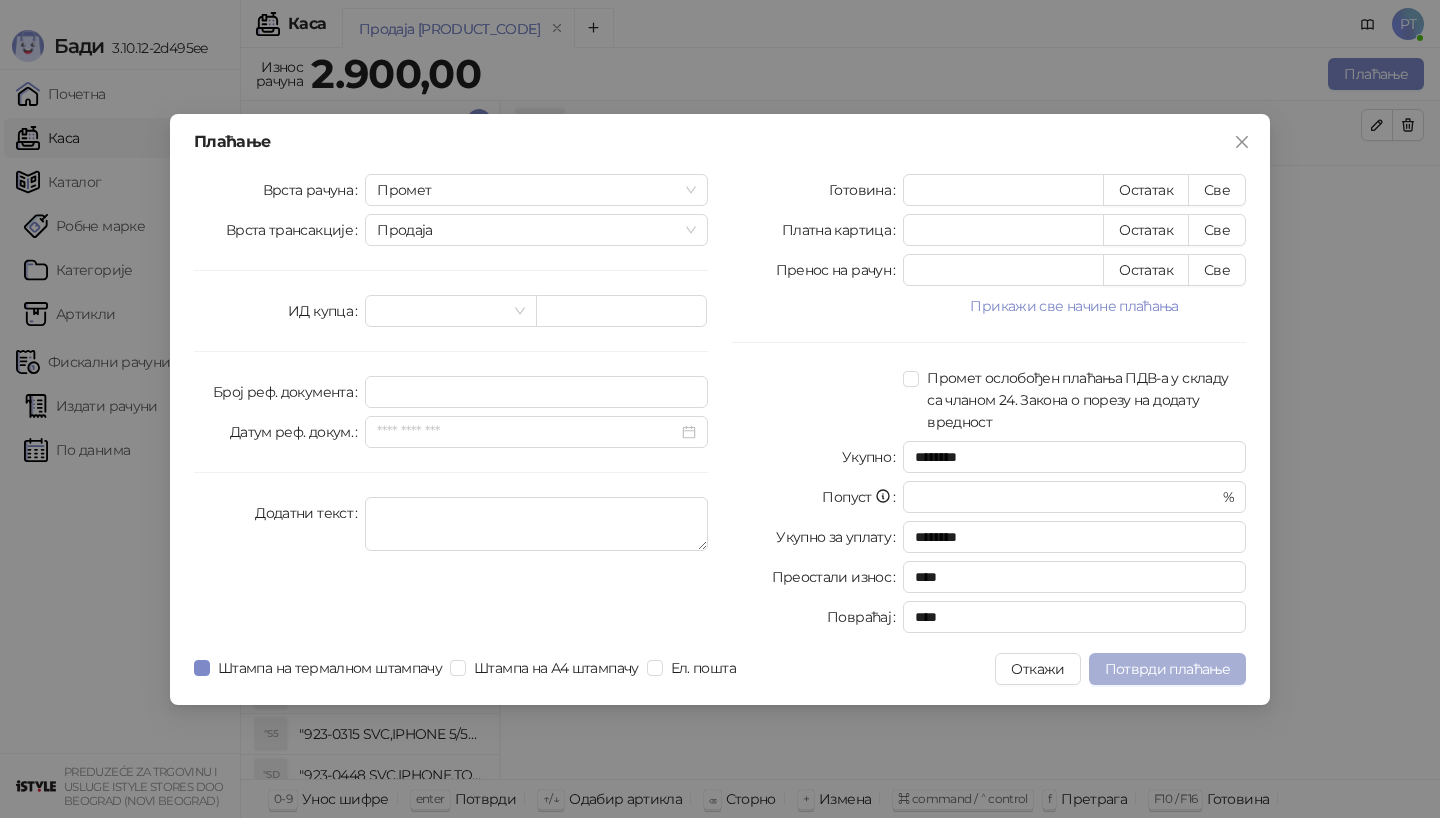 click on "Потврди плаћање" at bounding box center (1167, 669) 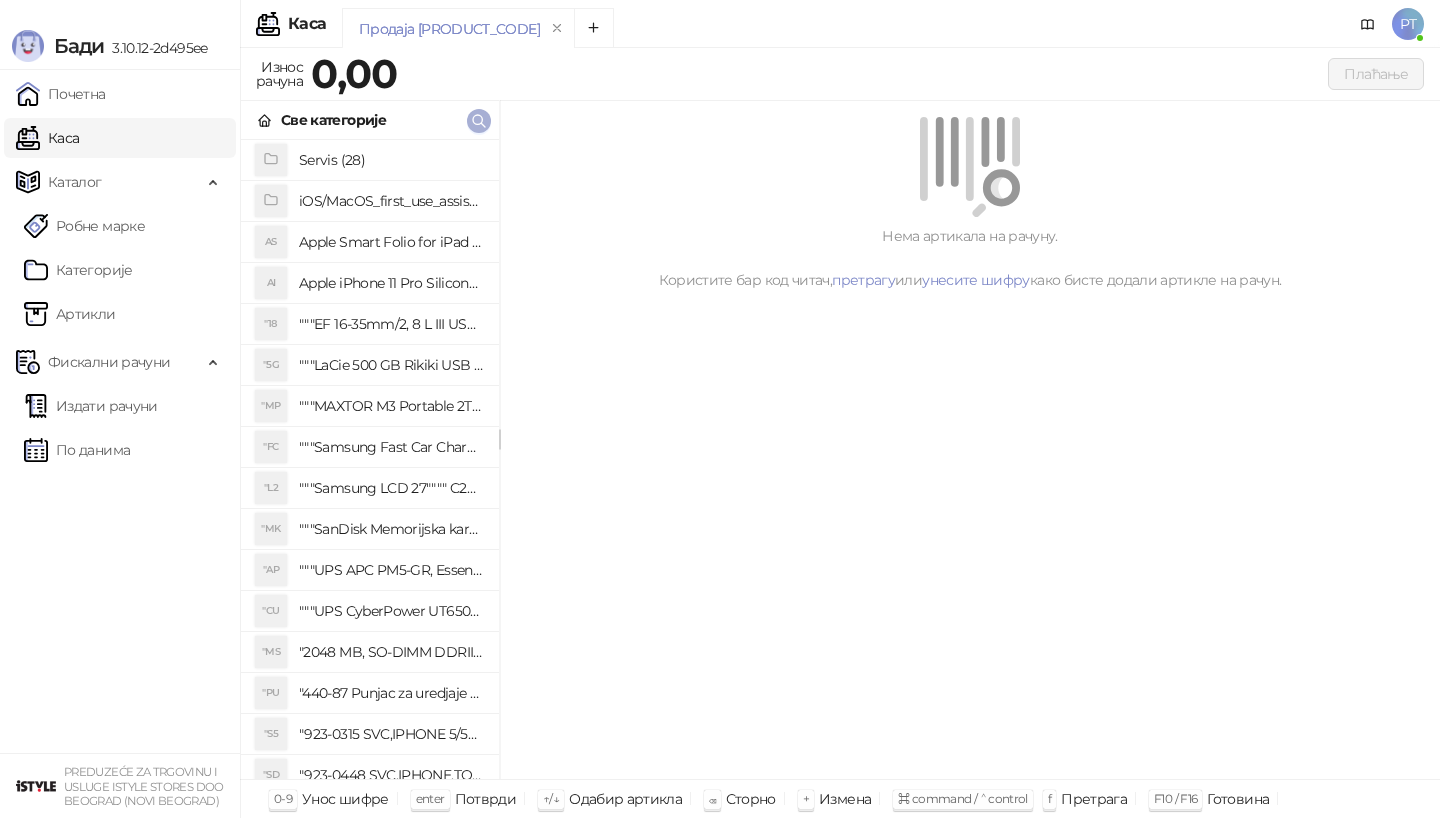 type 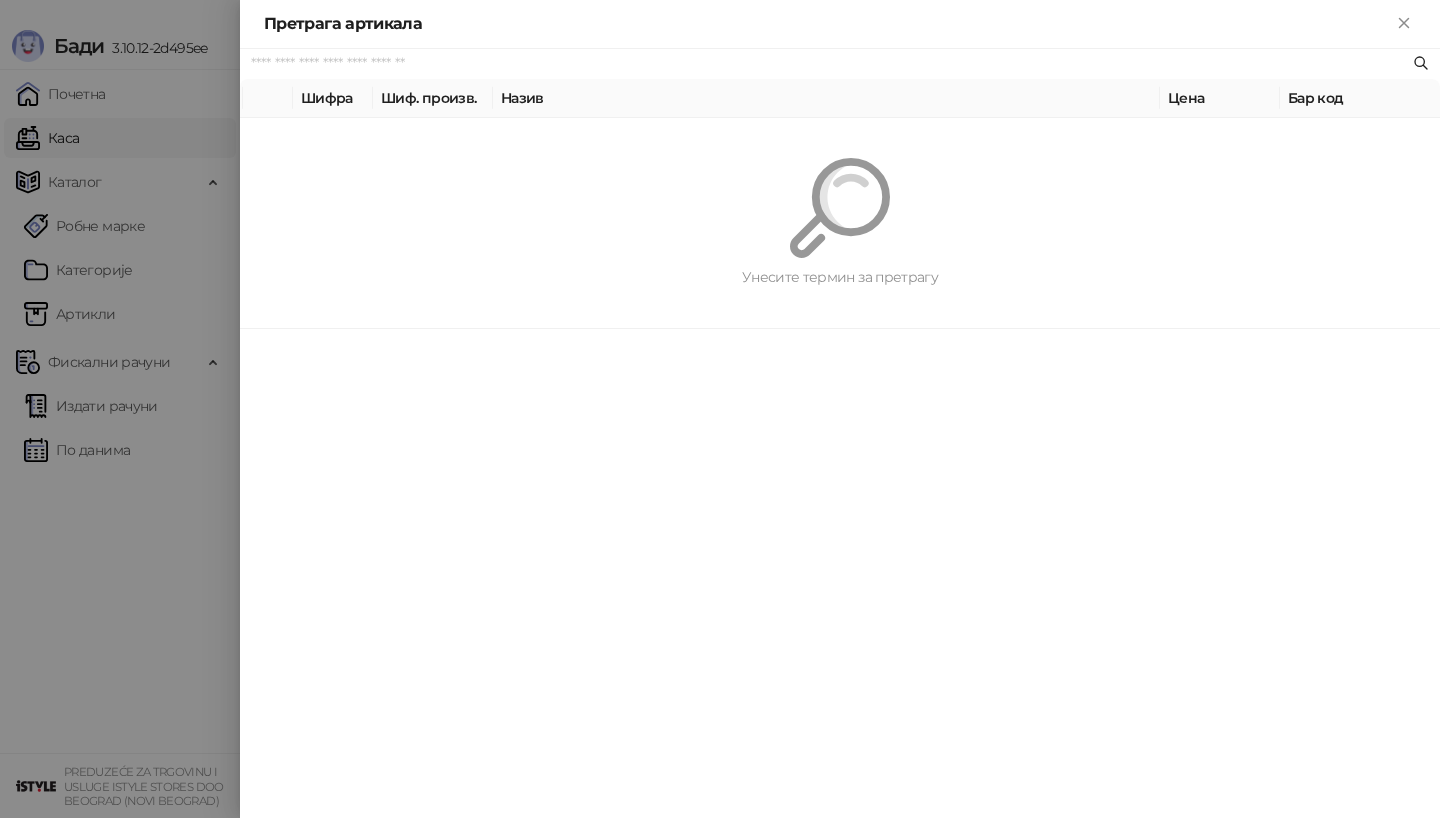 paste on "*********" 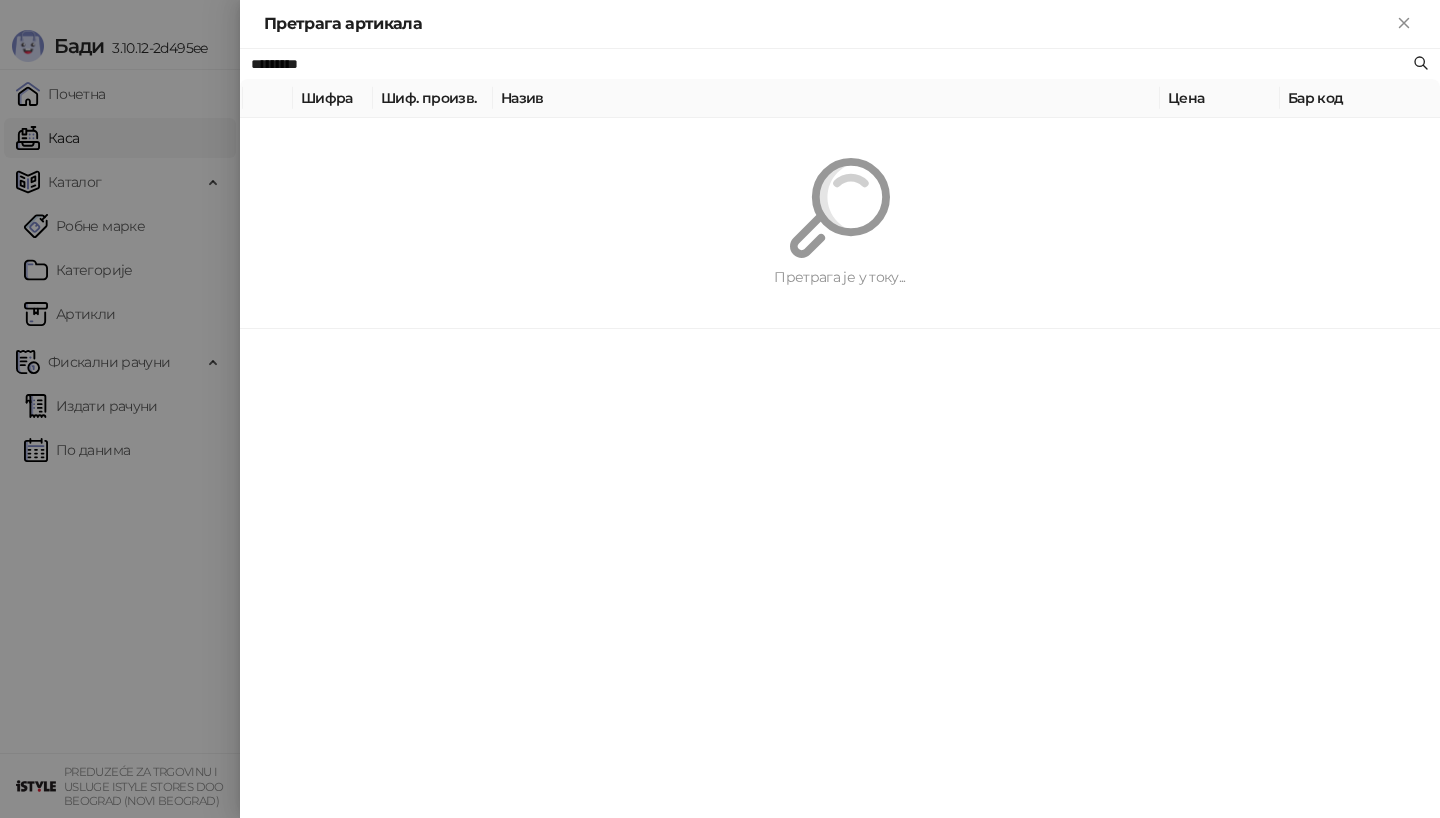 type on "*********" 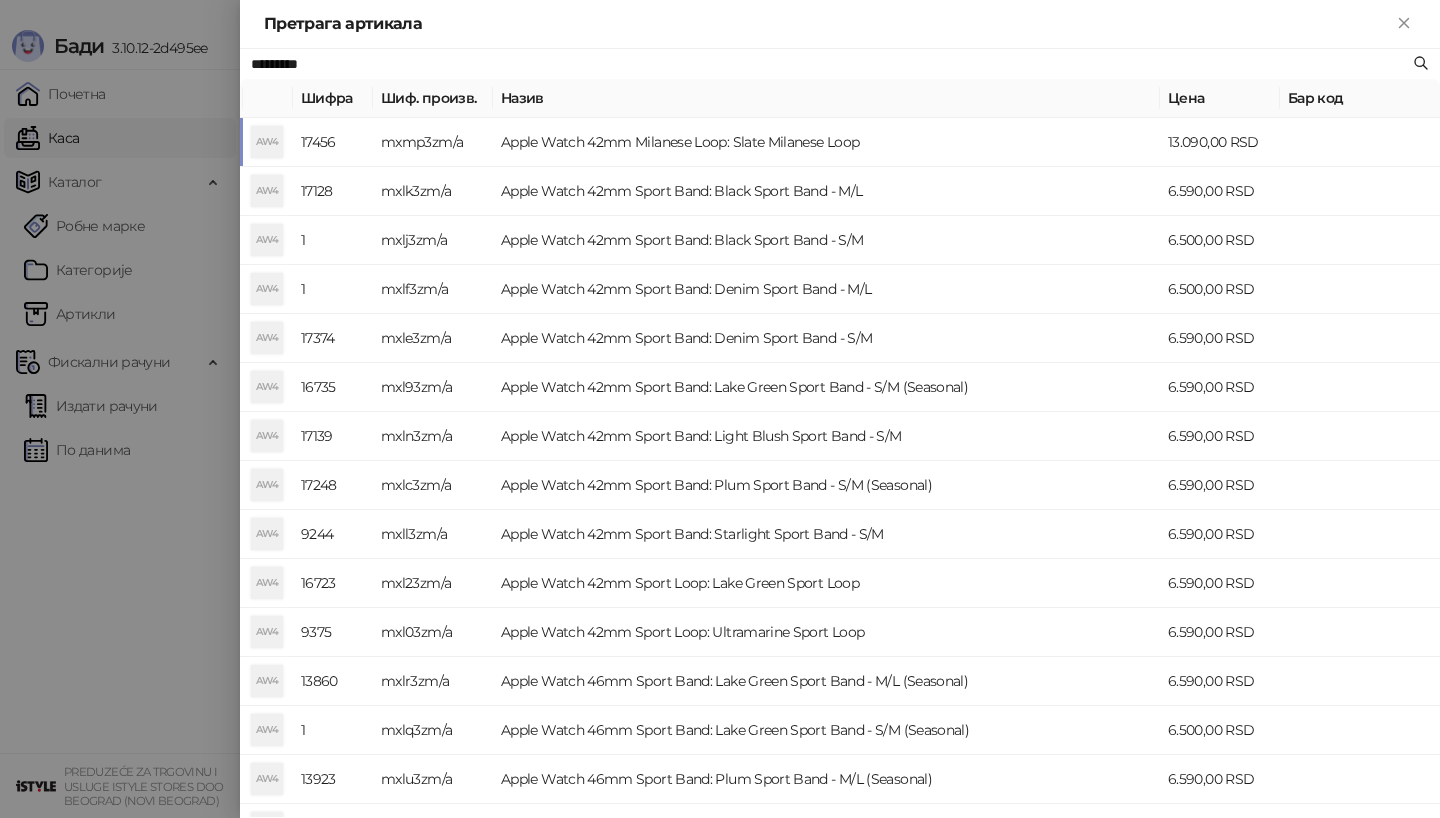 click on "Apple Watch 42mm Milanese Loop:  Slate Milanese Loop" at bounding box center [826, 142] 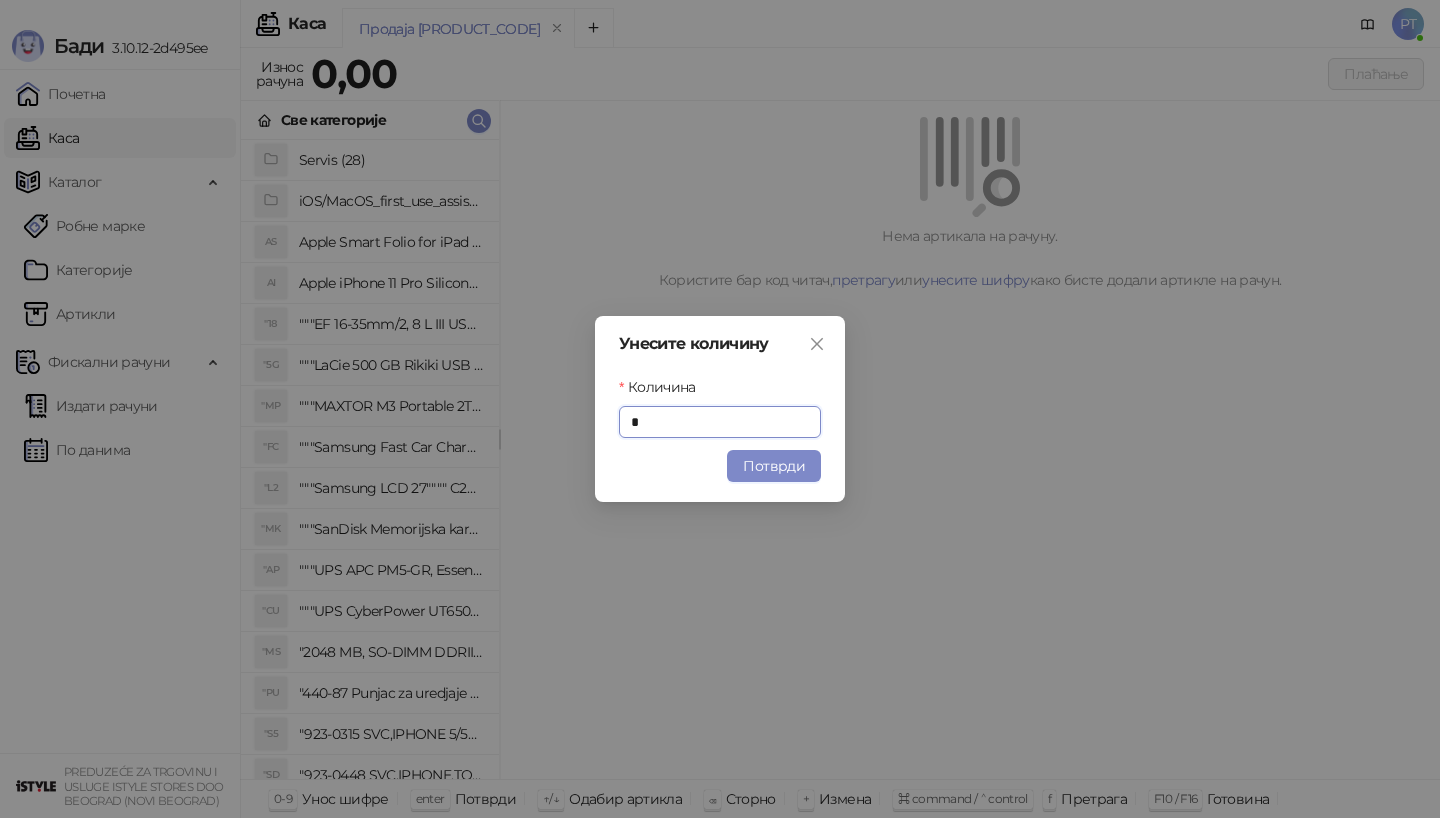 click on "Унесите количину Количина * Потврди" at bounding box center (720, 409) 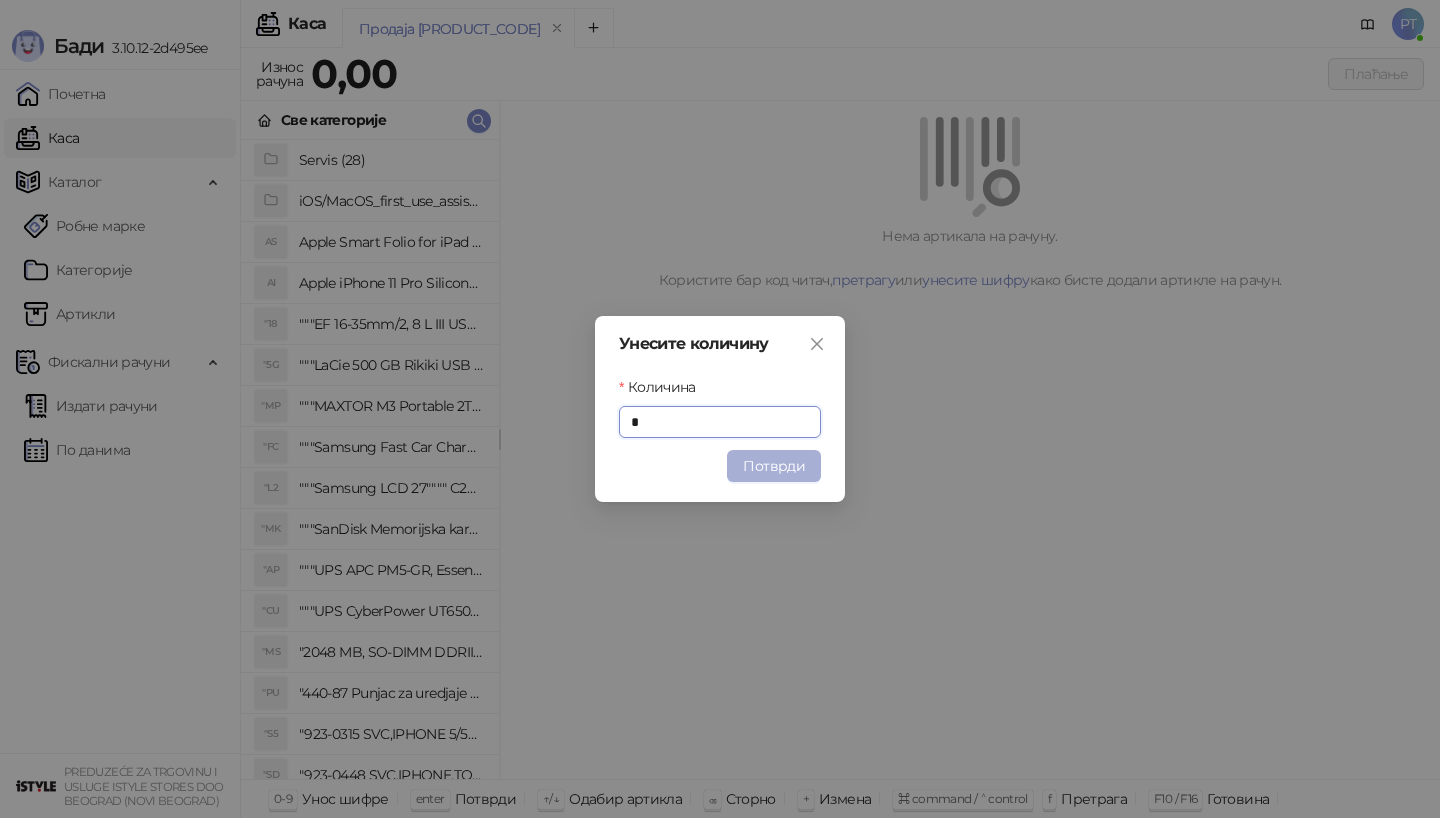 click on "Потврди" at bounding box center [774, 466] 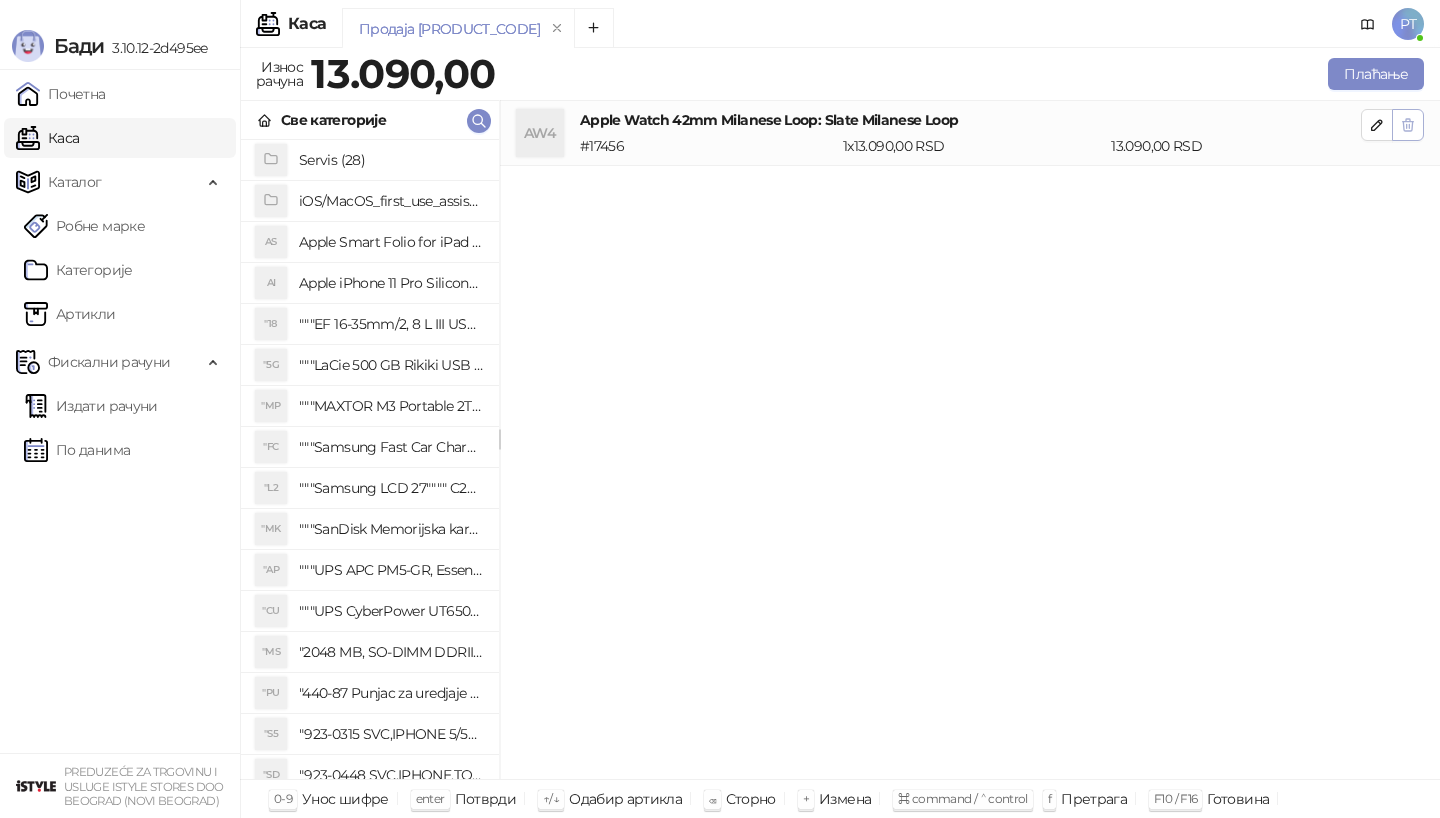click 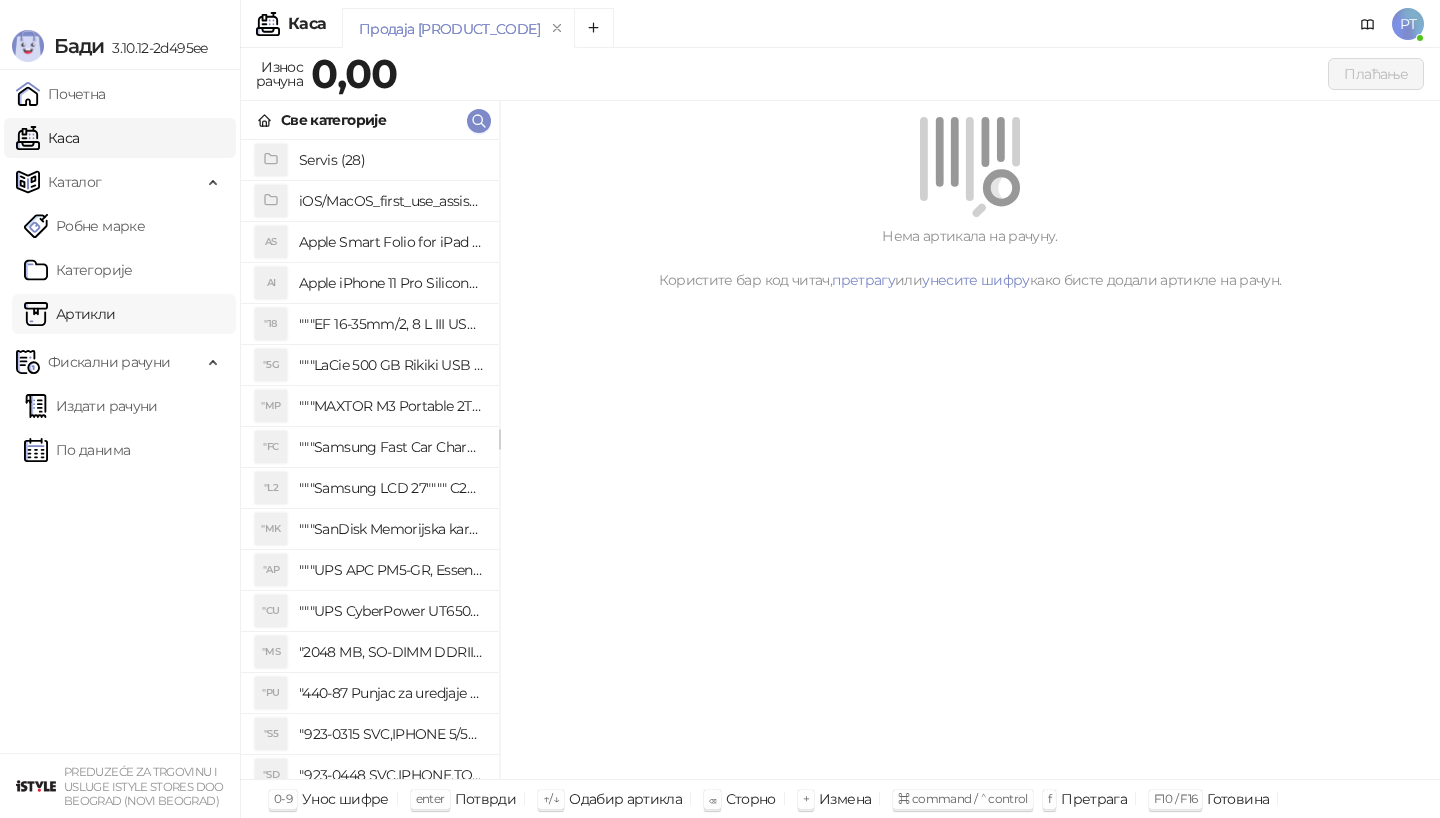 click on "Артикли" at bounding box center (70, 314) 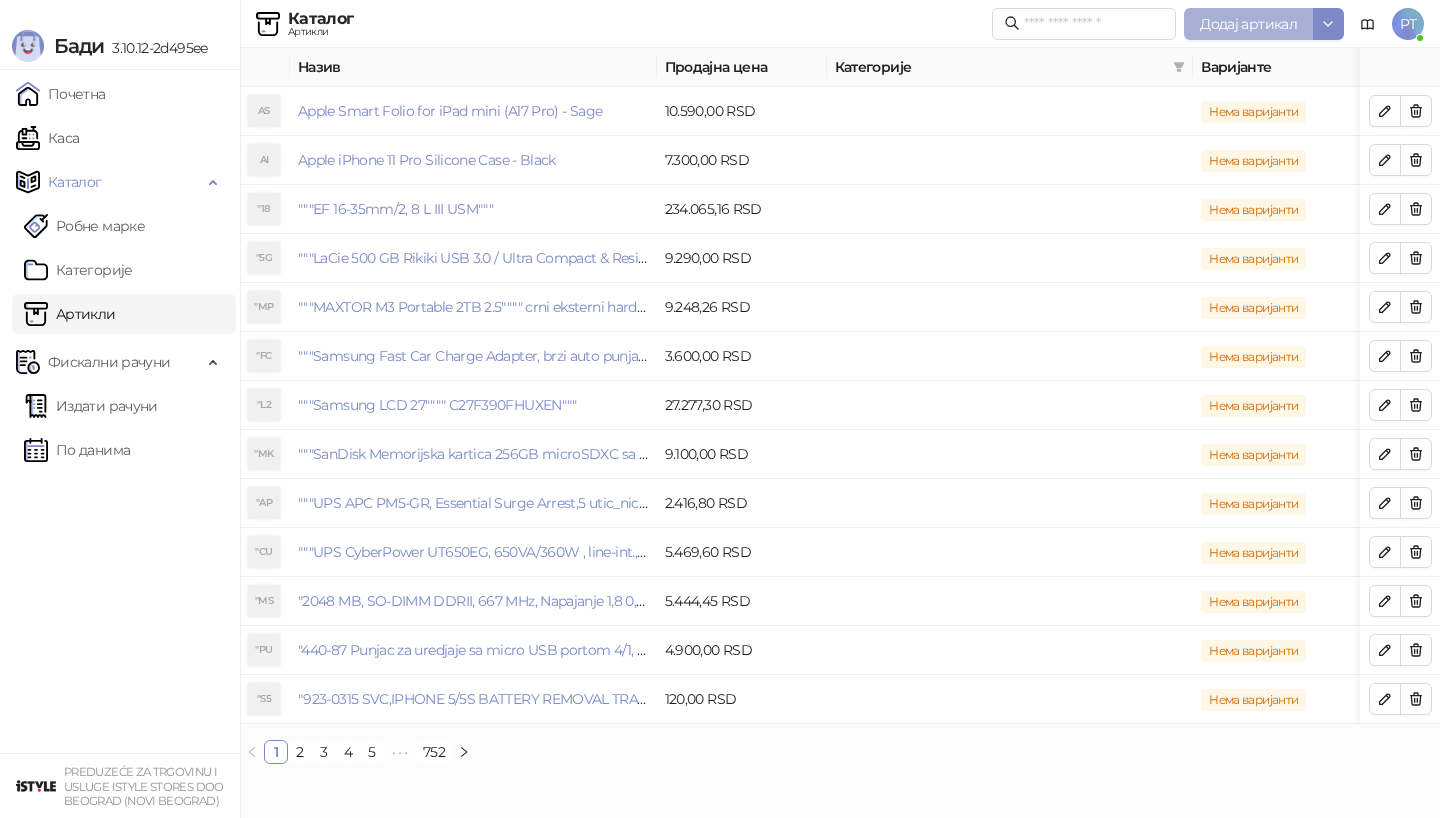 click on "Додај артикал" at bounding box center (1248, 24) 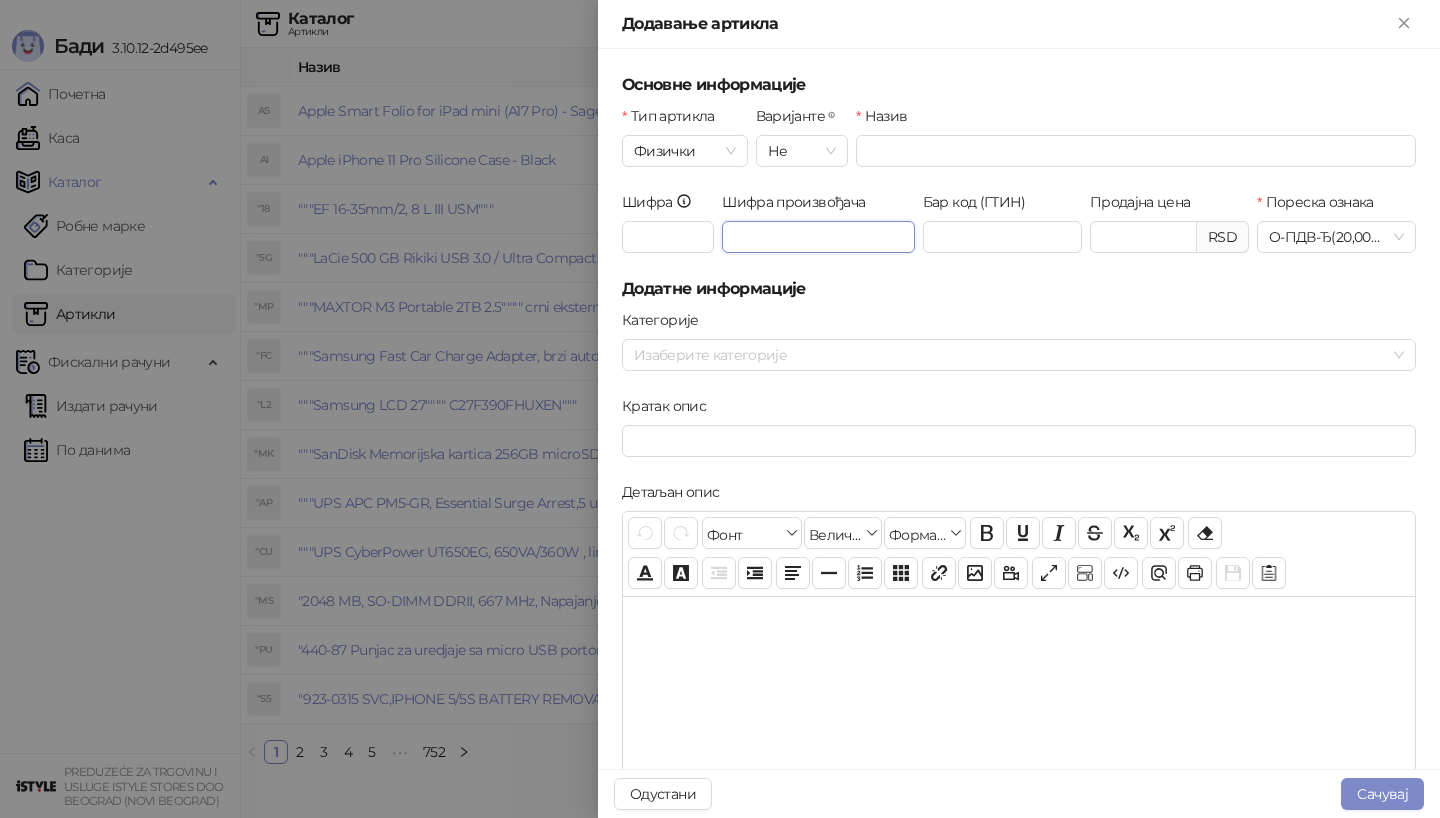 click on "Шифра произвођача" at bounding box center [818, 237] 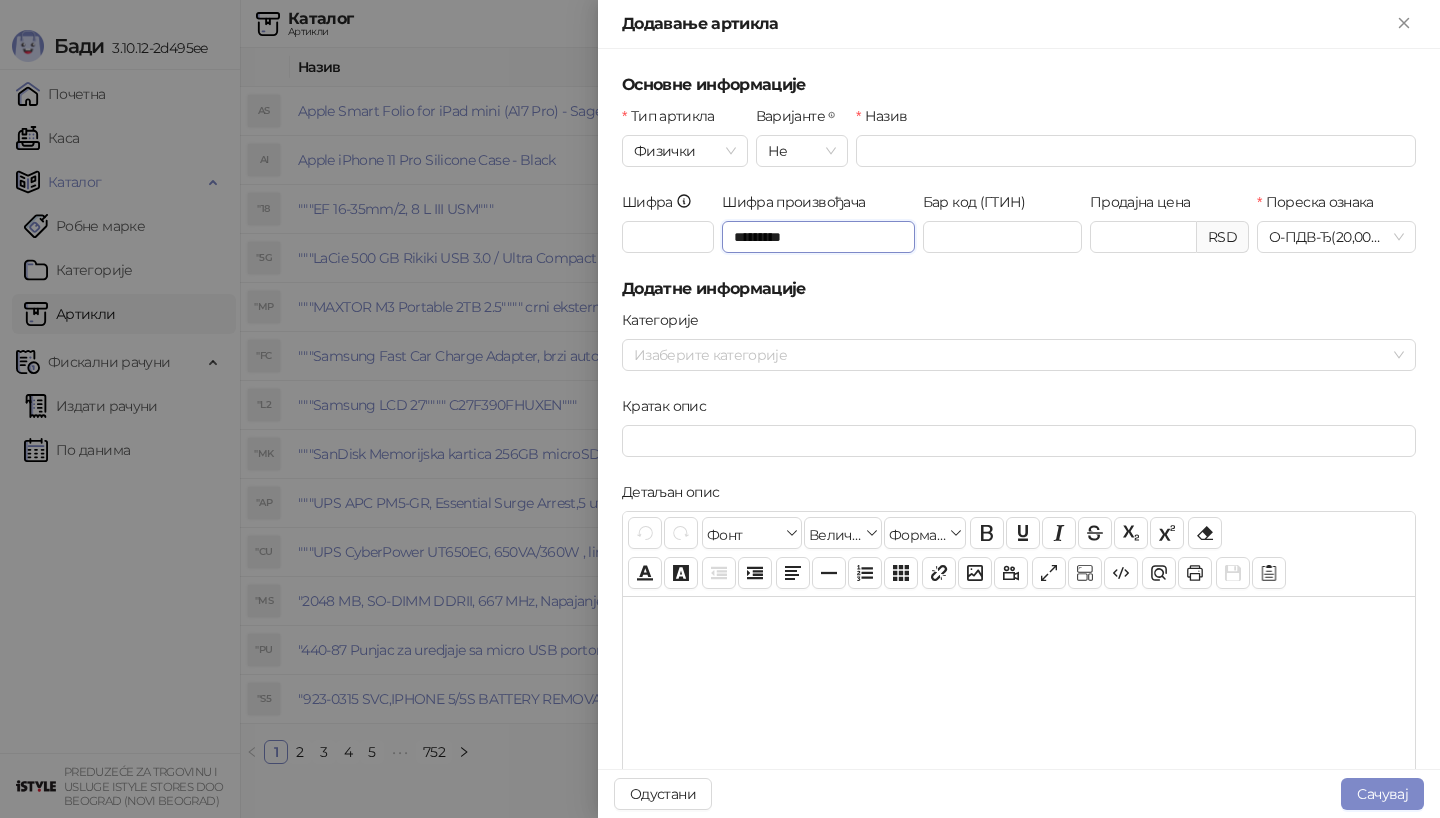 type on "*********" 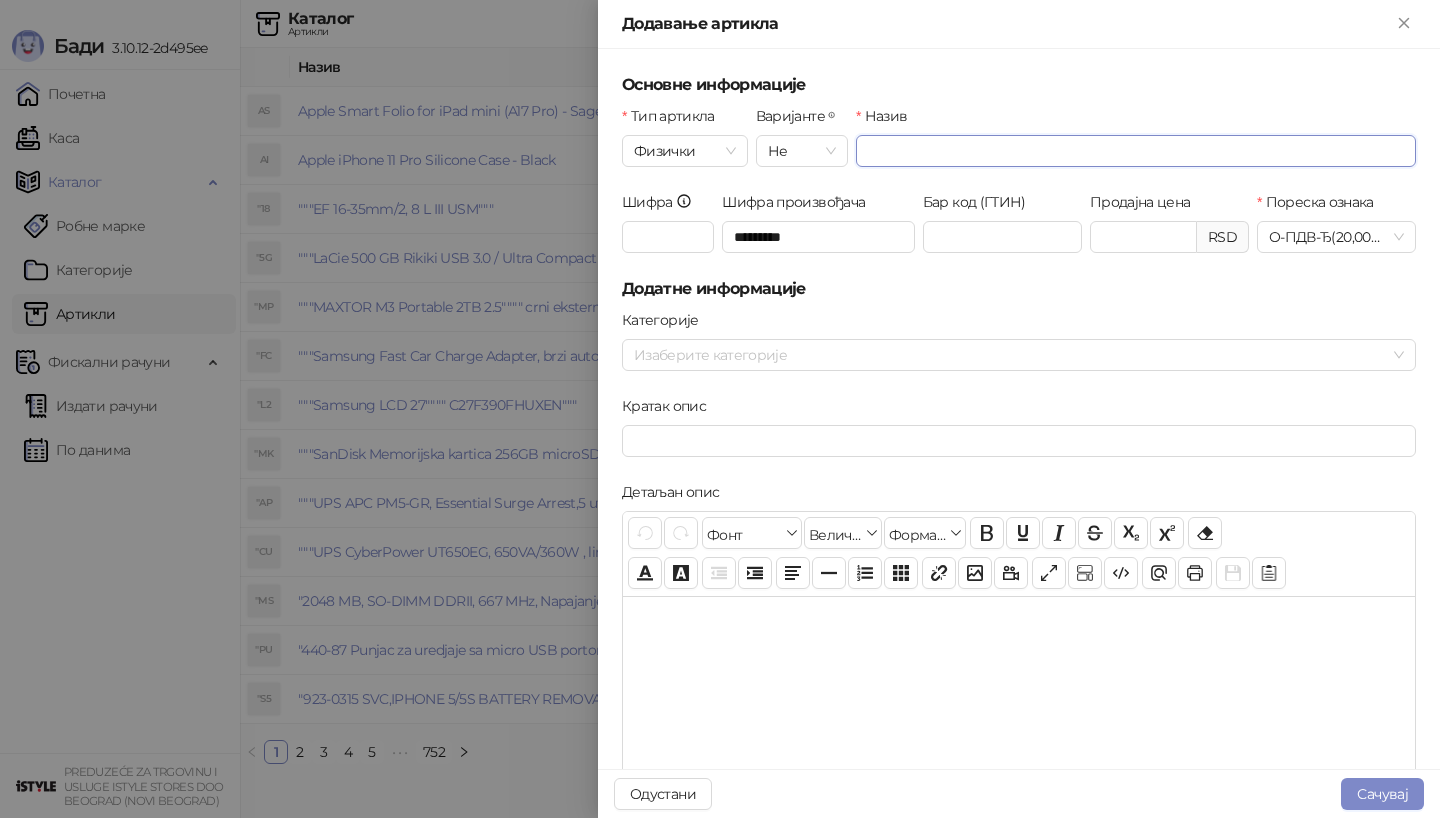 click on "Назив" at bounding box center [1136, 151] 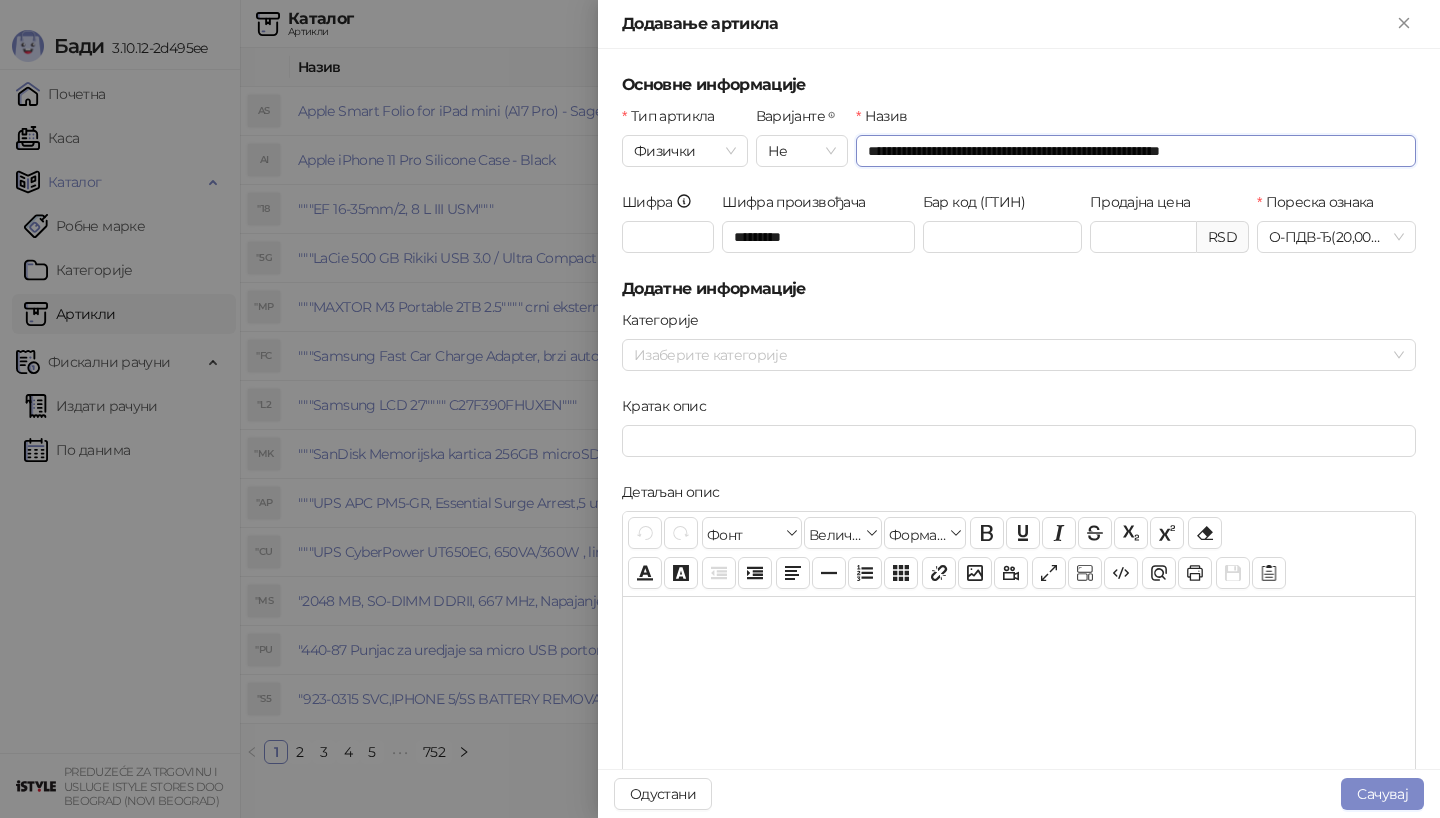 type on "**********" 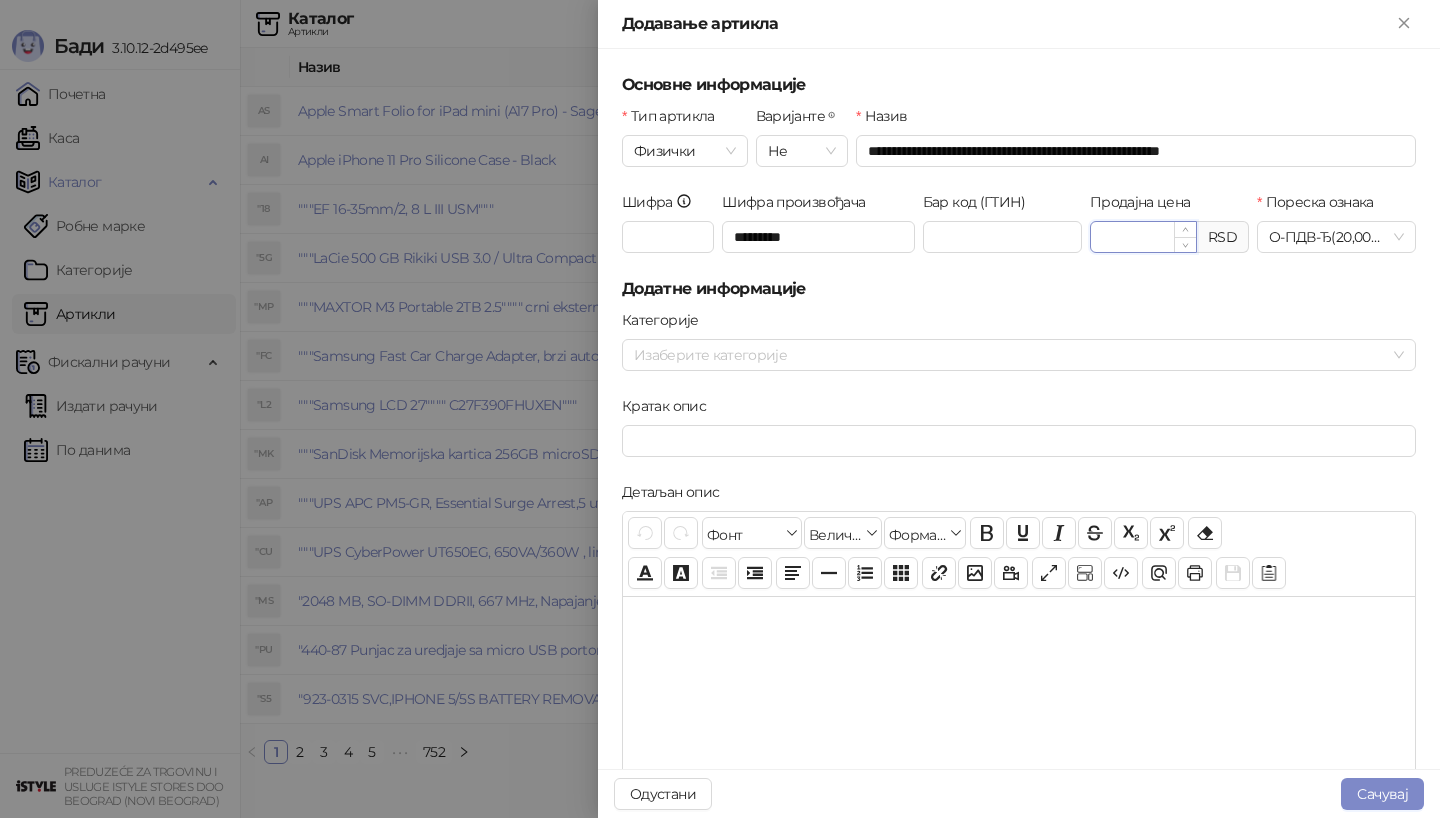 click on "Продајна цена" at bounding box center [1143, 237] 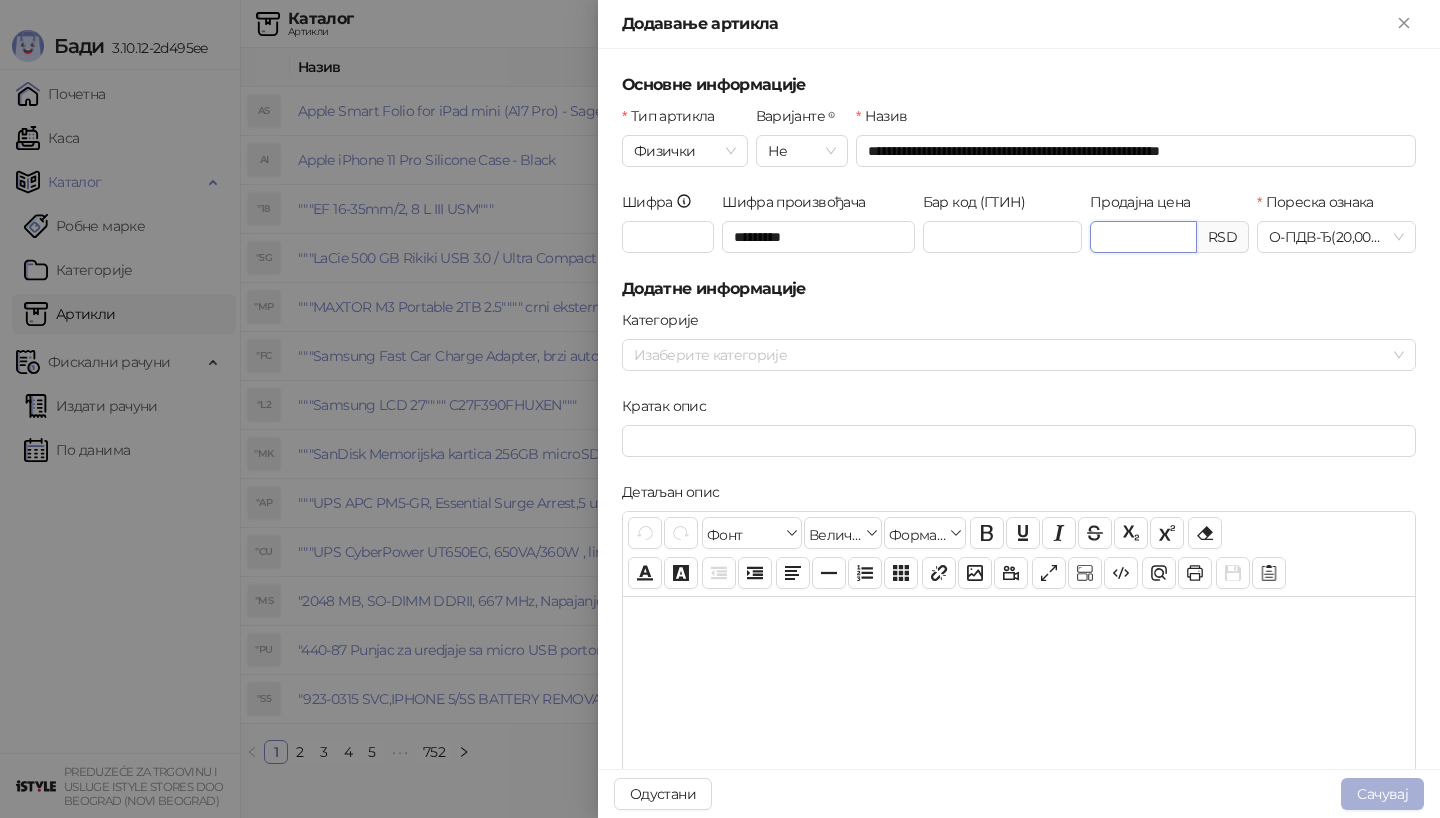 type on "*******" 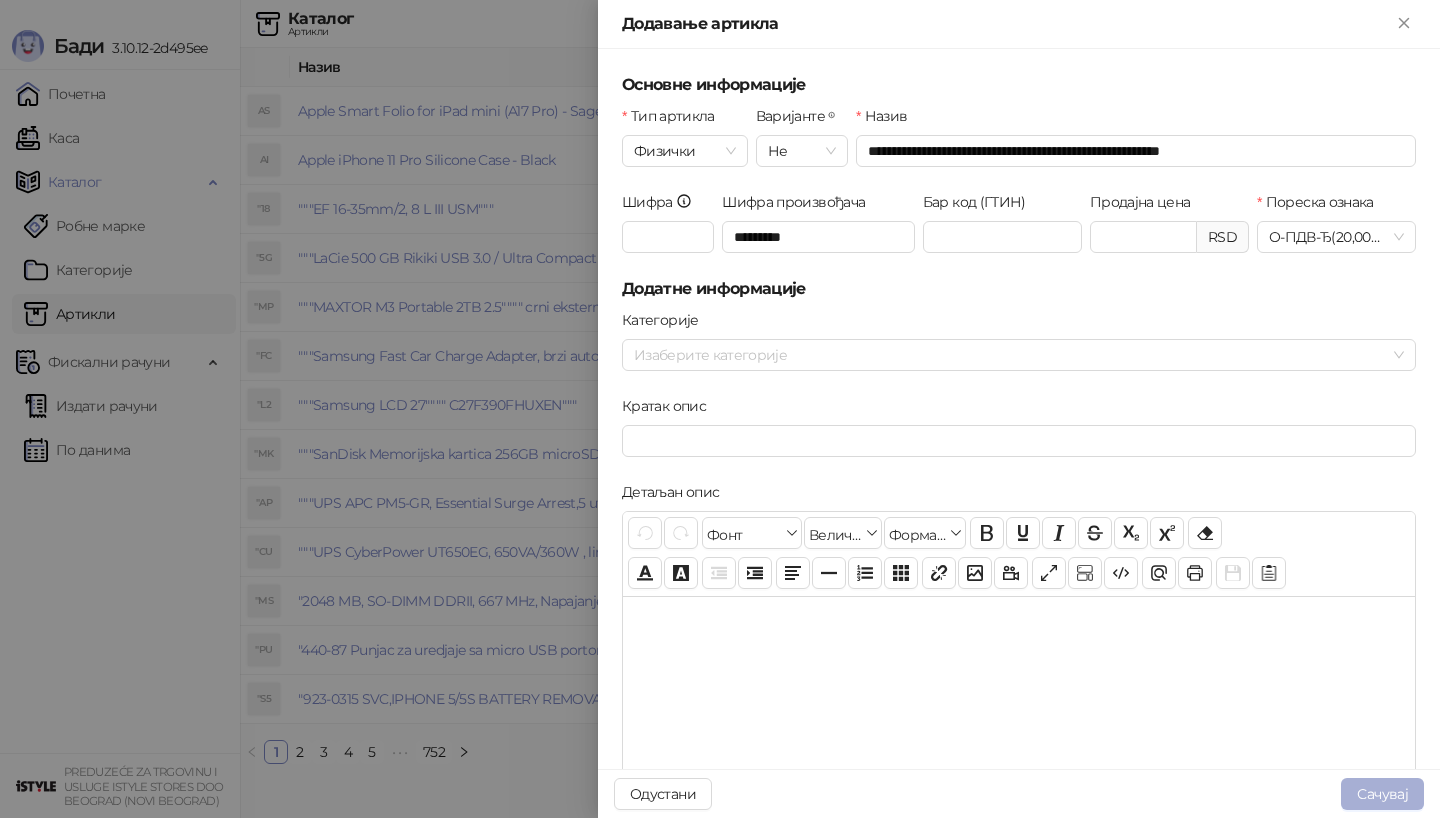 click on "Сачувај" at bounding box center [1382, 794] 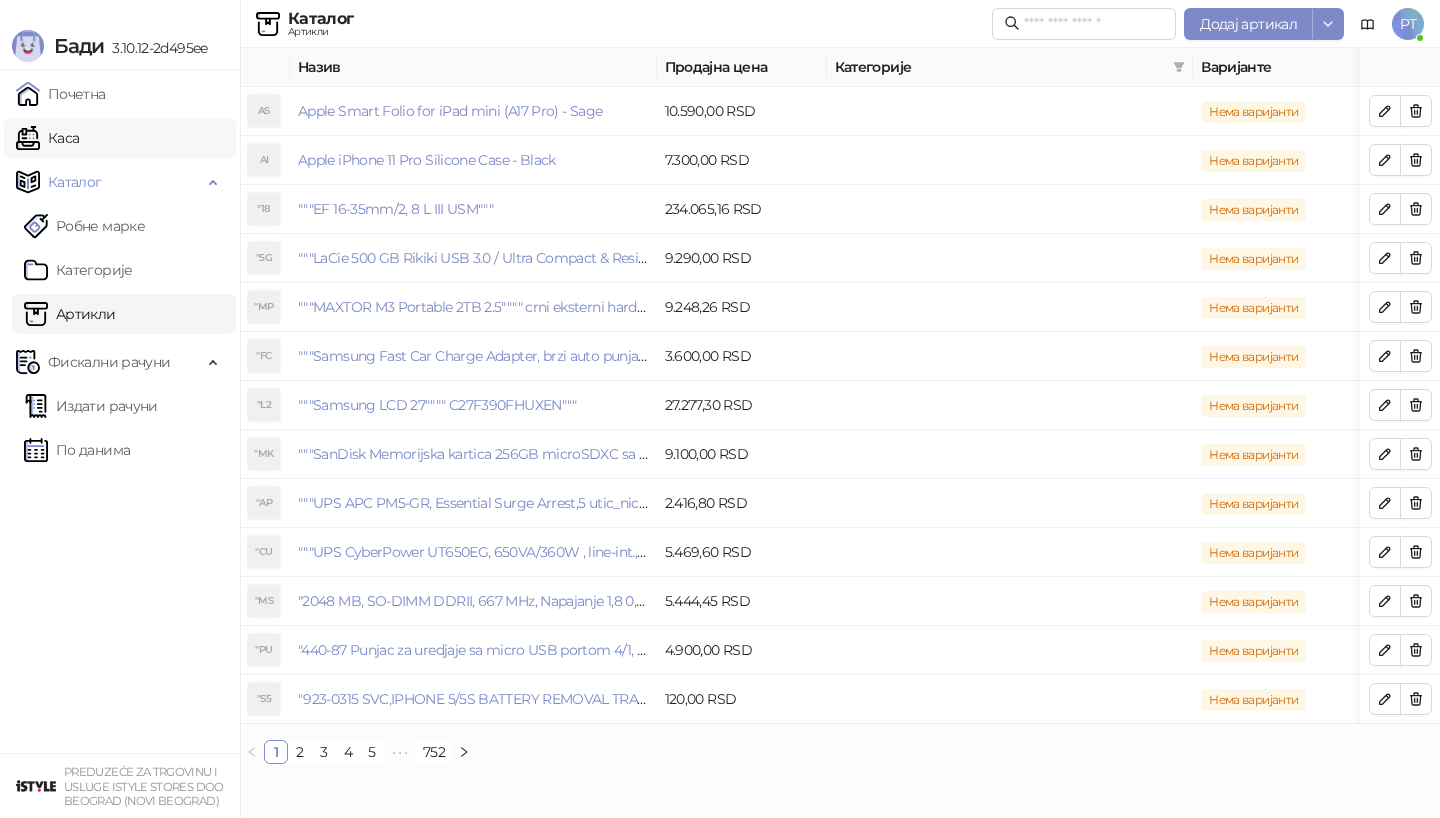 click on "Каса" at bounding box center [47, 138] 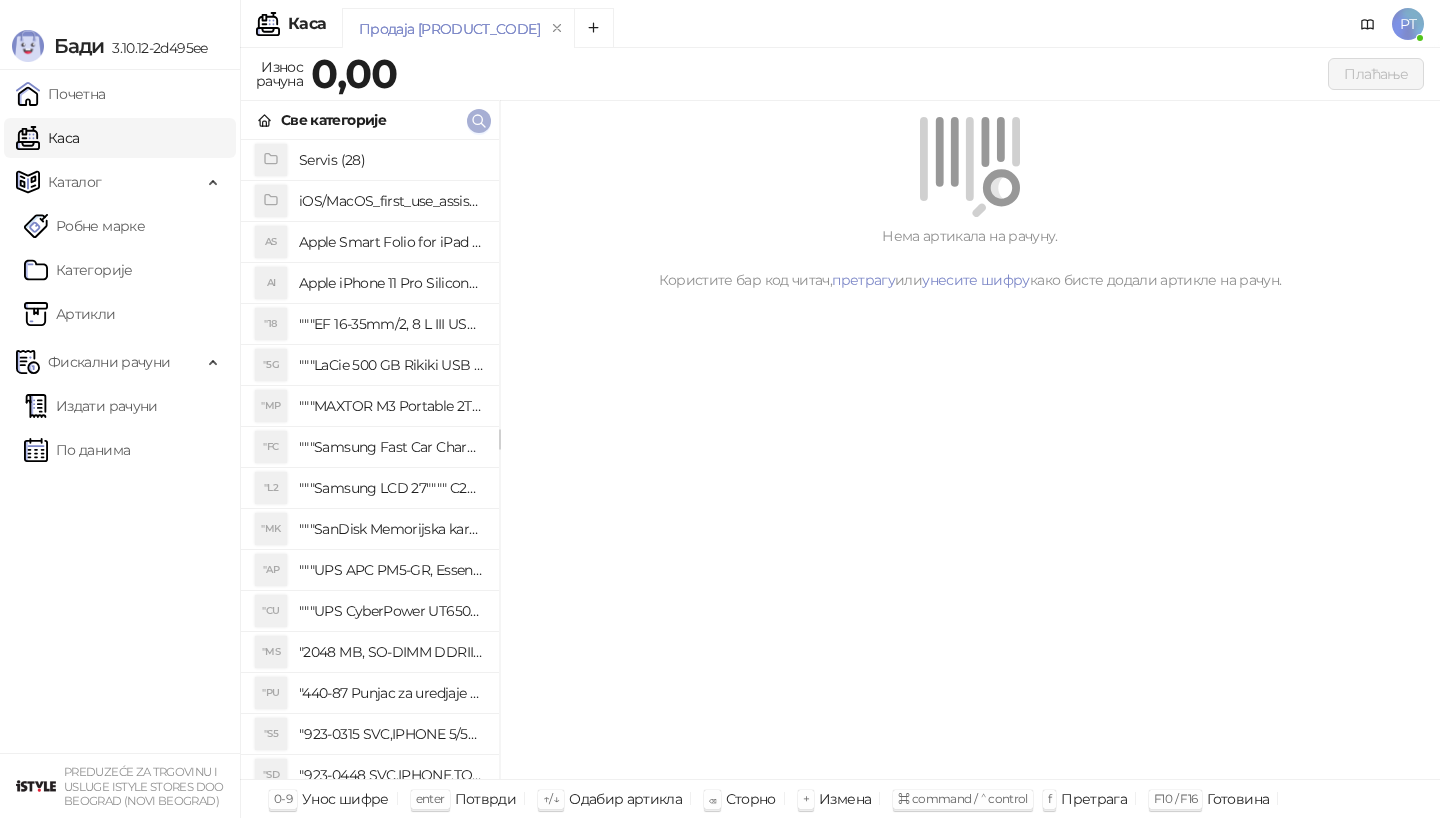 click 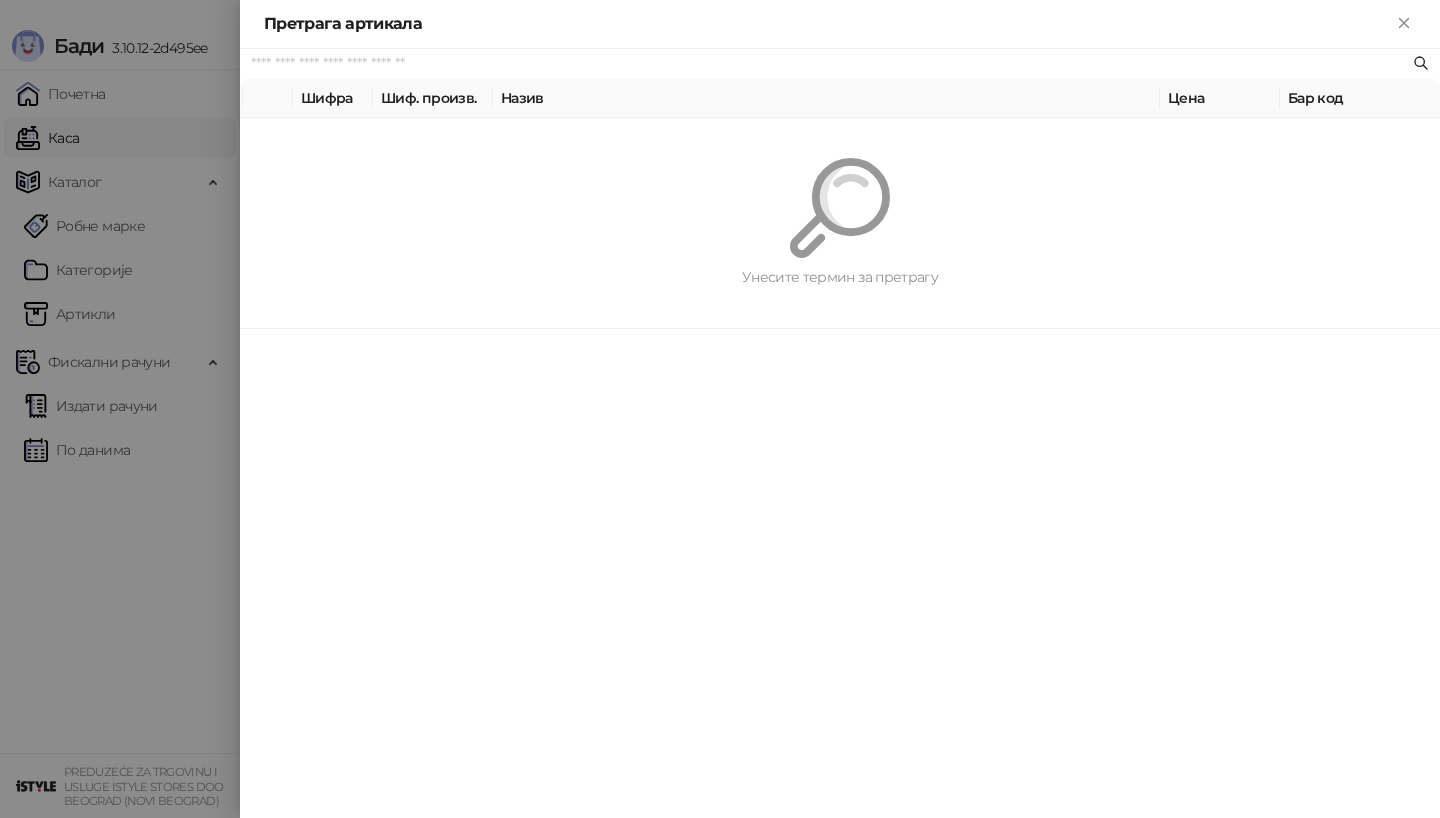 paste on "*********" 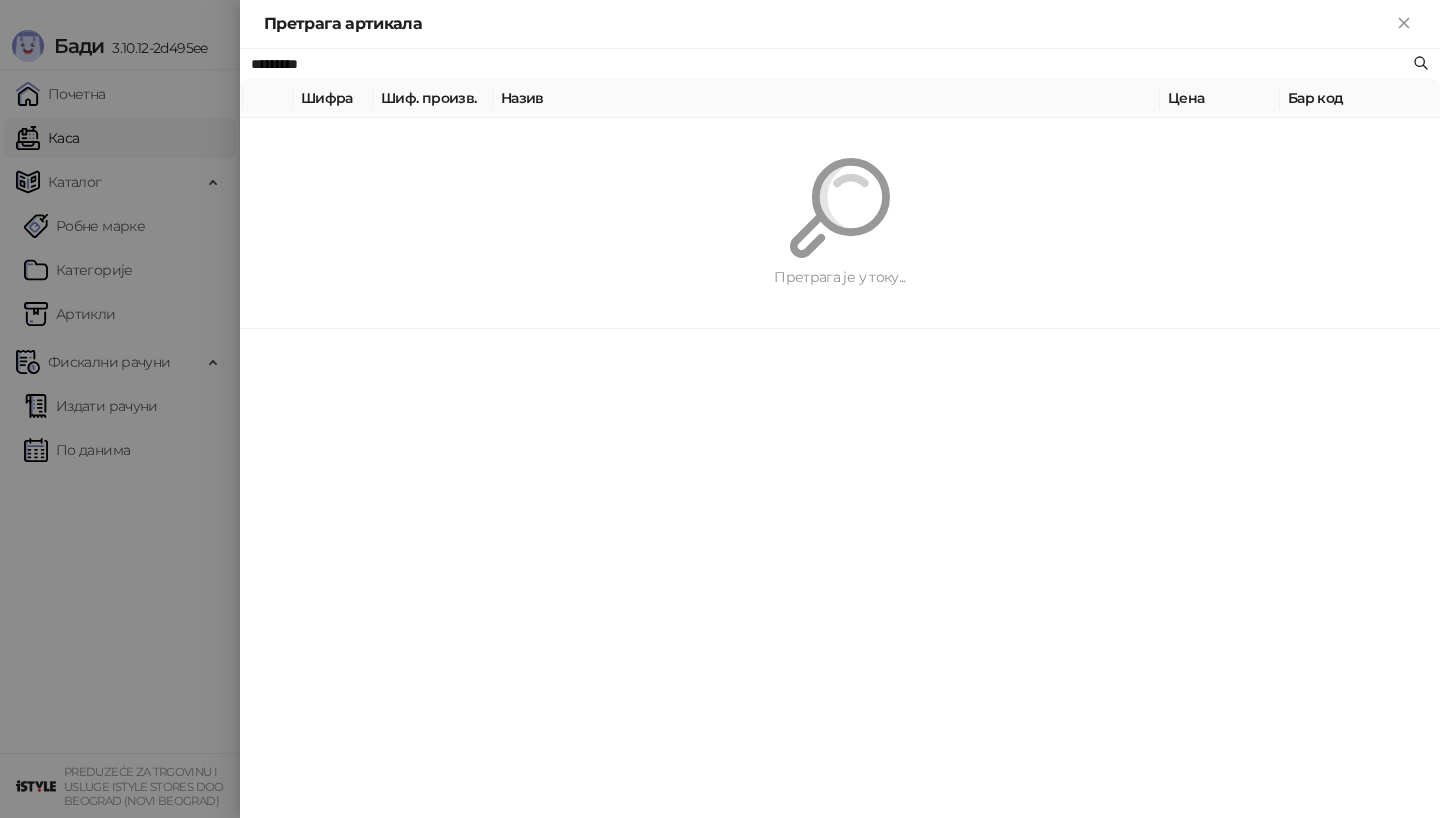 type on "*********" 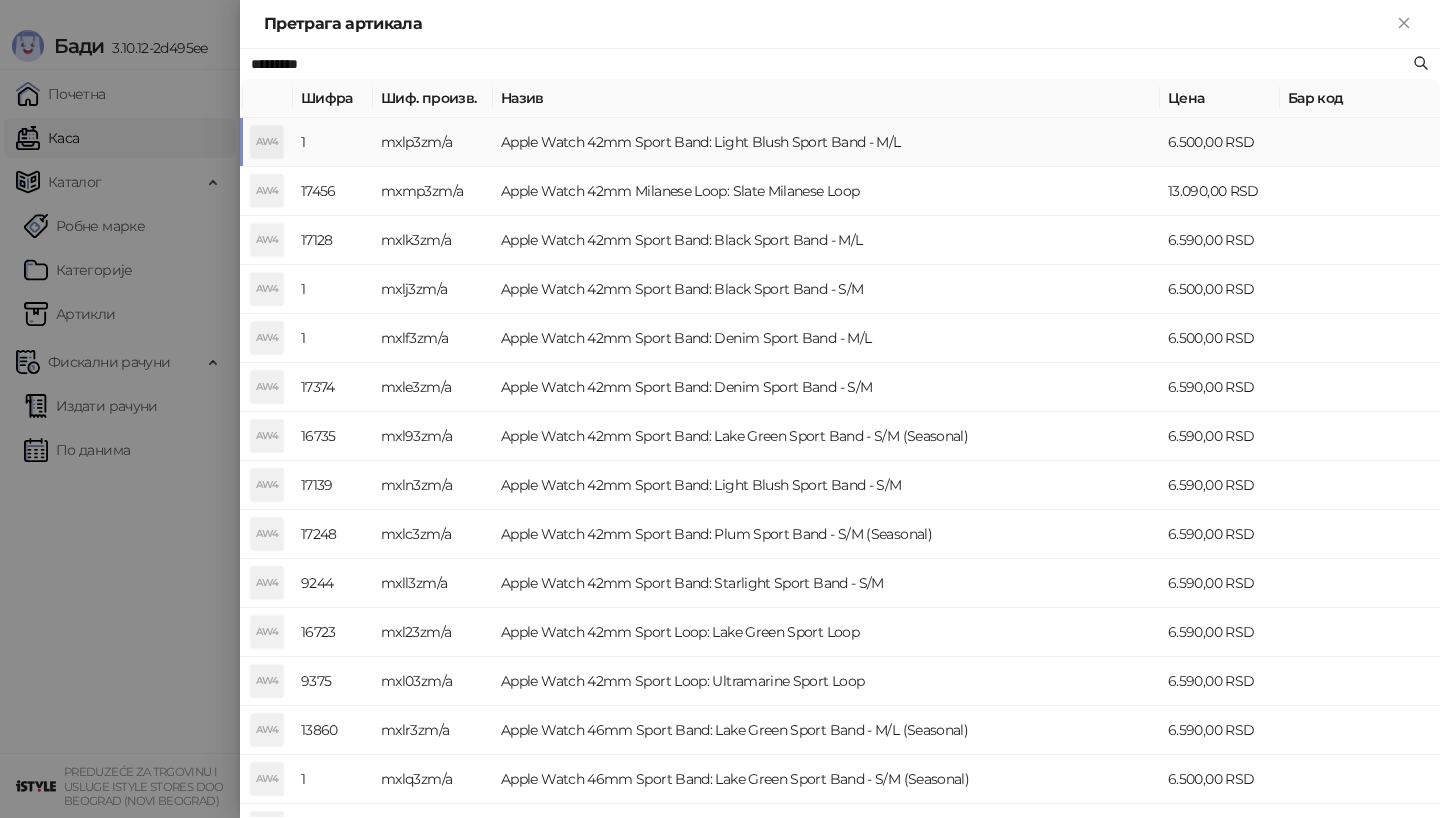 click on "mxlp3zm/a" at bounding box center (433, 142) 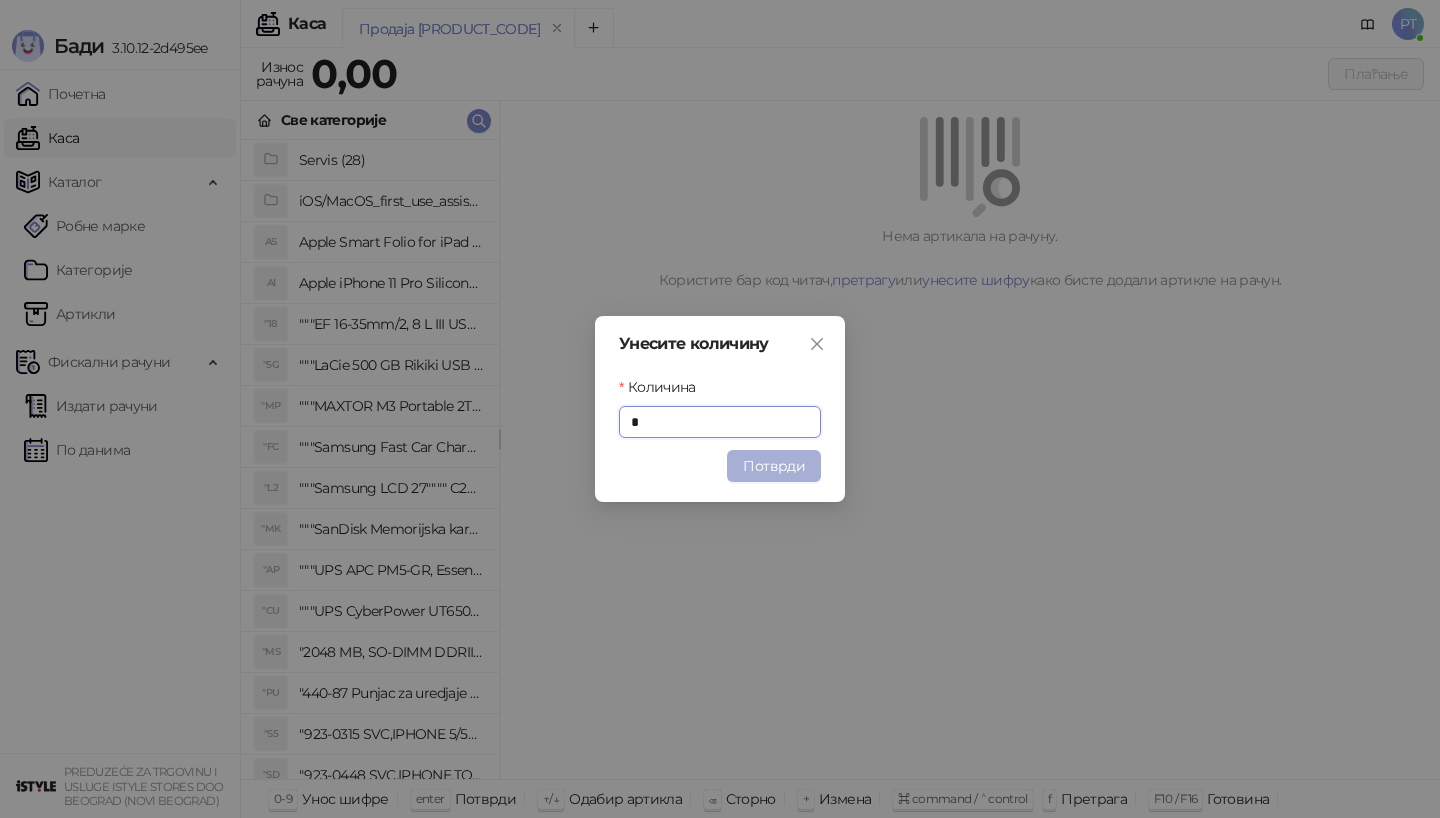 click on "Потврди" at bounding box center (774, 466) 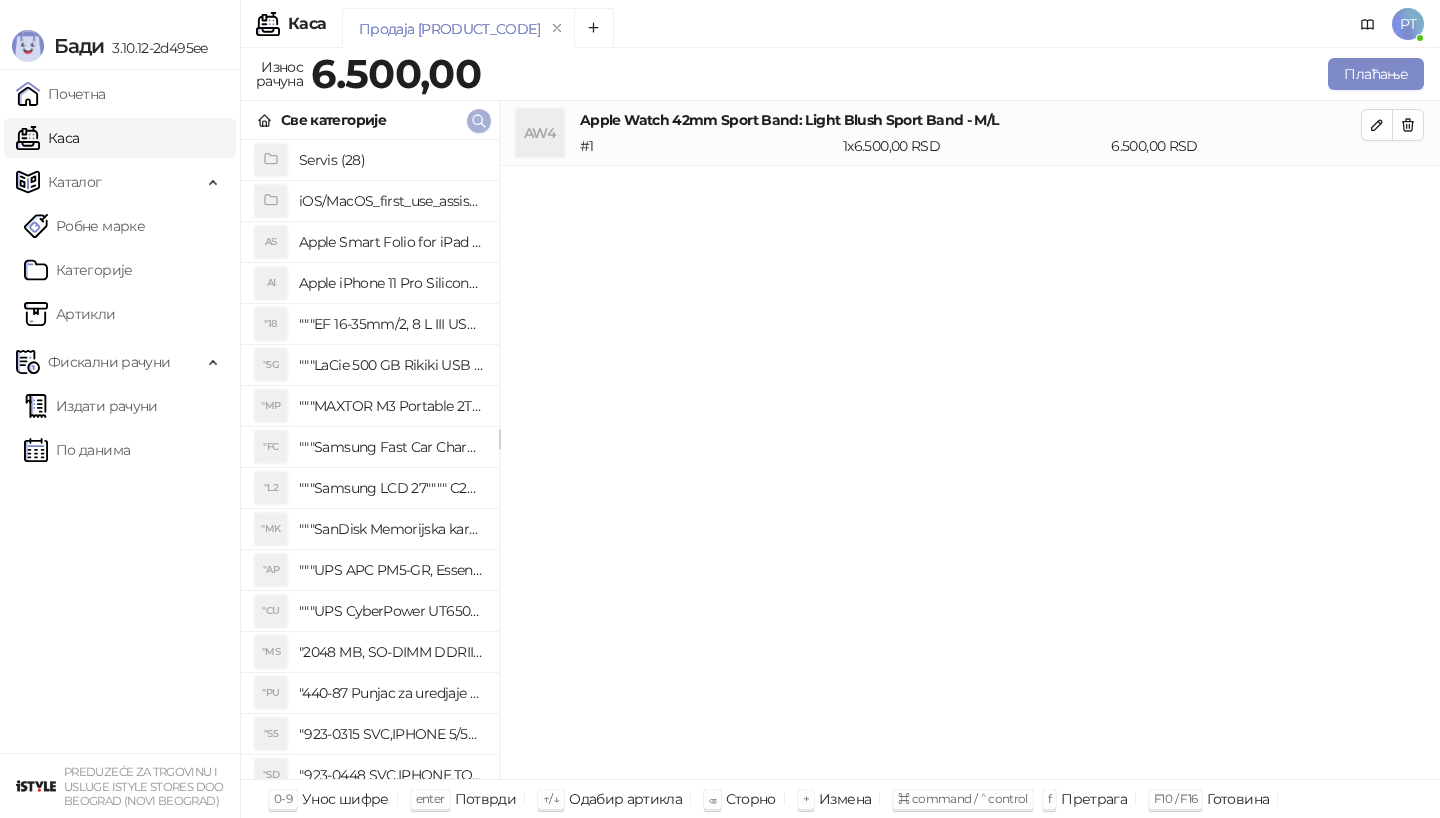 type 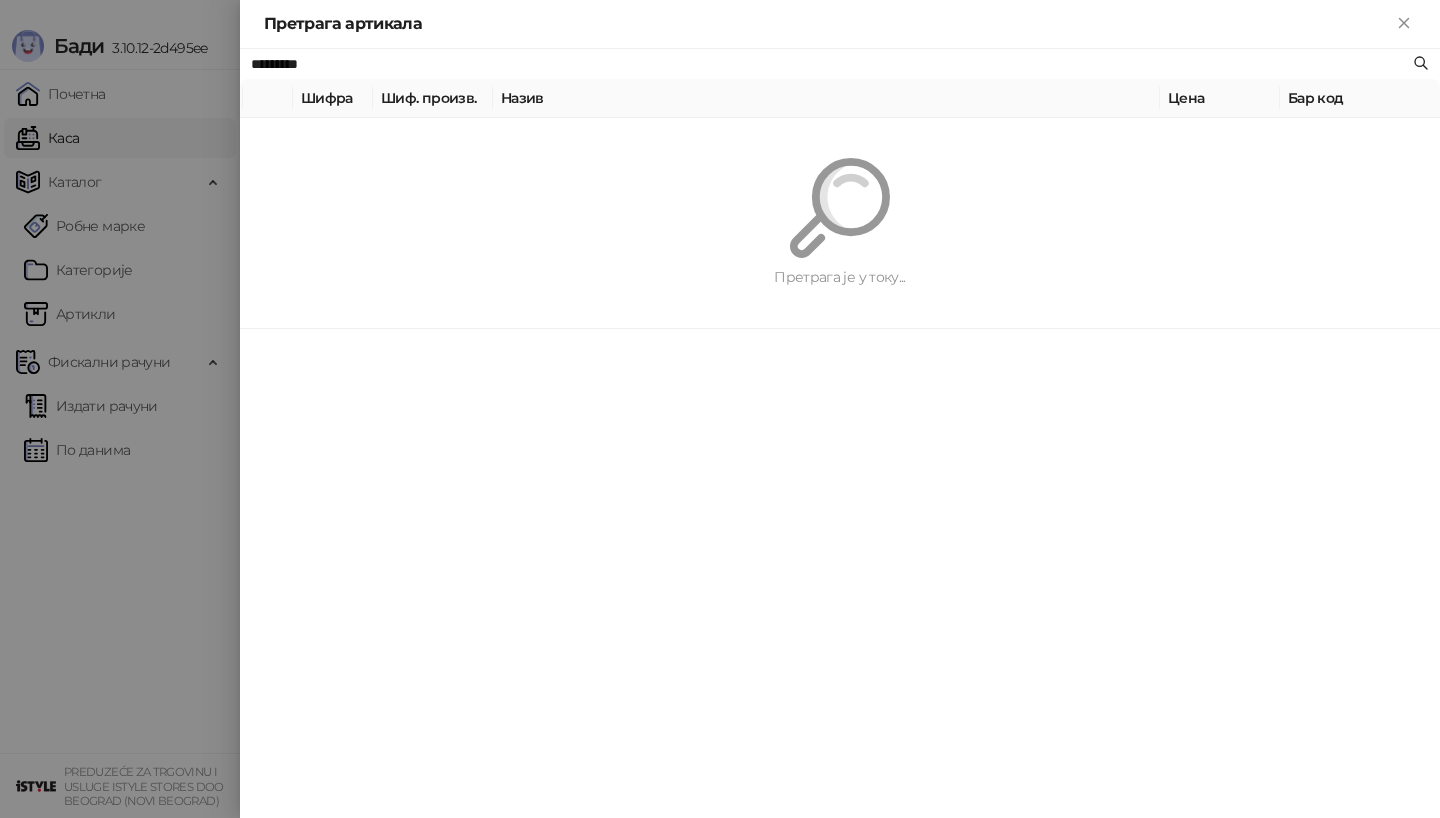 paste on "**********" 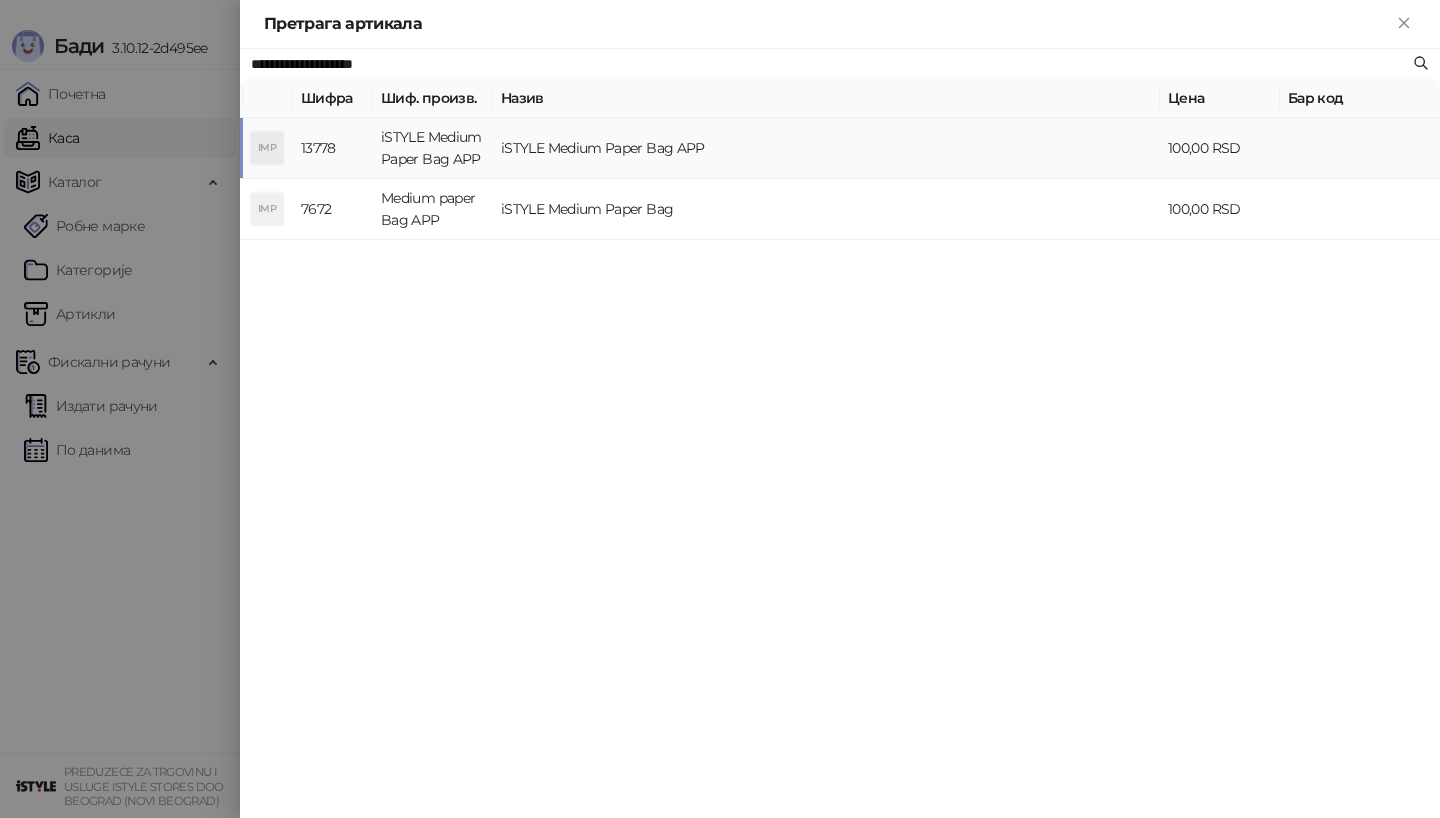 type on "**********" 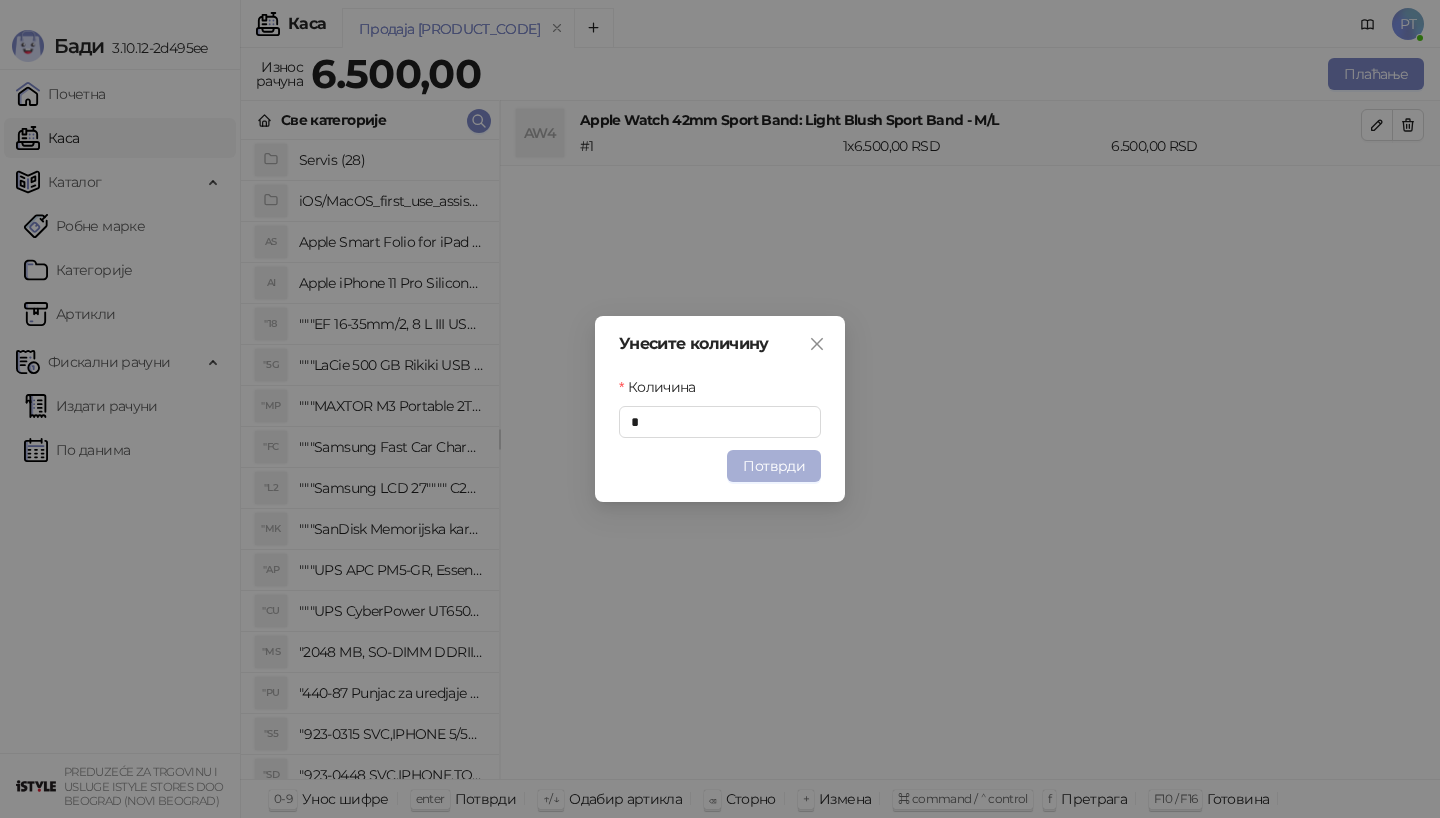 click on "Потврди" at bounding box center [774, 466] 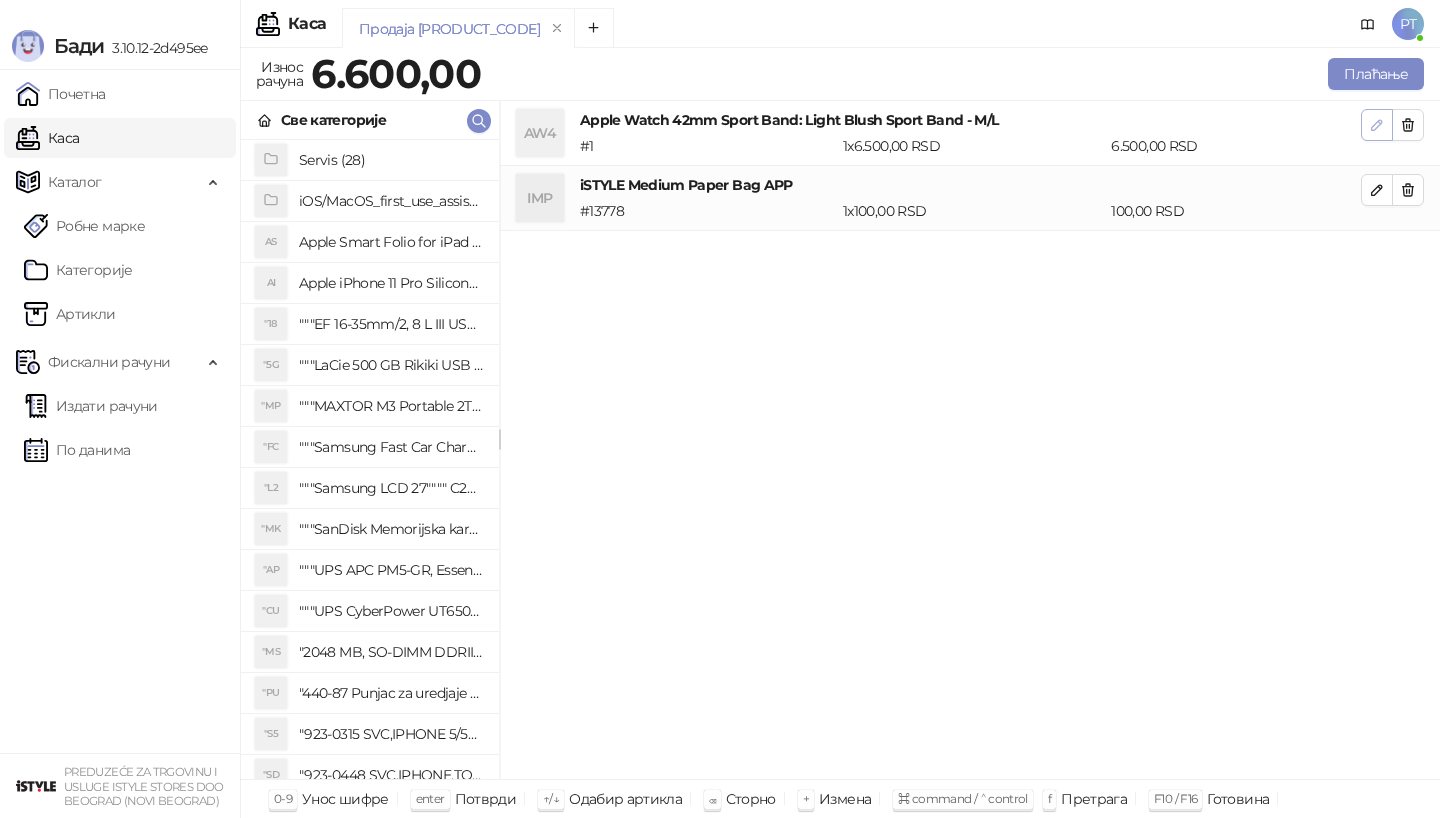 click 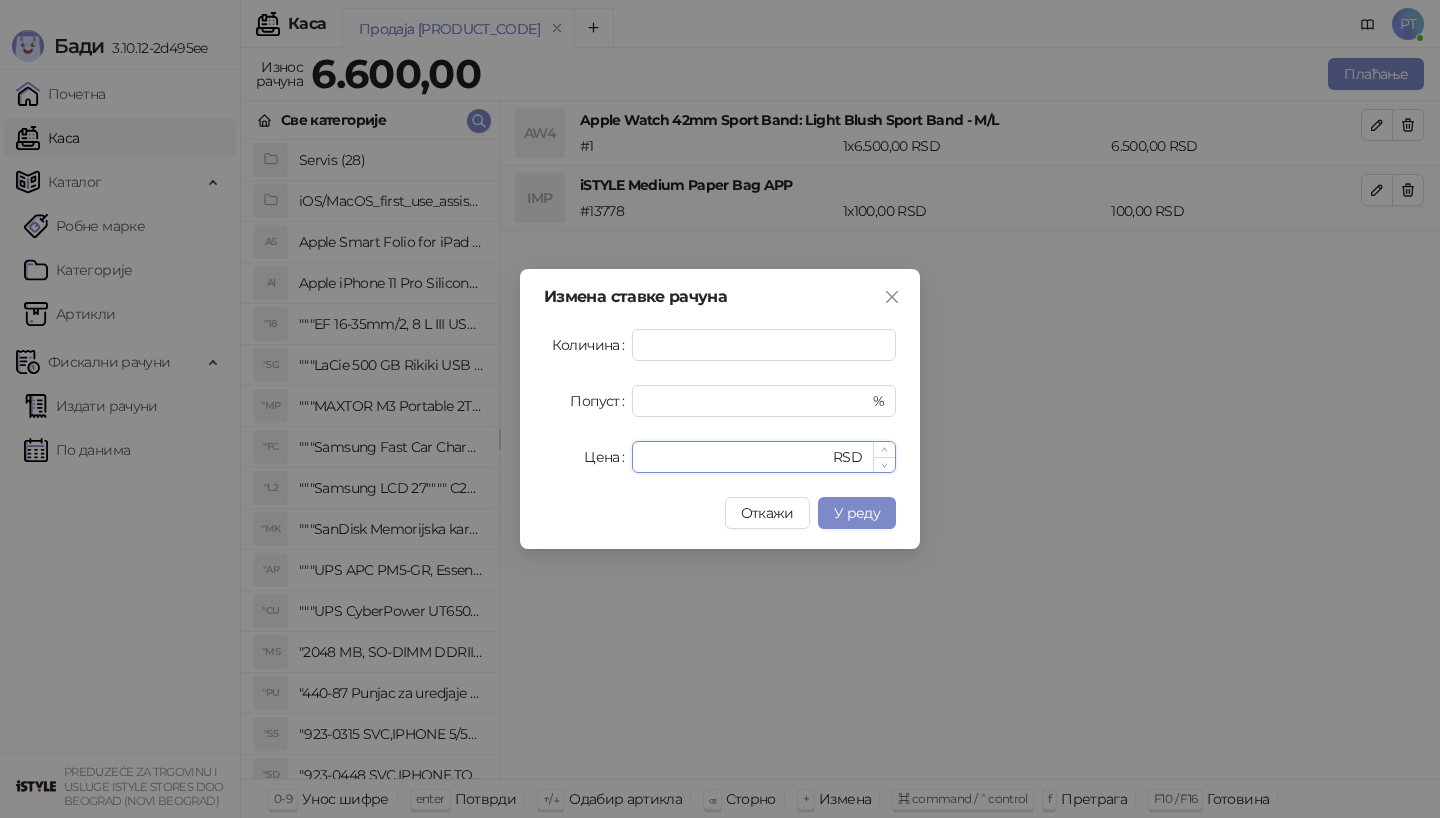 click on "****" at bounding box center [736, 457] 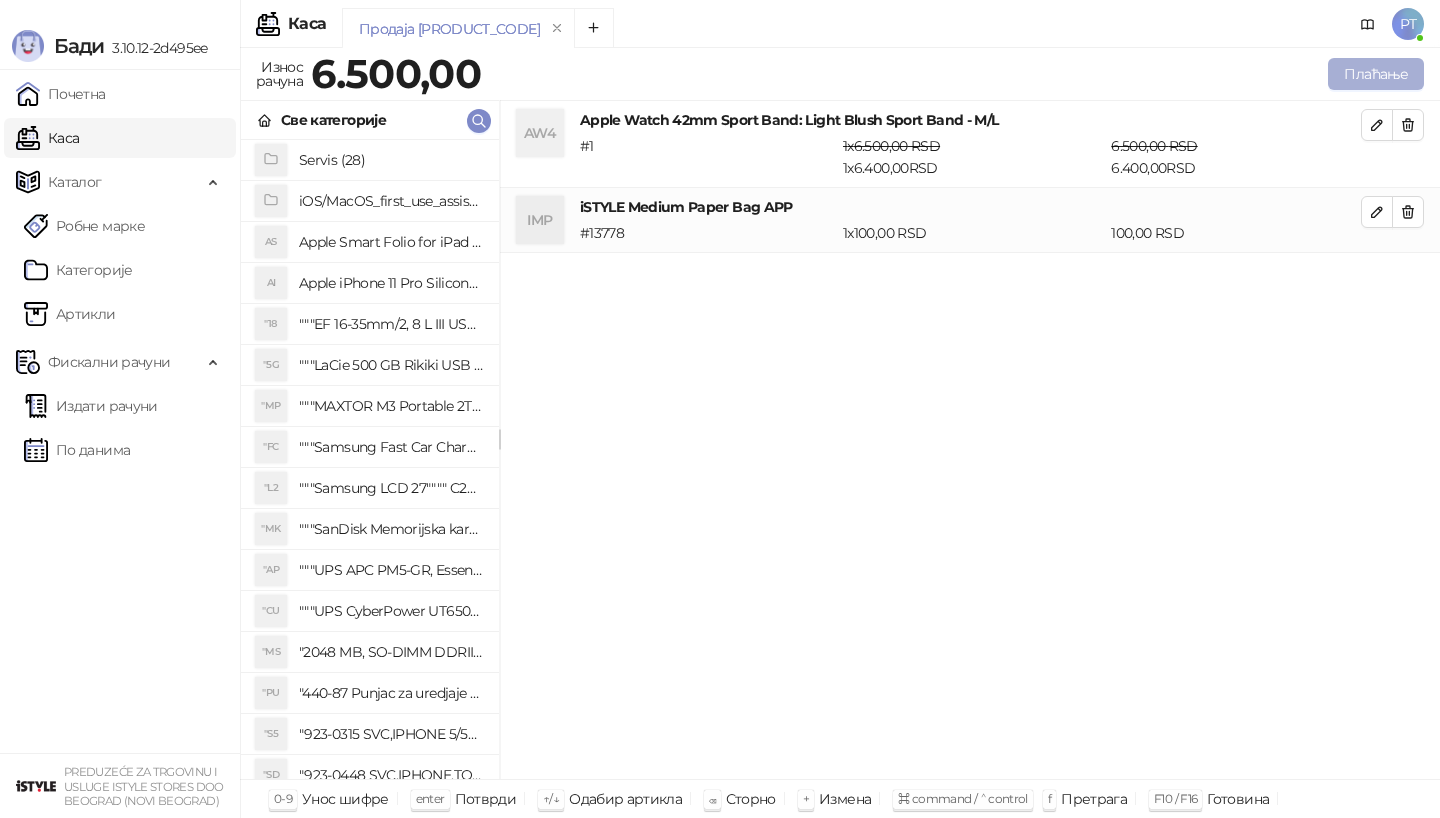click on "Плаћање" at bounding box center (1376, 74) 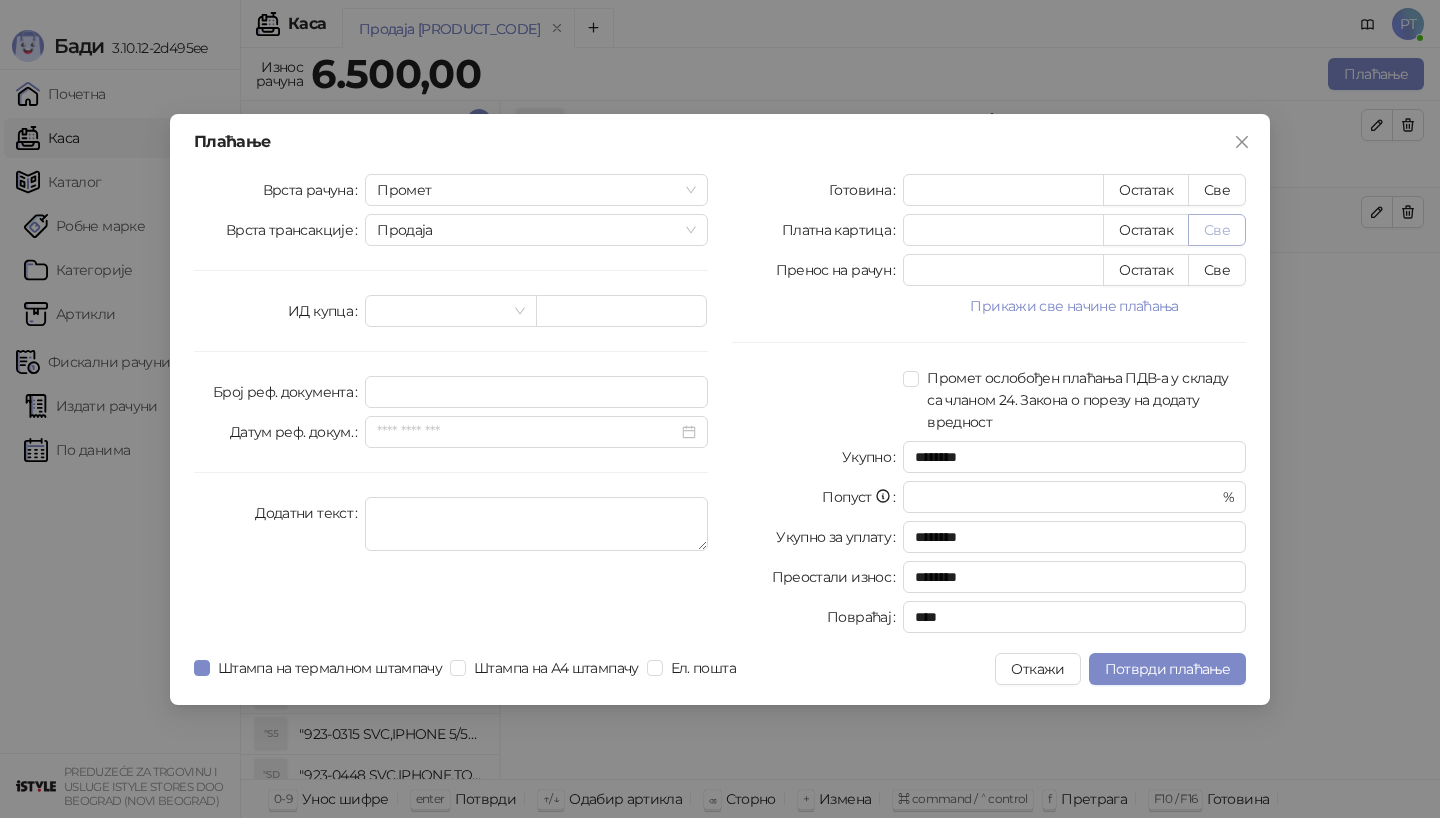 click on "Све" at bounding box center [1217, 230] 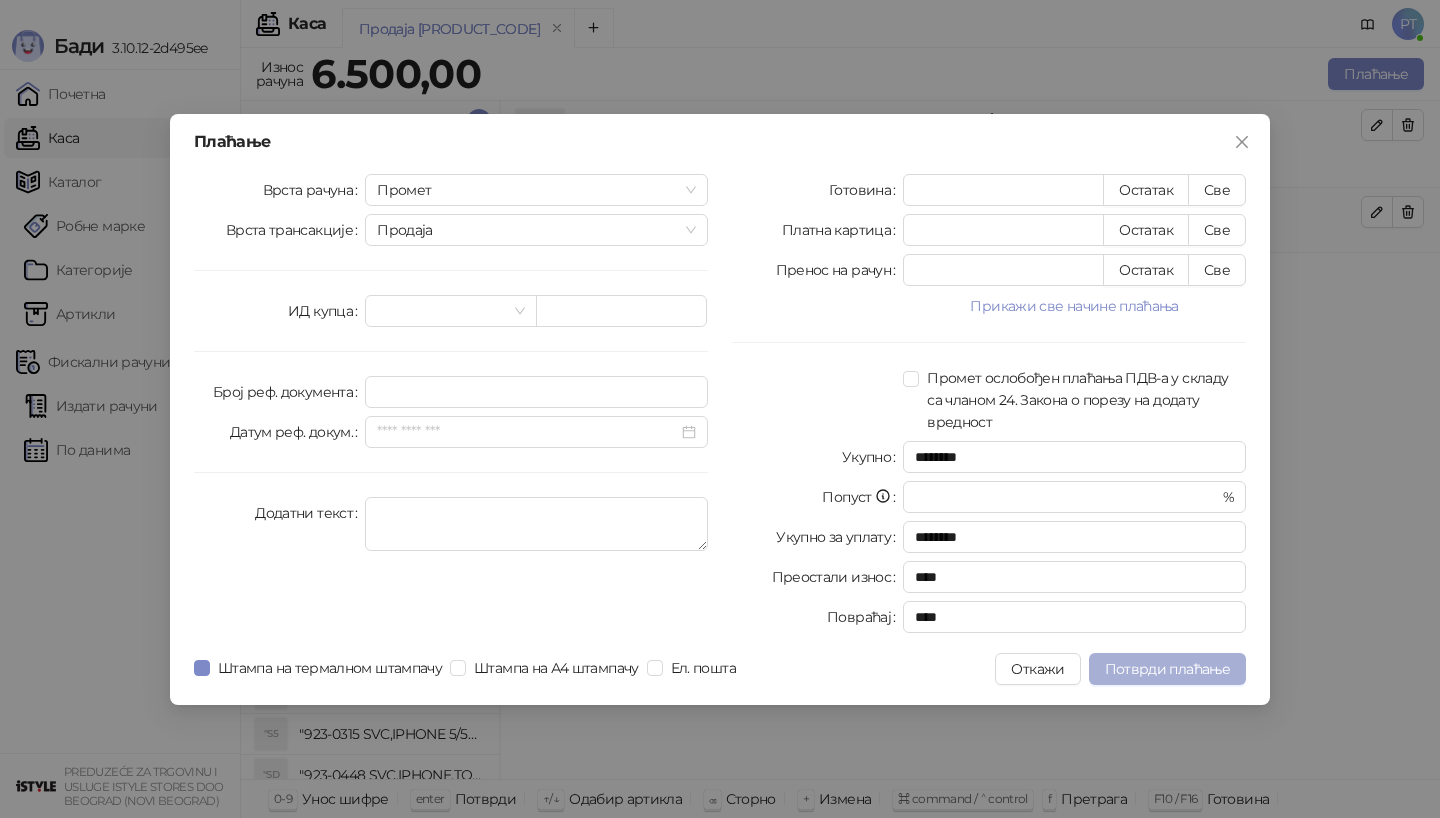 click on "Потврди плаћање" at bounding box center (1167, 669) 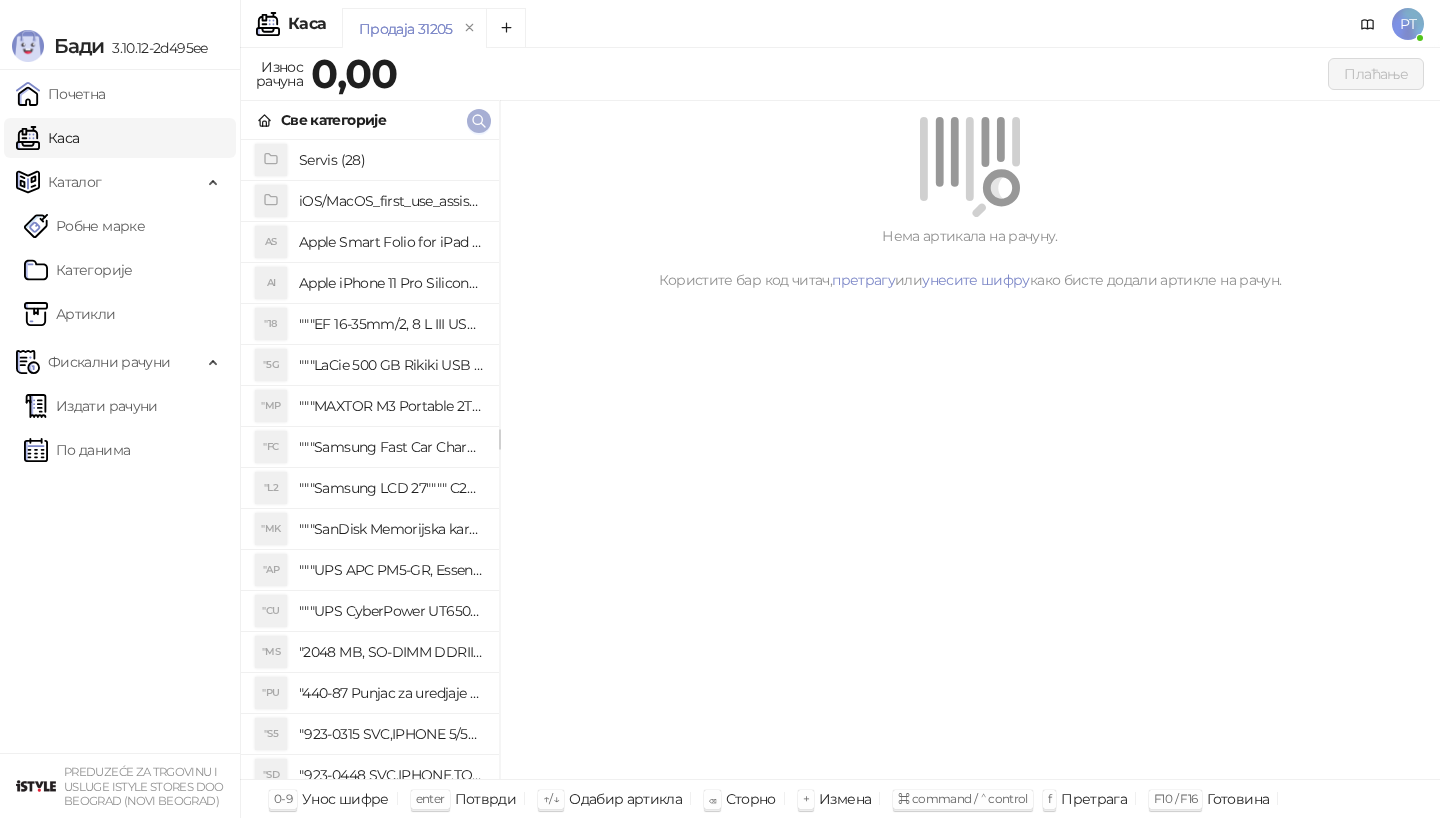 type 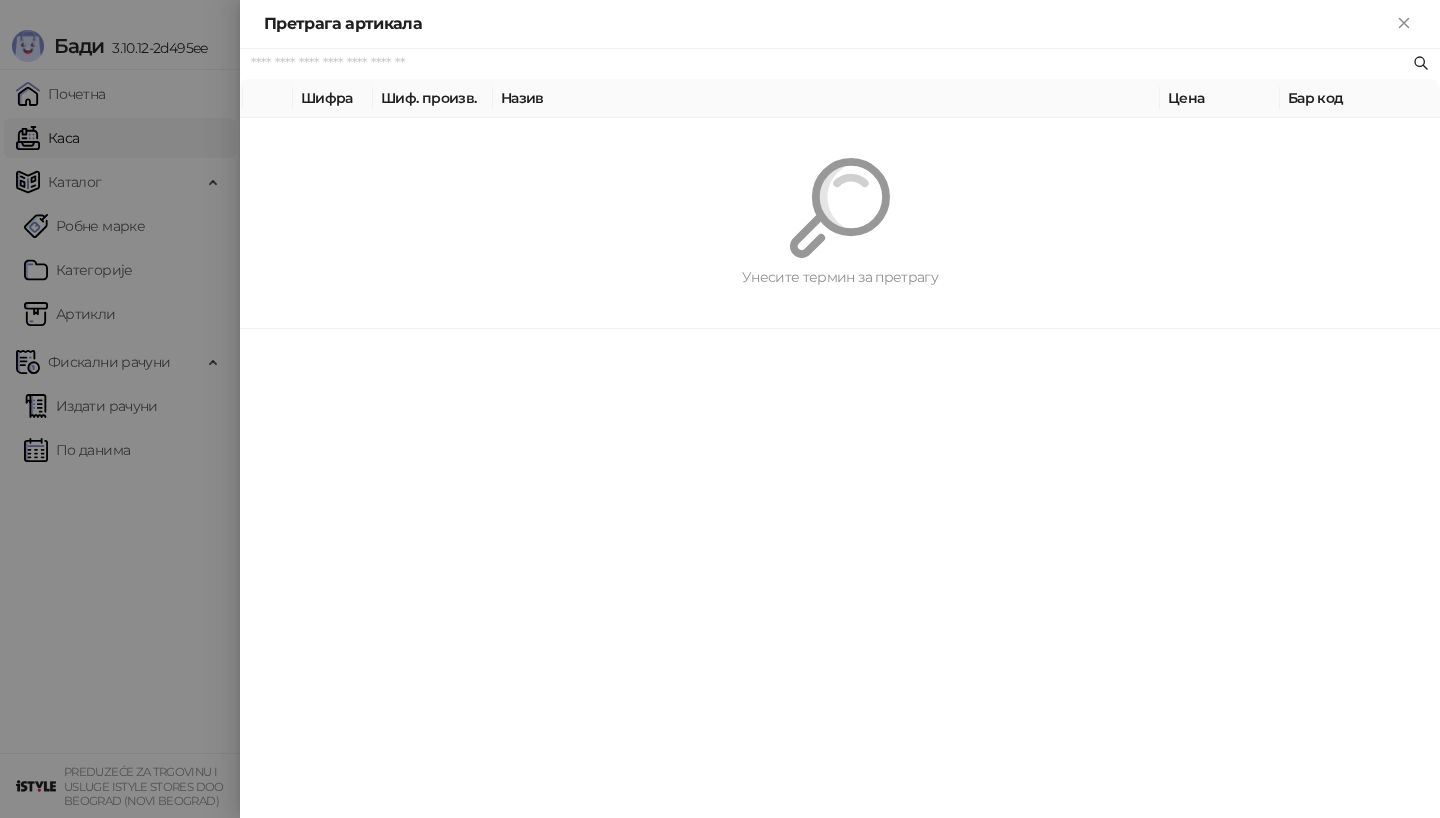 paste on "*********" 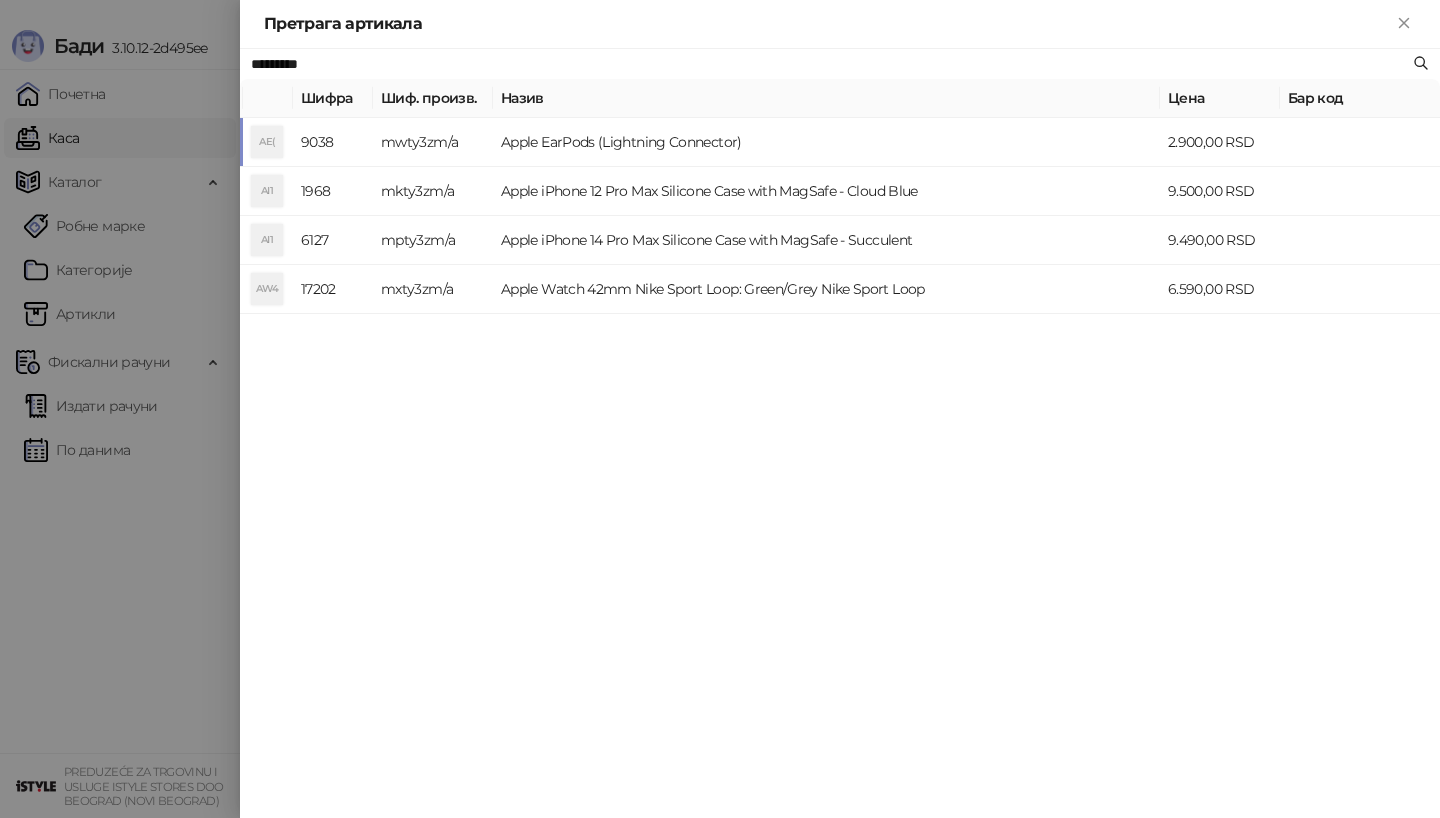 type on "*********" 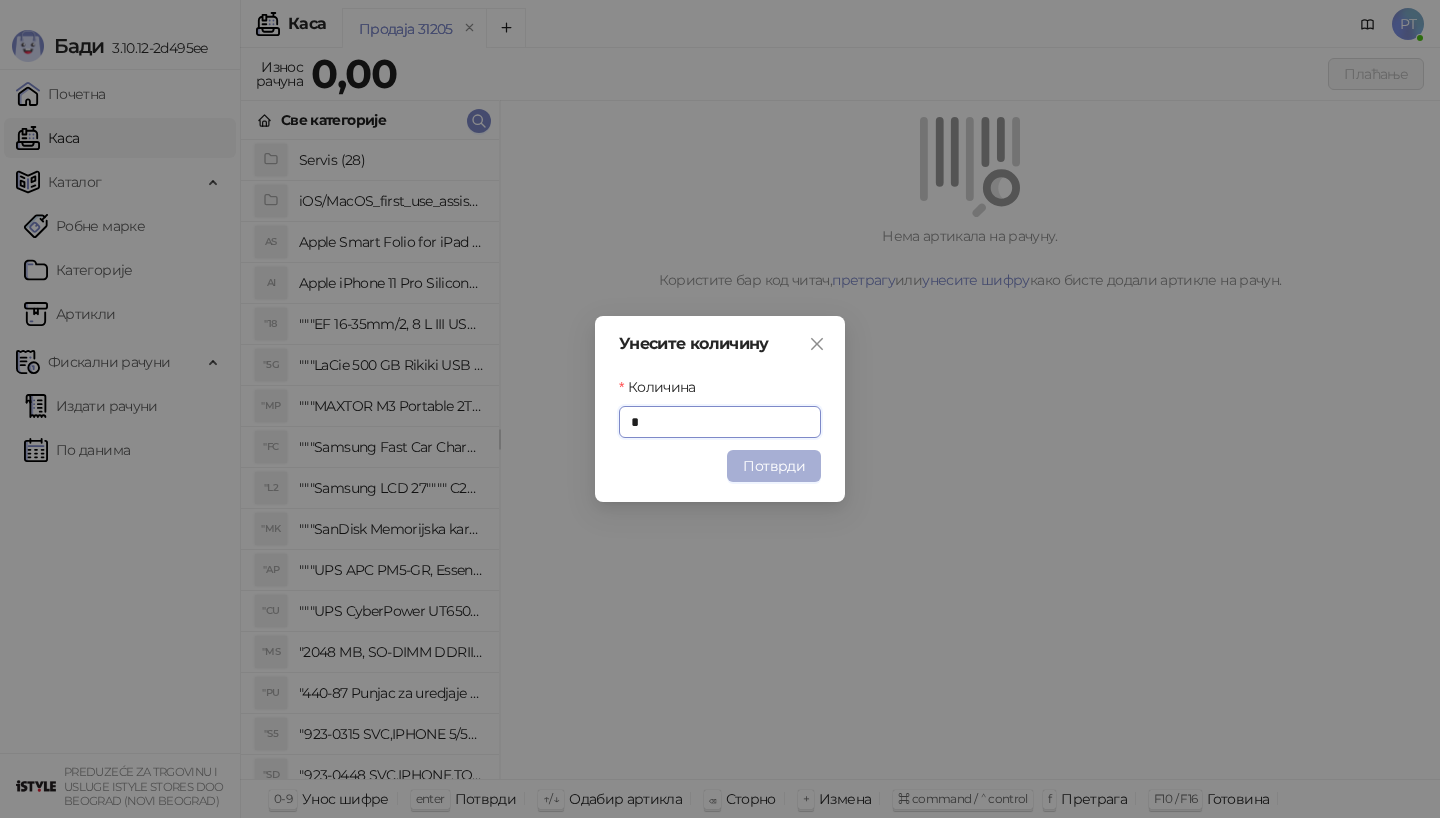 type on "*" 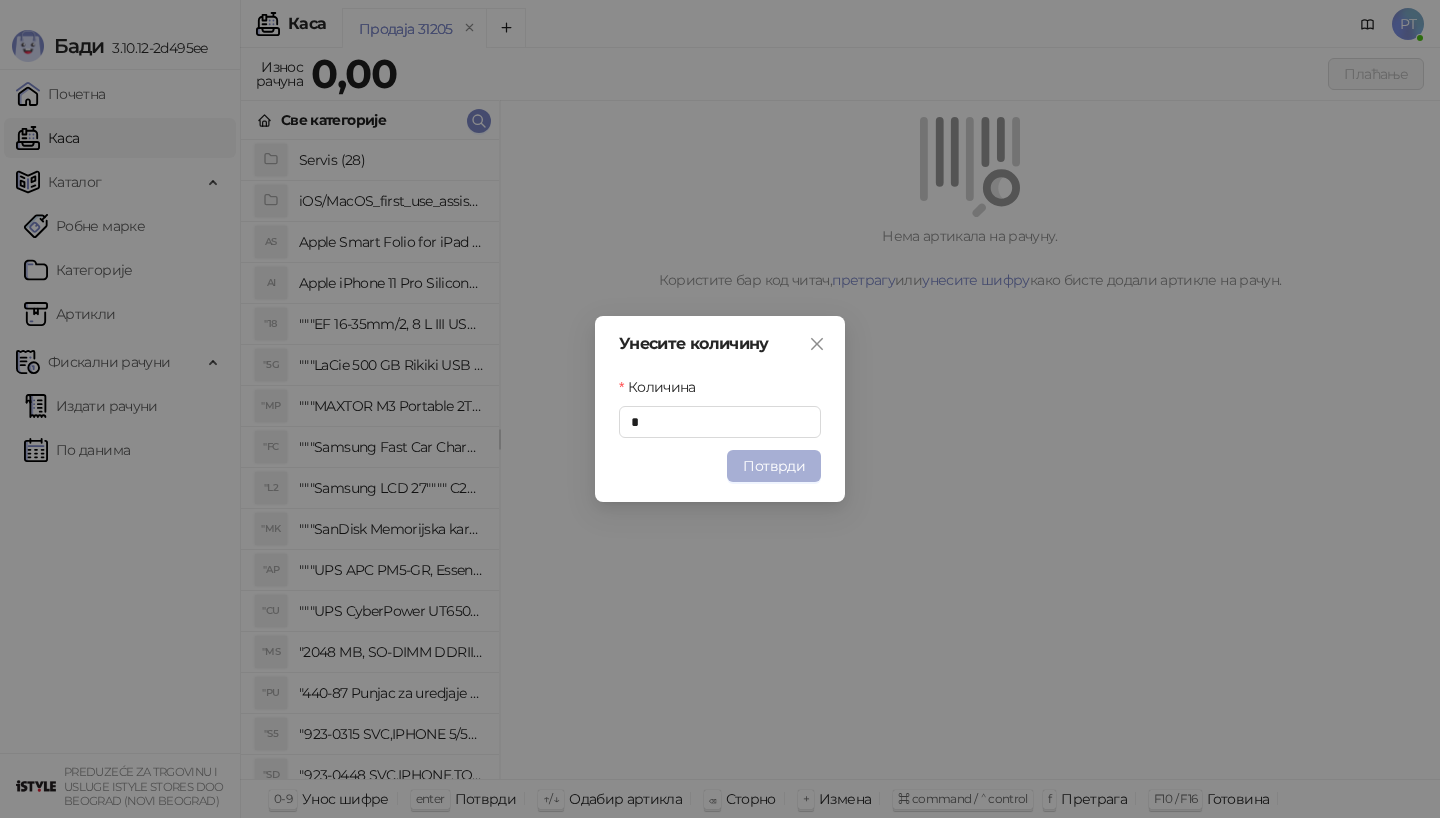 click on "Потврди" at bounding box center [774, 466] 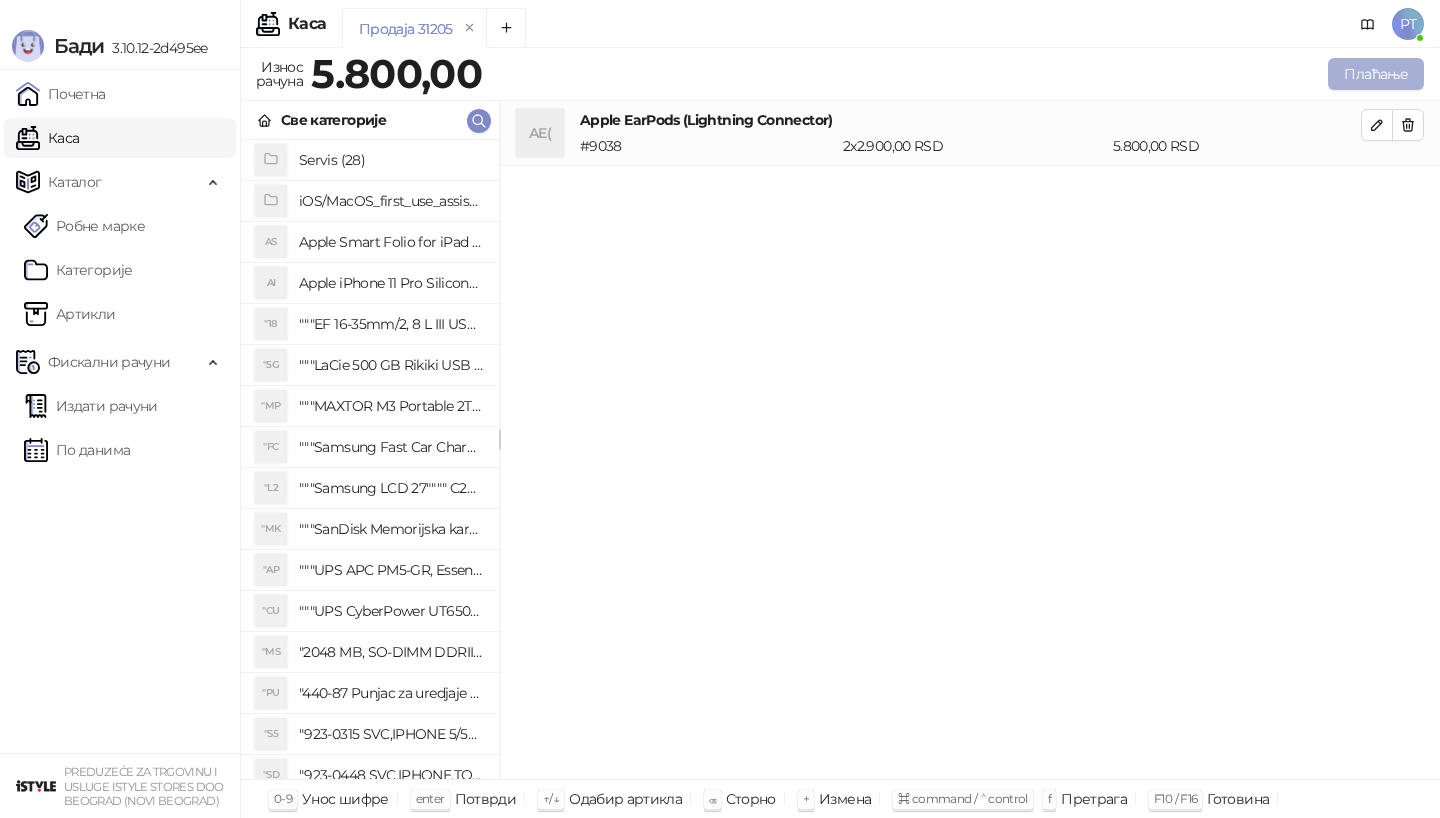click on "Плаћање" at bounding box center [1376, 74] 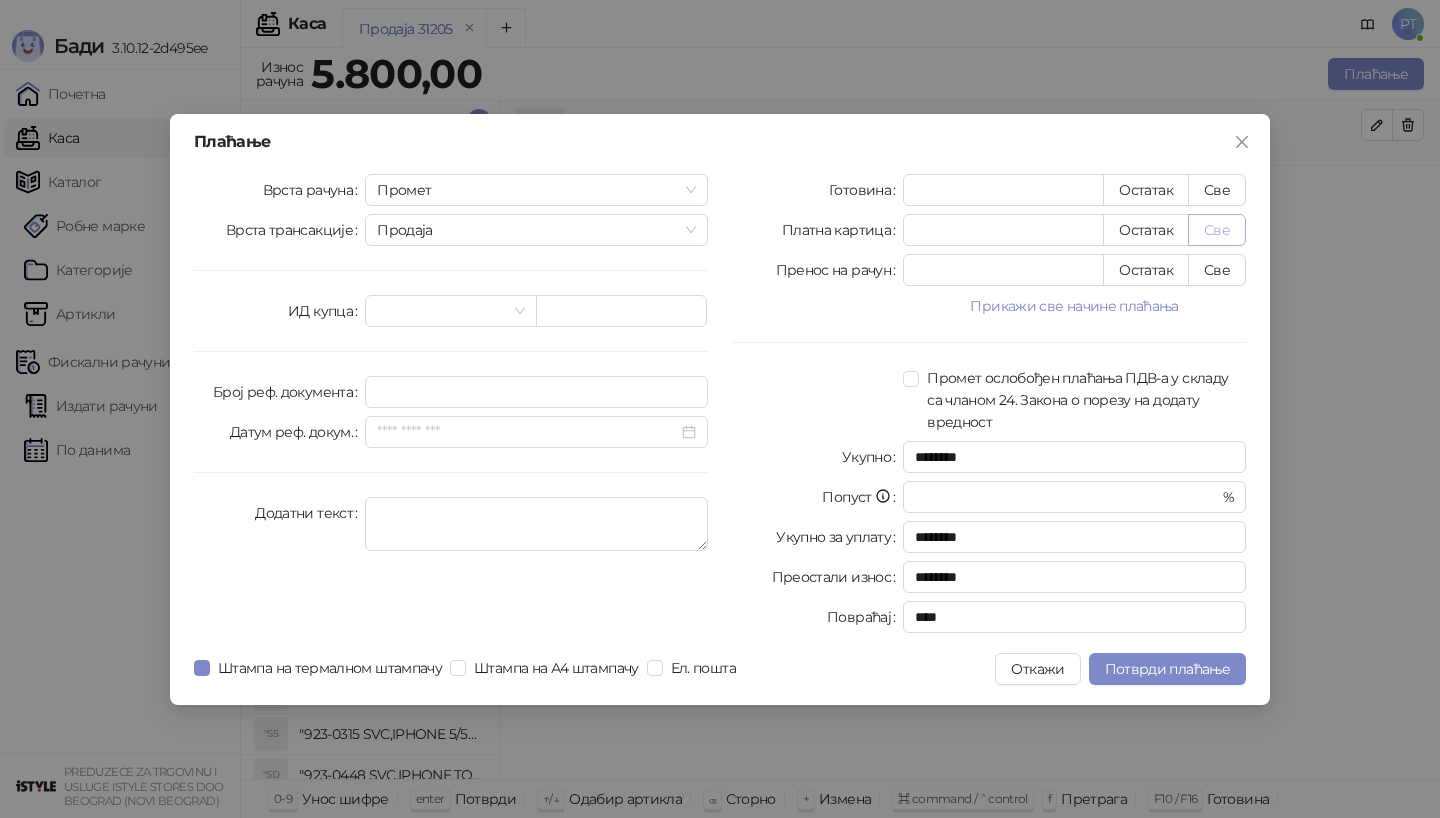 click on "Све" at bounding box center (1217, 230) 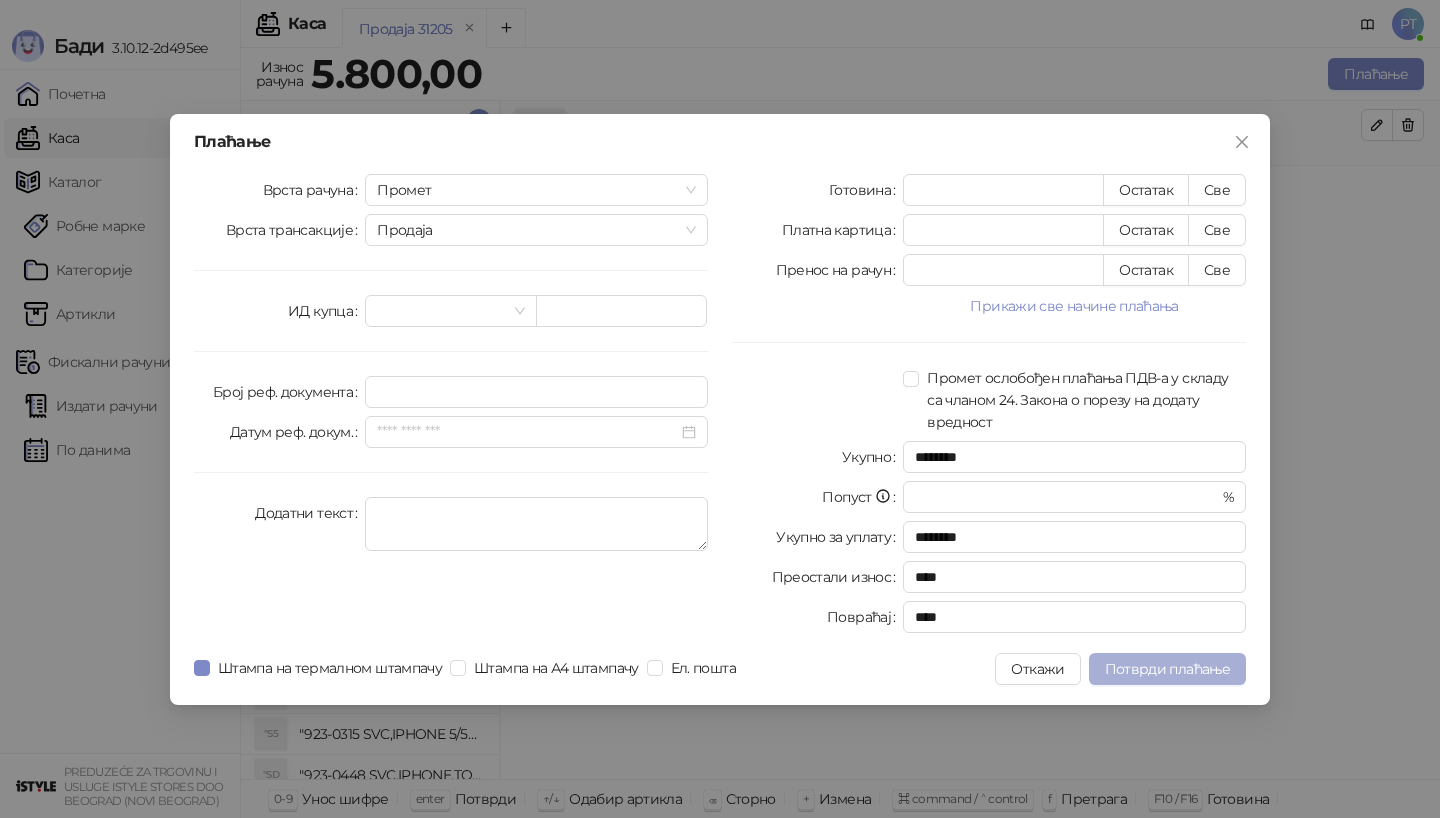 click on "Потврди плаћање" at bounding box center (1167, 669) 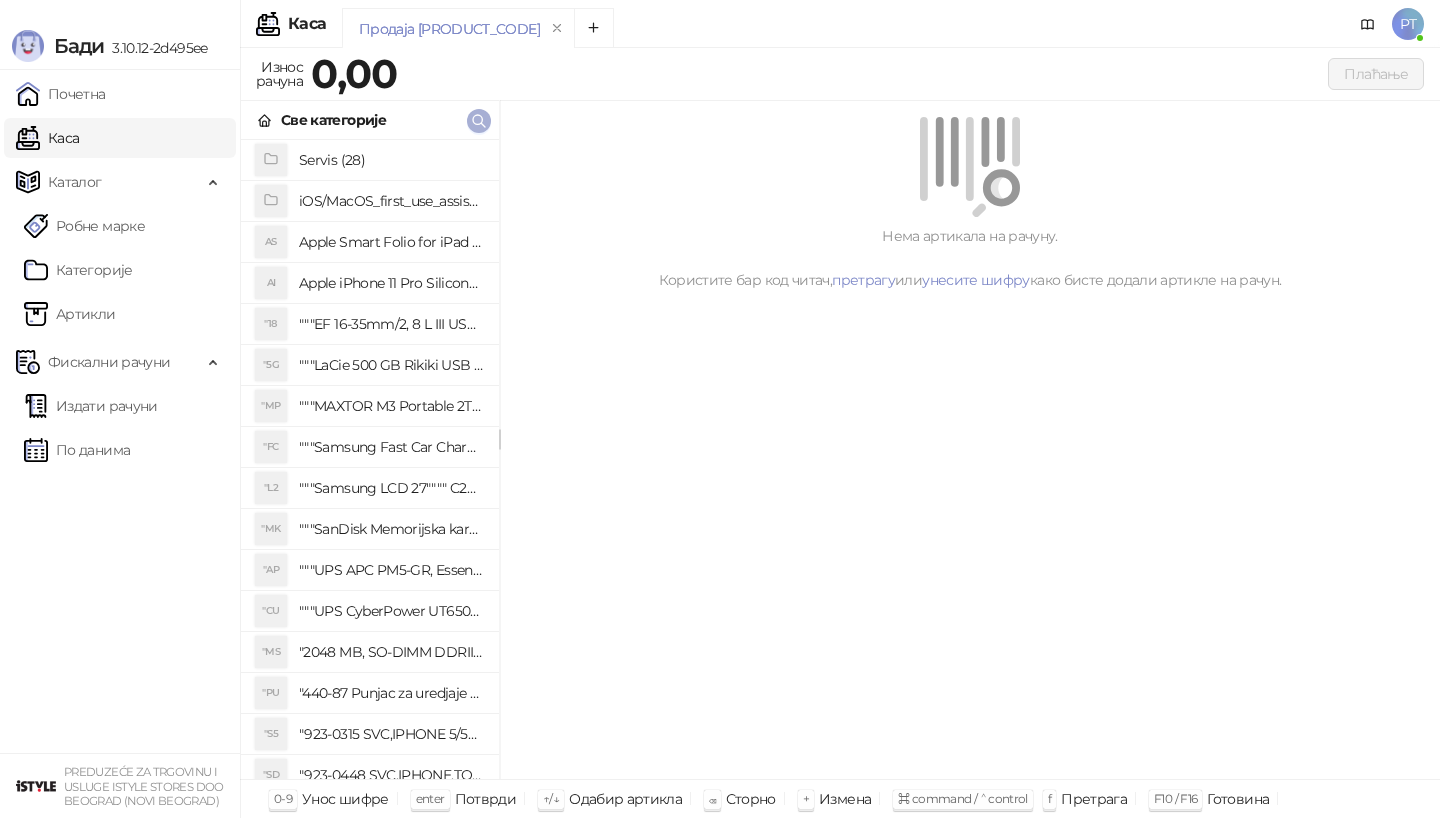 type 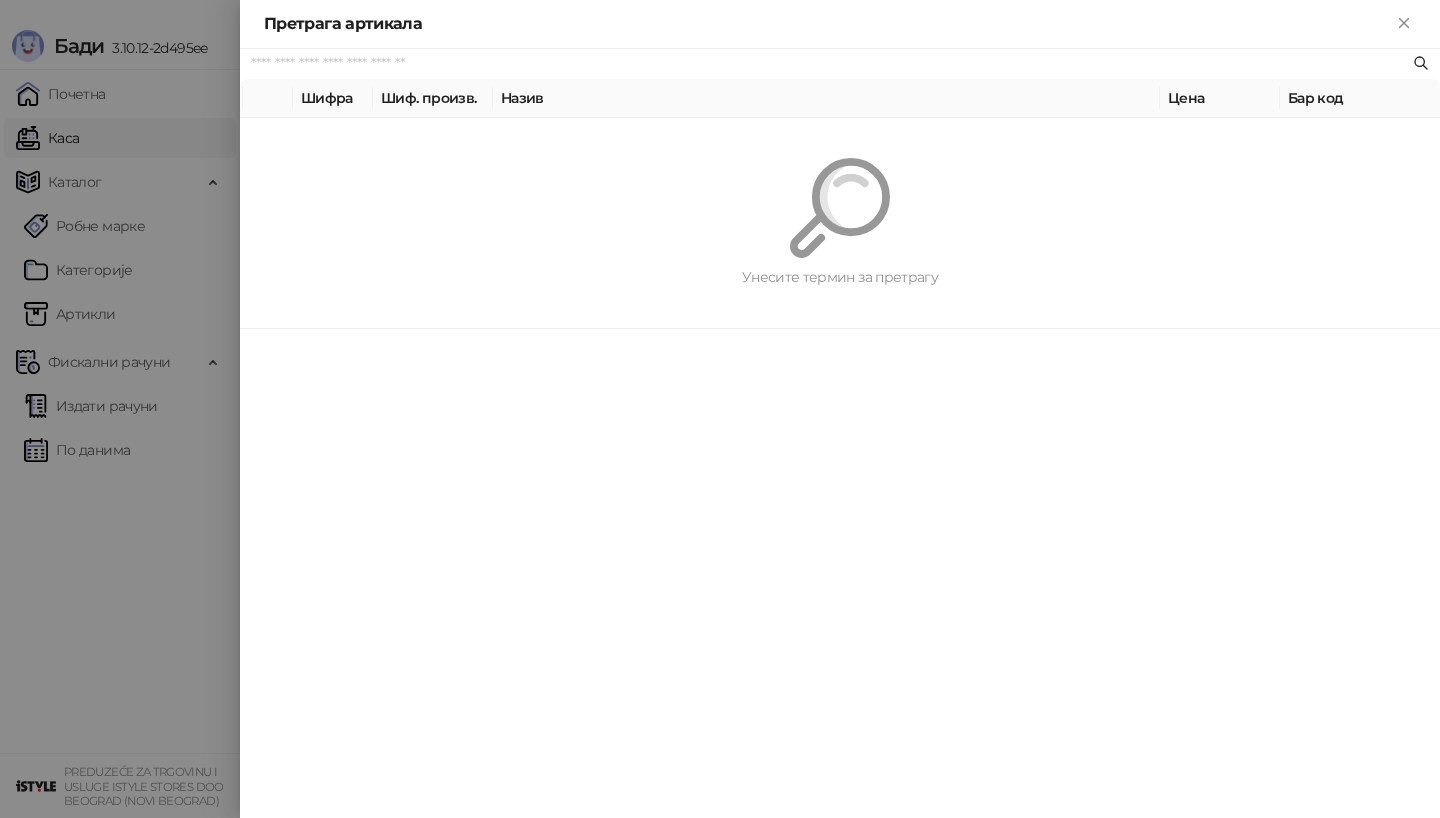 paste on "********" 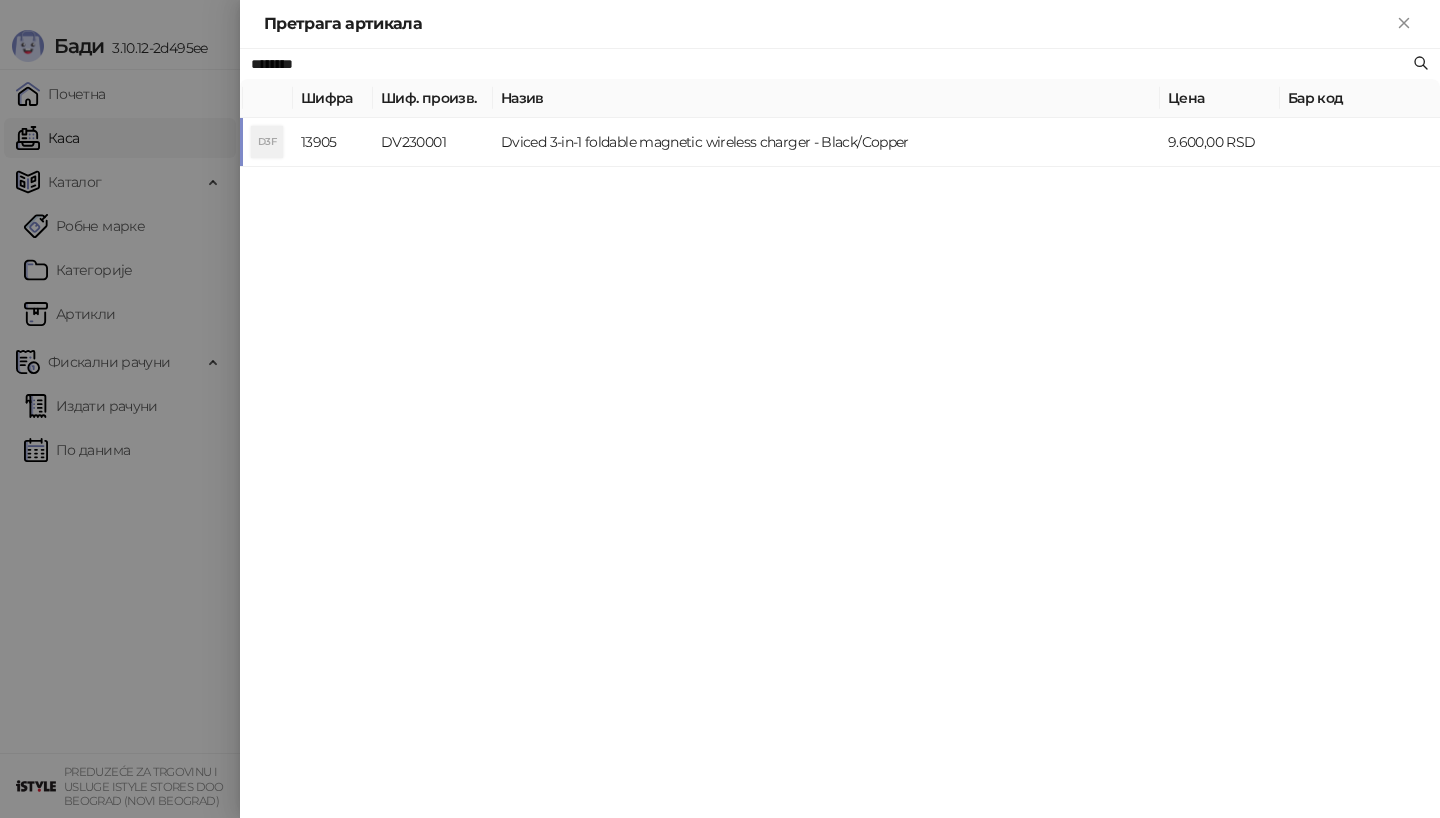type on "********" 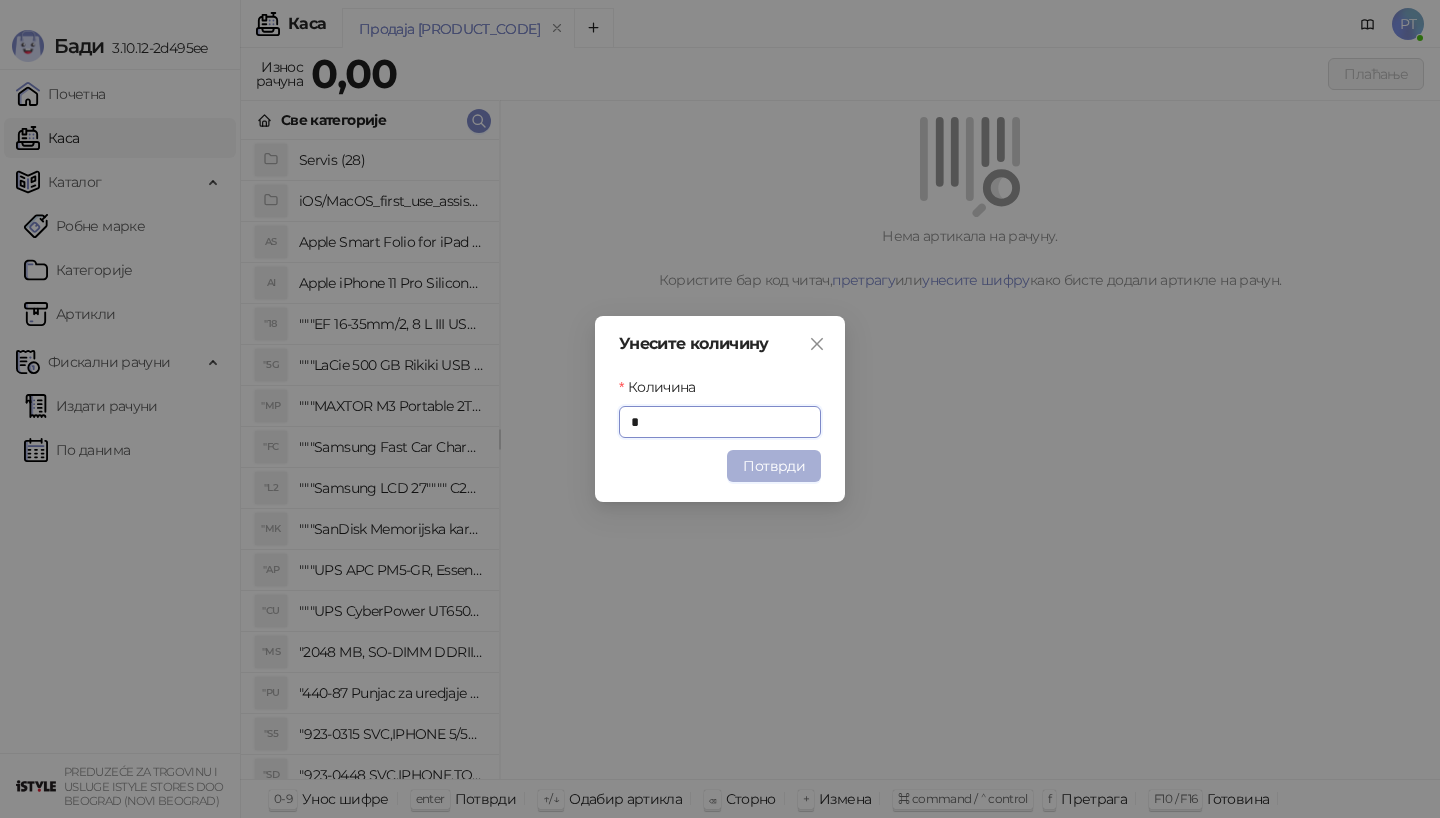 click on "Потврди" at bounding box center [774, 466] 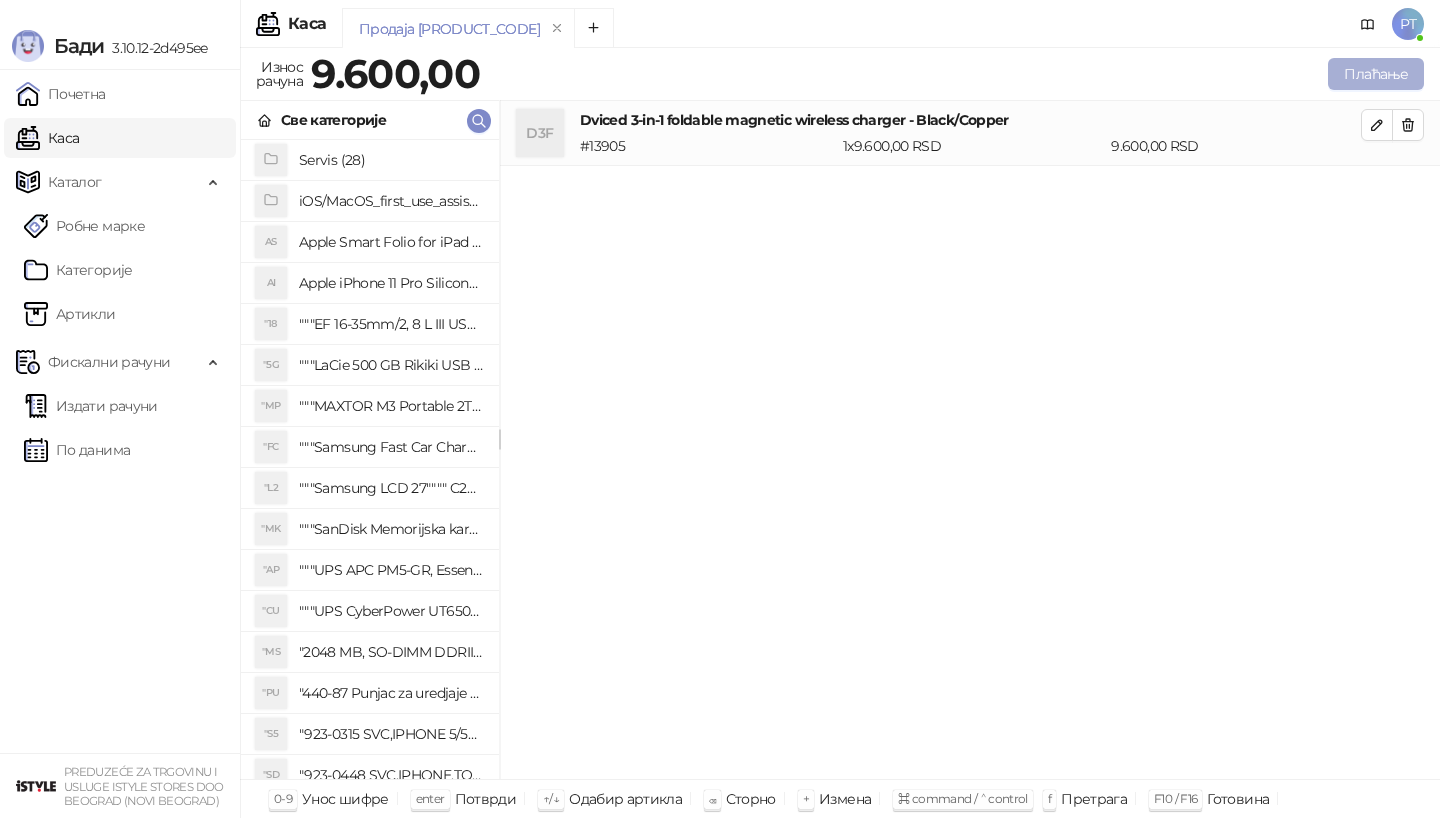 click on "Плаћање" at bounding box center [1376, 74] 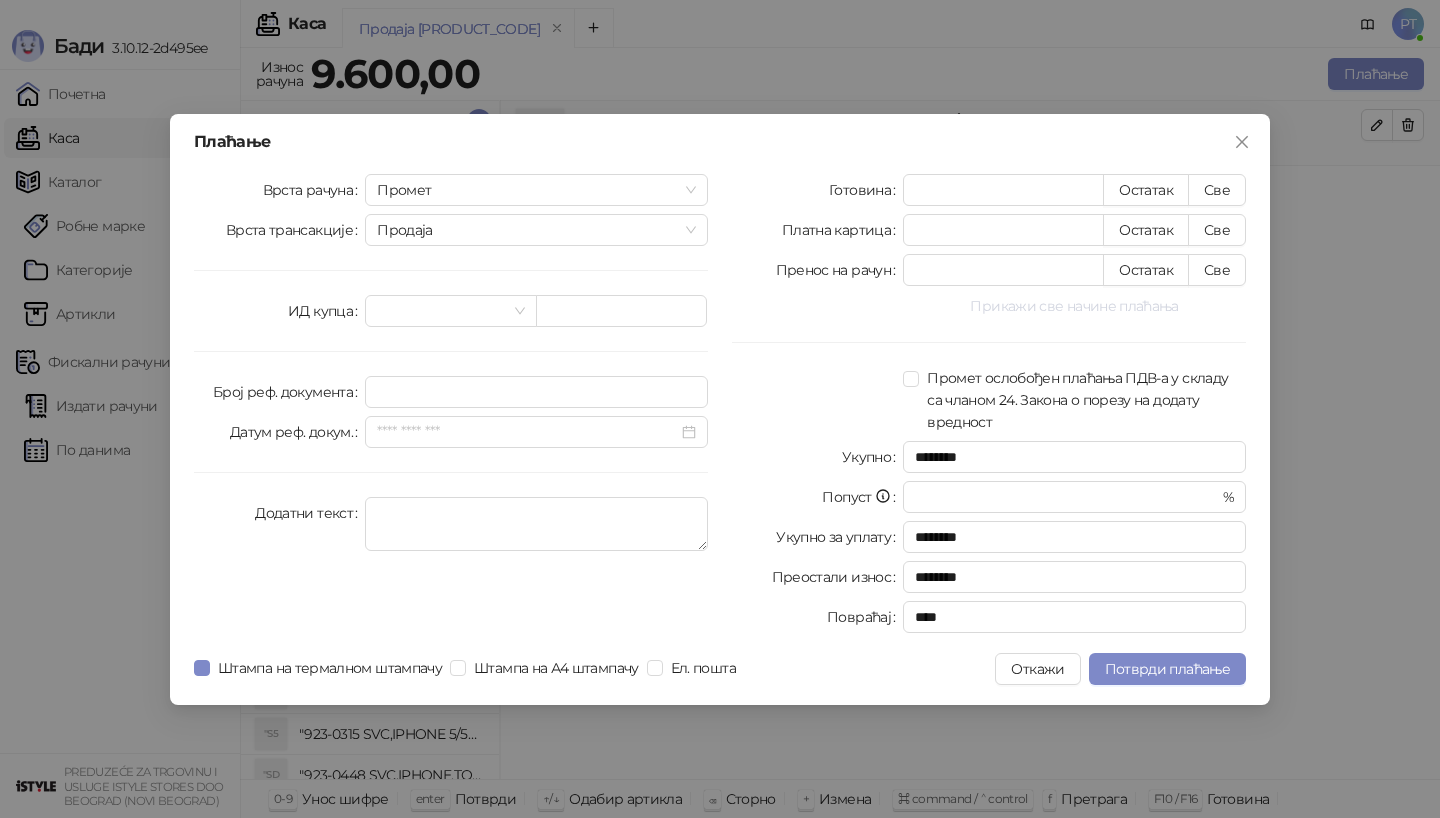 click on "Прикажи све начине плаћања" at bounding box center (1074, 306) 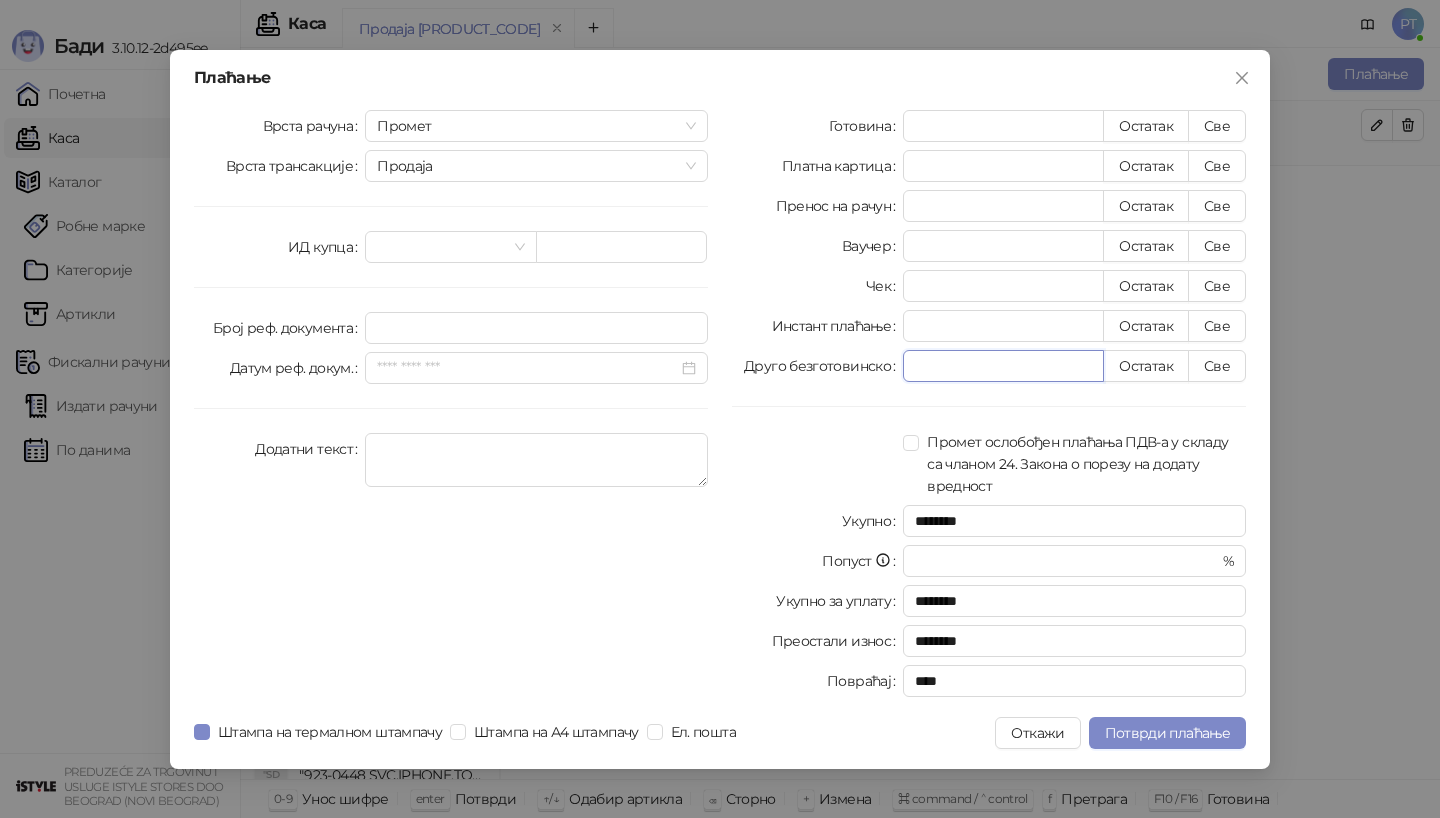 click on "*" at bounding box center (1003, 366) 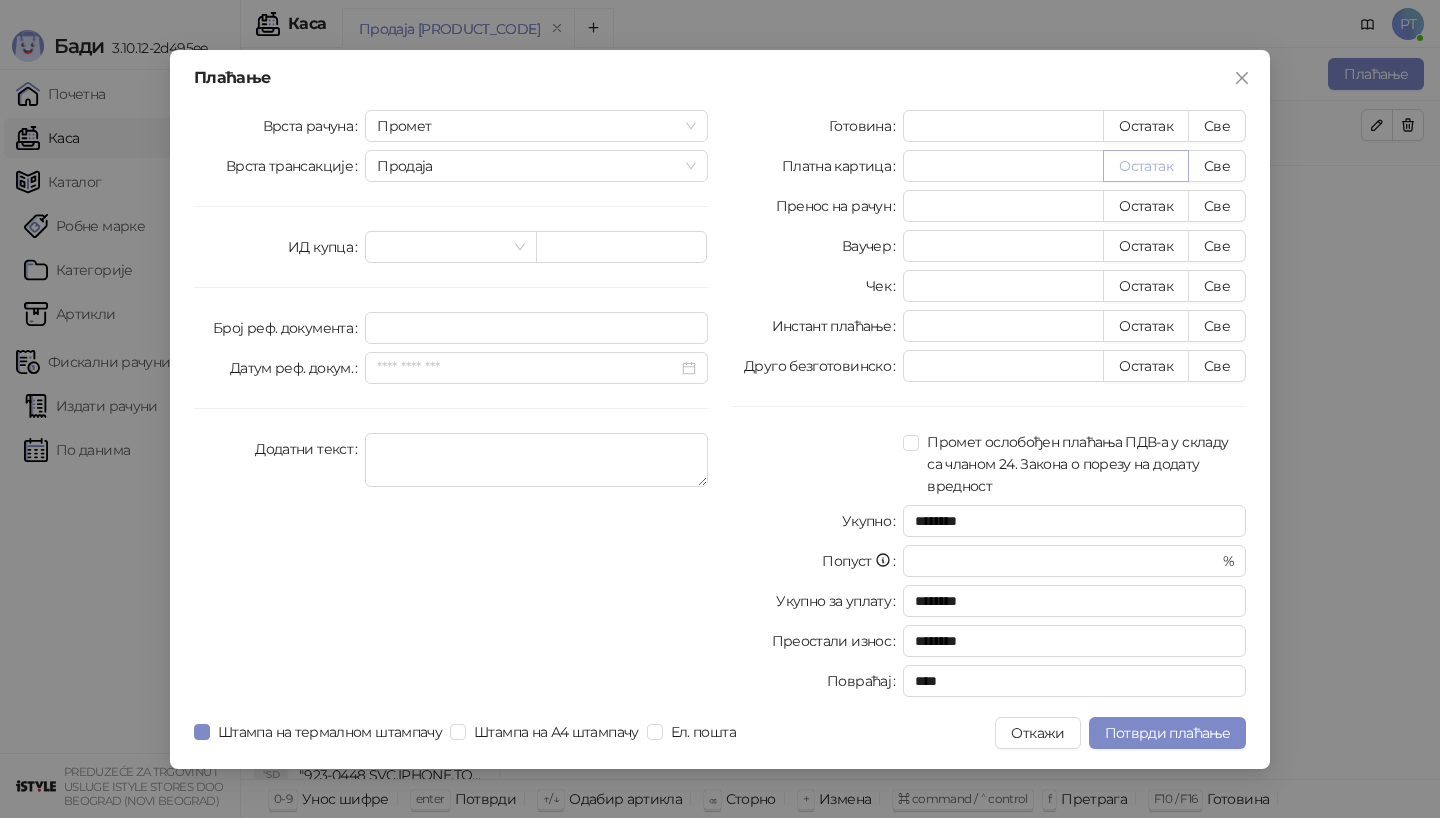 type on "****" 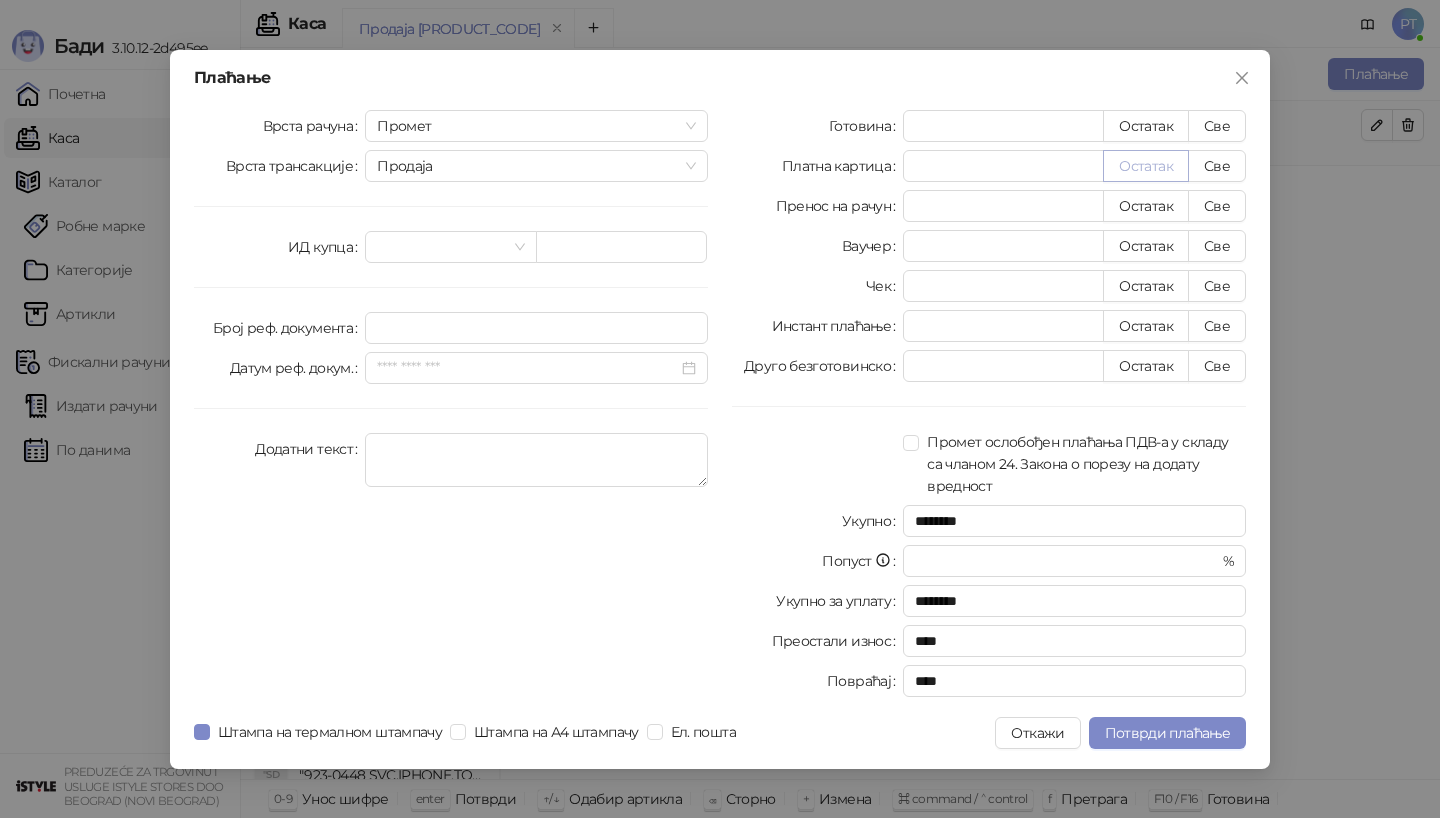 type 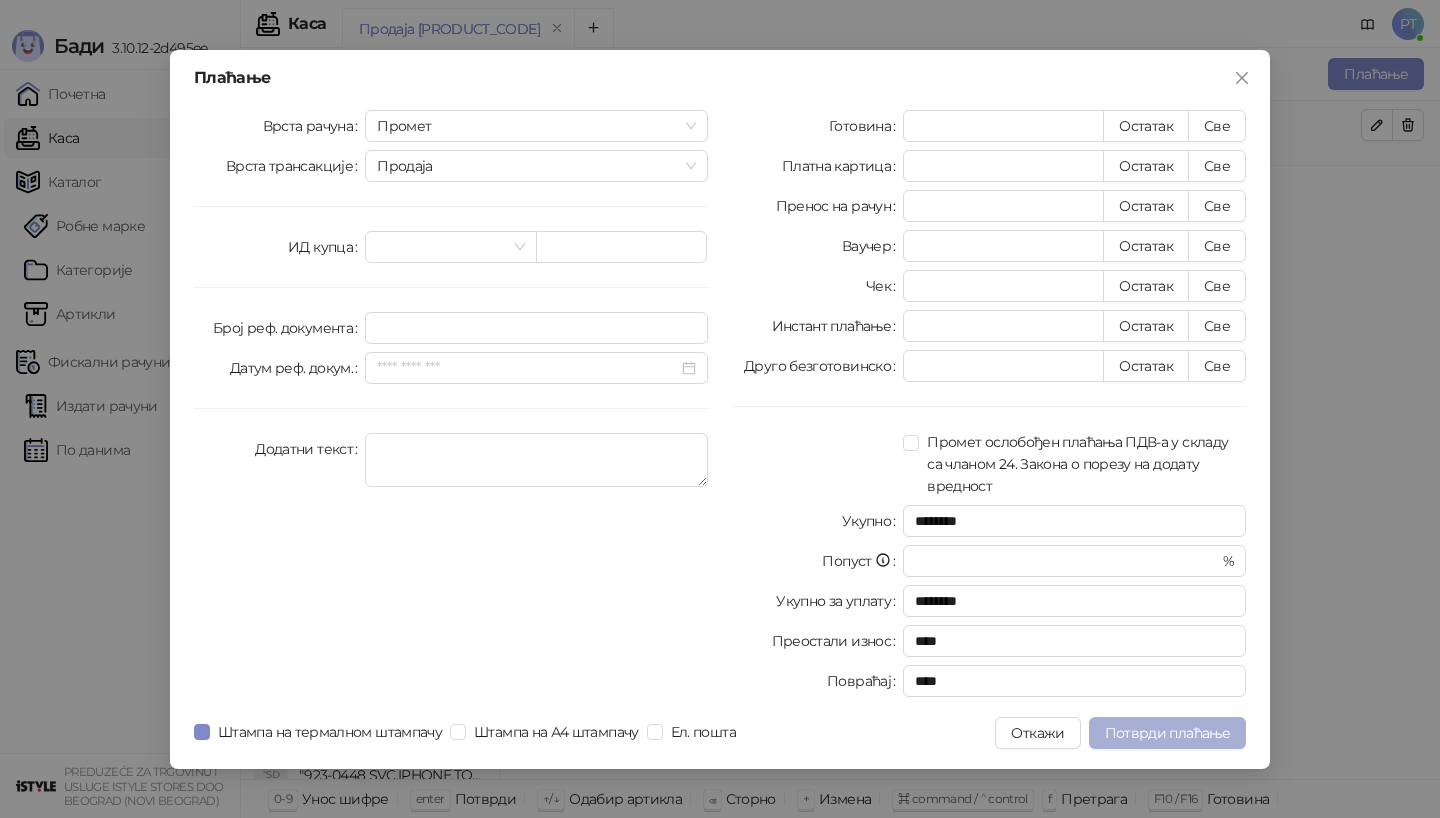 click on "Потврди плаћање" at bounding box center [1167, 733] 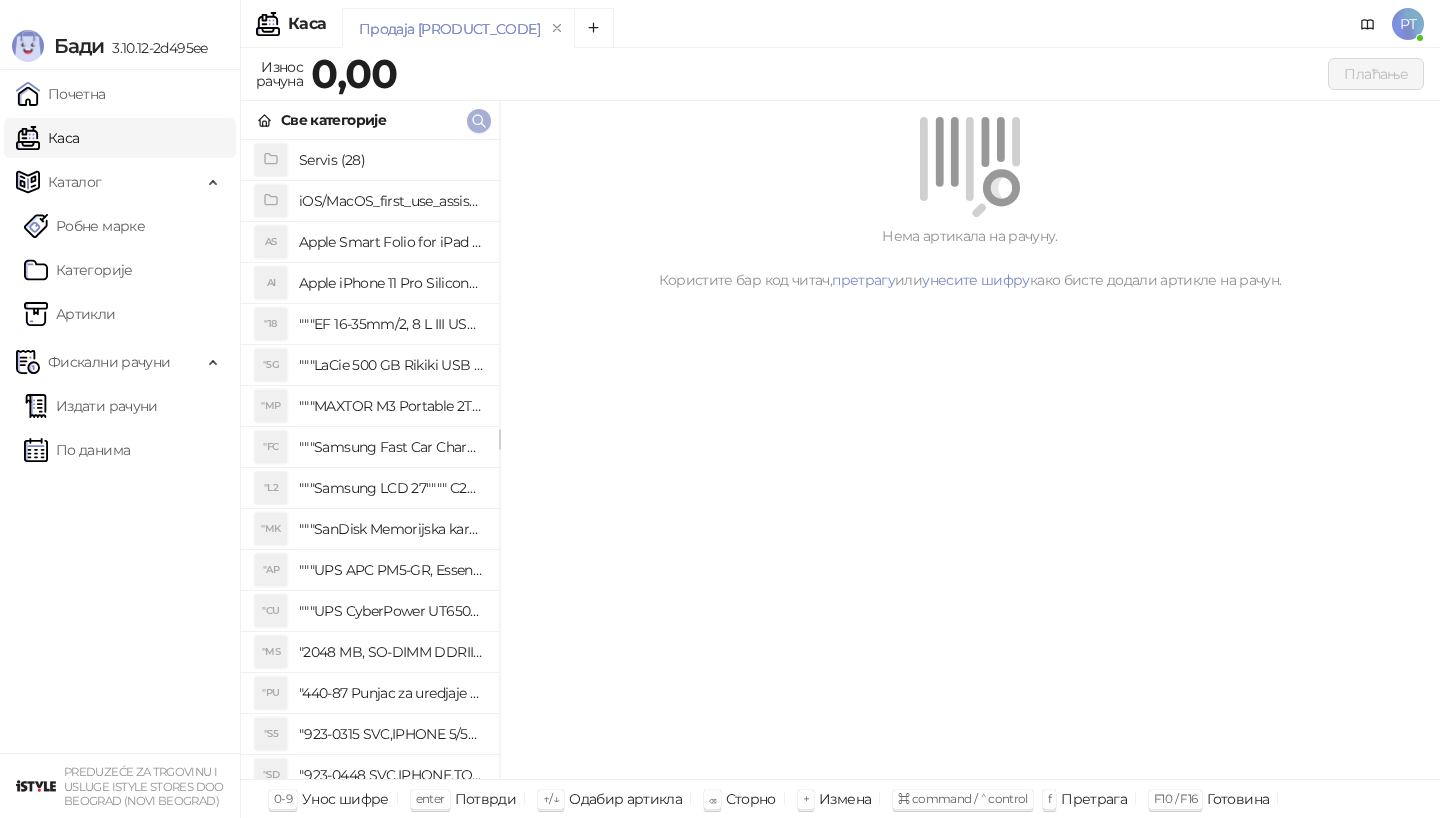 click 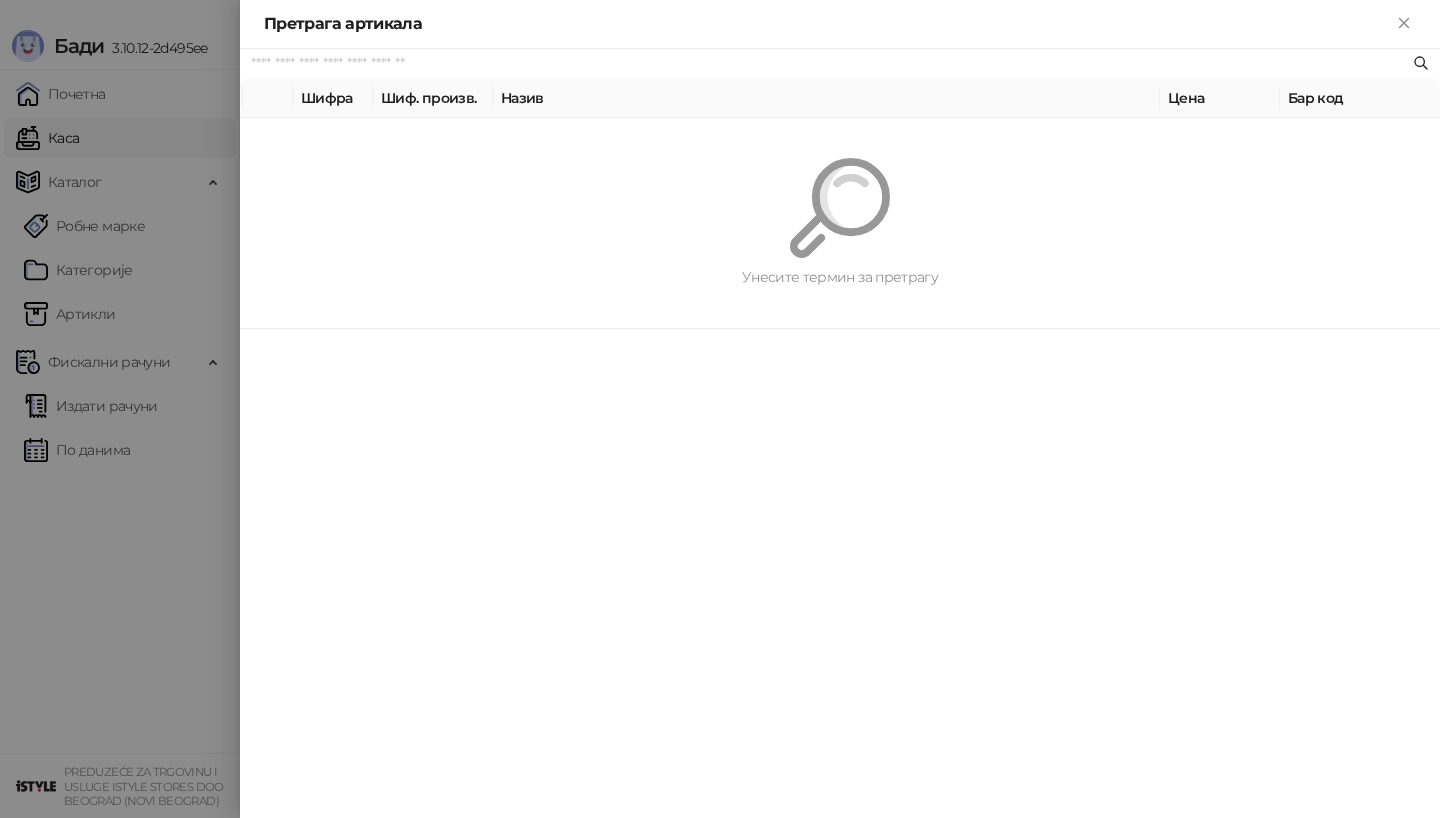 paste on "*********" 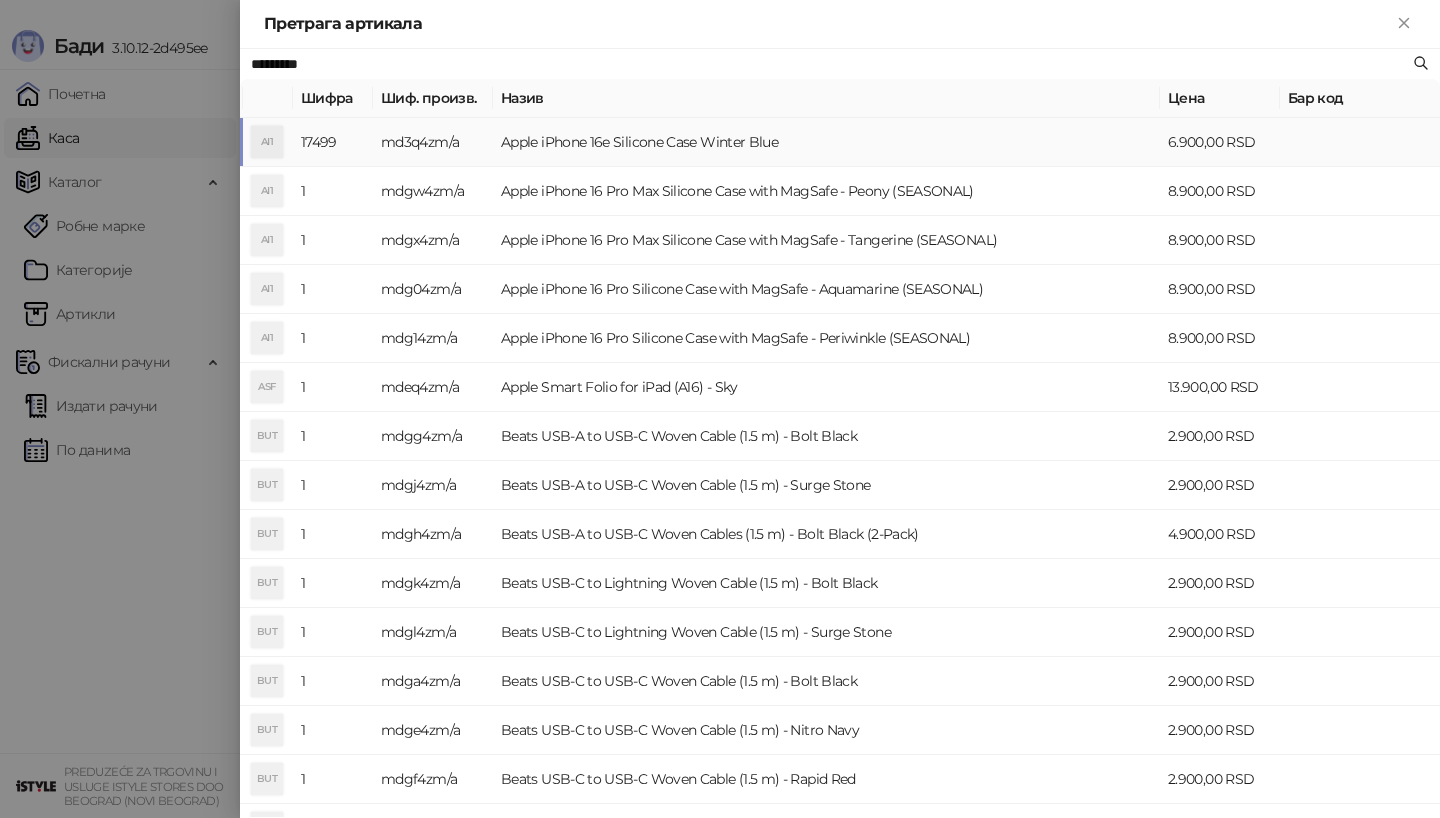 type on "*********" 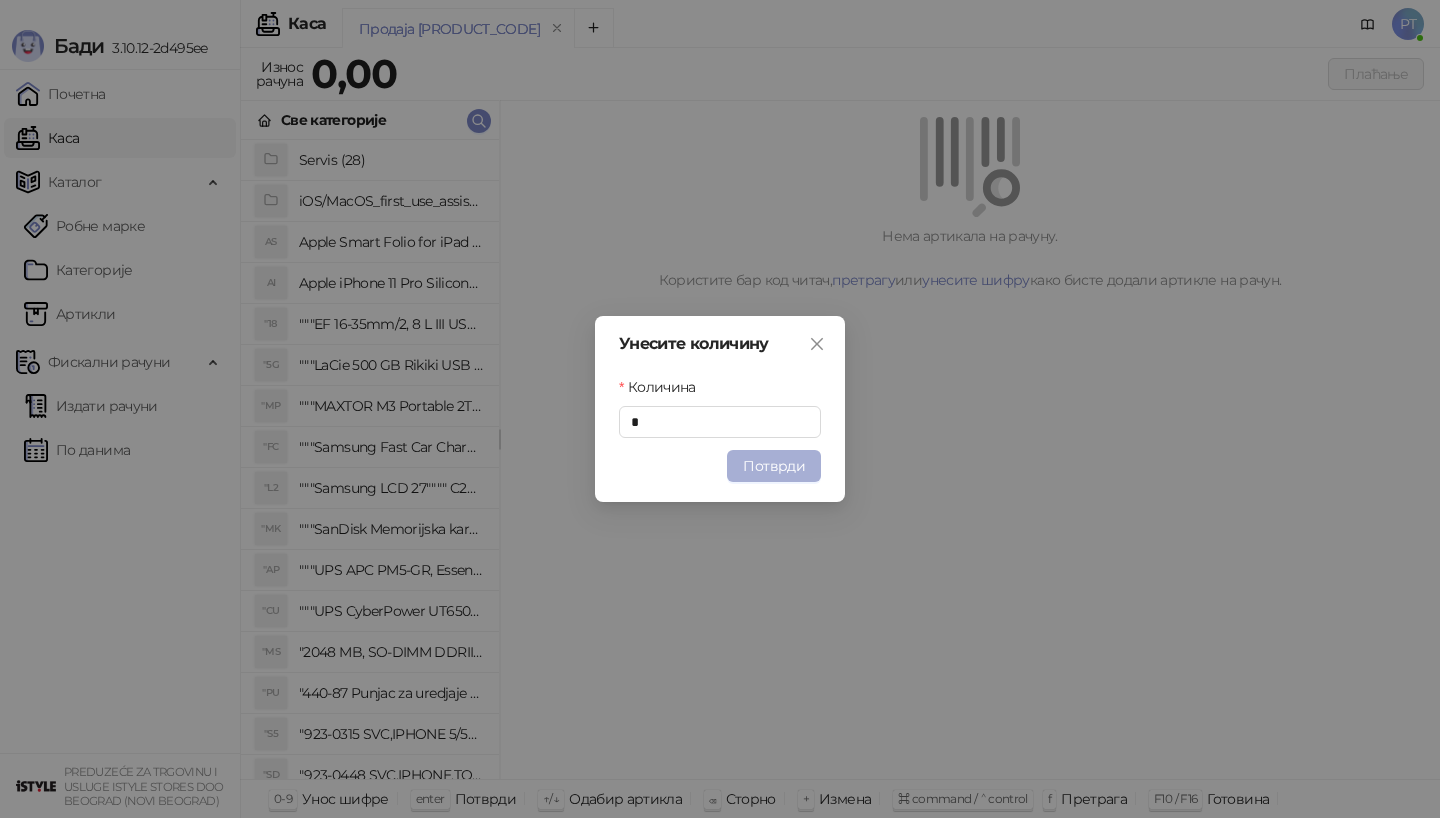 click on "Потврди" at bounding box center (774, 466) 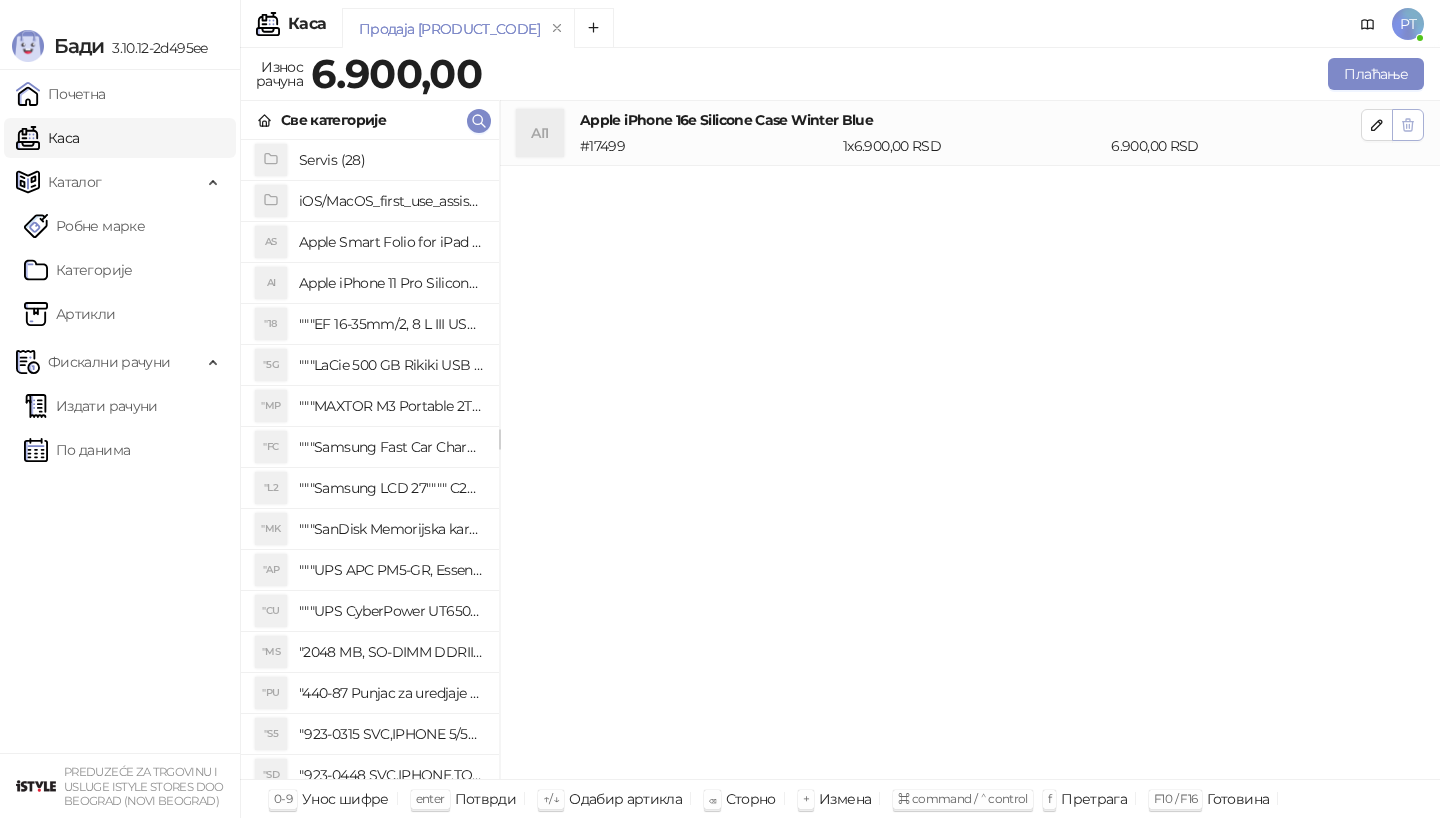 click at bounding box center [1408, 125] 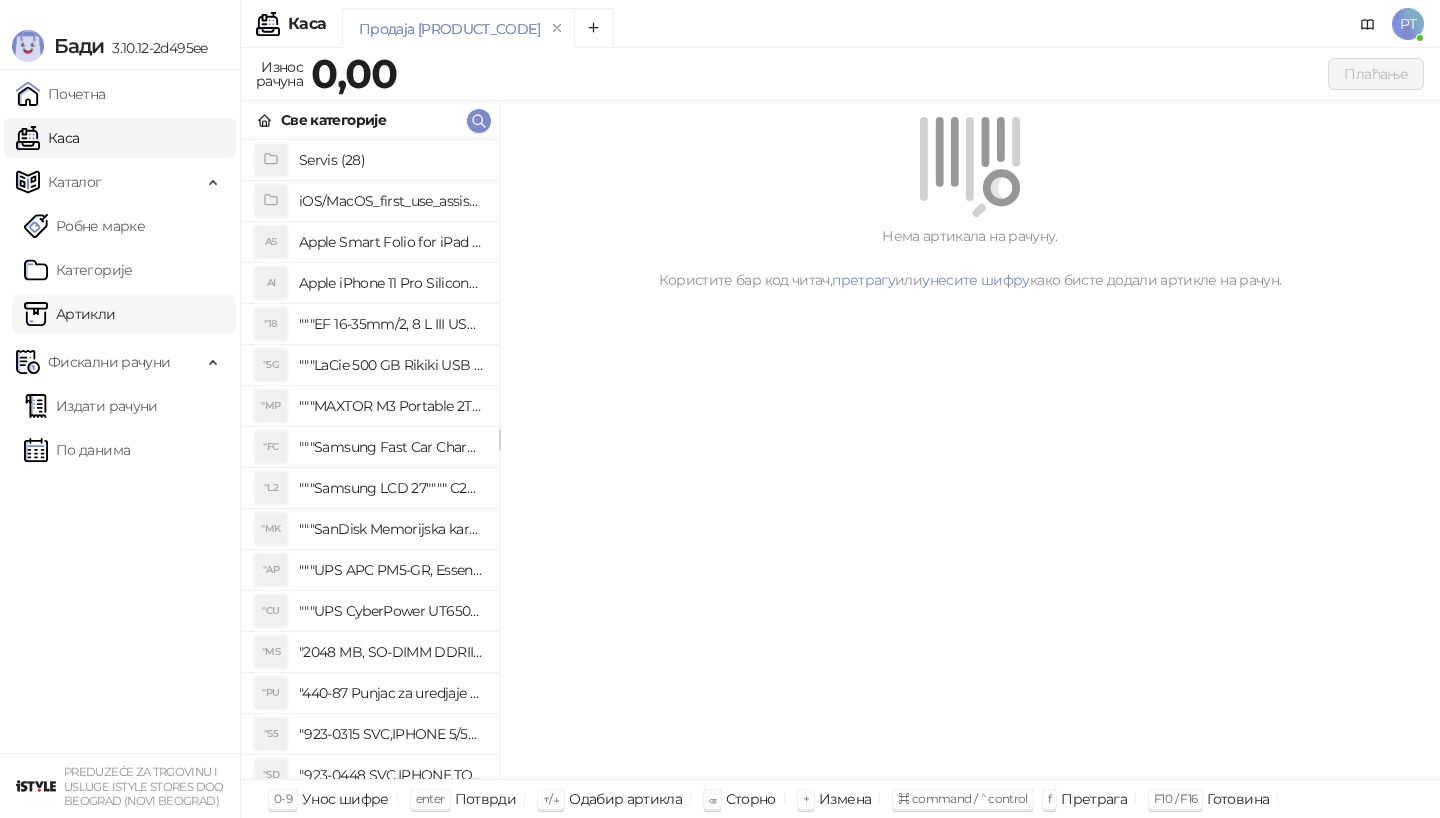 click on "Артикли" at bounding box center (70, 314) 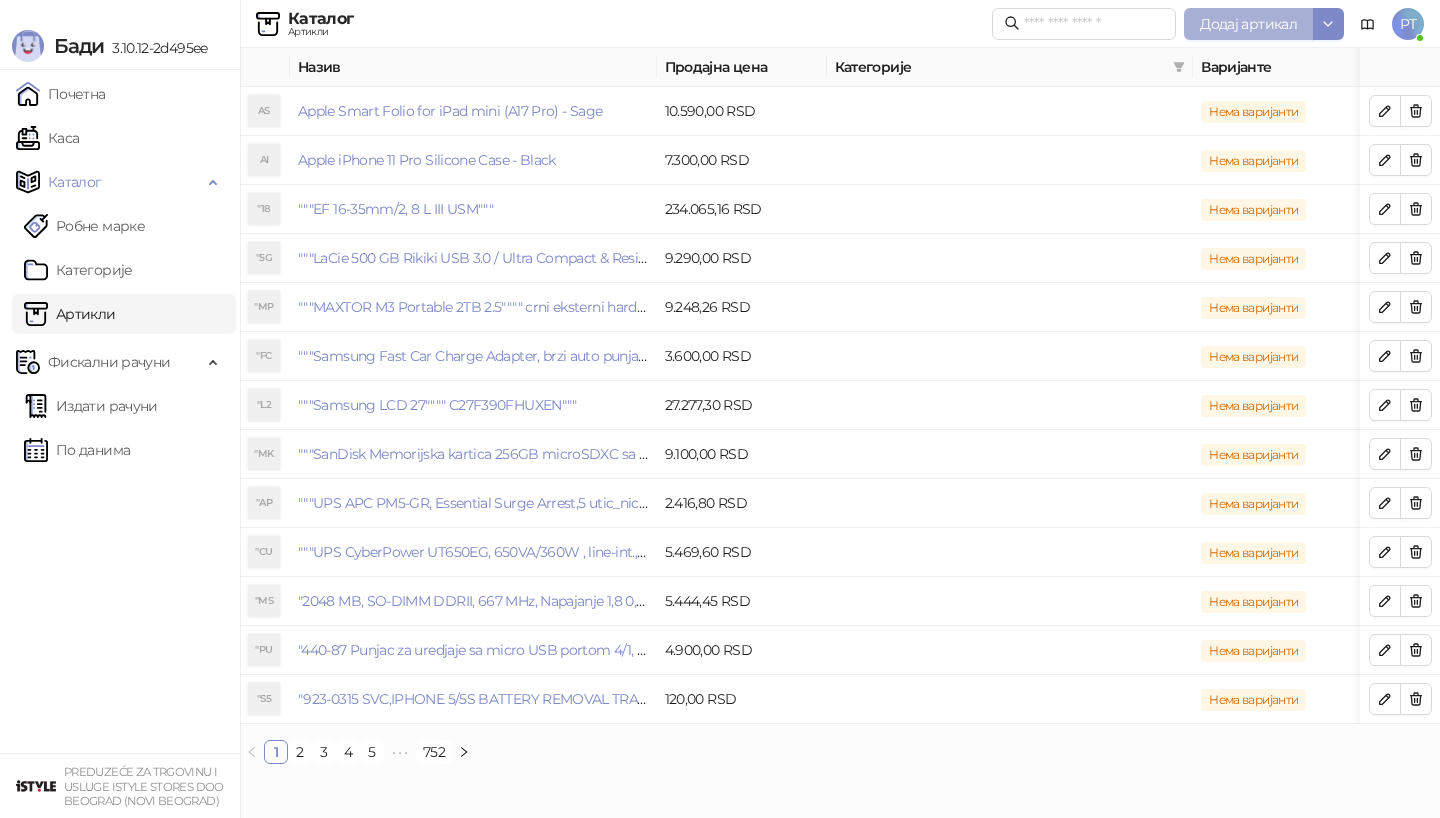 click on "Додај артикал" at bounding box center [1248, 24] 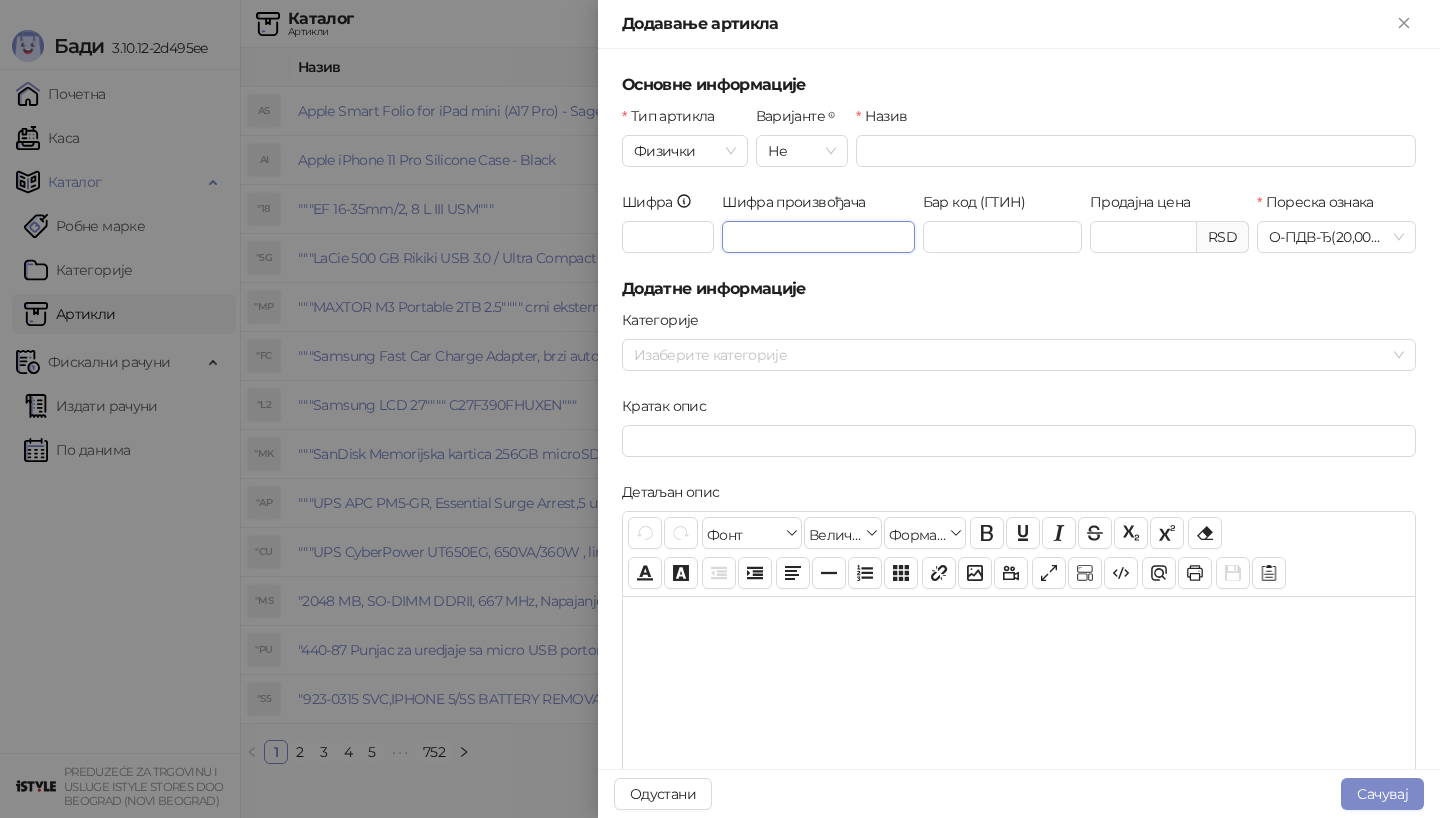 click on "Шифра произвођача" at bounding box center [818, 237] 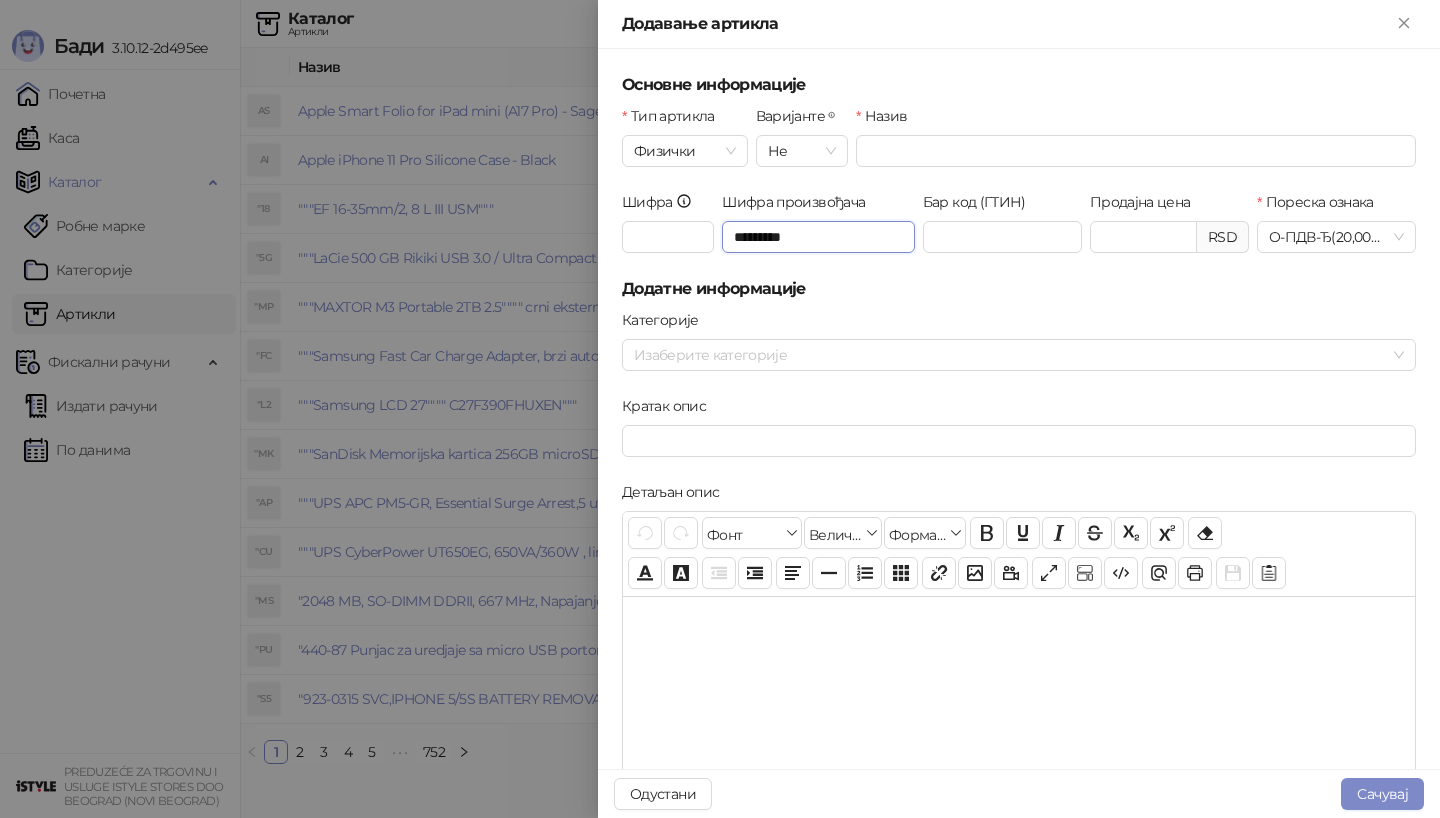 type on "*********" 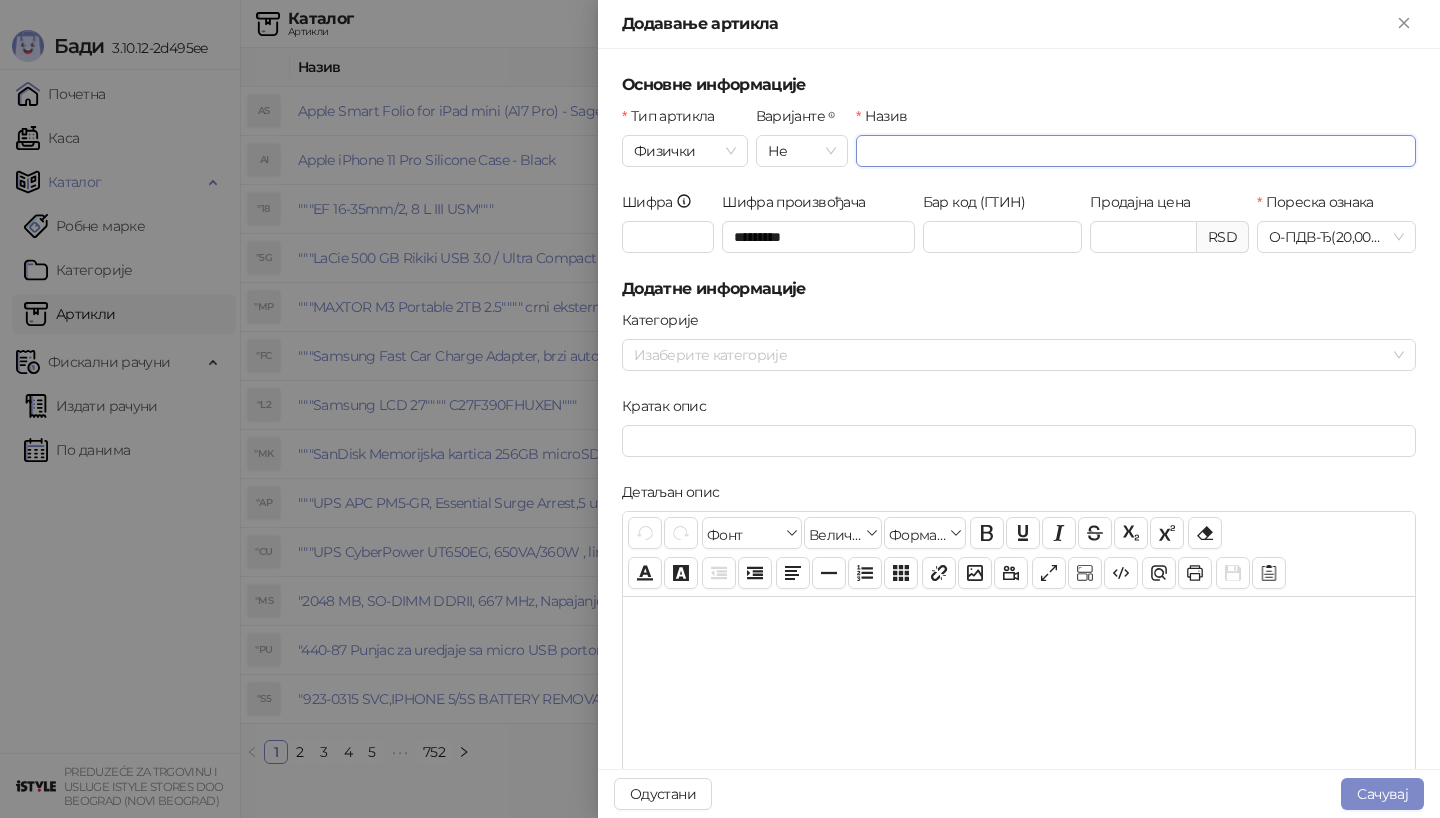 click on "Назив" at bounding box center (1136, 151) 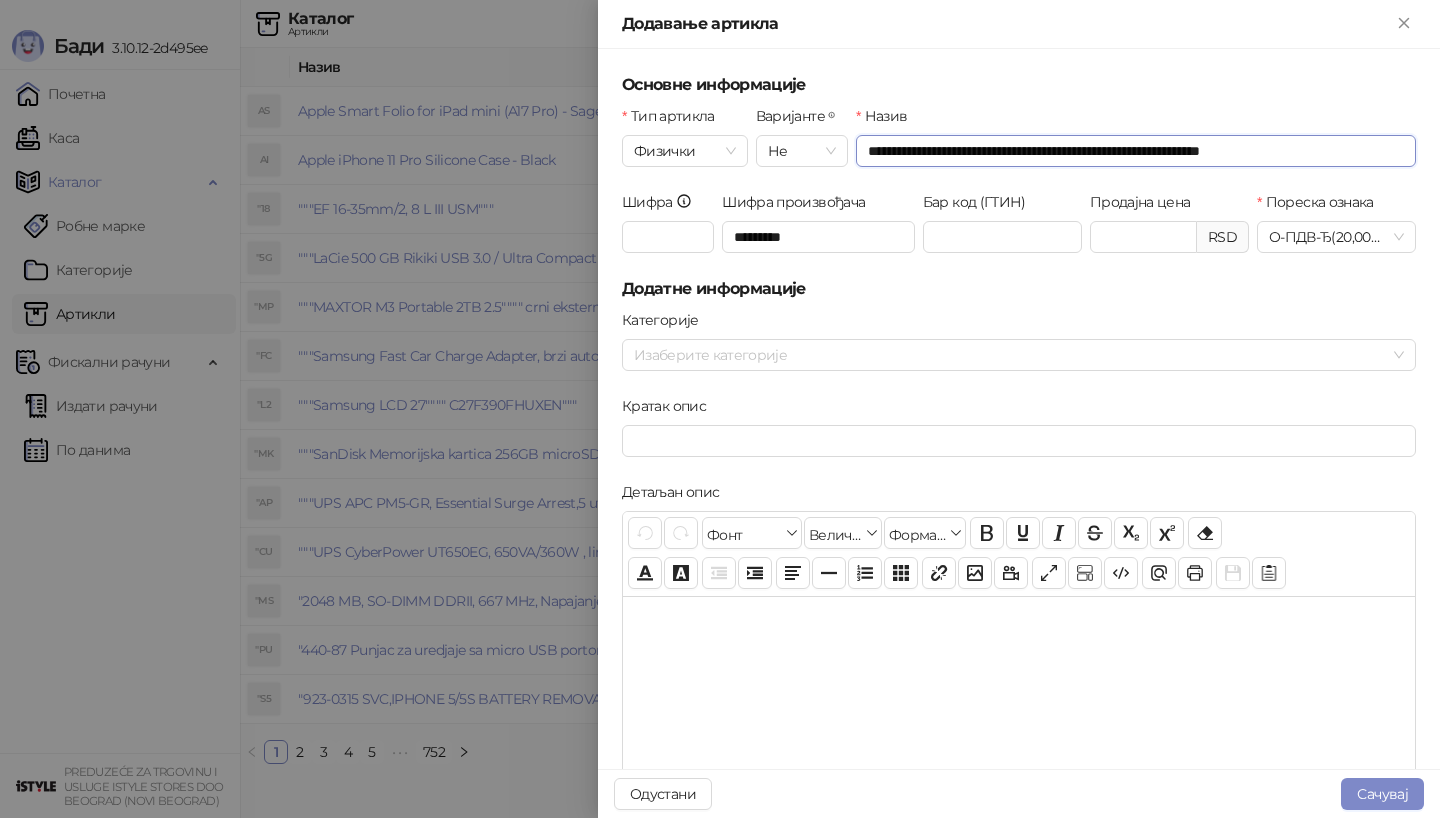 type on "**********" 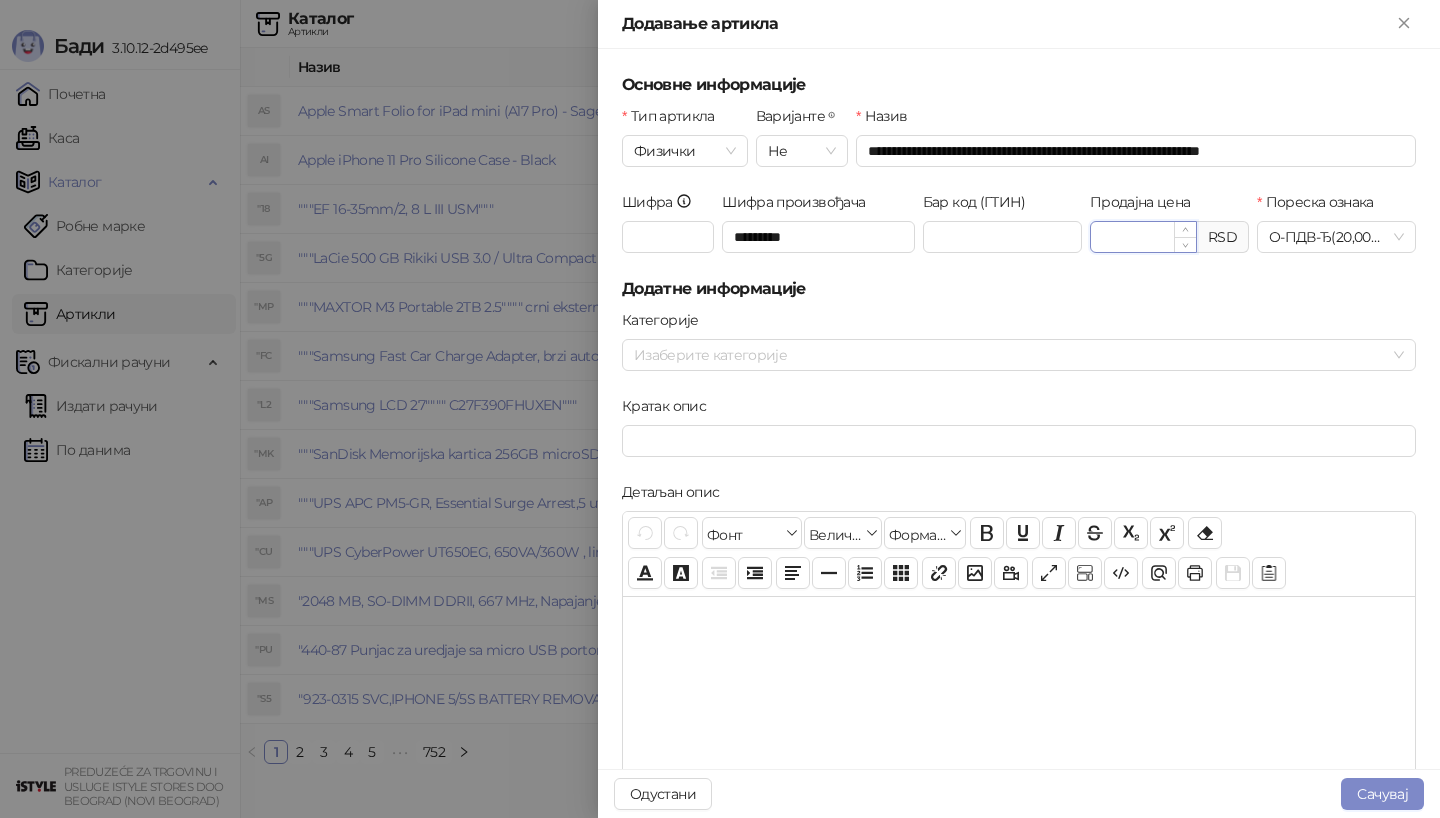 click on "Продајна цена" at bounding box center (1143, 237) 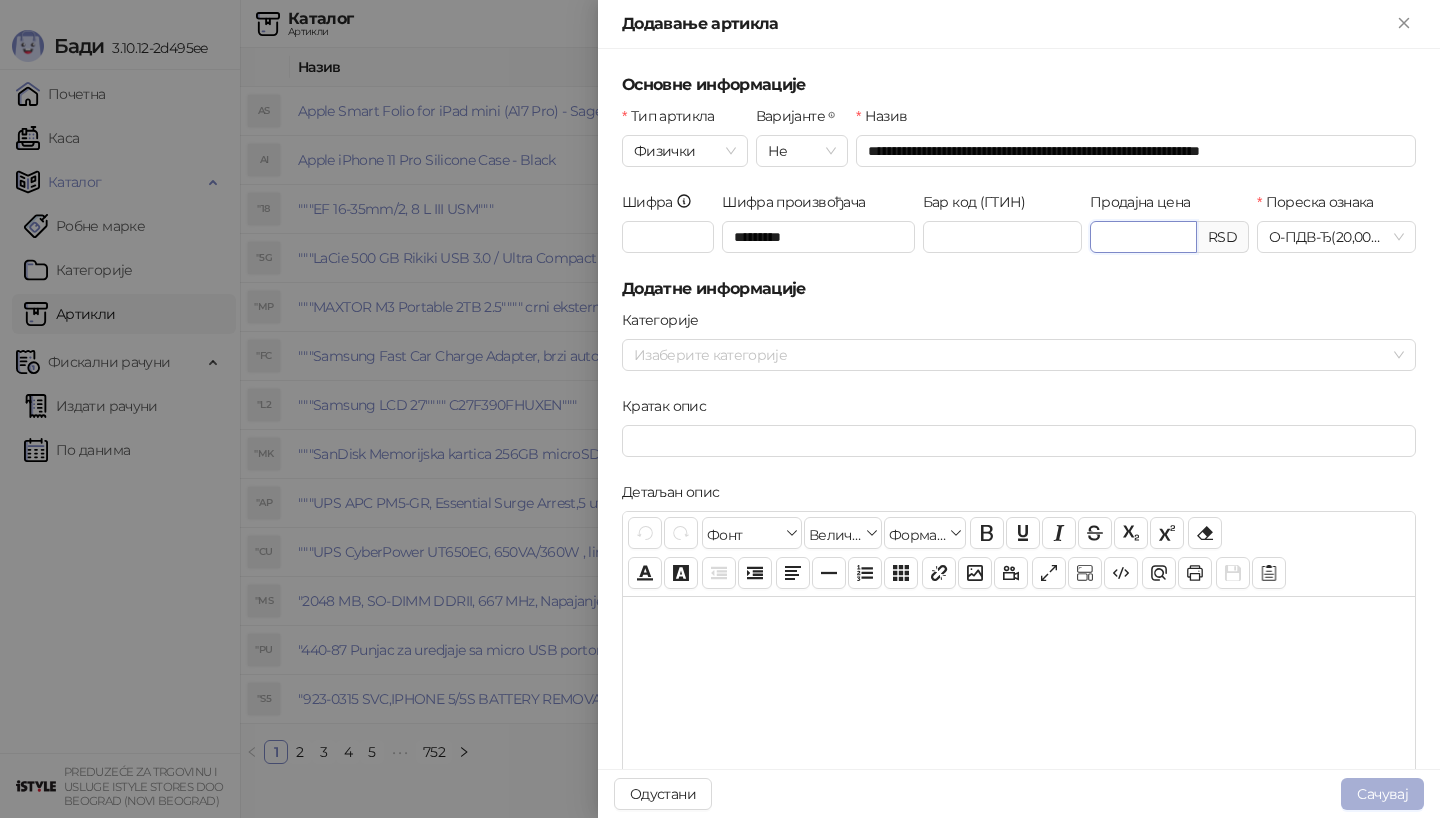type on "*******" 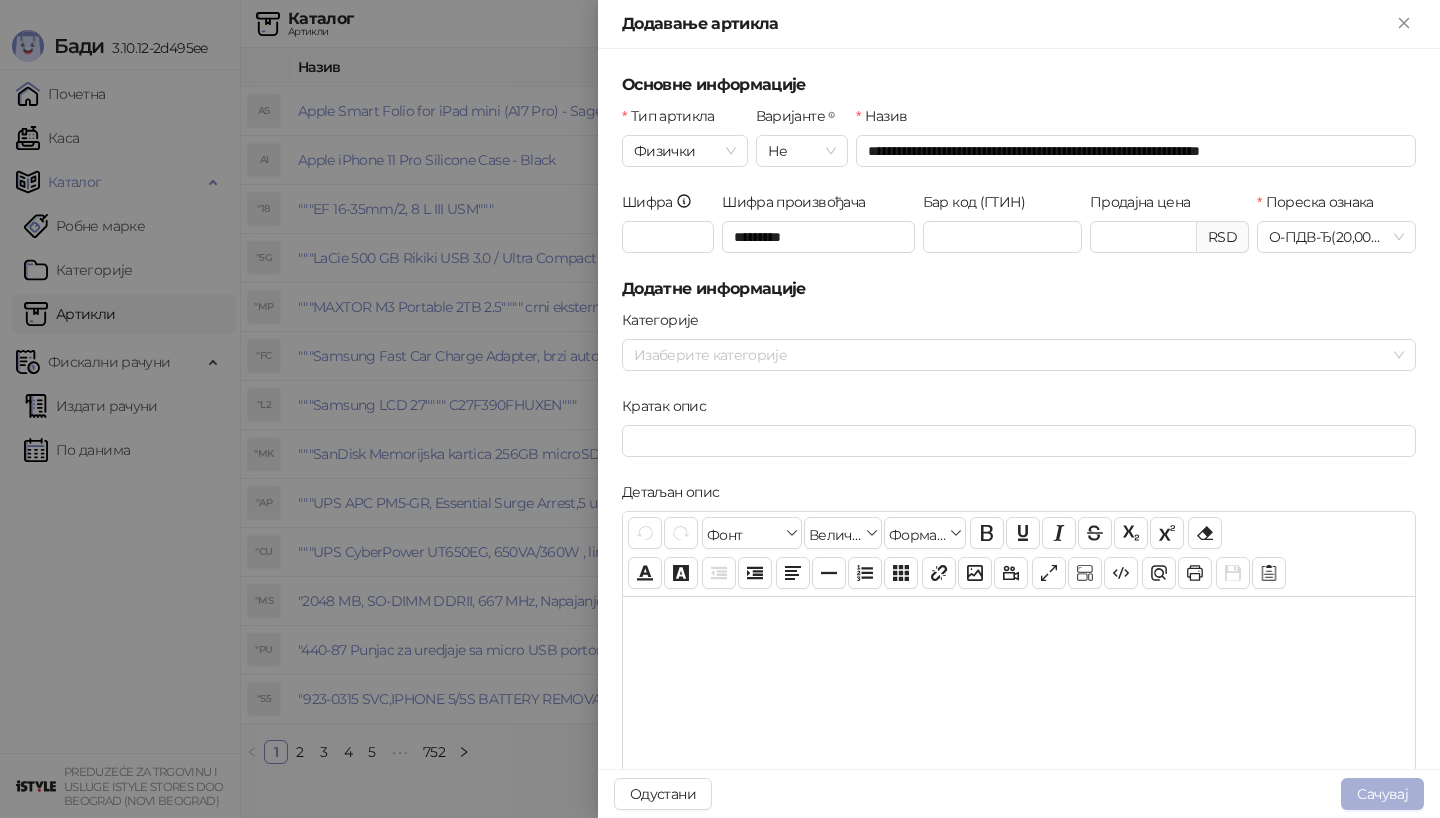 click on "Сачувај" at bounding box center [1382, 794] 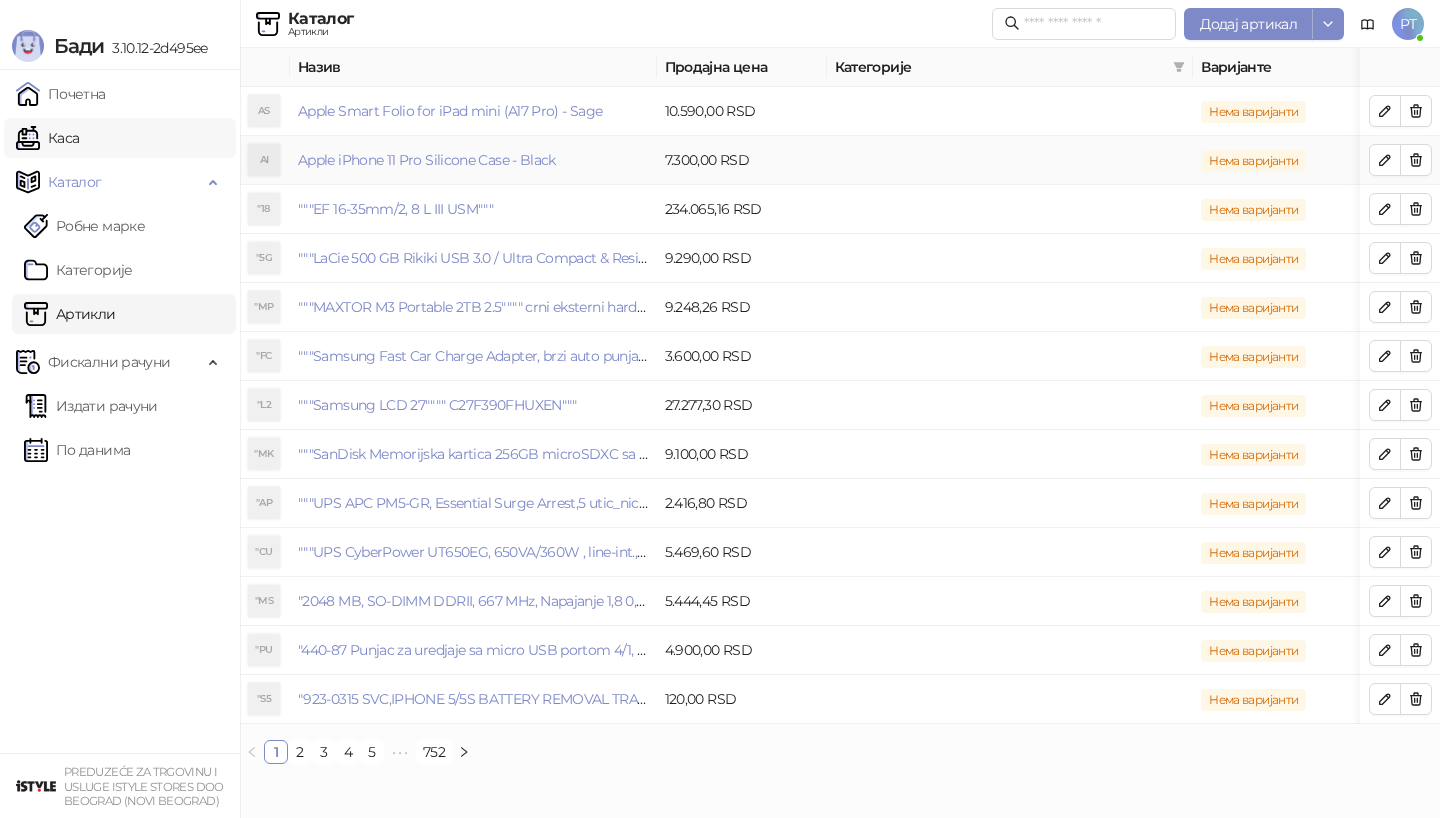 click on "Каса" at bounding box center (47, 138) 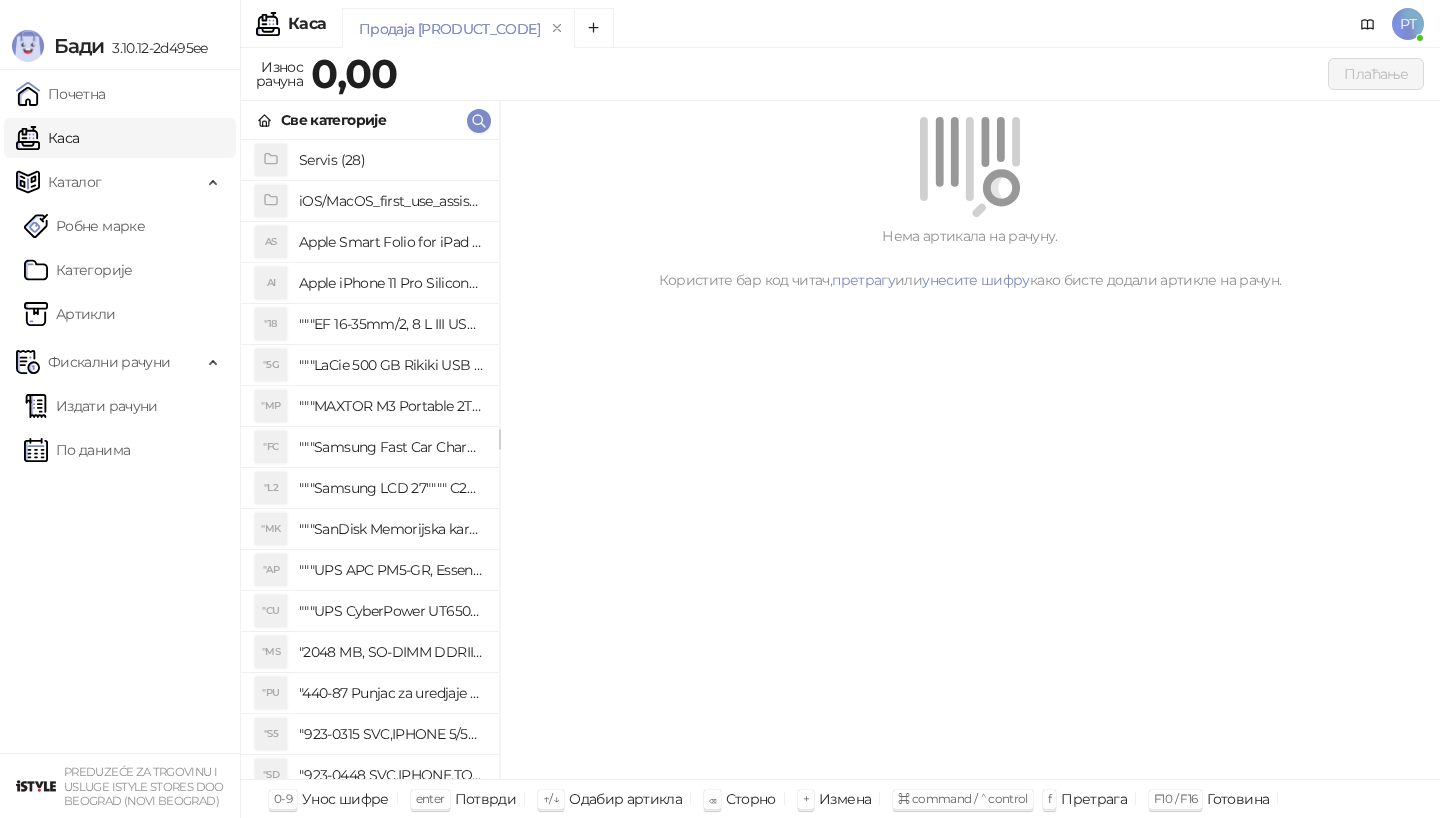click on "Каса" at bounding box center [47, 138] 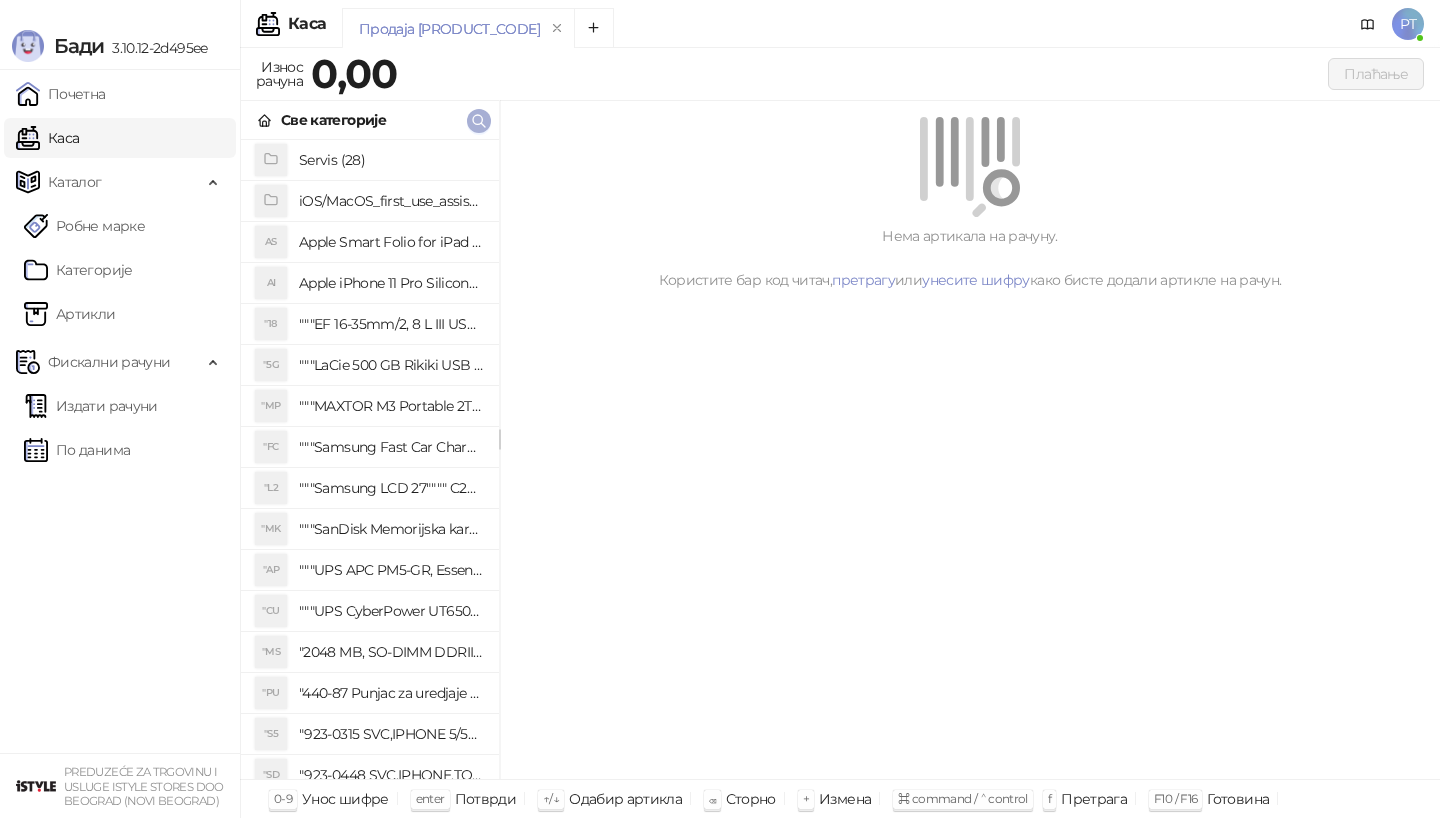 click 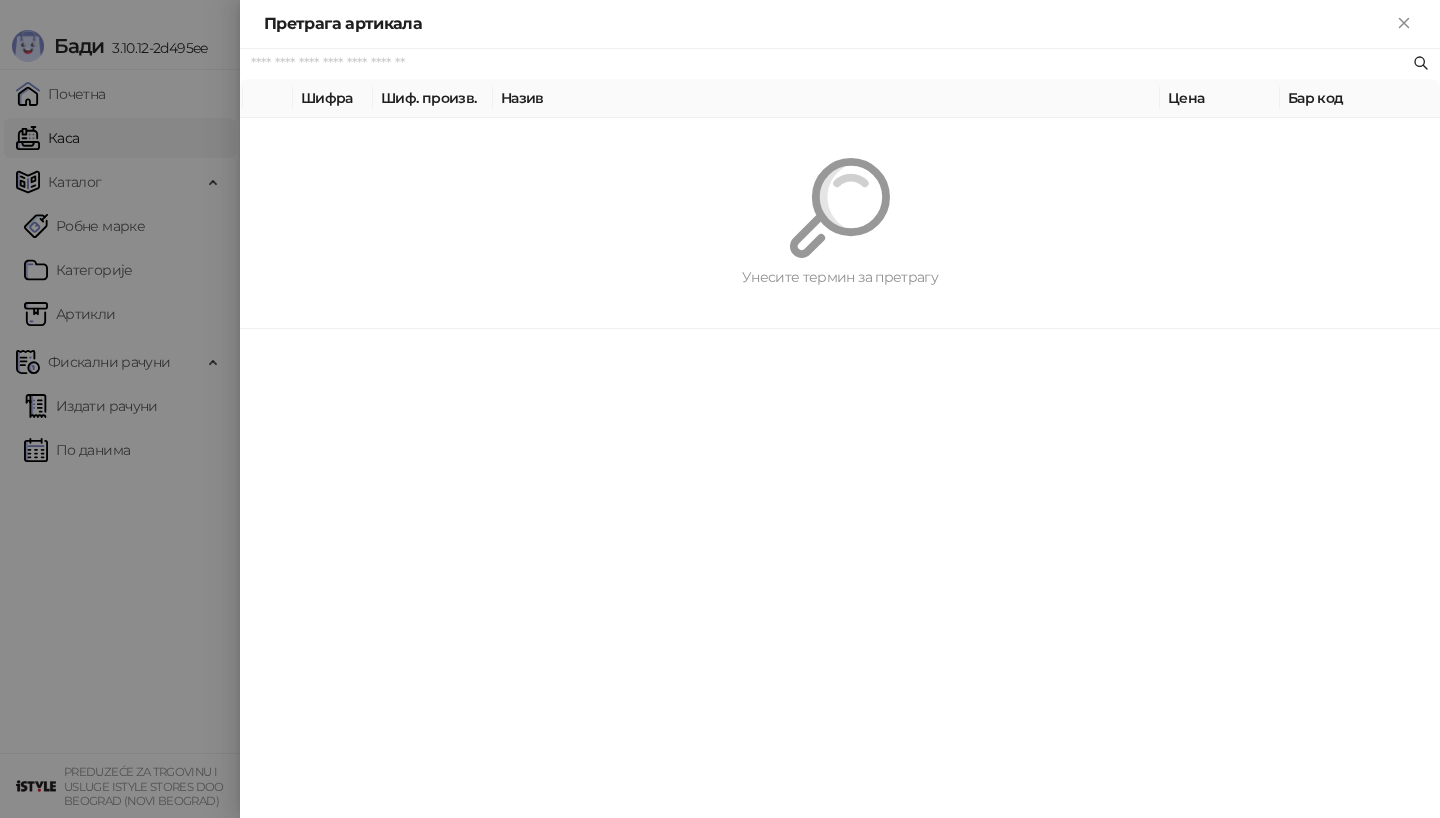paste on "*********" 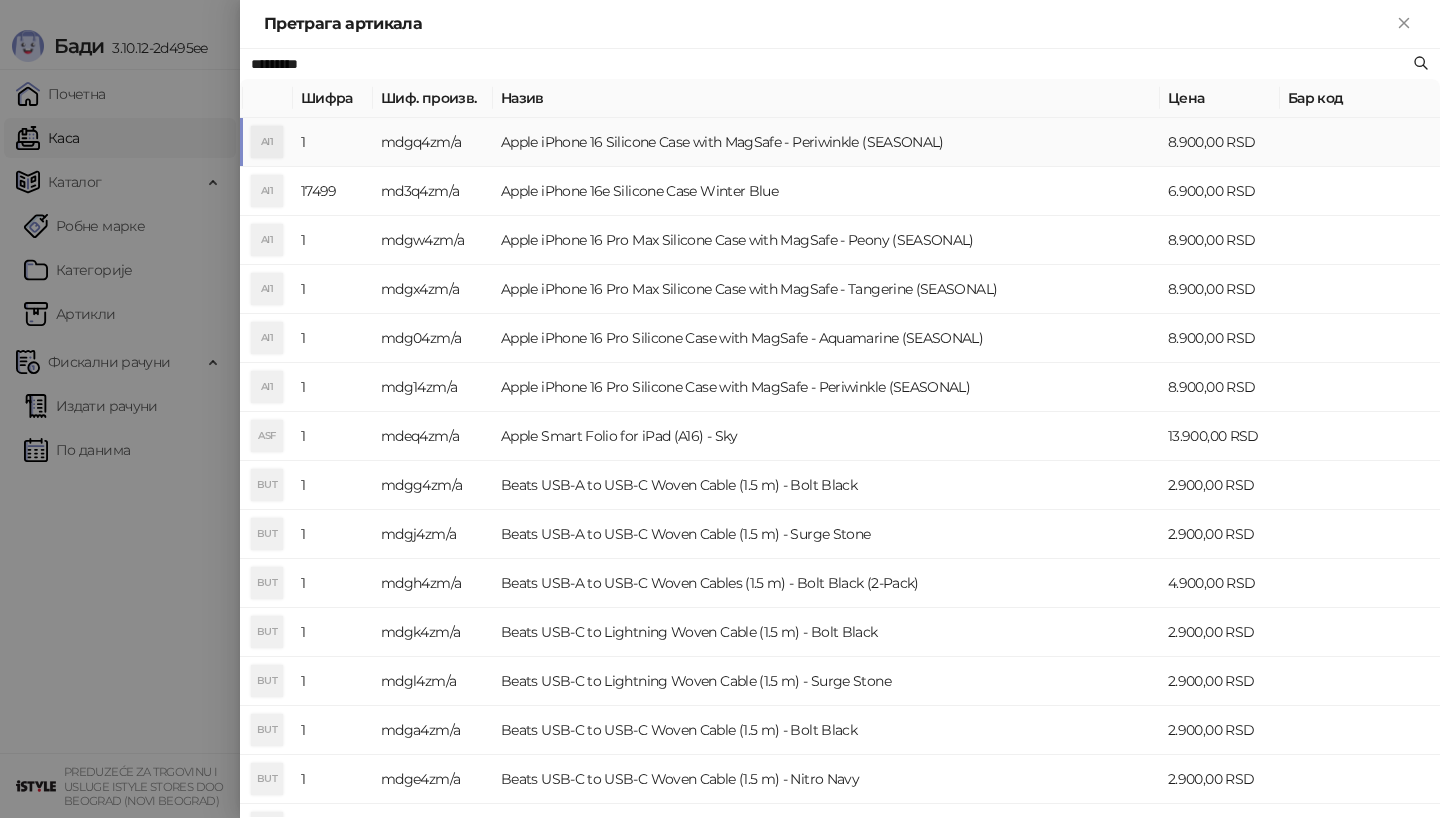 type on "*********" 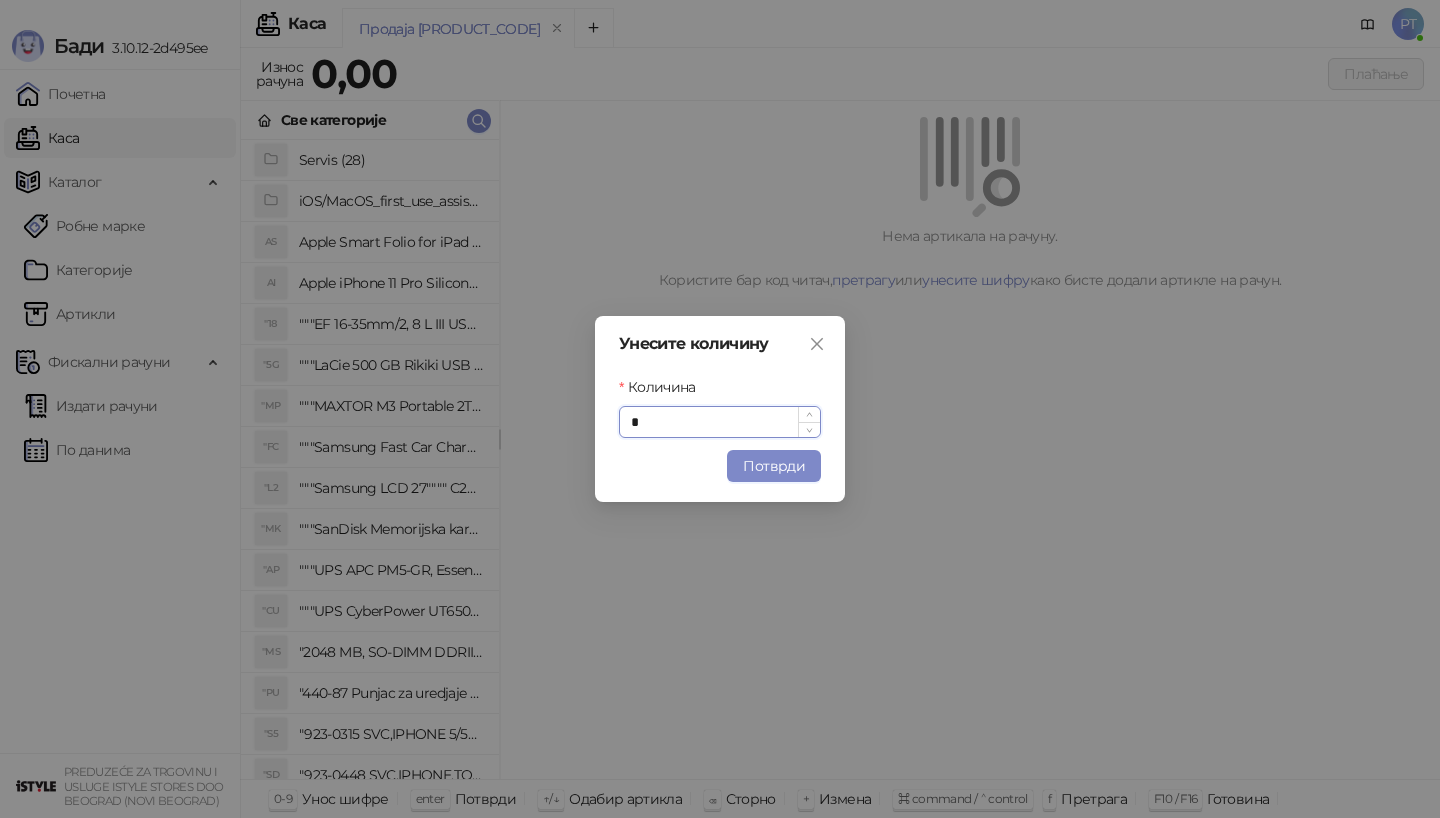 click on "*" at bounding box center [720, 422] 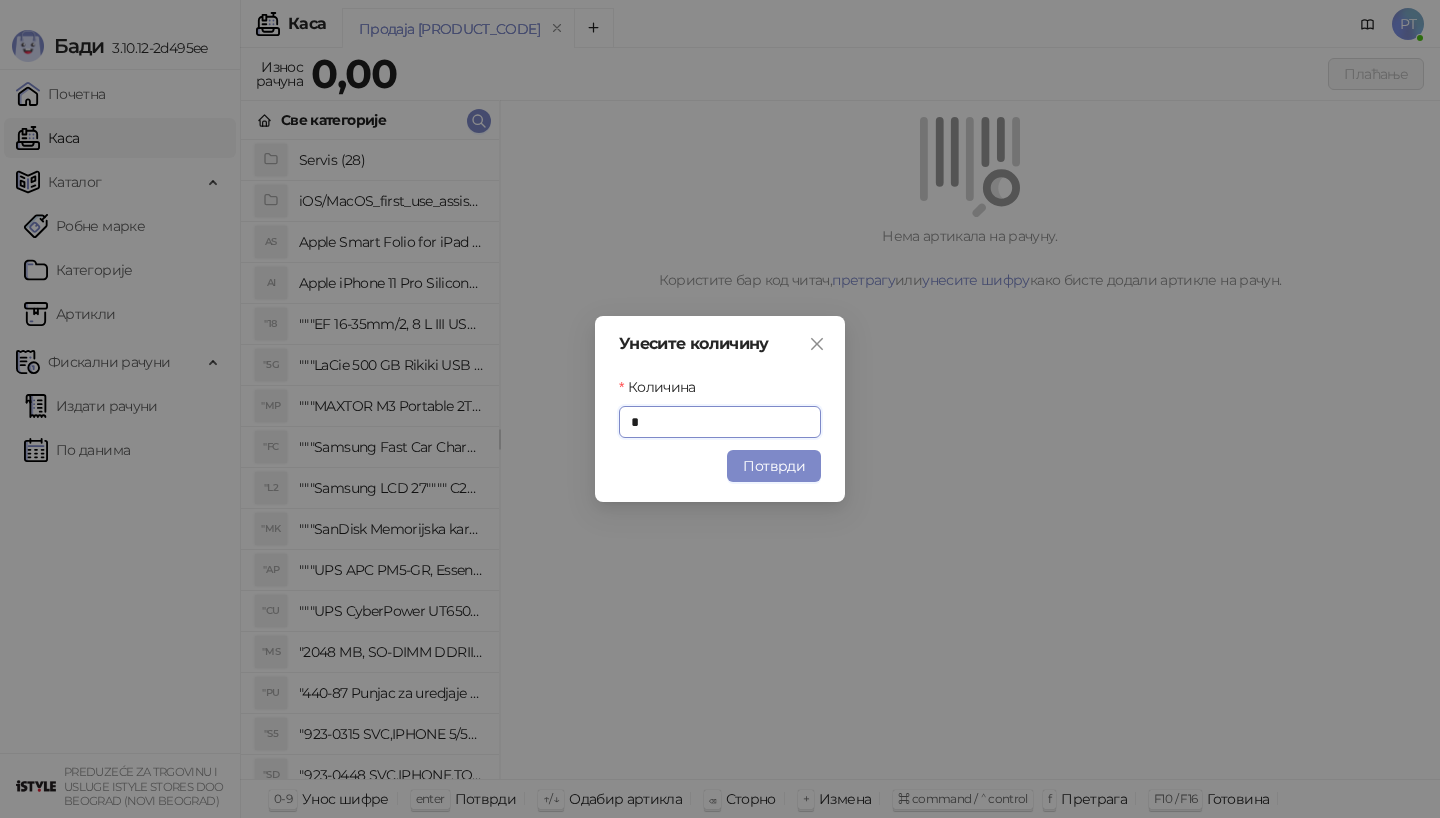 click on "Унесите количину Количина * Потврди" at bounding box center [720, 409] 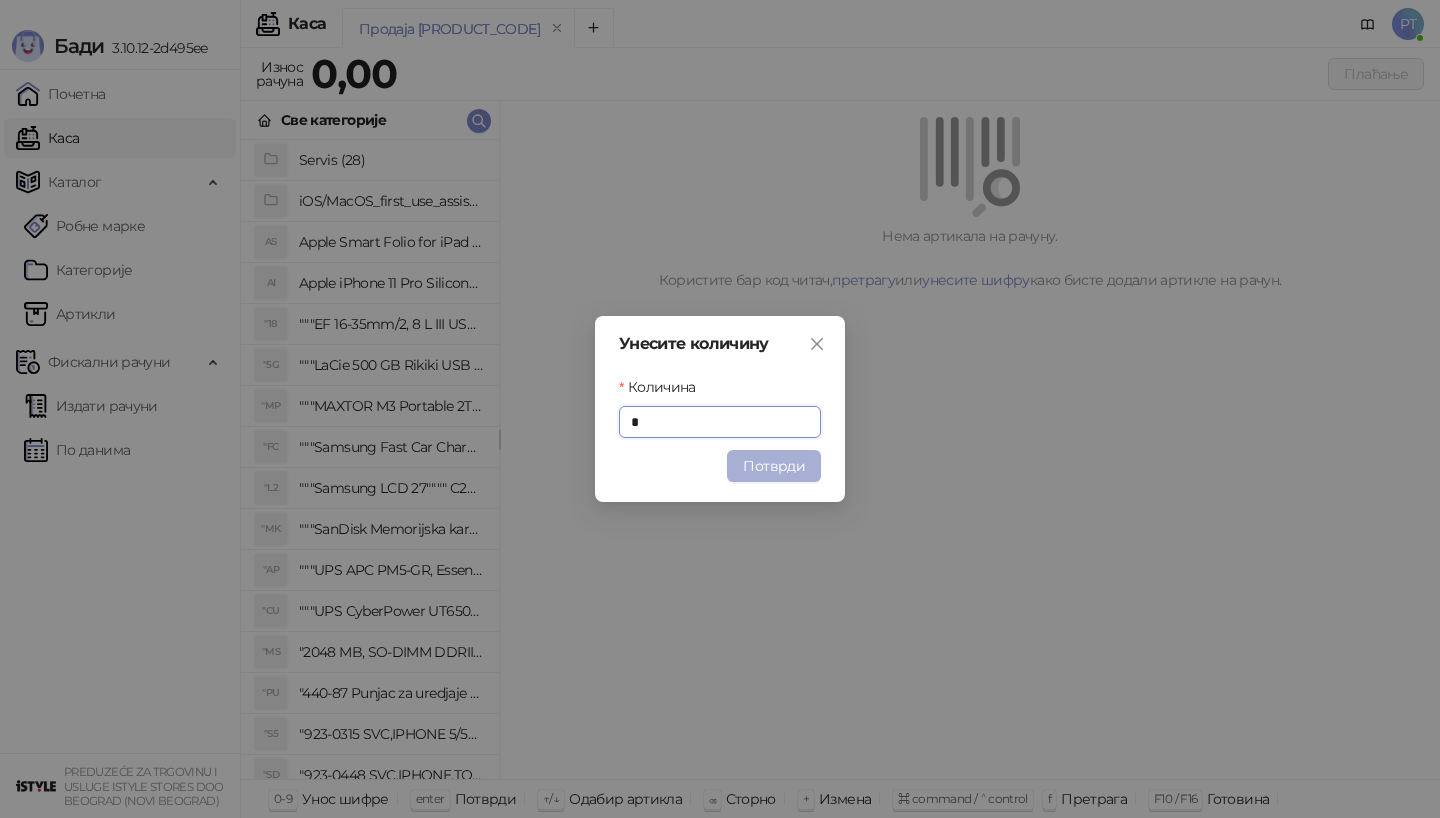 click on "Потврди" at bounding box center [774, 466] 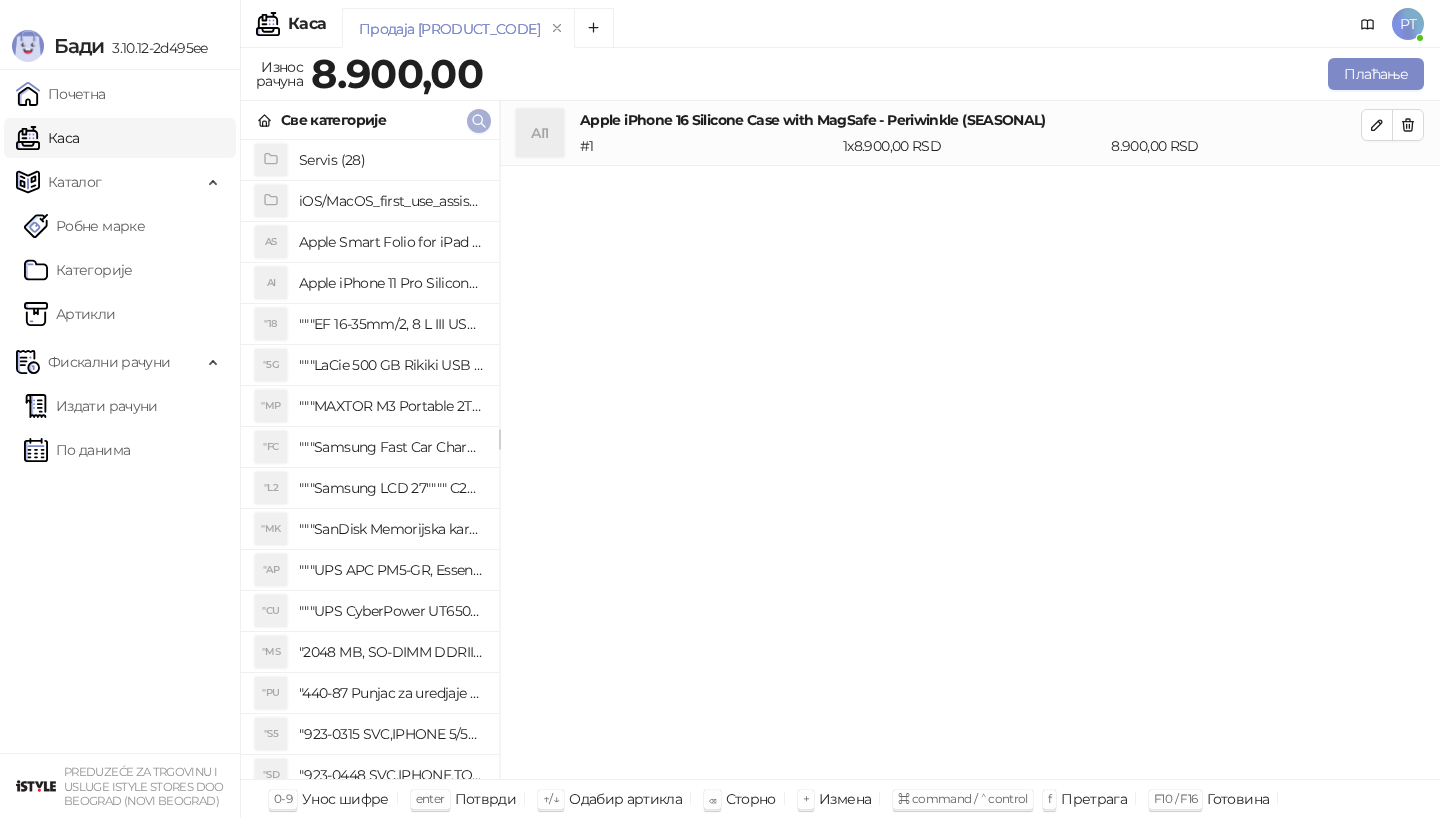 type 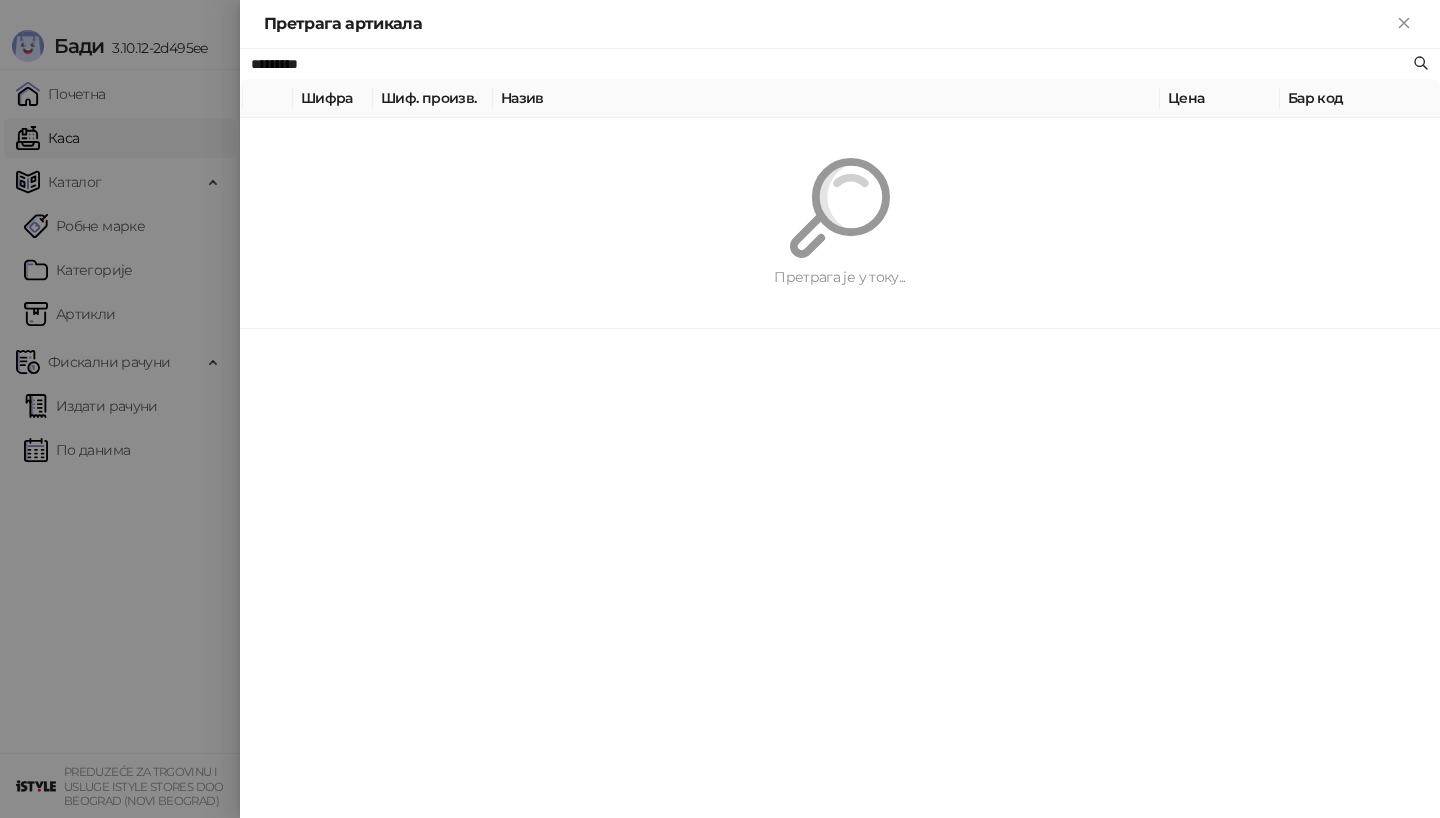 paste on "**********" 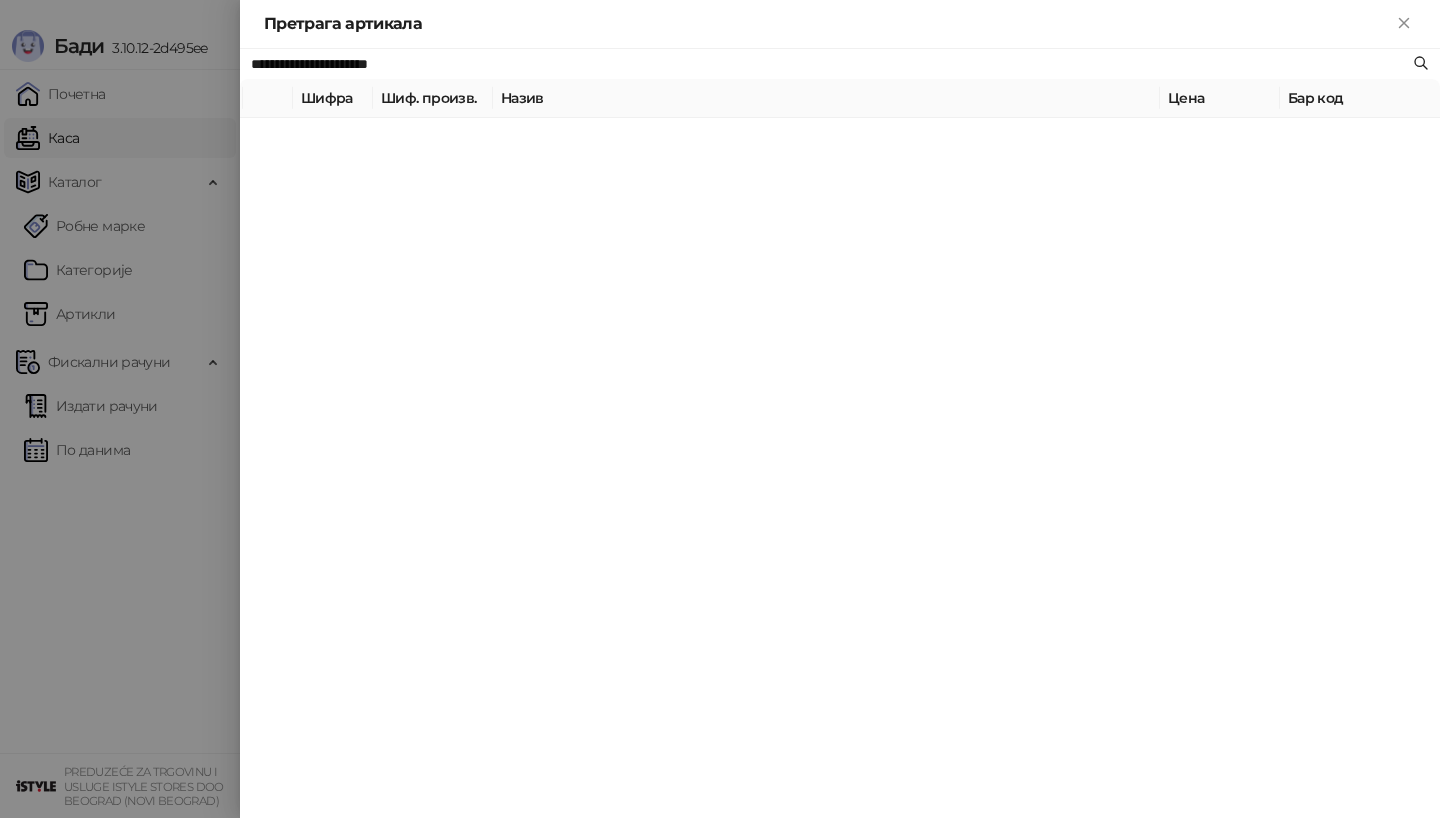 click on "**********" at bounding box center (840, 433) 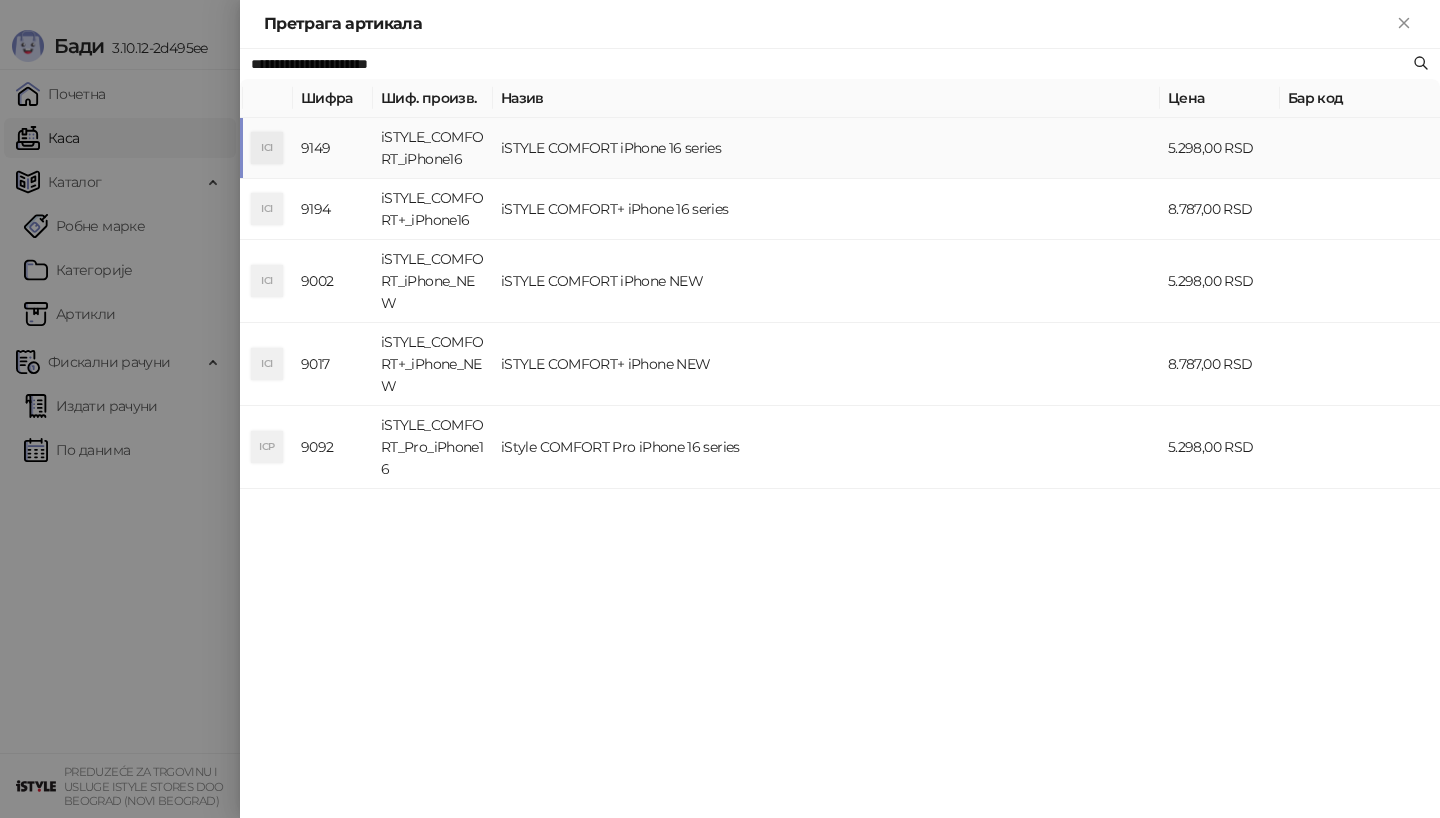 click on "iSTYLE COMFORT iPhone 16 series" at bounding box center [826, 148] 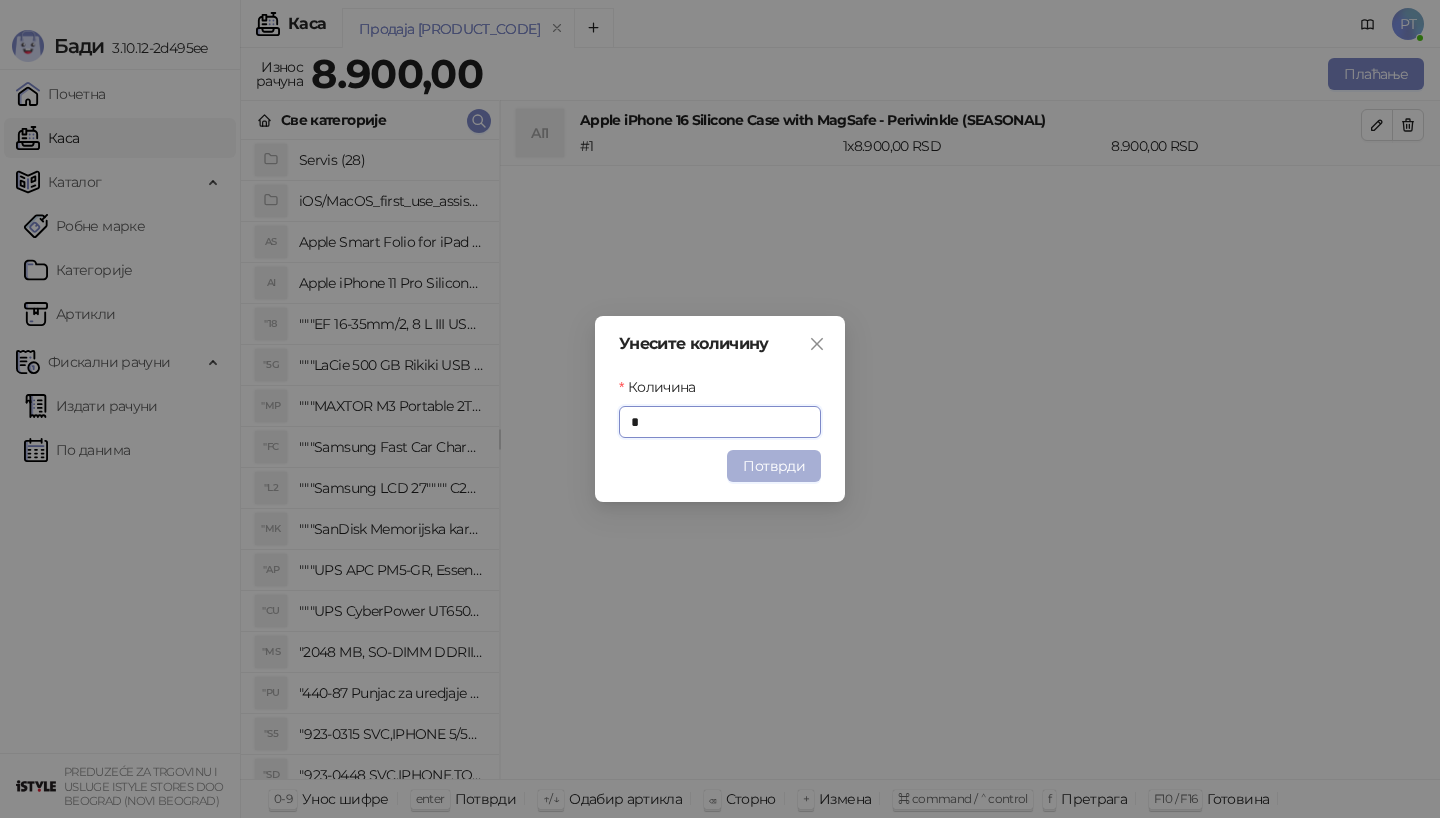 click on "Потврди" at bounding box center [774, 466] 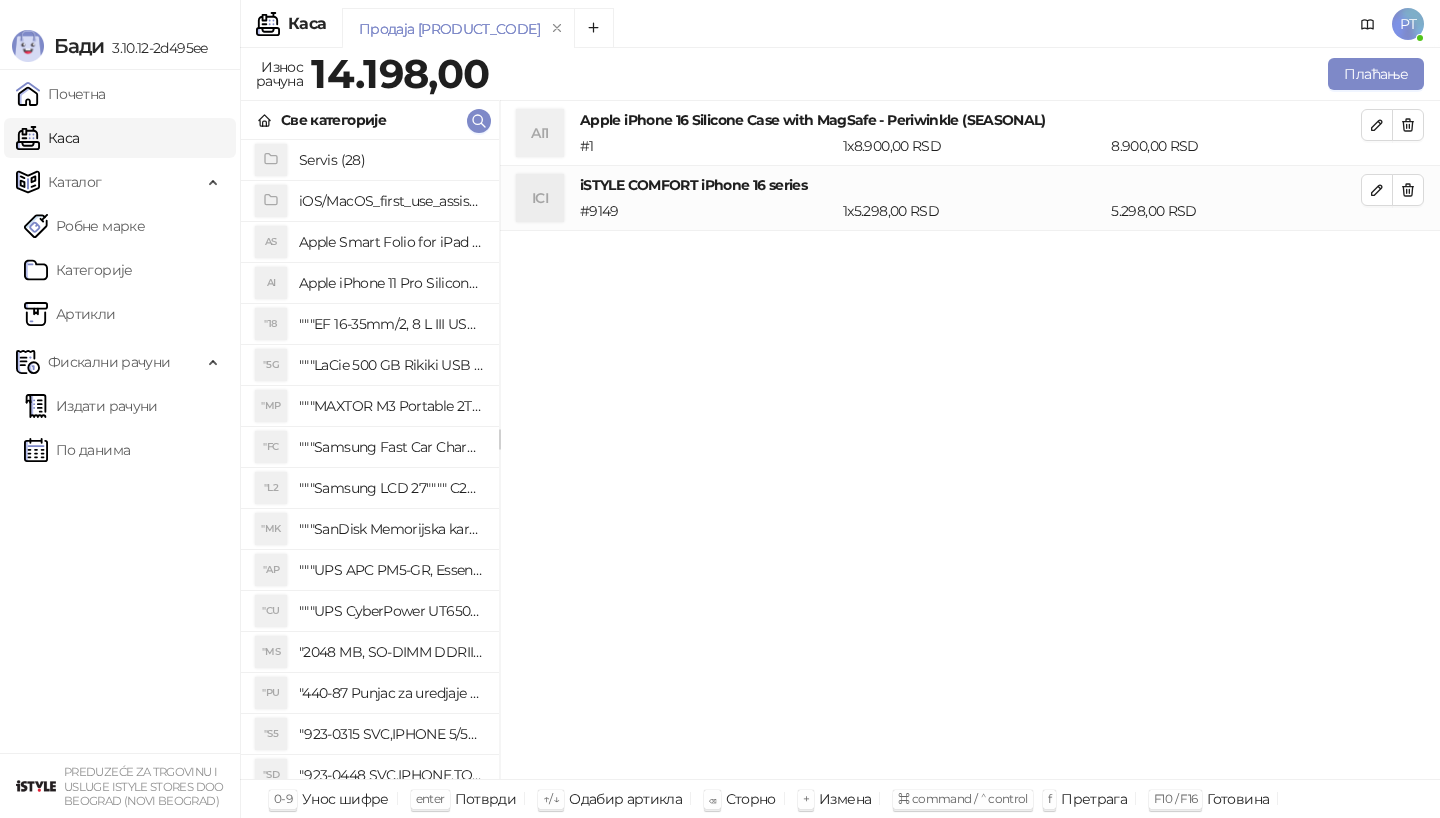 click on "Све категорије" at bounding box center (370, 120) 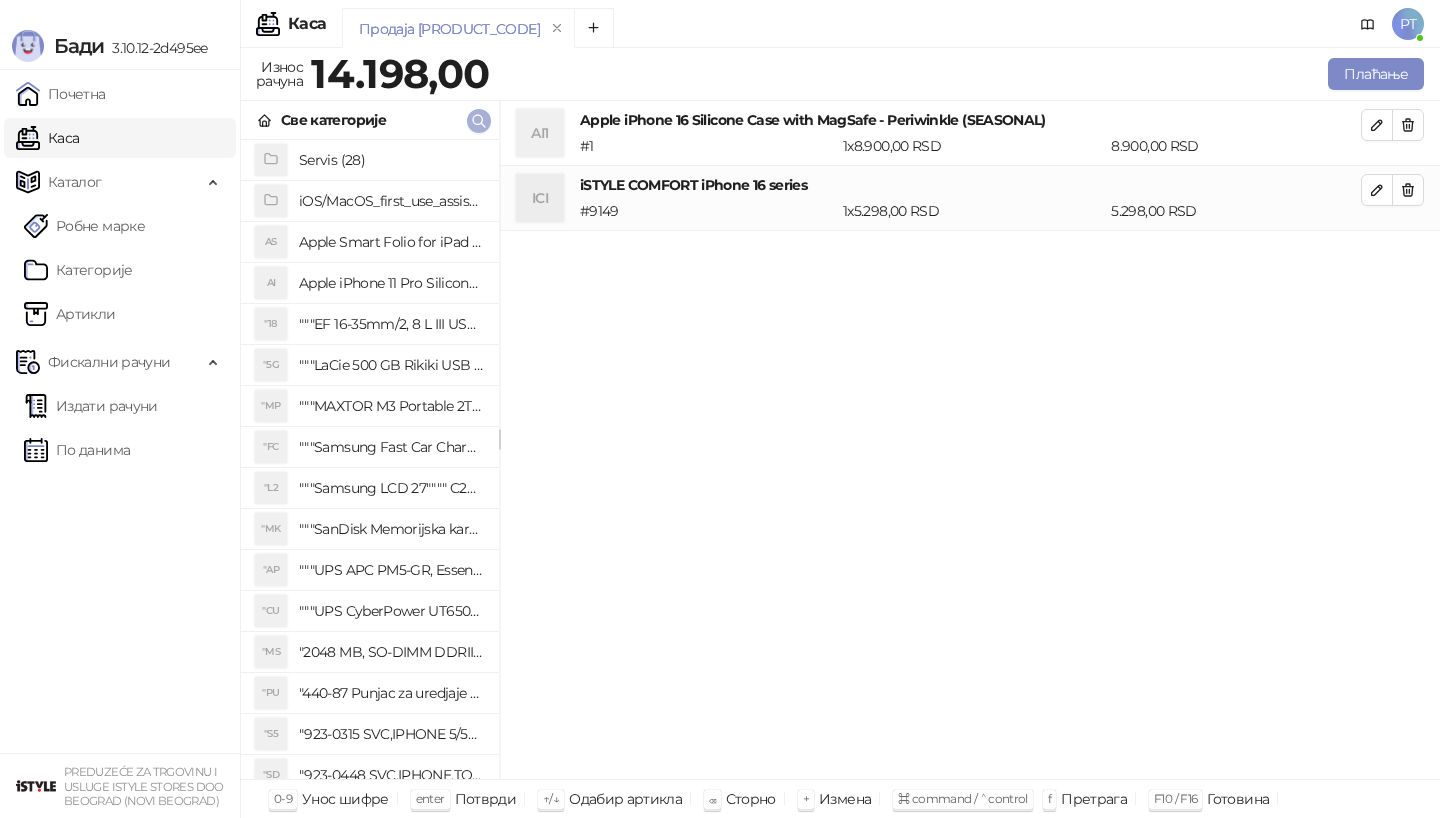 click 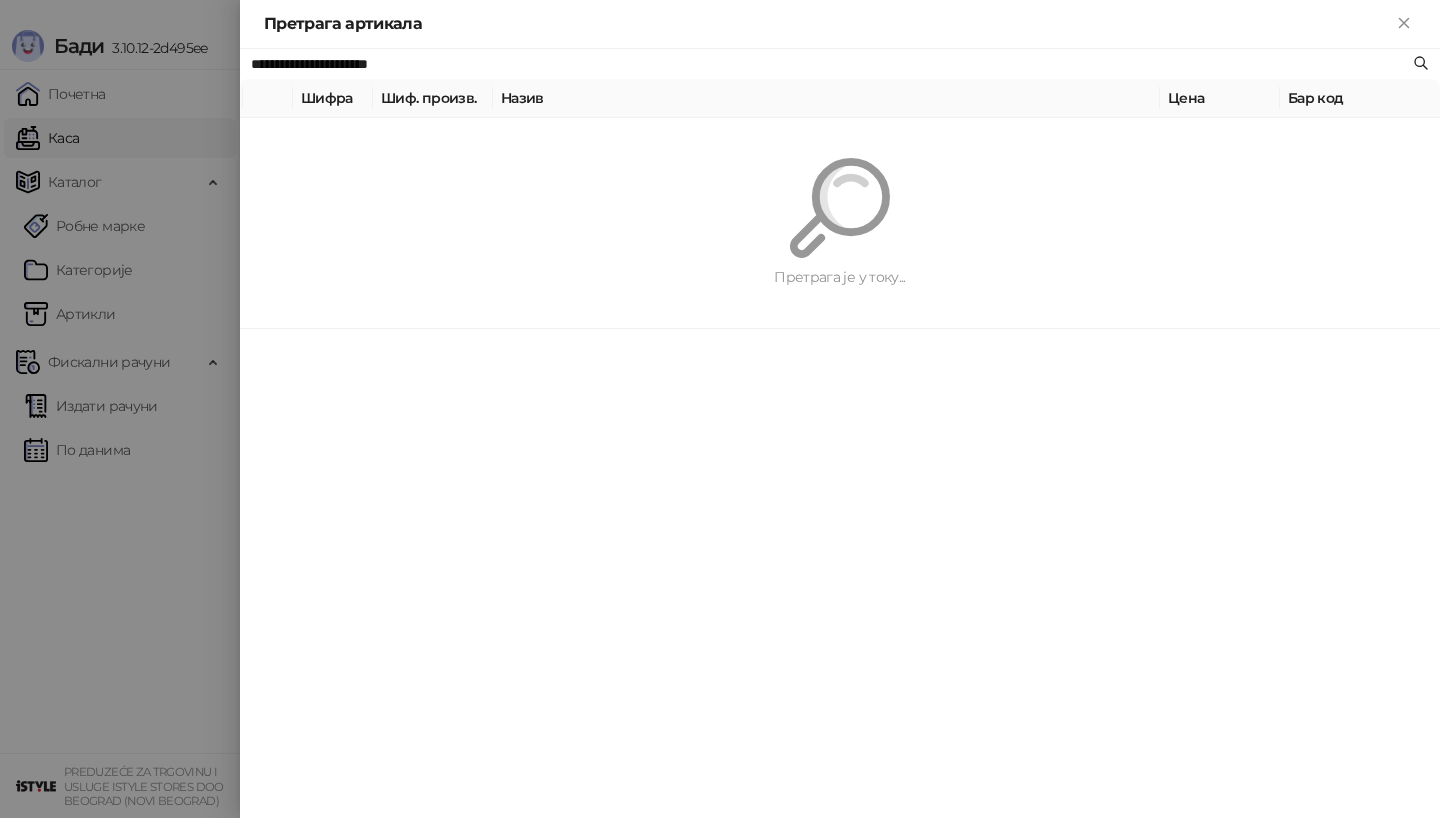 paste 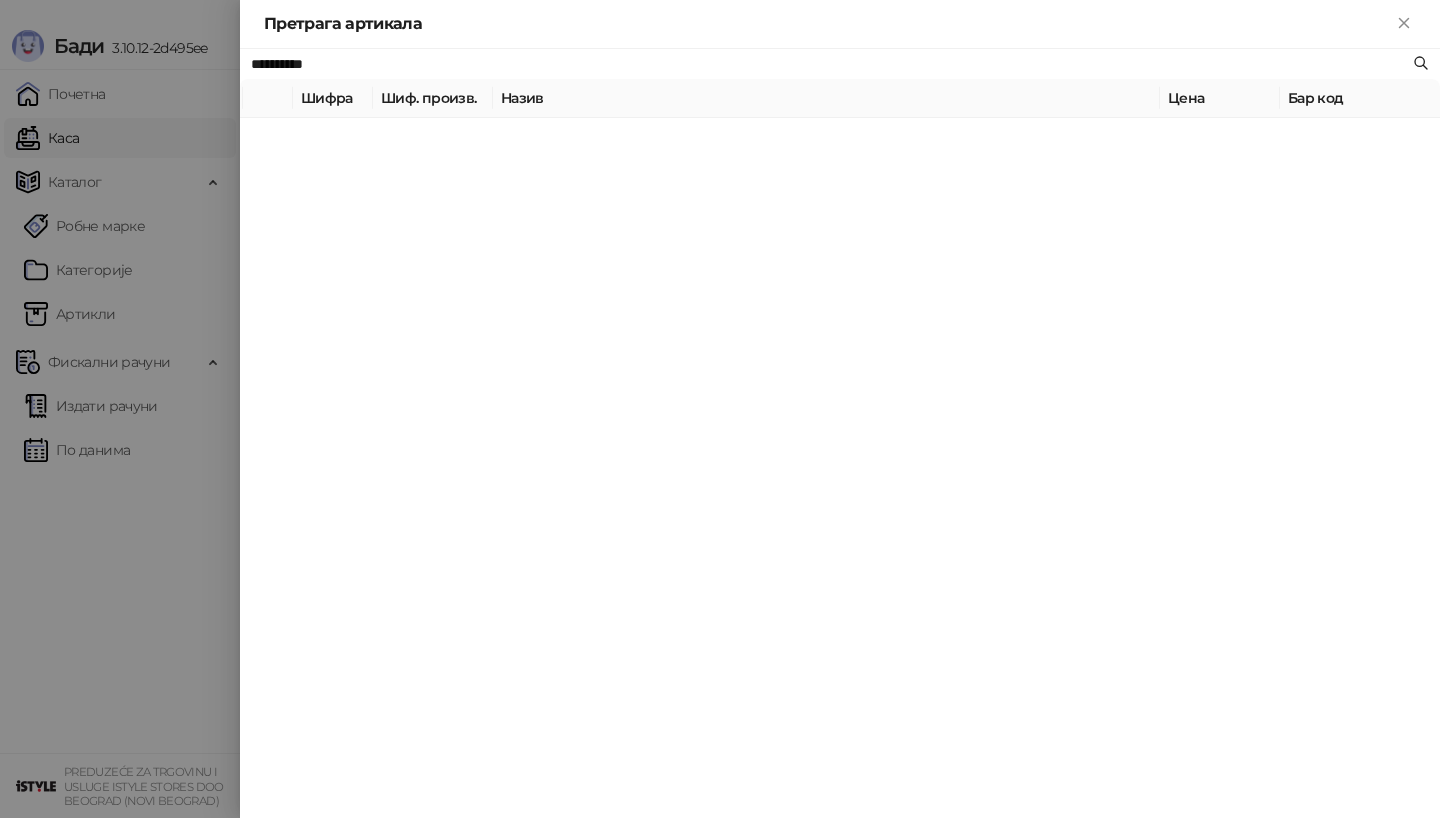 type on "**********" 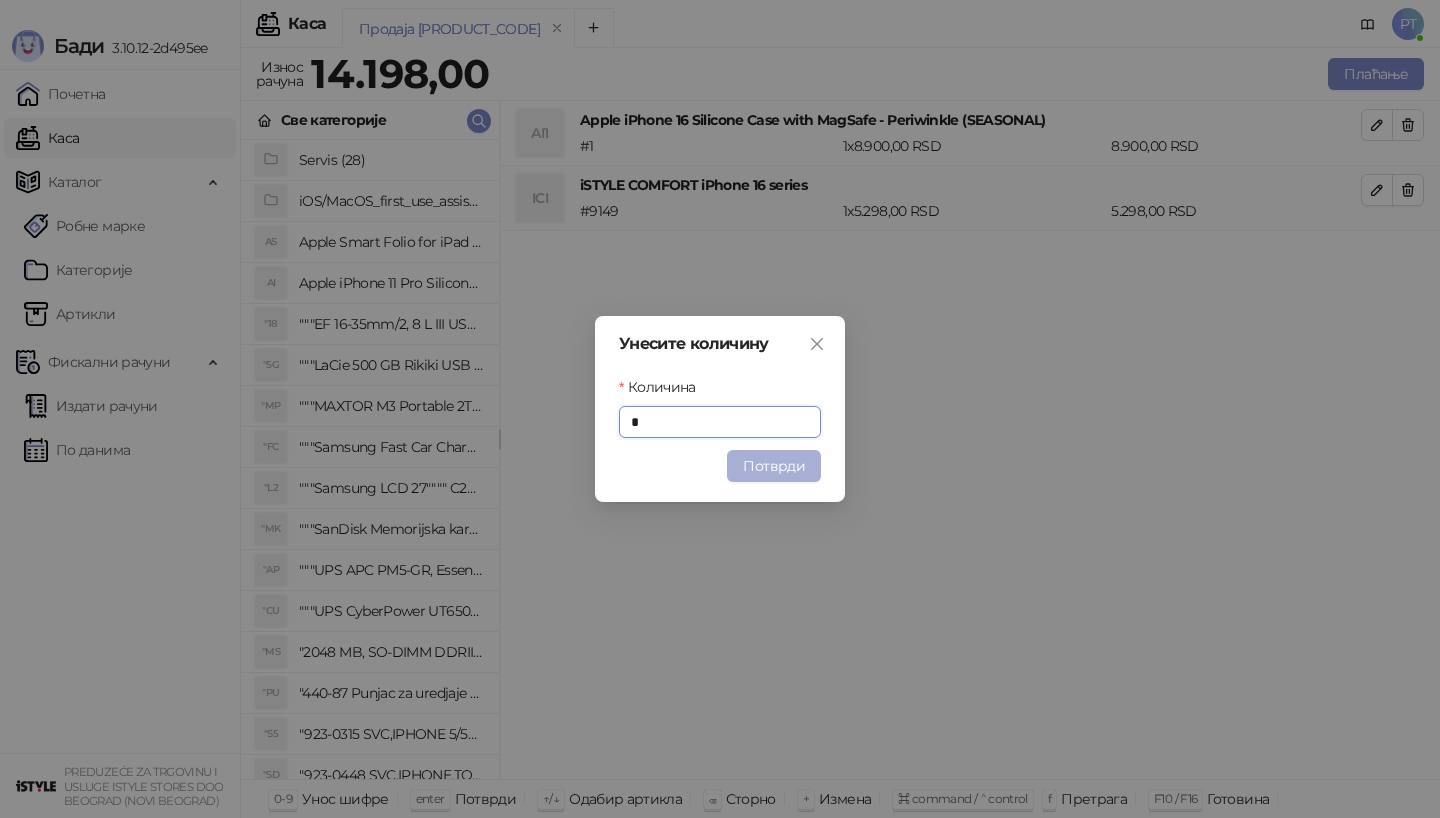 click on "Потврди" at bounding box center (774, 466) 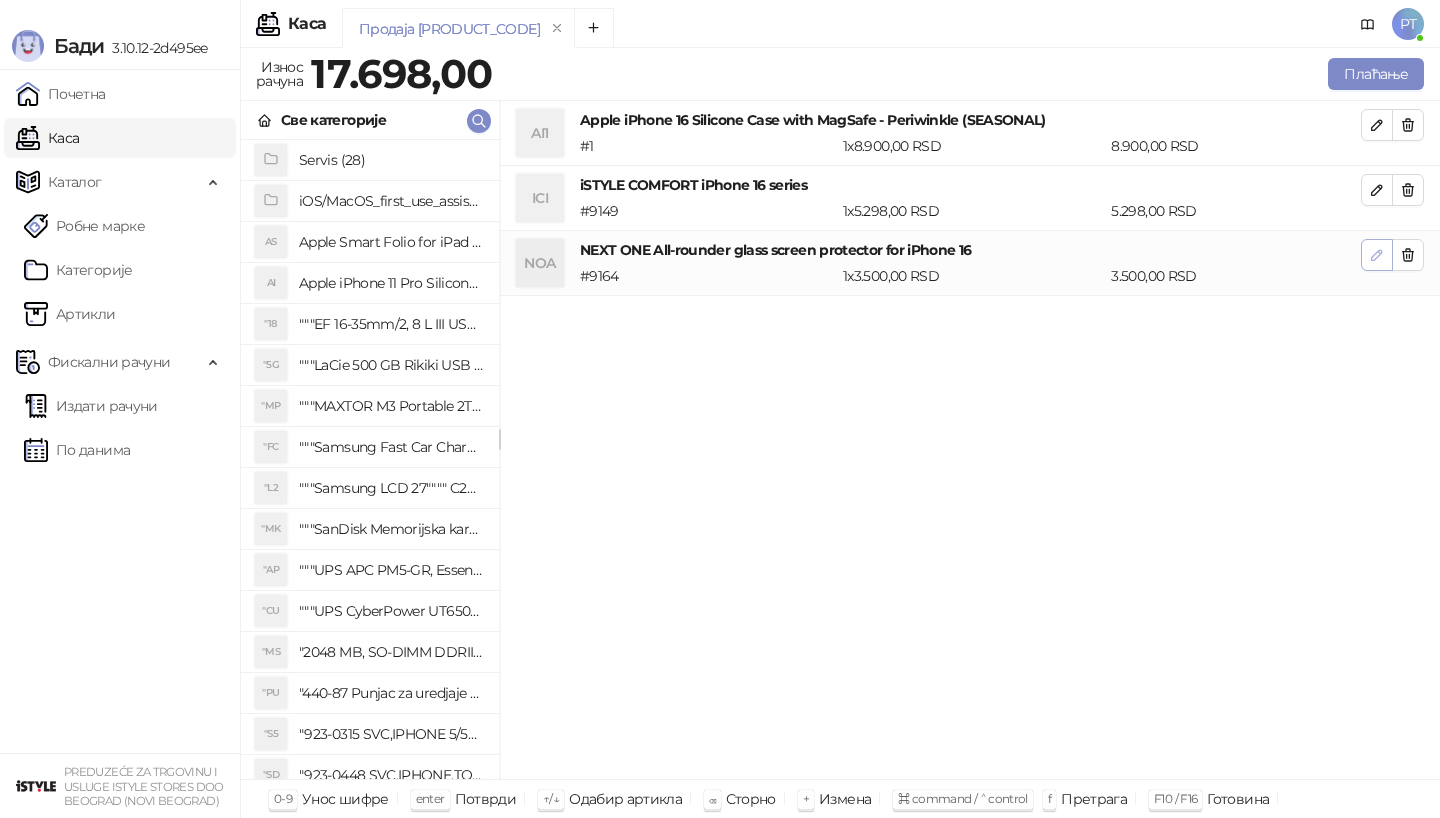 click 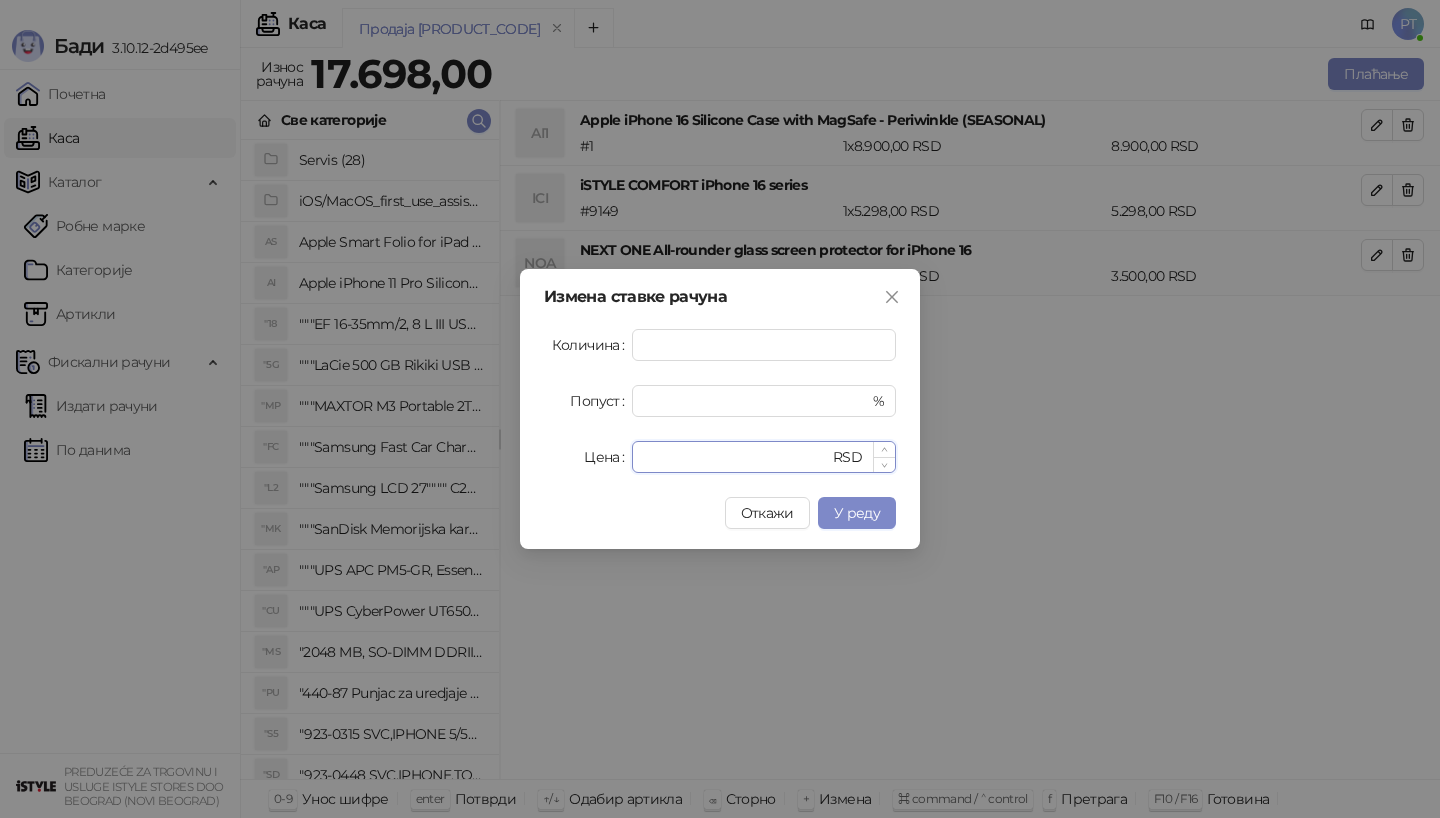 click on "****" at bounding box center [736, 457] 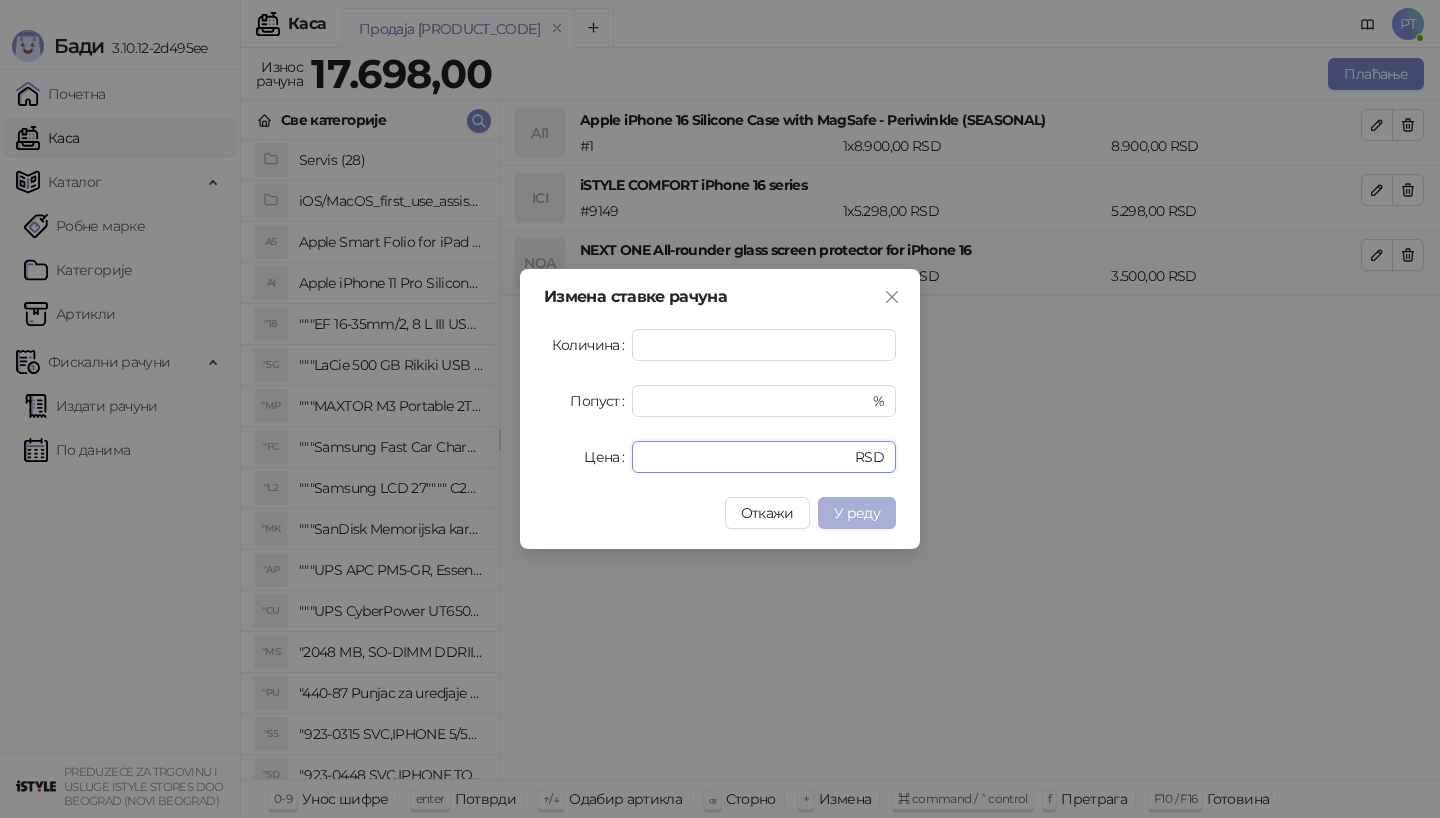 type on "*" 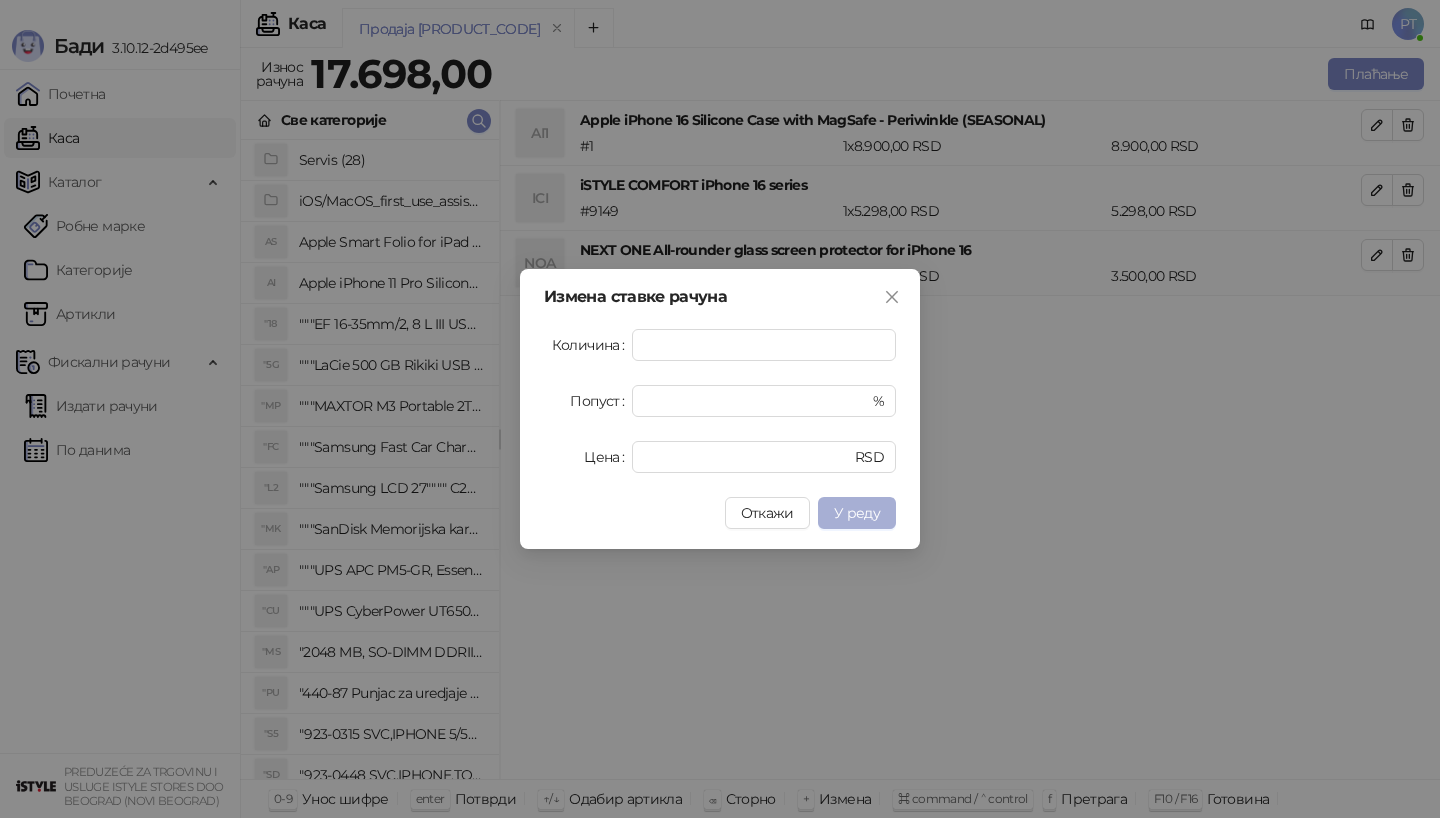 click on "У реду" at bounding box center [857, 513] 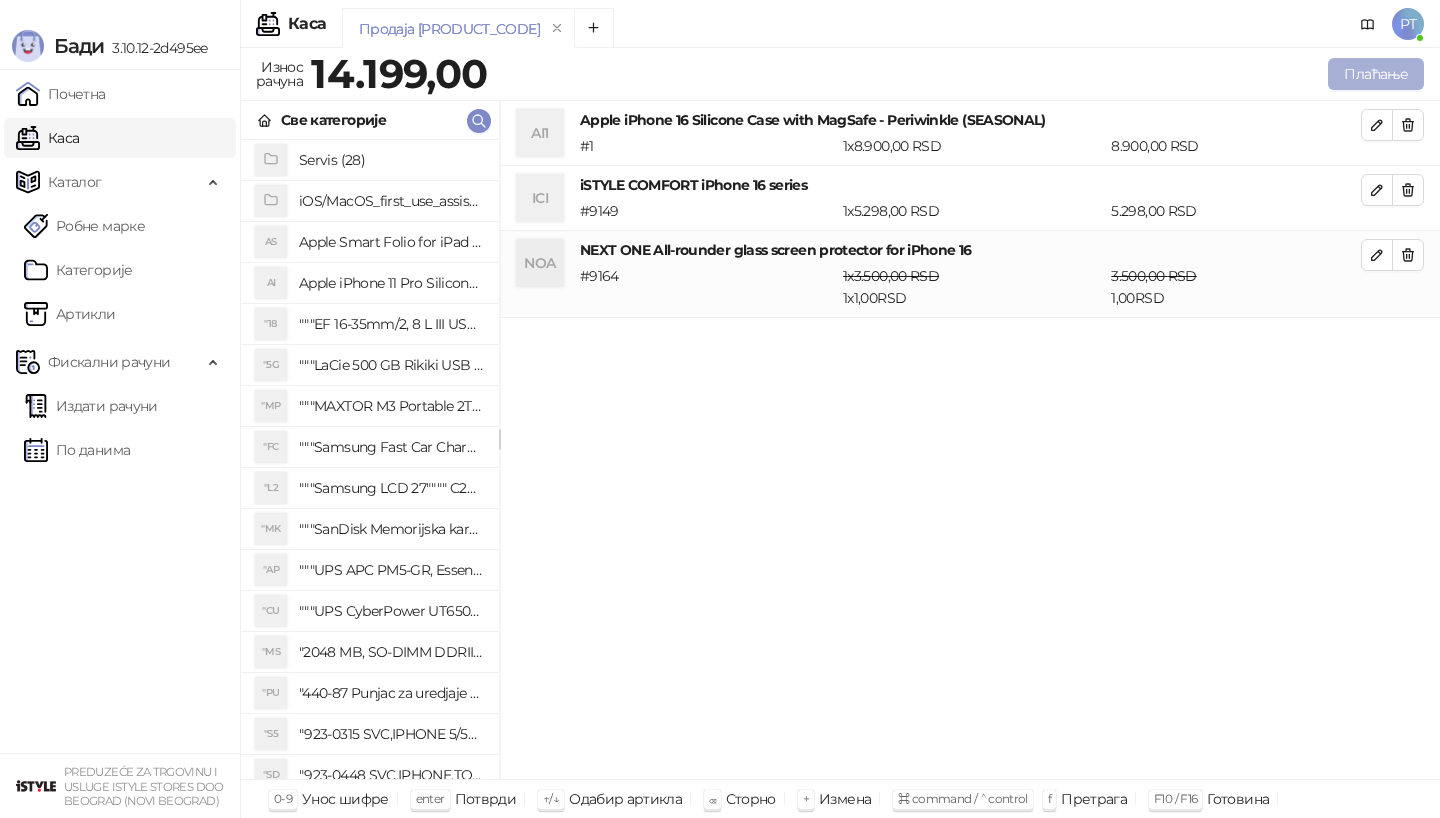 click on "Плаћање" at bounding box center (1376, 74) 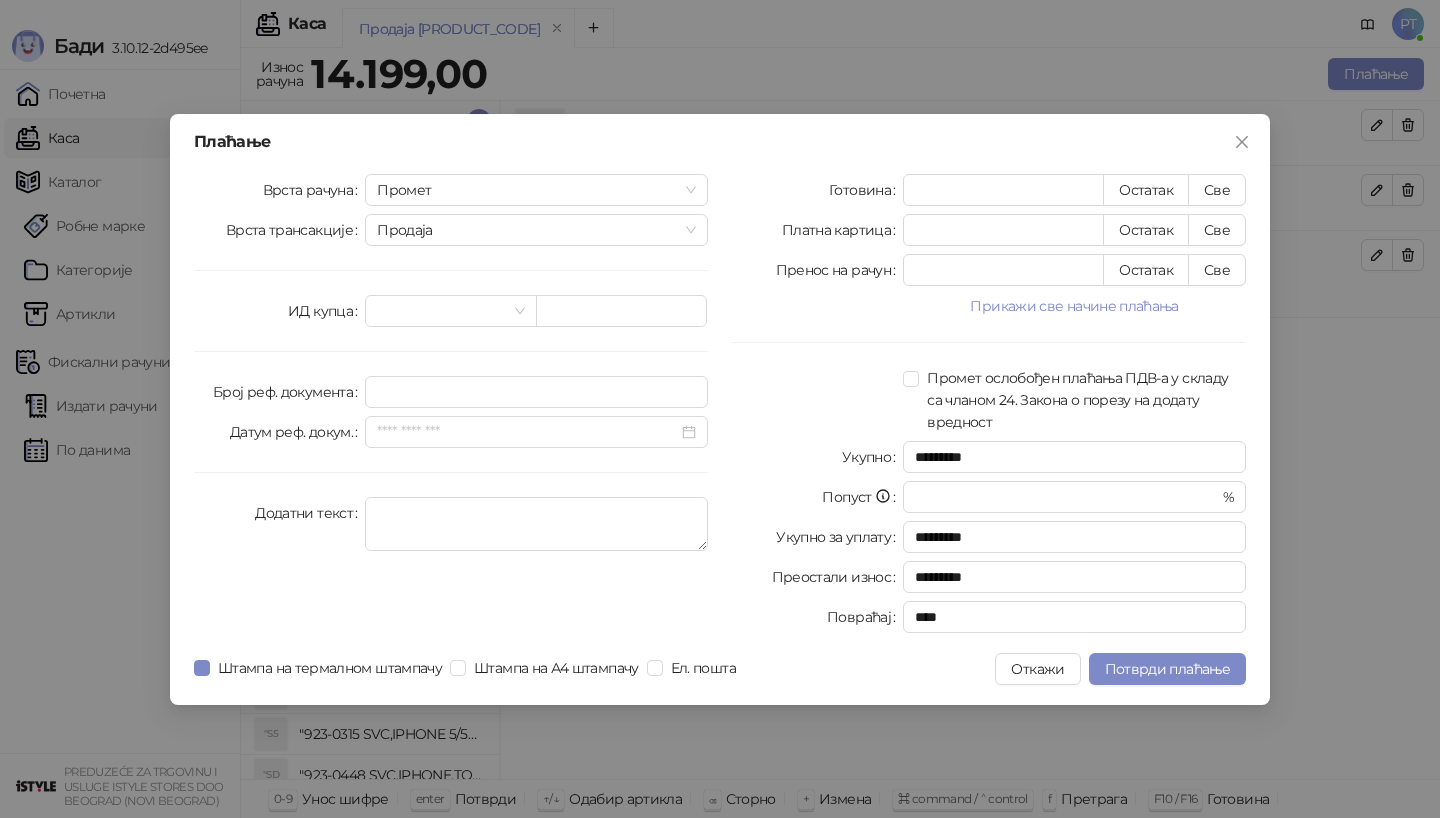 click on "Готовина * Остатак Све Платна картица * Остатак Све Пренос на рачун * Остатак Све Прикажи све начине плаћања Ваучер * Остатак Све Чек * Остатак Све Инстант плаћање * Остатак Све Друго безготовинско * Остатак Све   Промет ослобођен плаћања ПДВ-а у складу са чланом 24. Закона о порезу на додату вредност Укупно ********* Попуст   * % Укупно за уплату ********* Преостали износ ********* Повраћај ****" at bounding box center (989, 407) 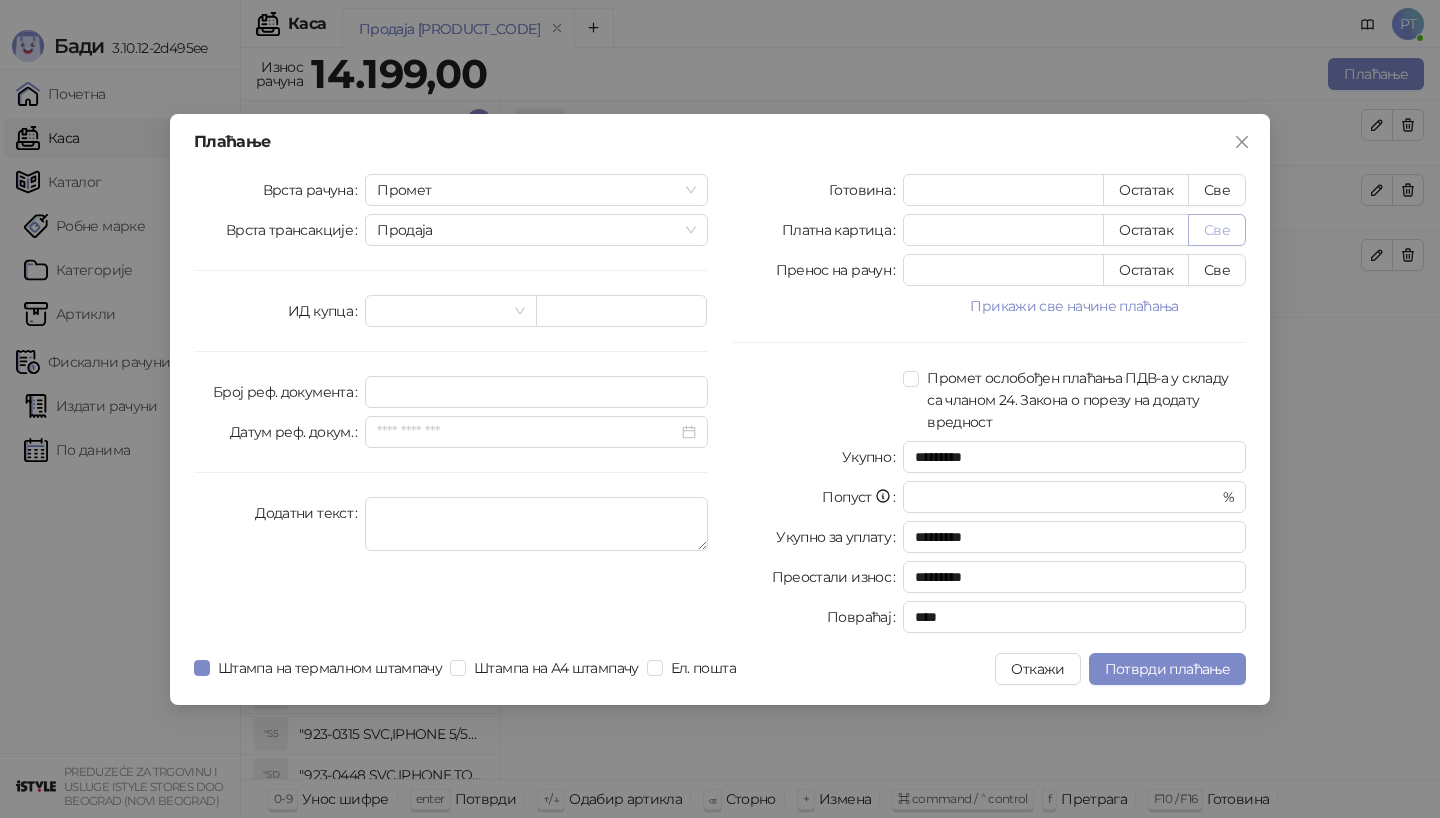 click on "Све" at bounding box center [1217, 230] 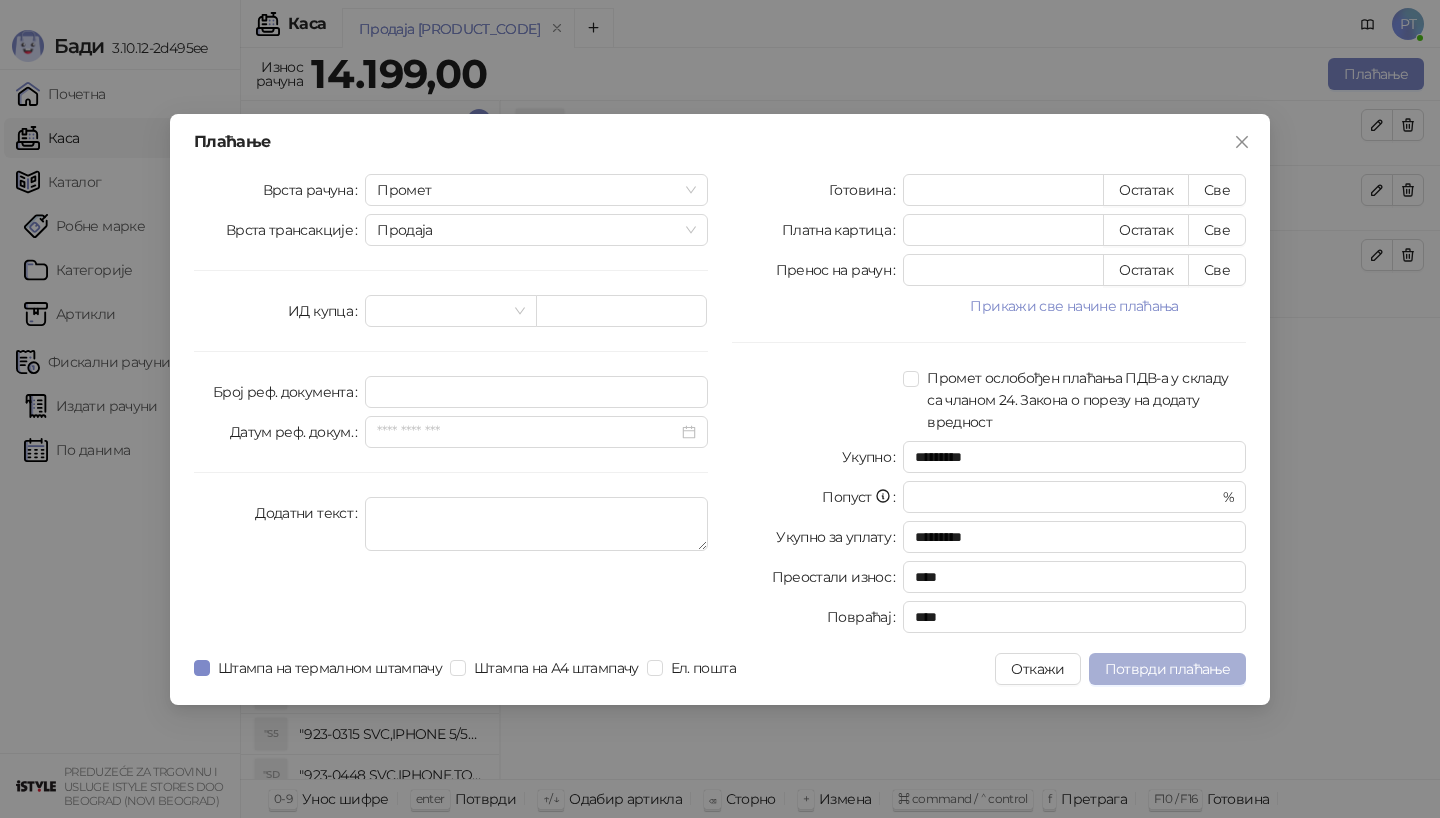 click on "Потврди плаћање" at bounding box center [1167, 669] 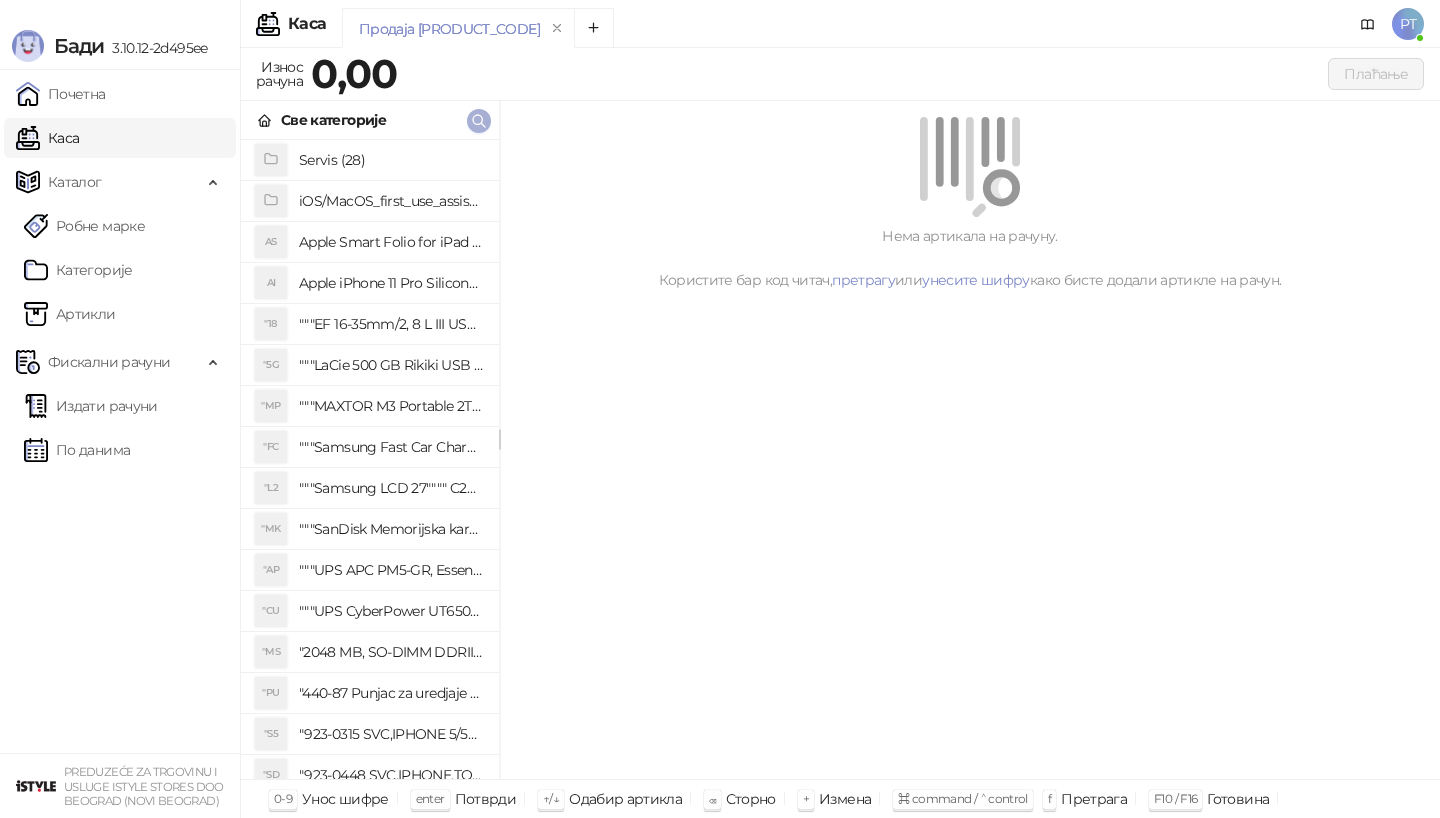 click at bounding box center [479, 121] 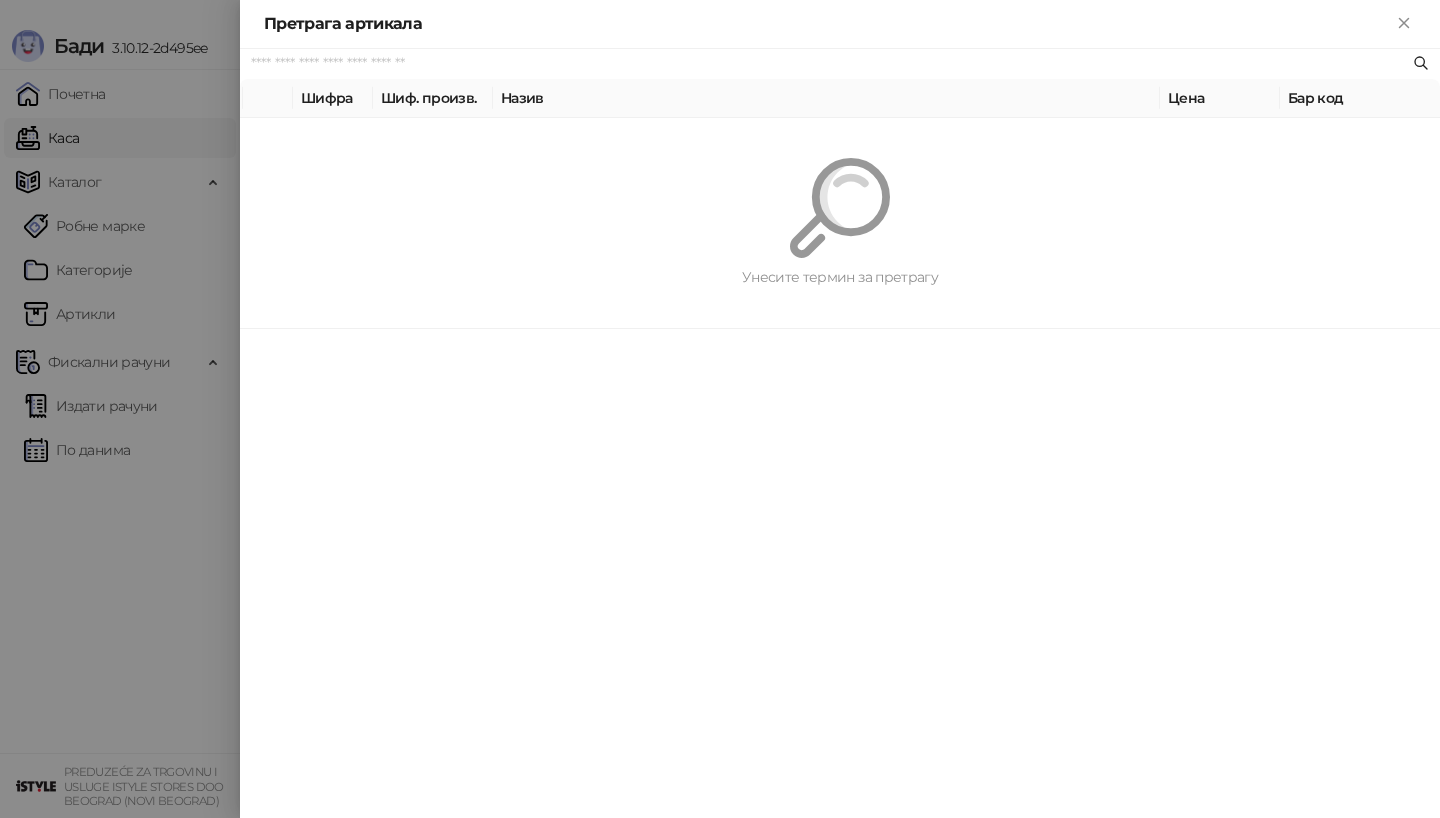 paste on "*********" 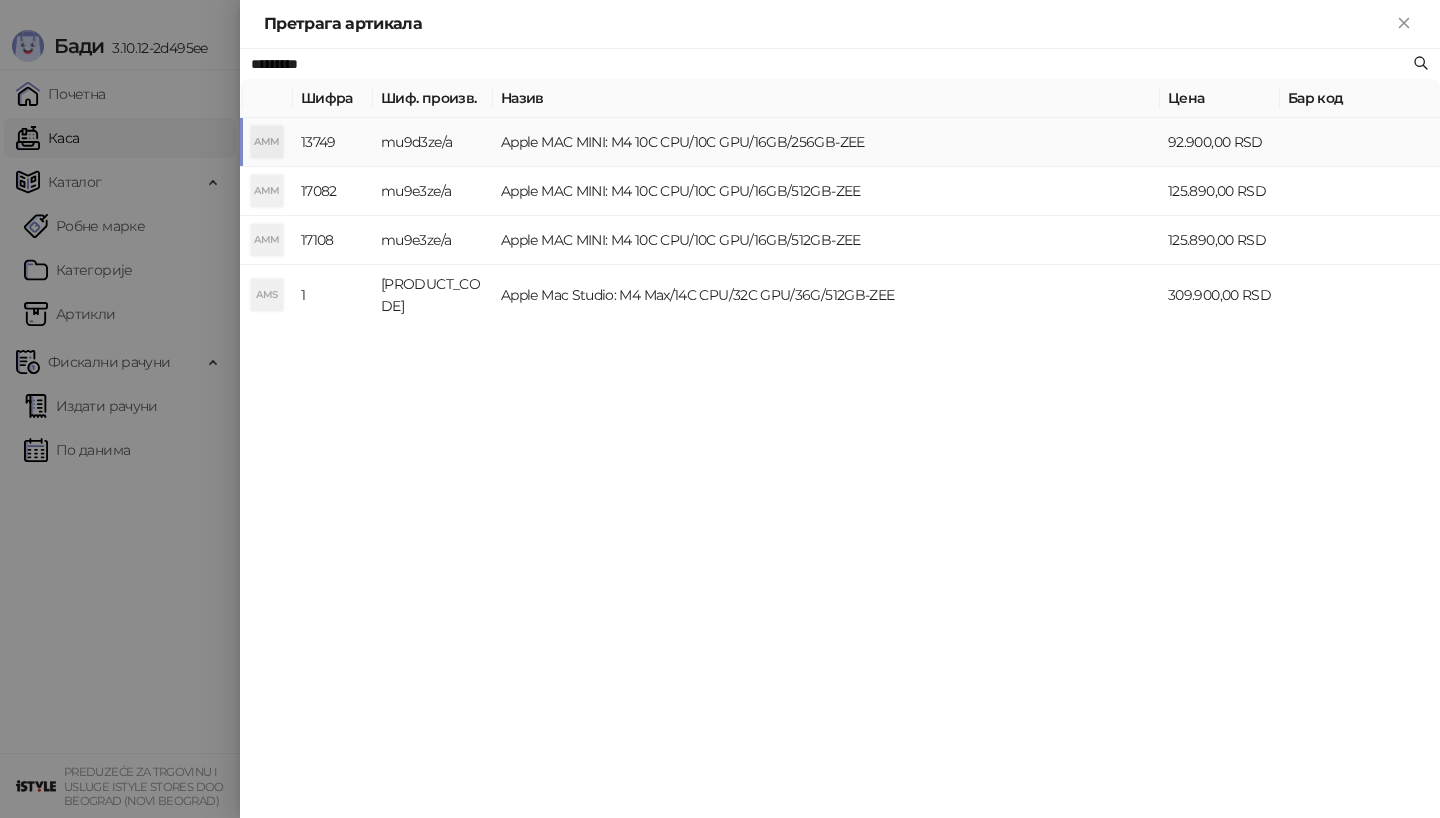 type on "*********" 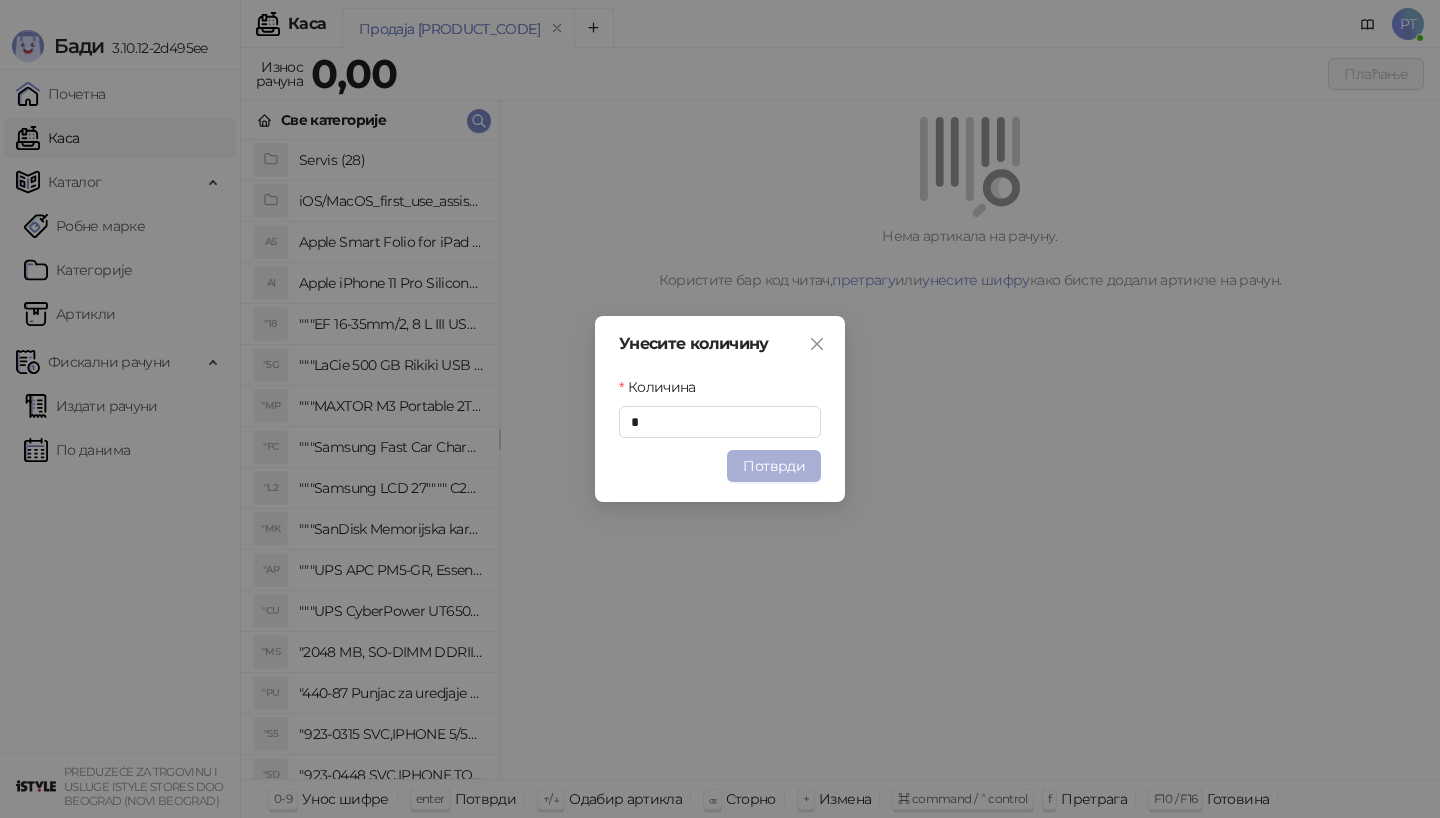 type 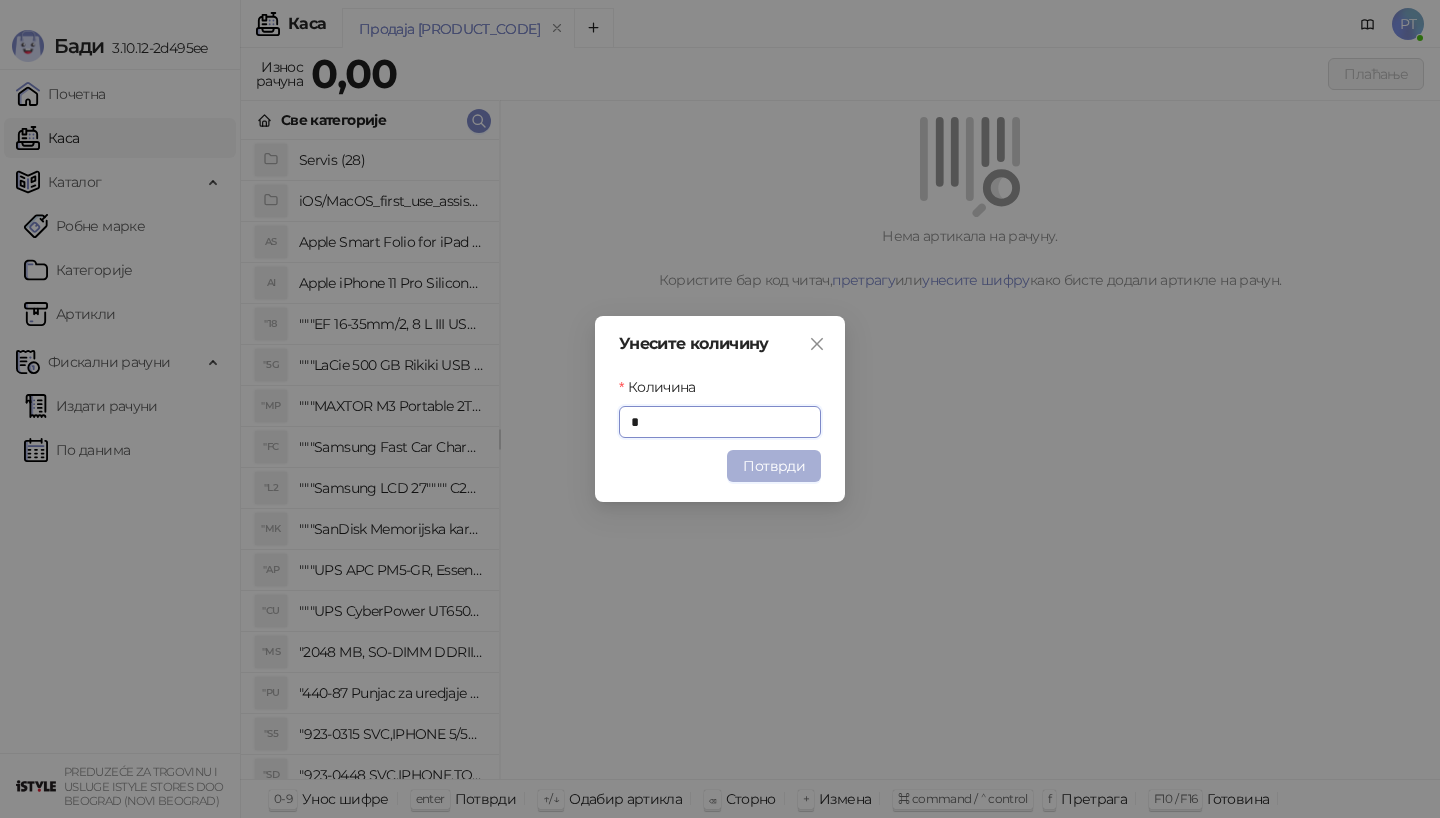 click on "Потврди" at bounding box center [774, 466] 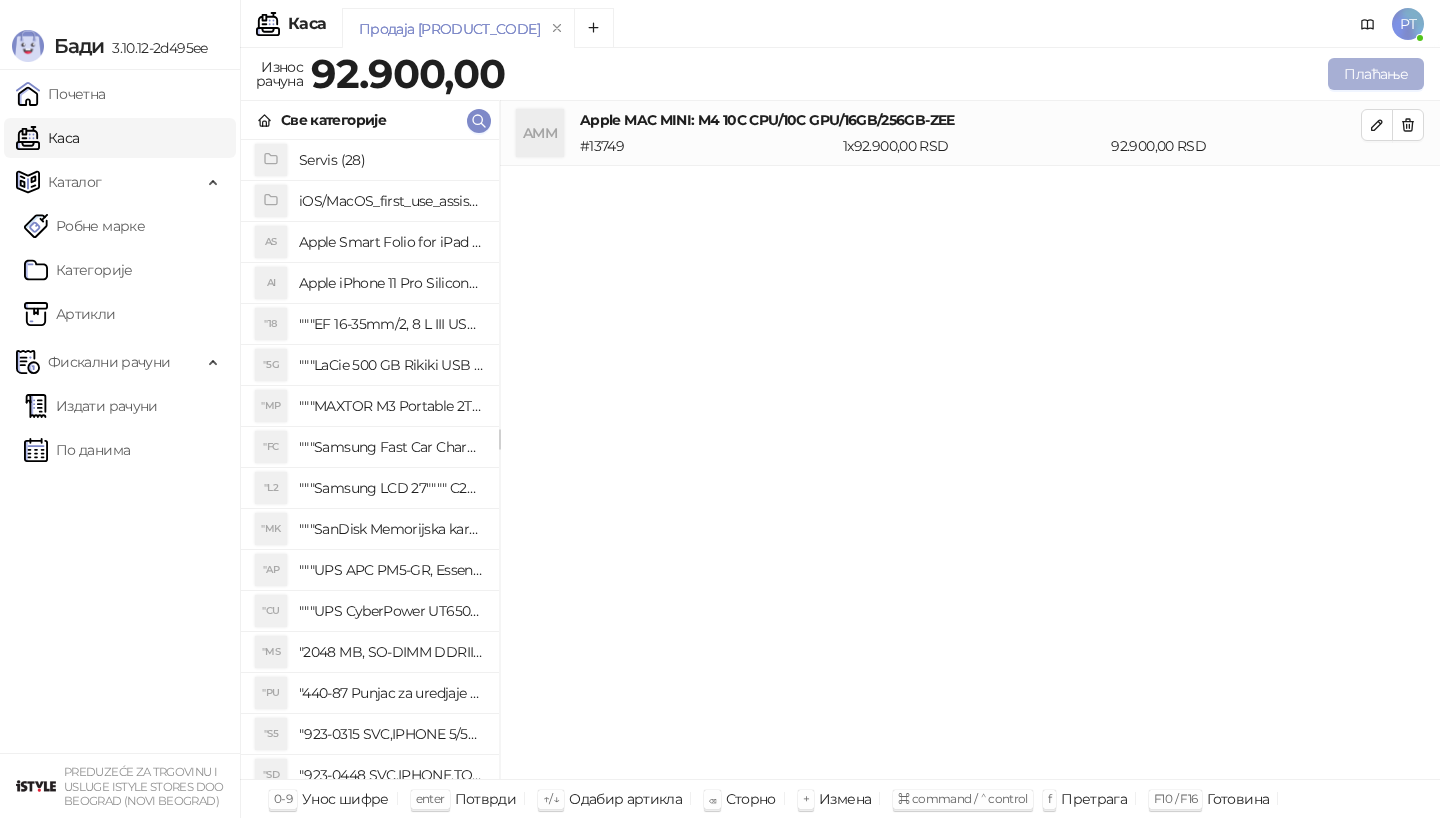 click on "Плаћање" at bounding box center [1376, 74] 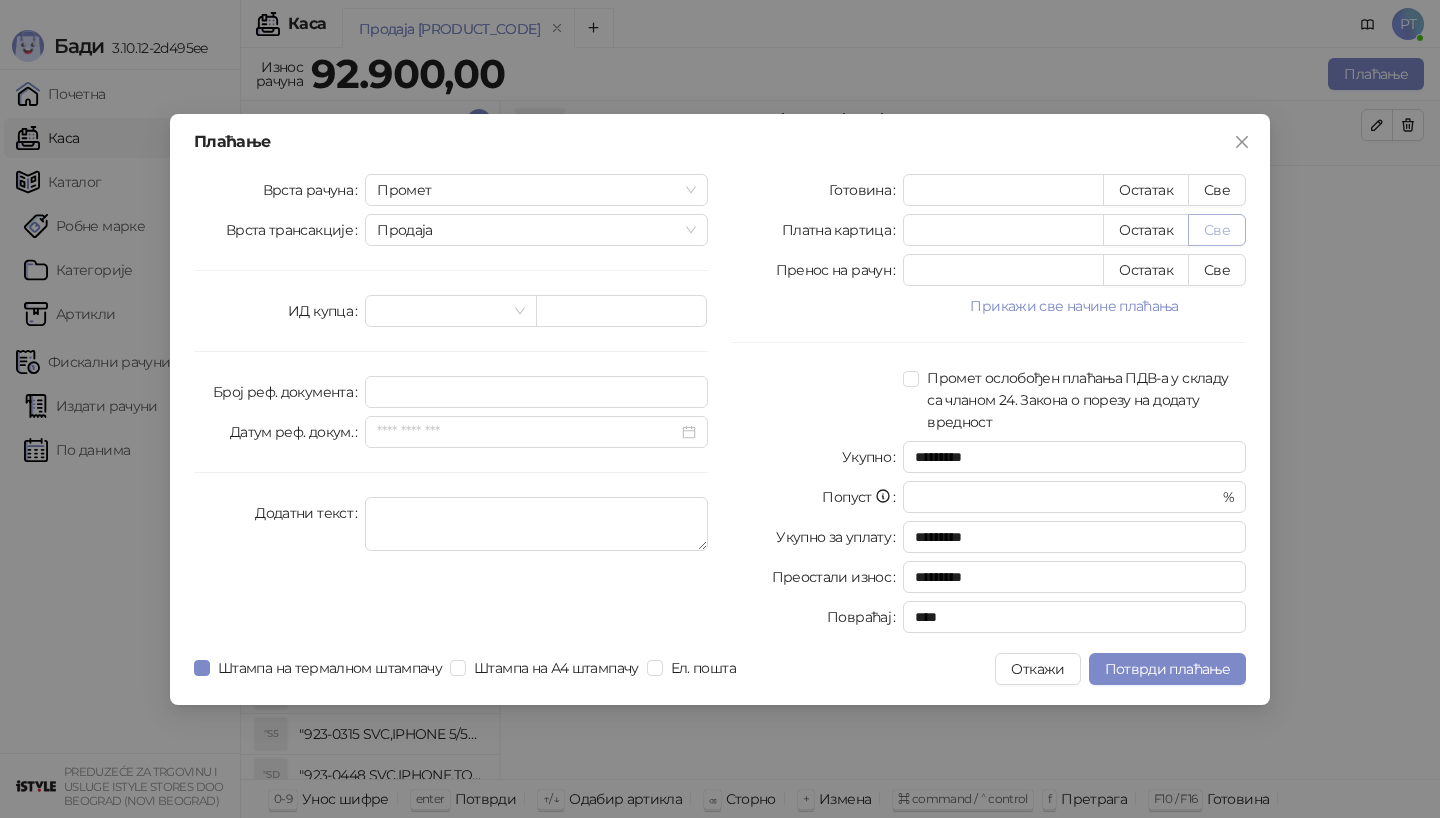 click on "Све" at bounding box center (1217, 230) 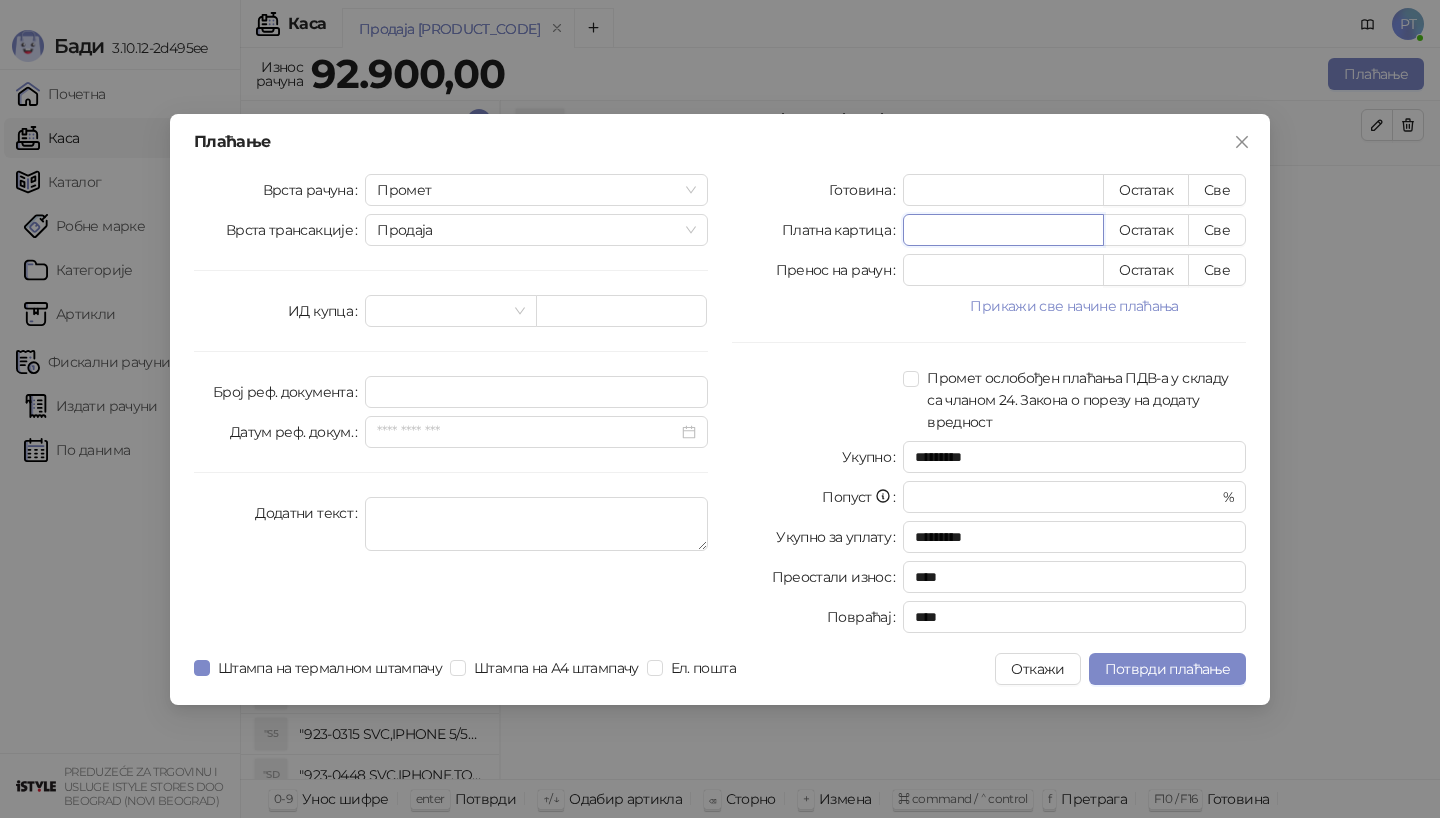 click on "*****" at bounding box center (1003, 230) 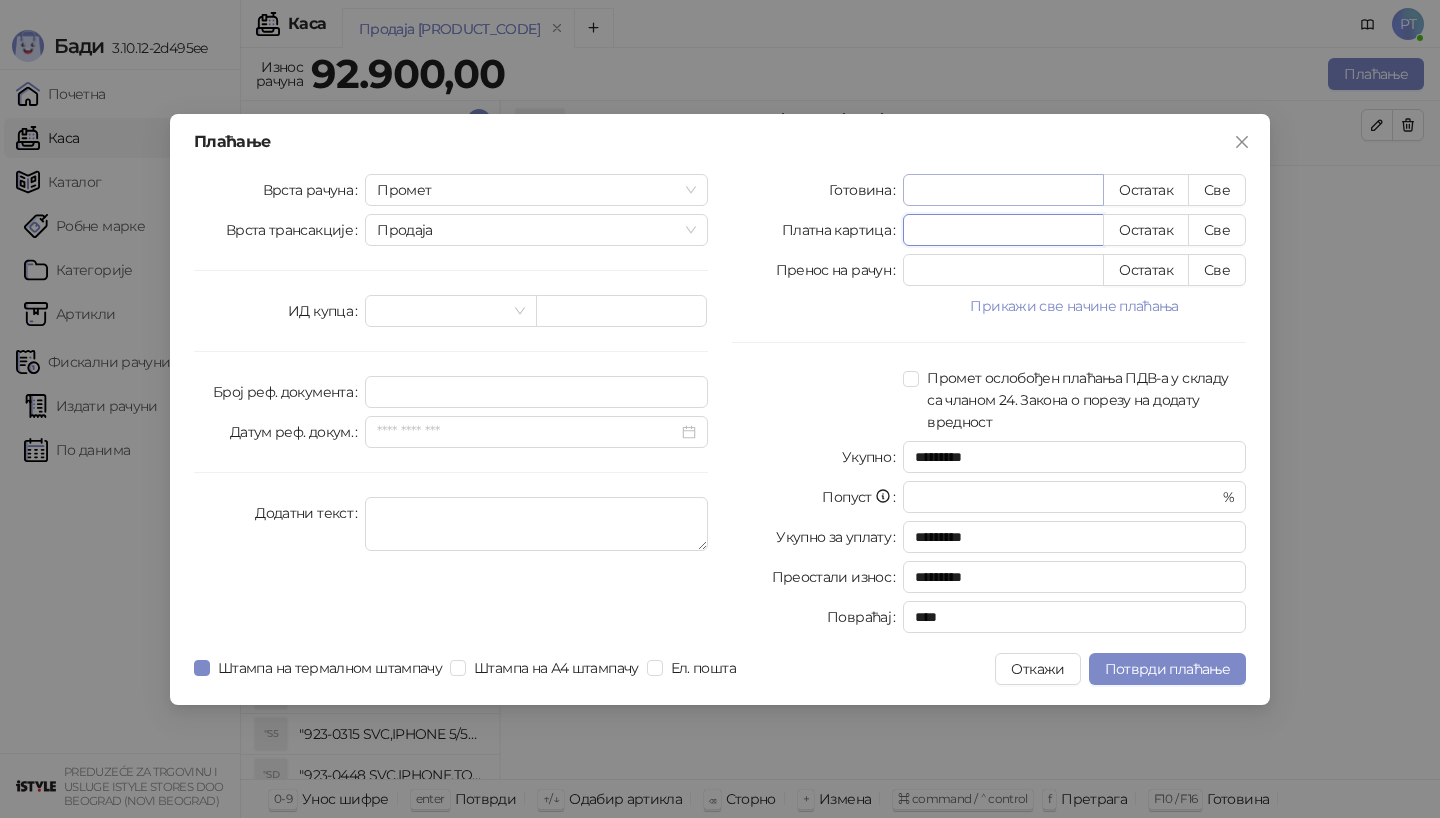 type 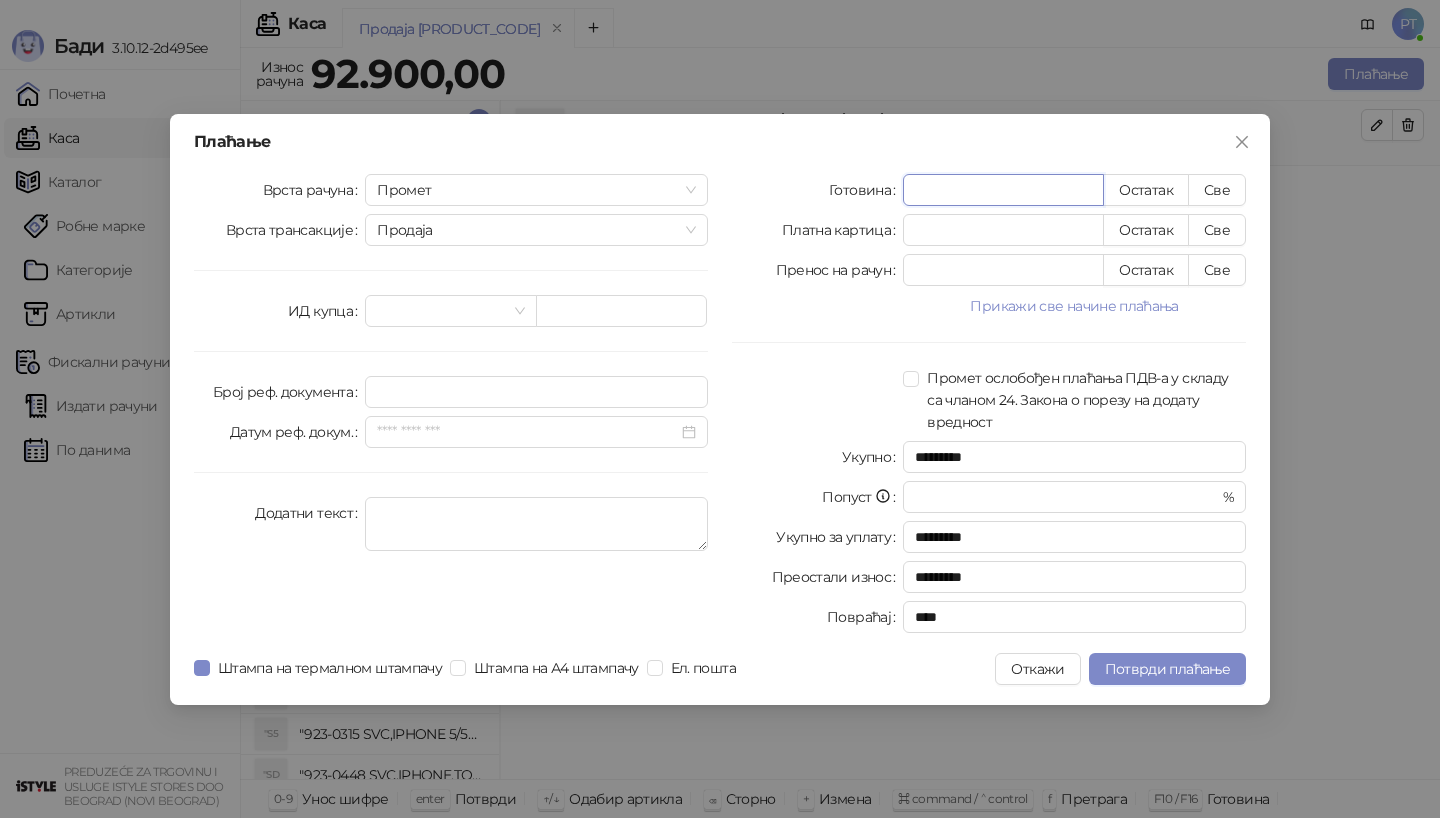 click on "*" at bounding box center (1003, 190) 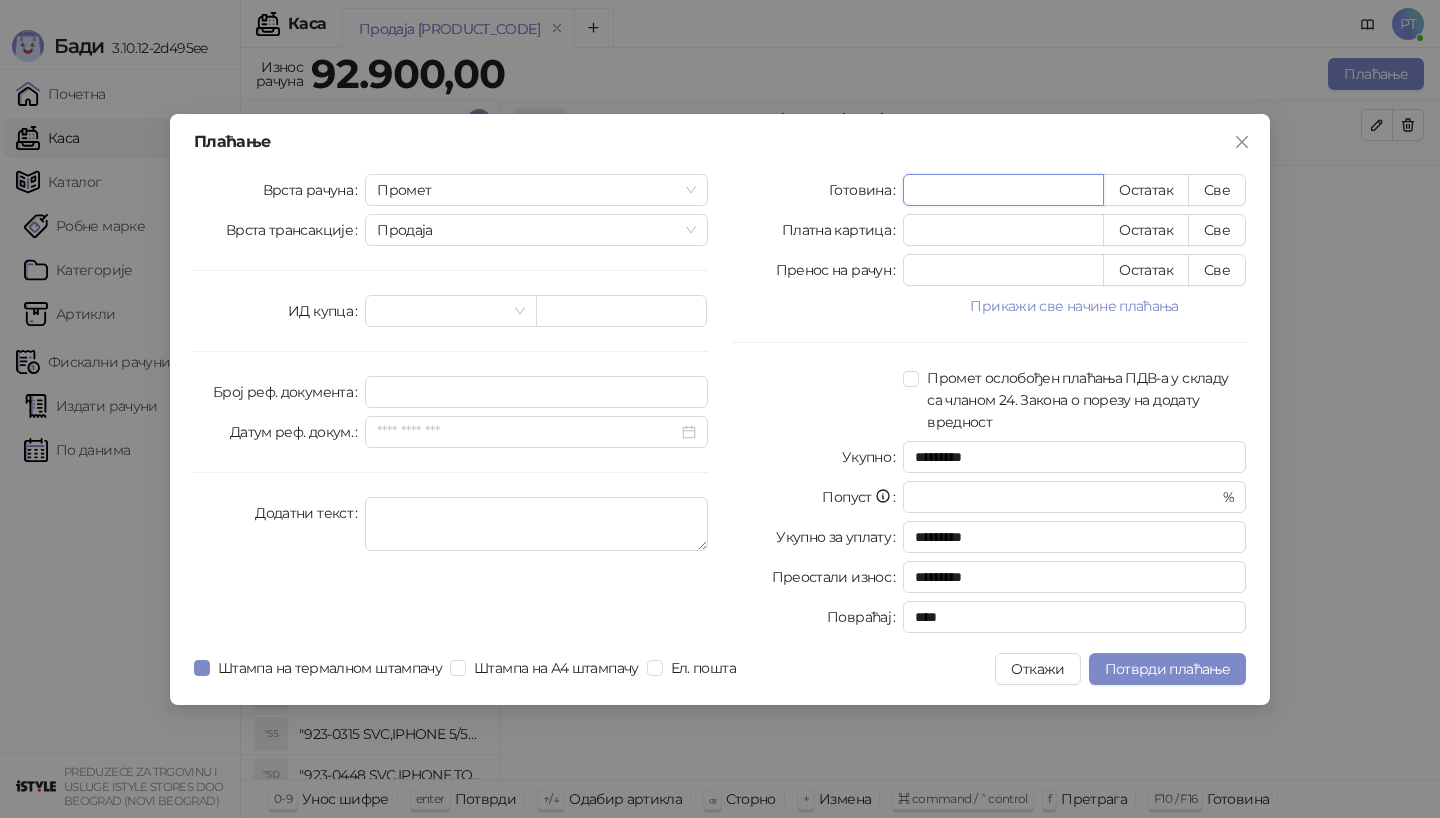 click on "*" at bounding box center (1003, 190) 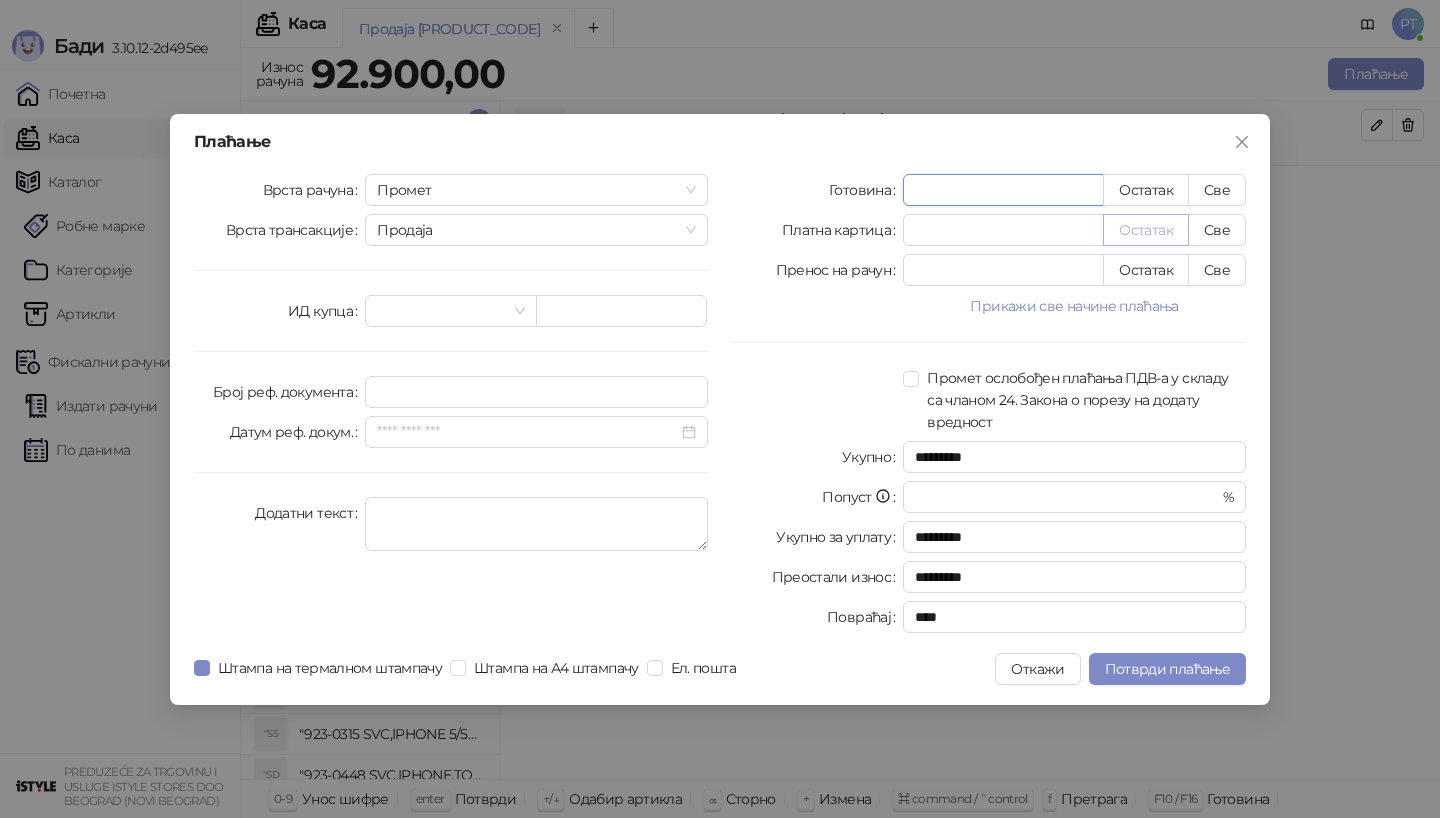 type on "*****" 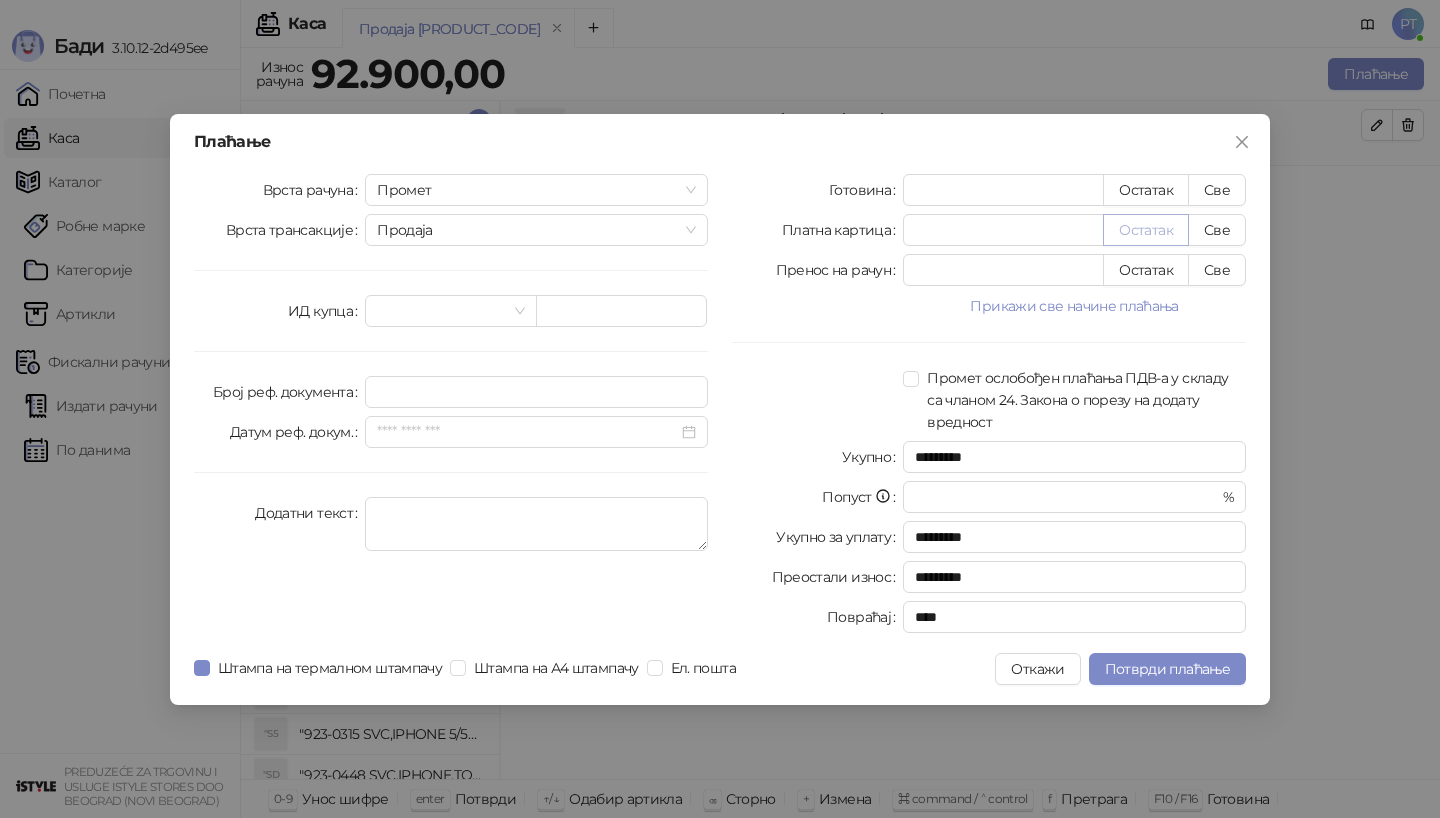 click on "Остатак" at bounding box center [1146, 230] 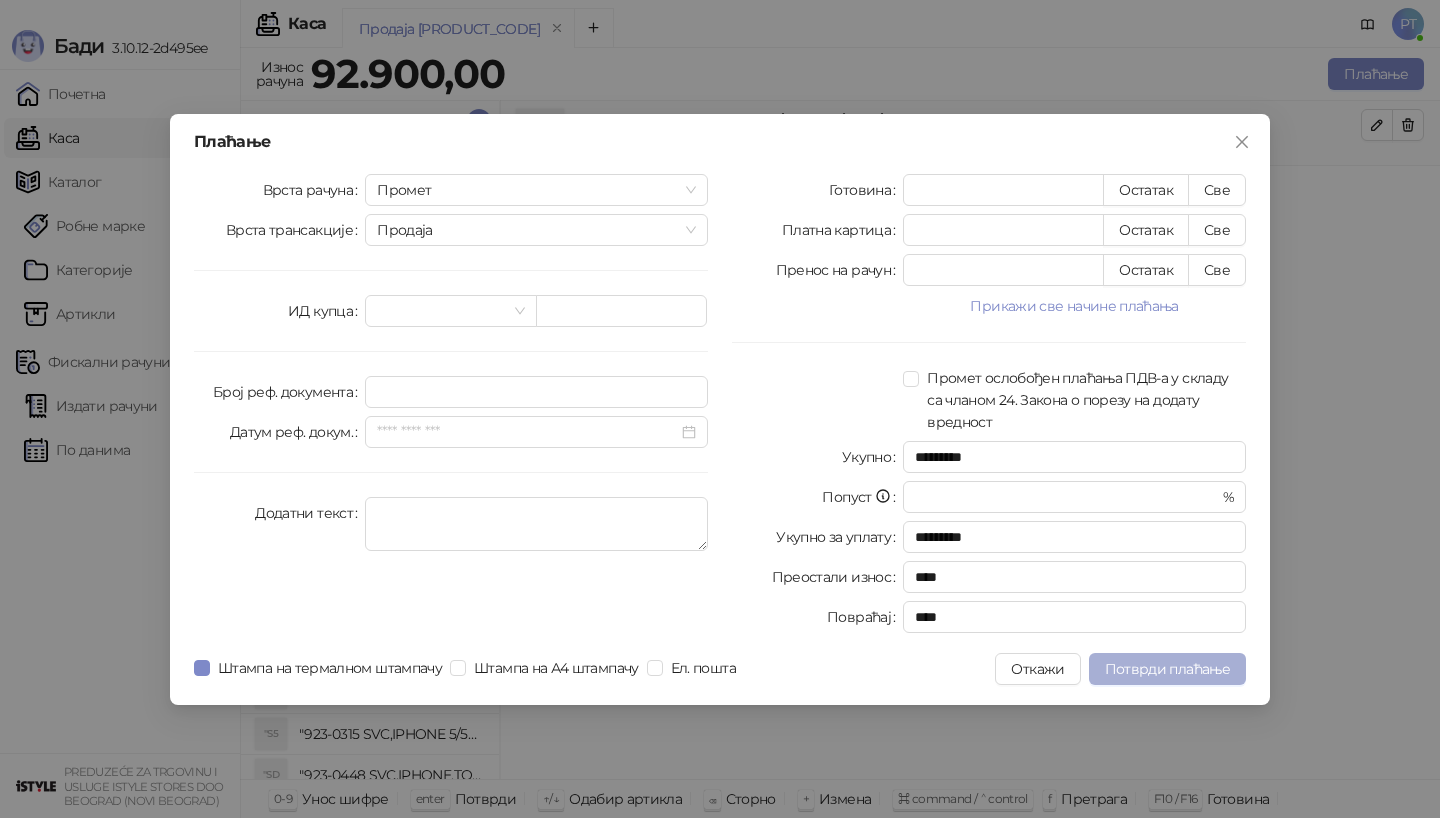 click on "Потврди плаћање" at bounding box center (1167, 669) 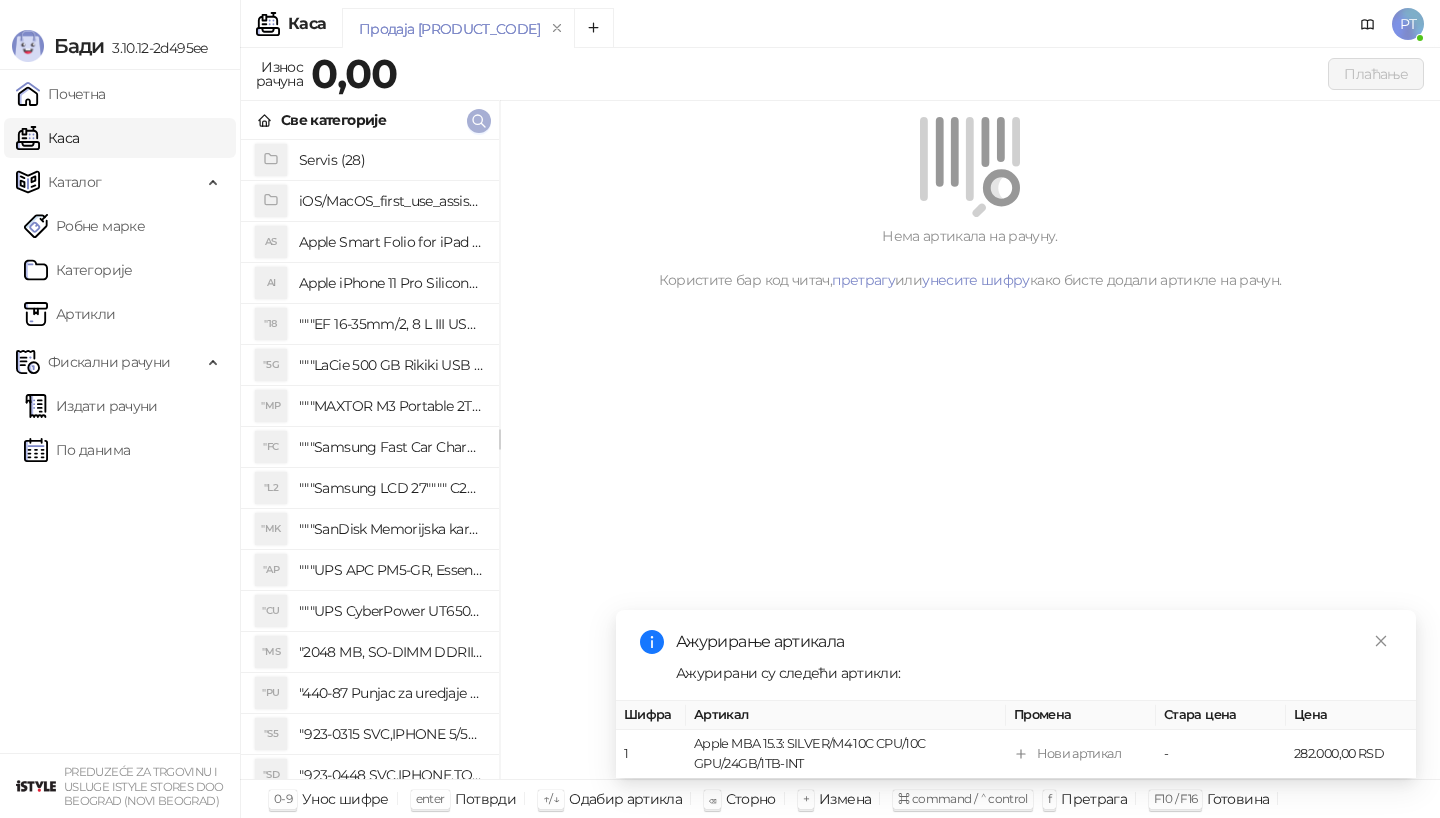 click 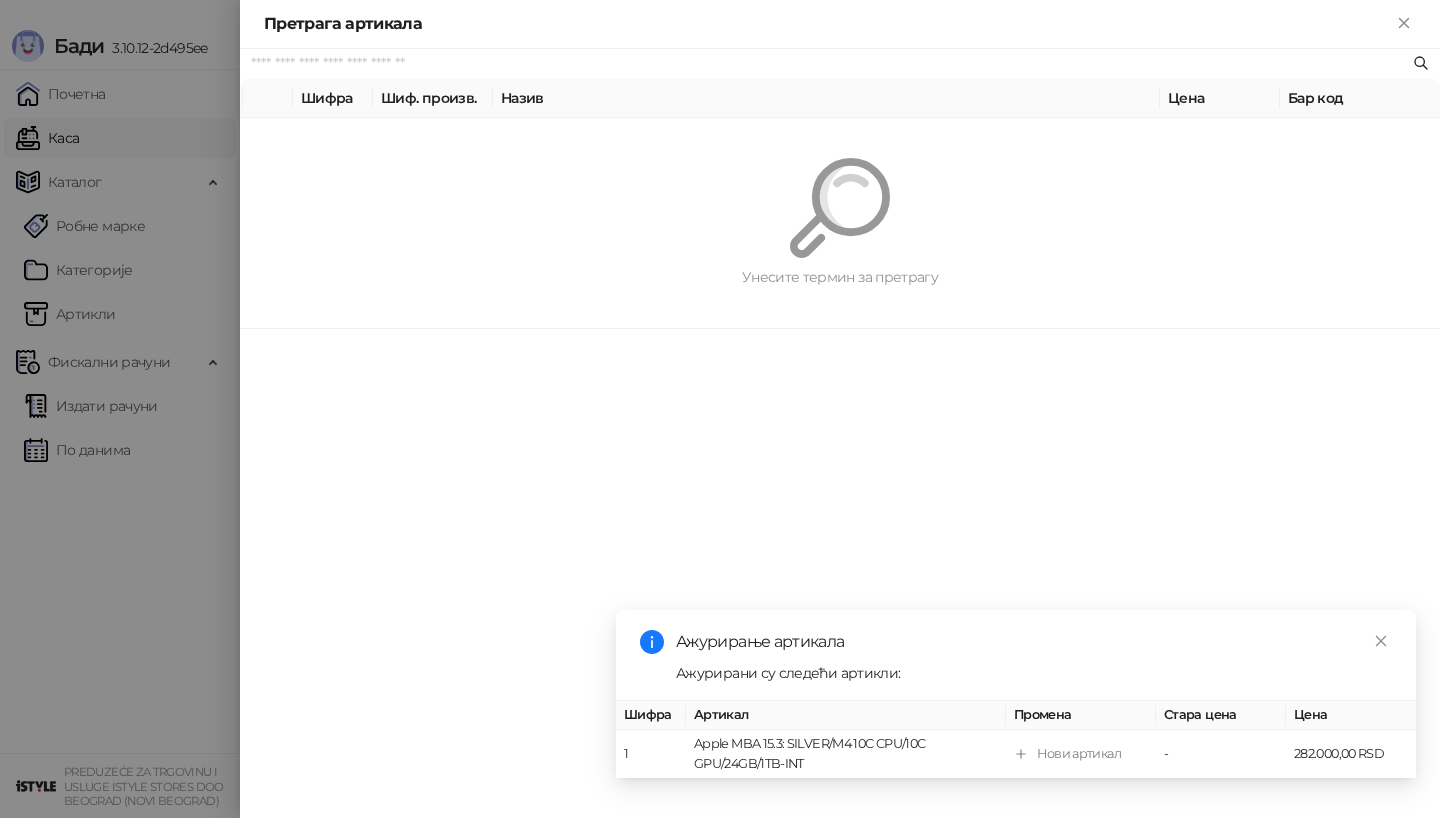 paste on "*********" 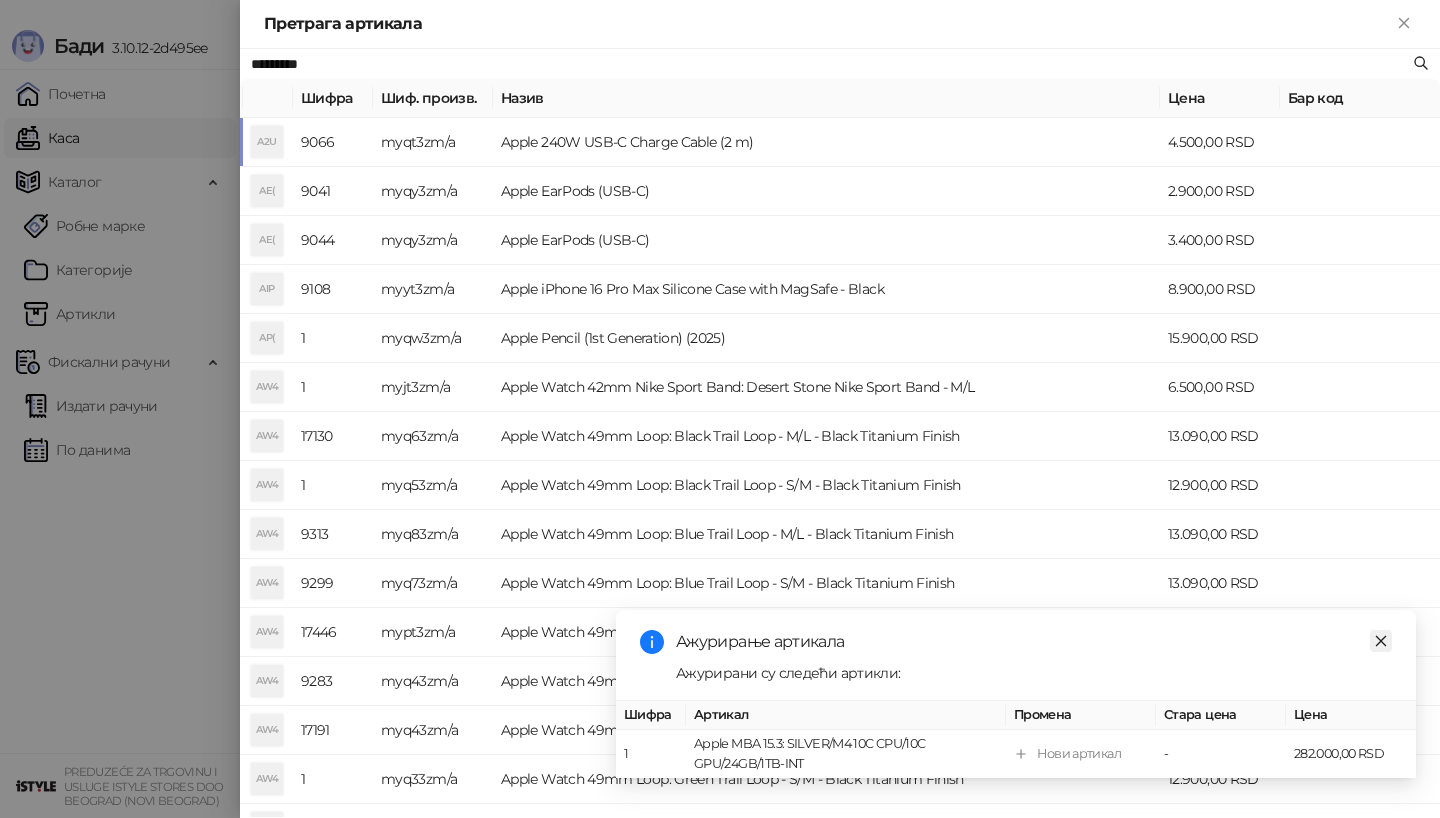 type on "*********" 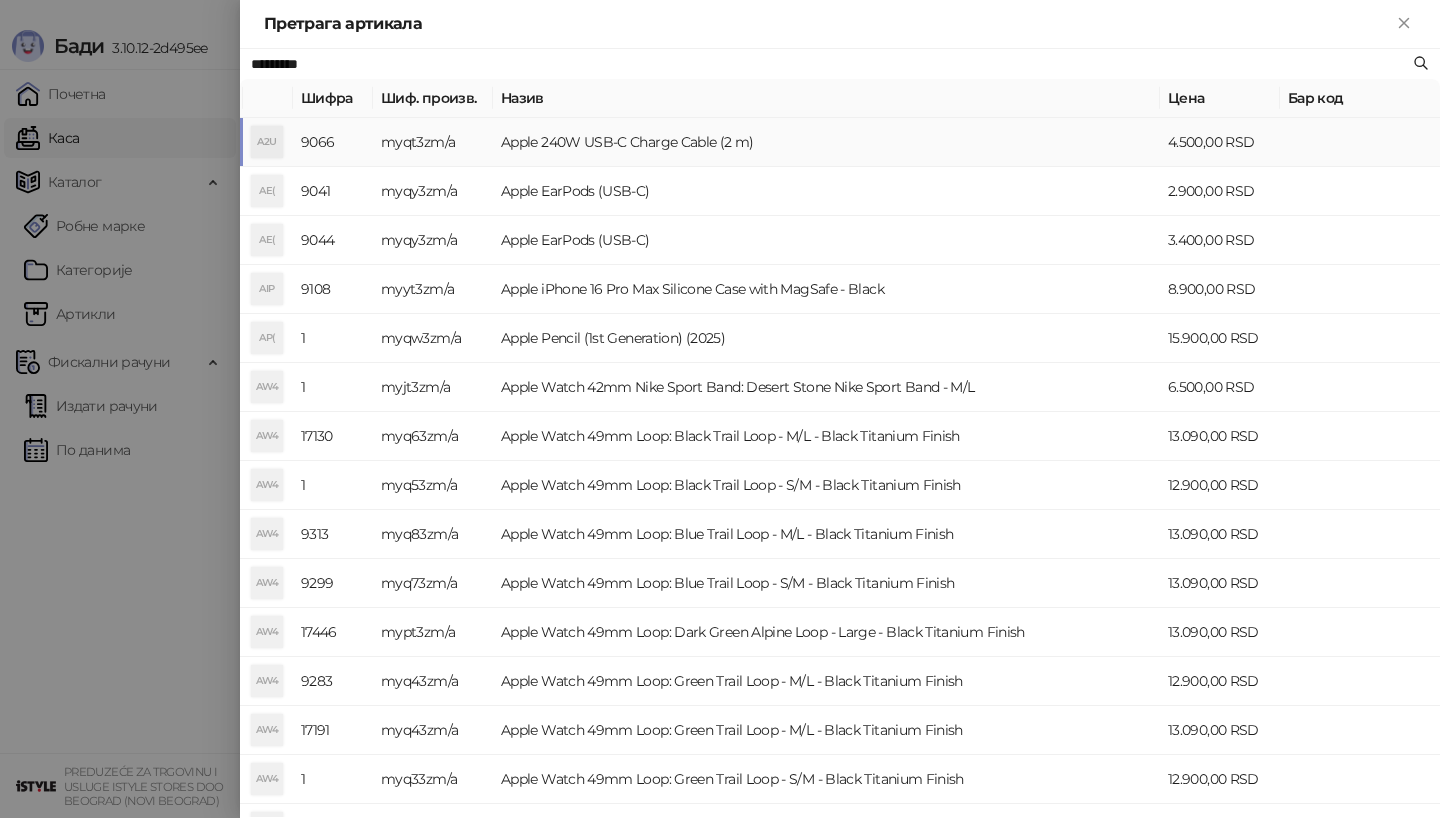 click on "Apple 240W USB-C Charge Cable (2 m)" at bounding box center (826, 142) 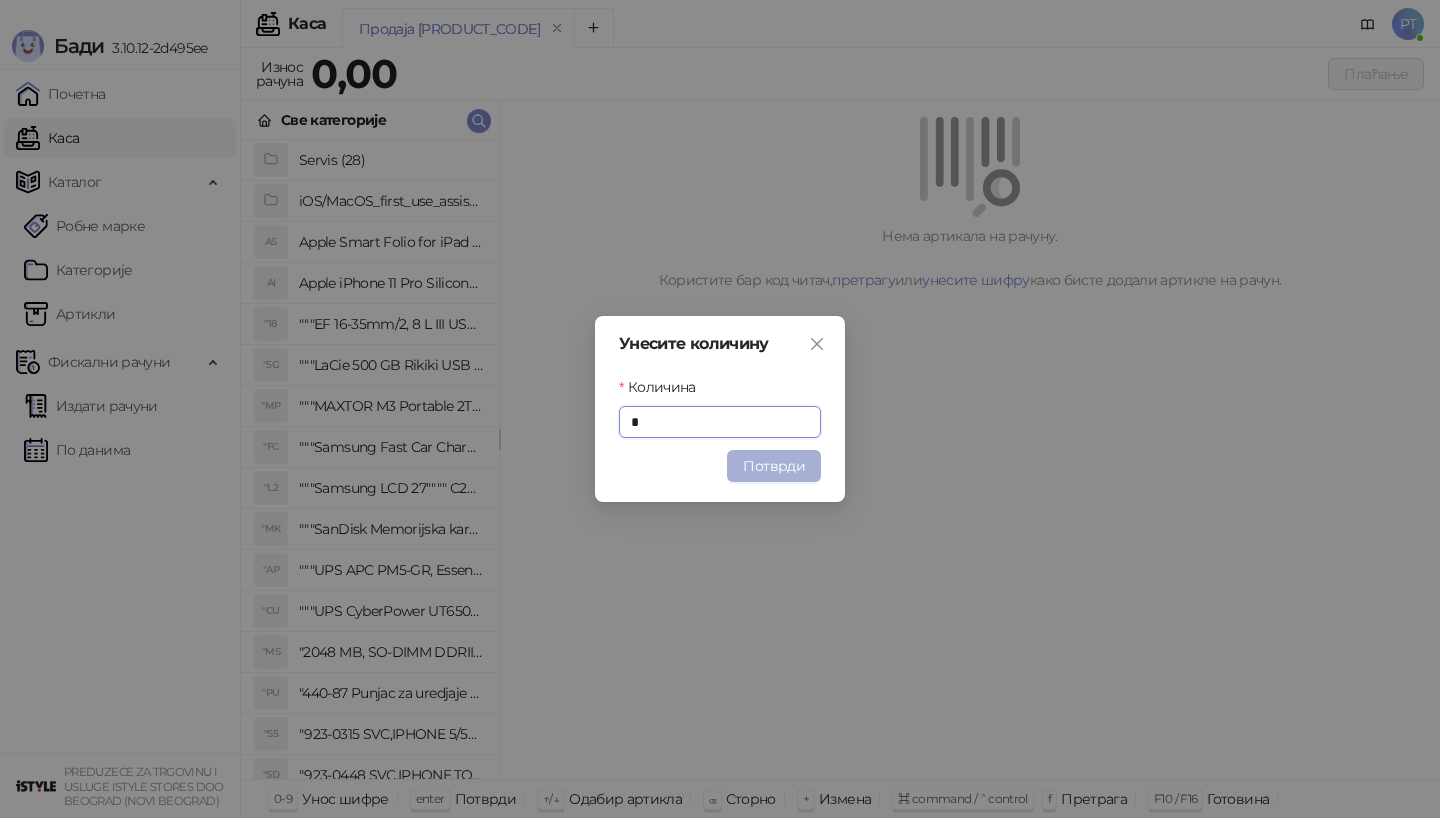 click on "Потврди" at bounding box center [774, 466] 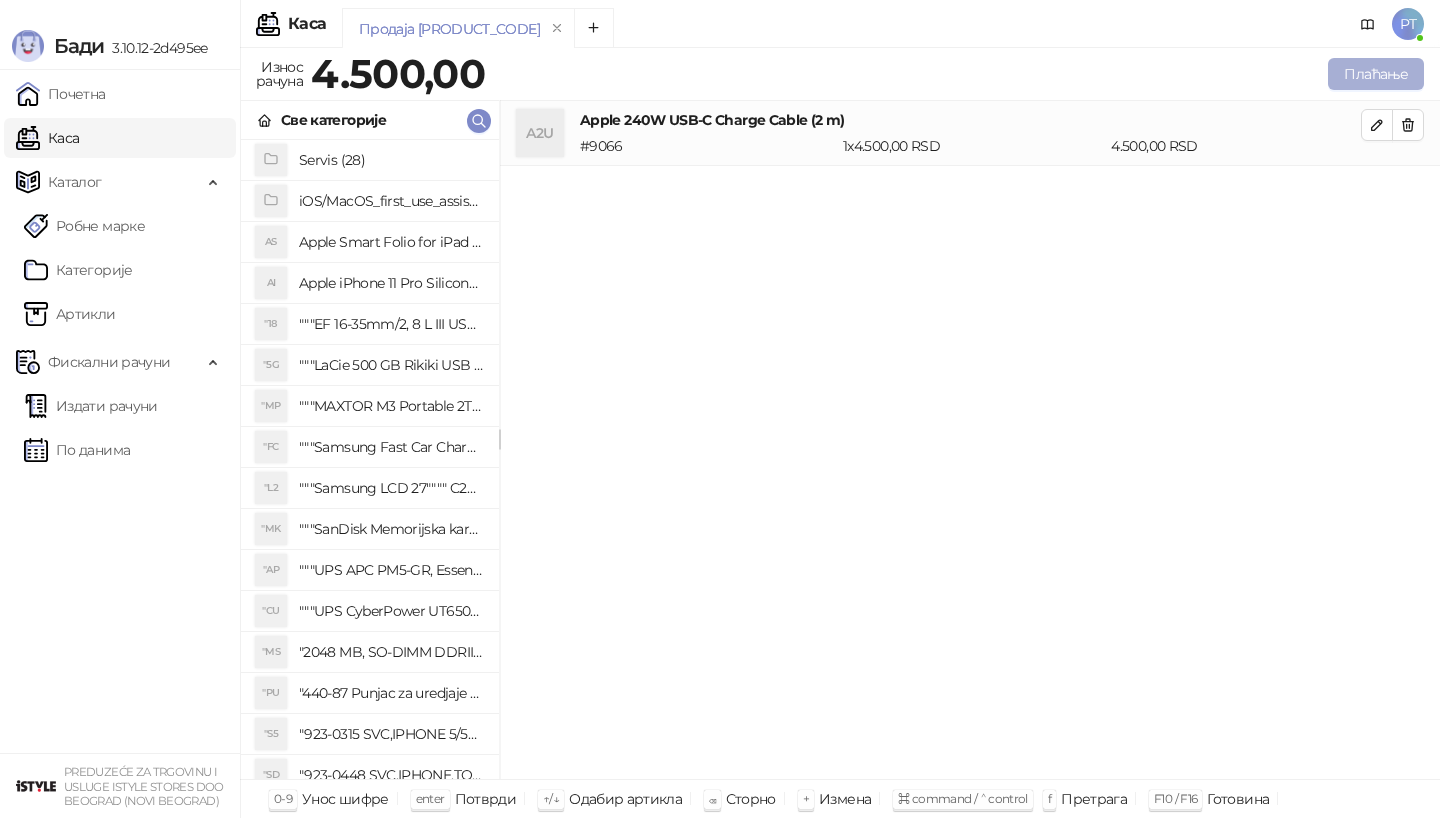 click on "Плаћање" at bounding box center (1376, 74) 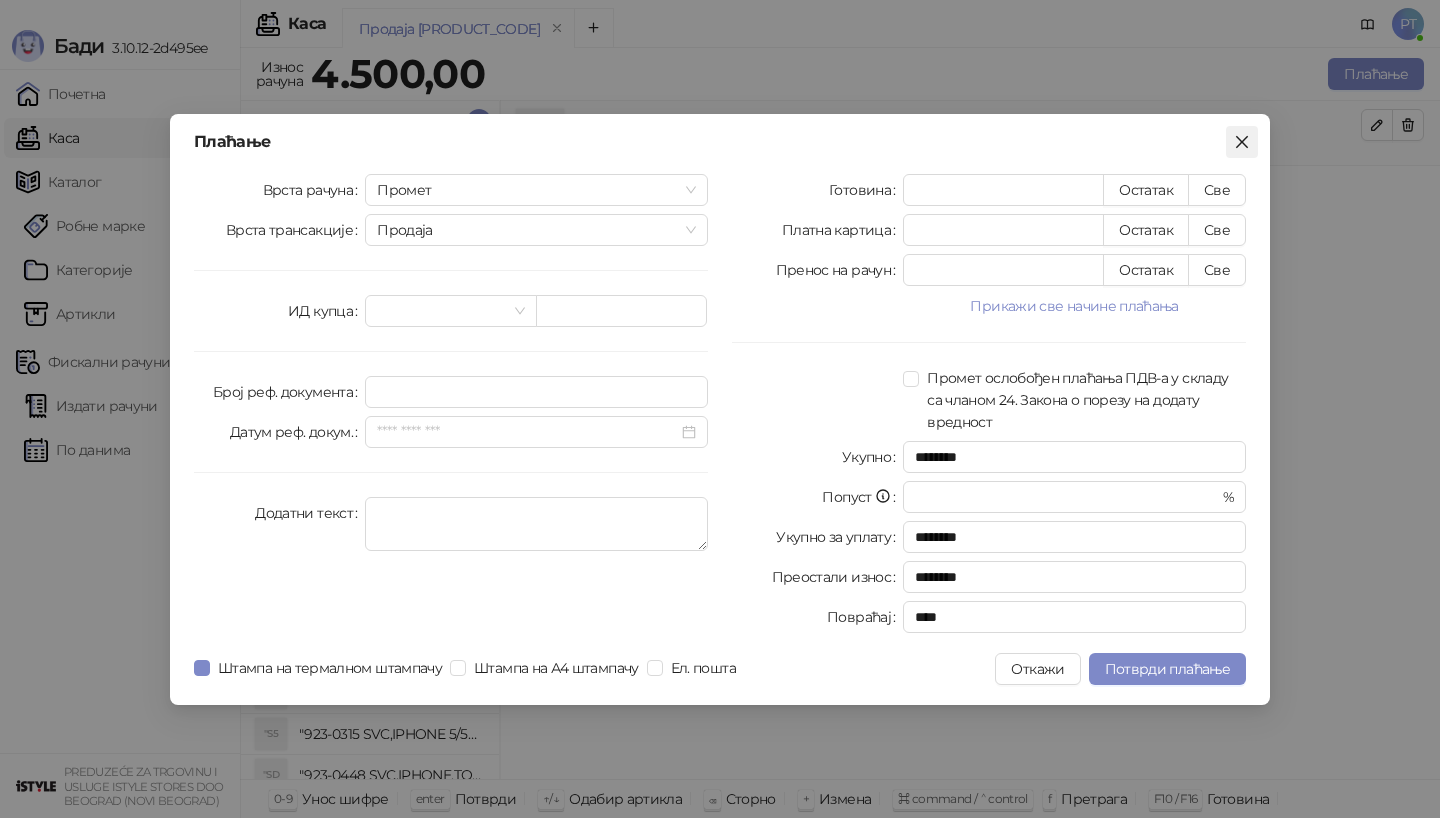 click 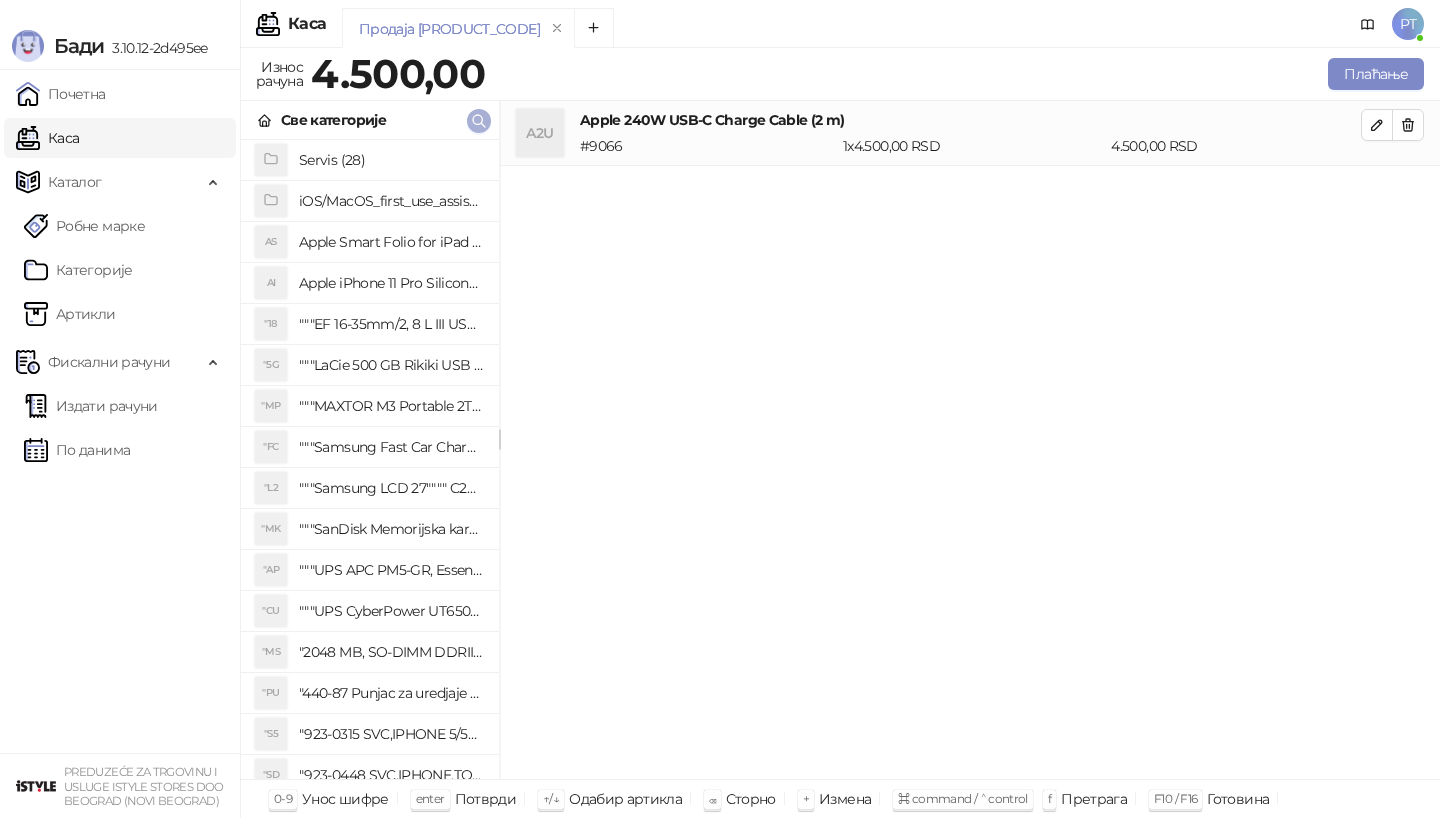 type 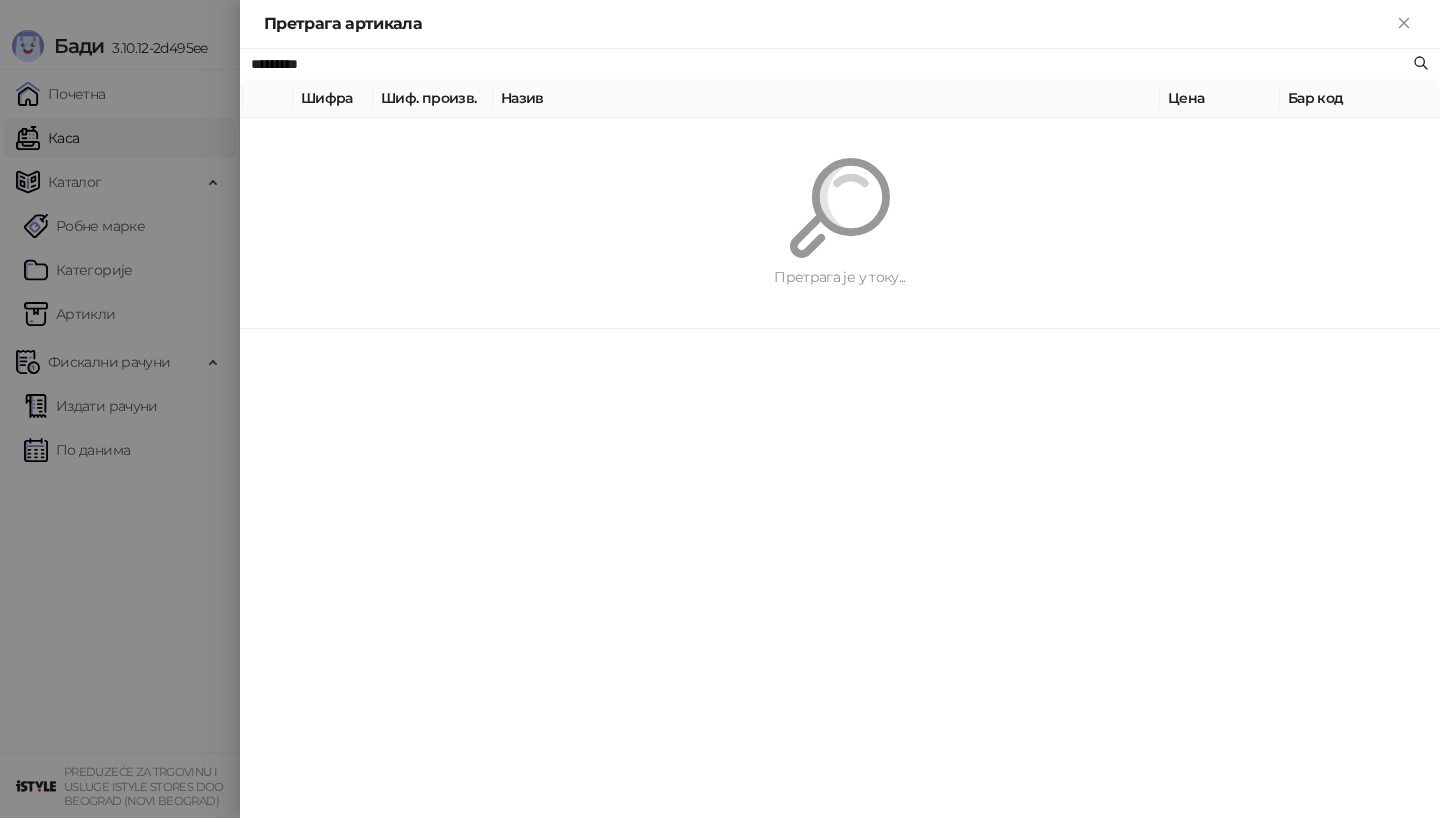 paste on "**********" 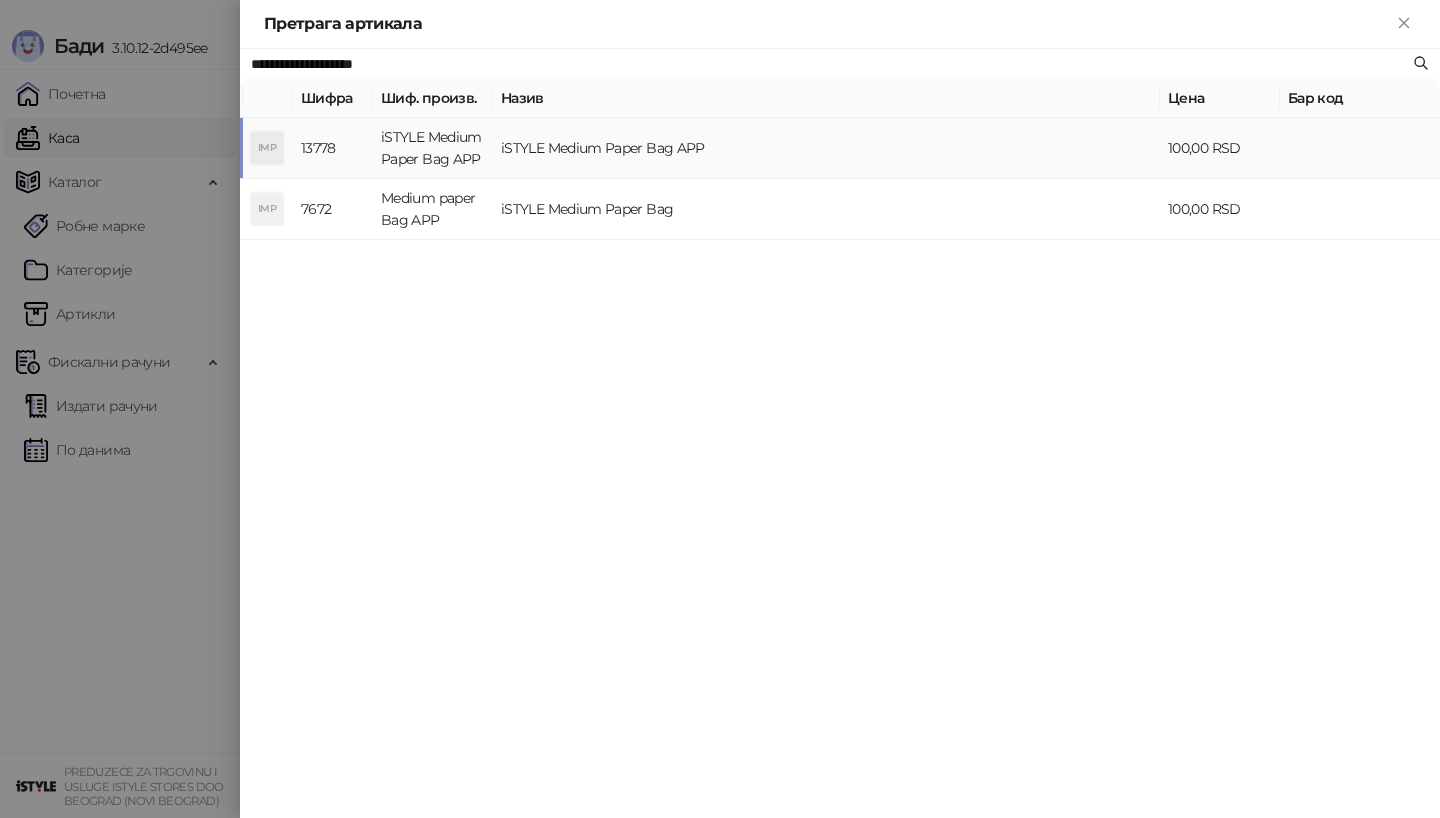type on "**********" 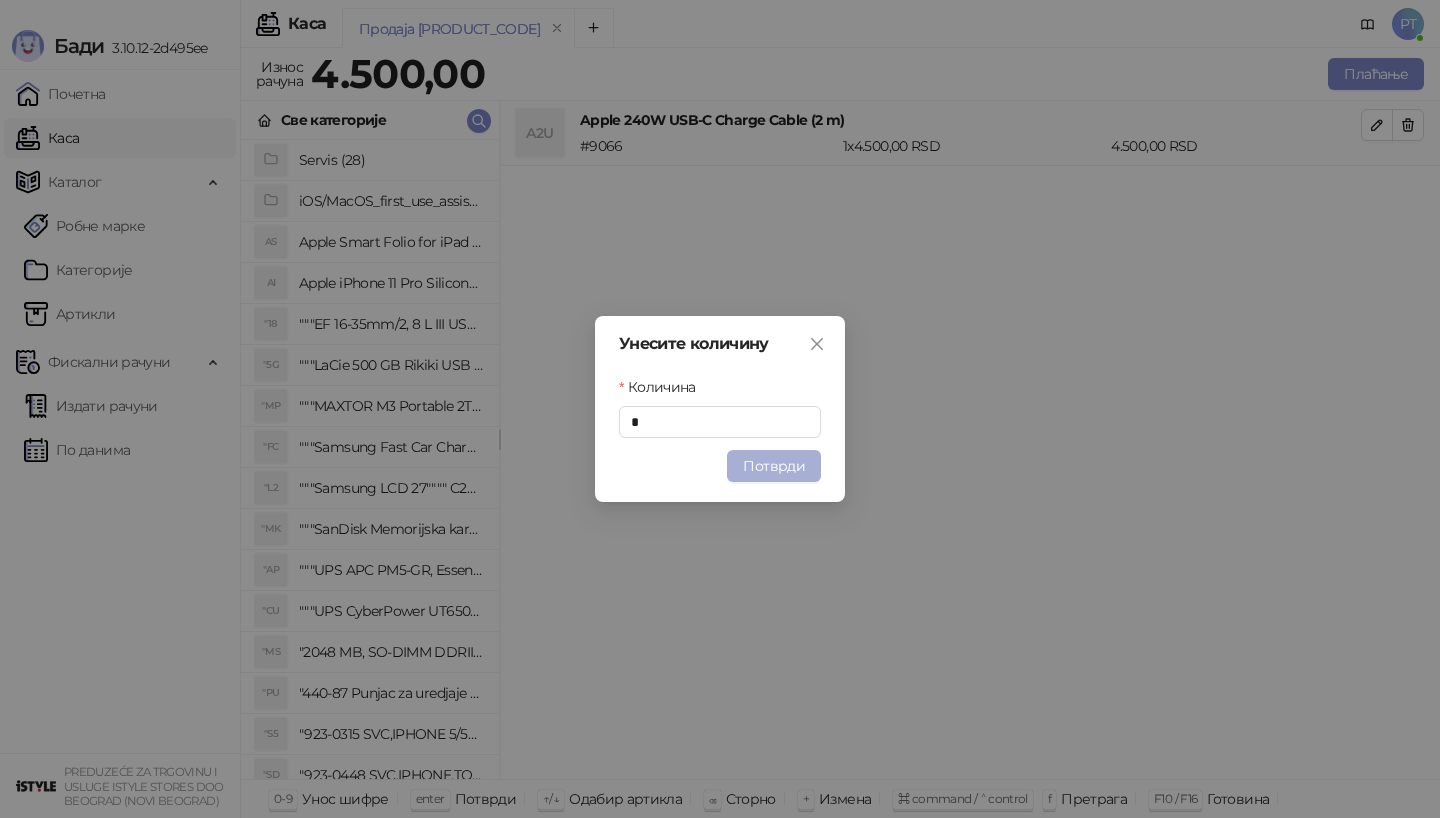 click on "Потврди" at bounding box center (774, 466) 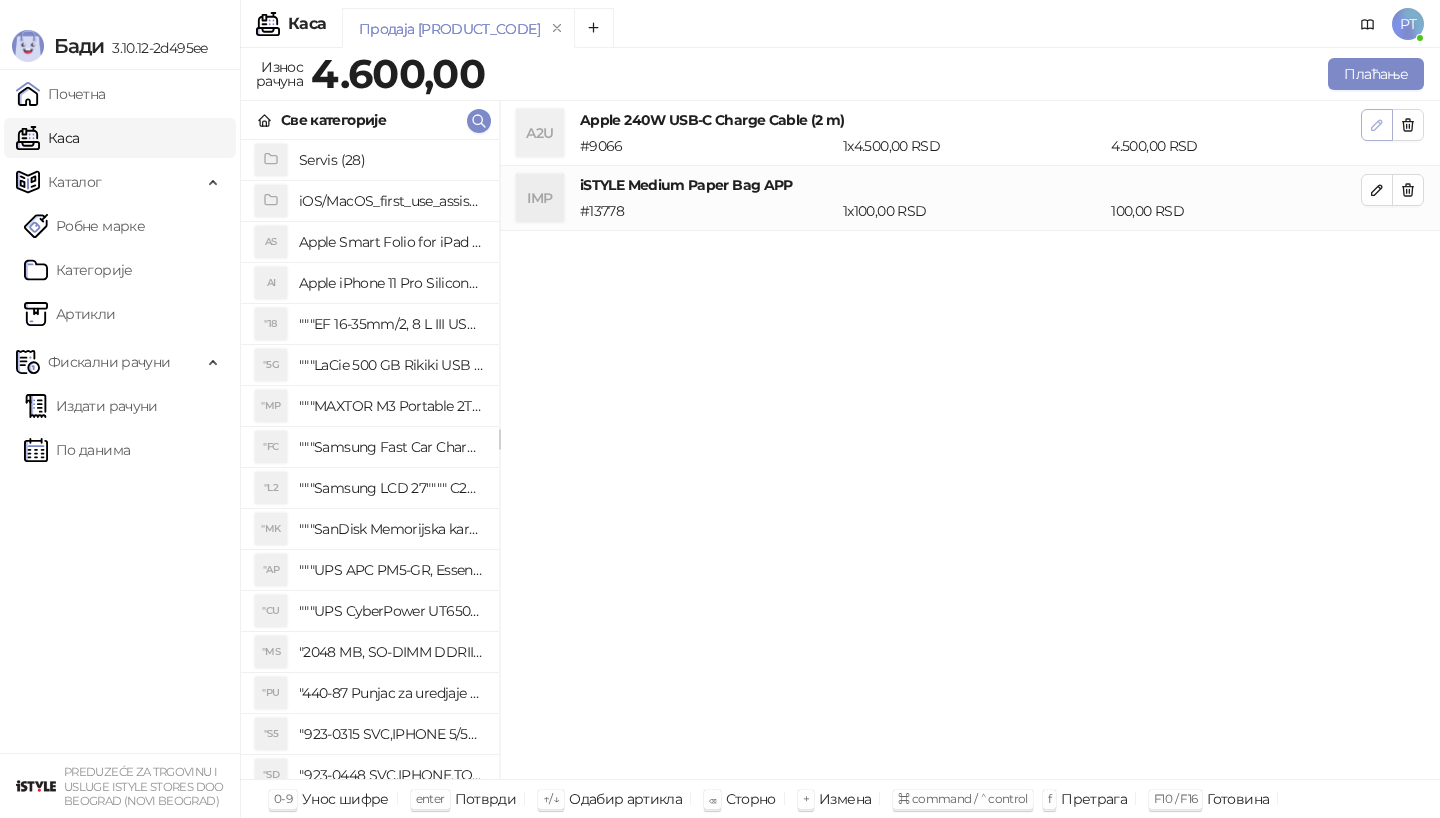 click 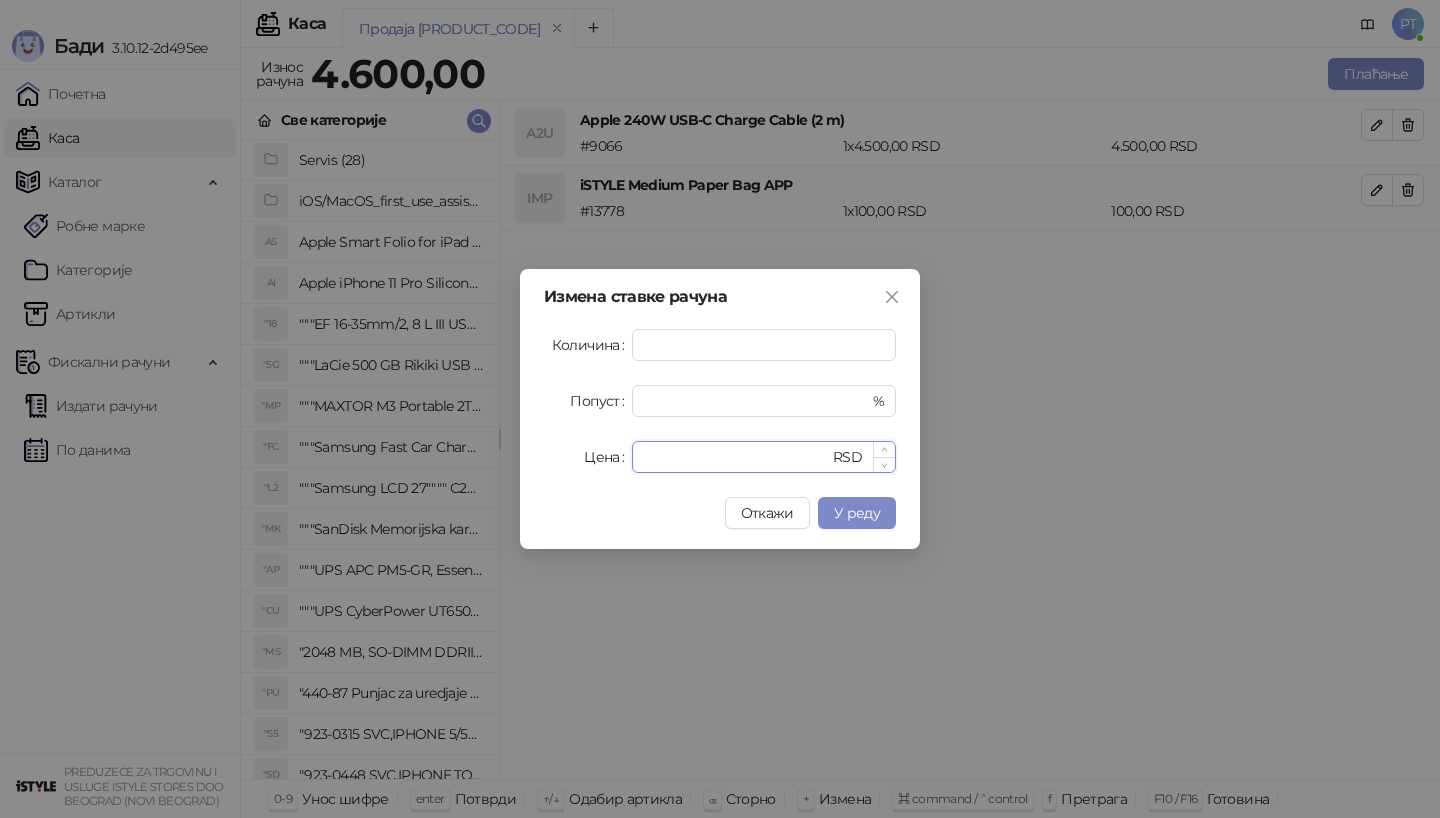 click on "****" at bounding box center [736, 457] 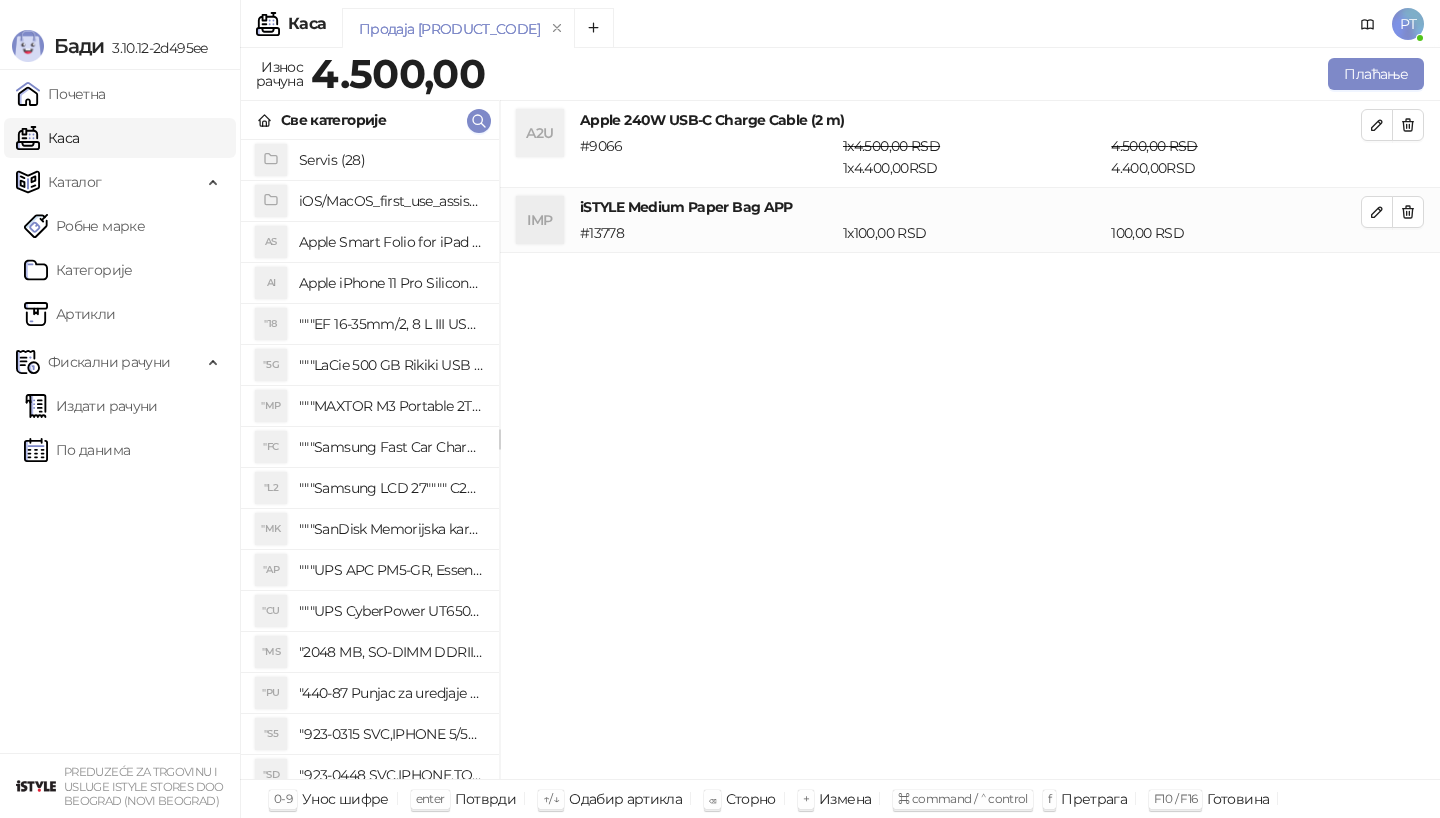 drag, startPoint x: 839, startPoint y: 368, endPoint x: 1112, endPoint y: 268, distance: 290.7387 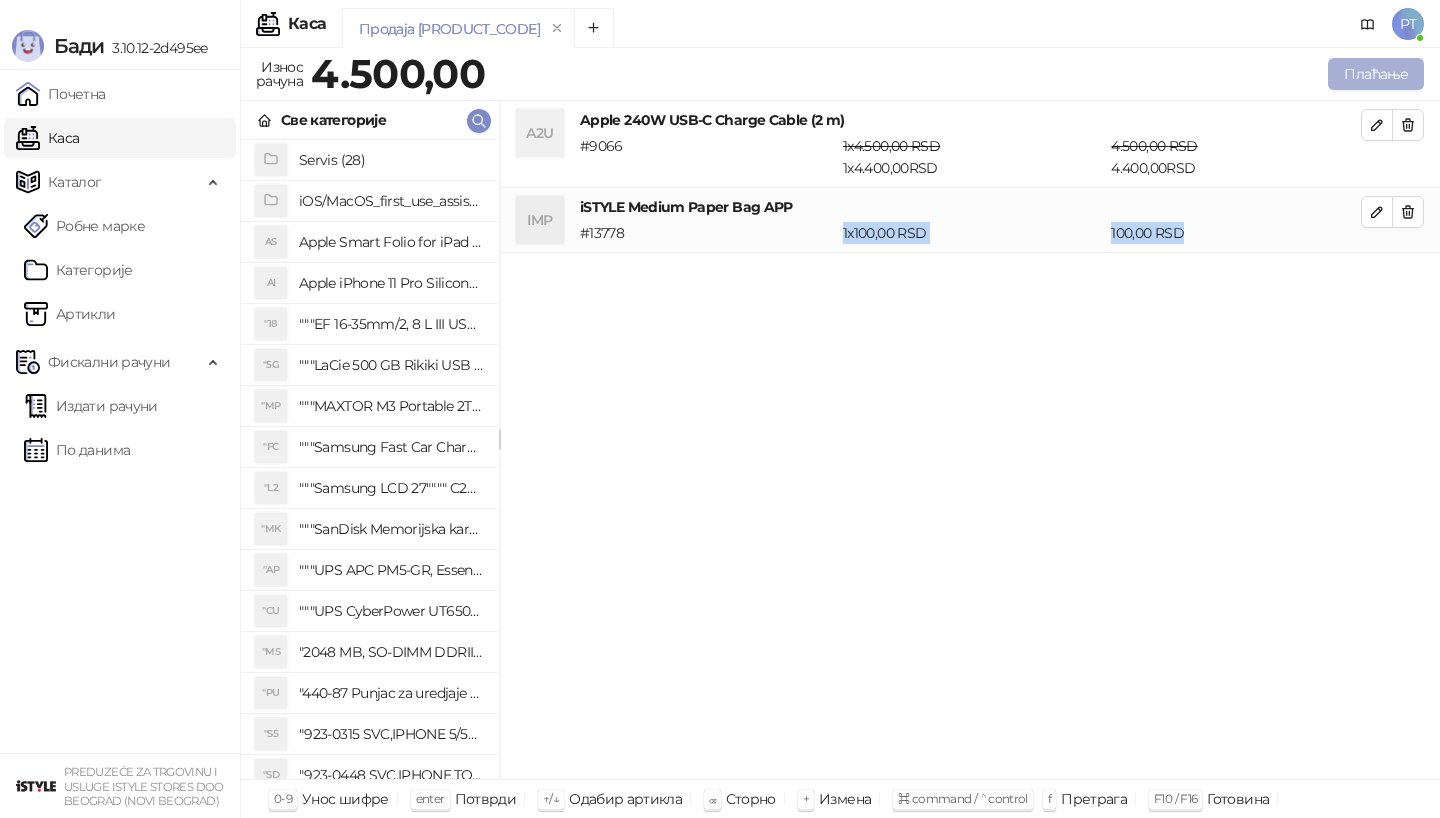 click on "Плаћање" at bounding box center [1376, 74] 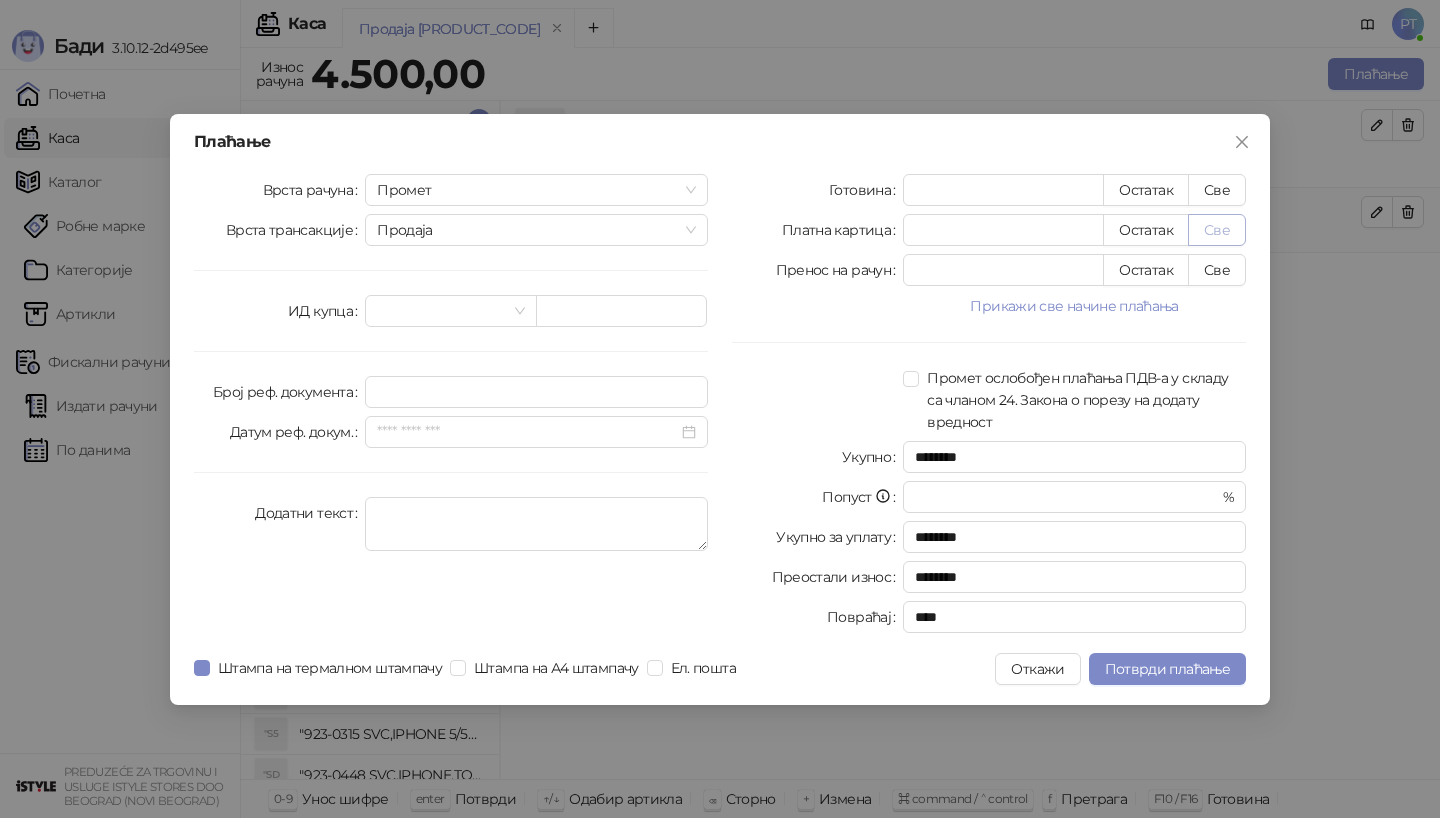 click on "Све" at bounding box center (1217, 230) 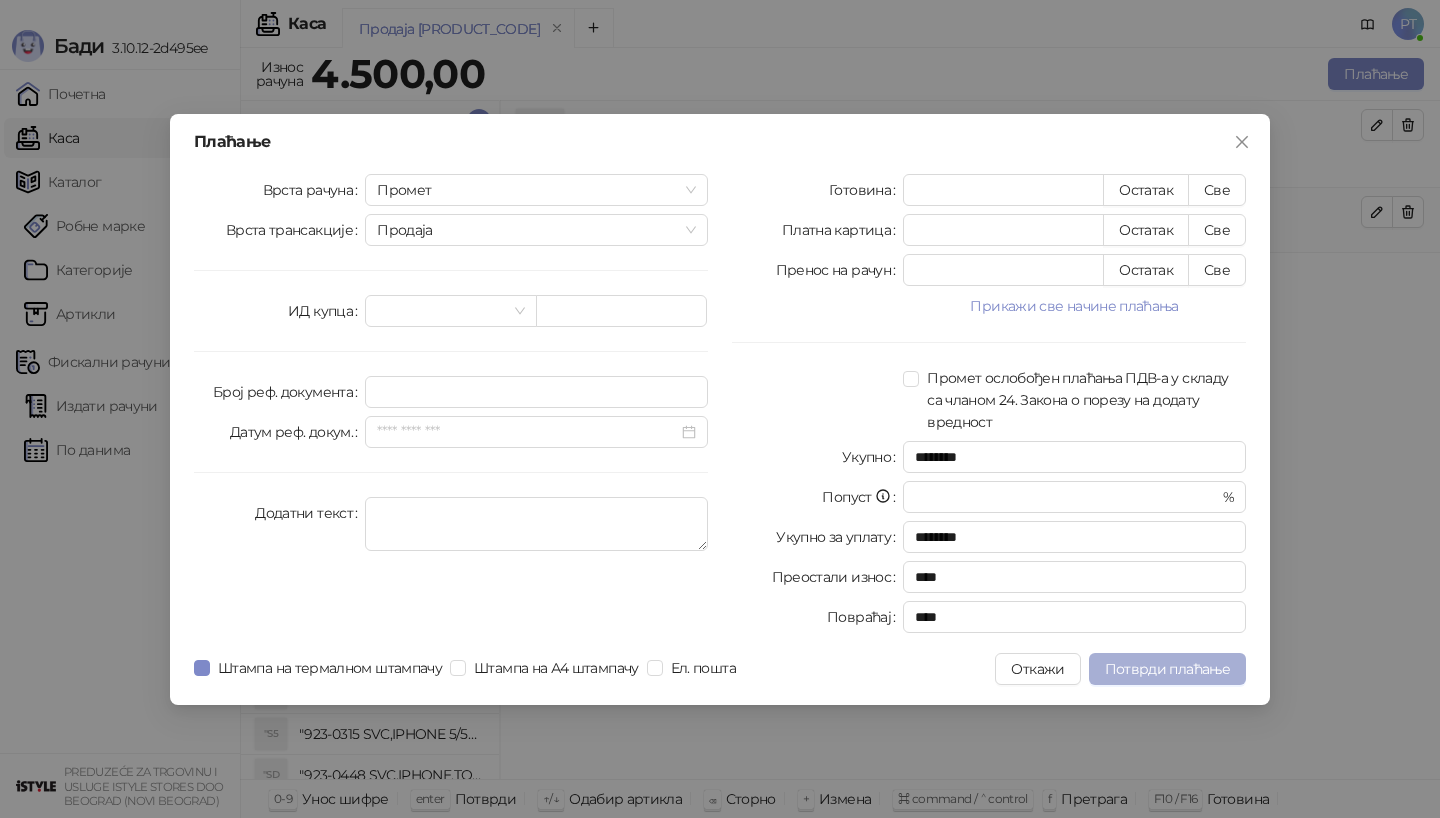 click on "Потврди плаћање" at bounding box center (1167, 669) 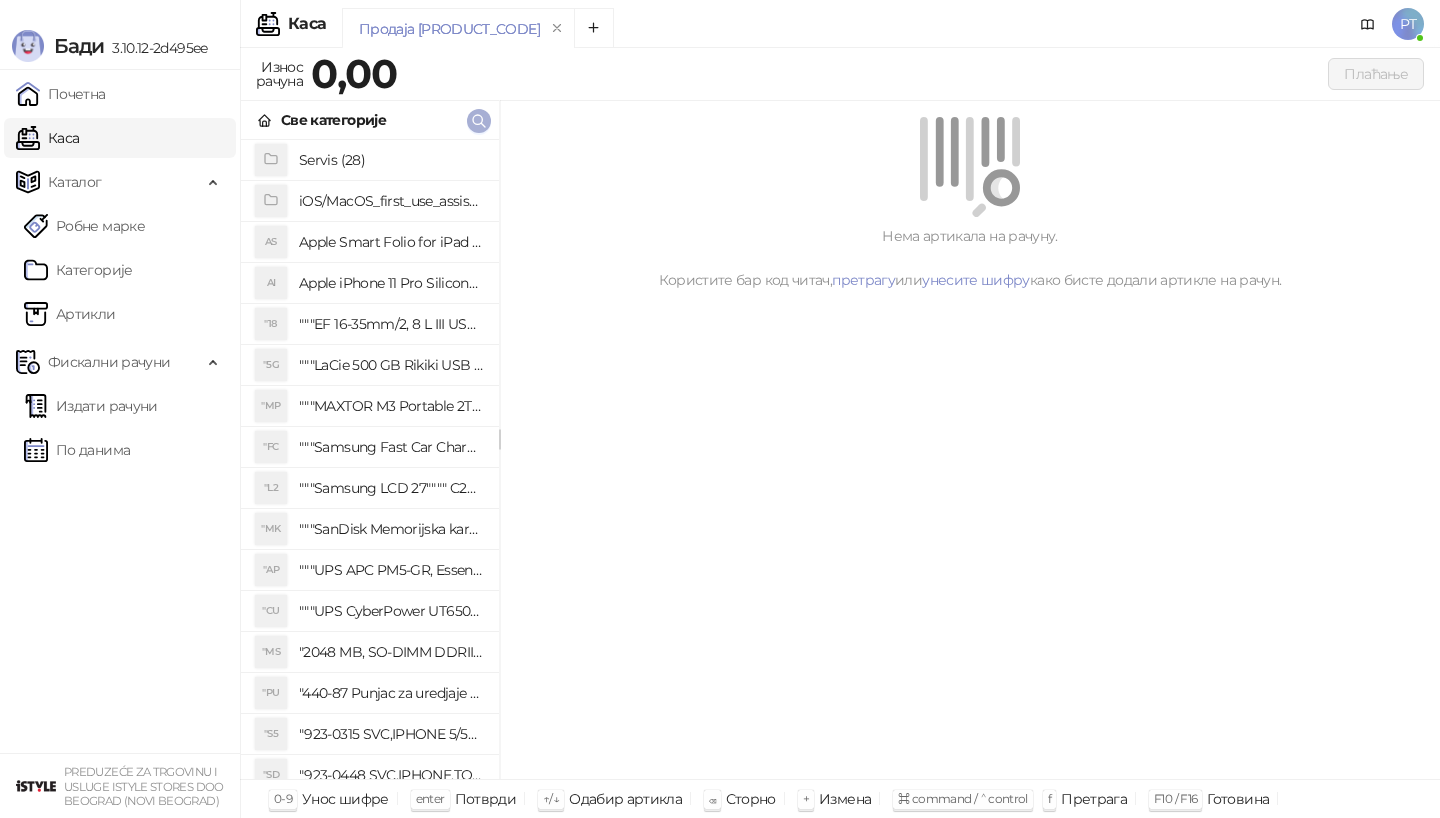 type 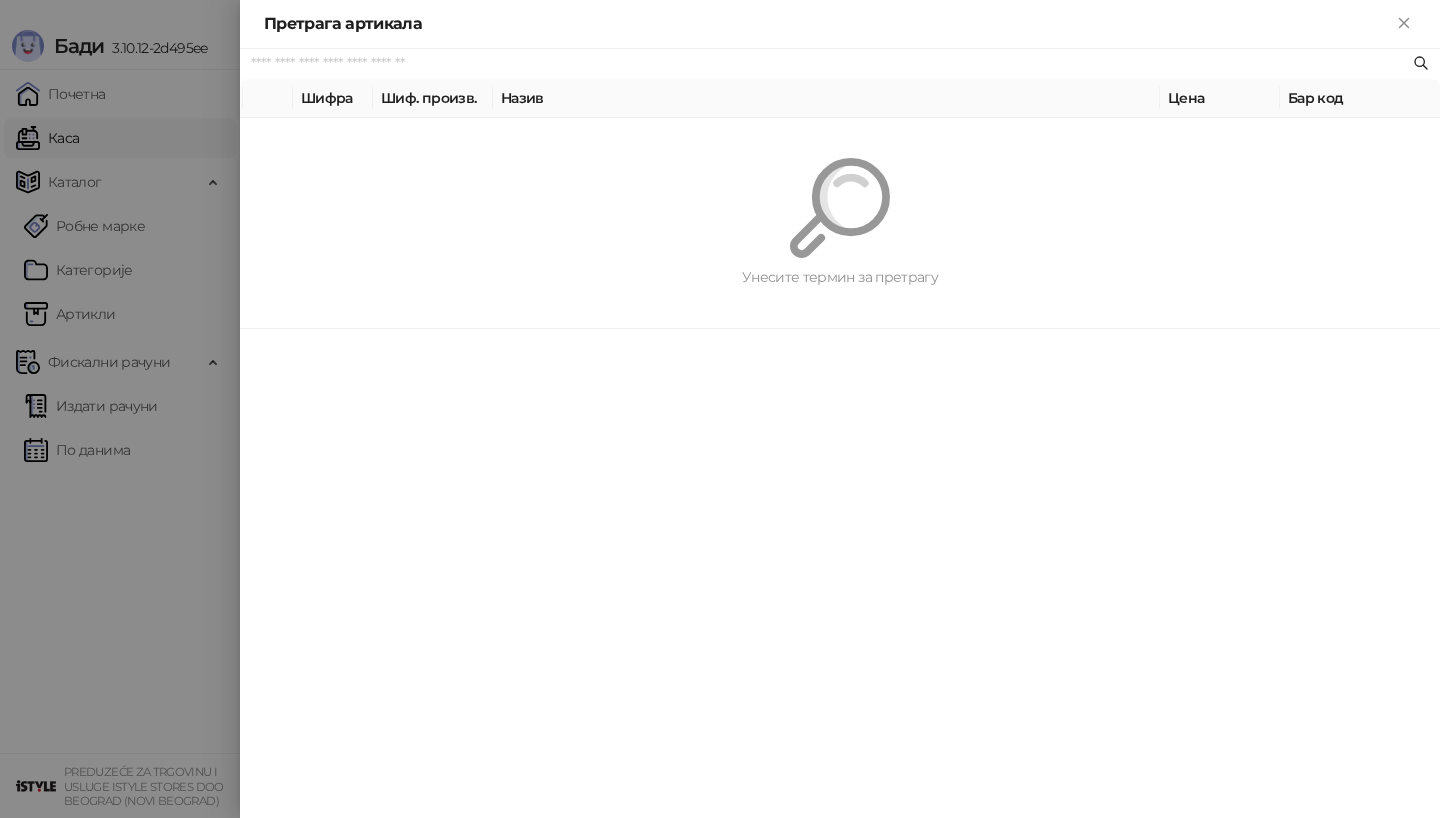 paste on "*********" 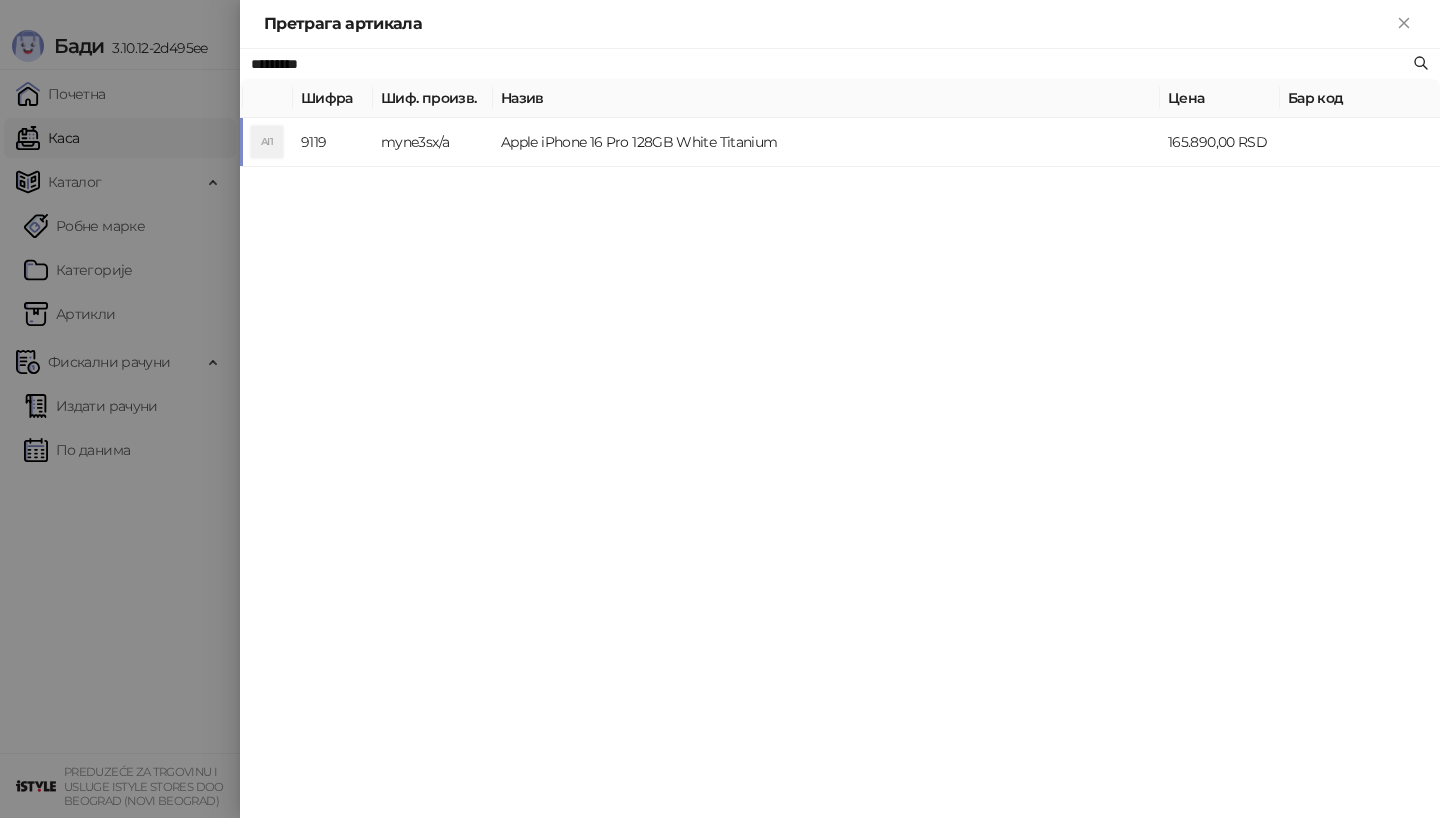 type on "*********" 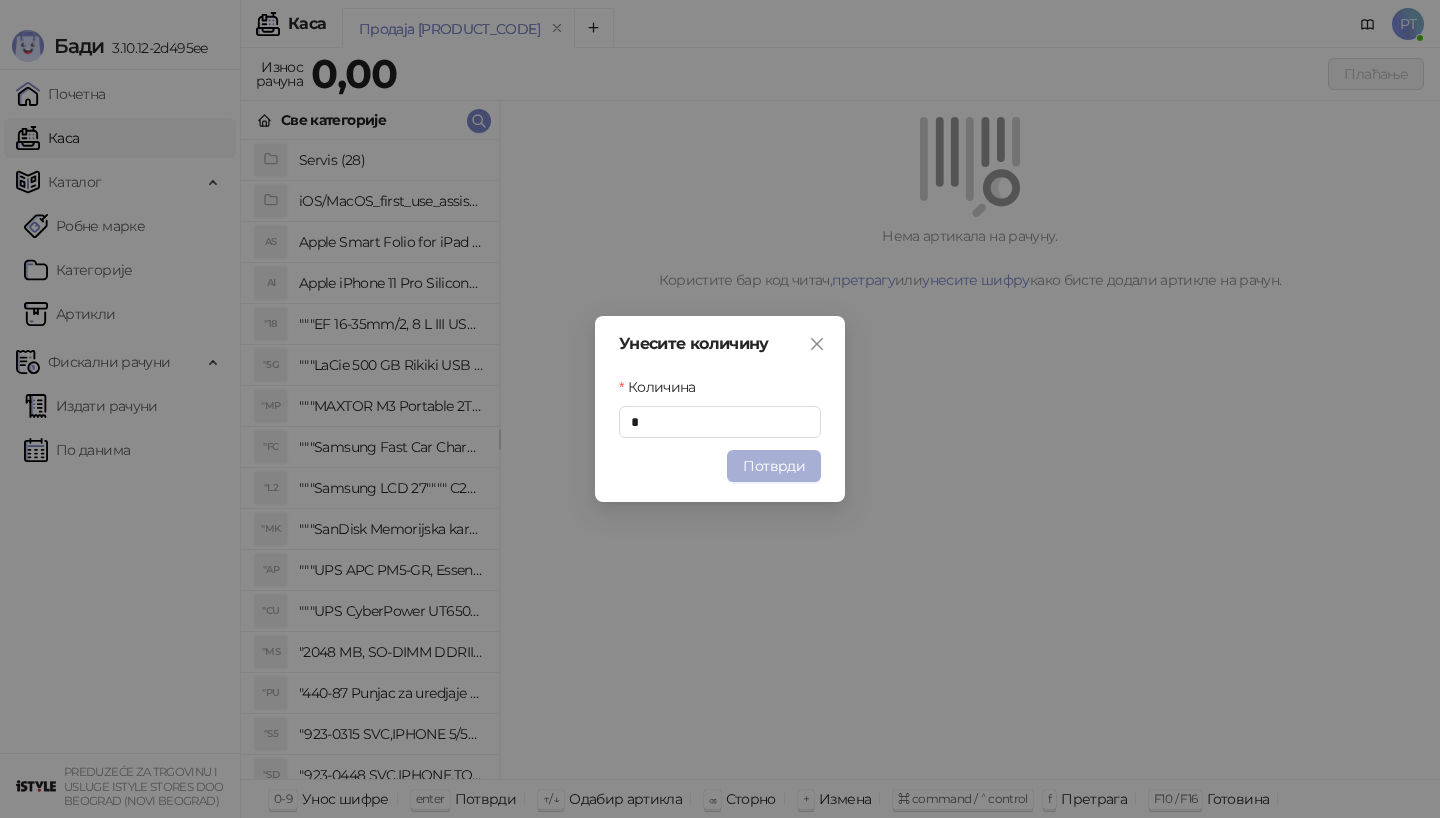 click on "Потврди" at bounding box center [774, 466] 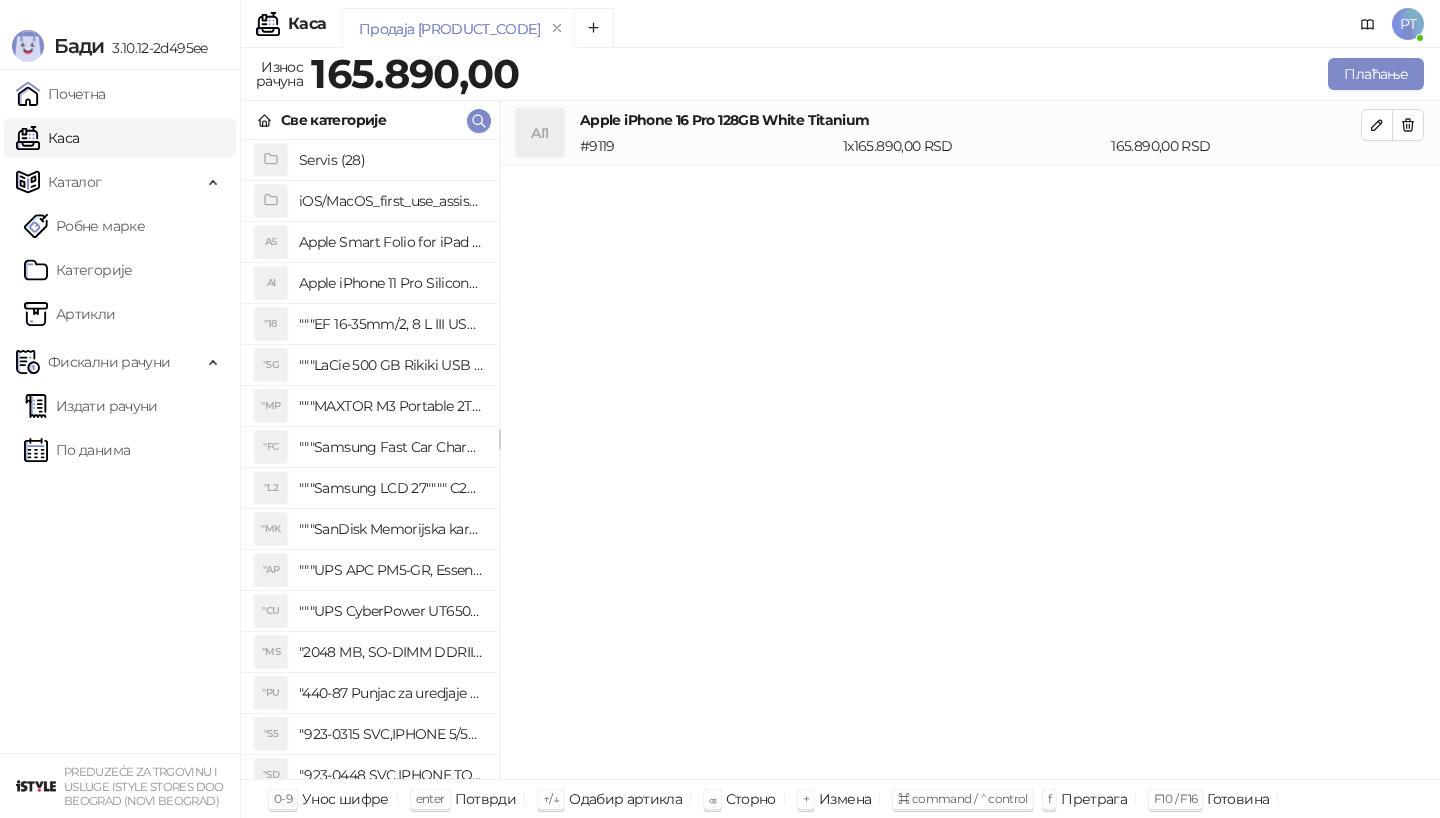 click on "Све категорије" at bounding box center [370, 120] 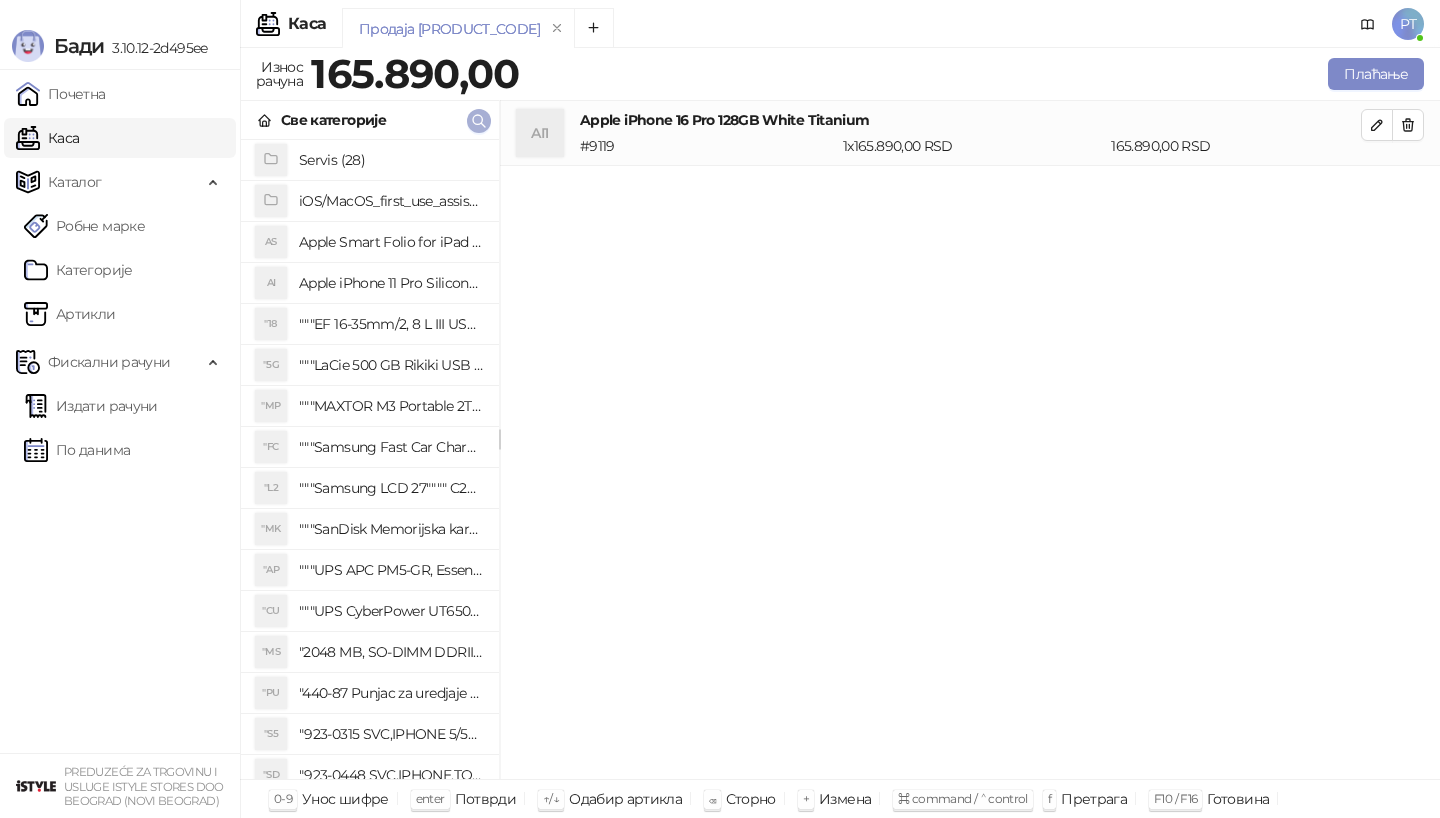 click 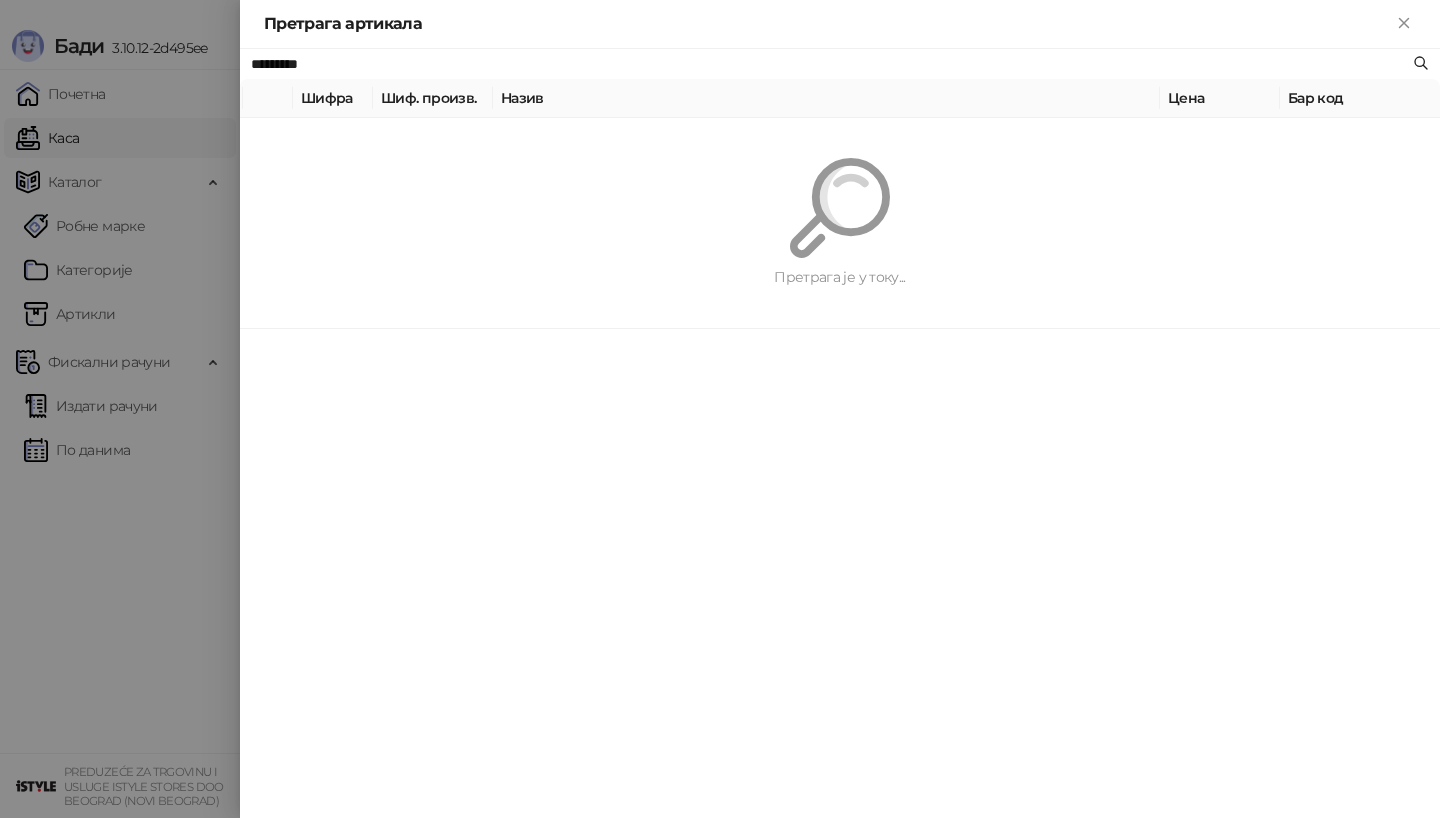 paste 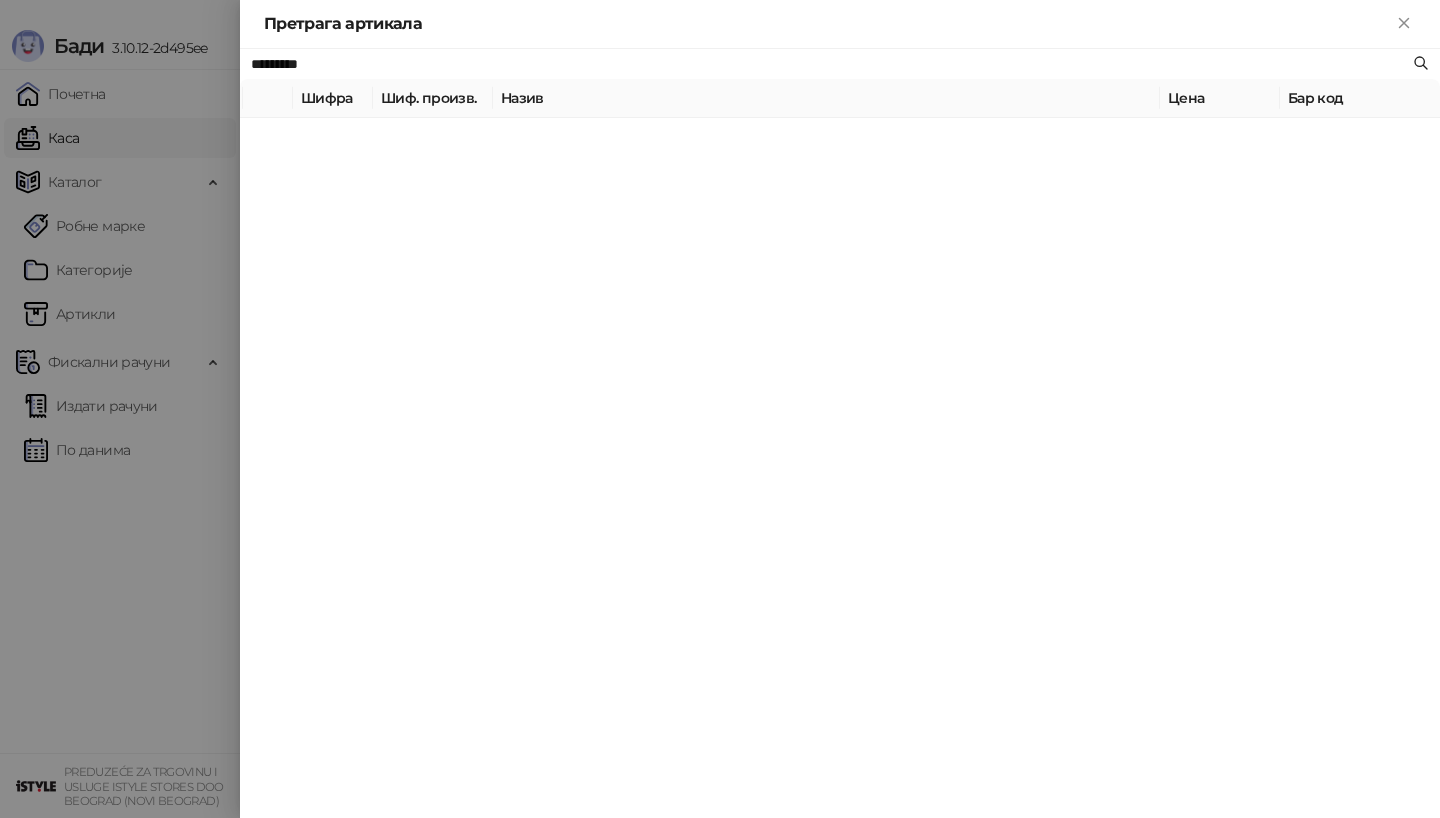 type on "*********" 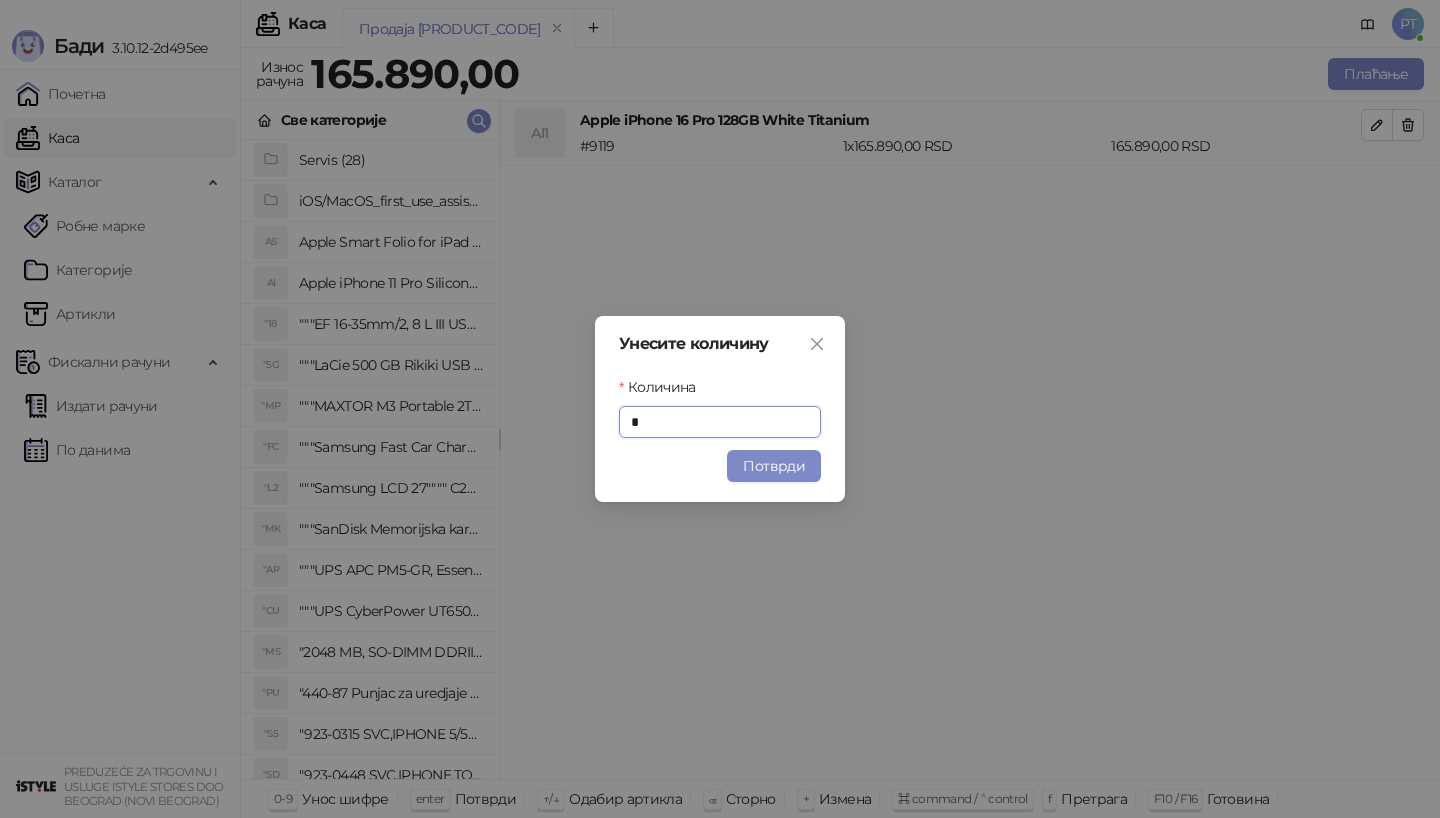click on "Потврди" at bounding box center [774, 466] 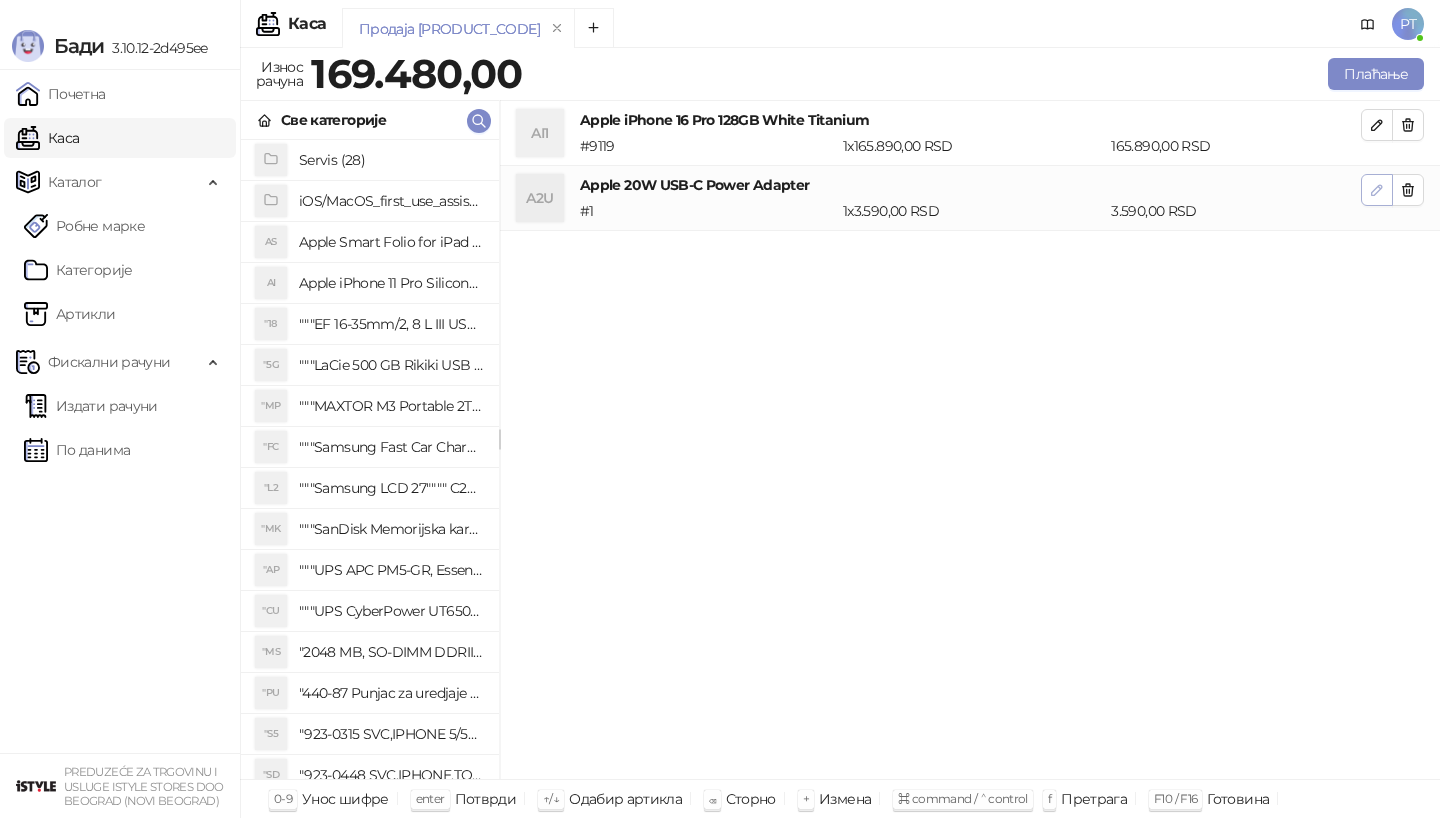 click 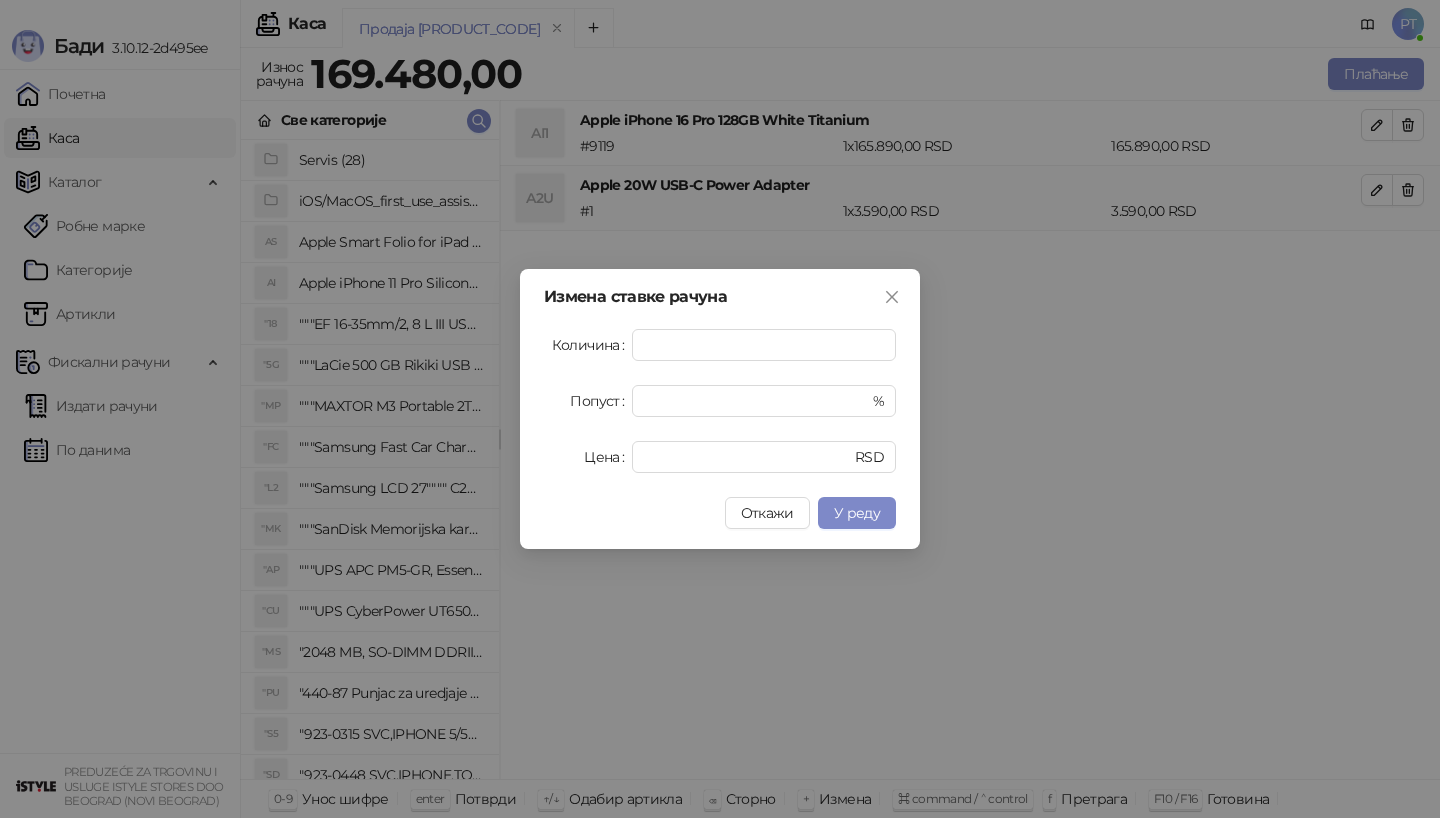 click on "Измена ставке рачуна Количина * Попуст * % Цена **** RSD Откажи У реду" at bounding box center [720, 409] 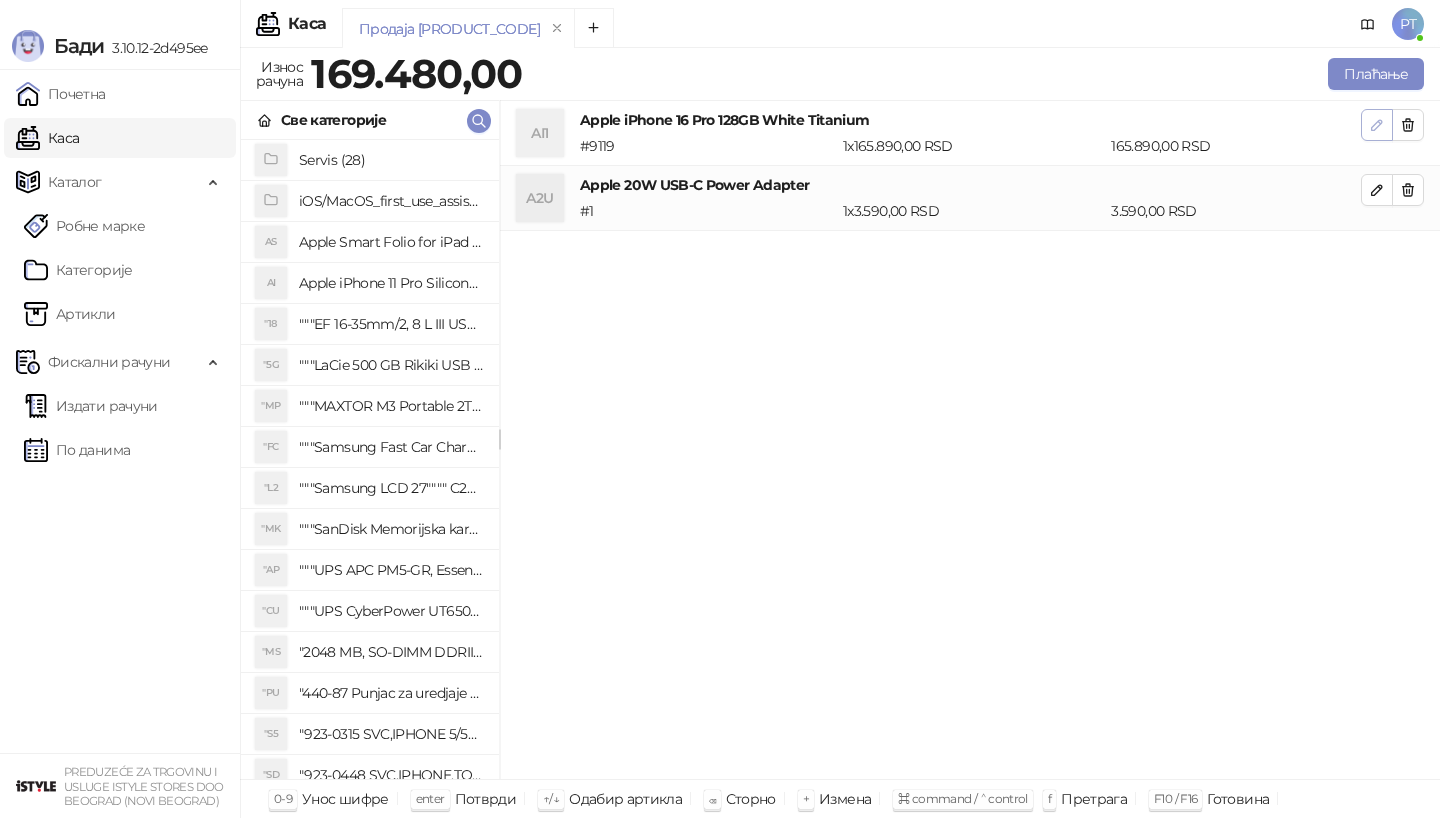 click 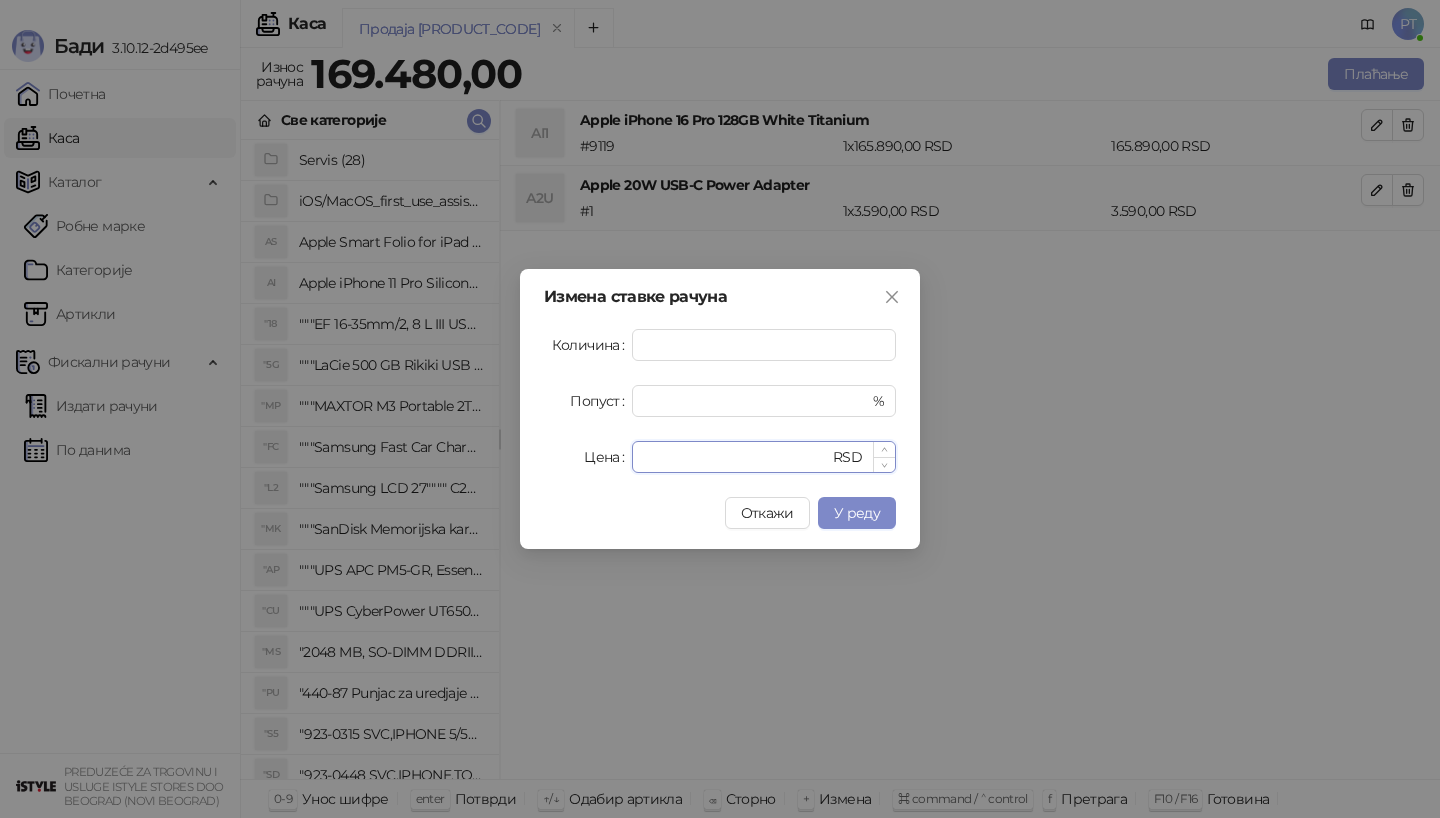 click on "******" at bounding box center (736, 457) 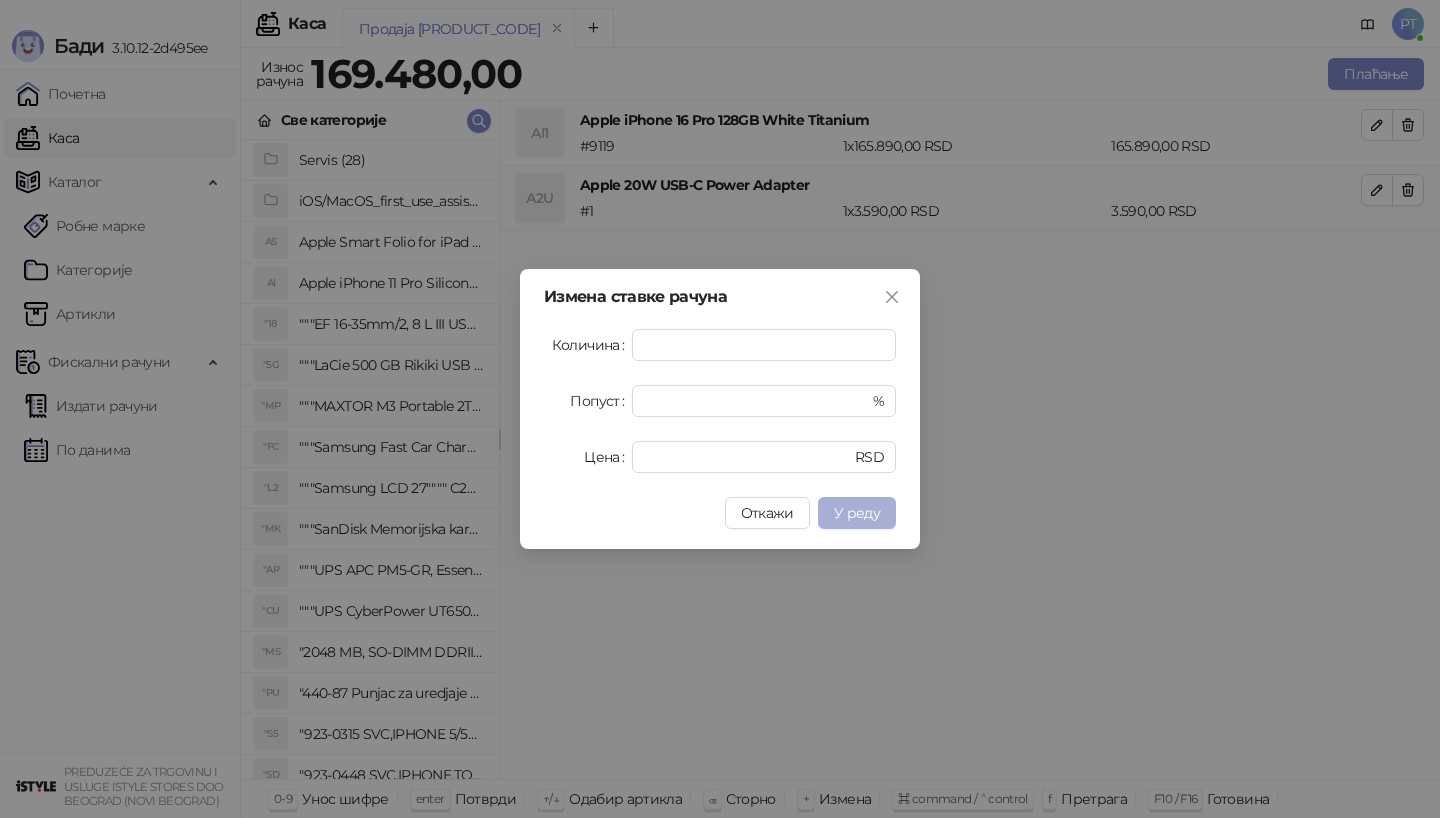 type on "******" 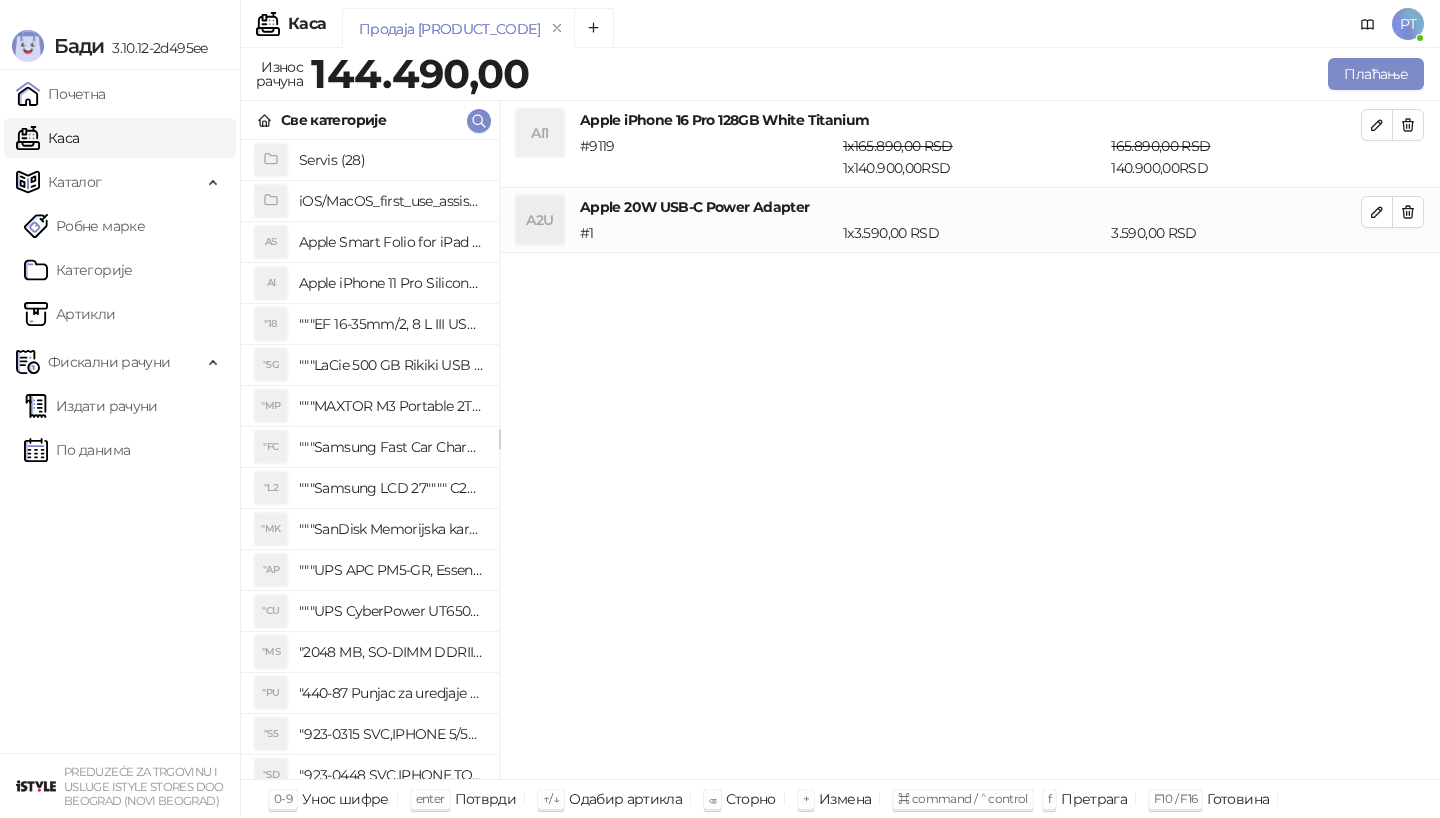 type 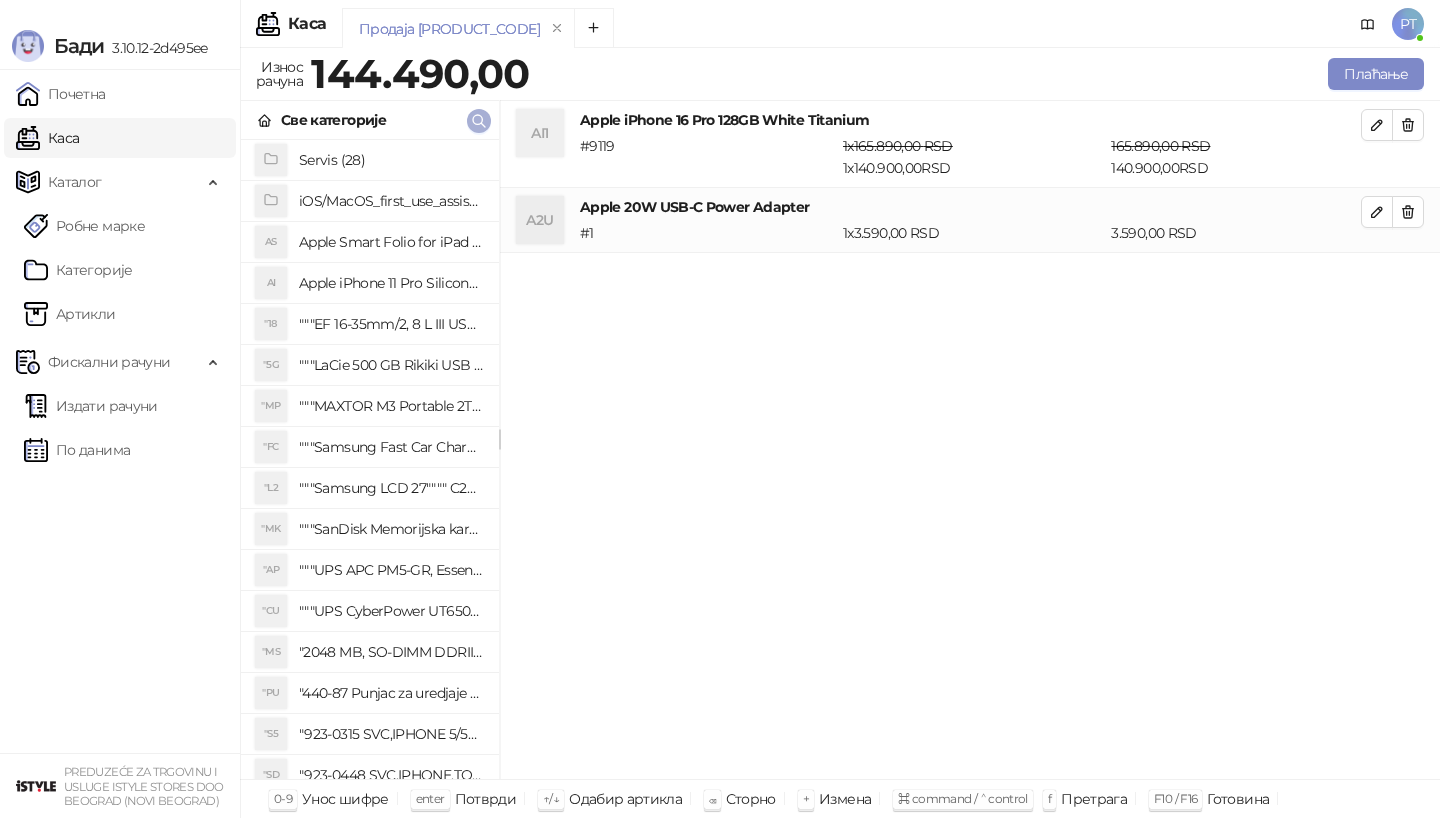 click 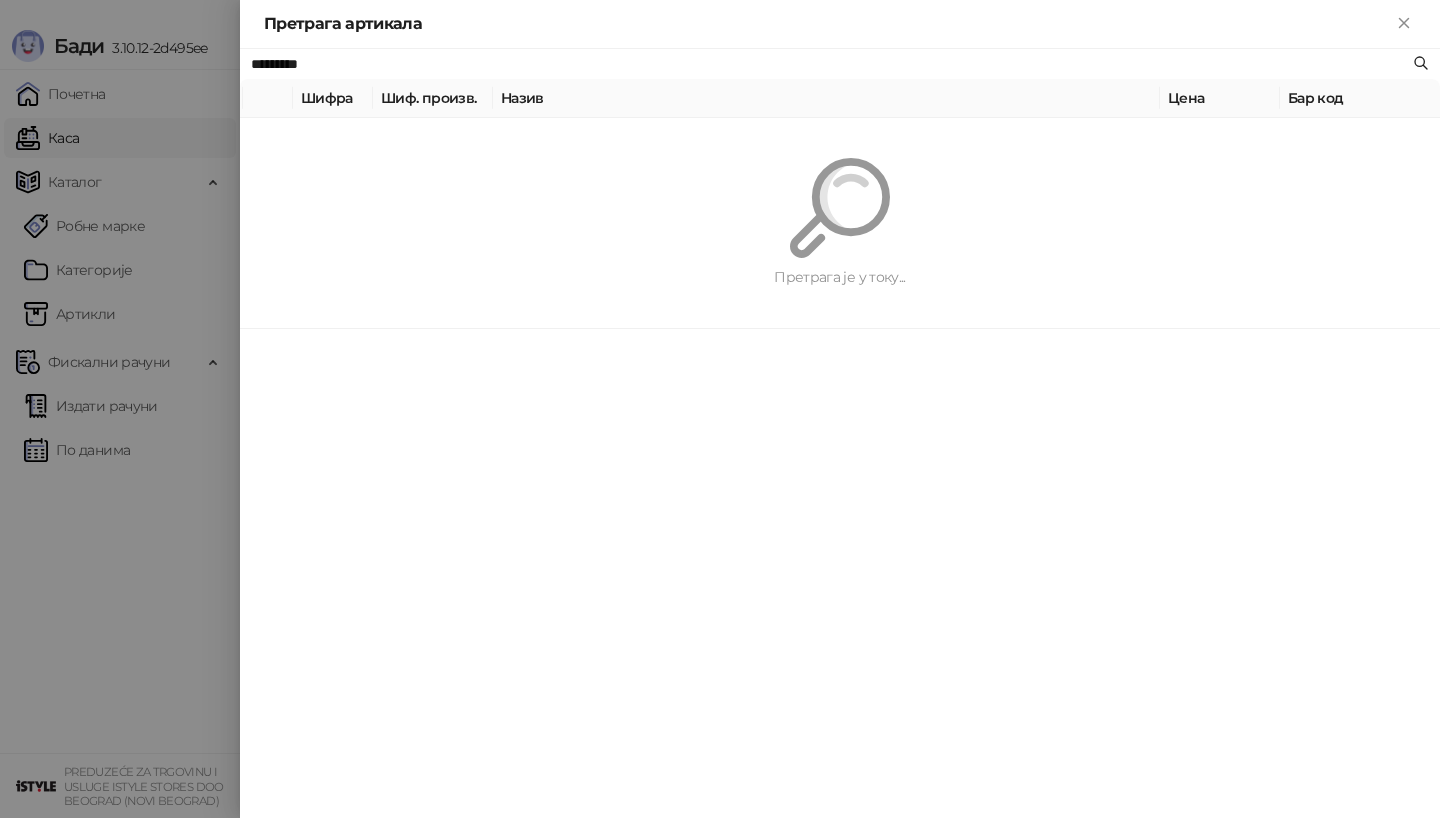 paste on "**********" 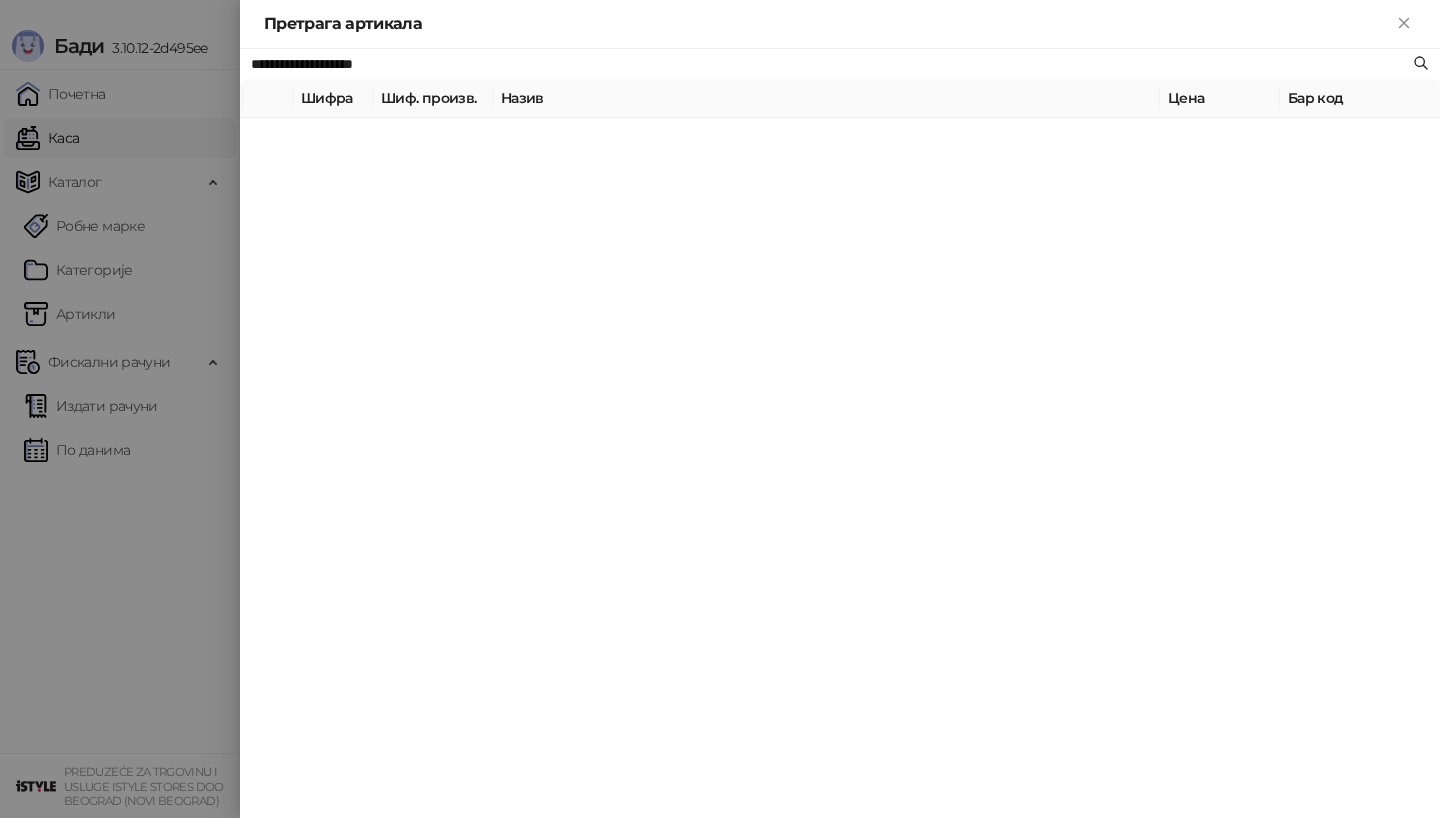type on "**********" 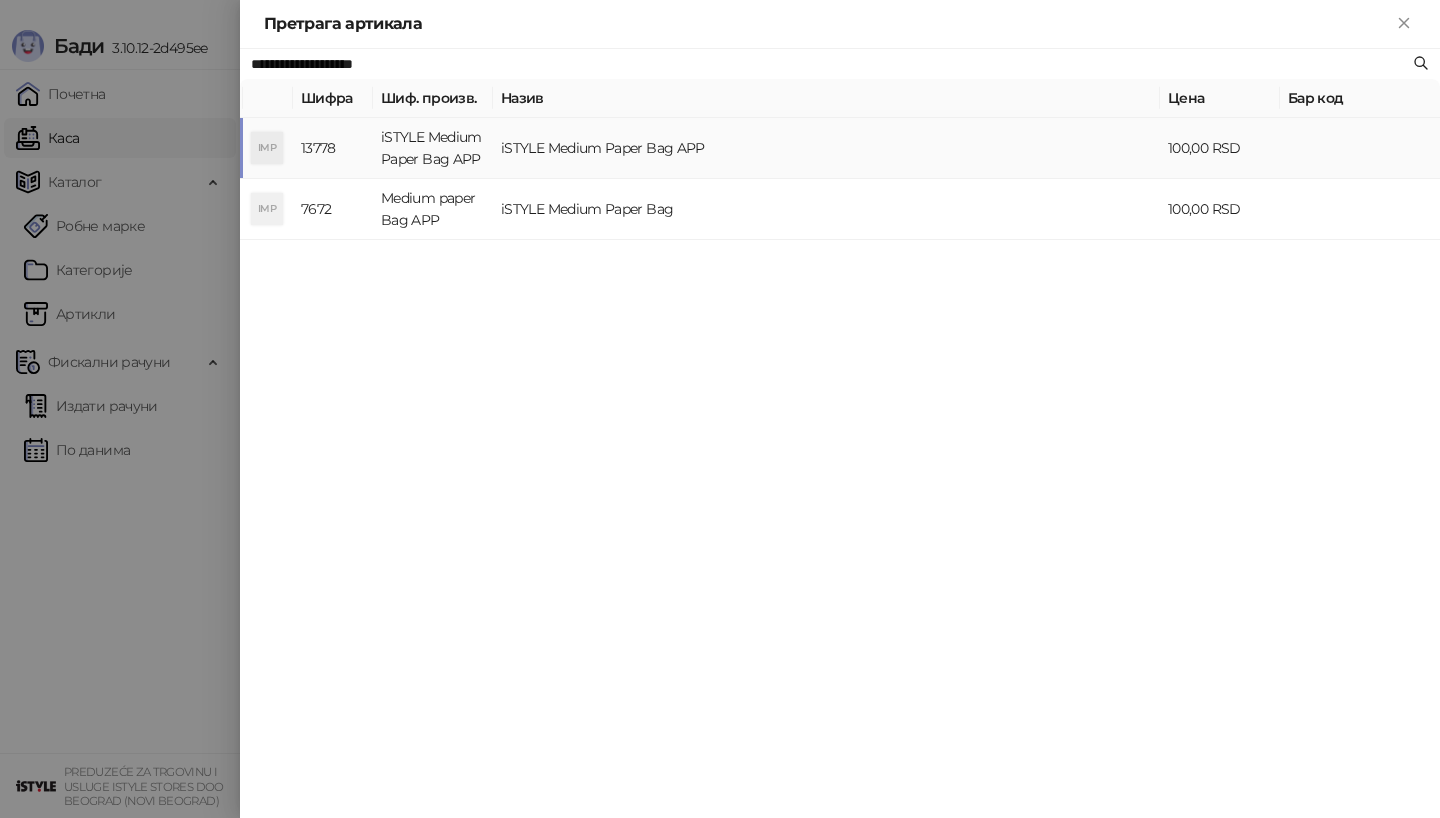 click on "iSTYLE Medium Paper Bag APP" at bounding box center (433, 148) 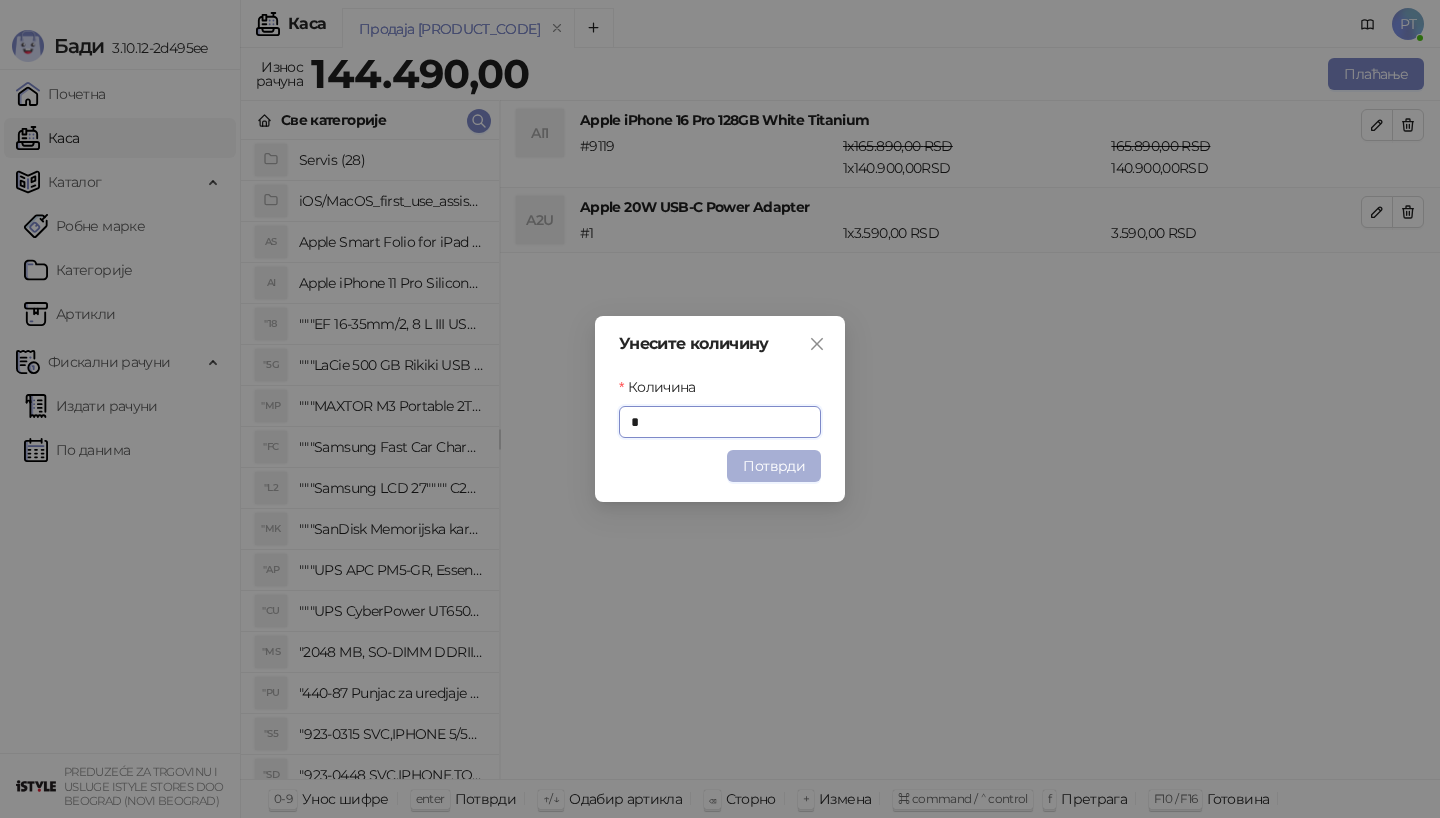 click on "Потврди" at bounding box center (774, 466) 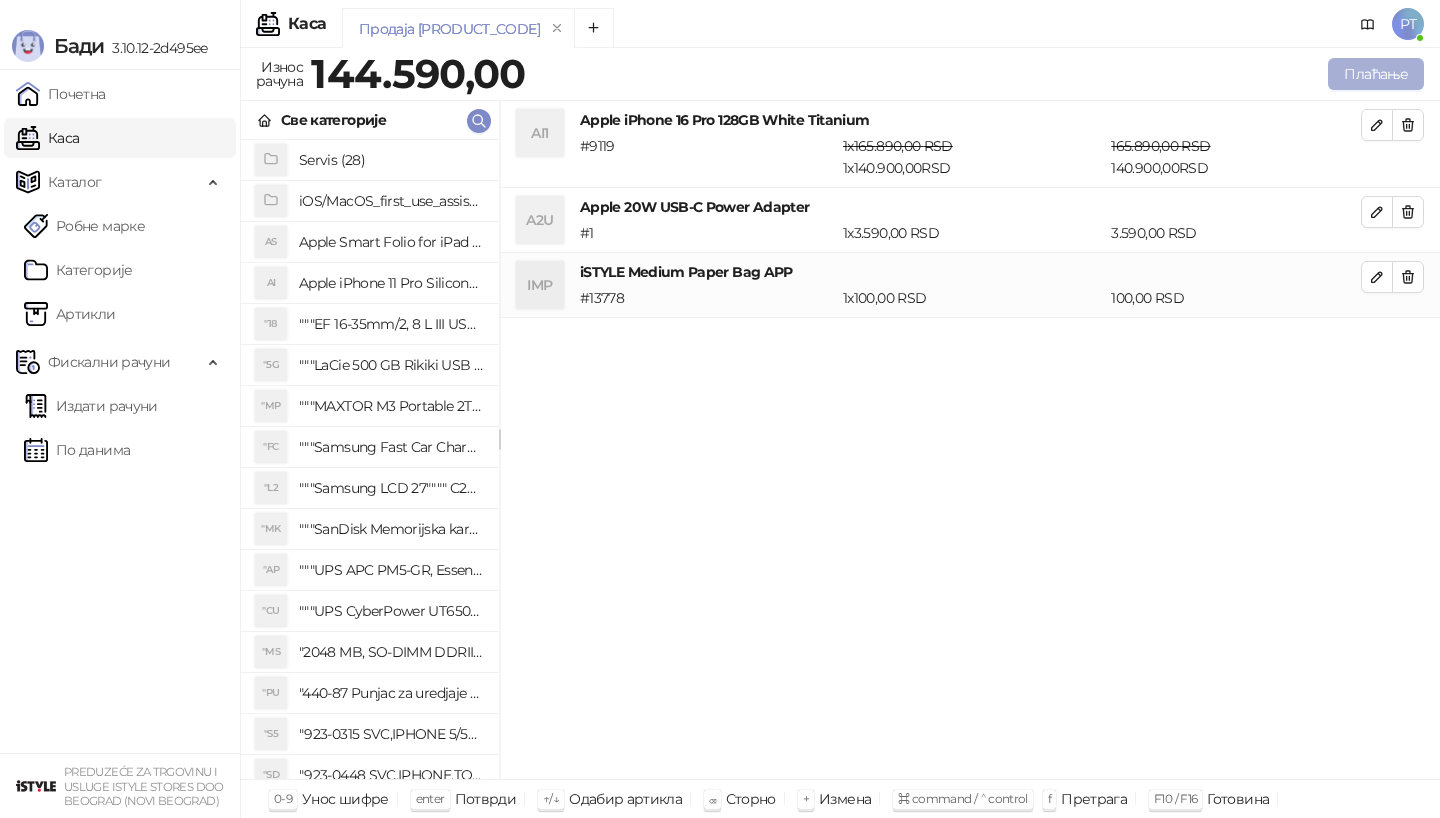 click on "Плаћање" at bounding box center (1376, 74) 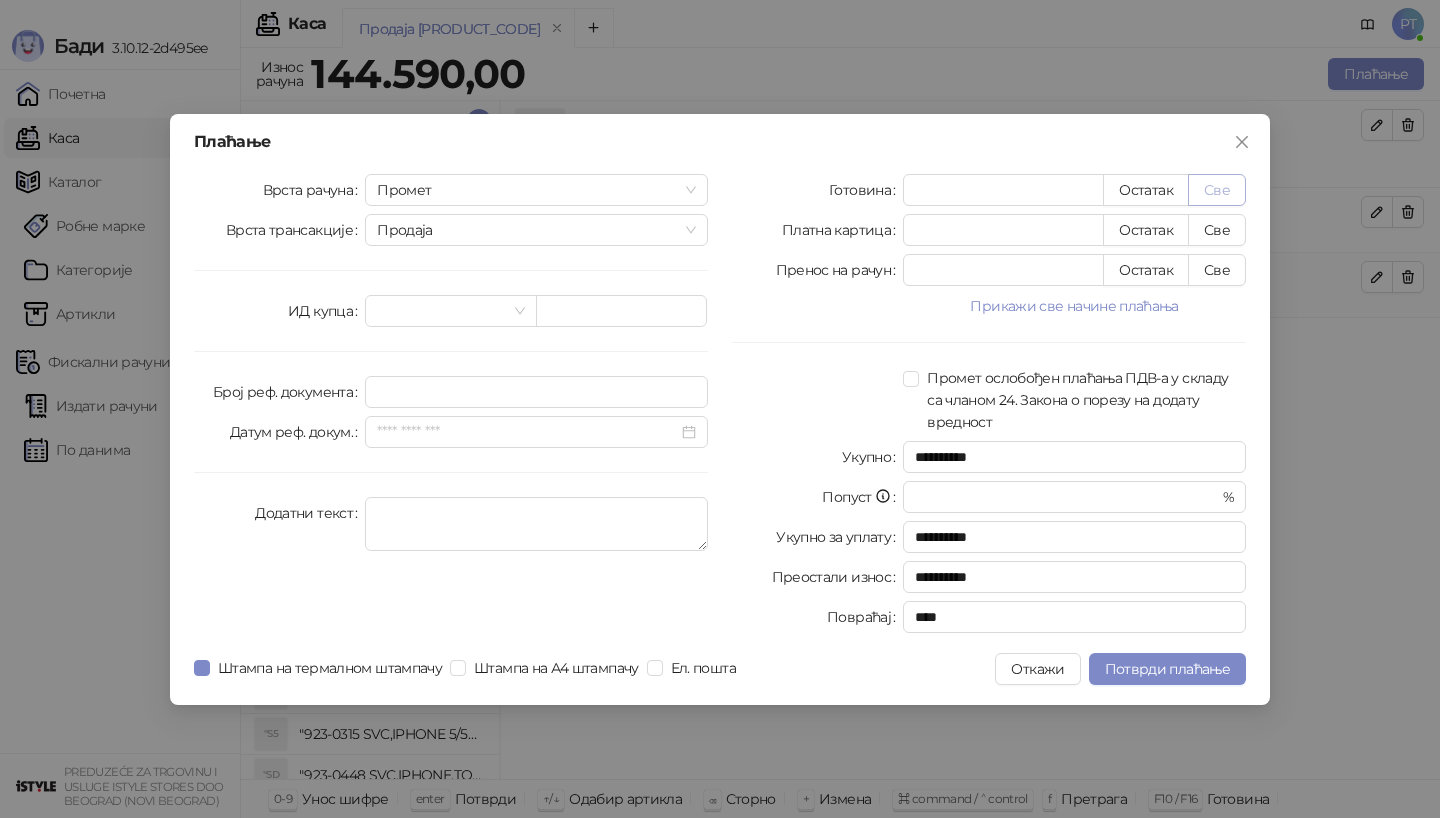 click on "Све" at bounding box center [1217, 190] 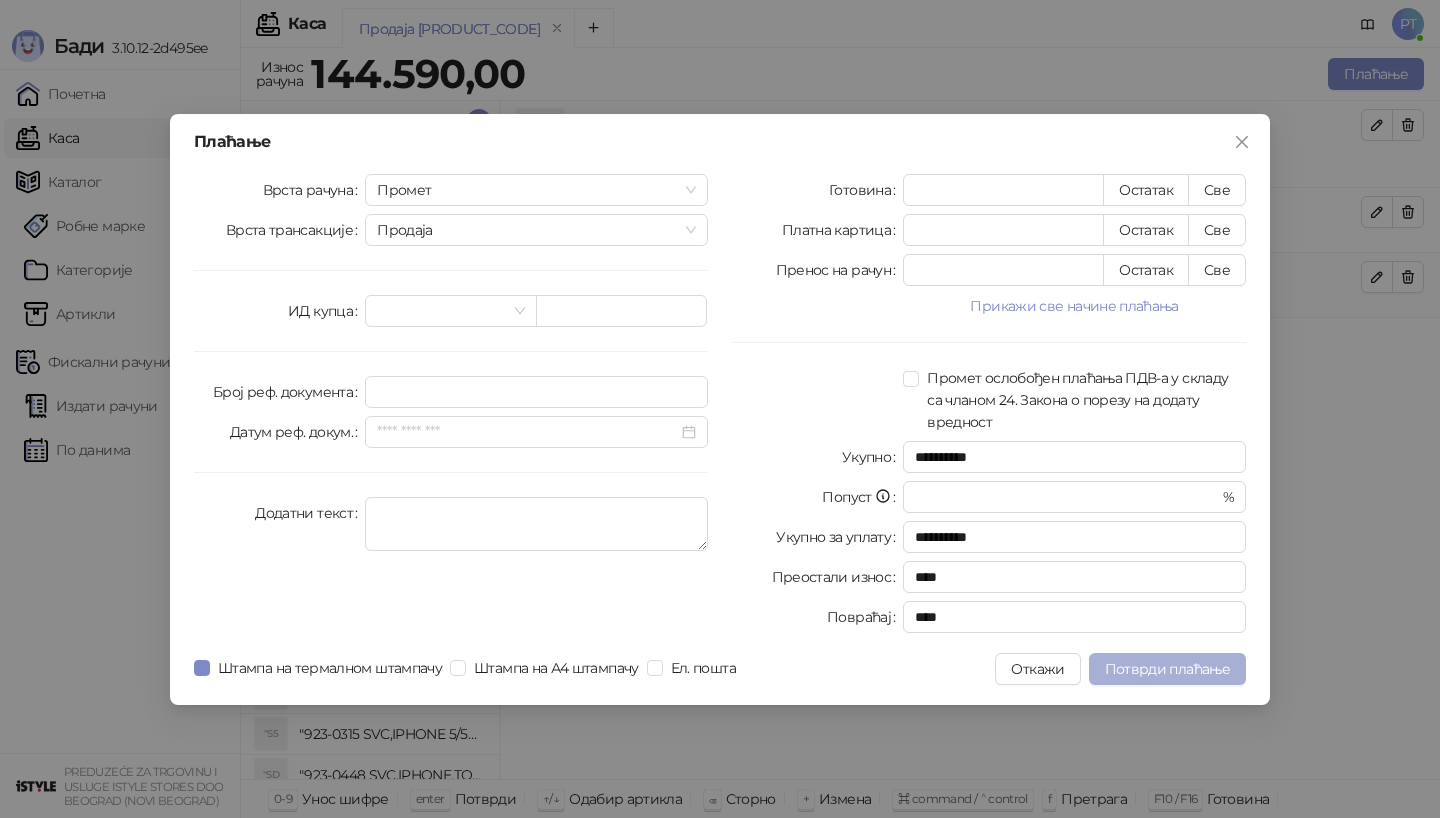 click on "Потврди плаћање" at bounding box center (1167, 669) 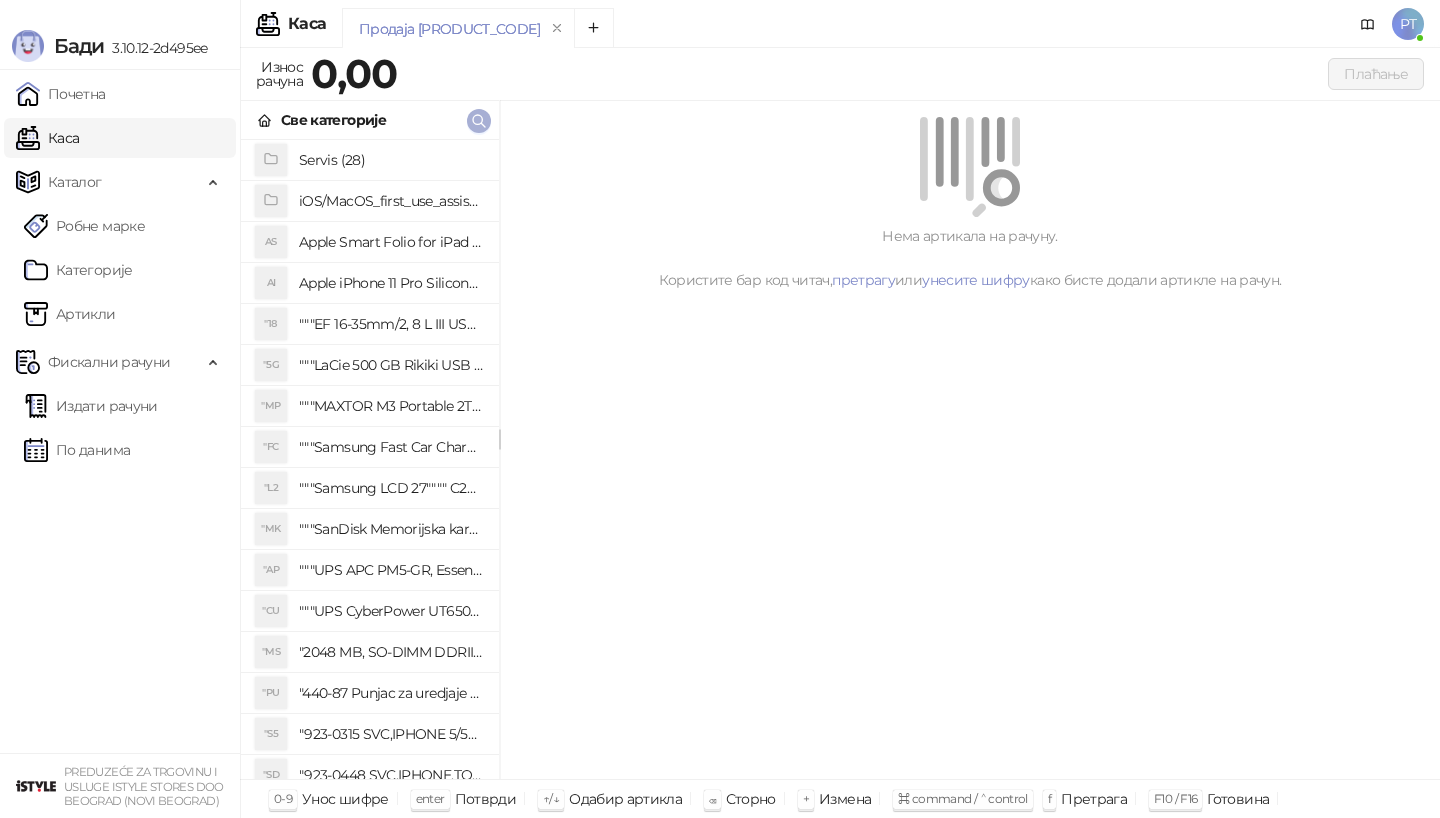 click 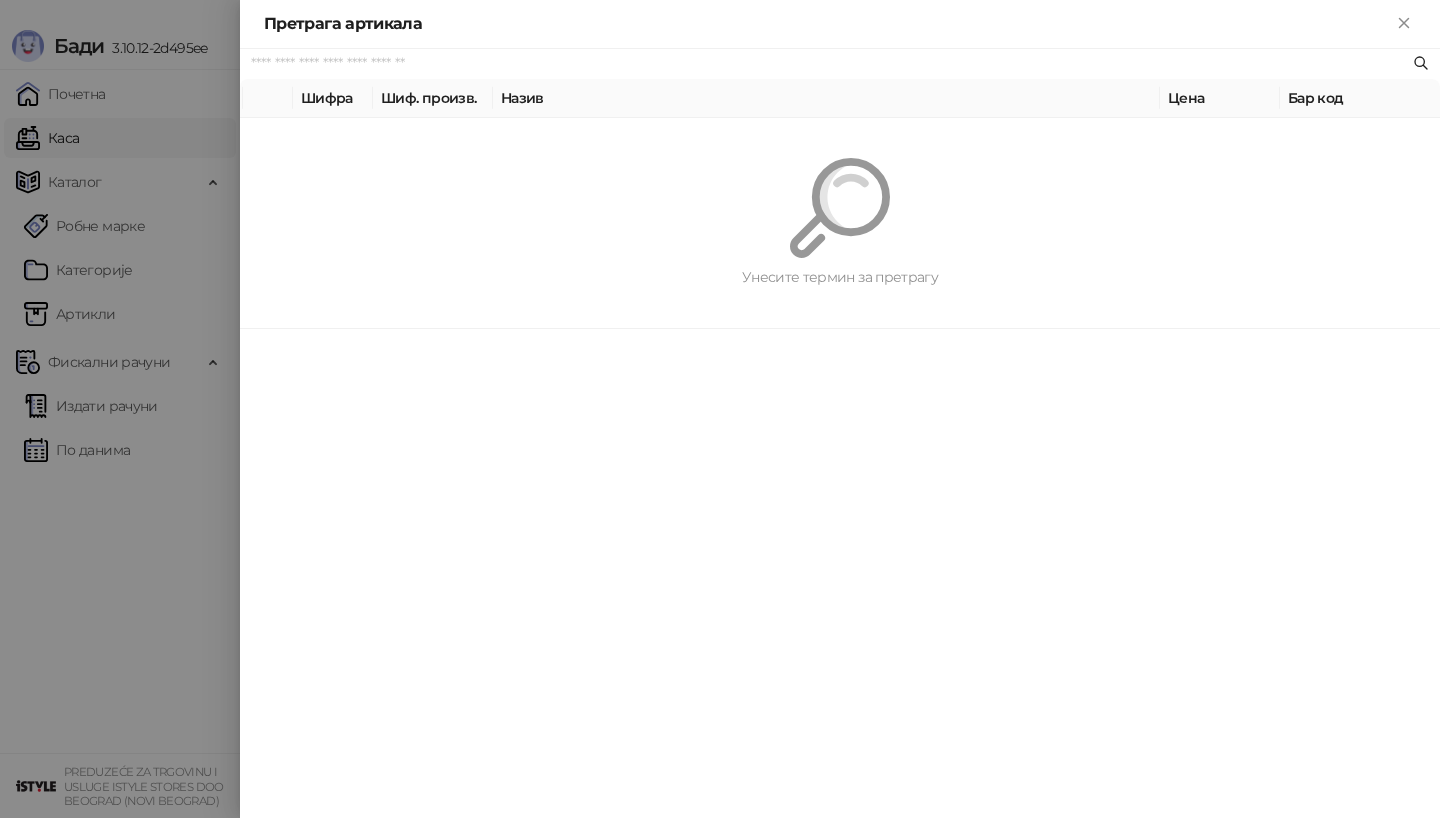 paste on "*********" 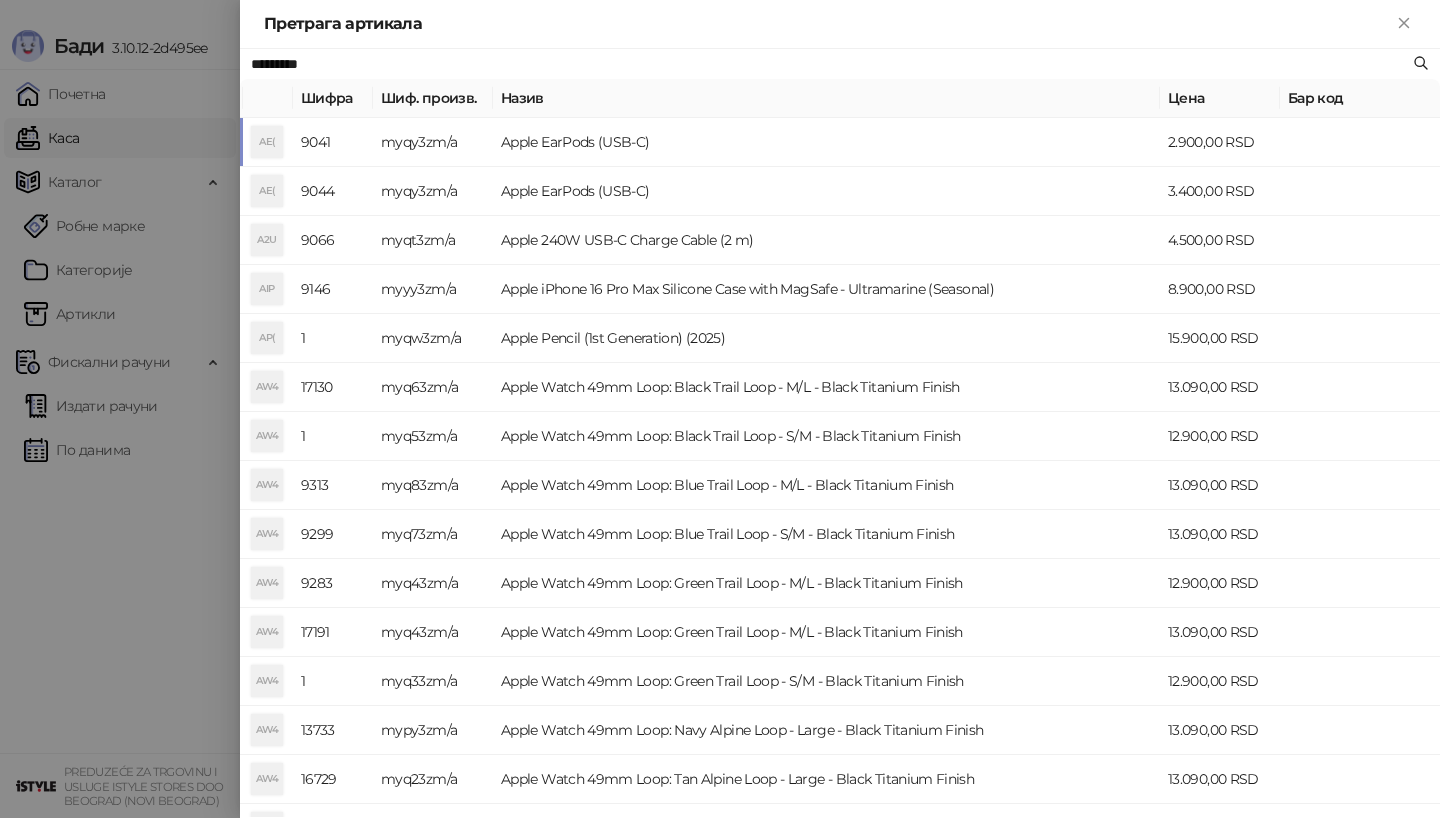 type on "*********" 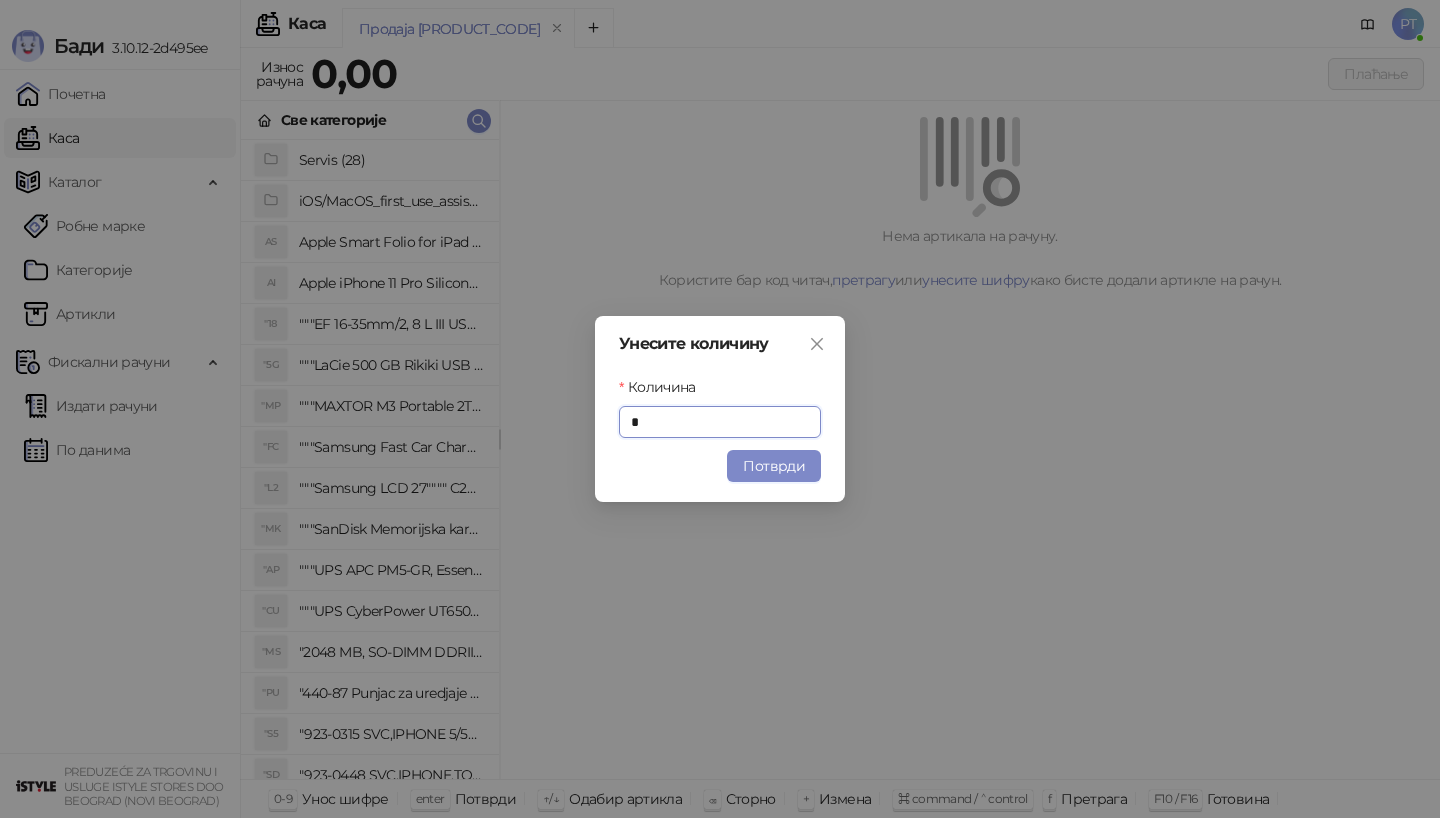 click on "Потврди" at bounding box center (774, 466) 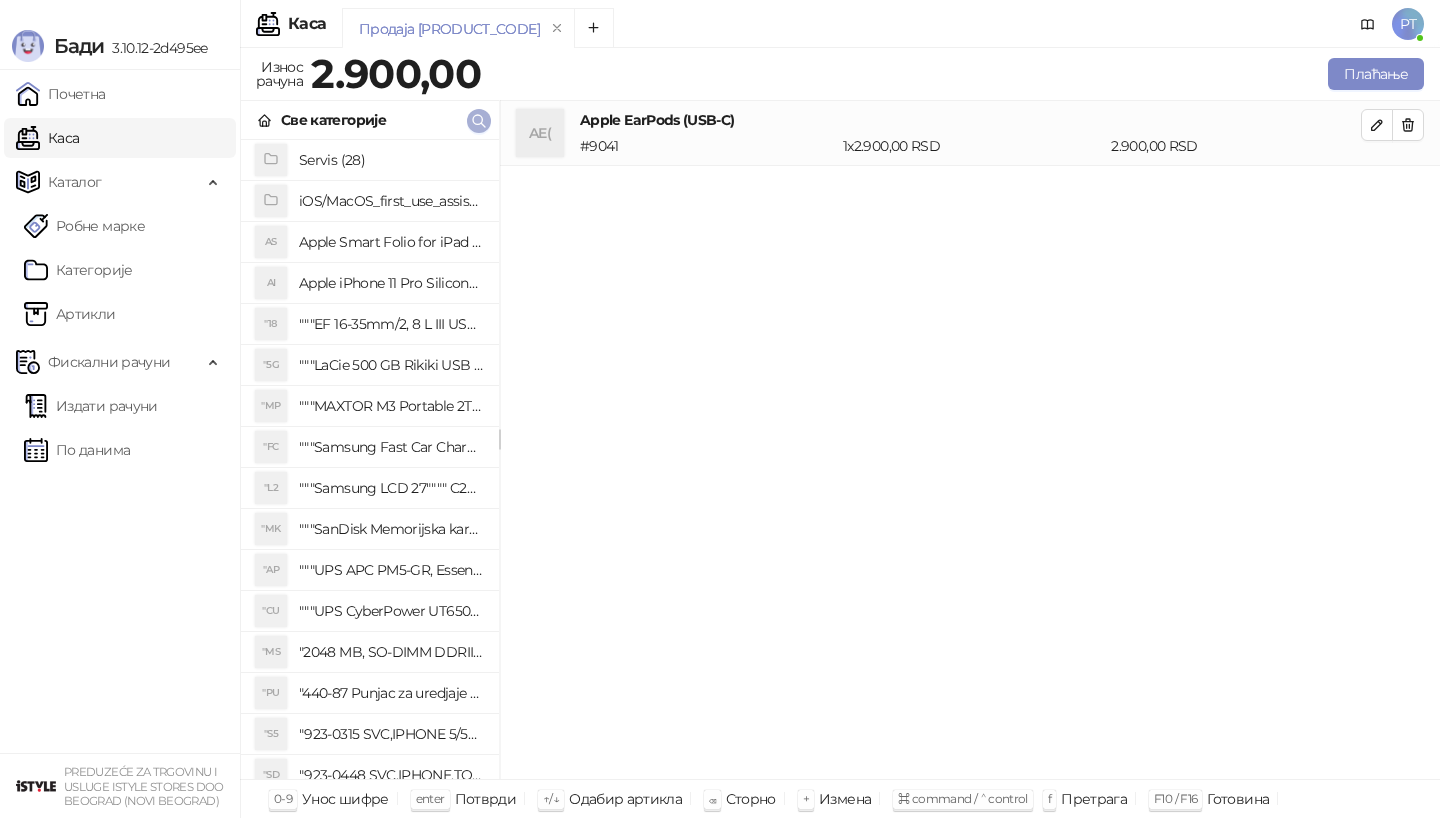 type 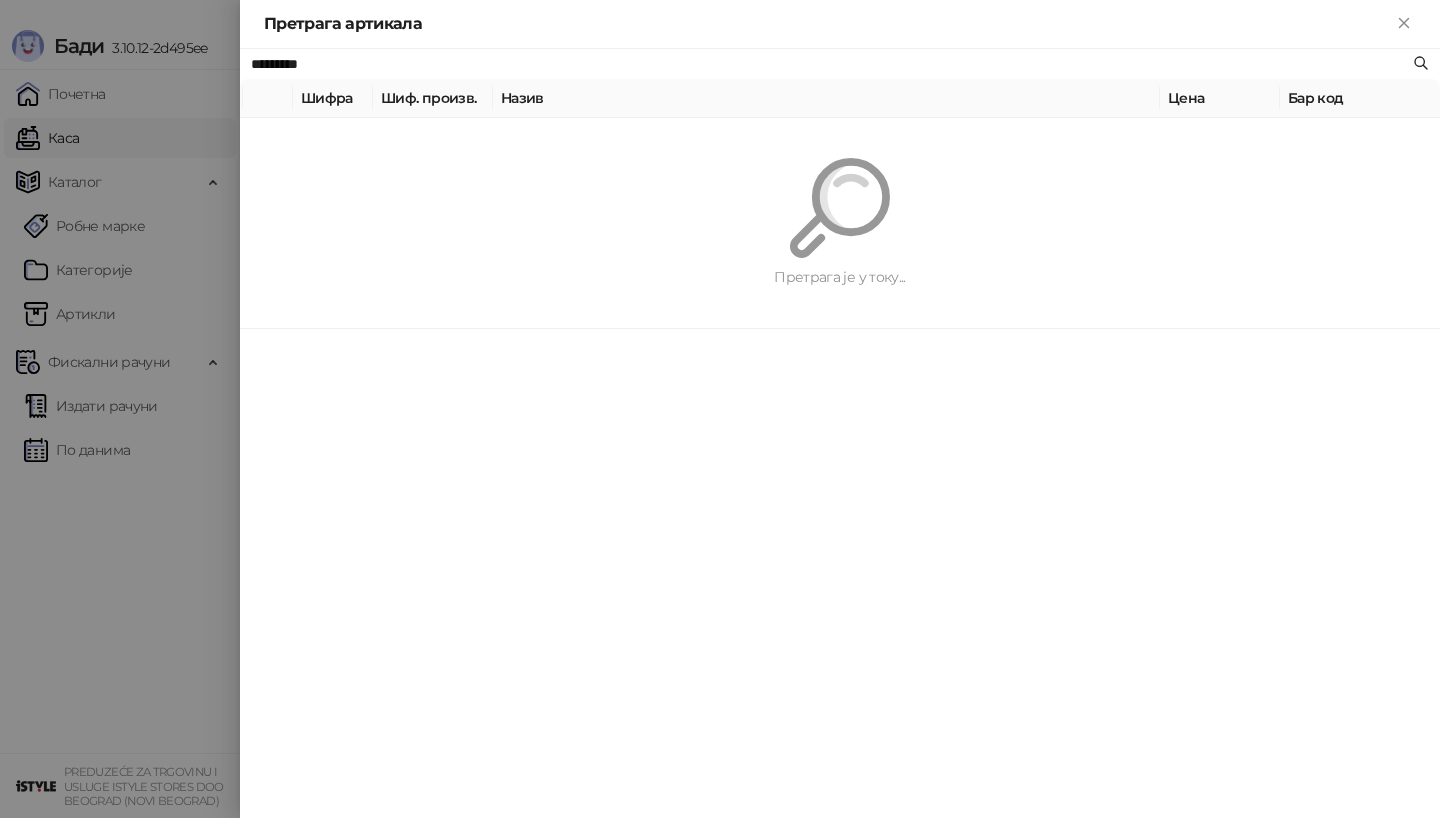 paste on "**********" 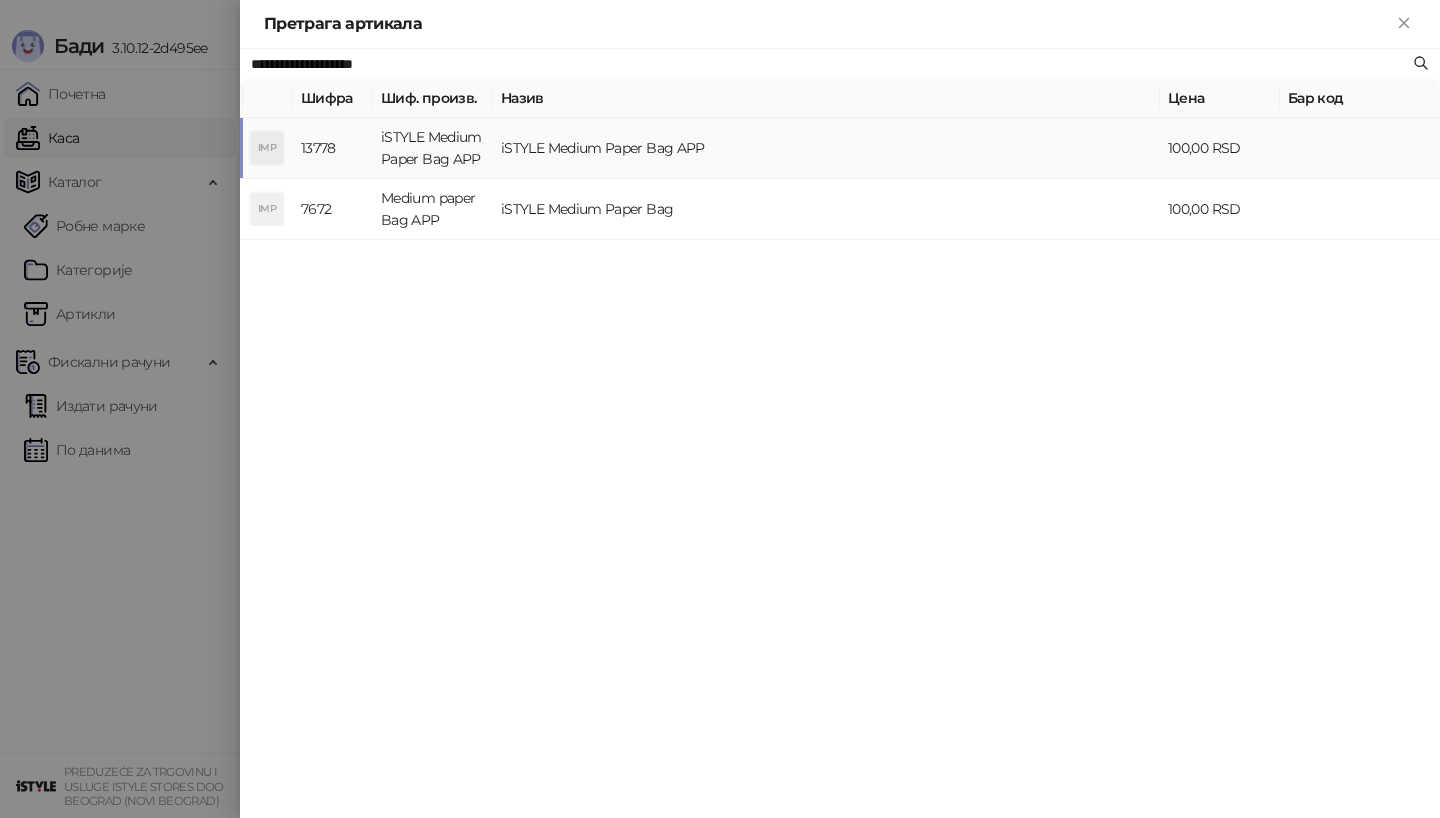 type on "**********" 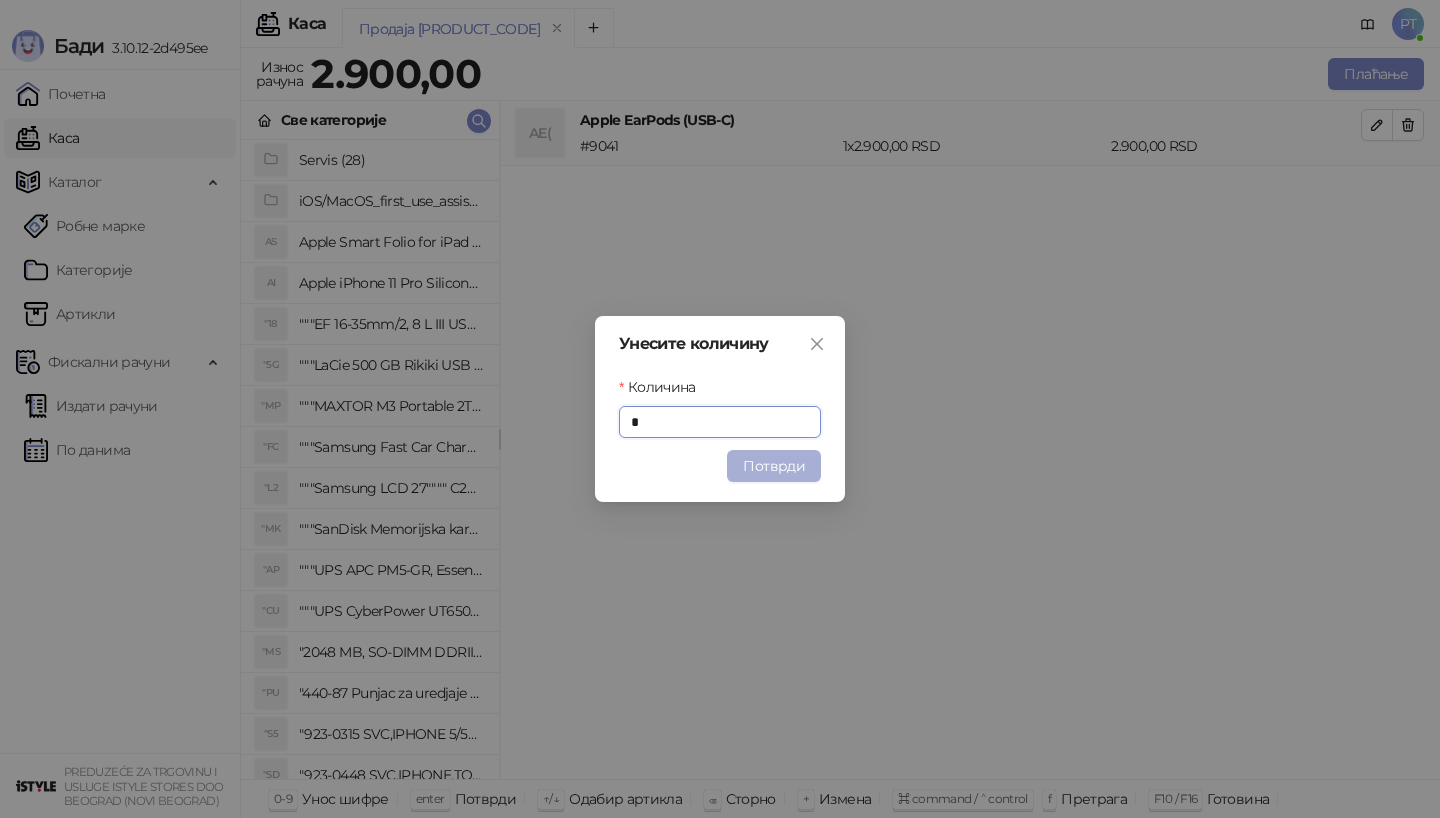 click on "Потврди" at bounding box center [774, 466] 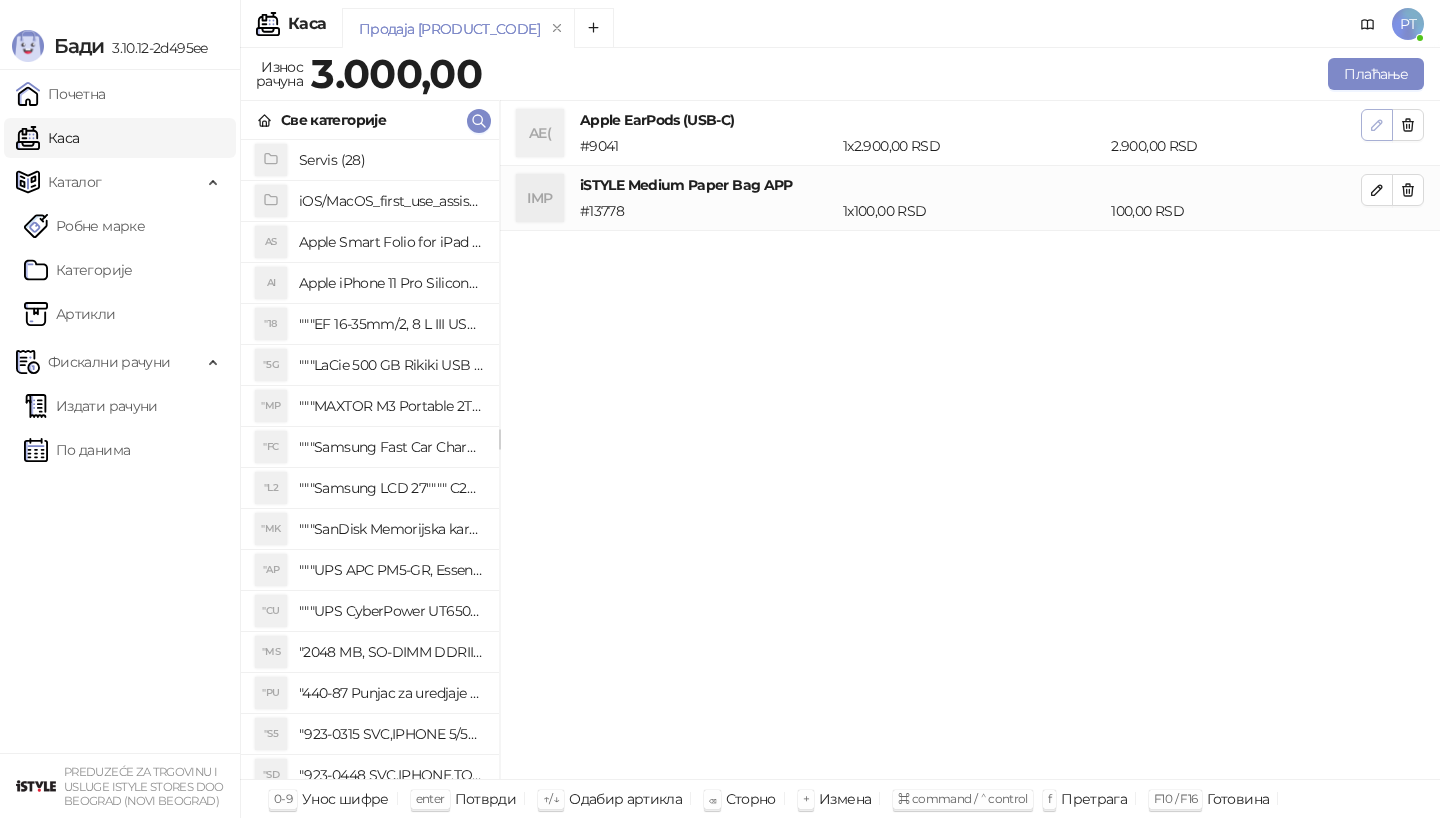 click at bounding box center (1377, 125) 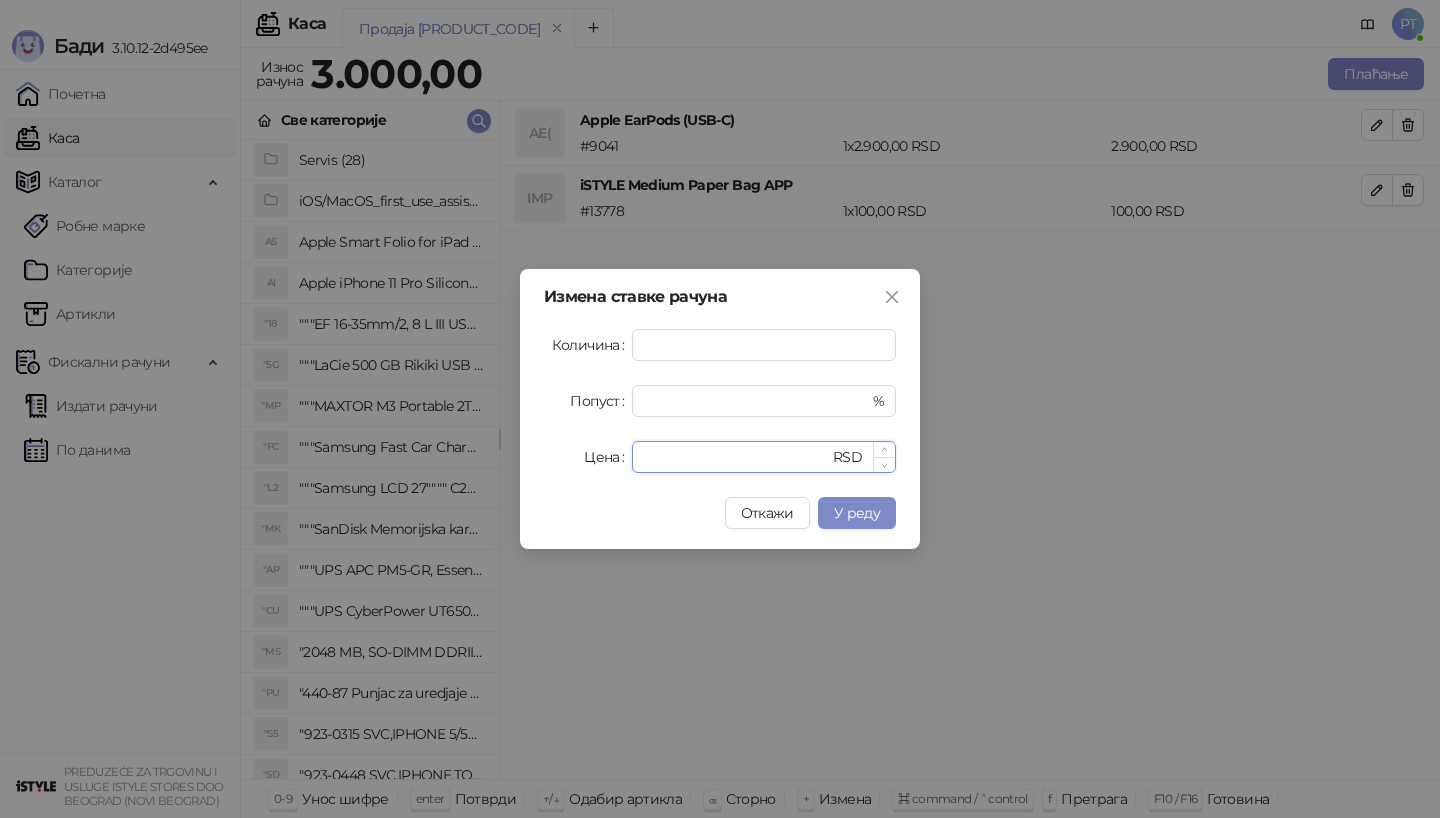 click on "****" at bounding box center [736, 457] 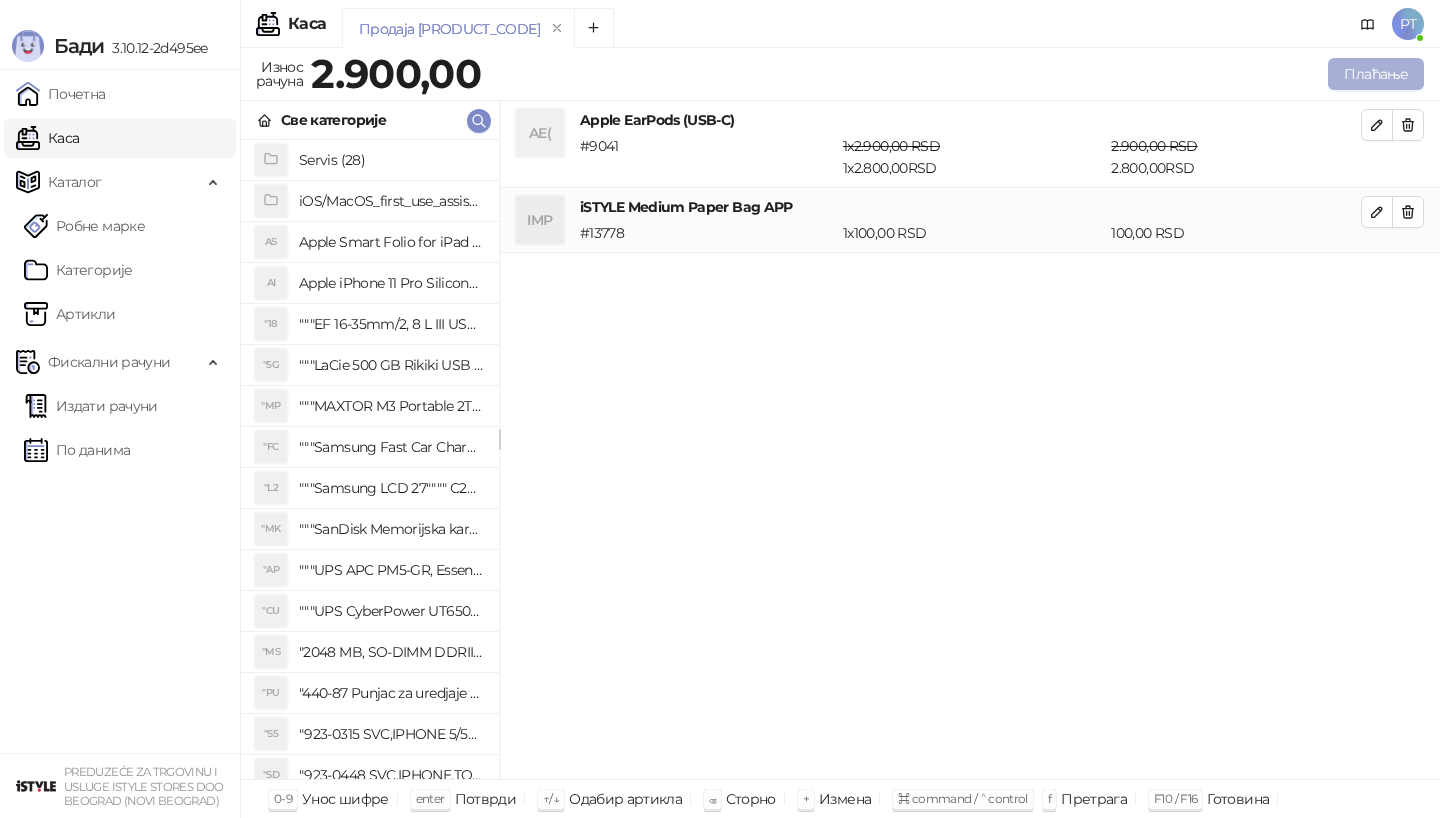 click on "Плаћање" at bounding box center [1376, 74] 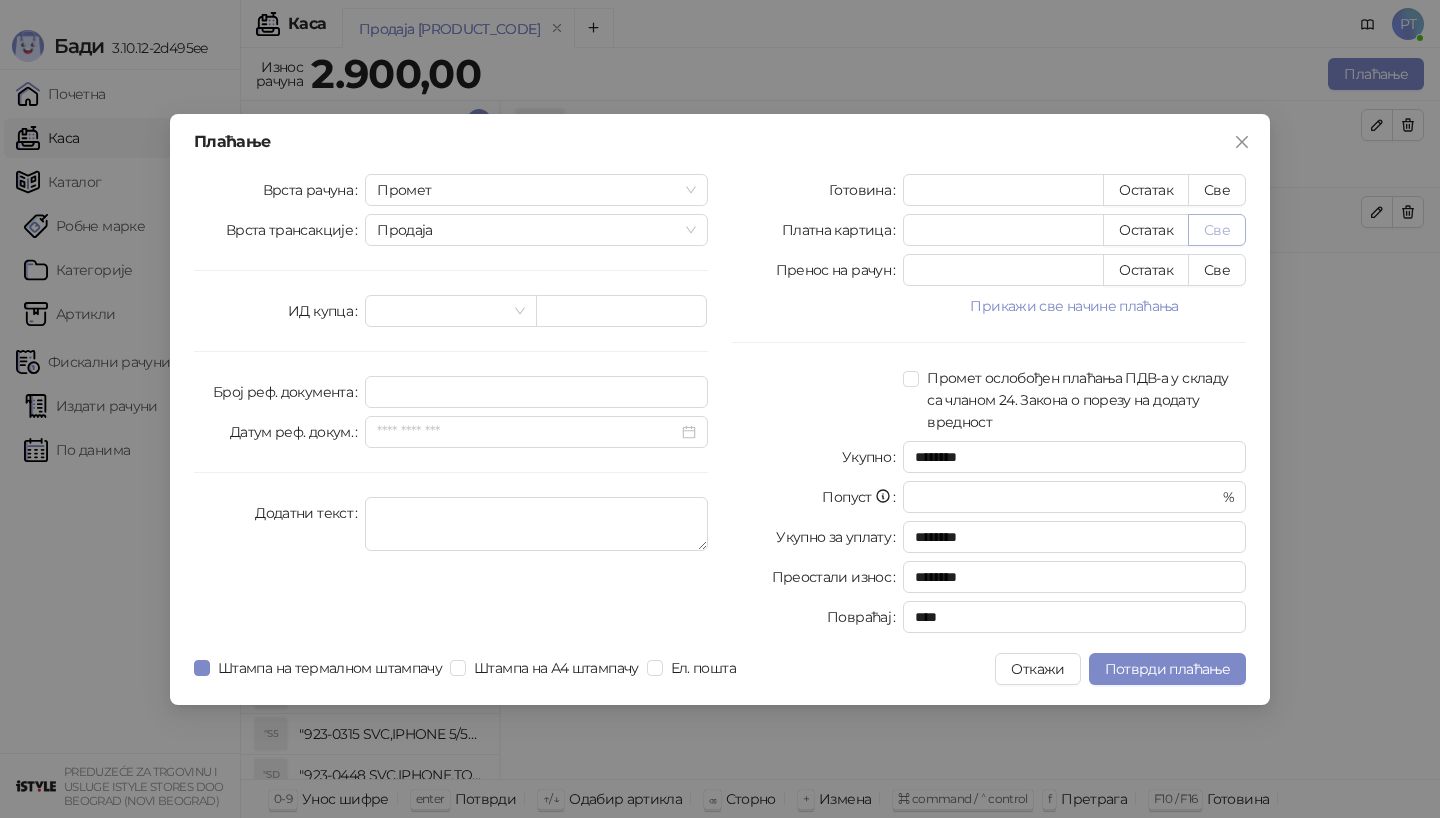 click on "Све" at bounding box center [1217, 230] 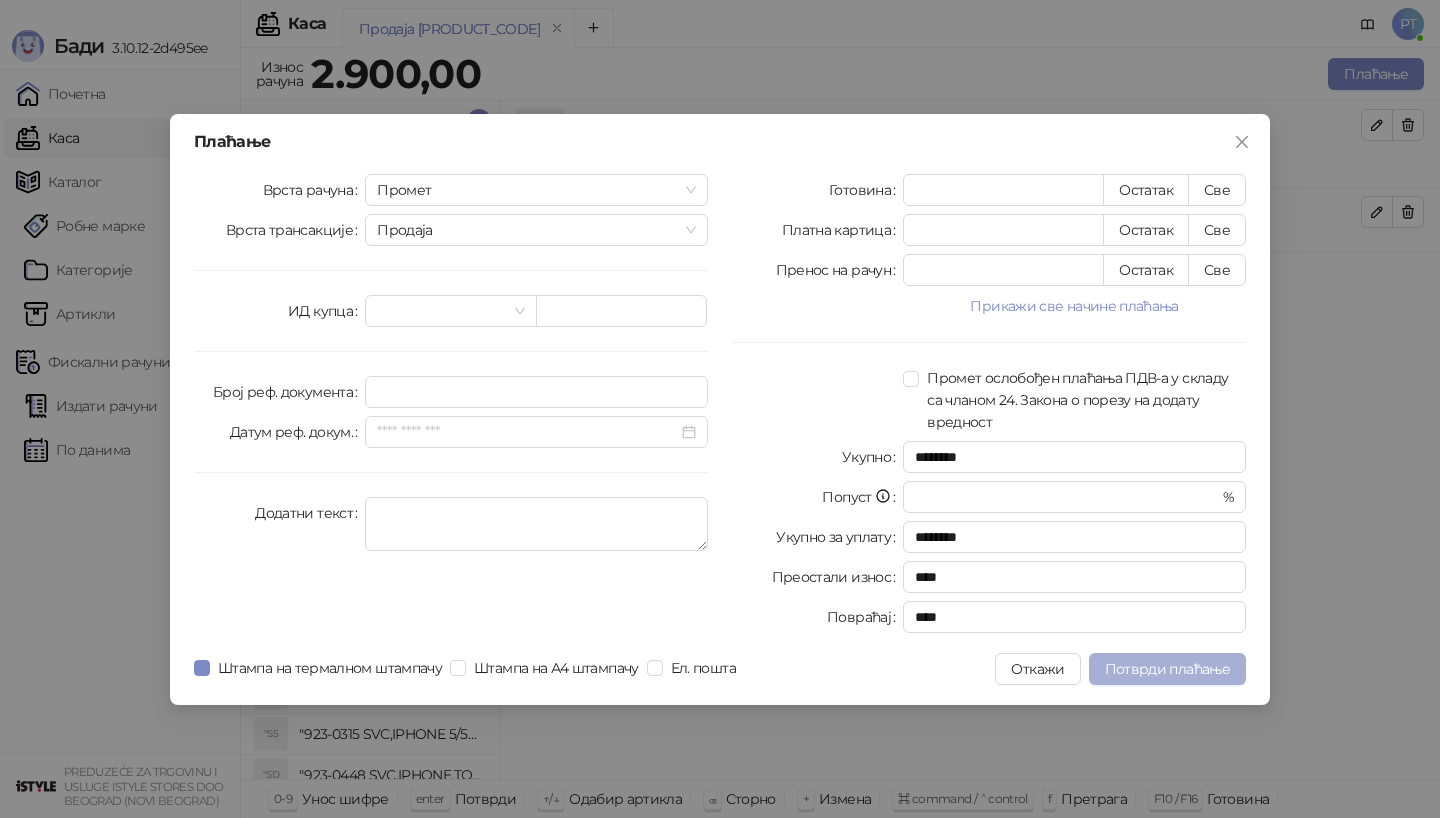 click on "Потврди плаћање" at bounding box center (1167, 669) 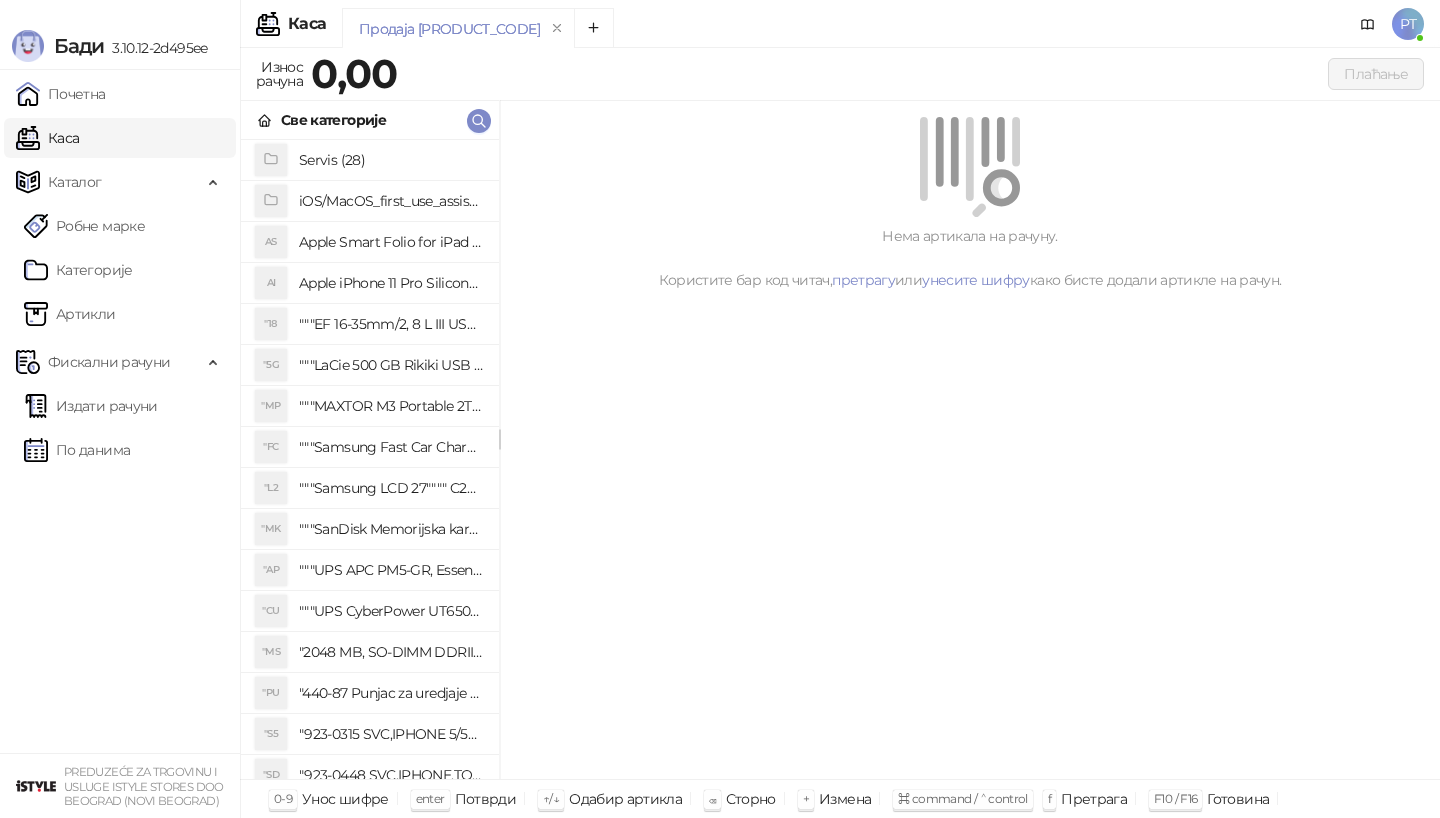 click on "Све категорије" at bounding box center (370, 120) 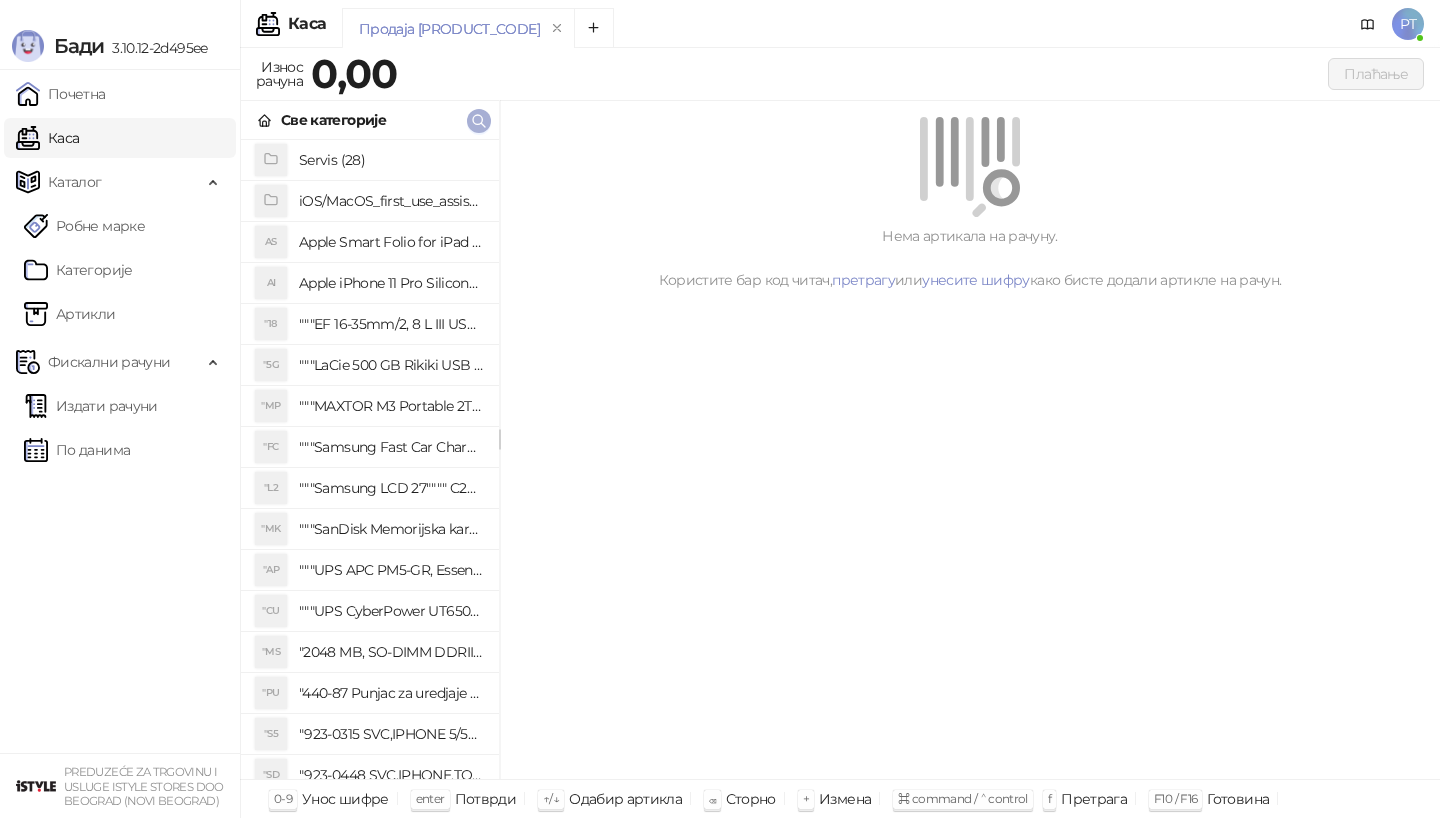 type 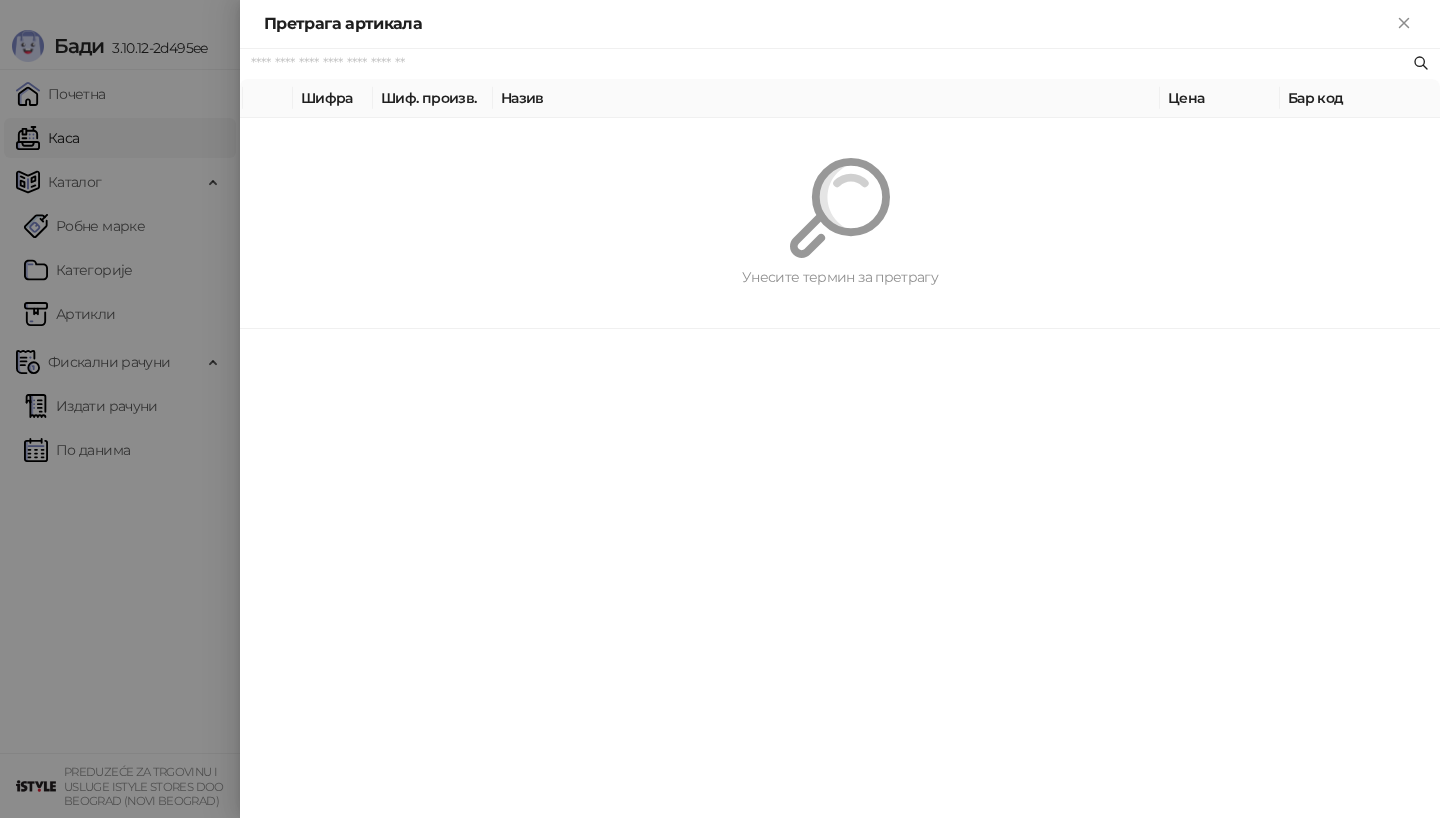 paste on "*********" 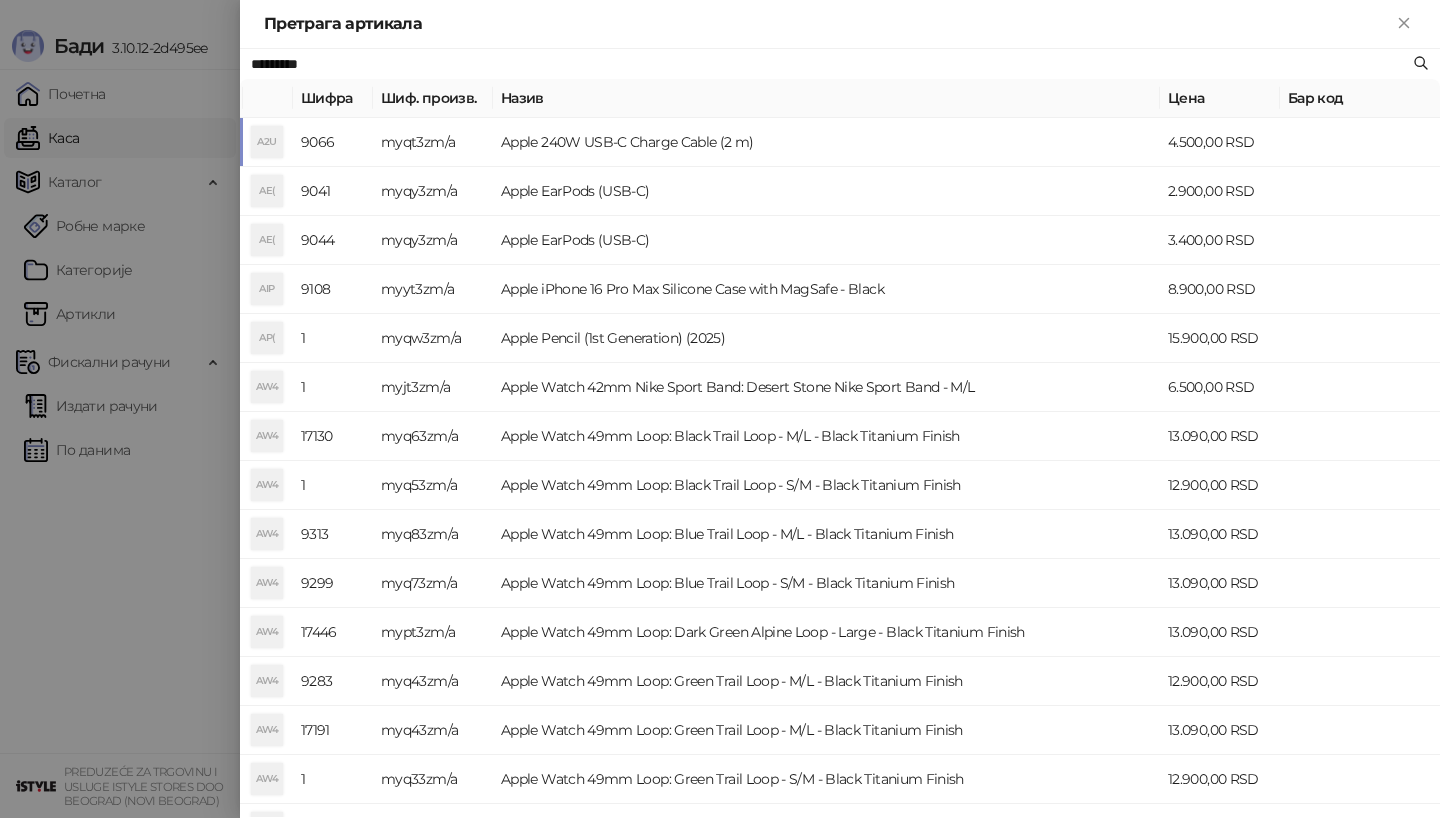 click on "Apple 240W USB-C Charge Cable (2 m)" at bounding box center (826, 142) 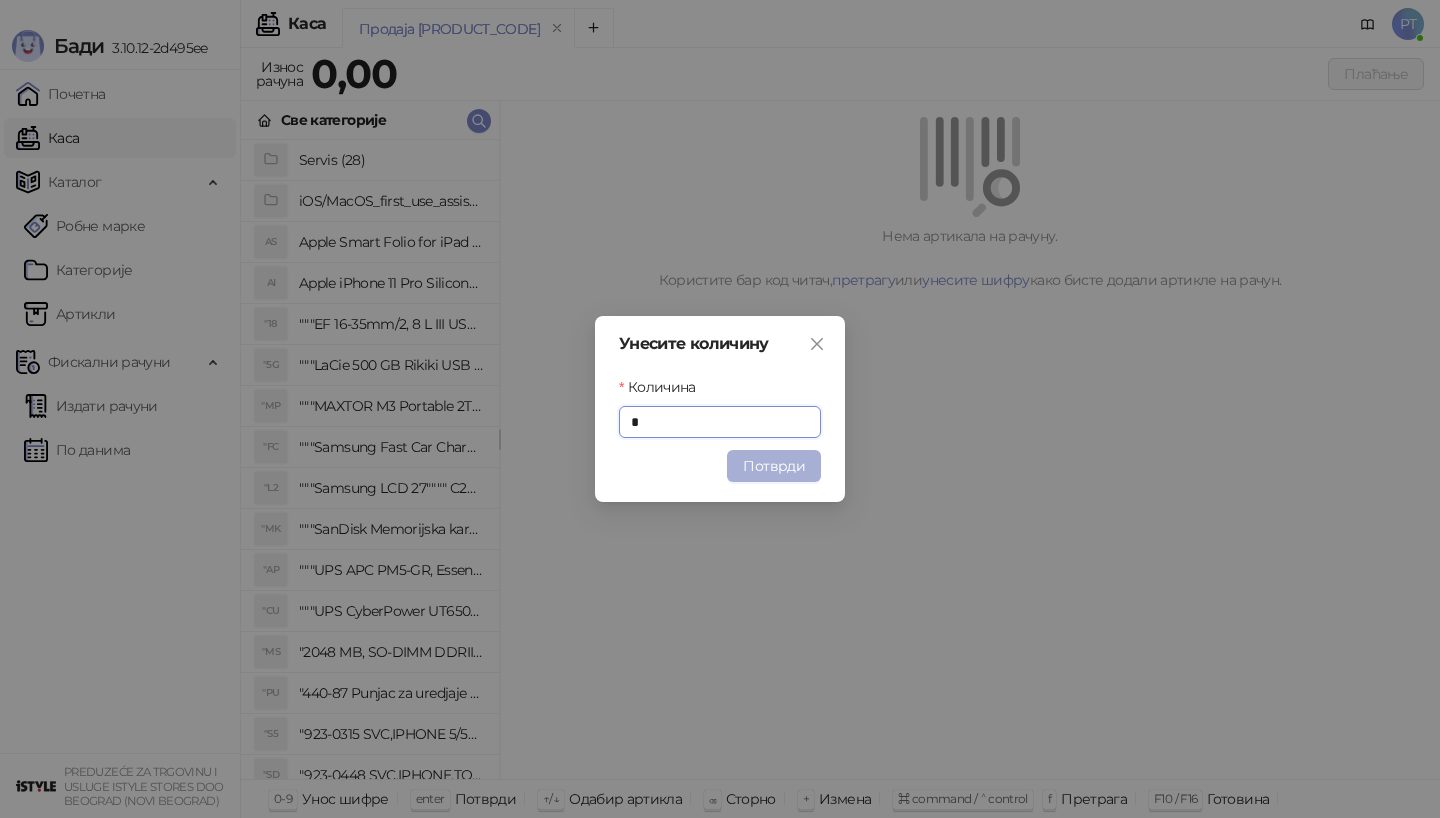 click on "Потврди" at bounding box center [774, 466] 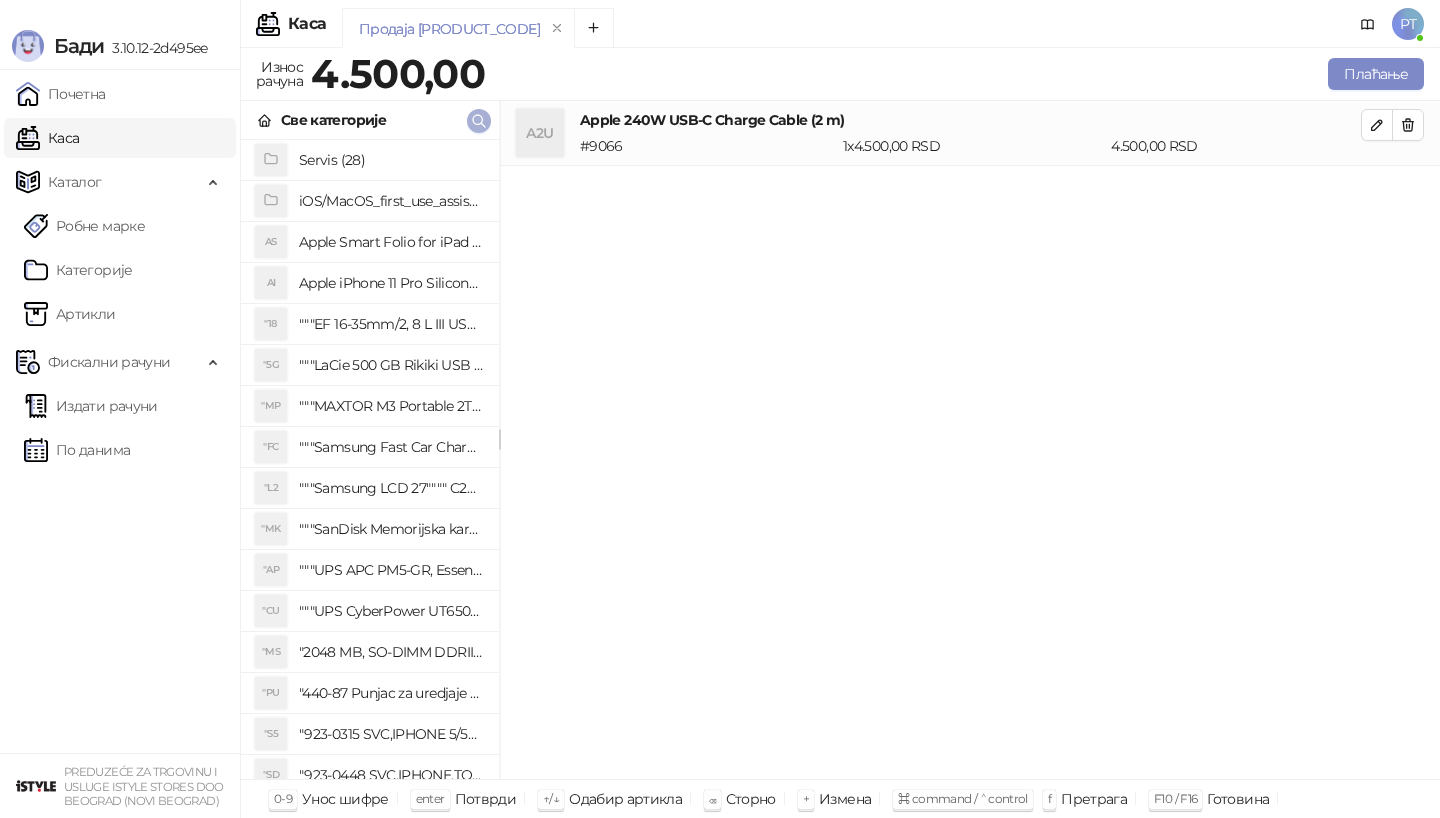 click 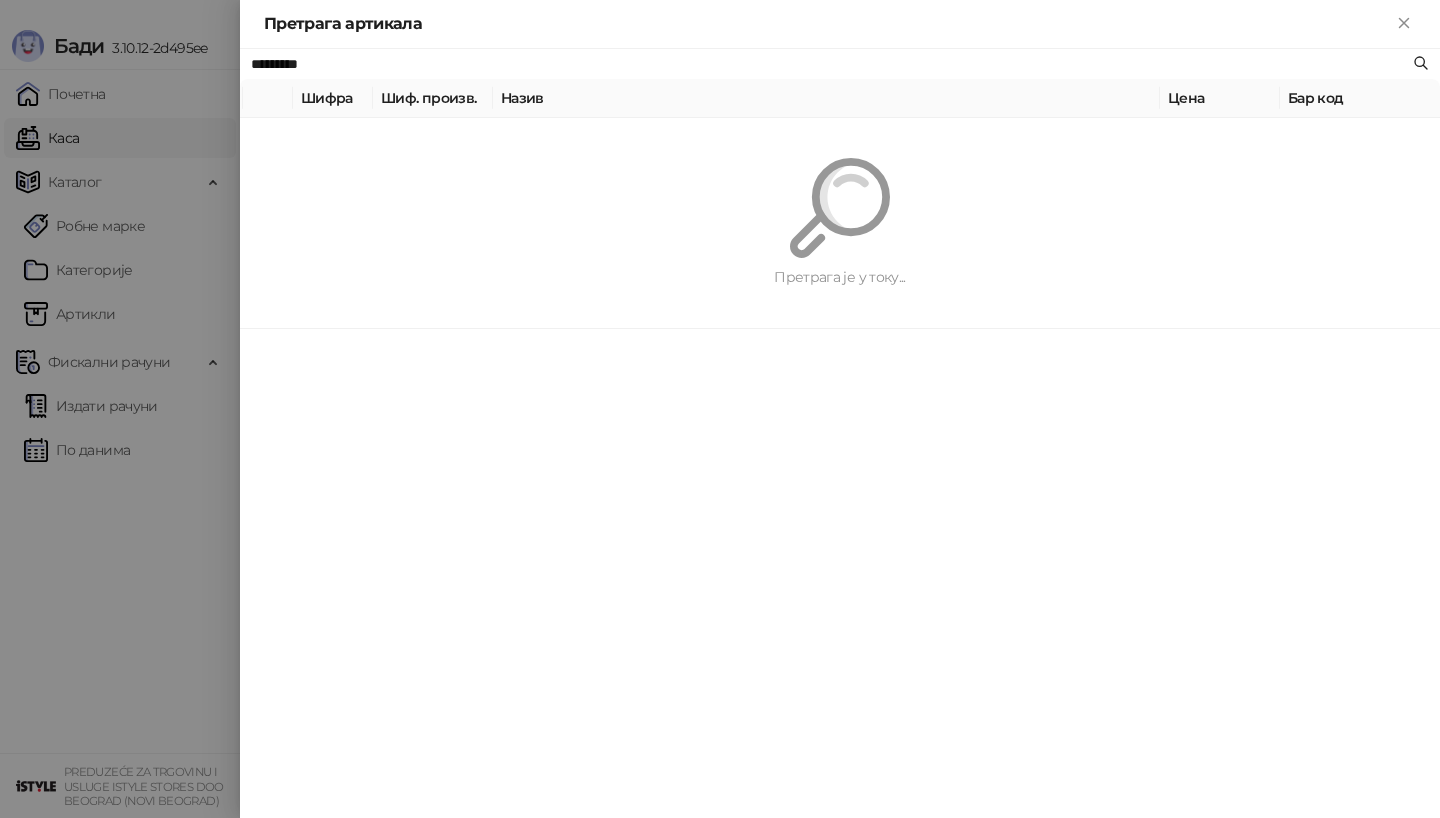paste on "**********" 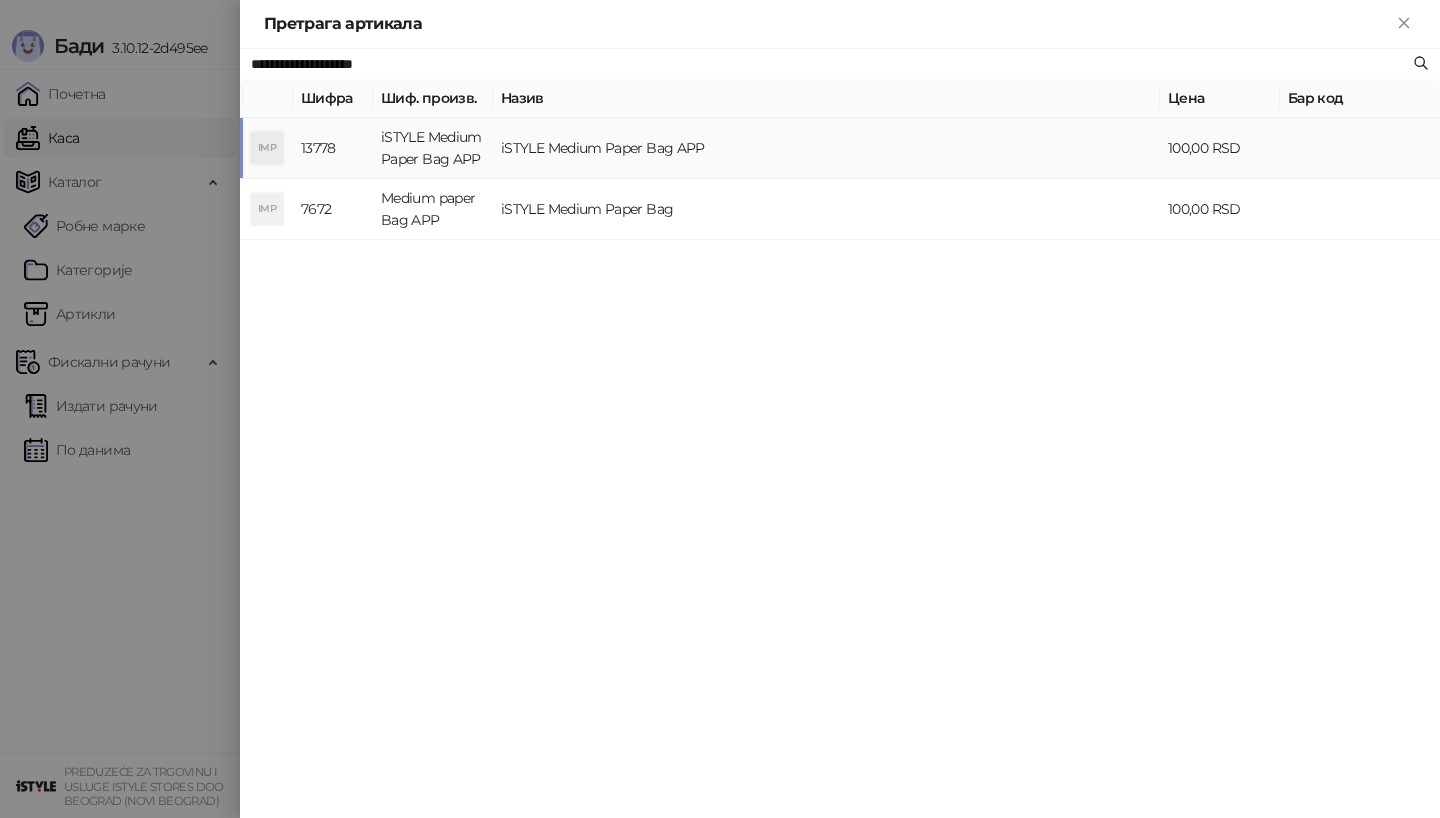 type on "**********" 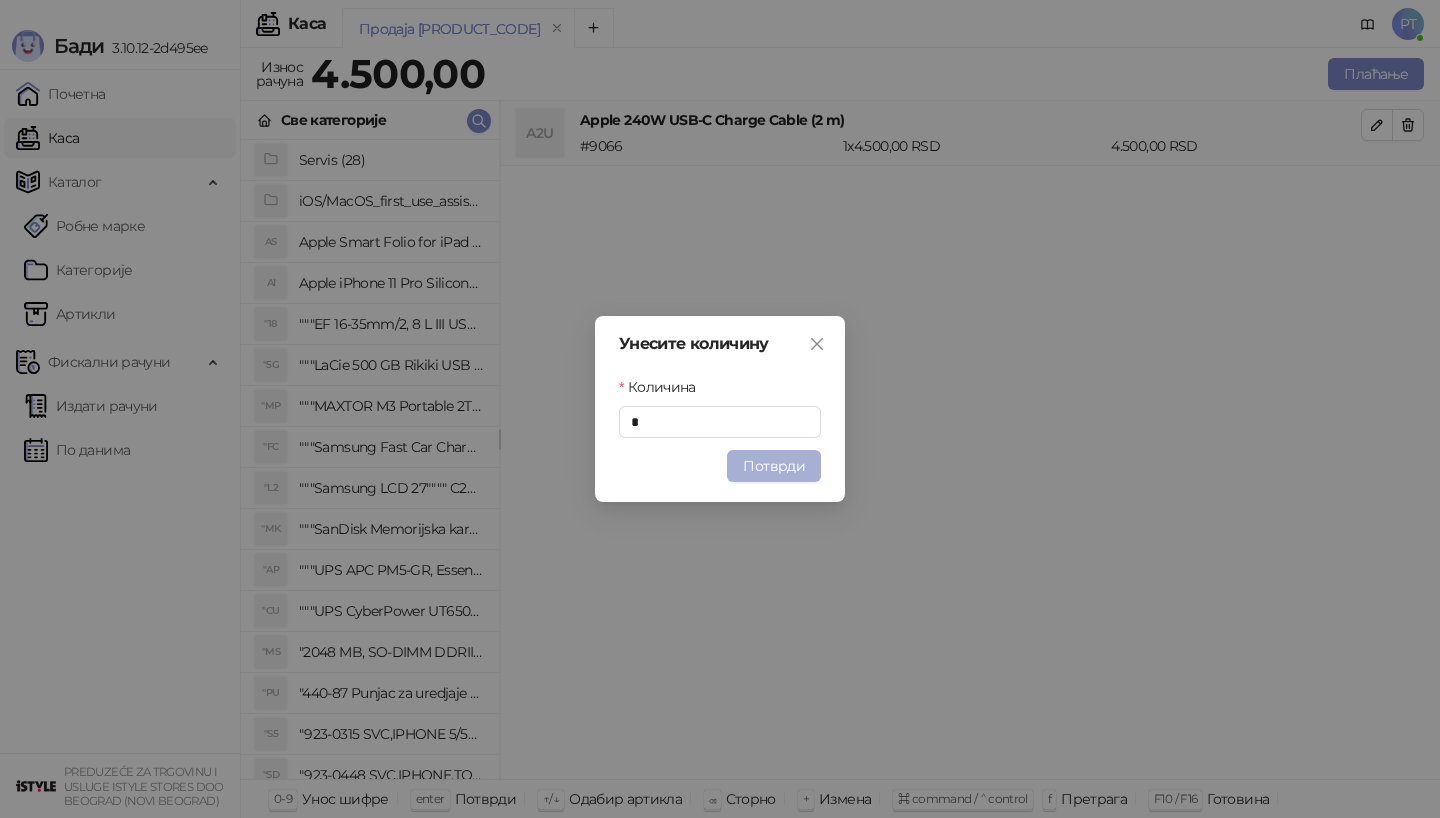 click on "Потврди" at bounding box center (774, 466) 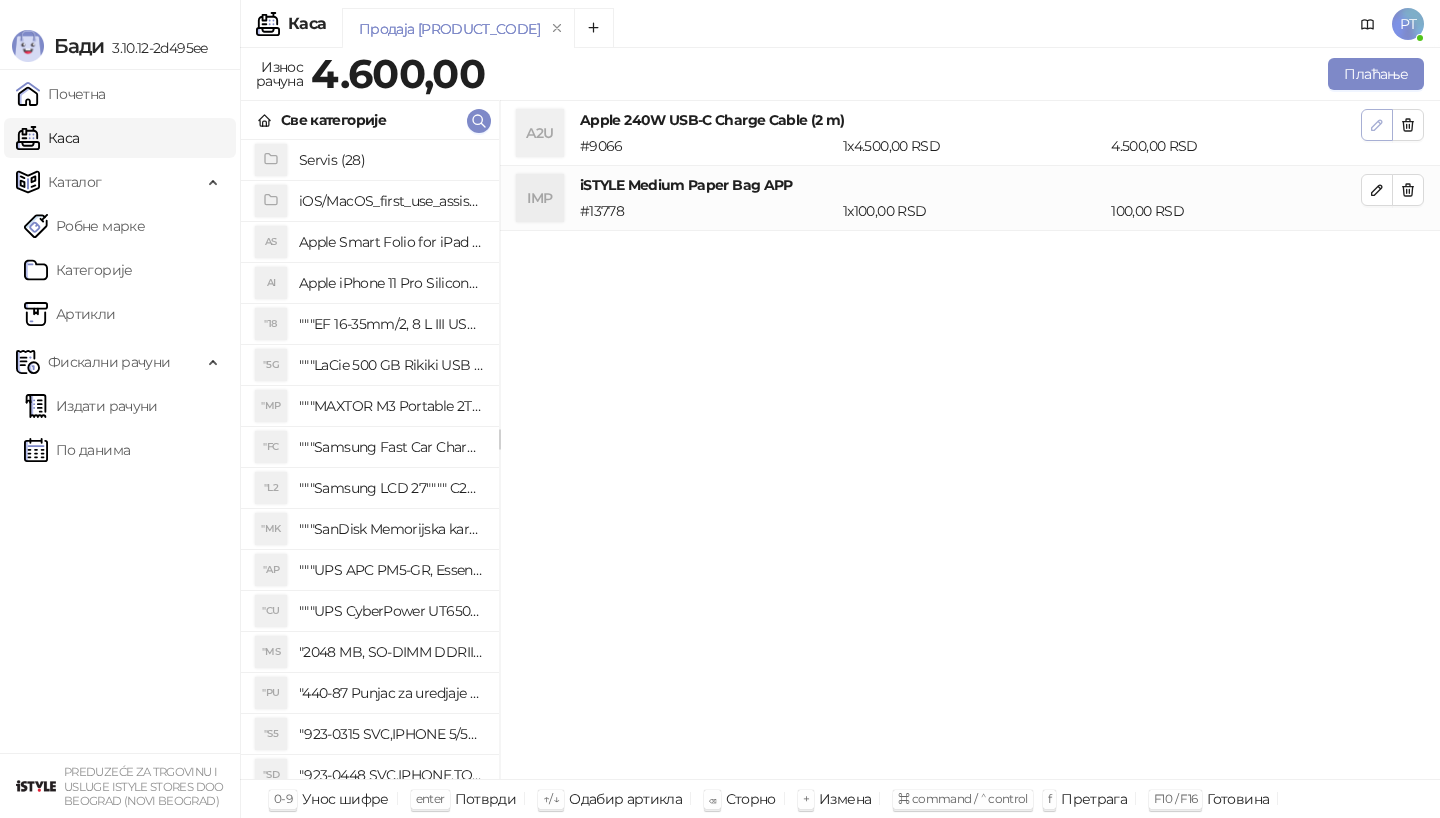 click 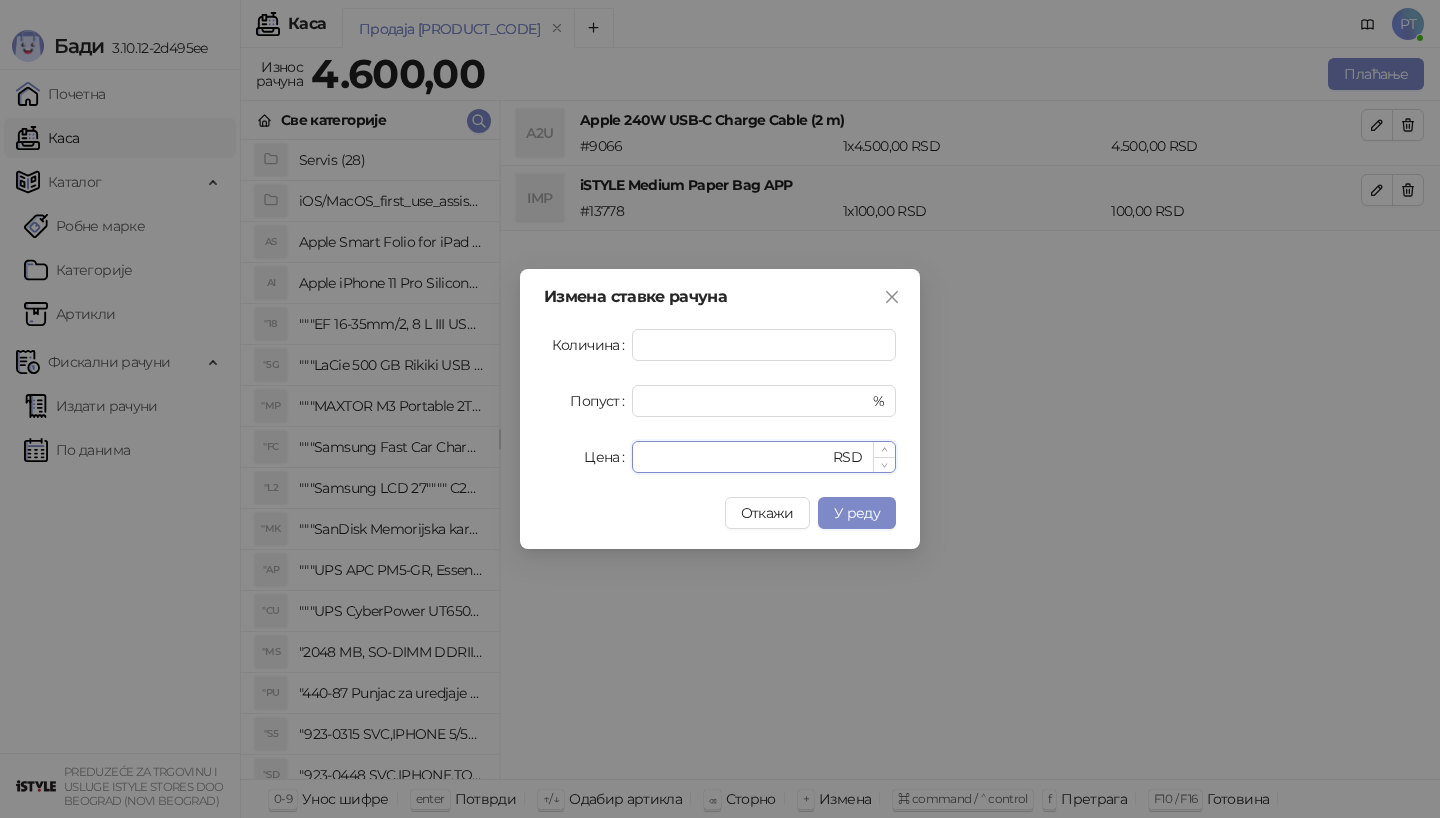 click on "****" at bounding box center (736, 457) 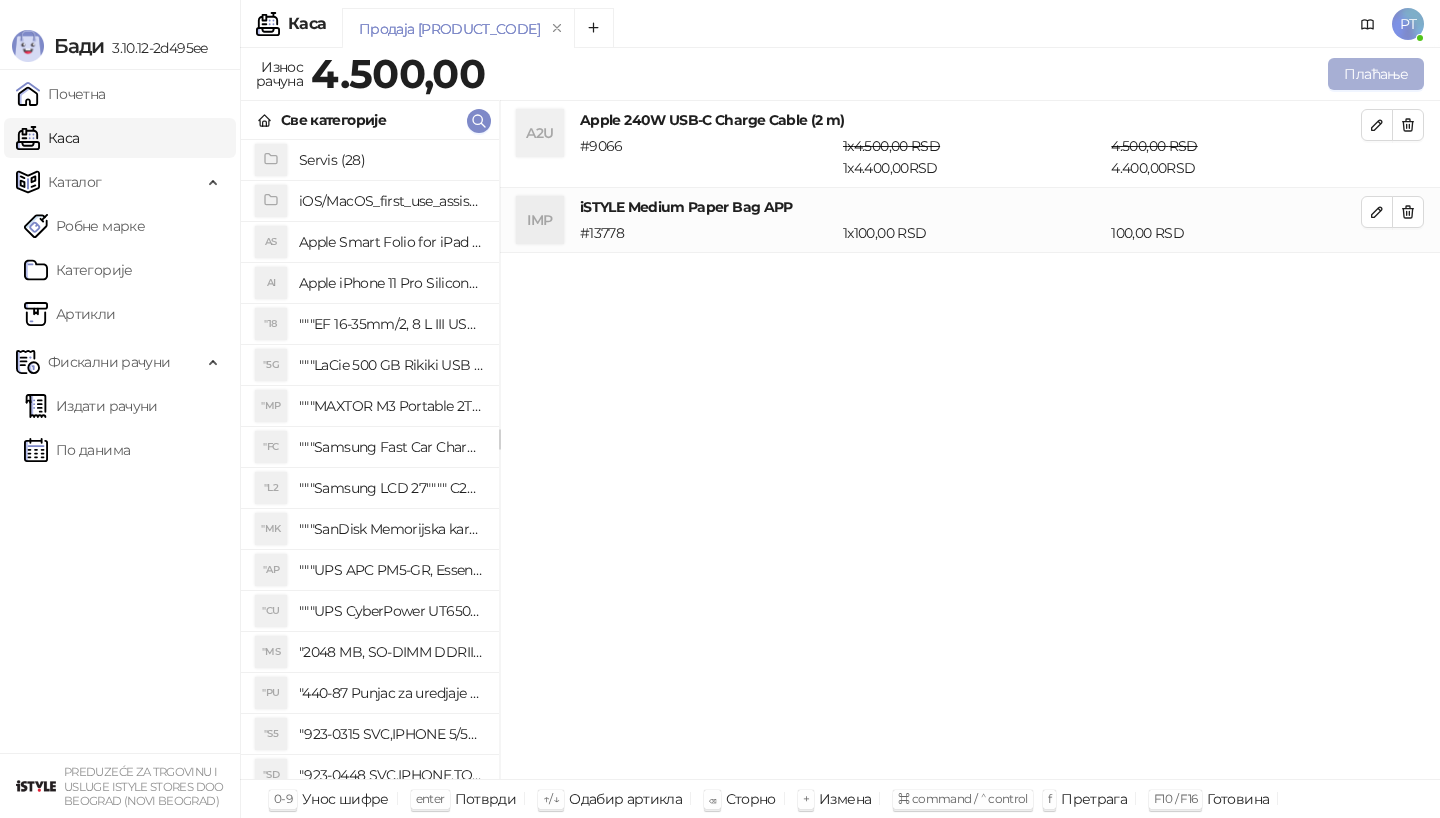 click on "Плаћање" at bounding box center (1376, 74) 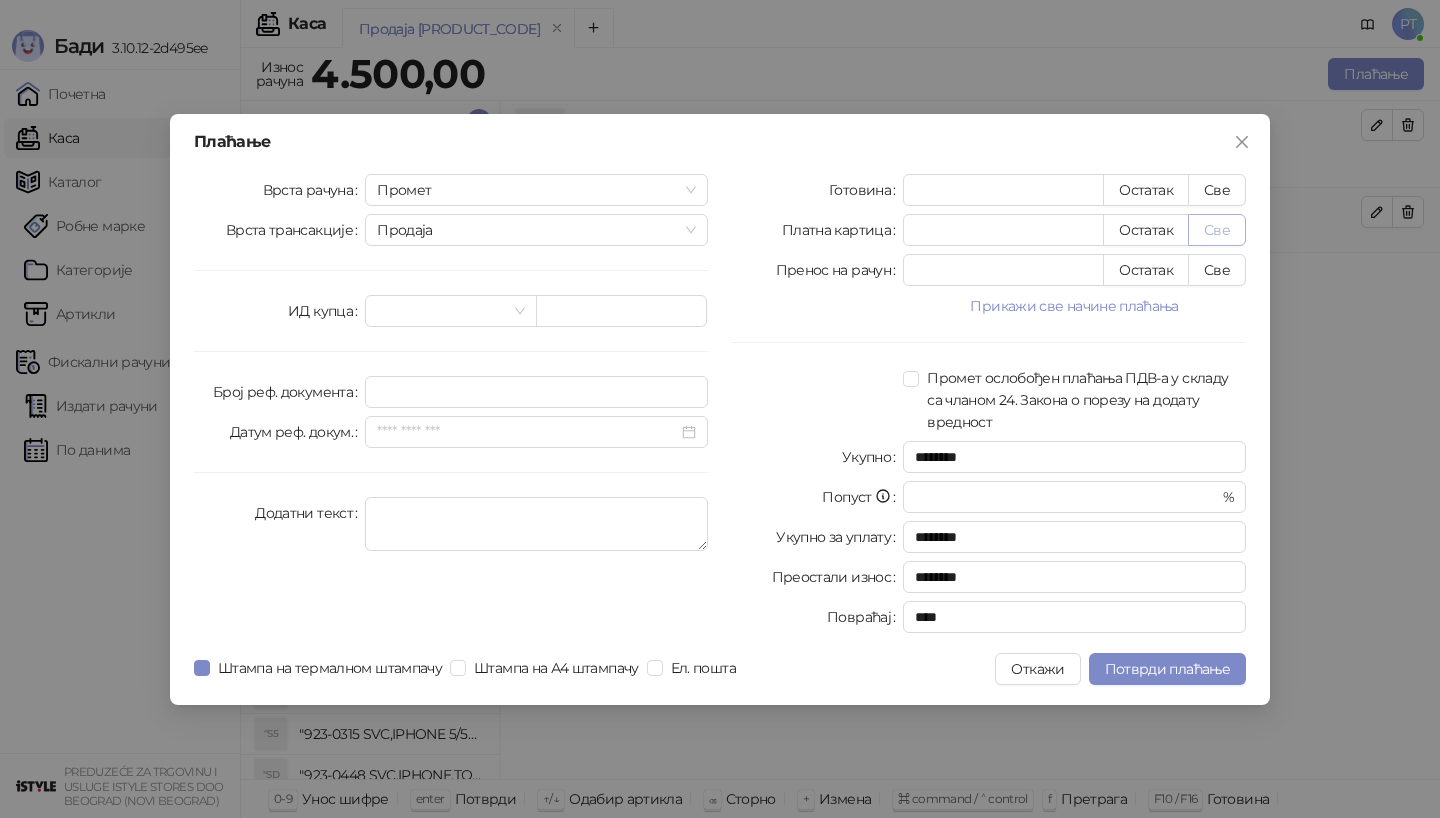 click on "Све" at bounding box center (1217, 230) 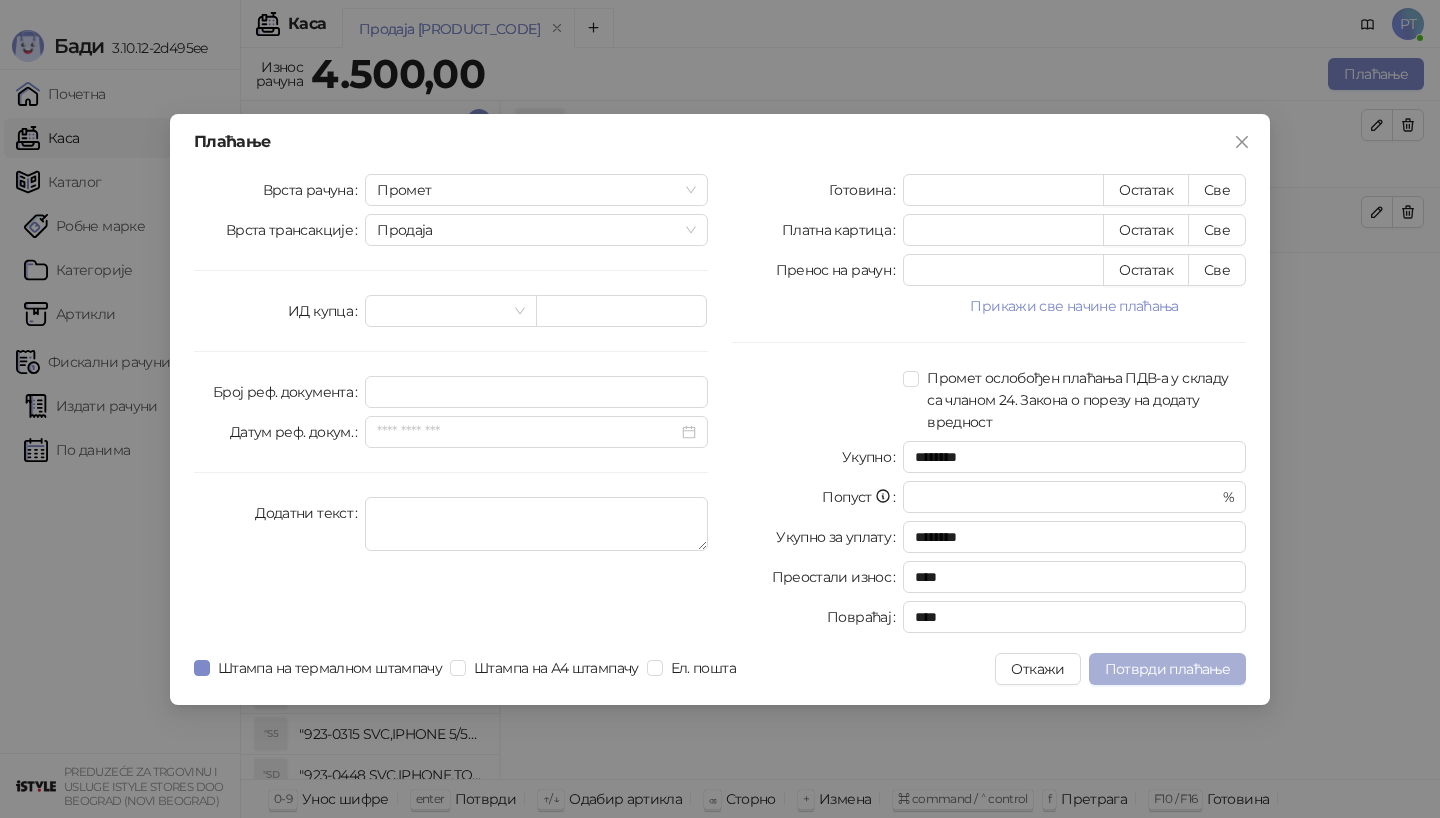 click on "Потврди плаћање" at bounding box center (1167, 669) 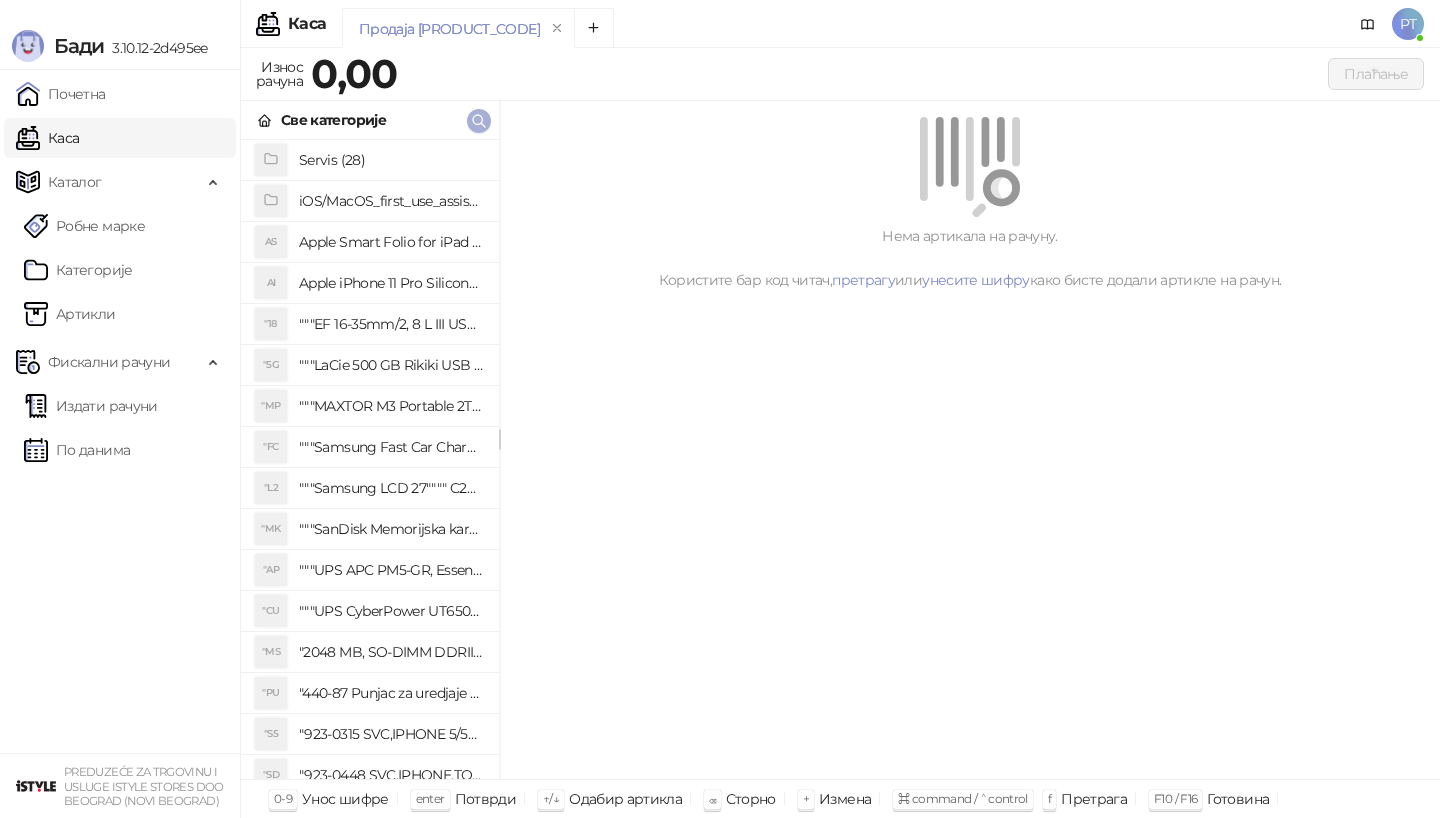 type 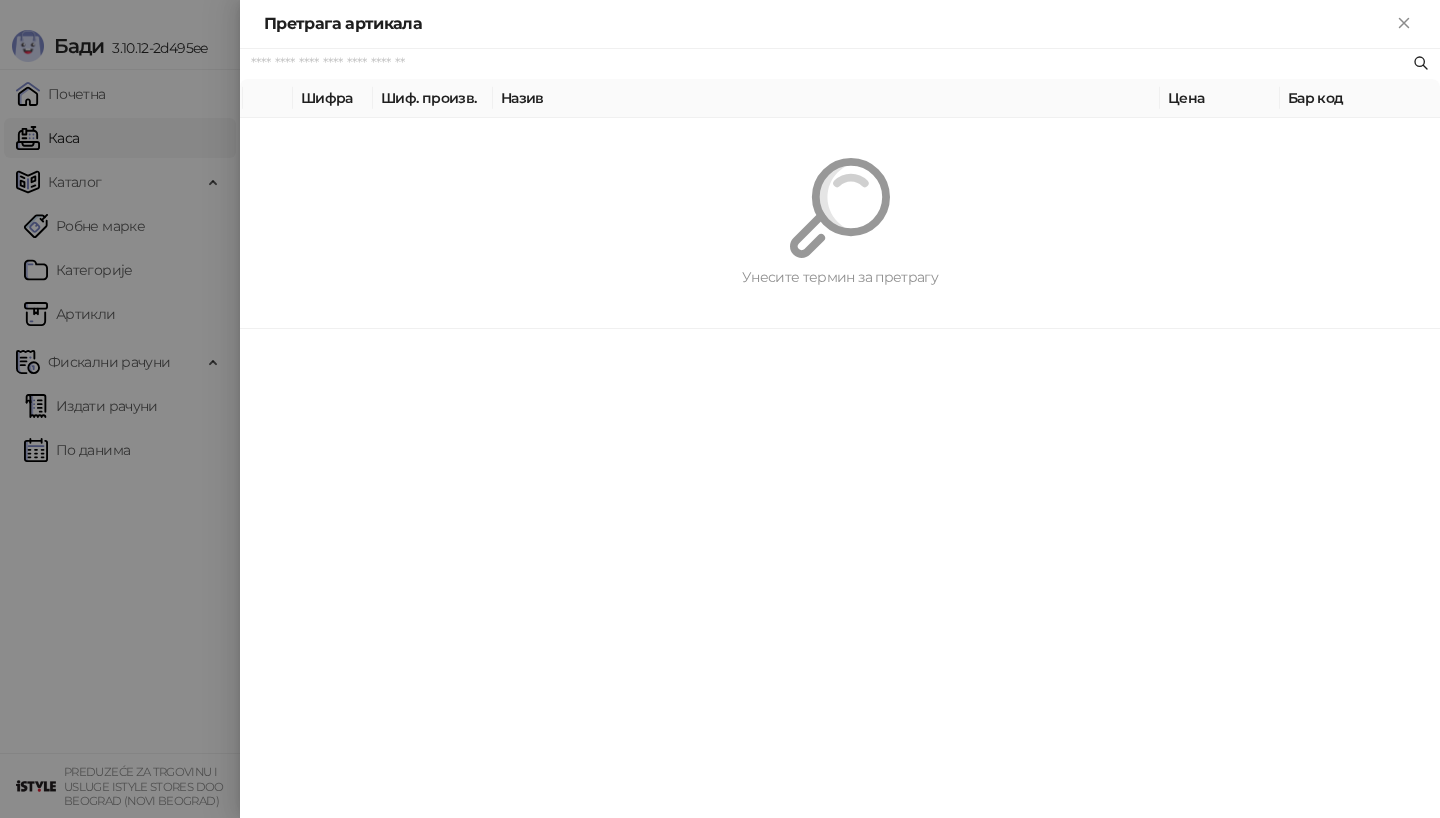 paste on "*********" 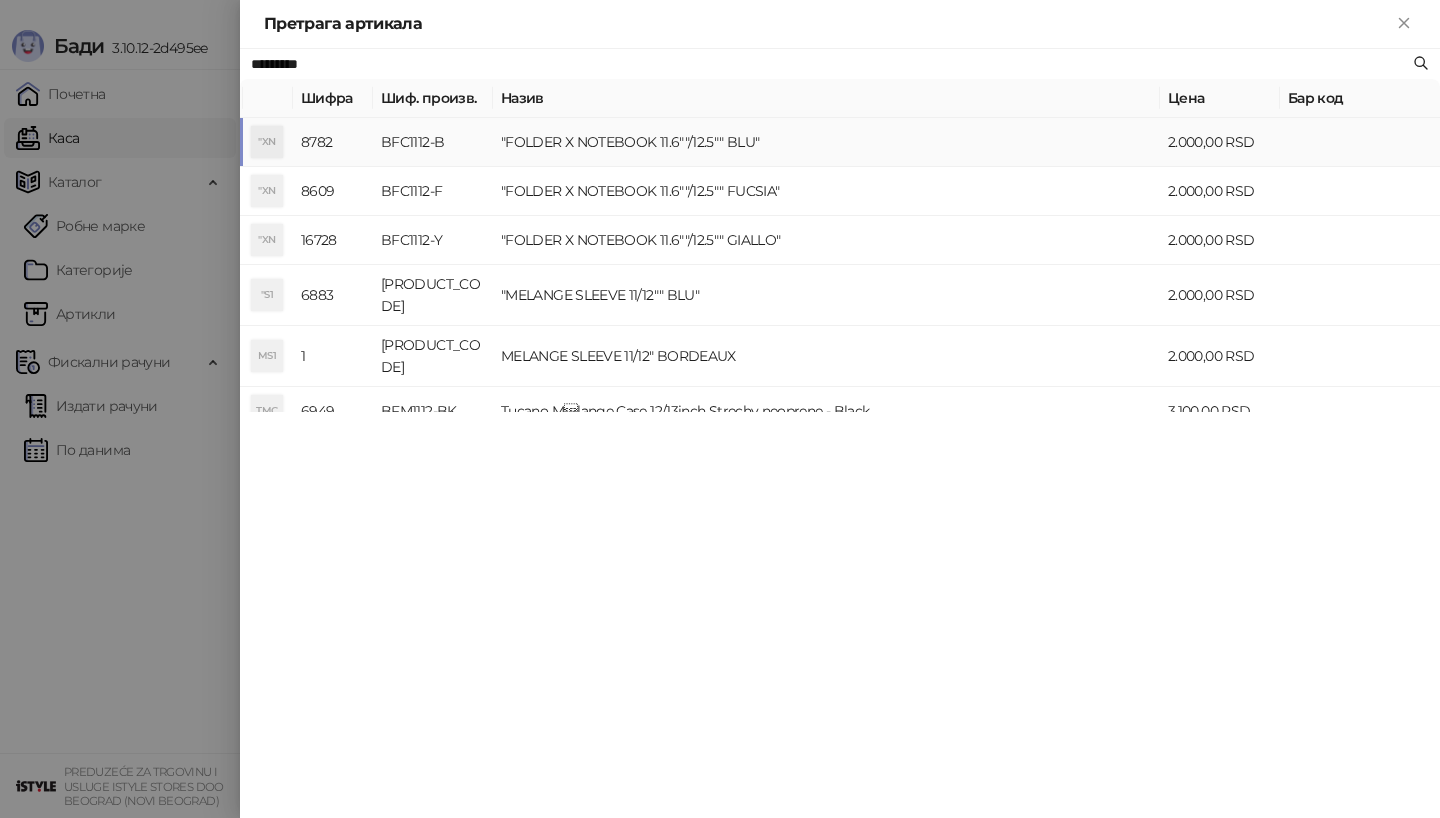 click on "BFC1112-B" at bounding box center (433, 142) 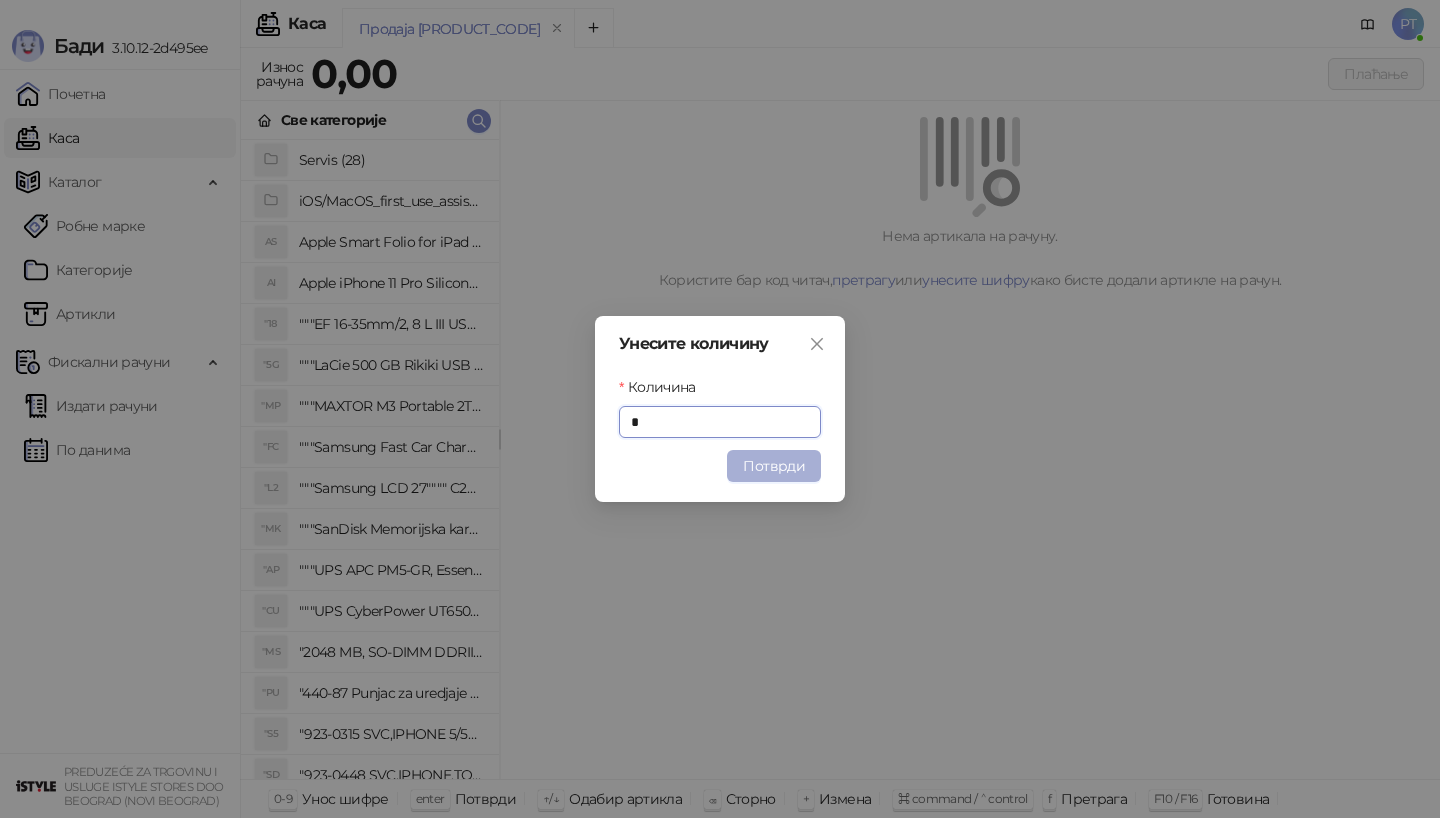 click on "Потврди" at bounding box center (774, 466) 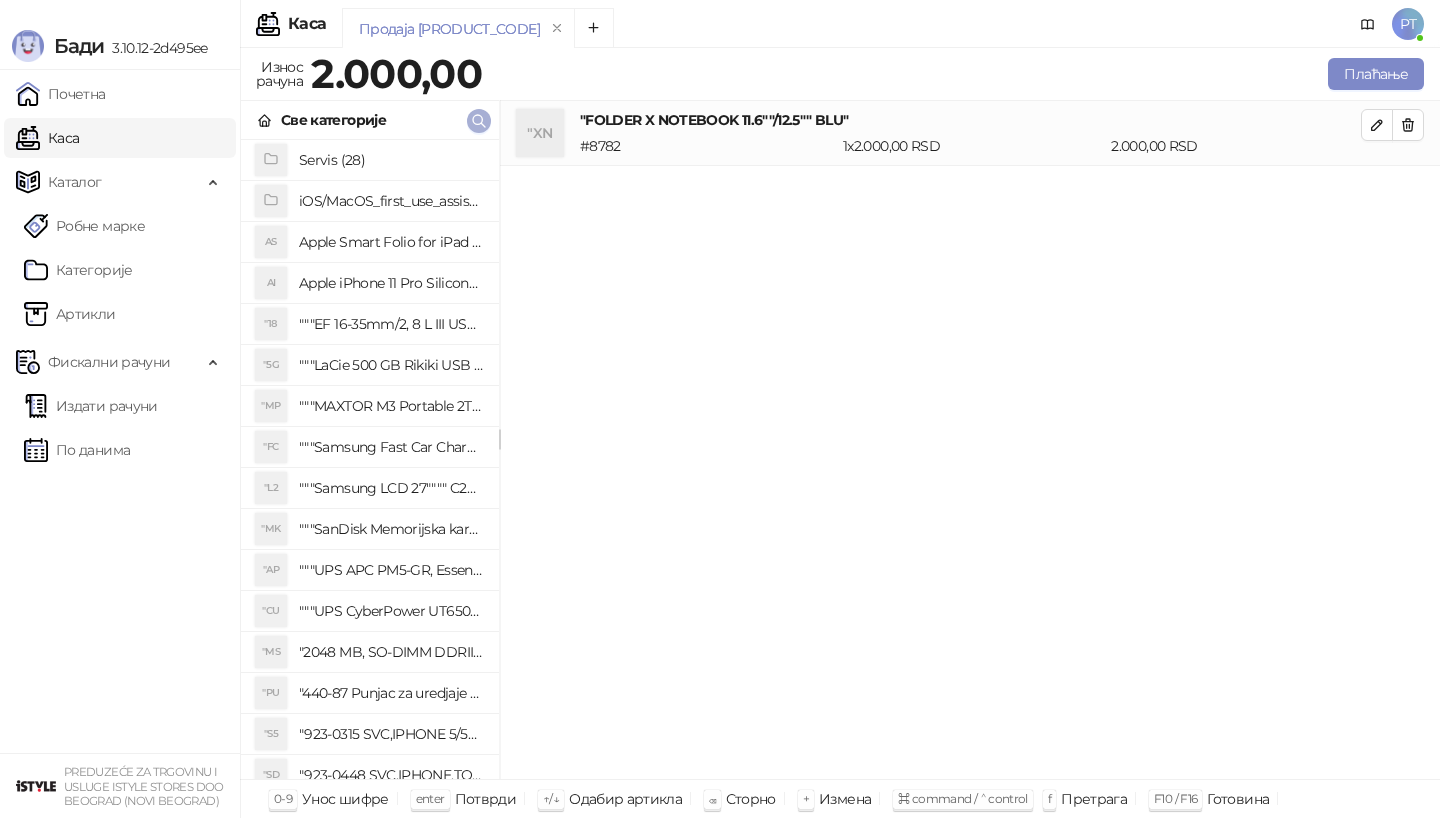 click 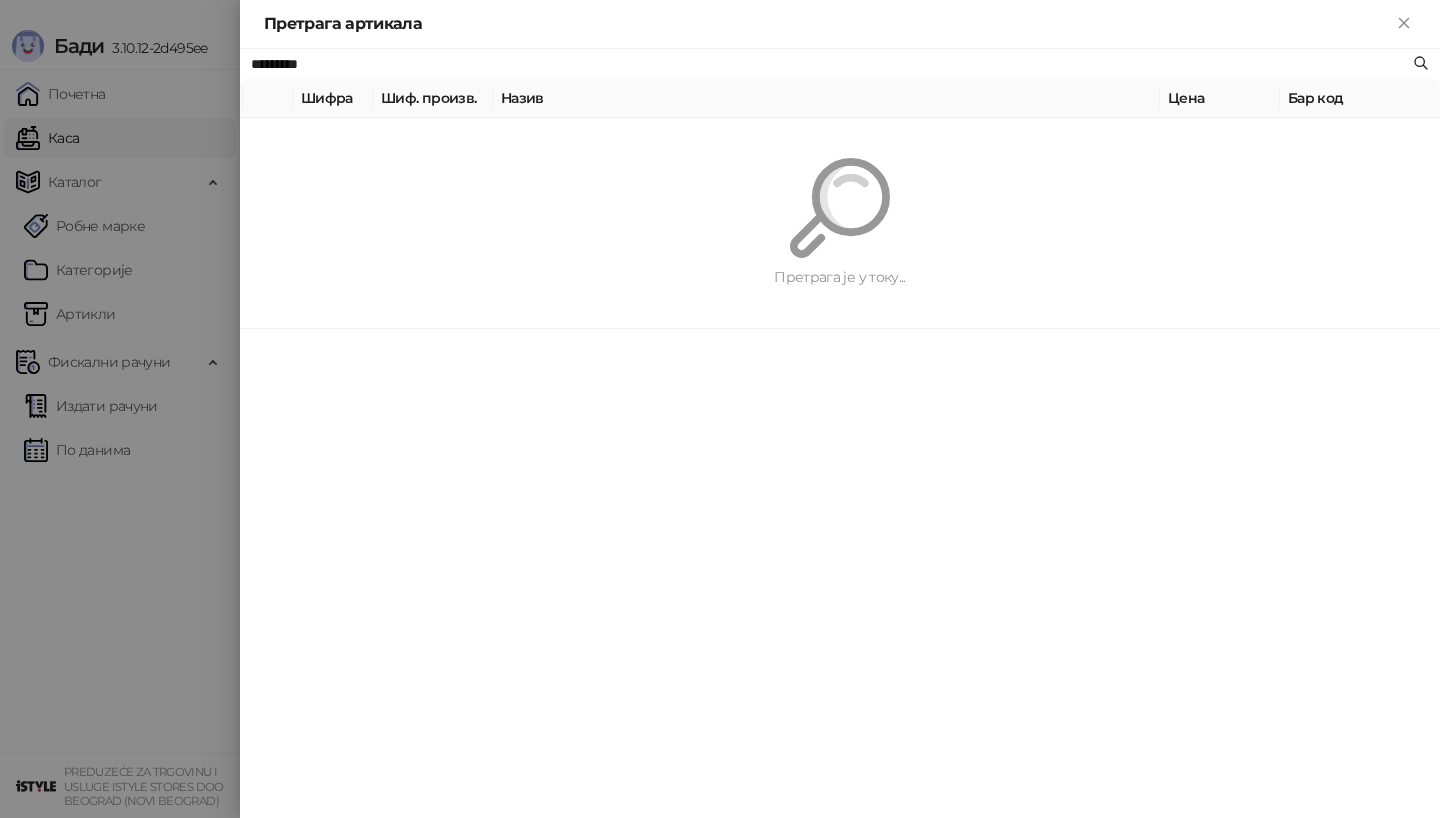 paste 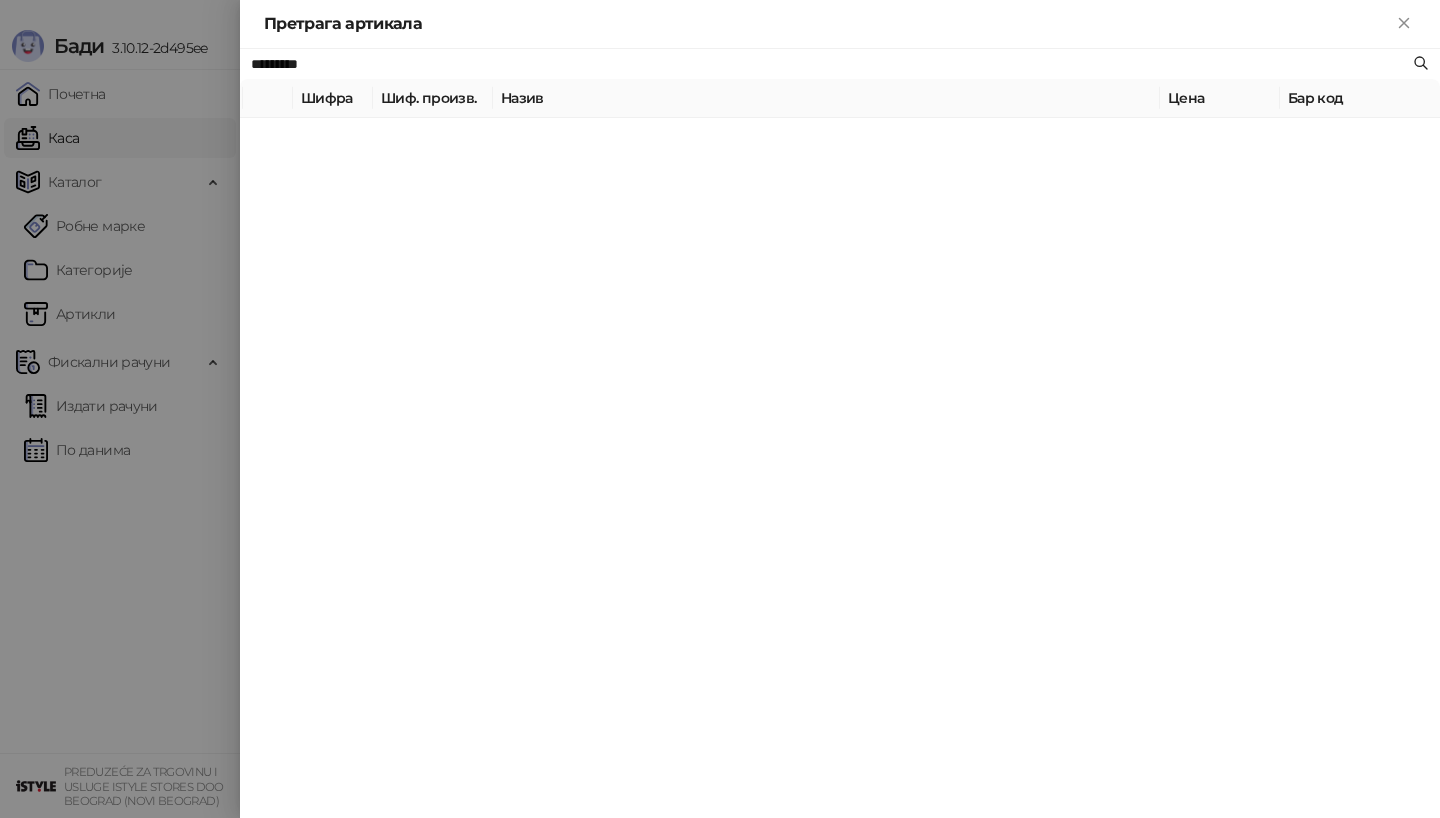 type on "*********" 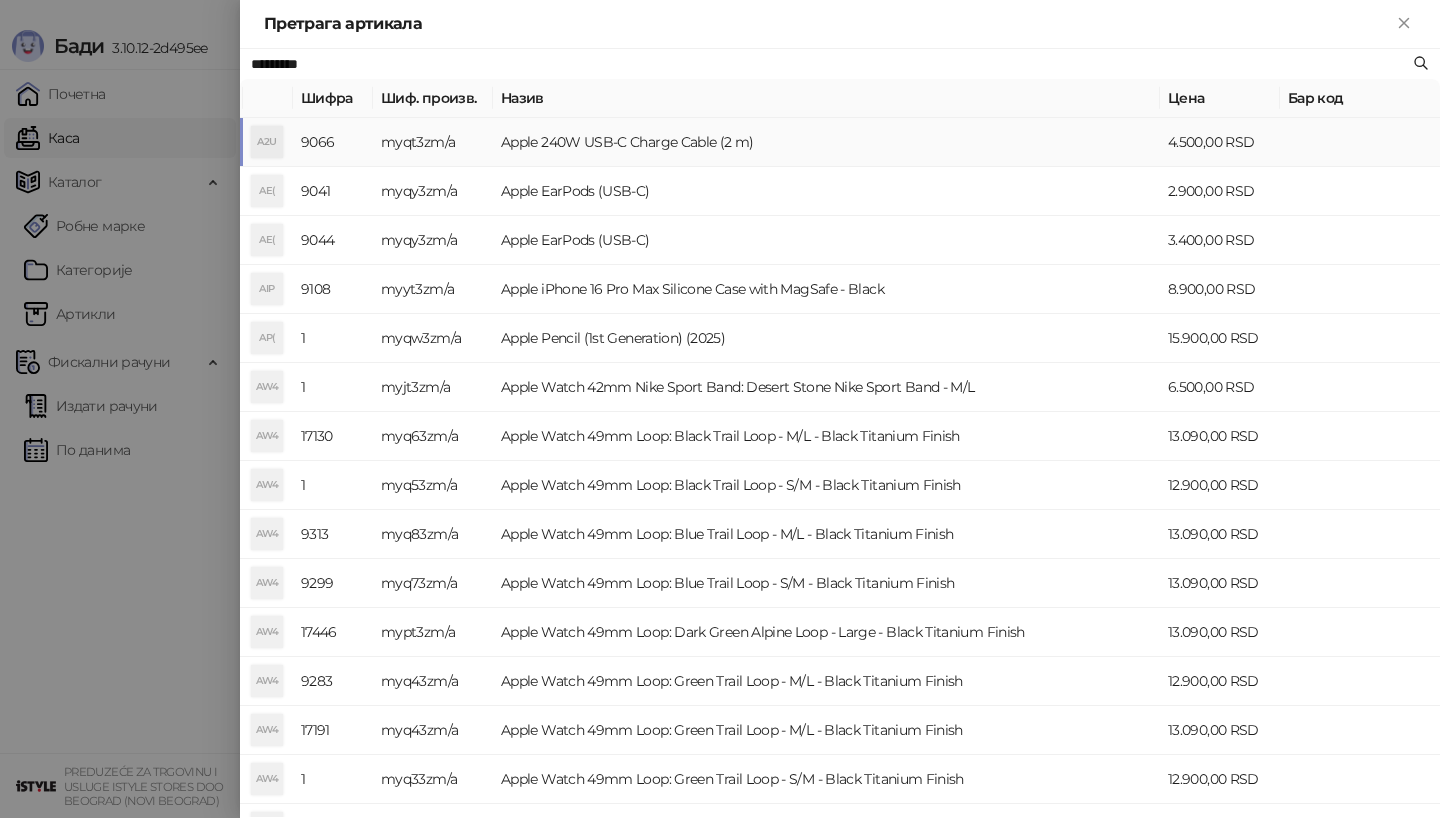 click on "myqt3zm/a" at bounding box center [433, 142] 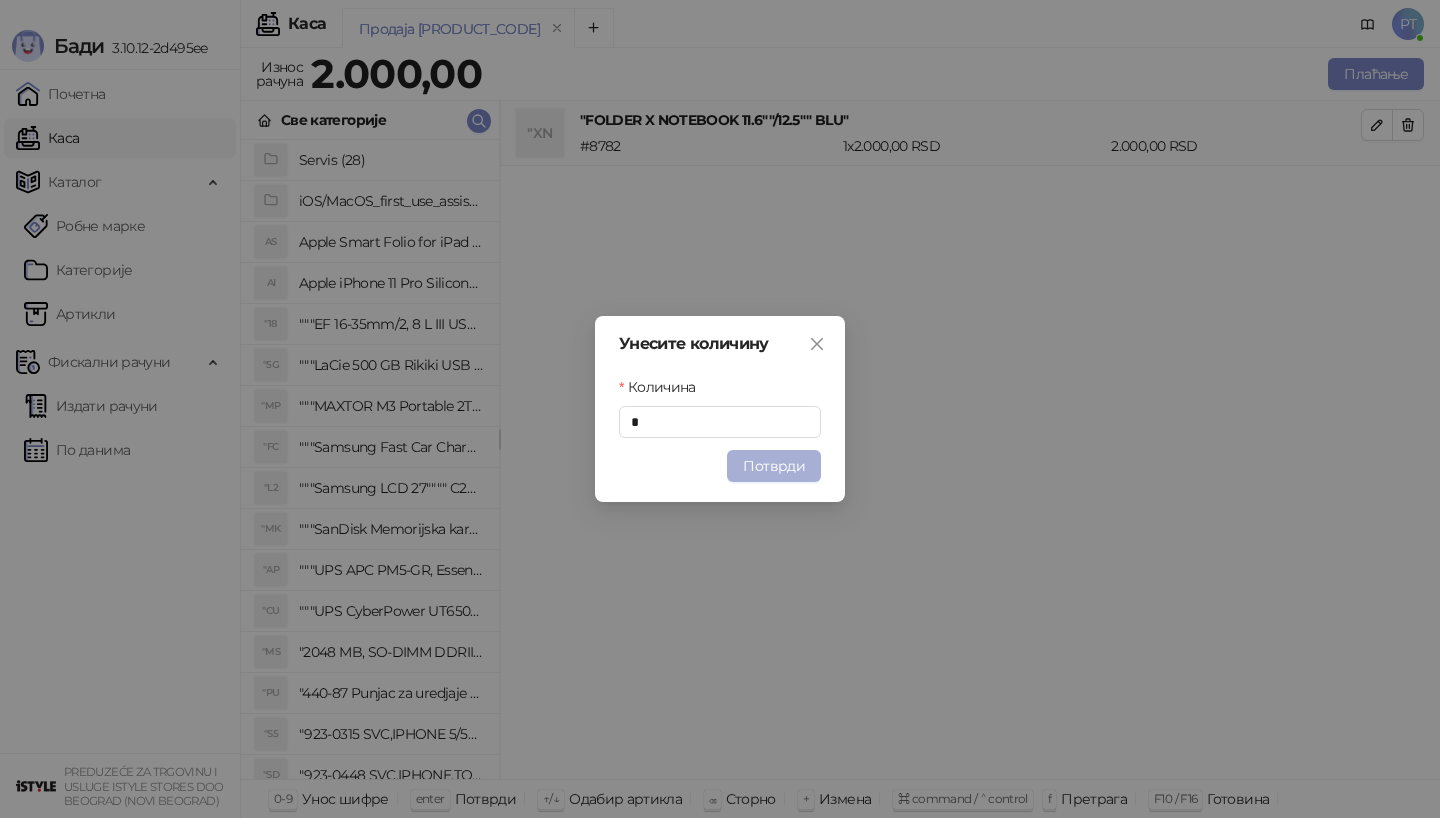 click on "Потврди" at bounding box center (774, 466) 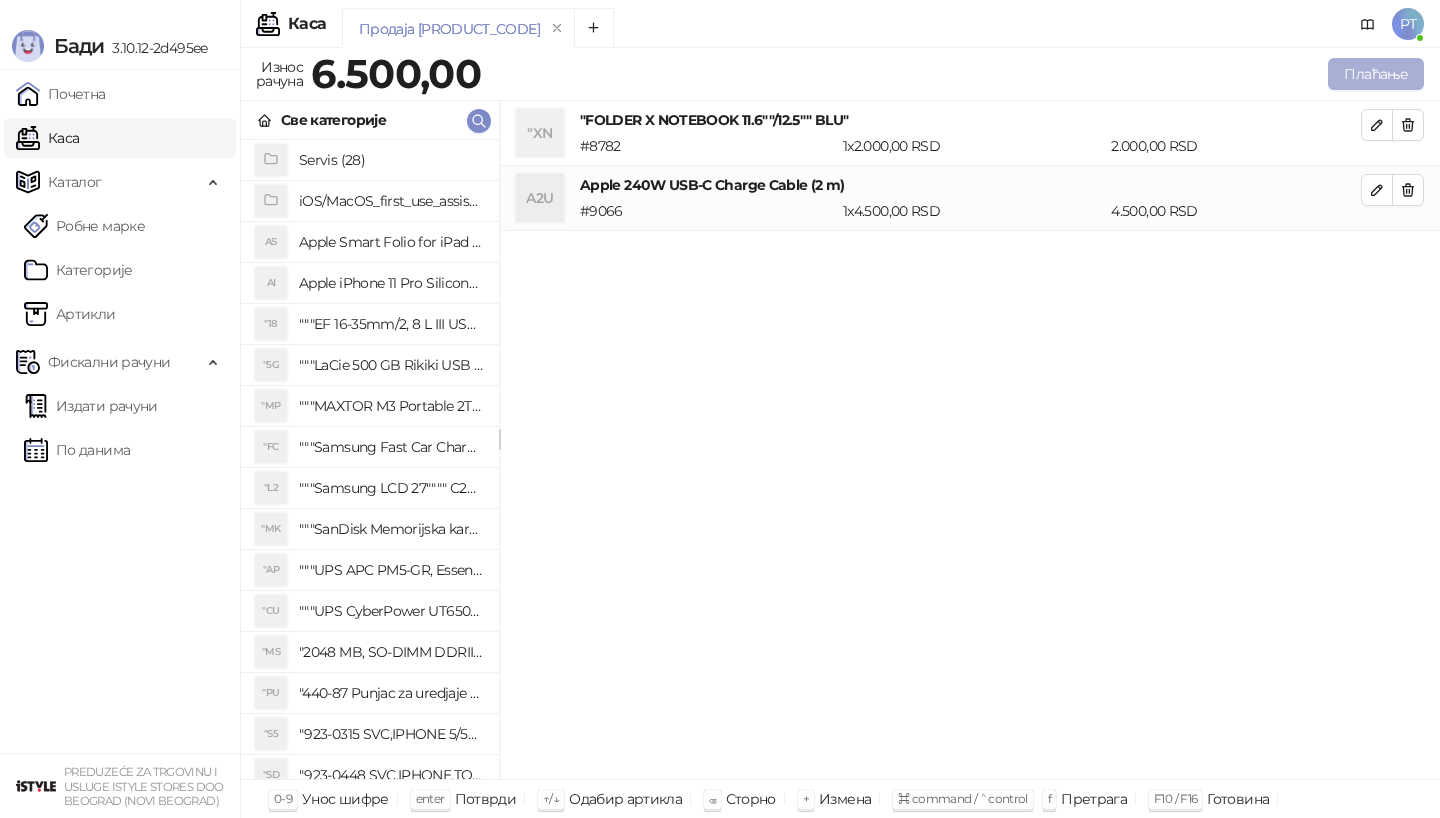 click on "Плаћање" at bounding box center [1376, 74] 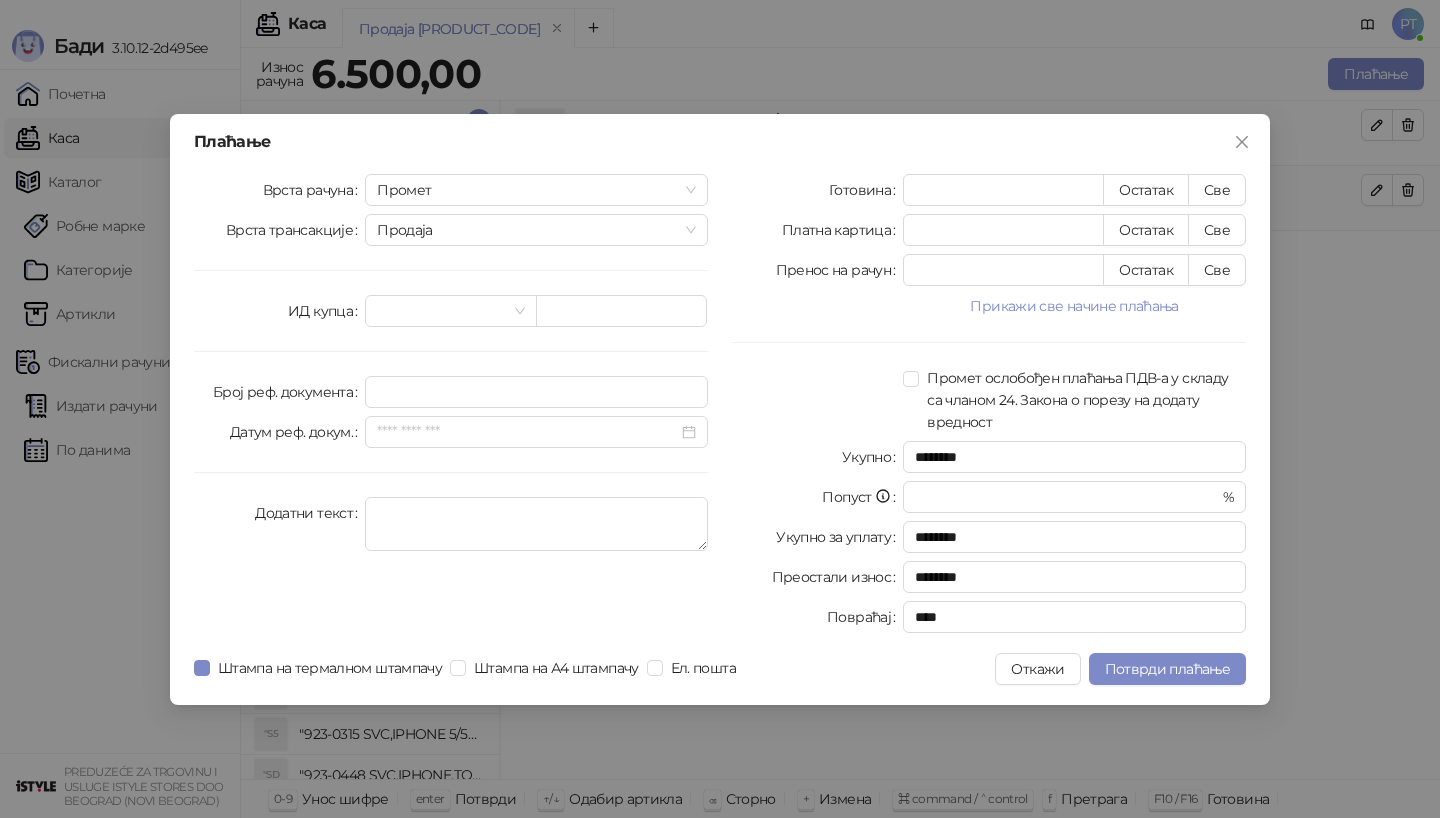 click on "Готовина * Остатак Све Платна картица * Остатак Све Пренос на рачун * Остатак Све Прикажи све начине плаћања Ваучер * Остатак Све Чек * Остатак Све Инстант плаћање * Остатак Све Друго безготовинско * Остатак Све   Промет ослобођен плаћања ПДВ-а у складу са чланом 24. Закона о порезу на додату вредност Укупно ******** Попуст   * % Укупно за уплату ******** Преостали износ ******** Повраћај ****" at bounding box center [989, 407] 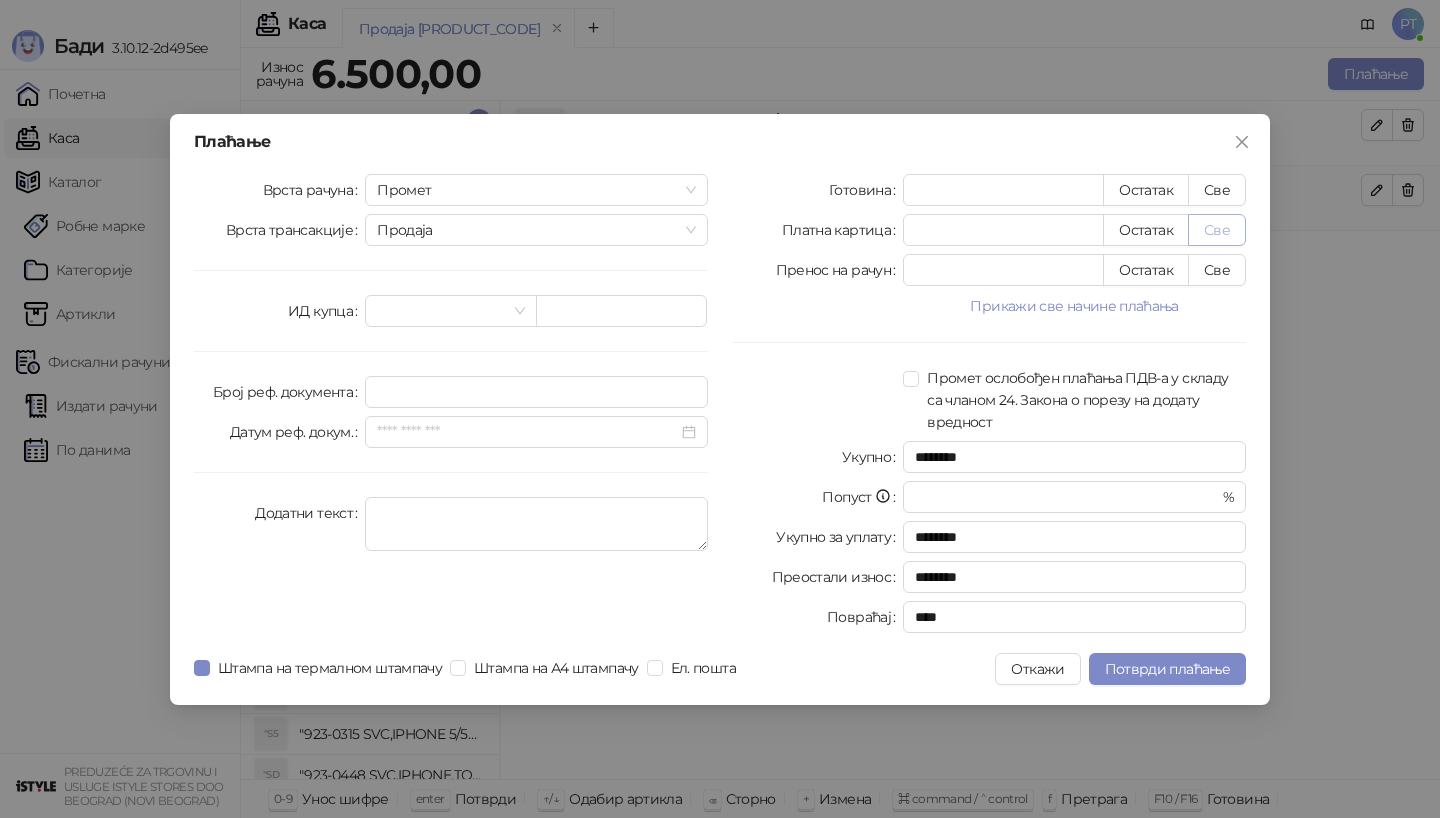click on "Све" at bounding box center (1217, 230) 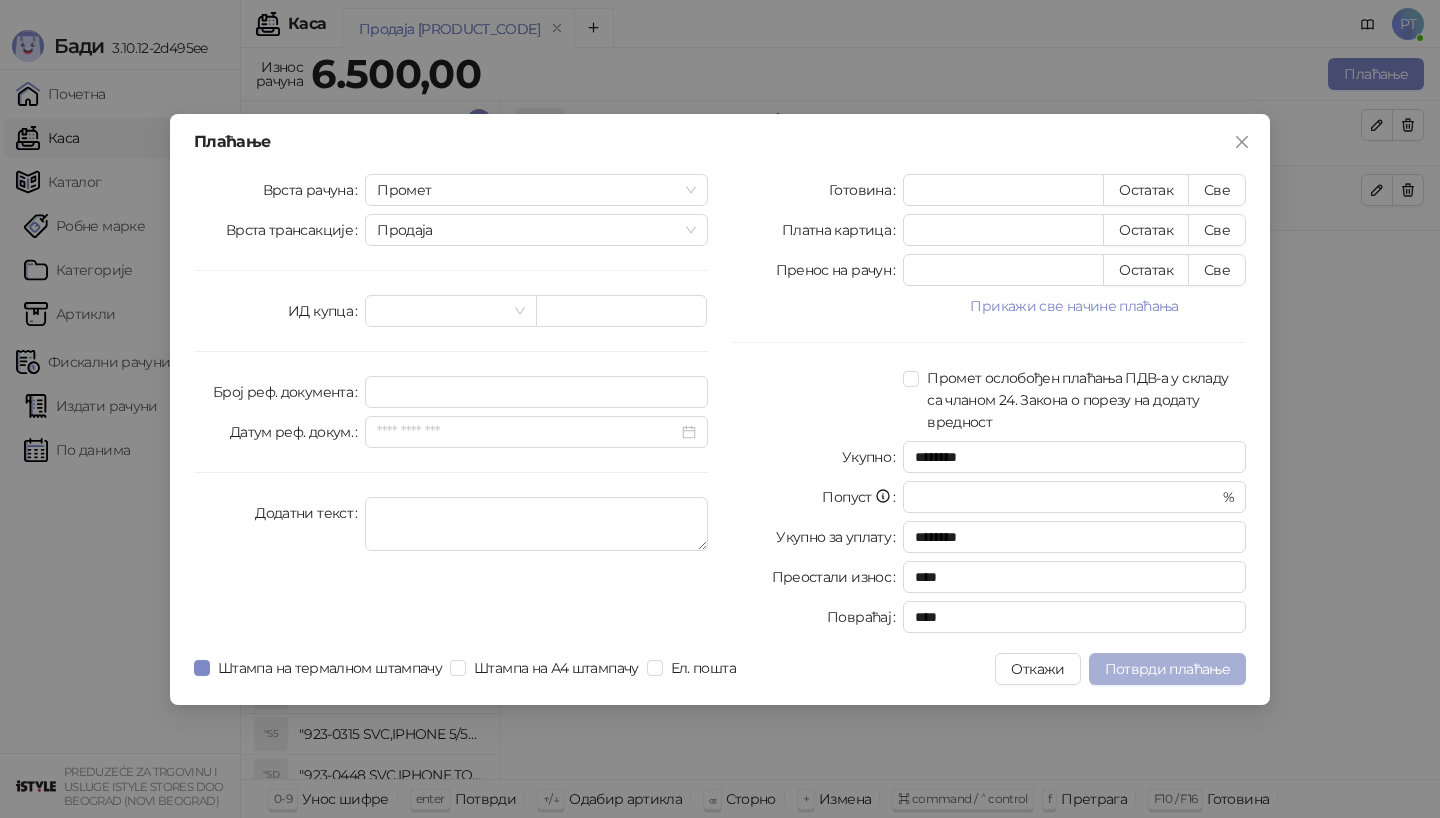 click on "Потврди плаћање" at bounding box center [1167, 669] 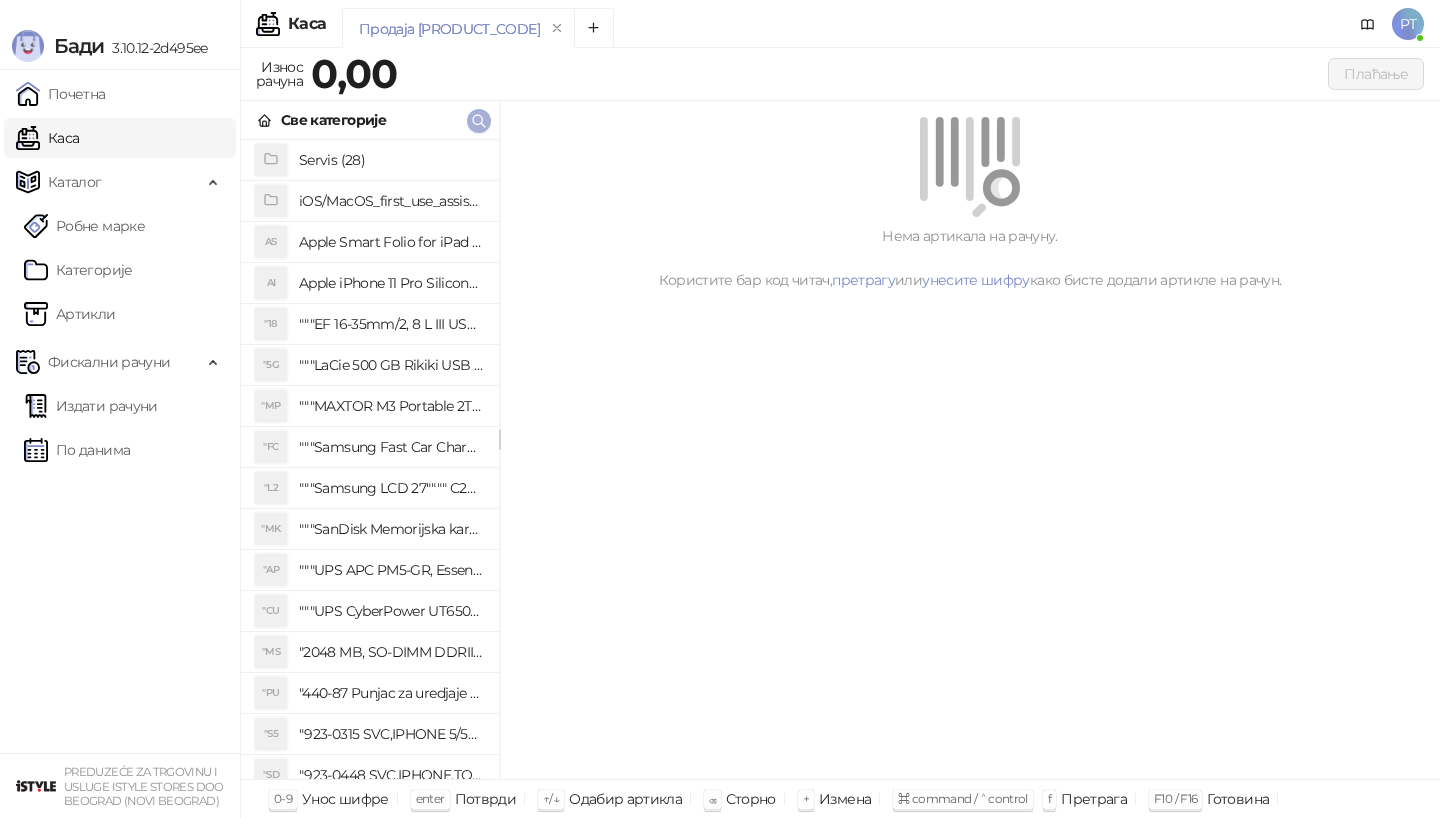 type 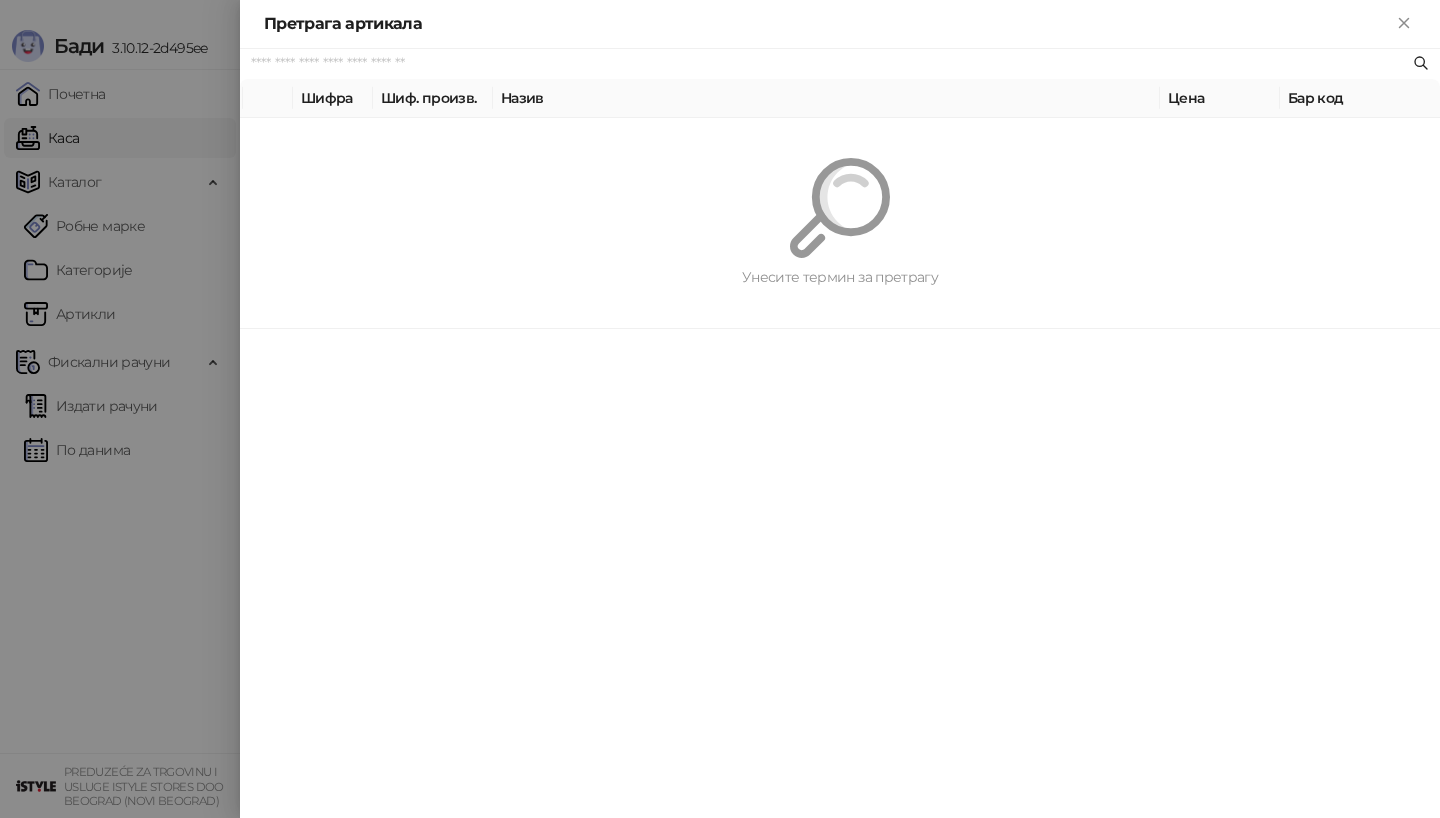 paste on "*********" 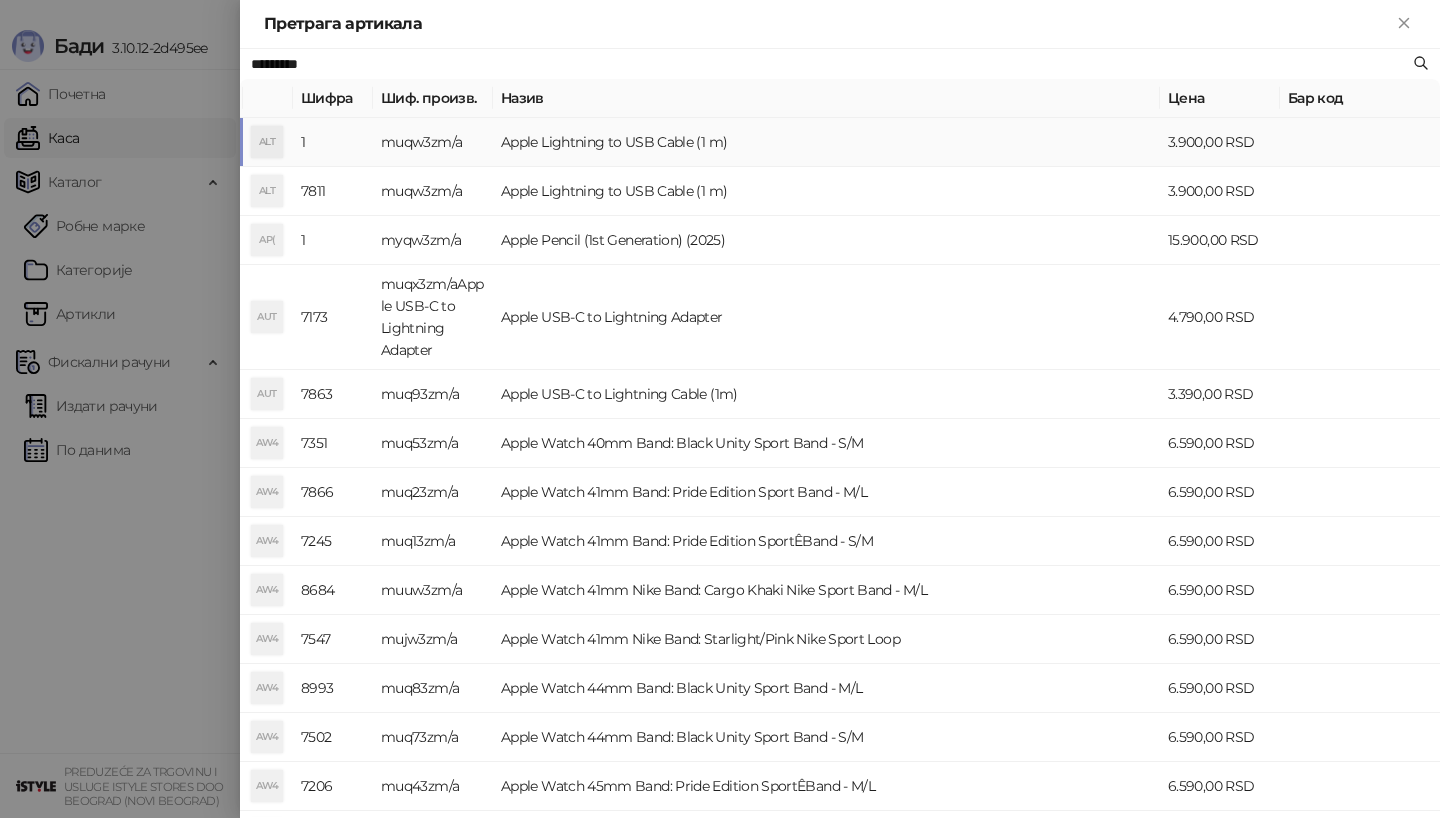 type on "*********" 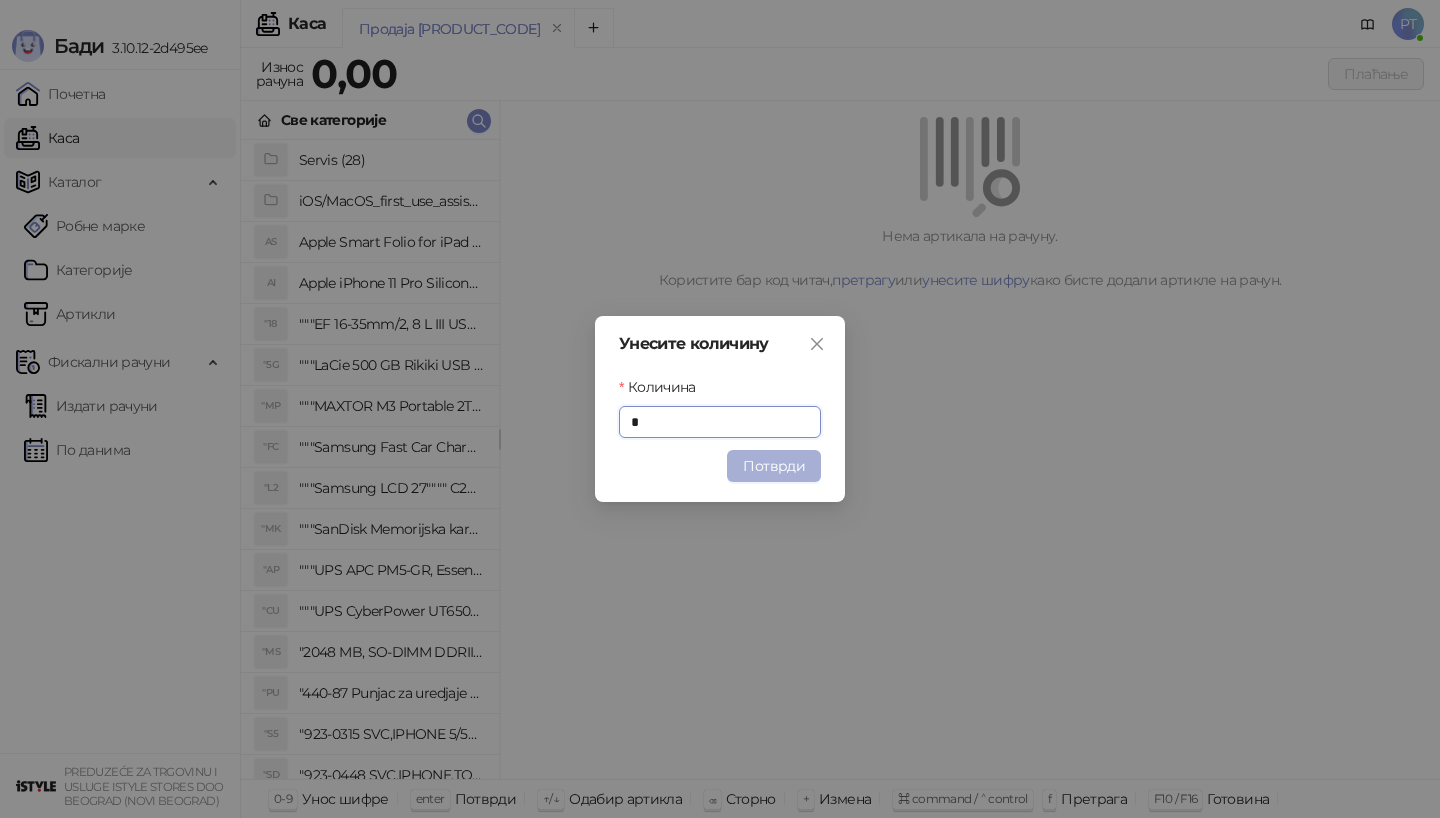 click on "Потврди" at bounding box center (774, 466) 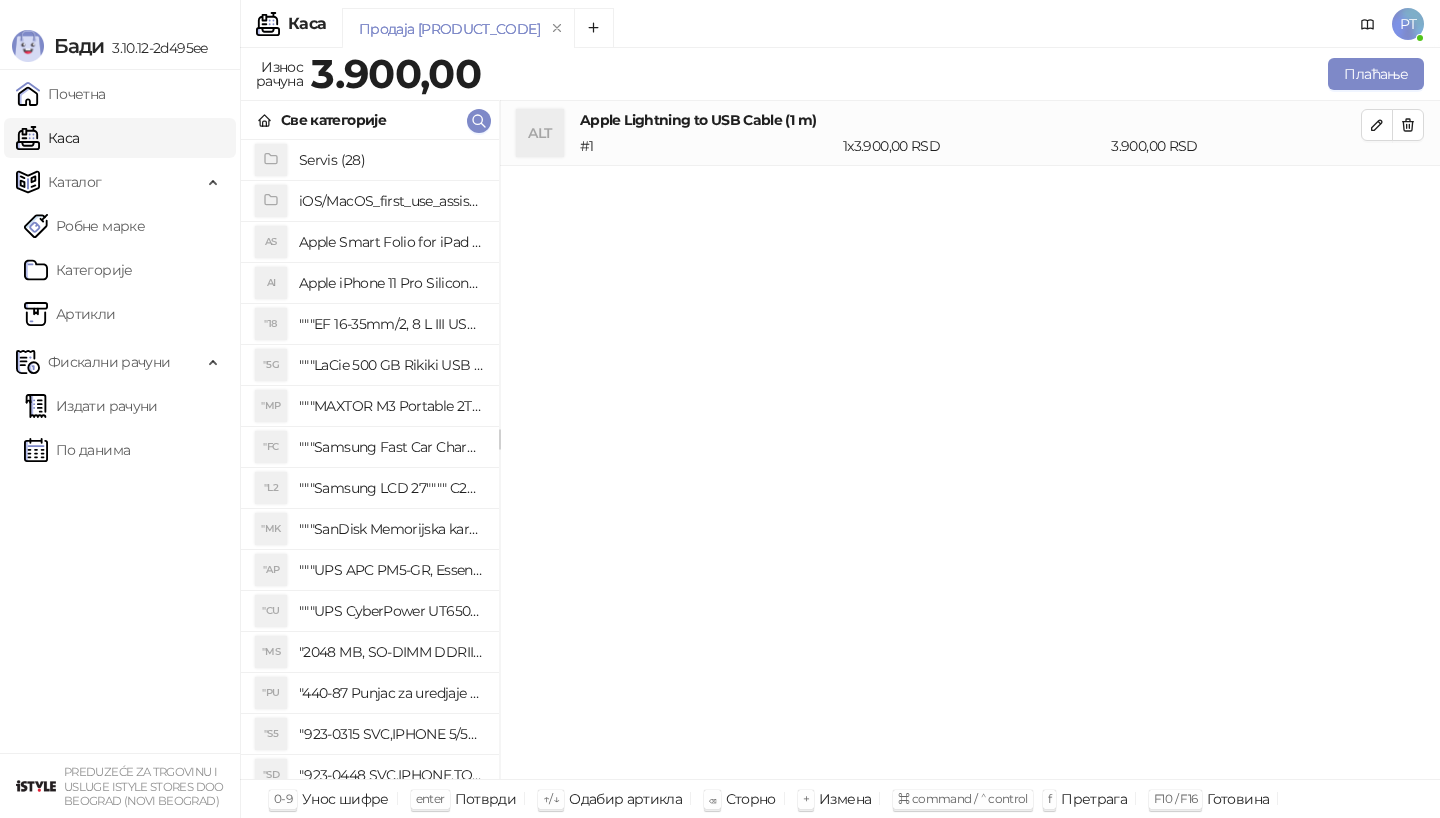 click on "Унесите количину Количина * Потврди" at bounding box center (720, 409) 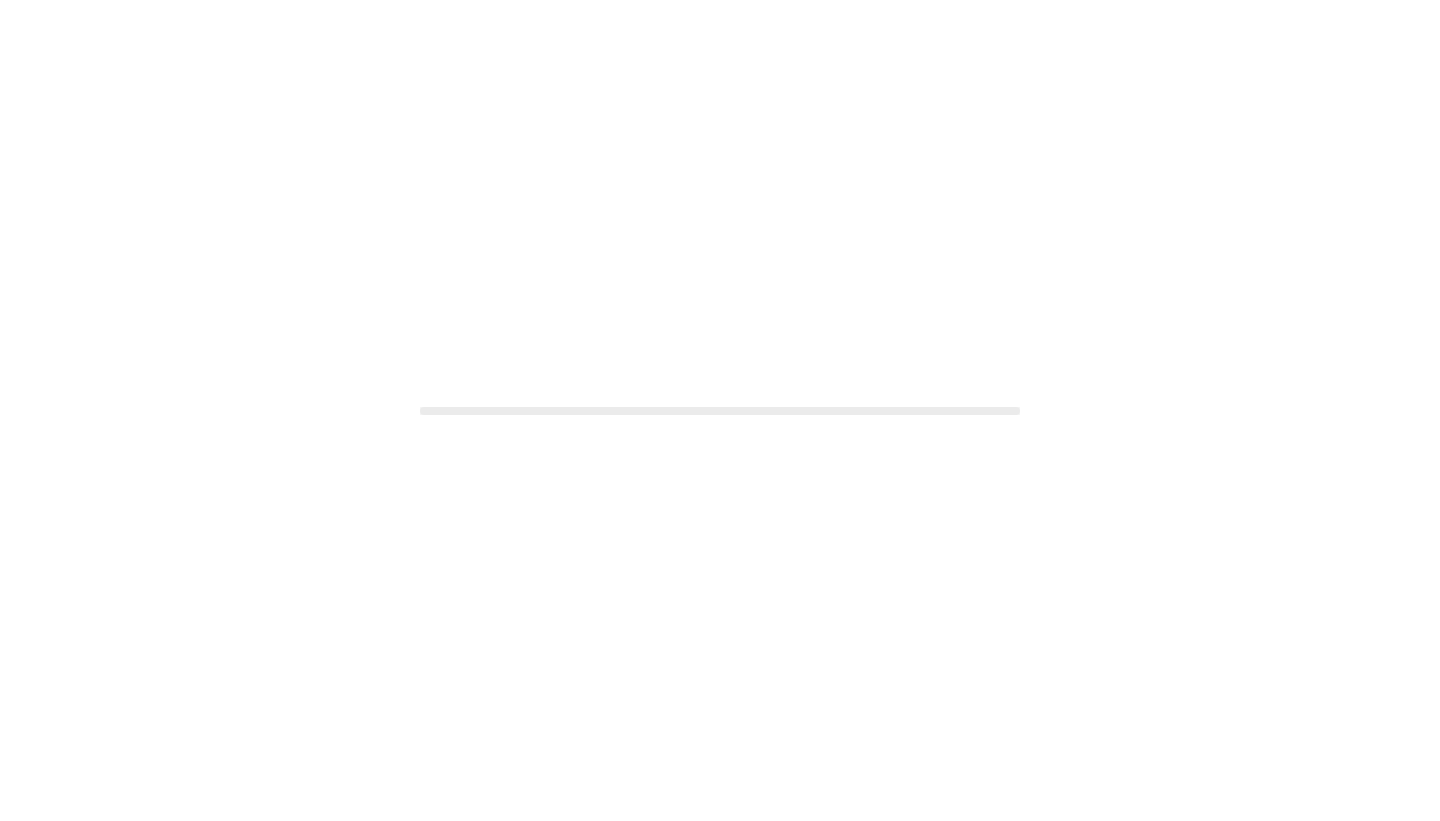 scroll, scrollTop: 0, scrollLeft: 0, axis: both 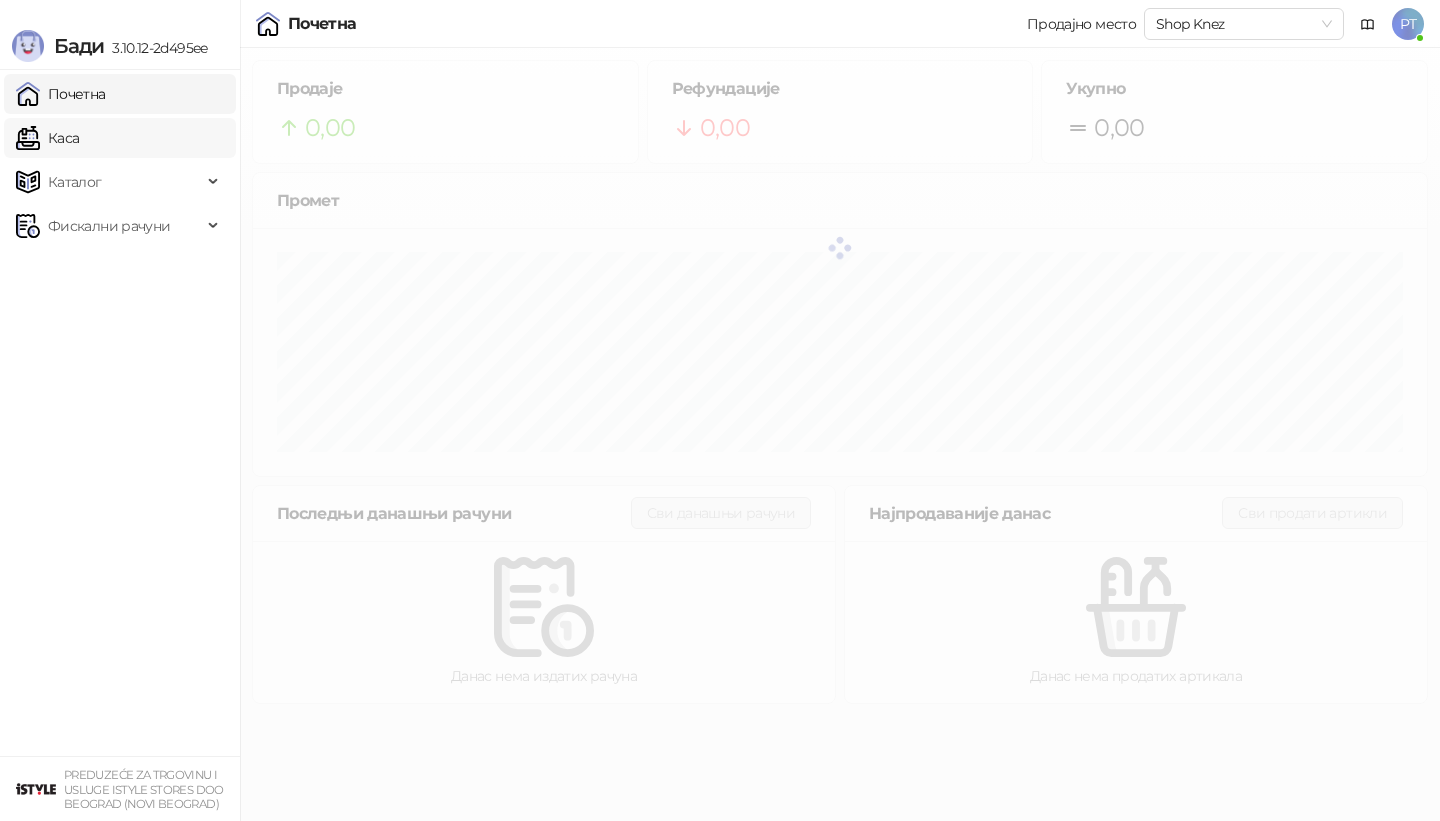click on "Каса" at bounding box center [47, 138] 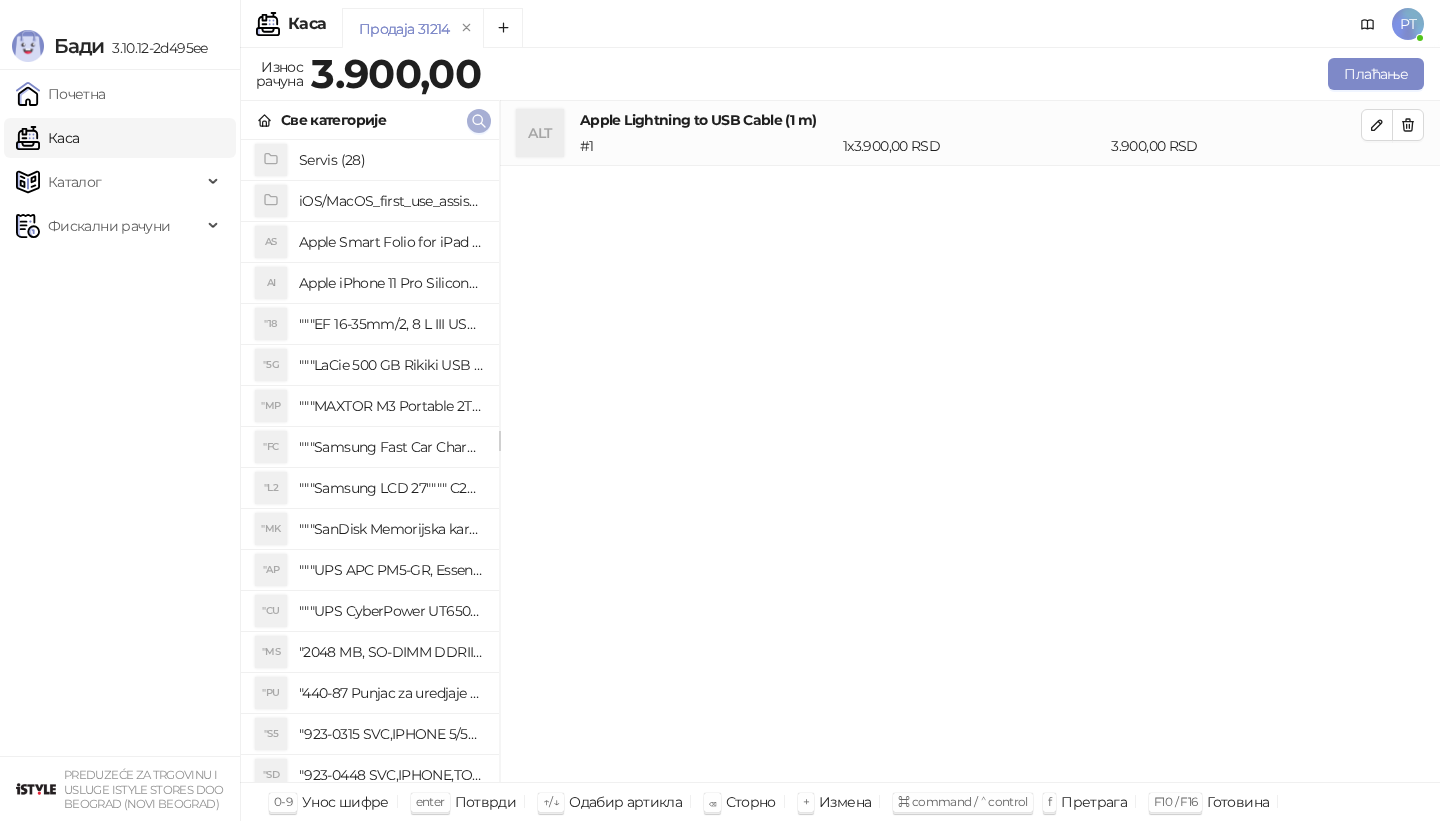 type 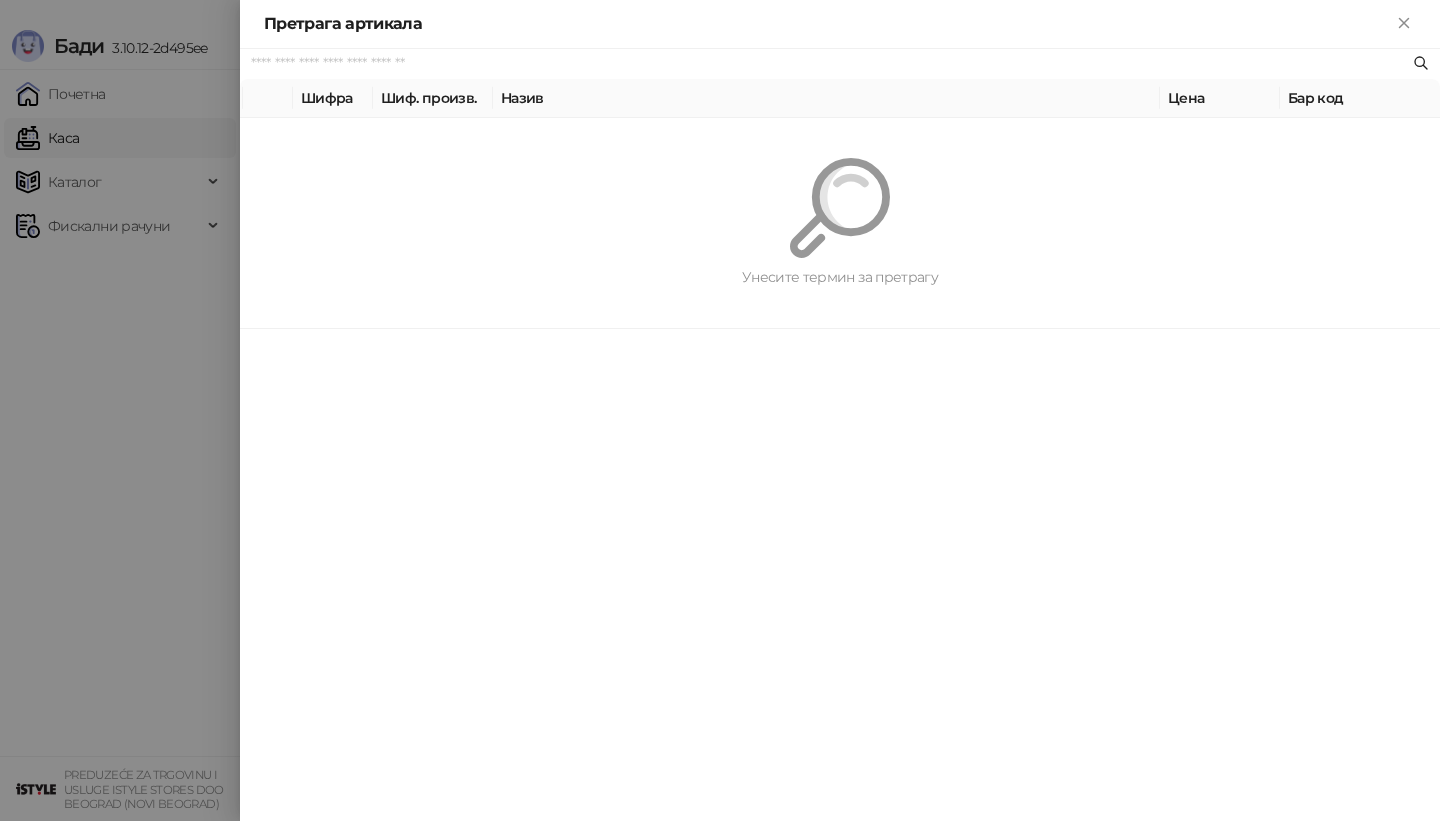 paste on "**********" 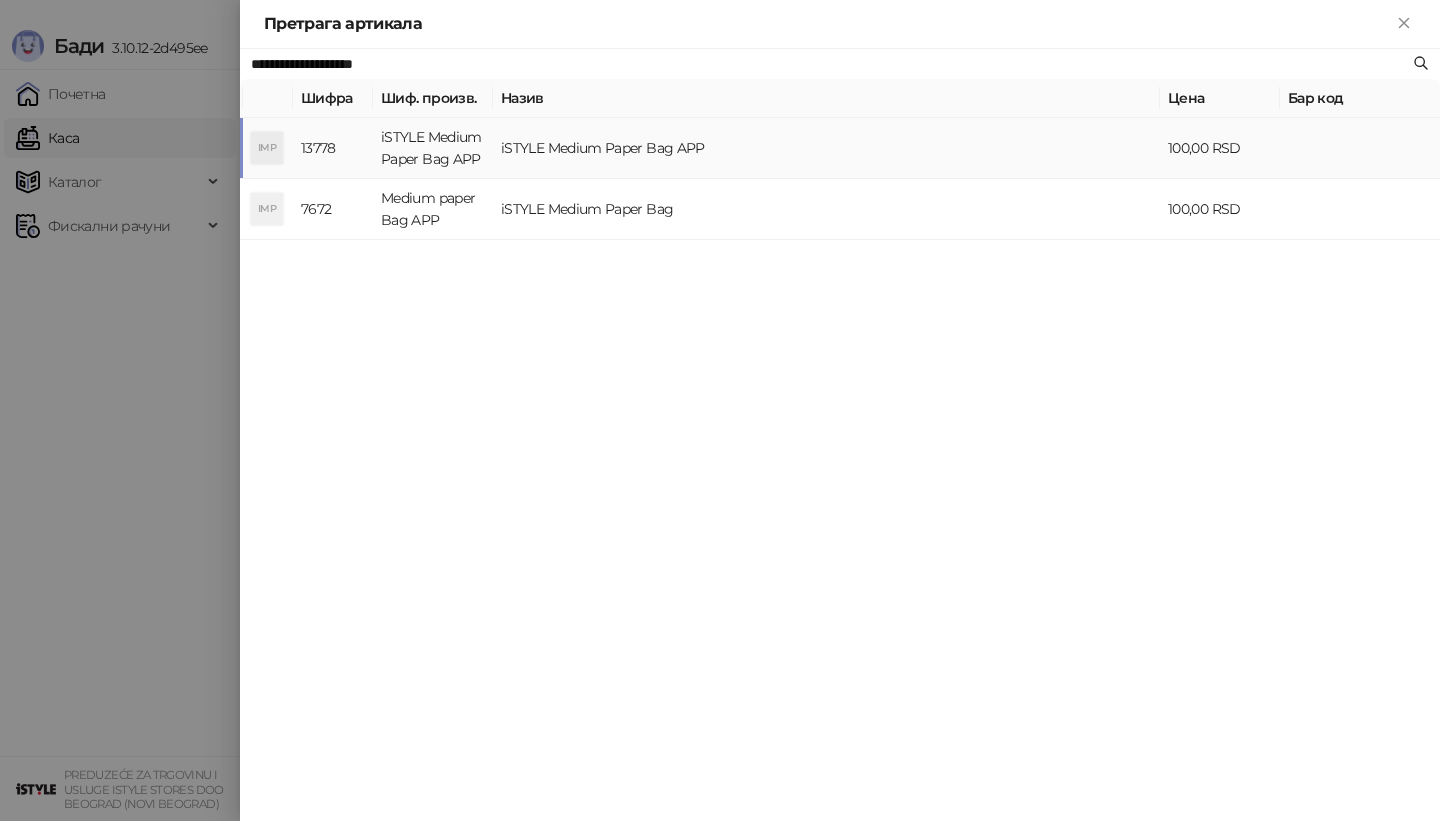 type on "**********" 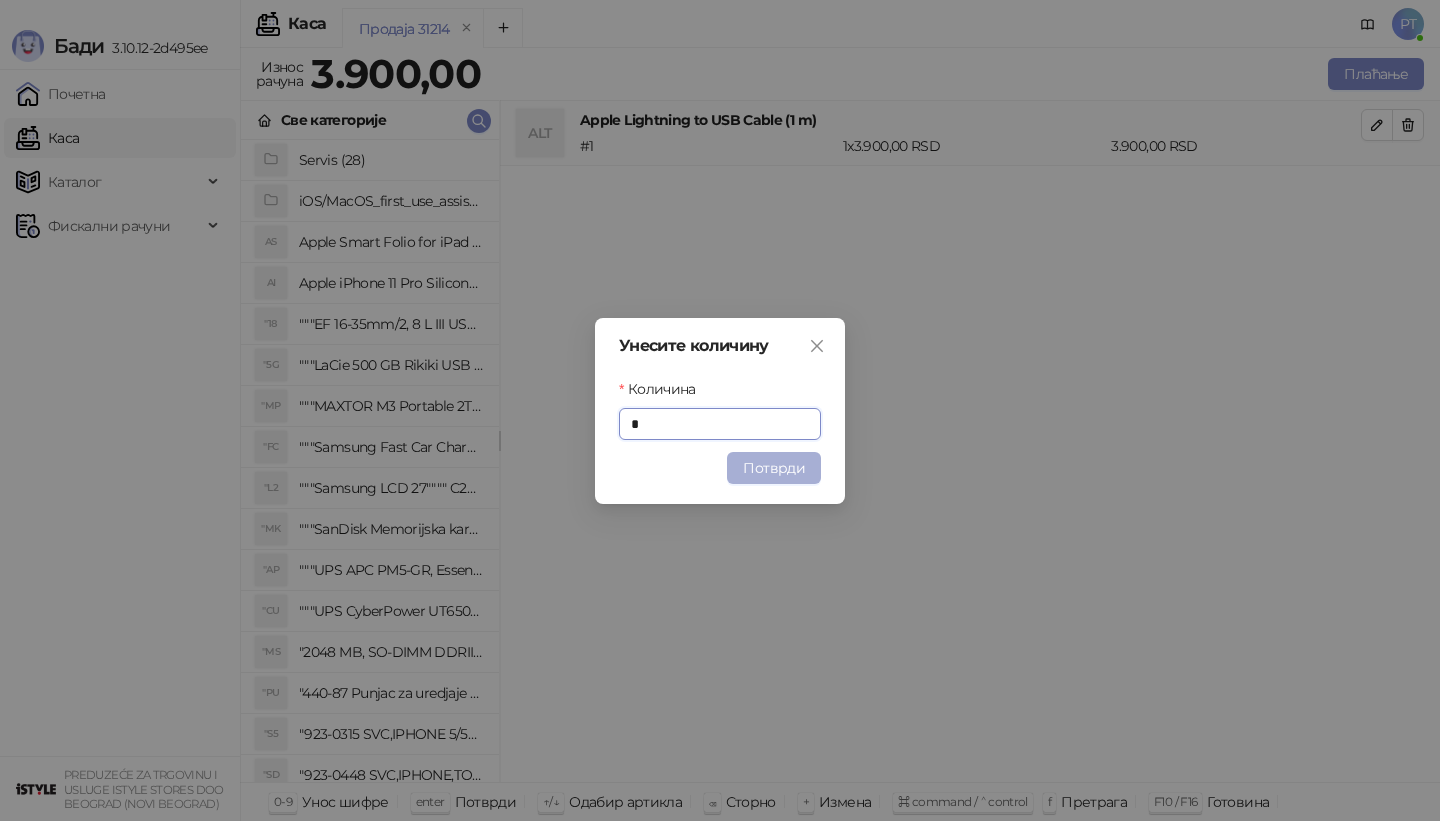 click on "Потврди" at bounding box center [774, 468] 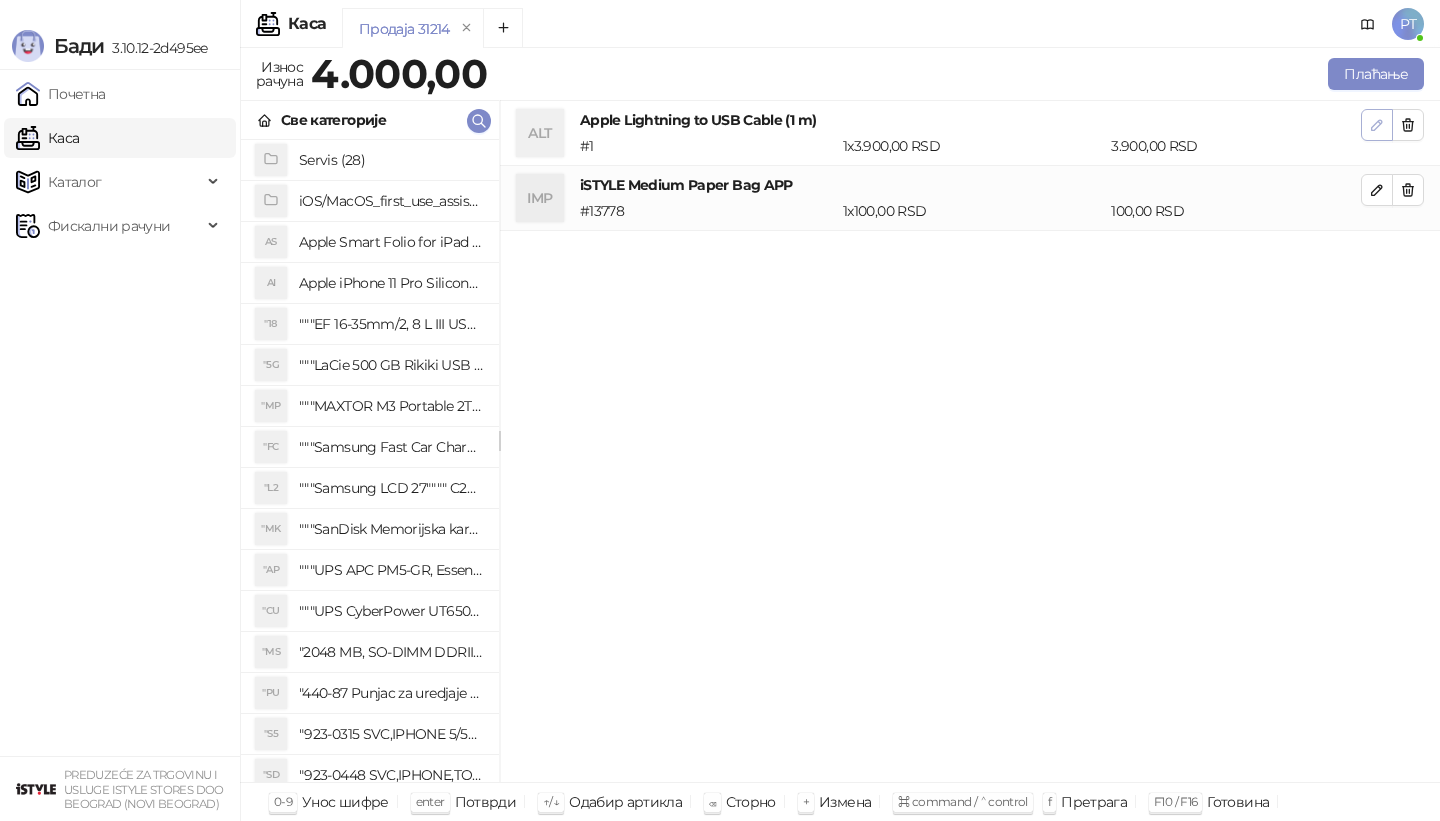 click 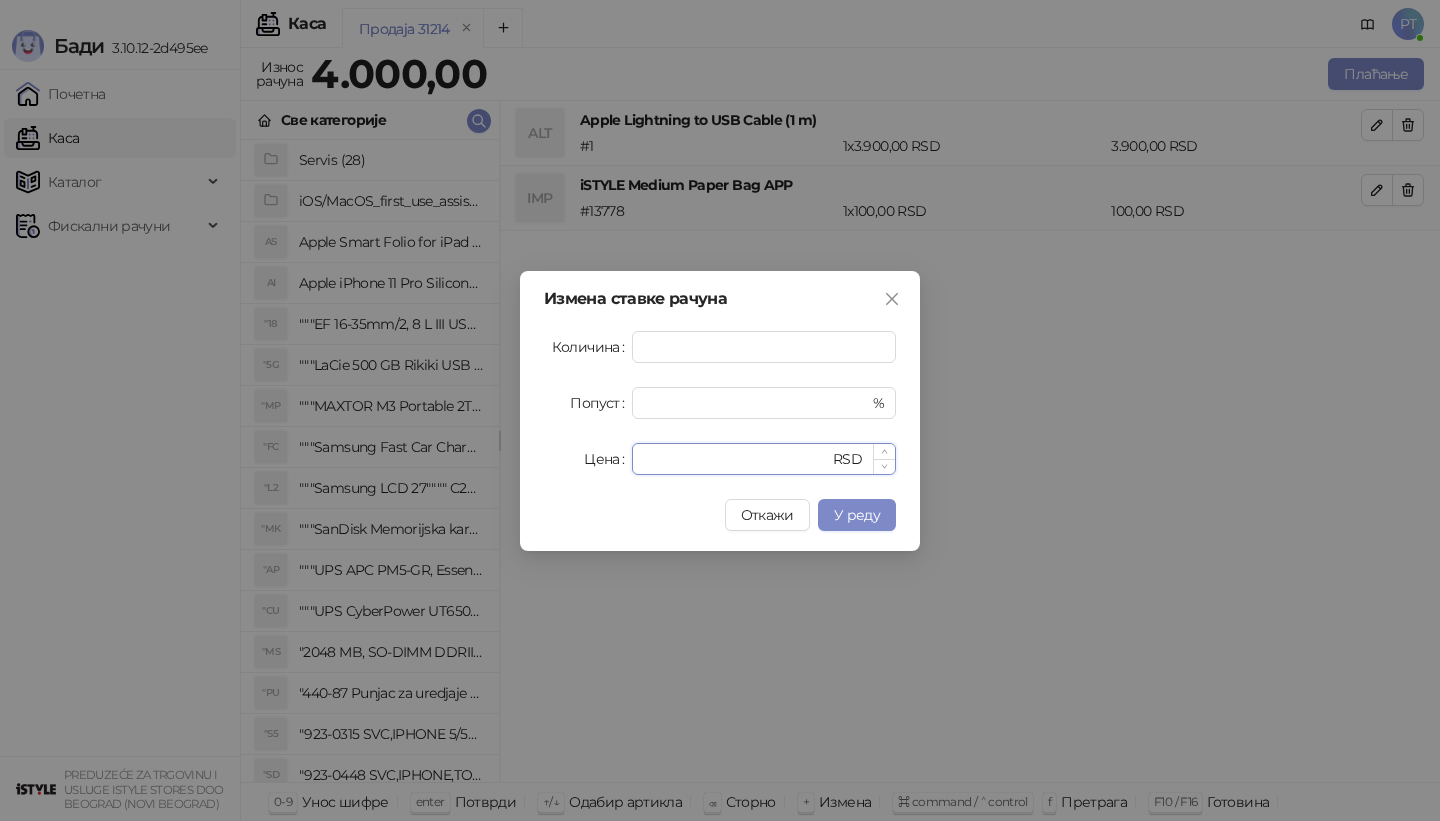 click on "****" at bounding box center [736, 459] 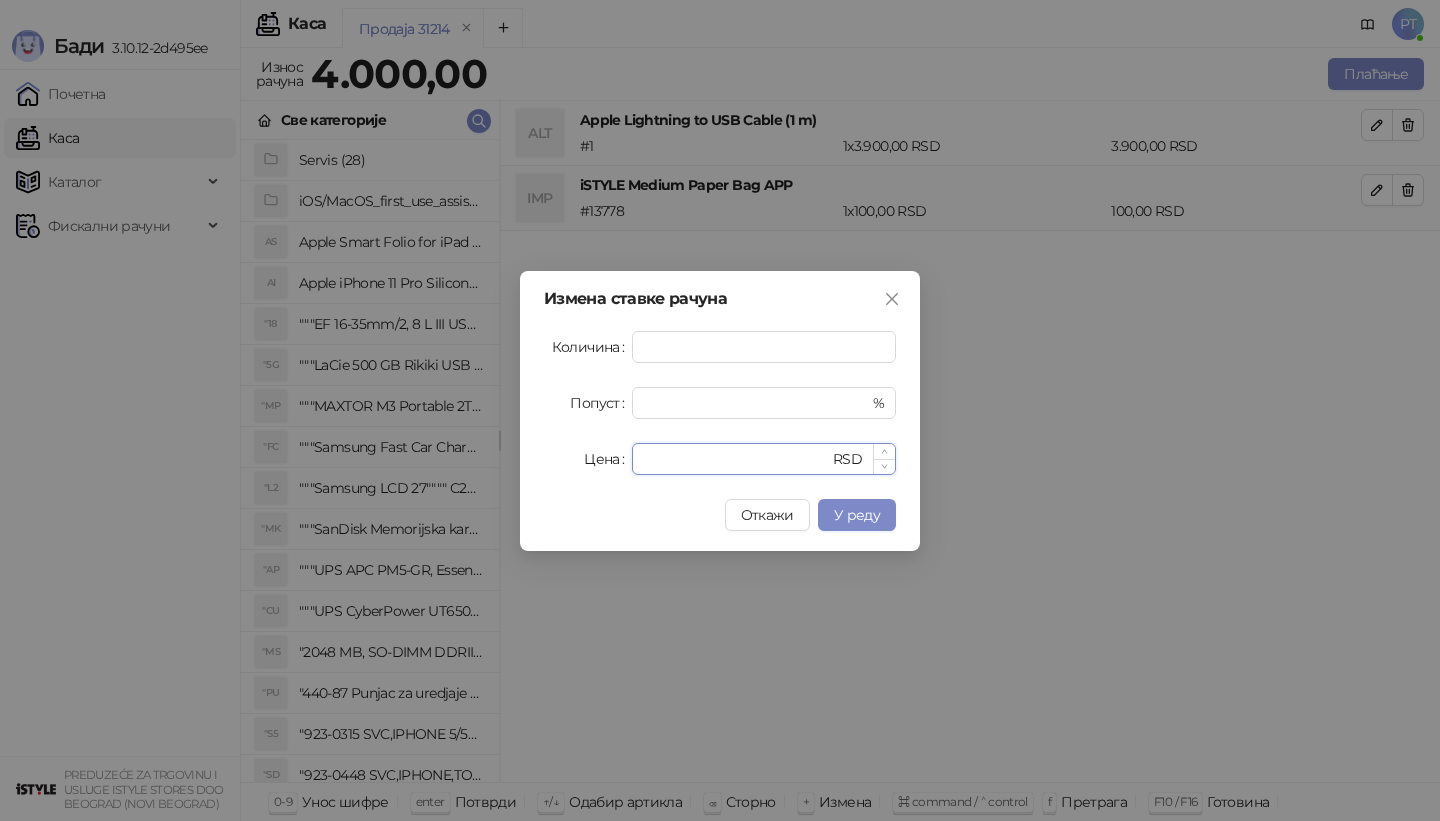type on "****" 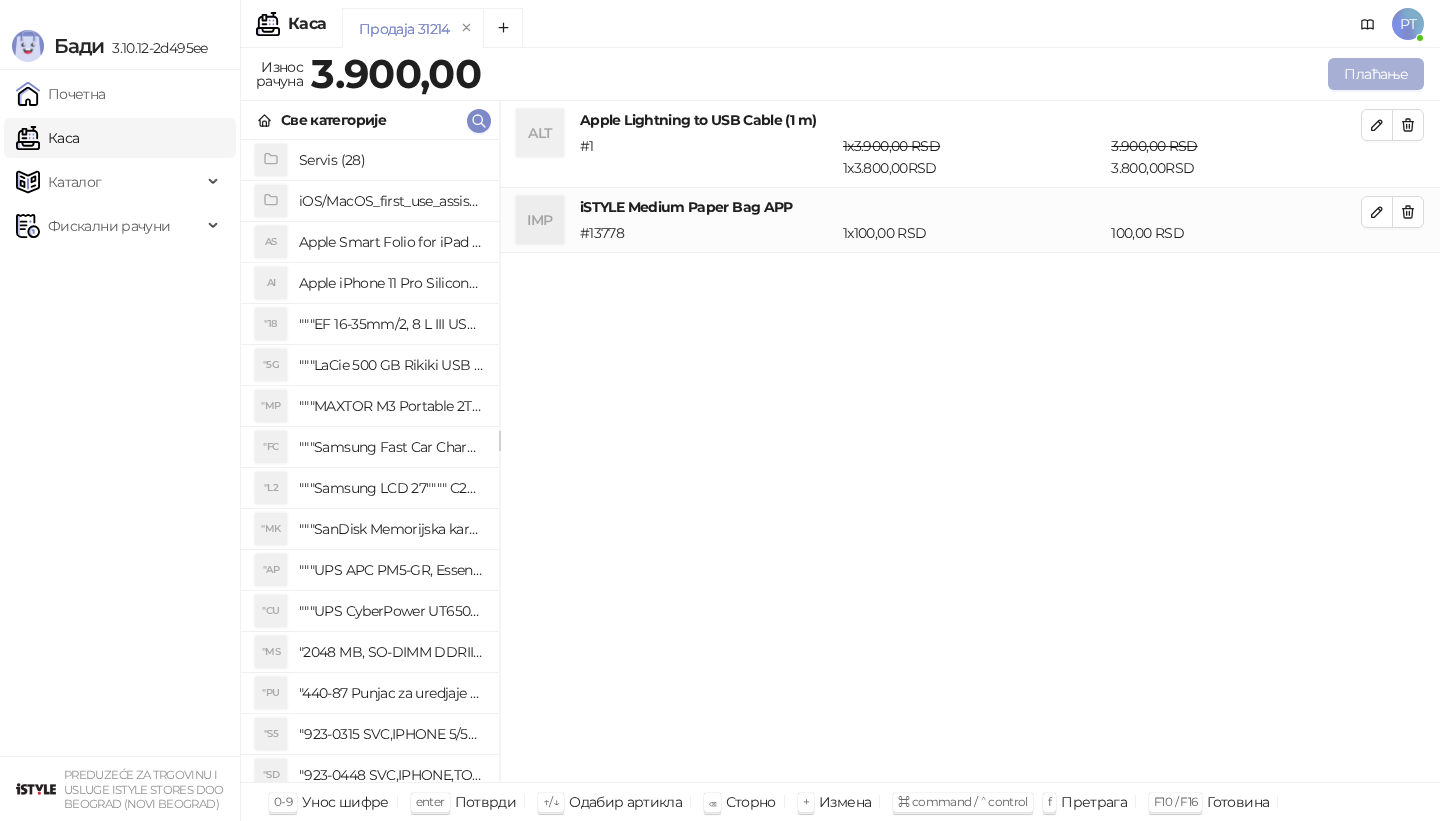 click on "Плаћање" at bounding box center (1376, 74) 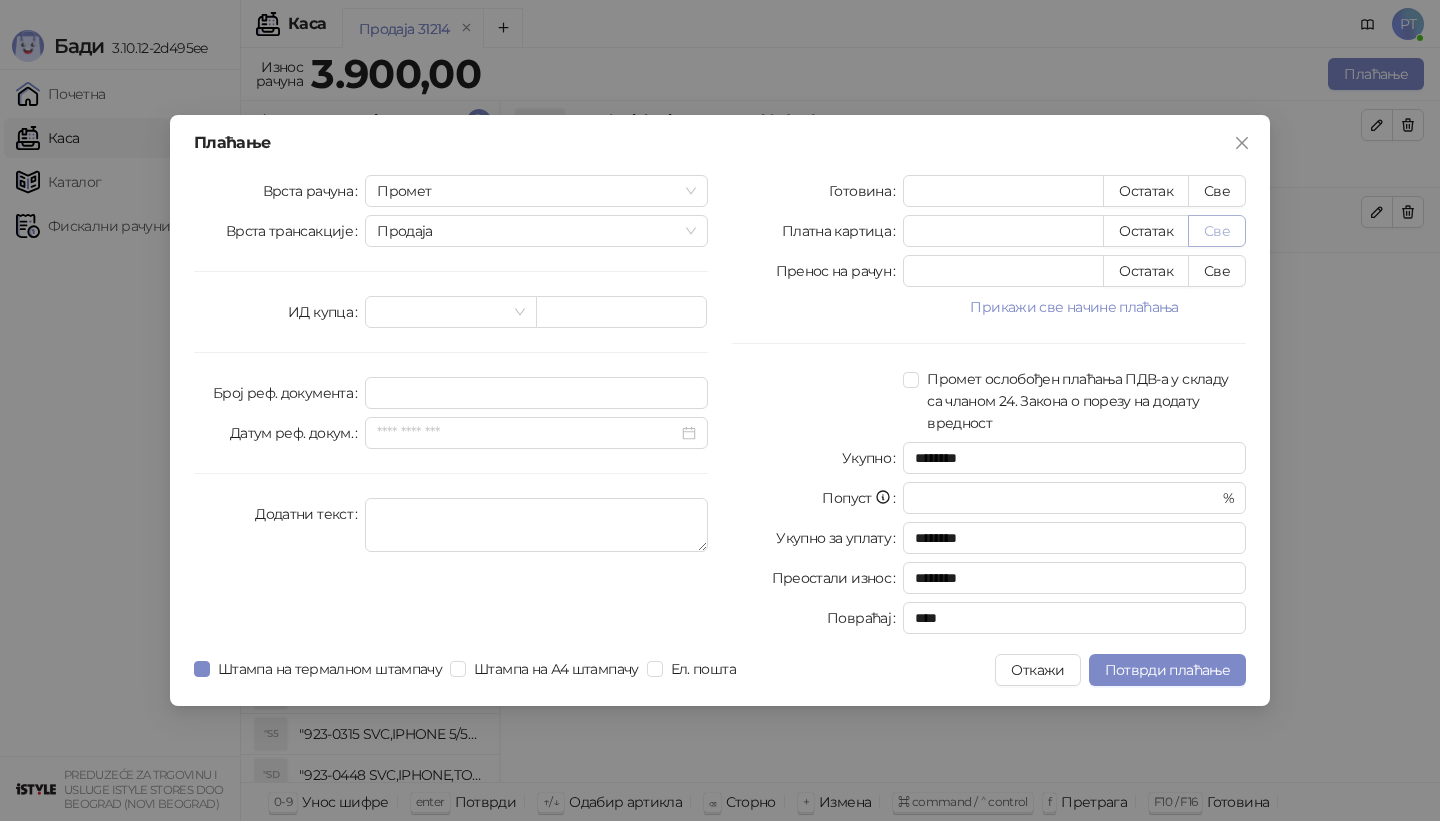 click on "Све" at bounding box center (1217, 231) 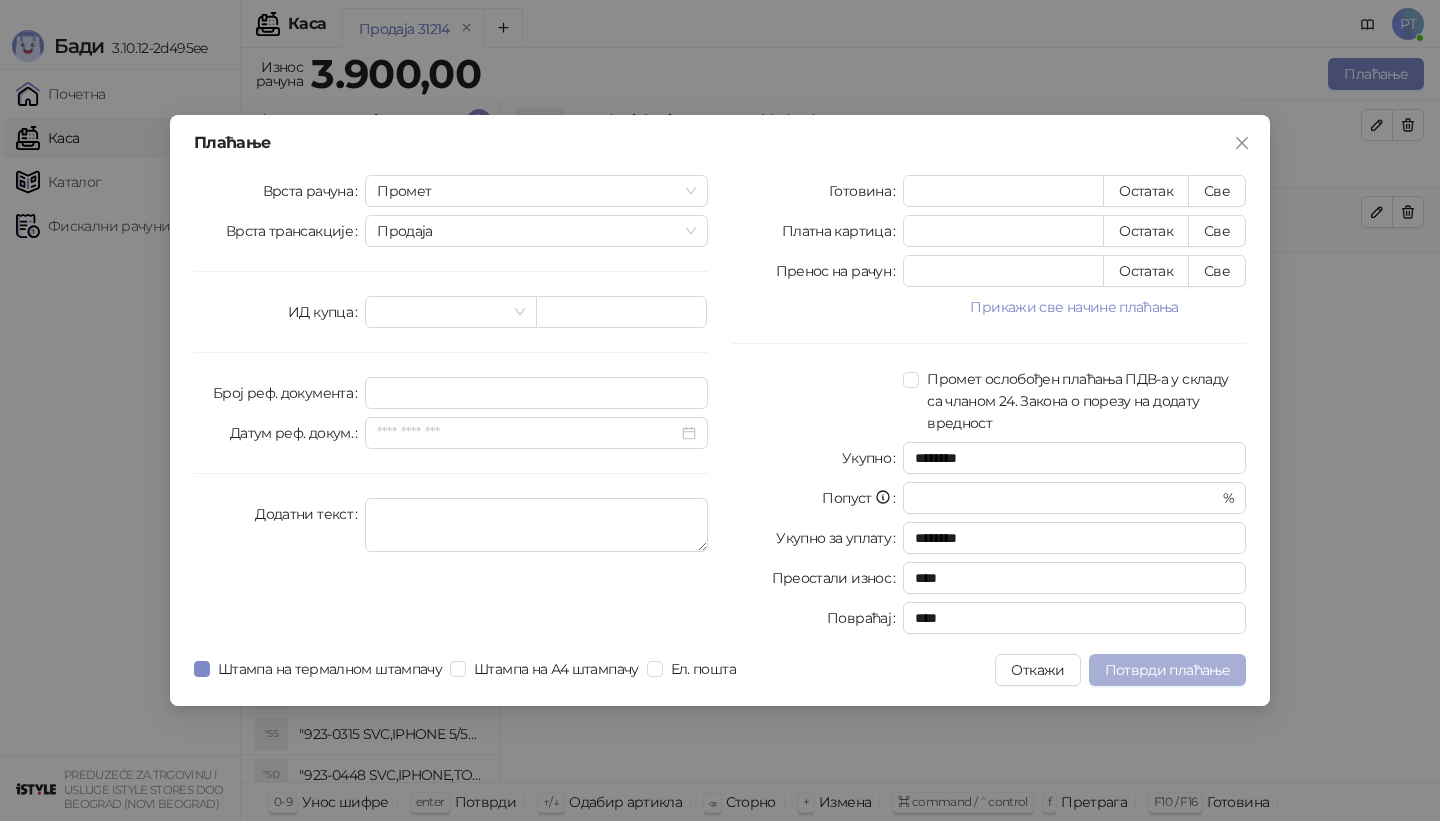click on "Потврди плаћање" at bounding box center (1167, 670) 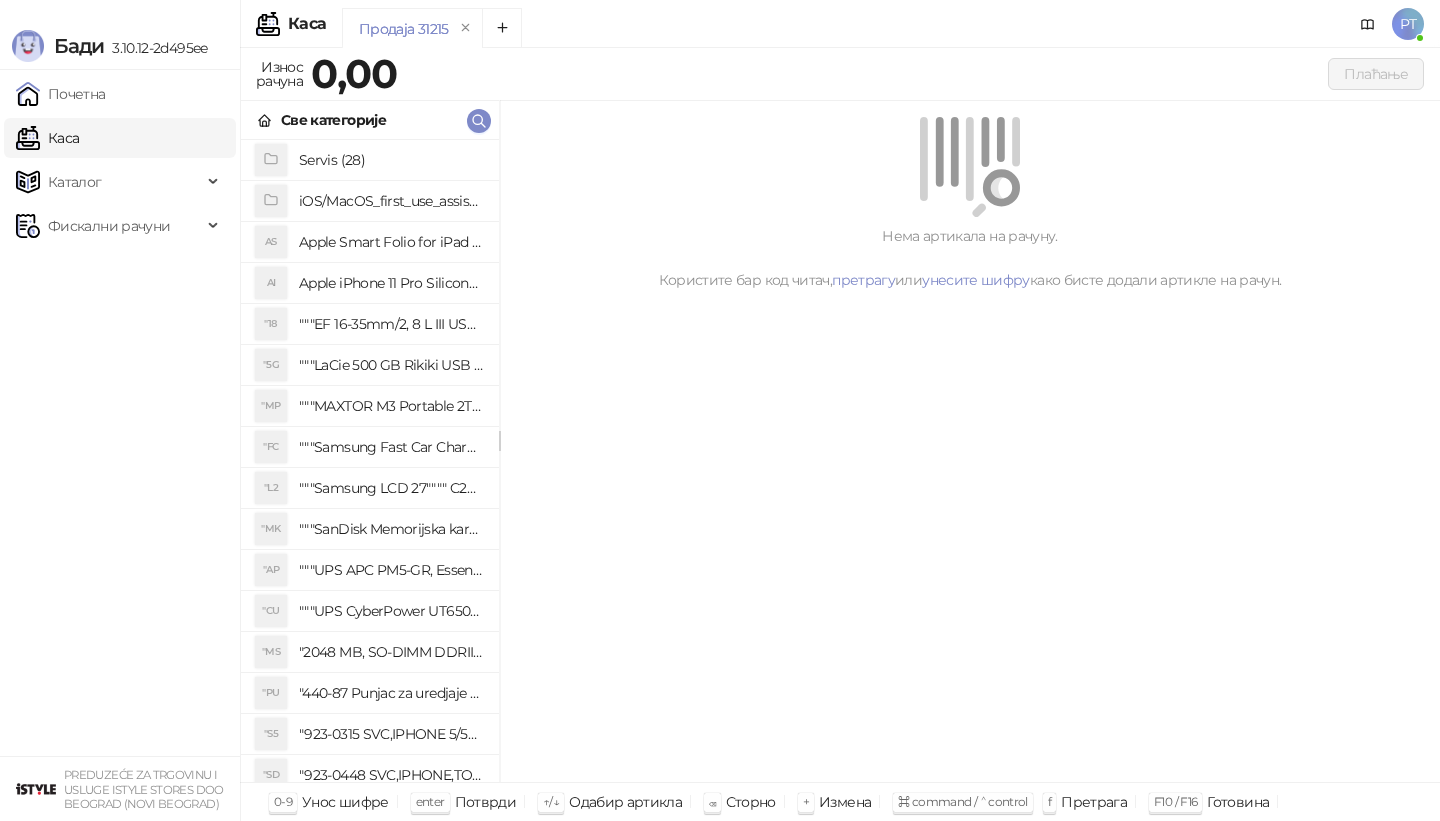 click on "Све категорије" at bounding box center [370, 120] 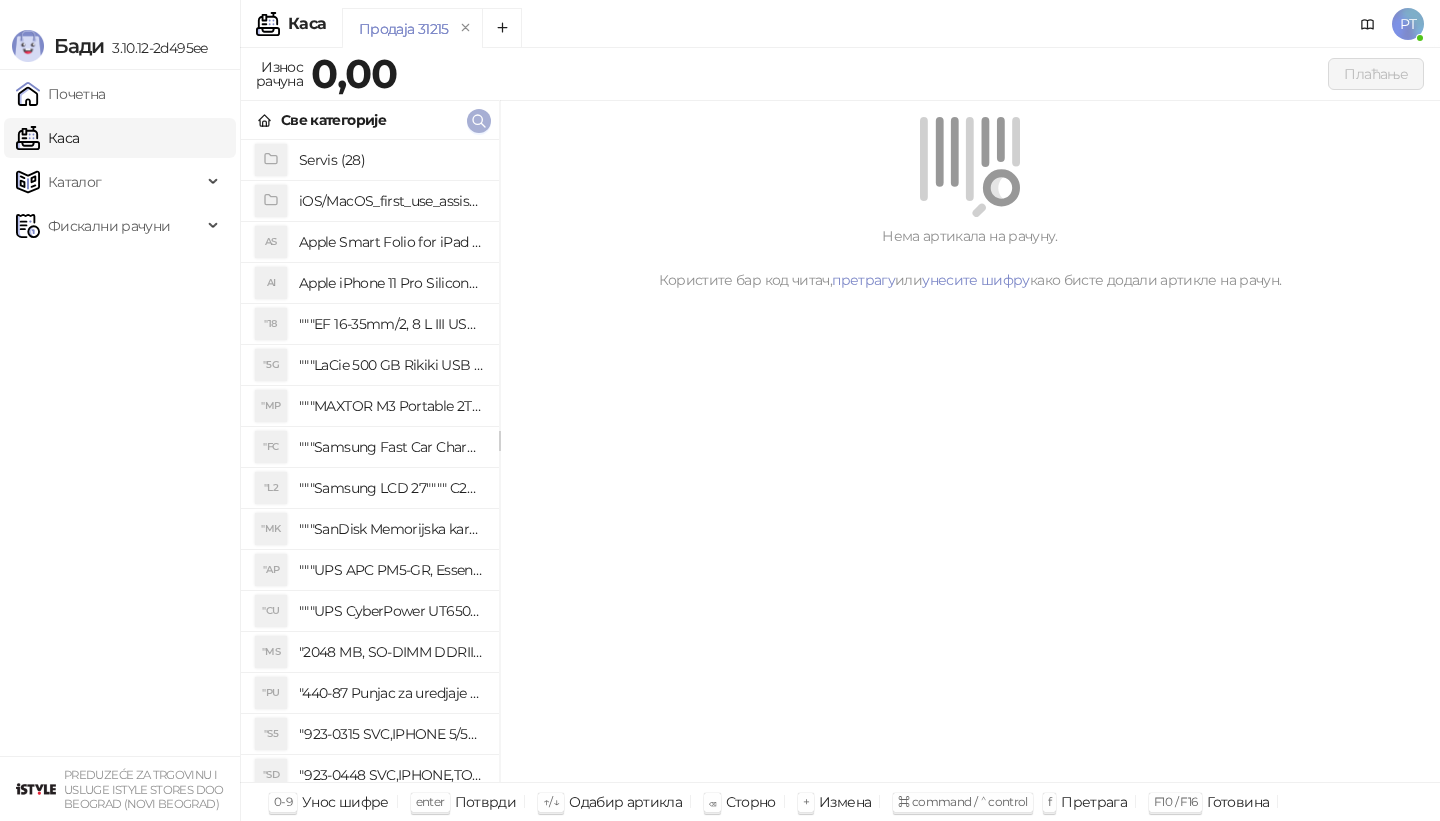 type 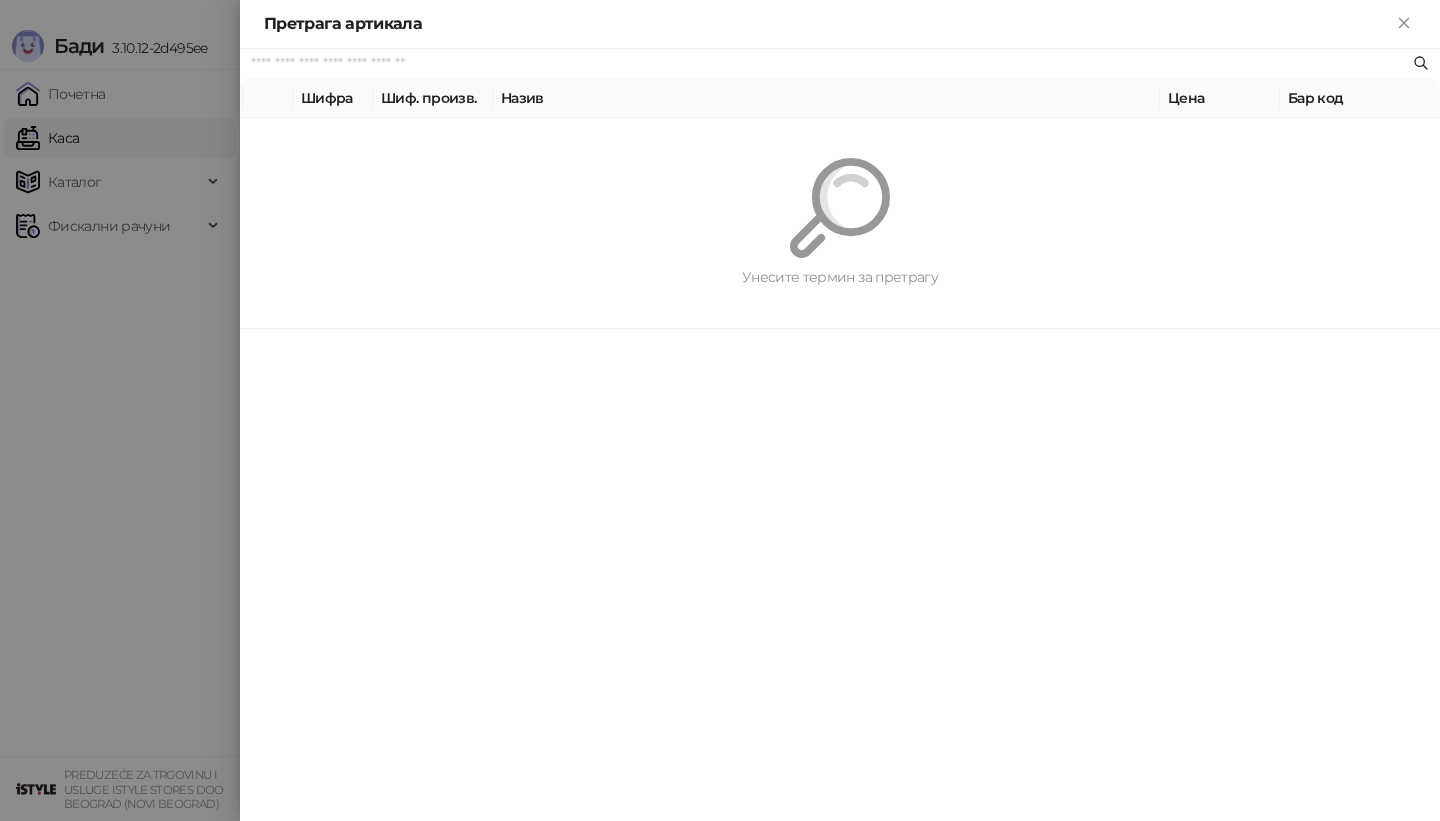 paste on "*********" 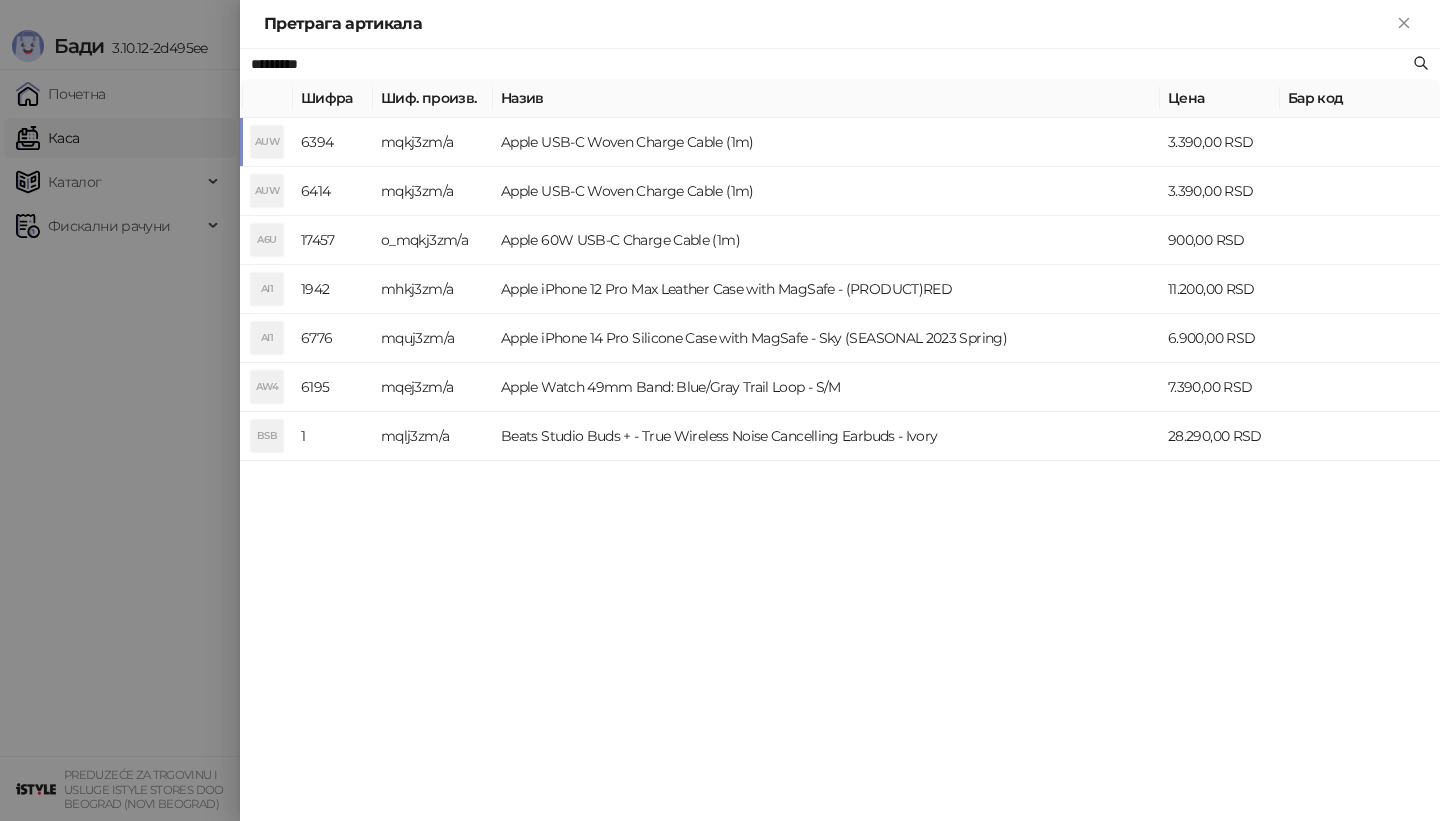 type on "*********" 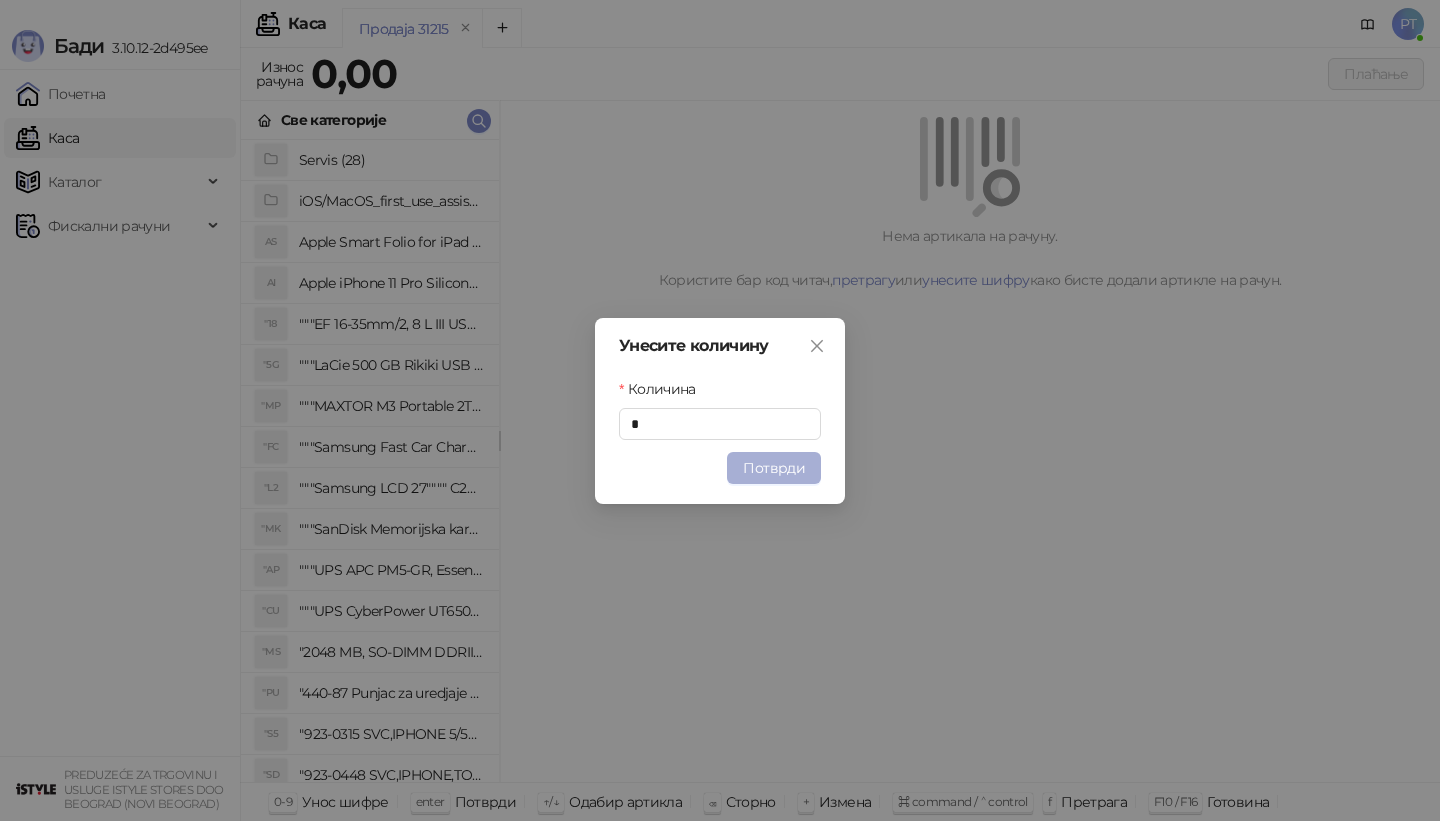 type 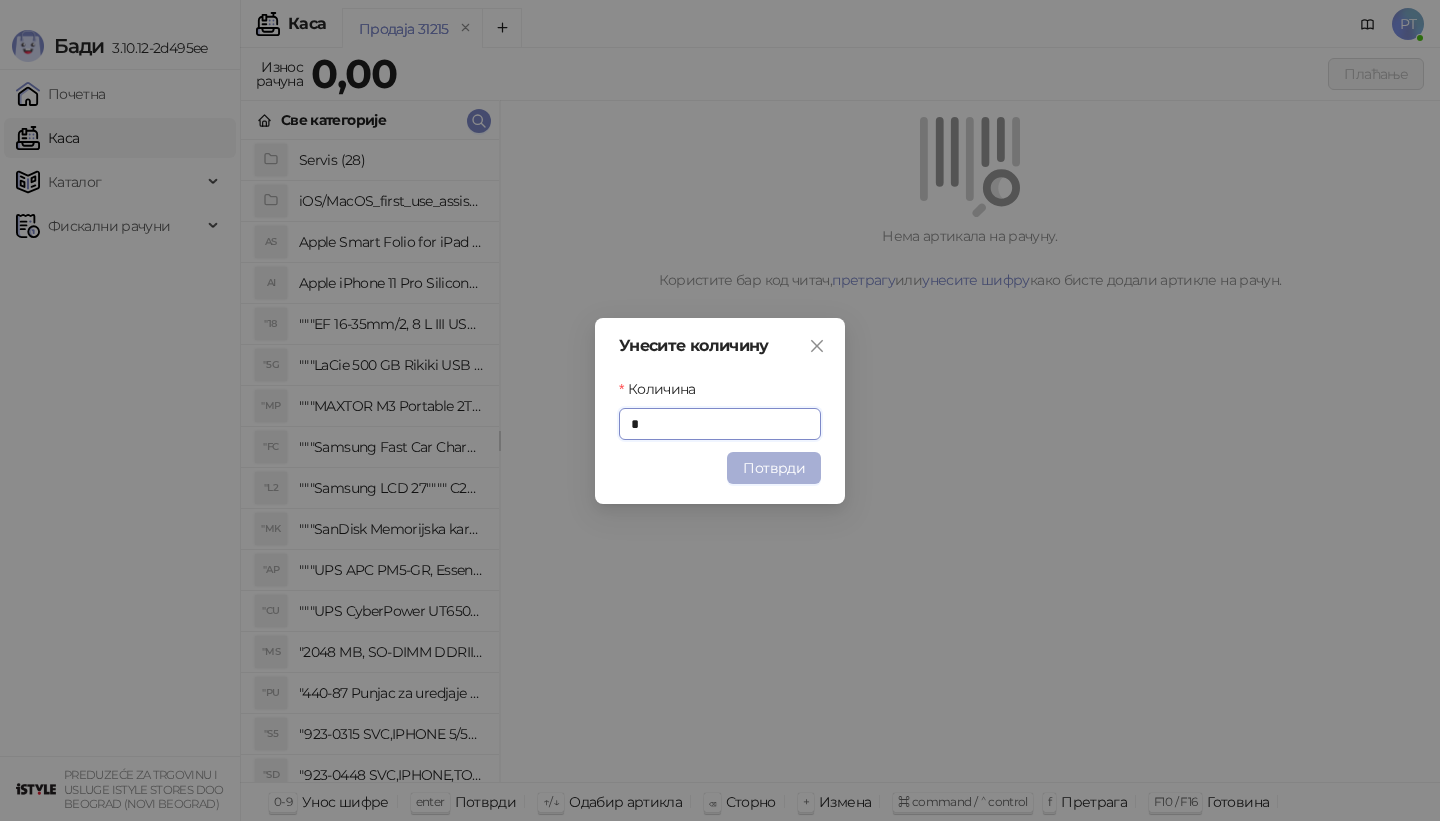 click on "Потврди" at bounding box center [774, 468] 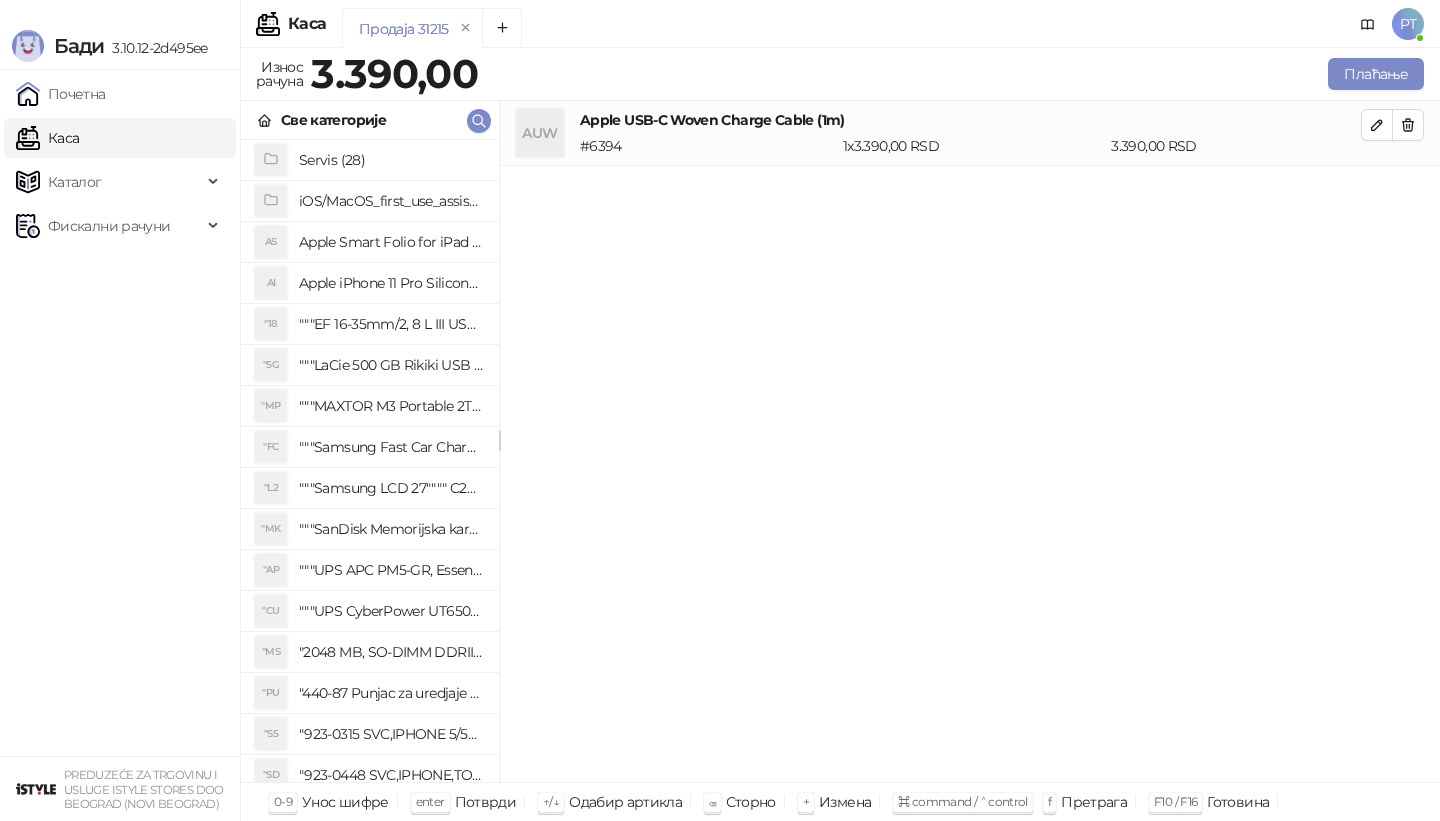 click on "Све категорије" at bounding box center [370, 120] 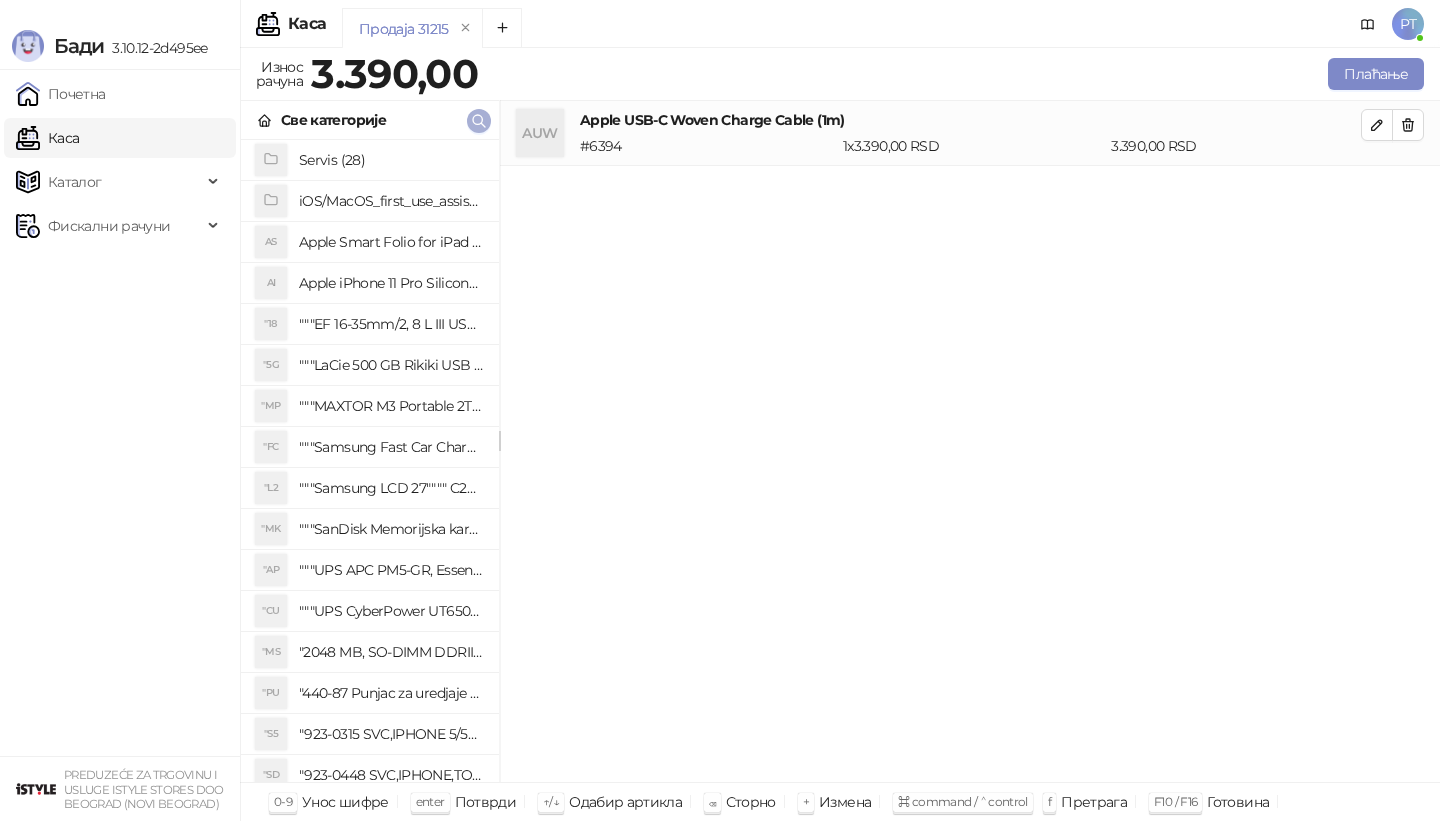 click at bounding box center [479, 121] 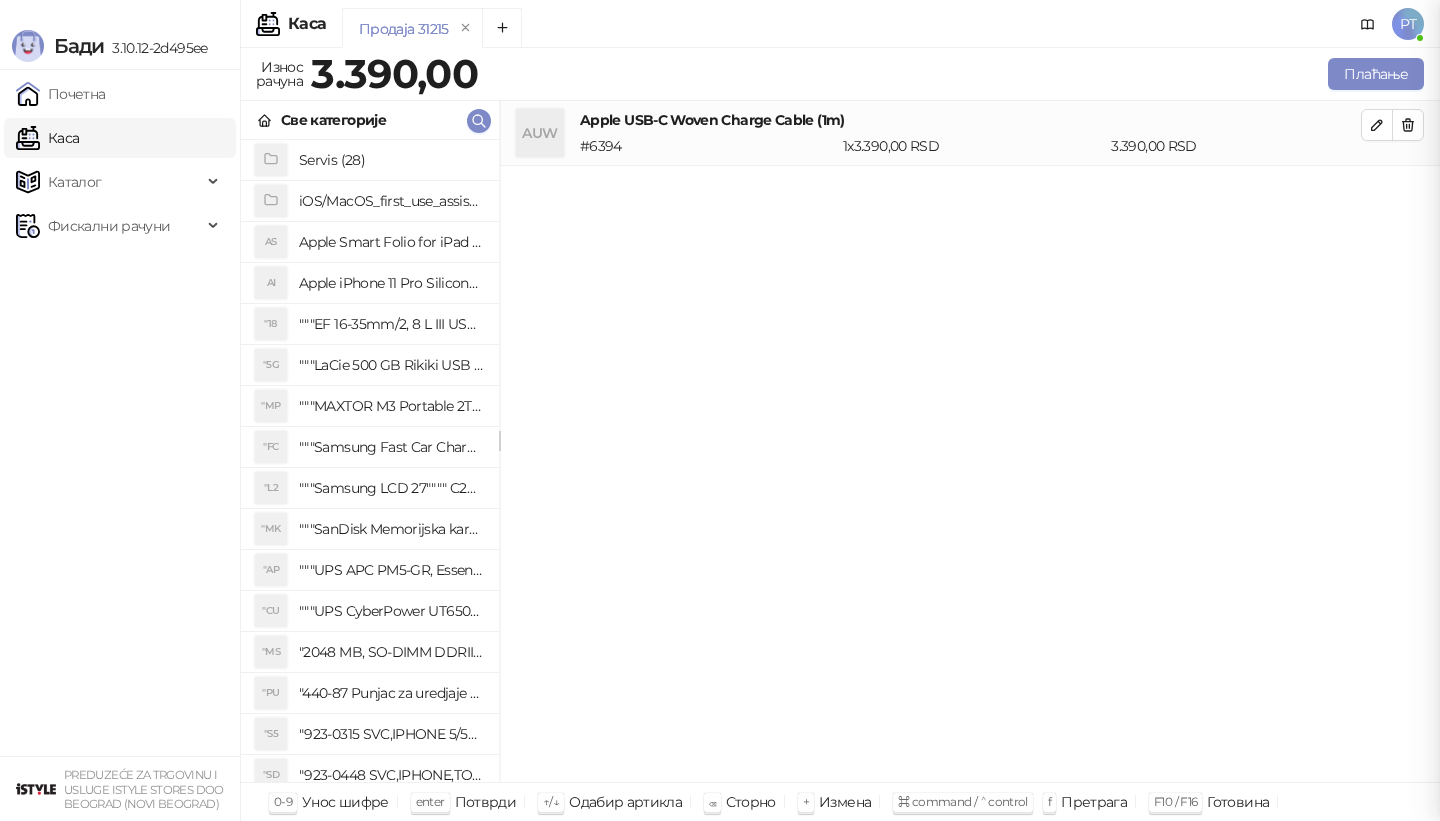 click on "Претрага је у току..." at bounding box center [2040, 223] 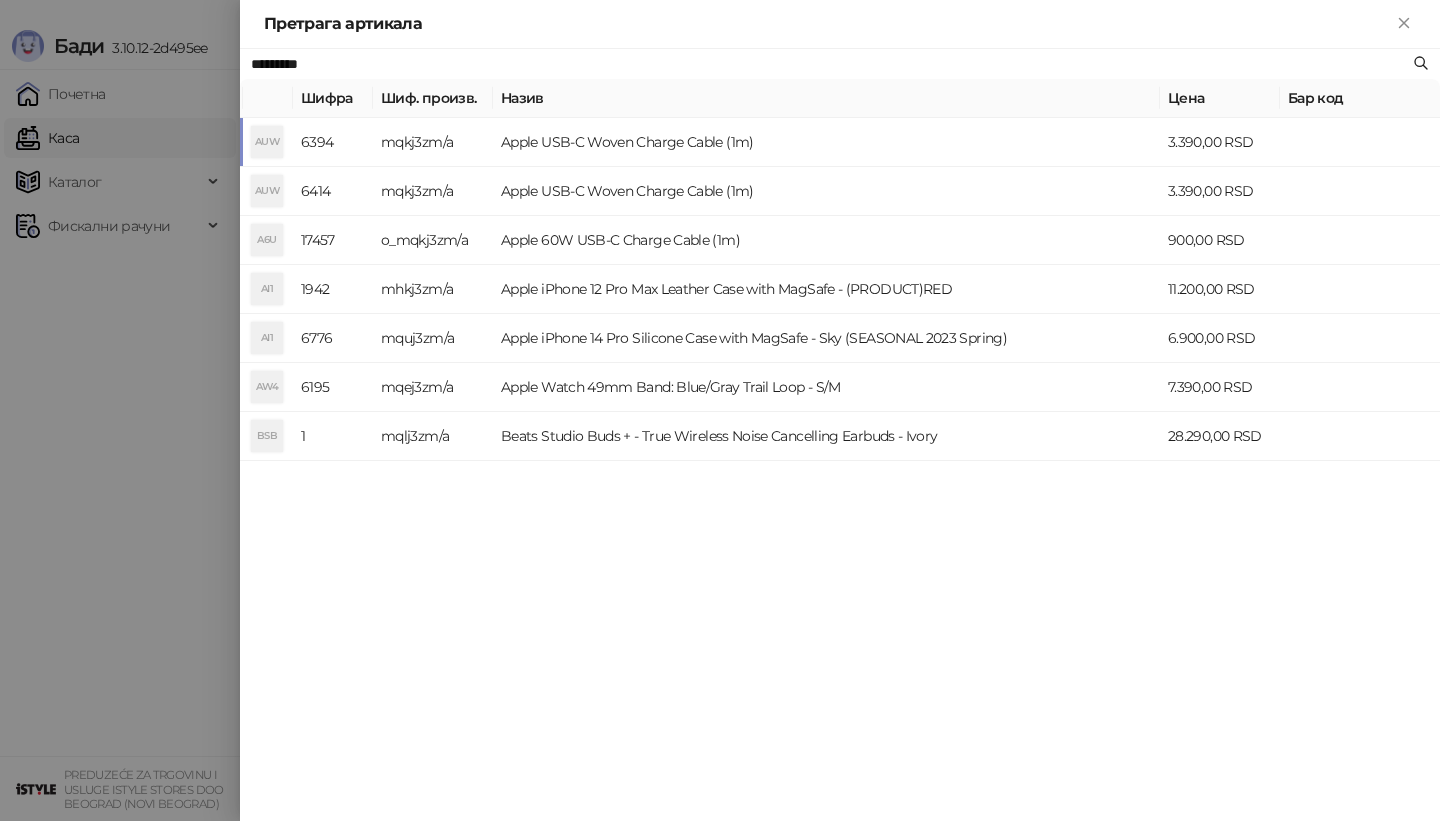 paste on "**********" 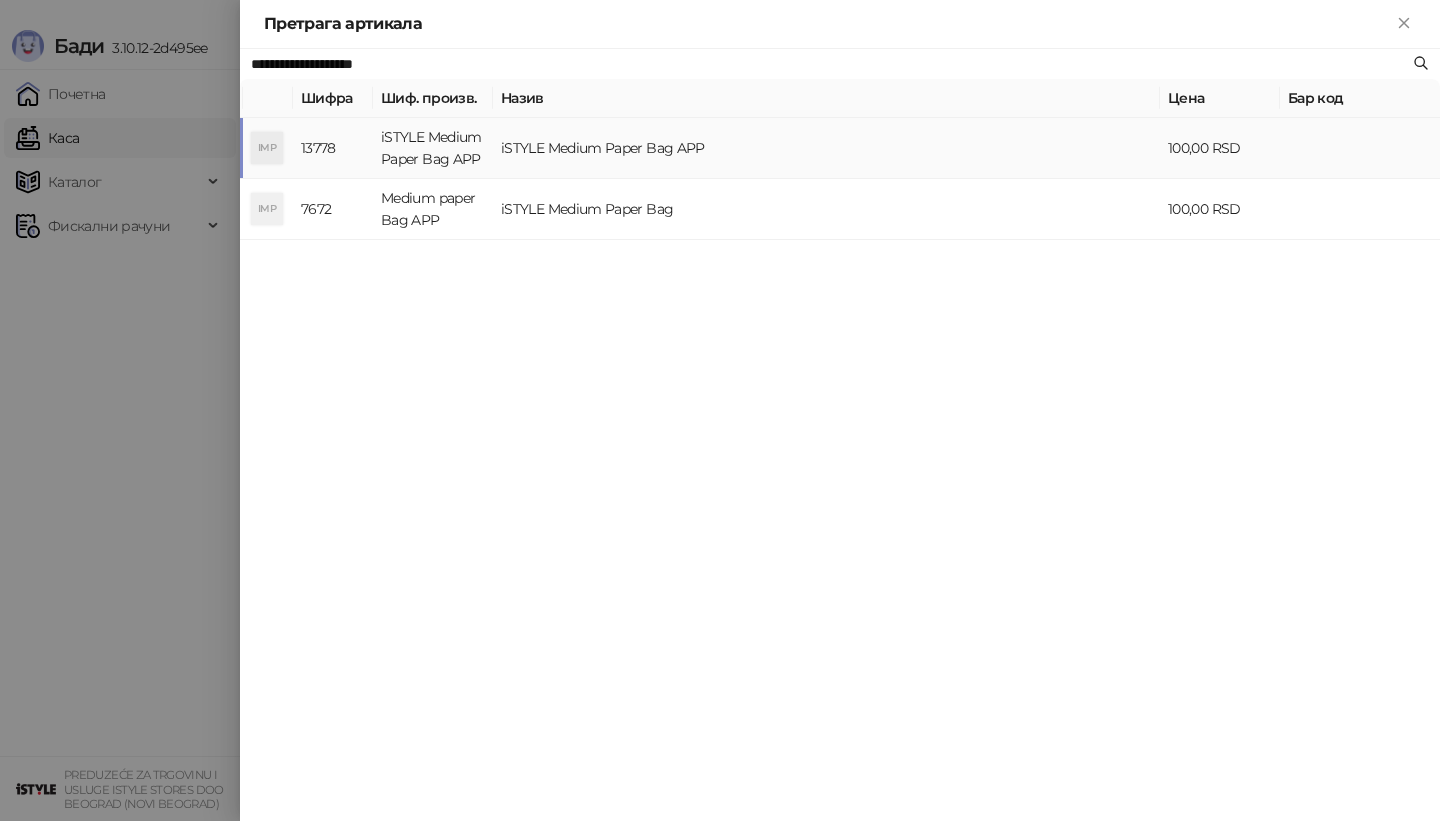 type on "**********" 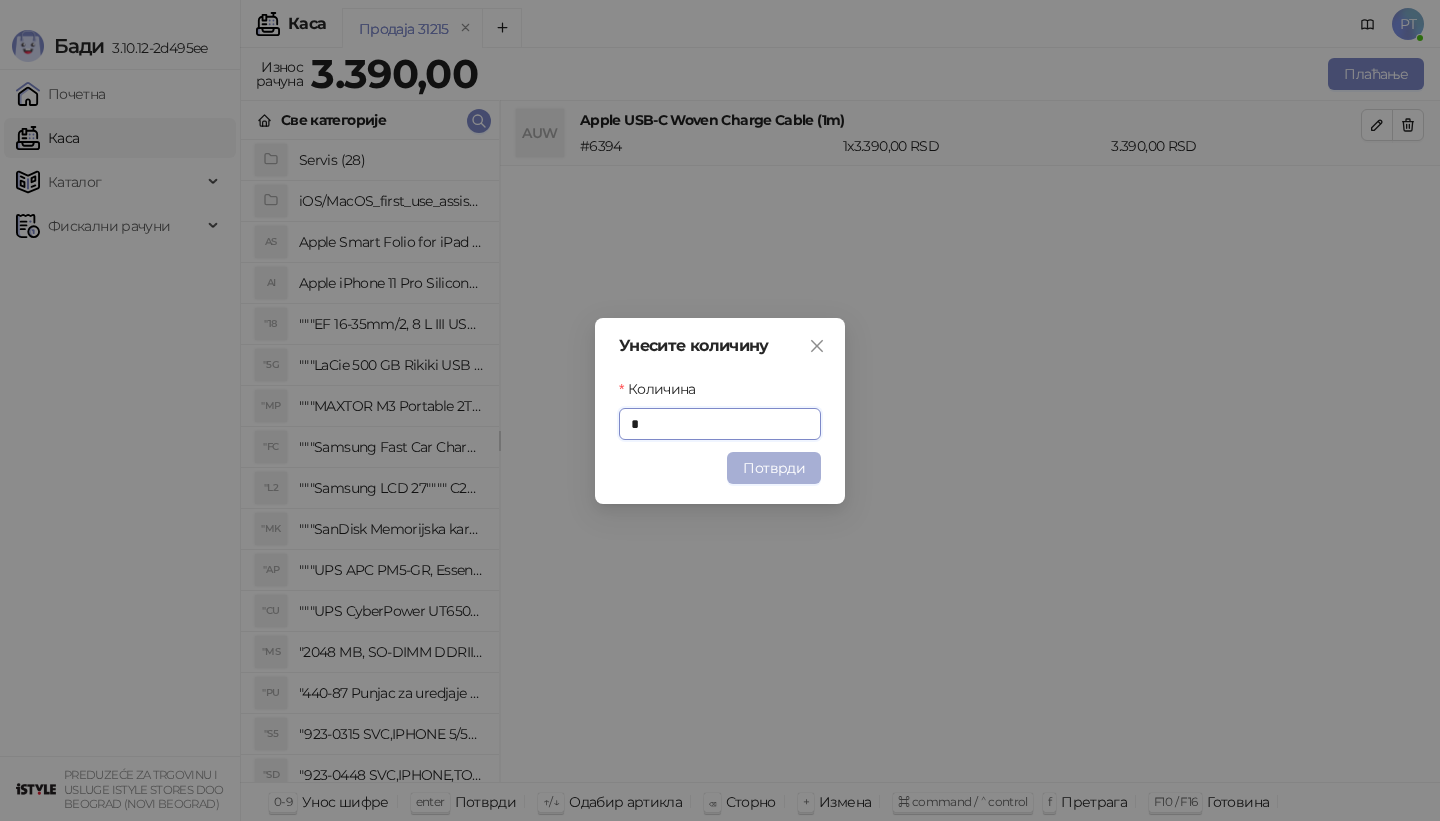 click on "Потврди" at bounding box center (774, 468) 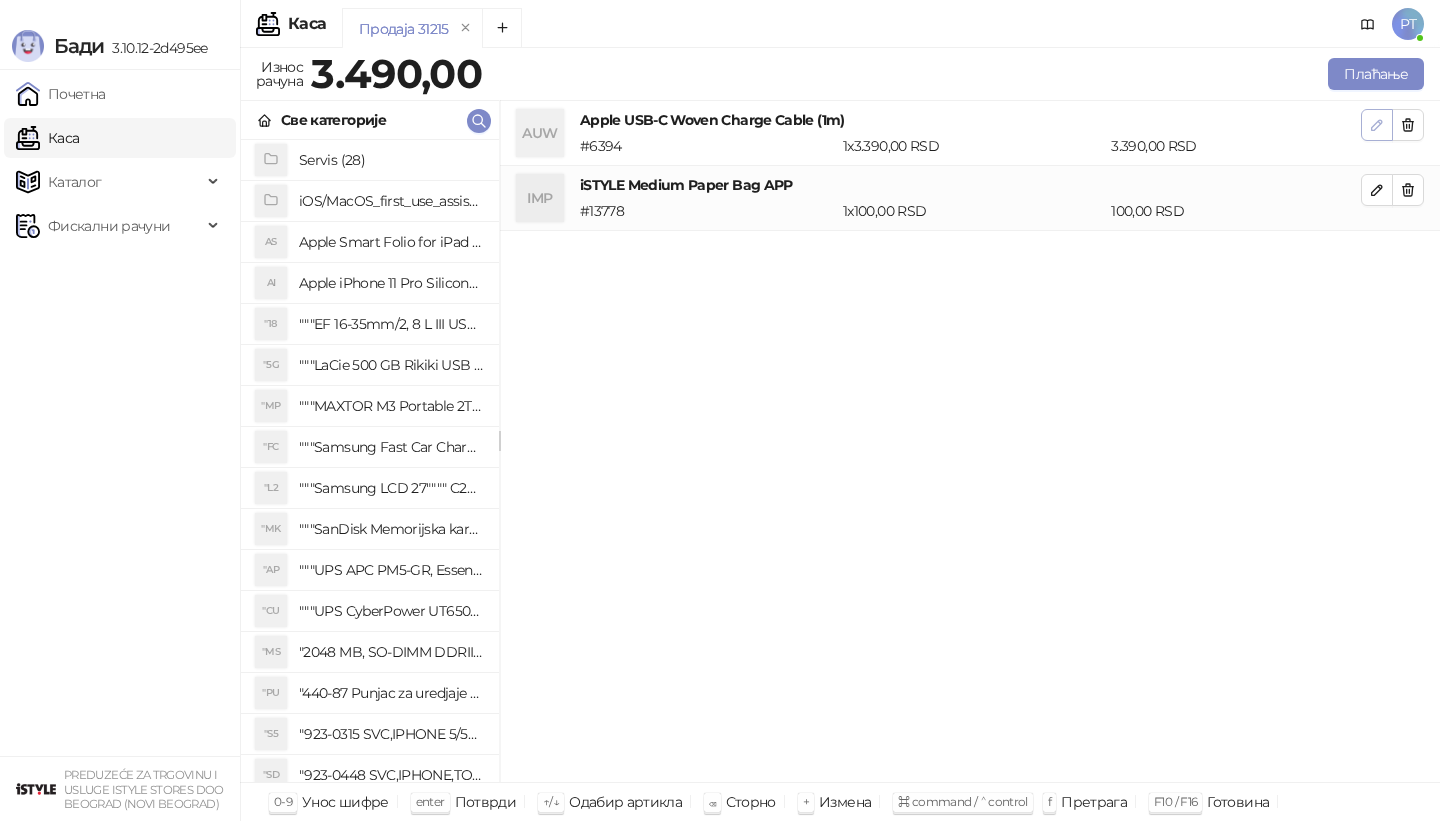 click 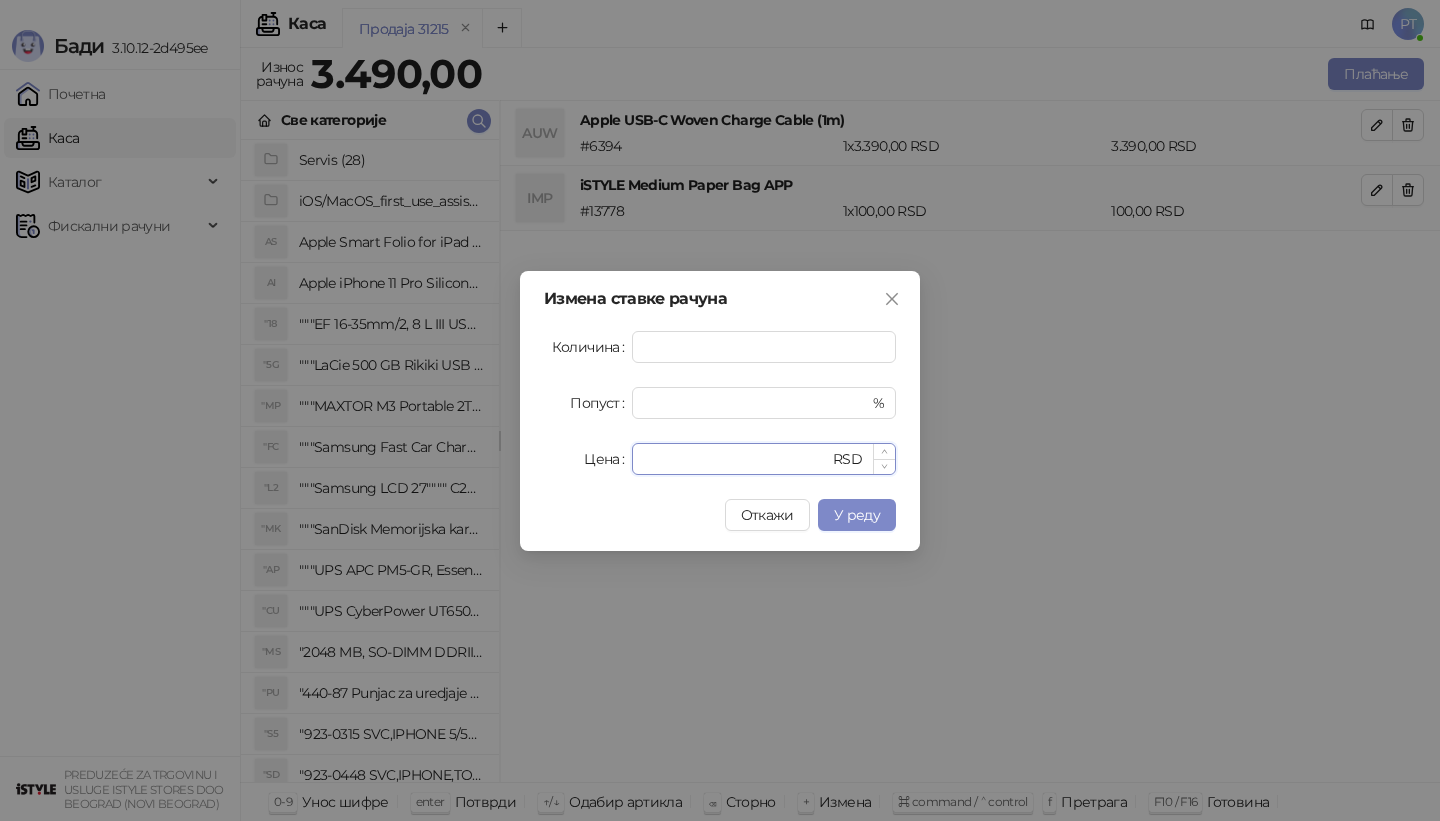 click on "****" at bounding box center [736, 459] 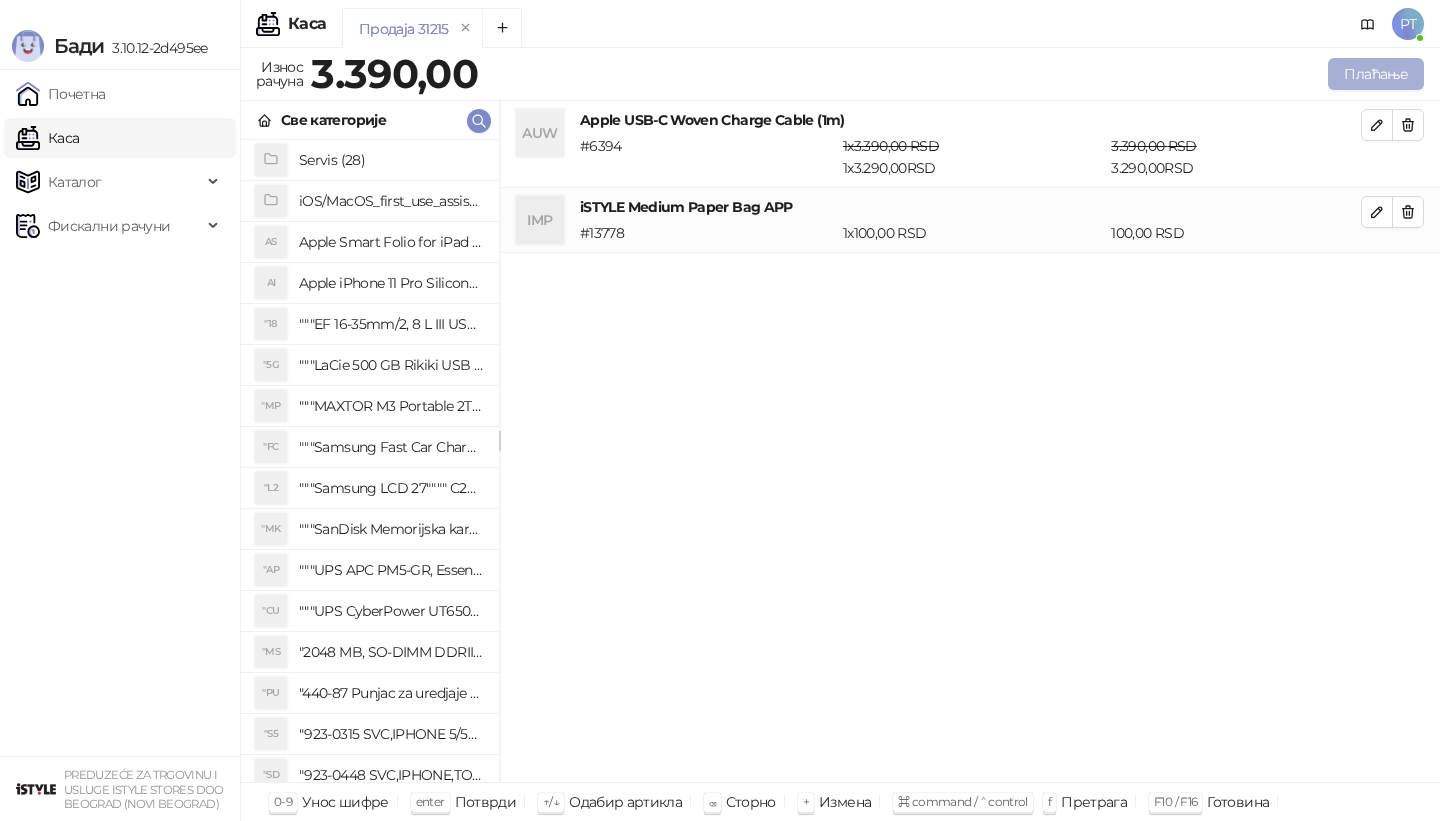 click on "Плаћање" at bounding box center [1376, 74] 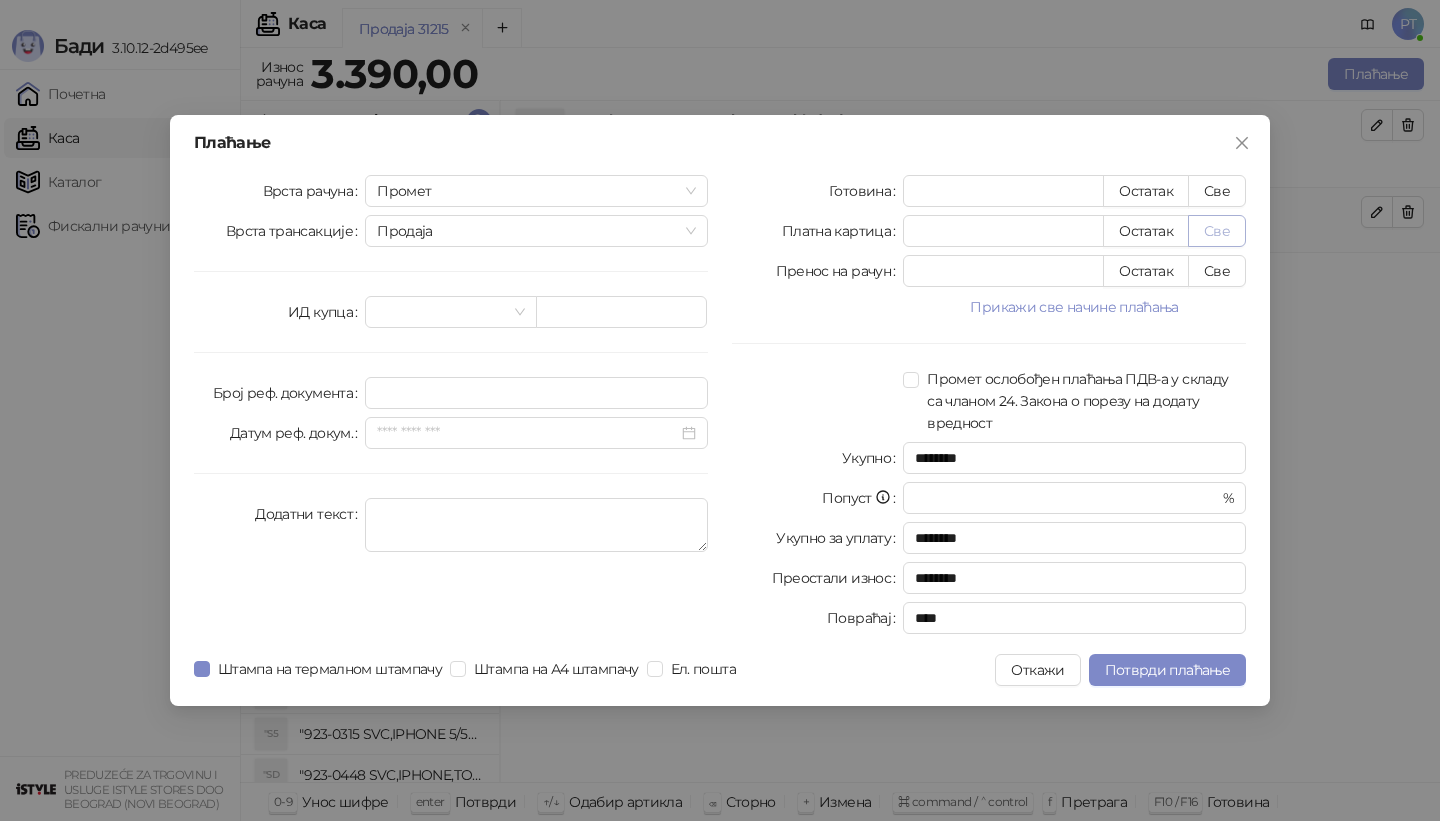 click on "Све" at bounding box center (1217, 231) 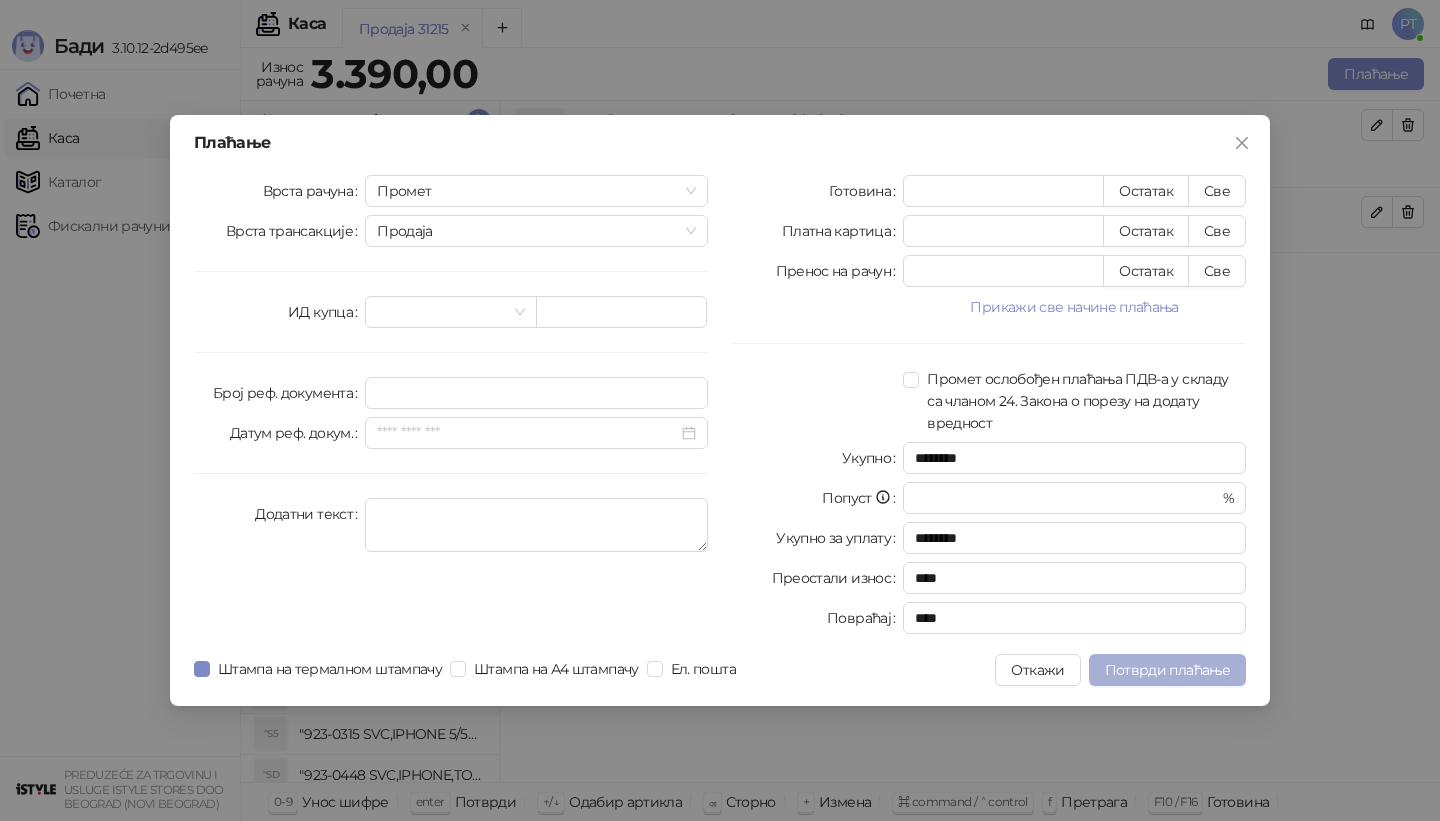 click on "Потврди плаћање" at bounding box center [1167, 670] 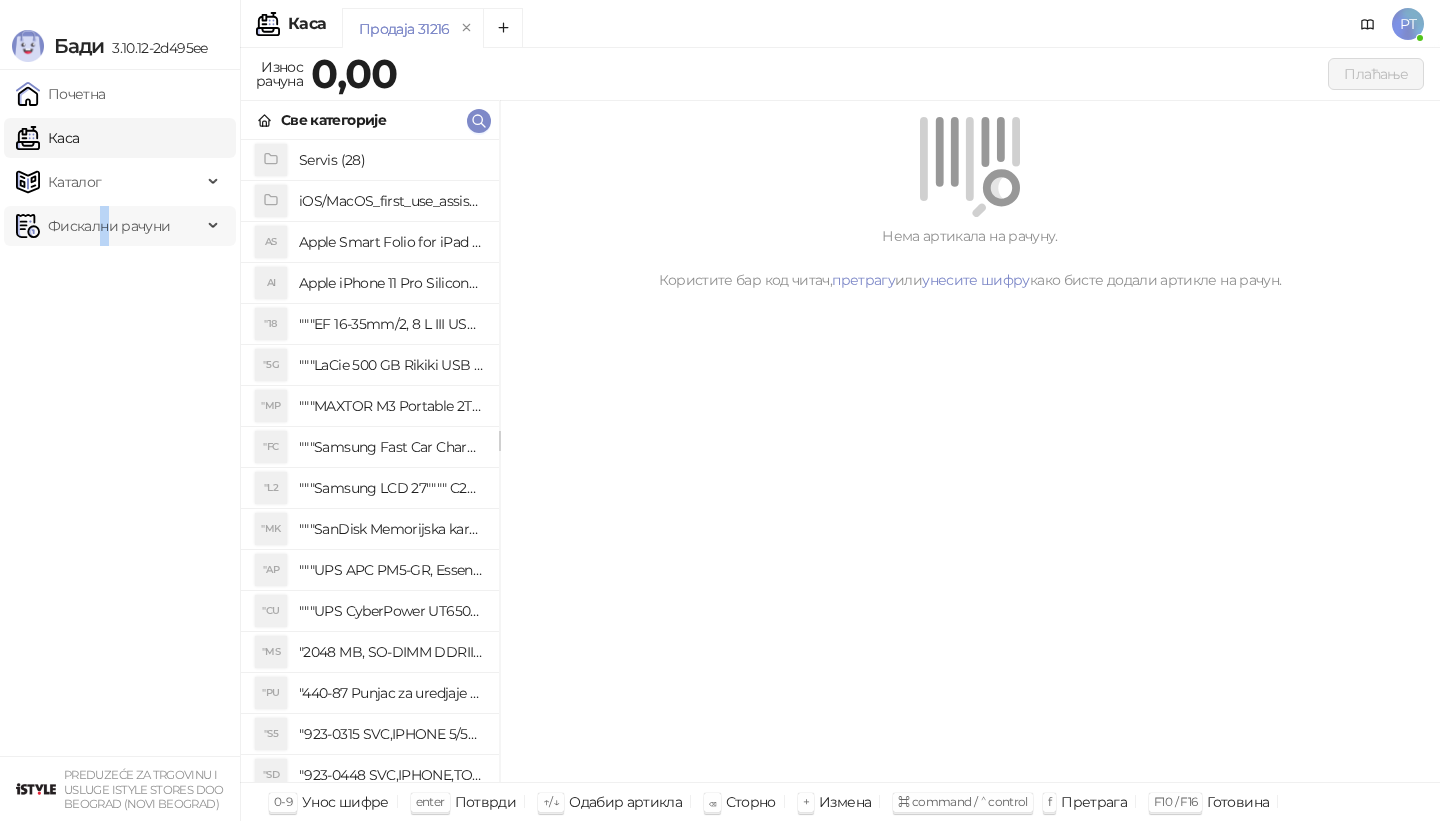 click on "Фискални рачуни" at bounding box center (109, 226) 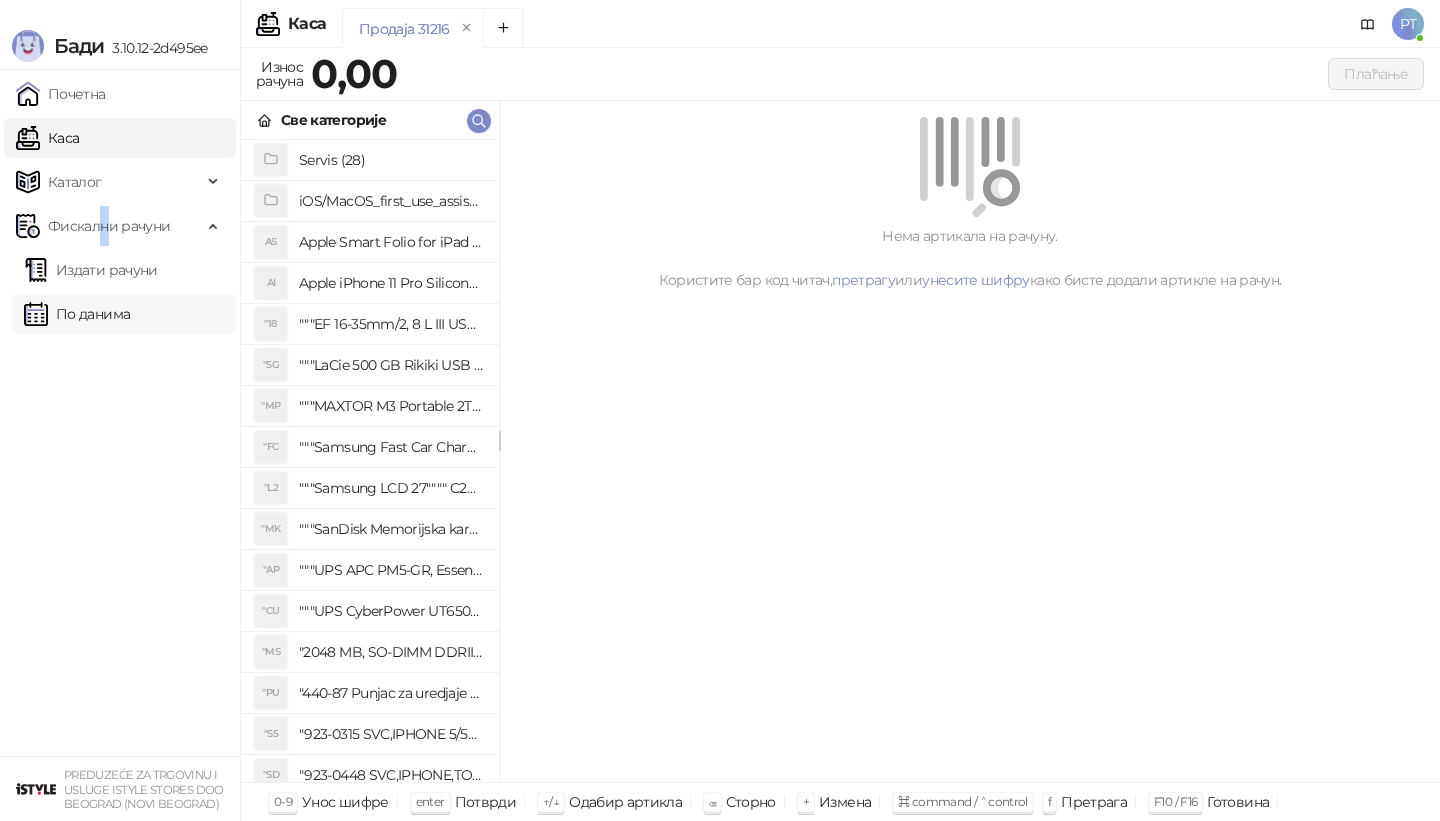 click on "По данима" at bounding box center [77, 314] 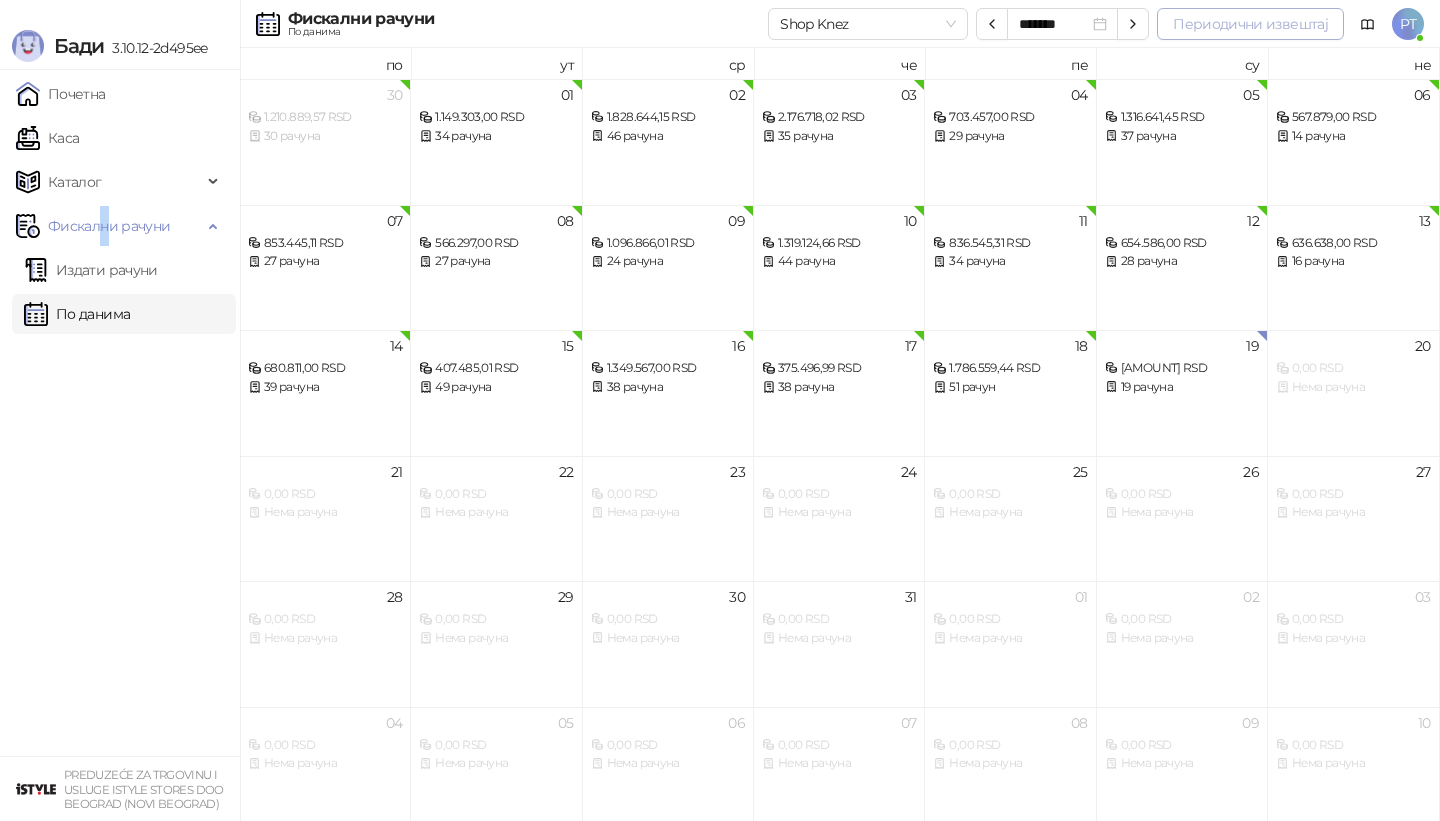 click on "Периодични извештај" at bounding box center (1250, 24) 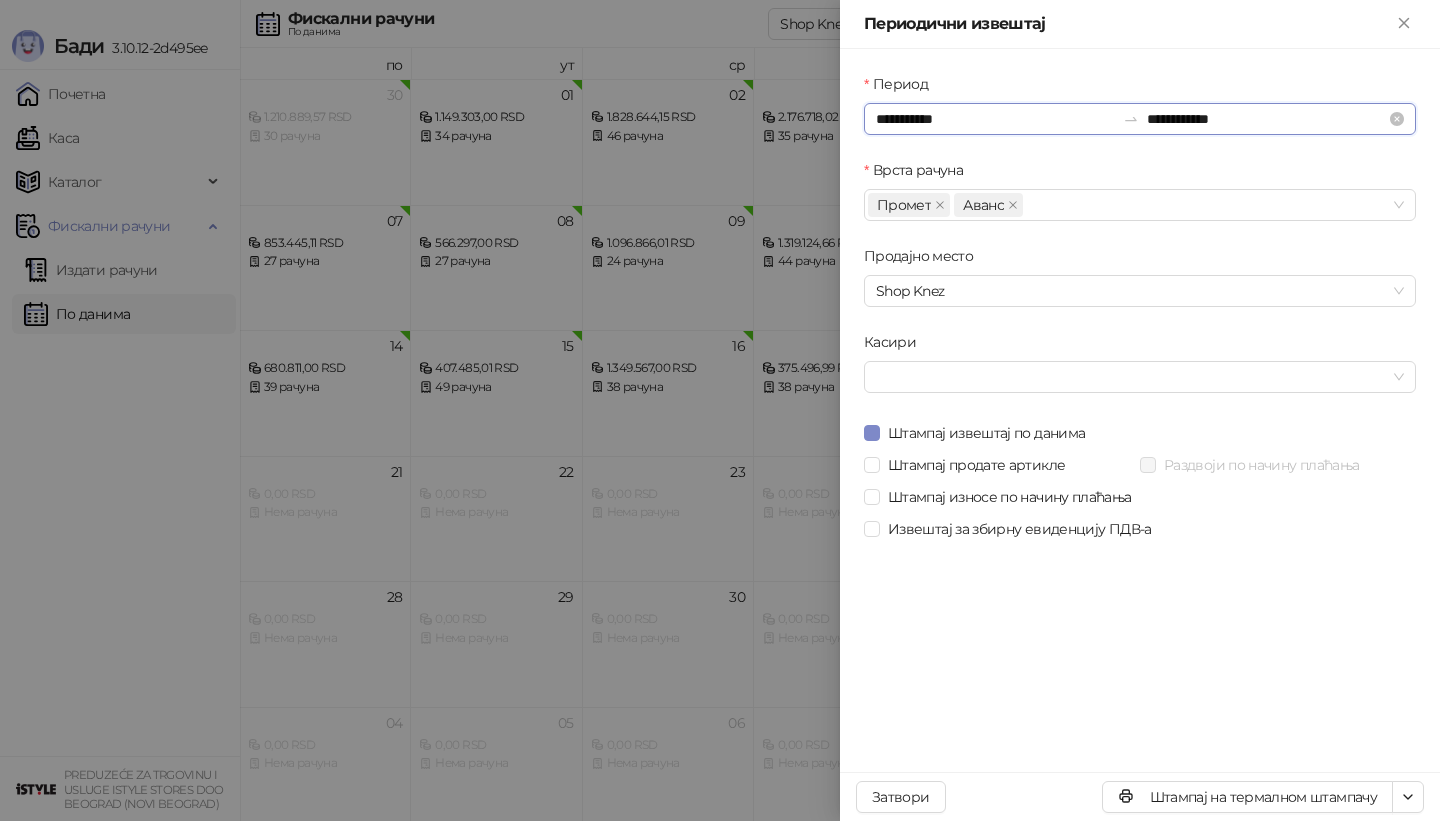 click on "**********" at bounding box center (995, 119) 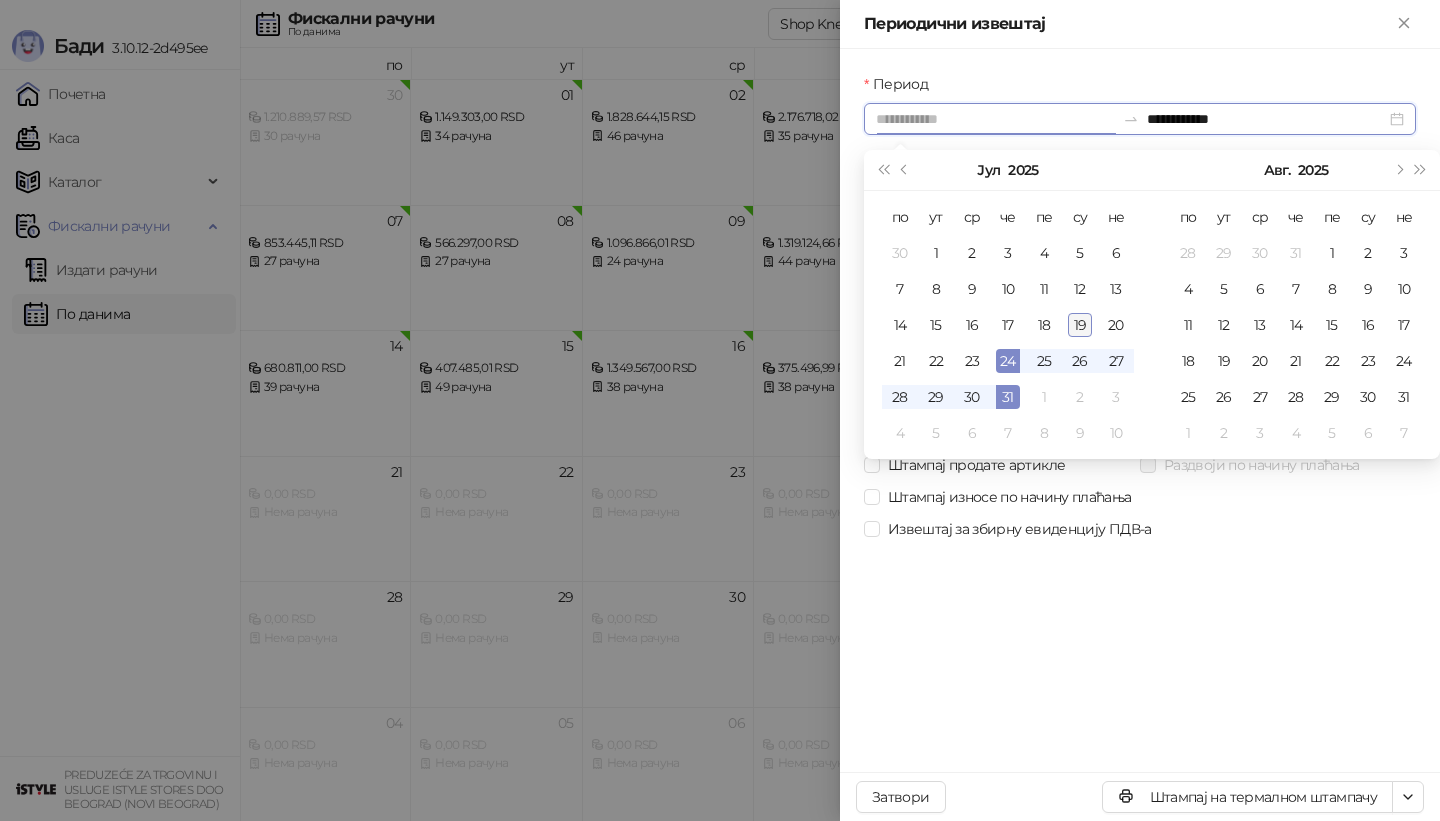 type on "**********" 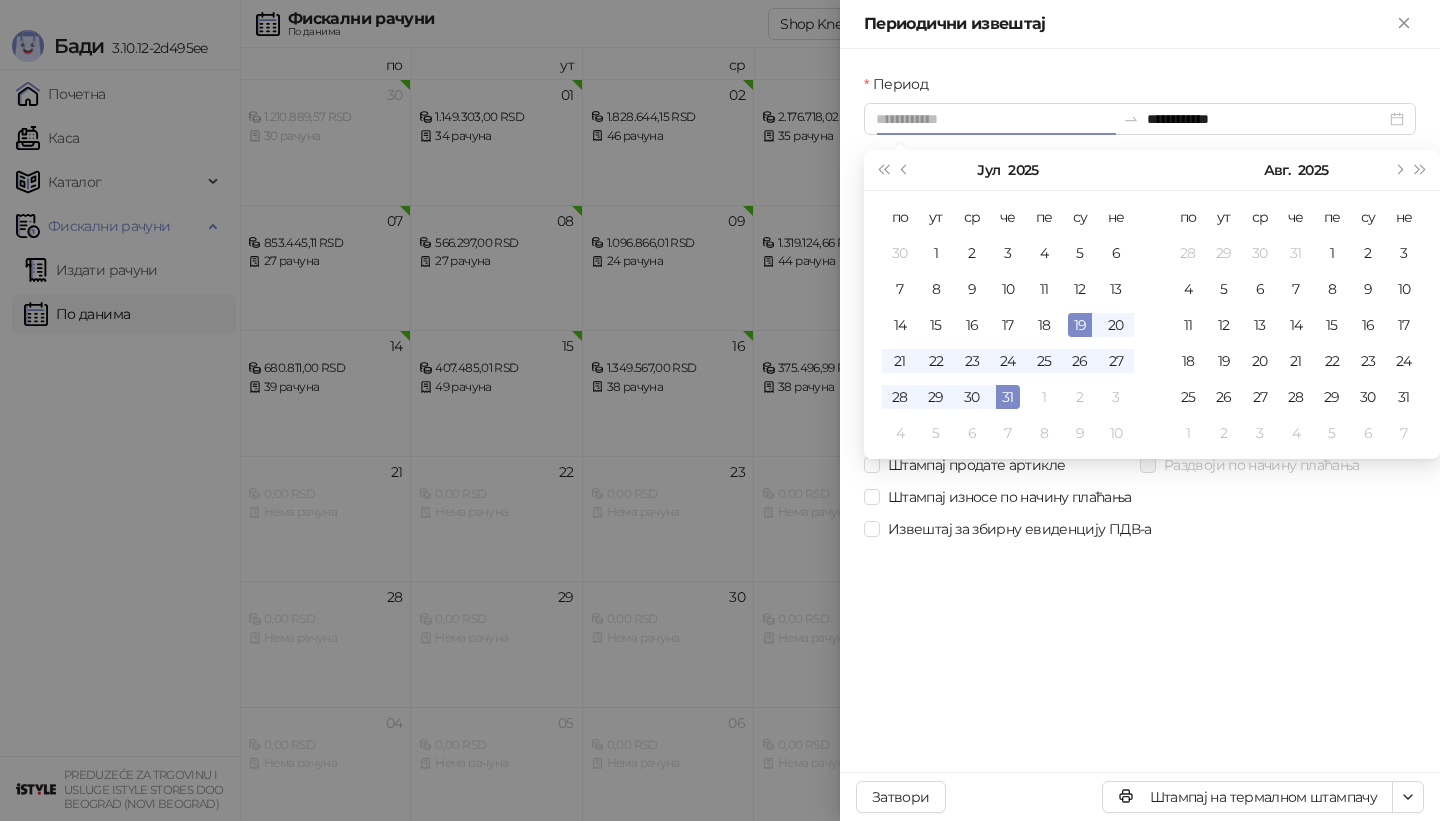 click on "19" at bounding box center (1080, 325) 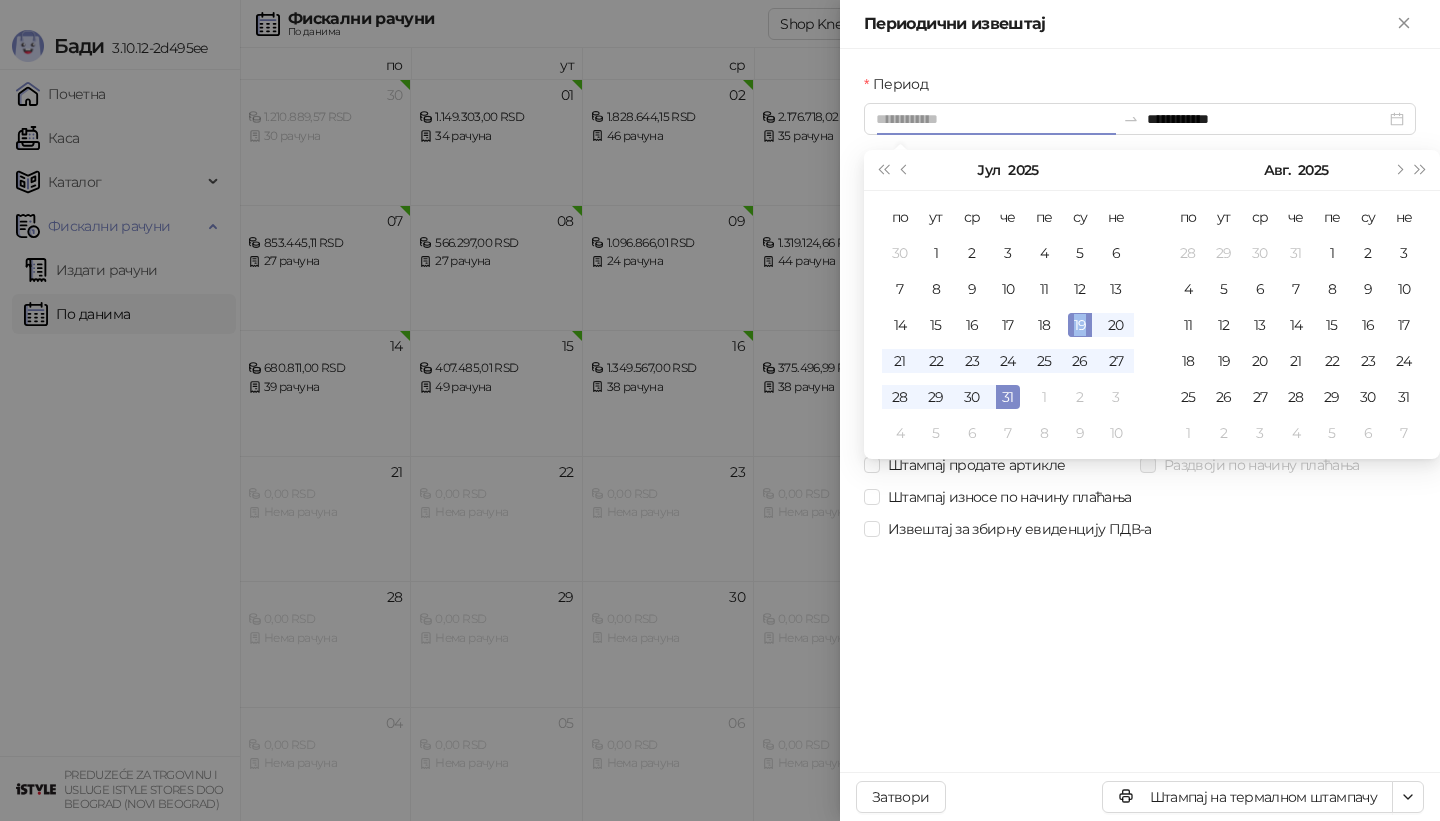 click on "19" at bounding box center [1080, 325] 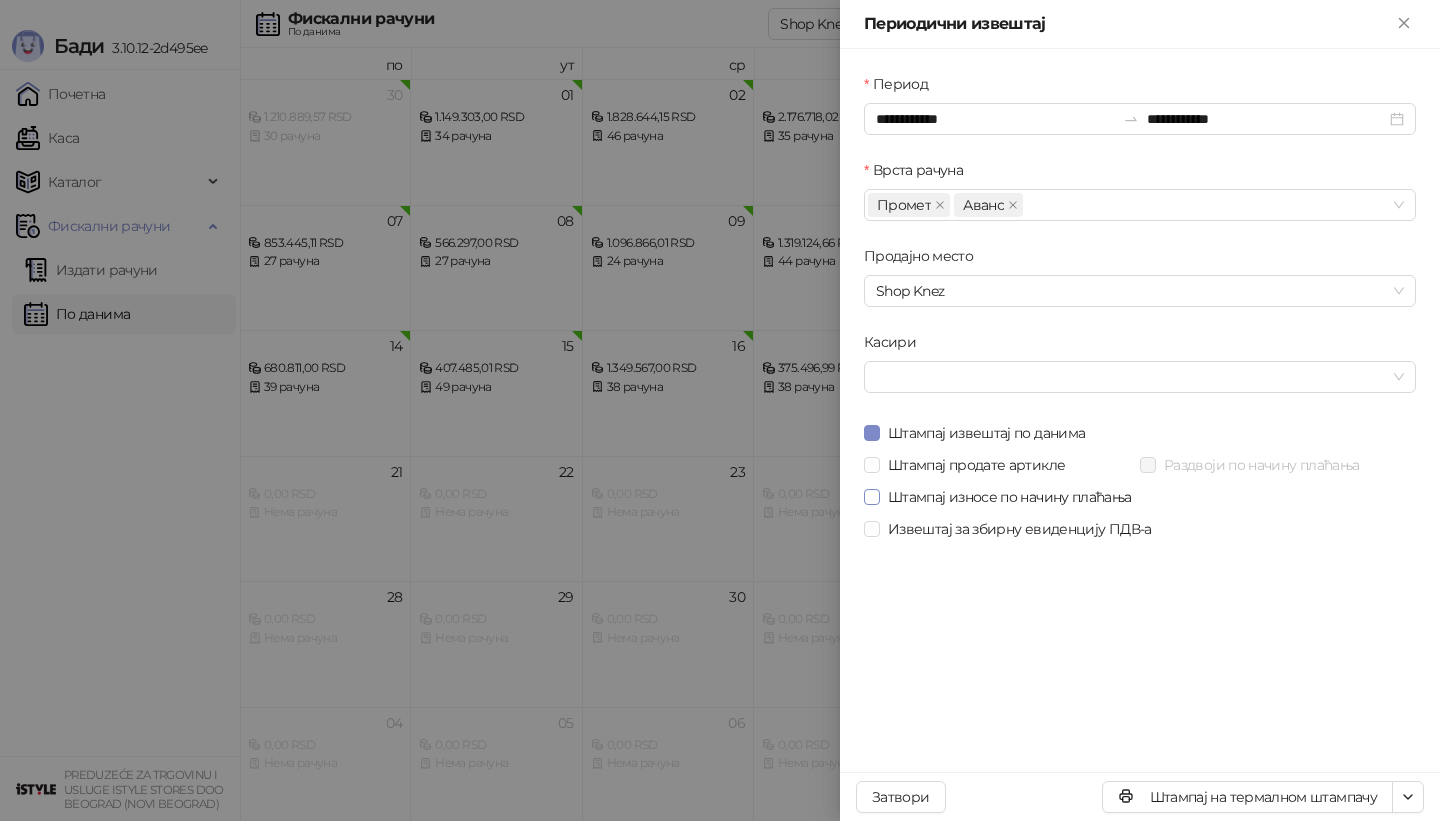 click on "Штампај износе по начину плаћања" at bounding box center [1002, 497] 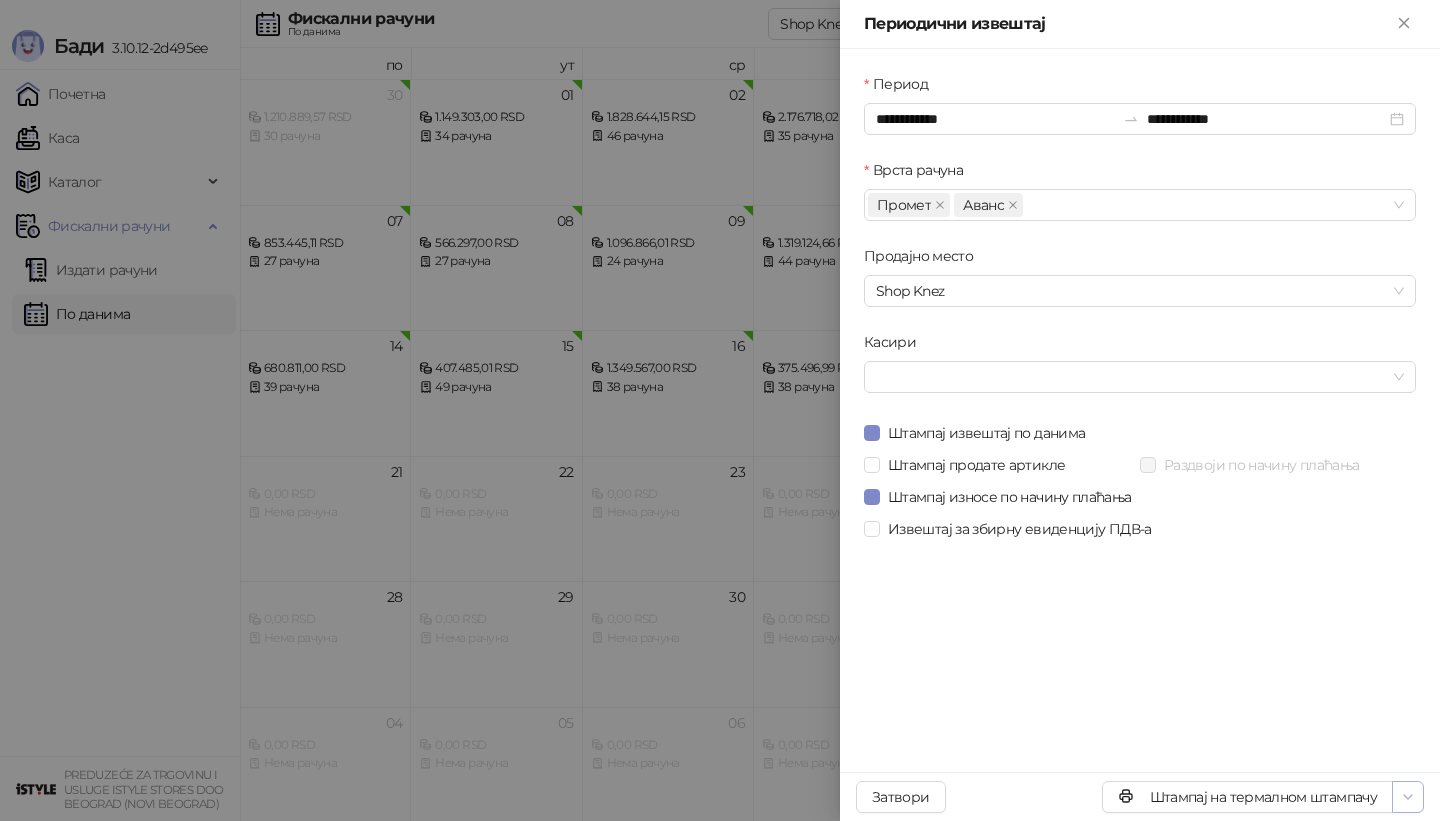 click 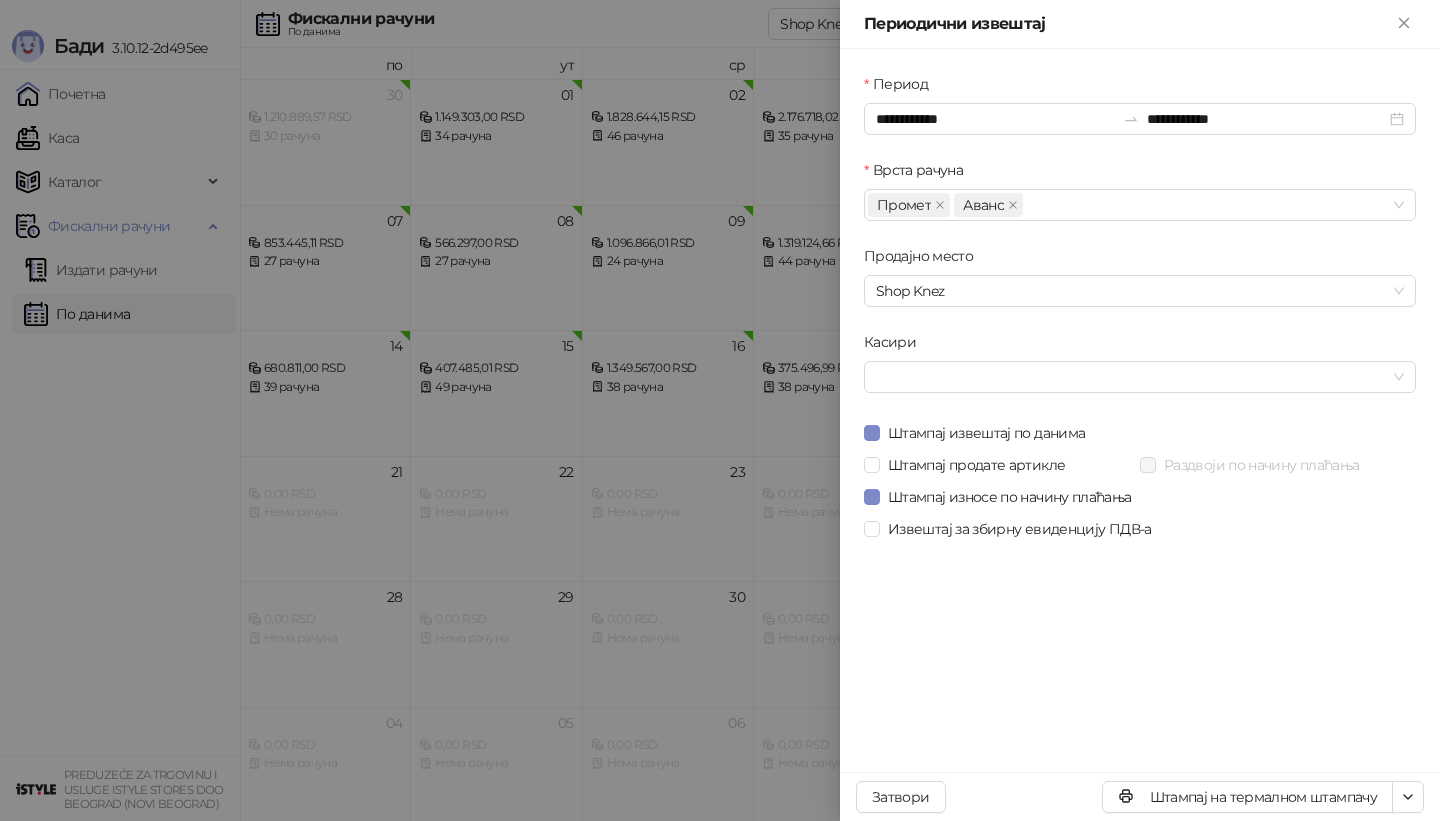 click on "**********" at bounding box center (1140, 410) 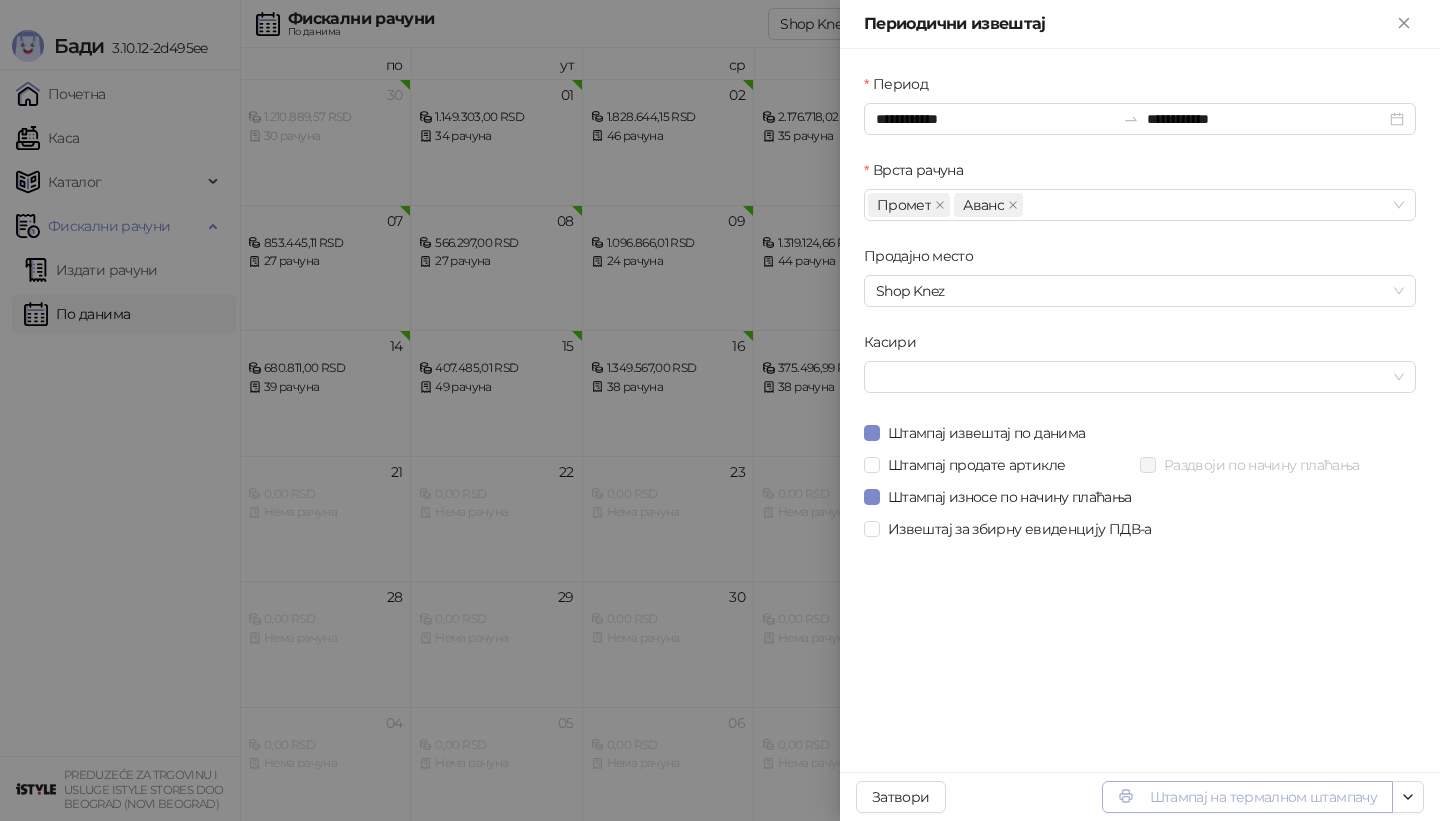click on "Штампај на термалном штампачу" at bounding box center (1247, 797) 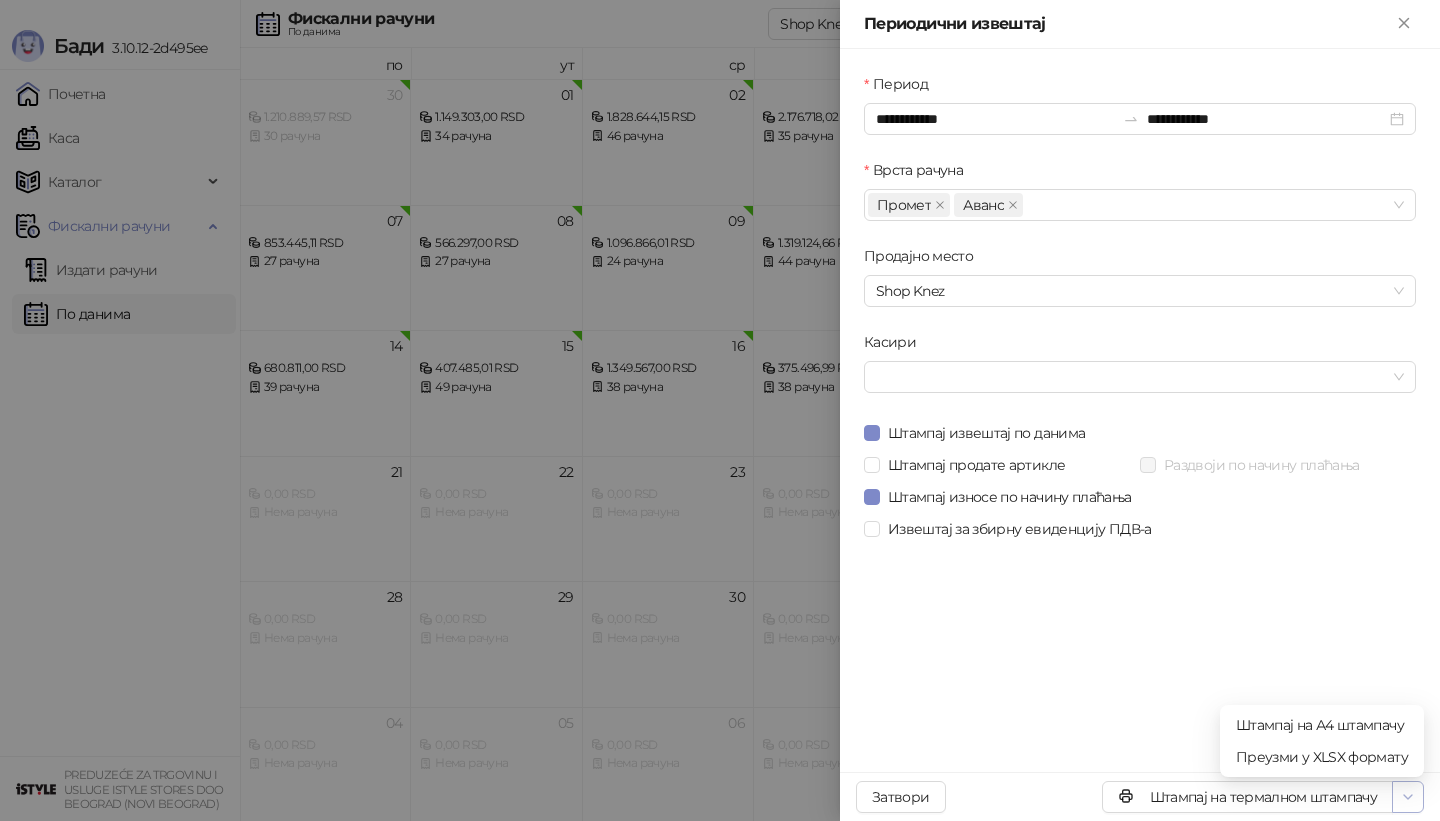 click 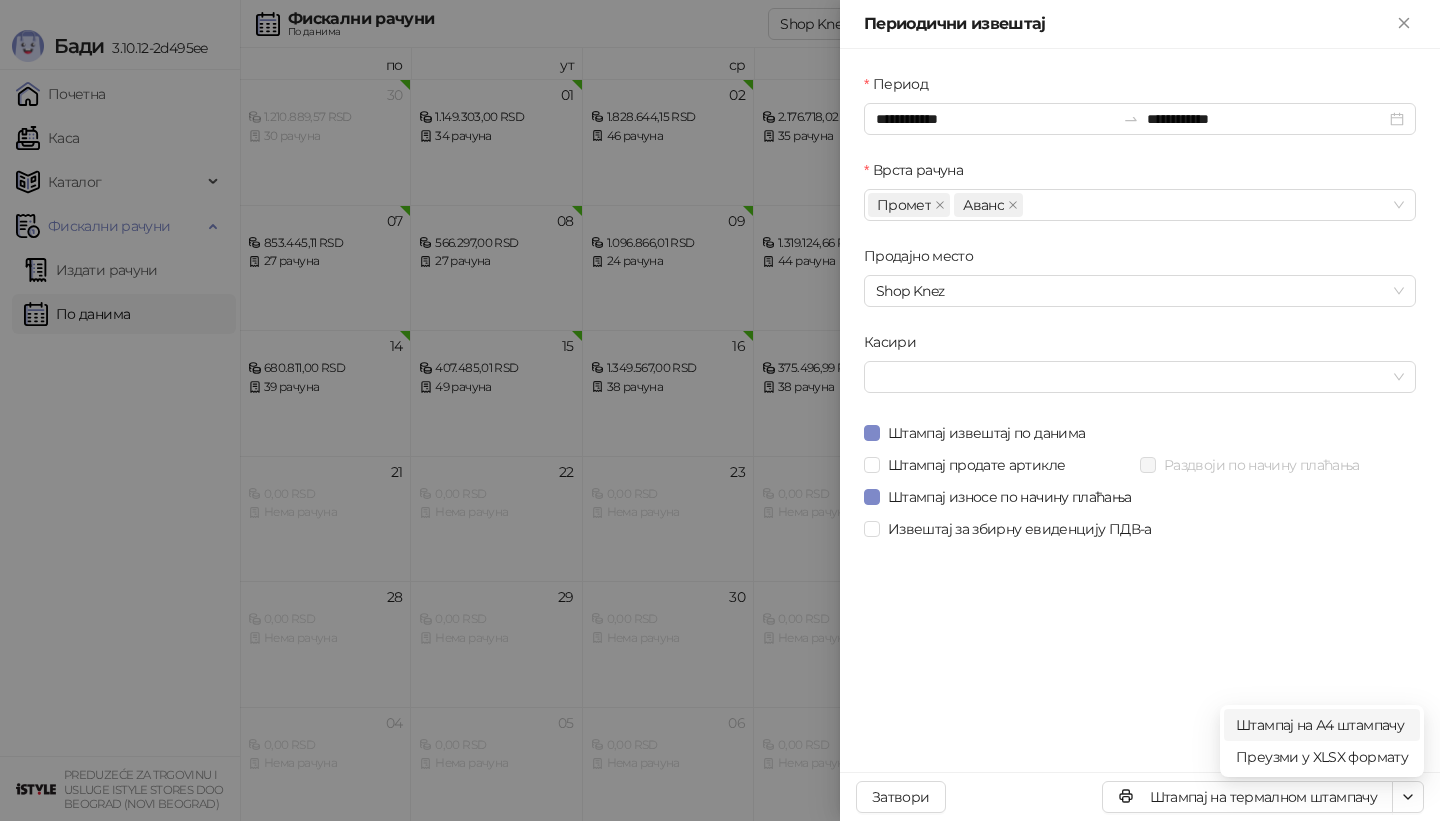 click on "Штампај на А4 штампачу" at bounding box center [1322, 725] 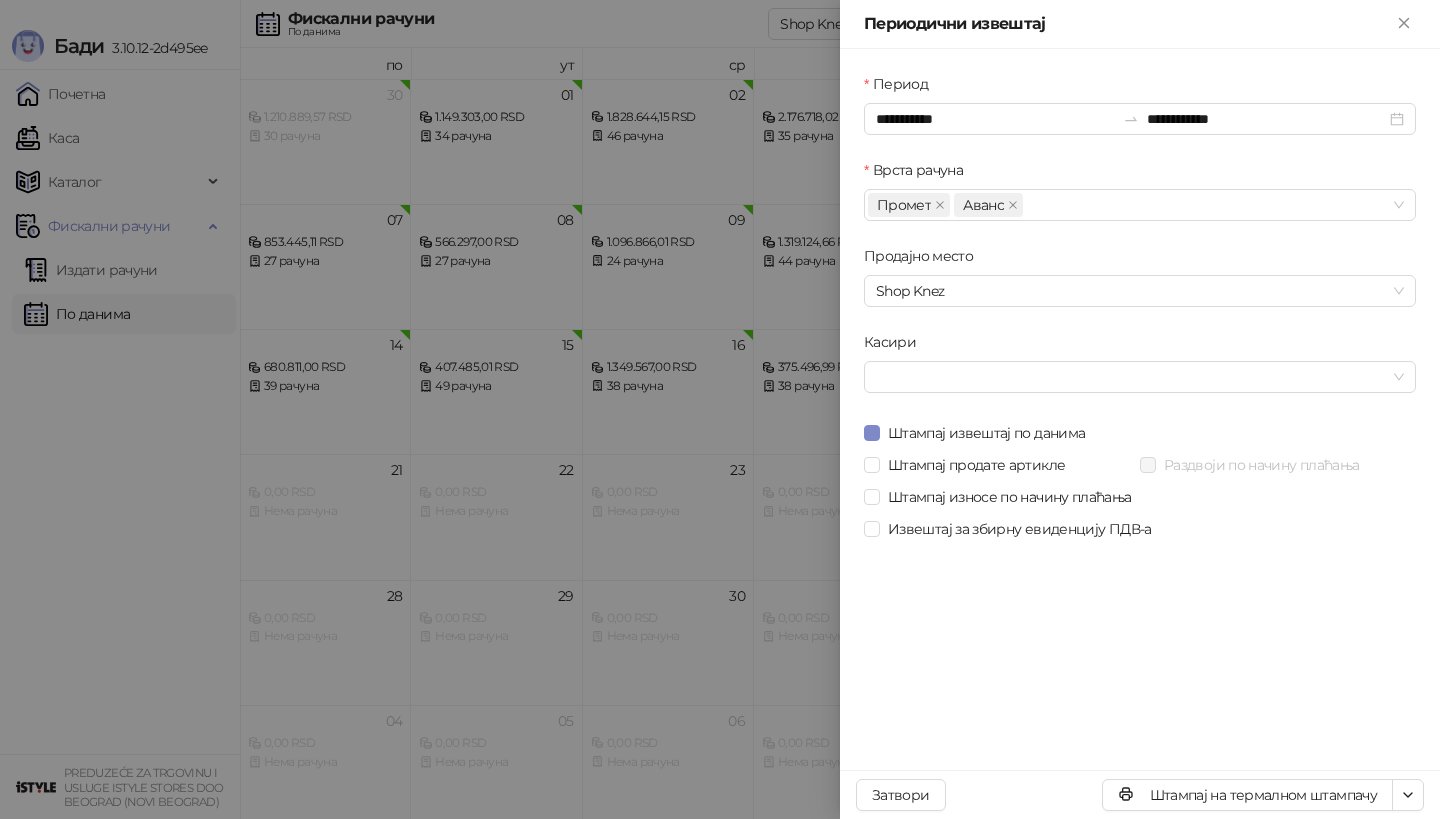 click at bounding box center (720, 409) 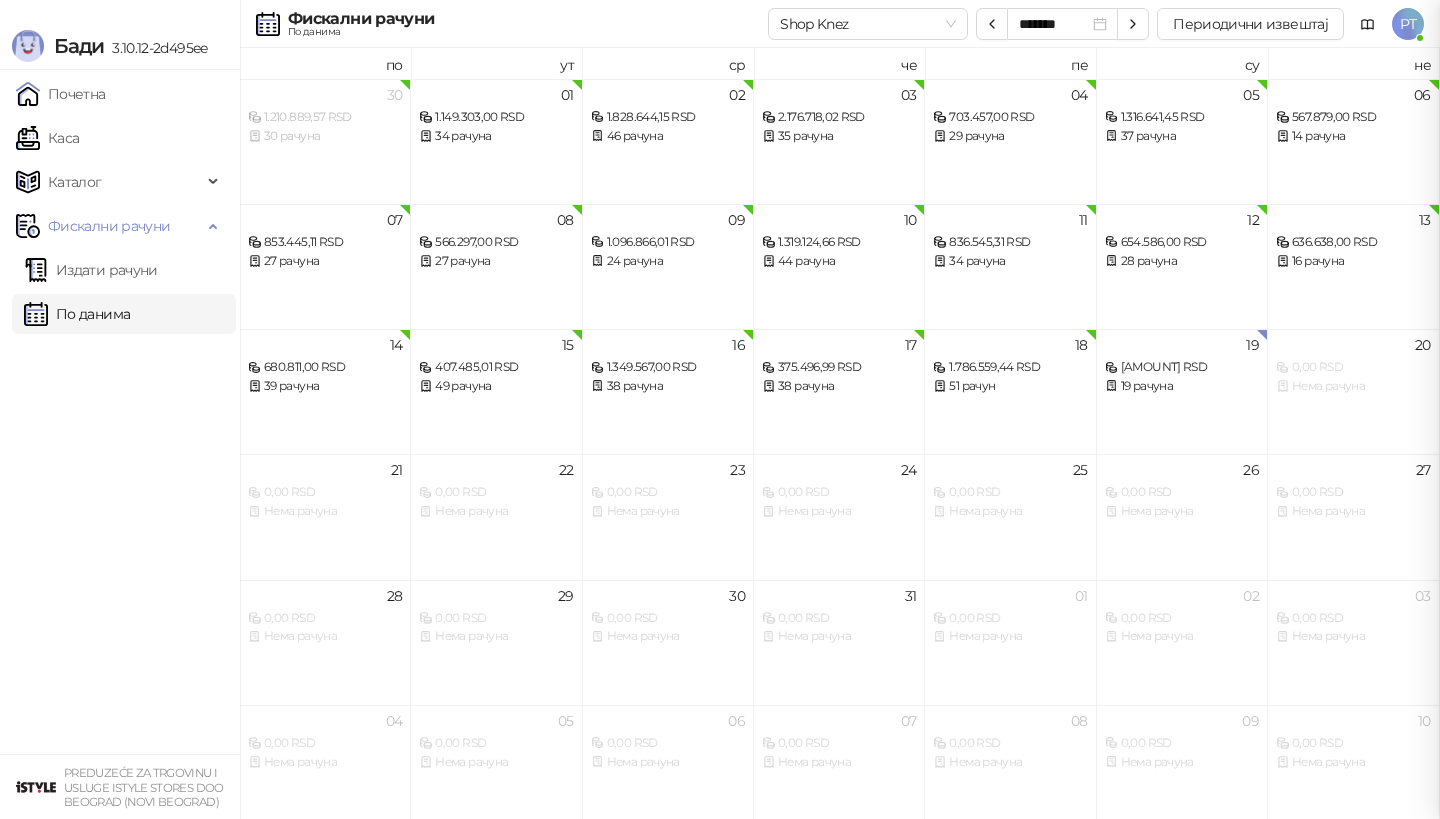 click at bounding box center (720, 409) 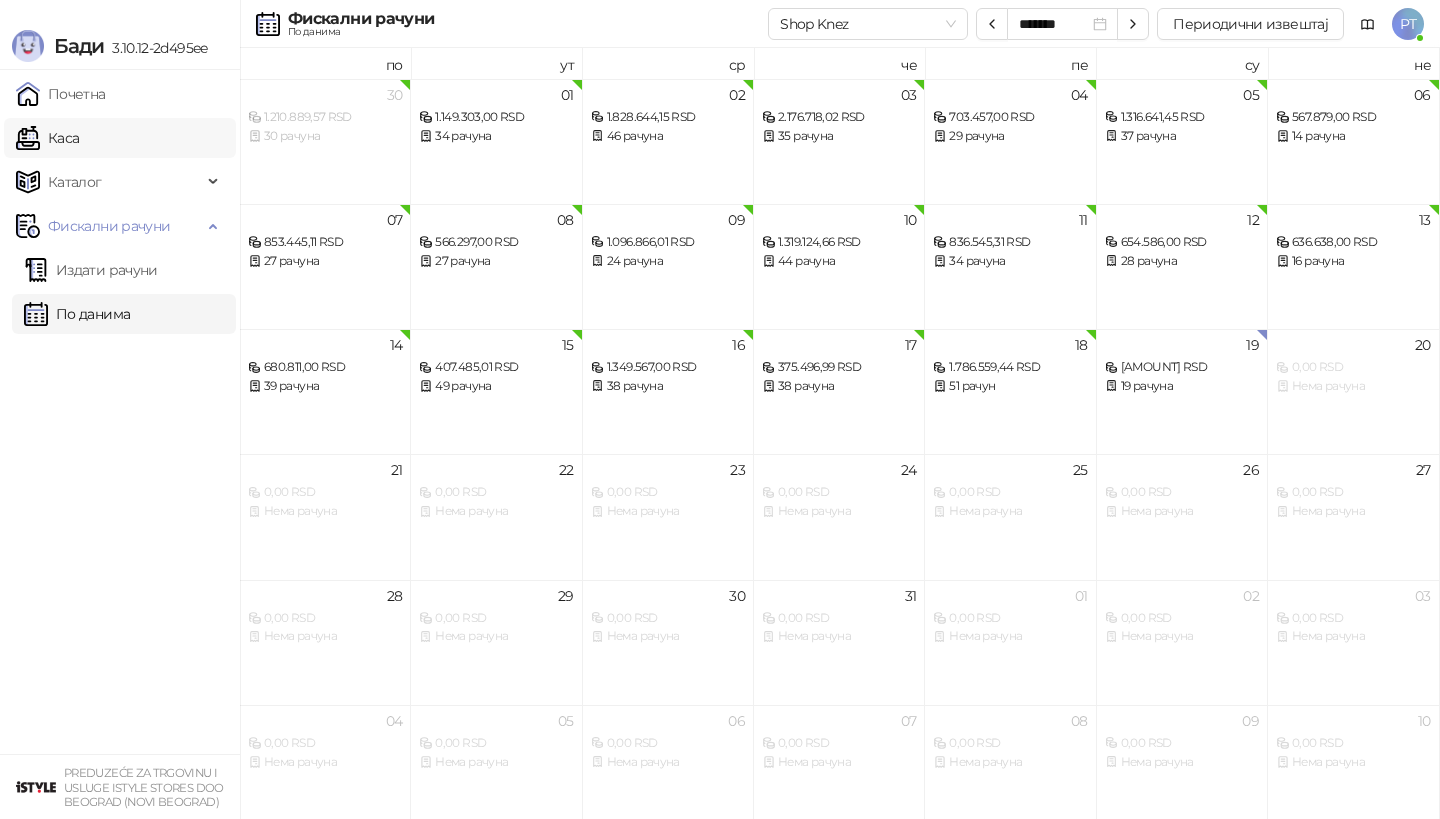 click on "Каса" at bounding box center [47, 138] 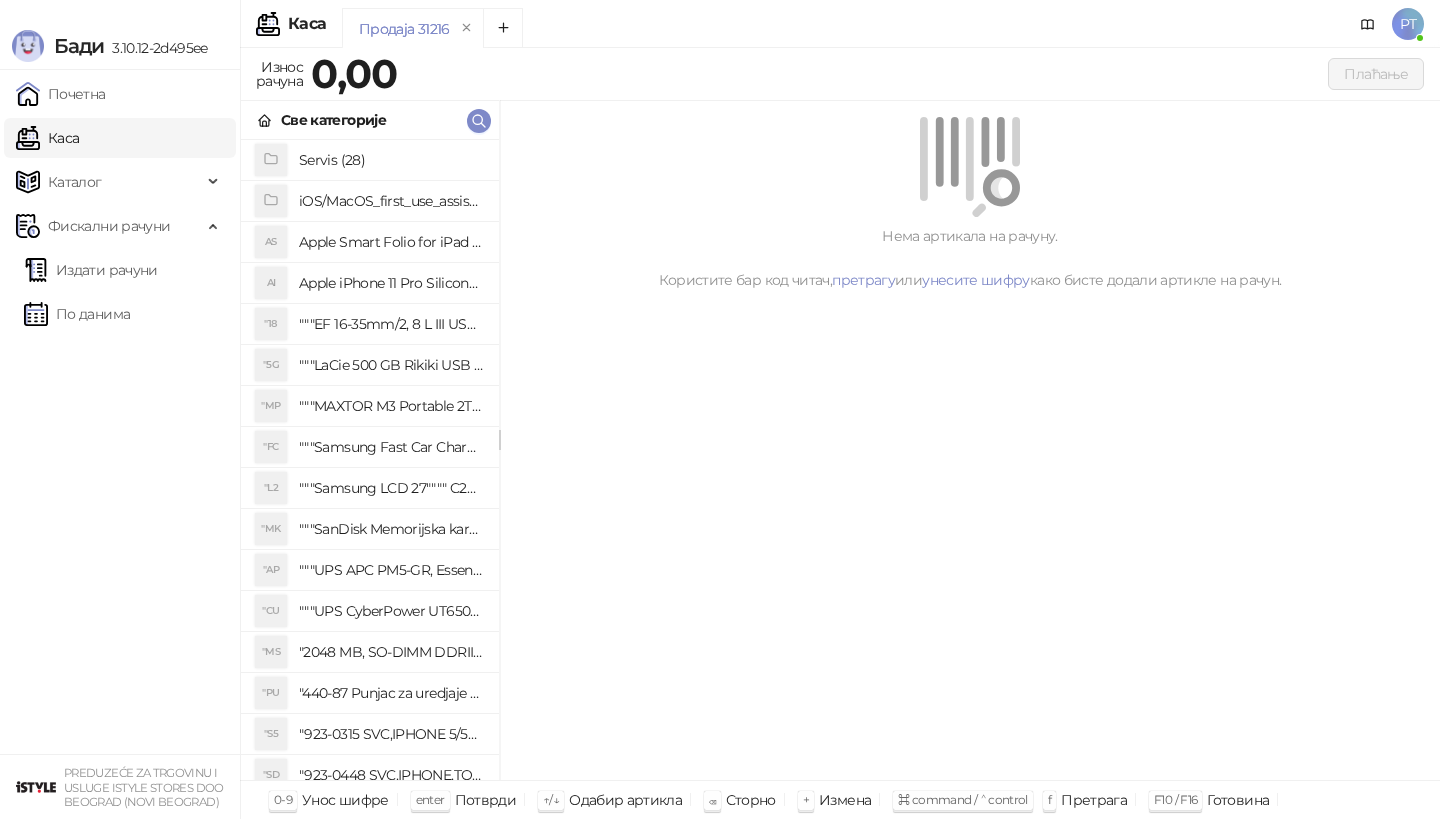 click on "Све категорије" at bounding box center [370, 120] 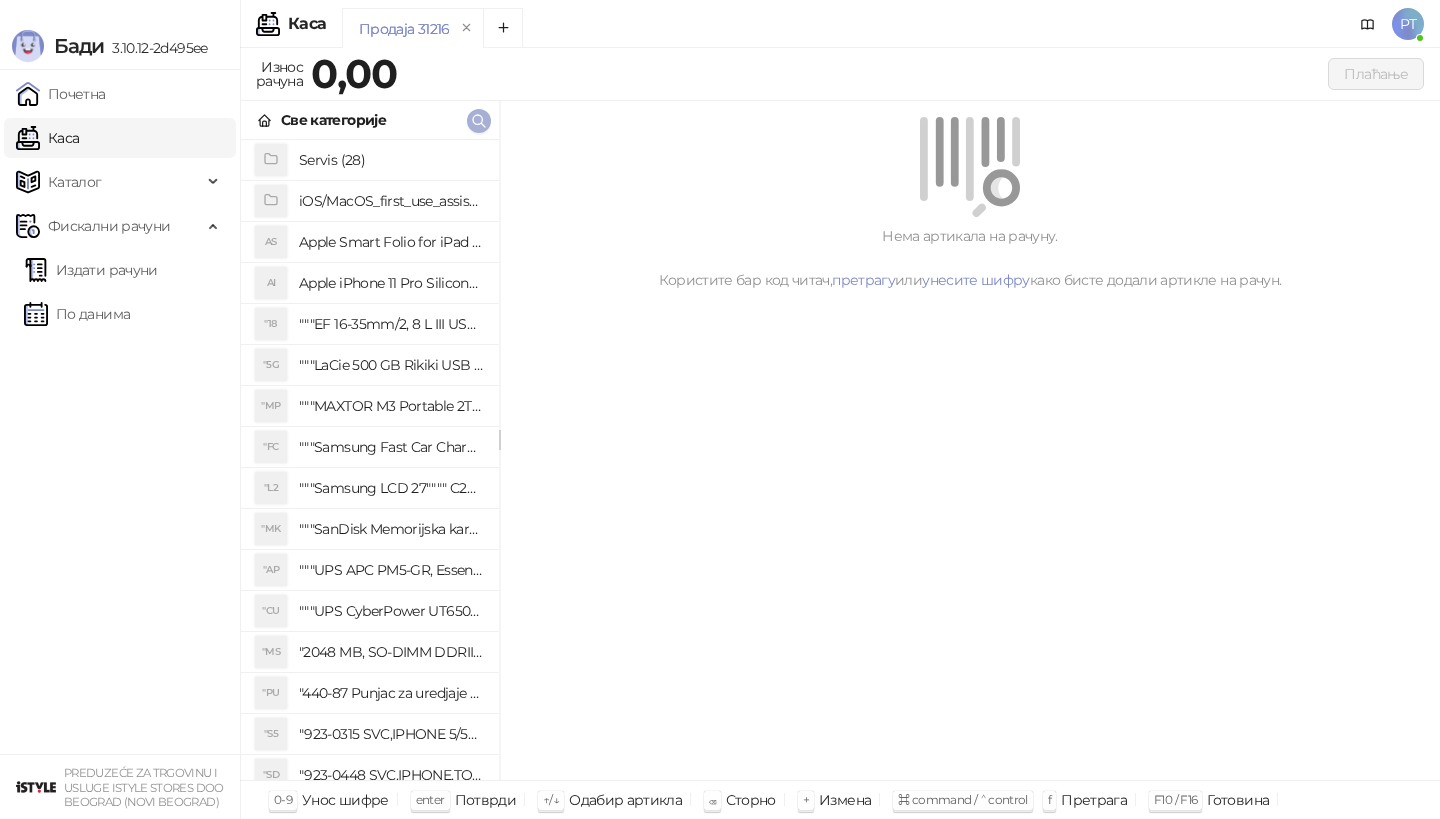 click 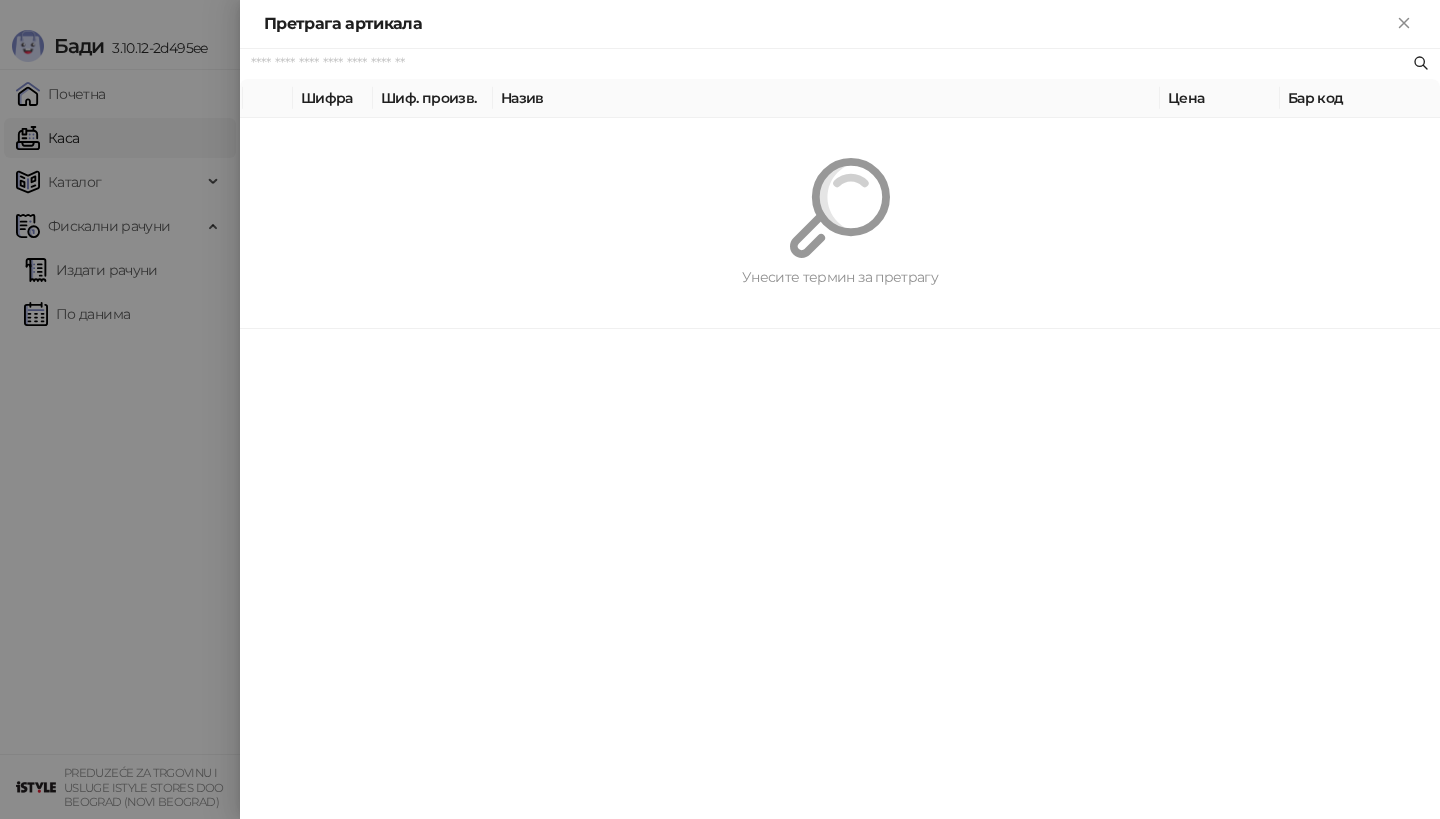 paste on "********" 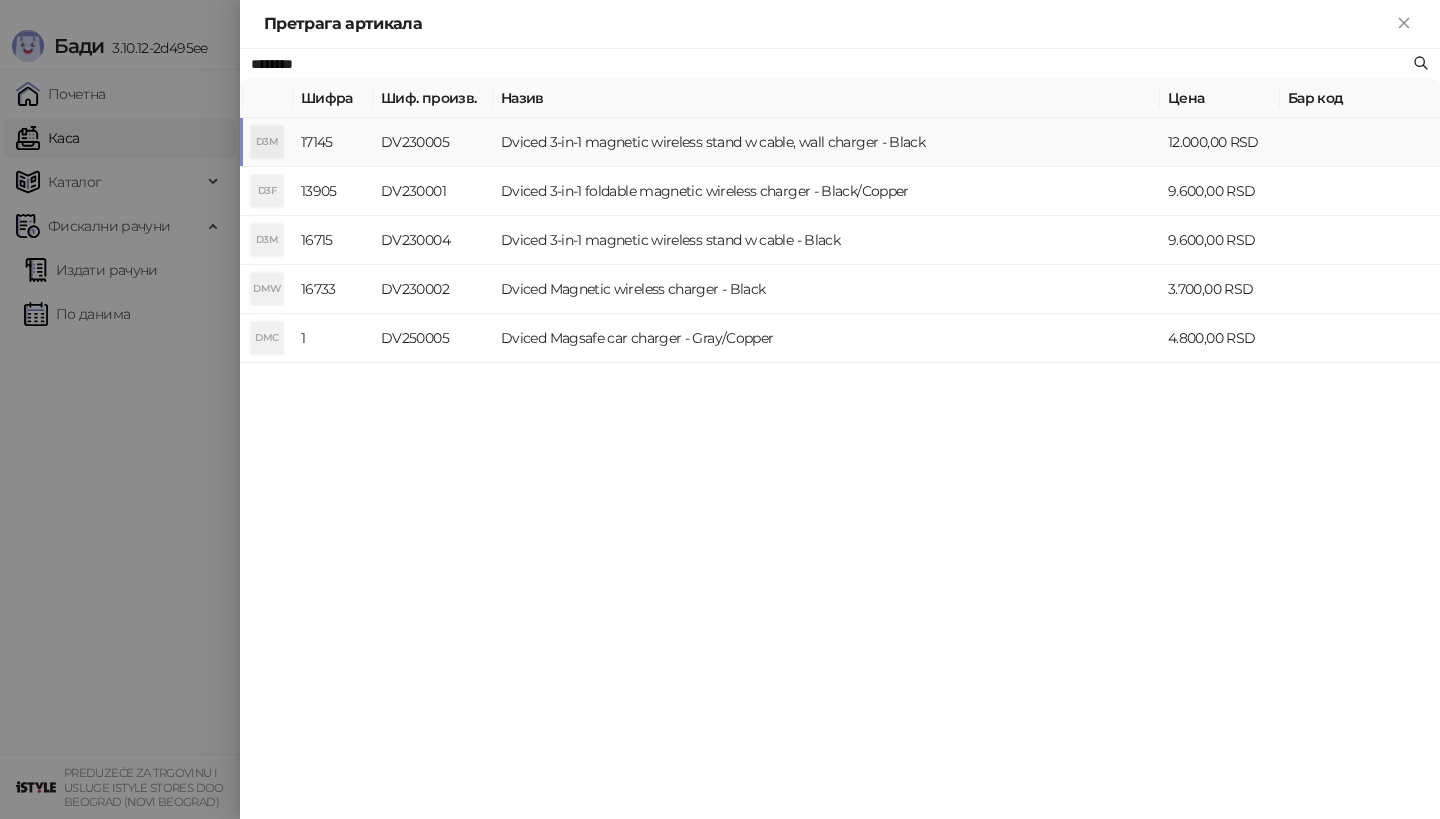 click on "D3M" at bounding box center [267, 142] 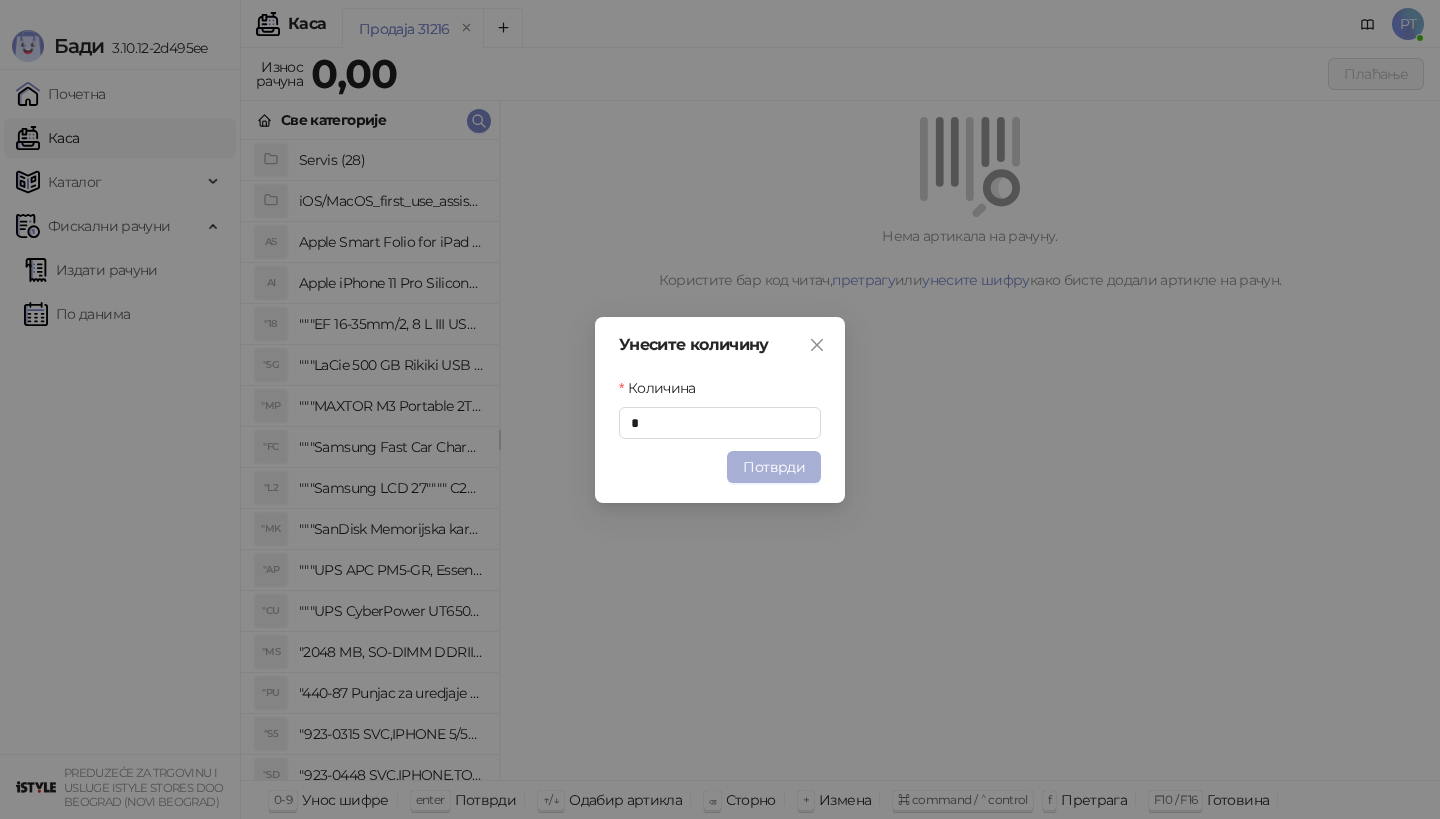 click on "Потврди" at bounding box center (774, 467) 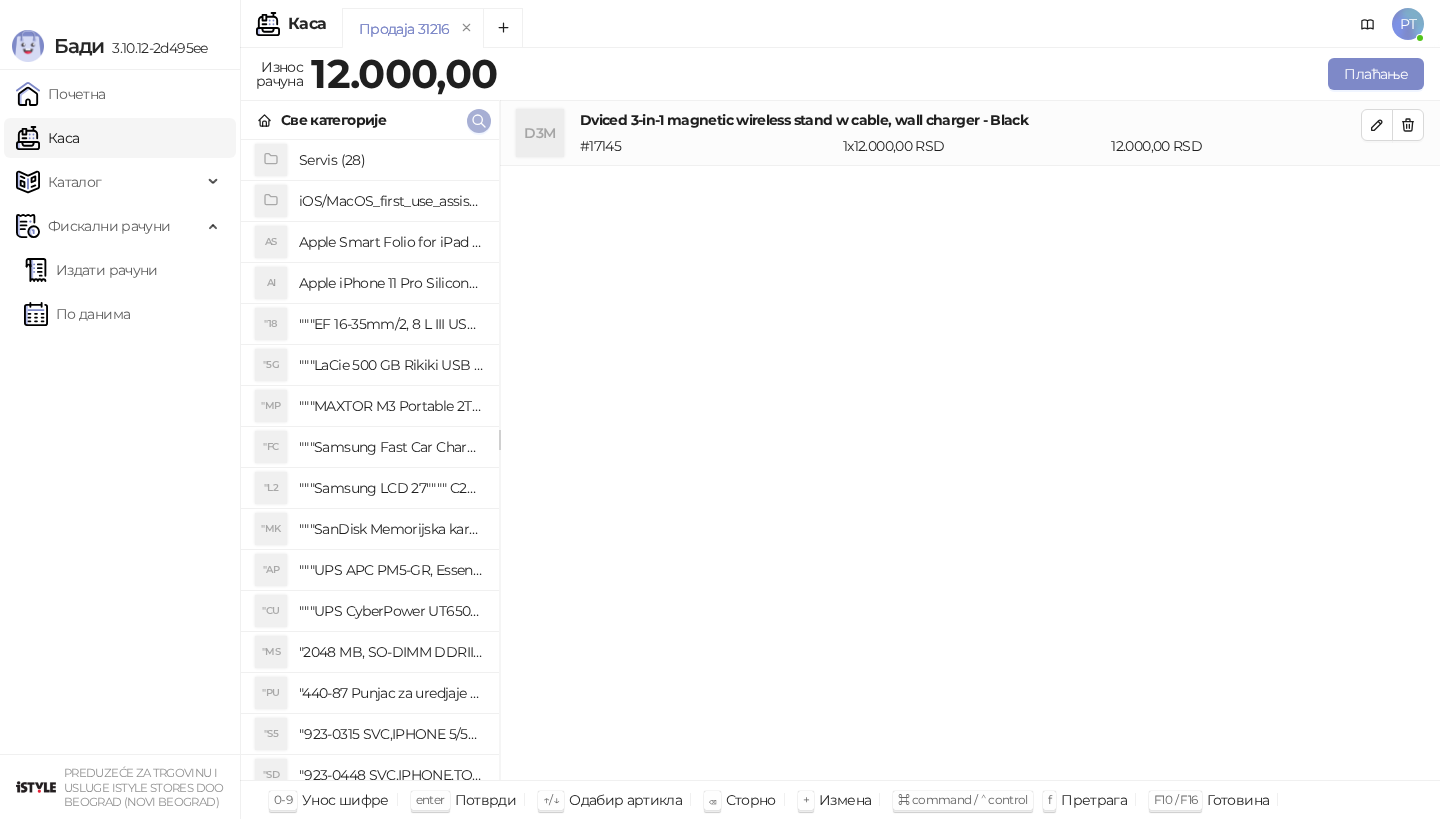 click 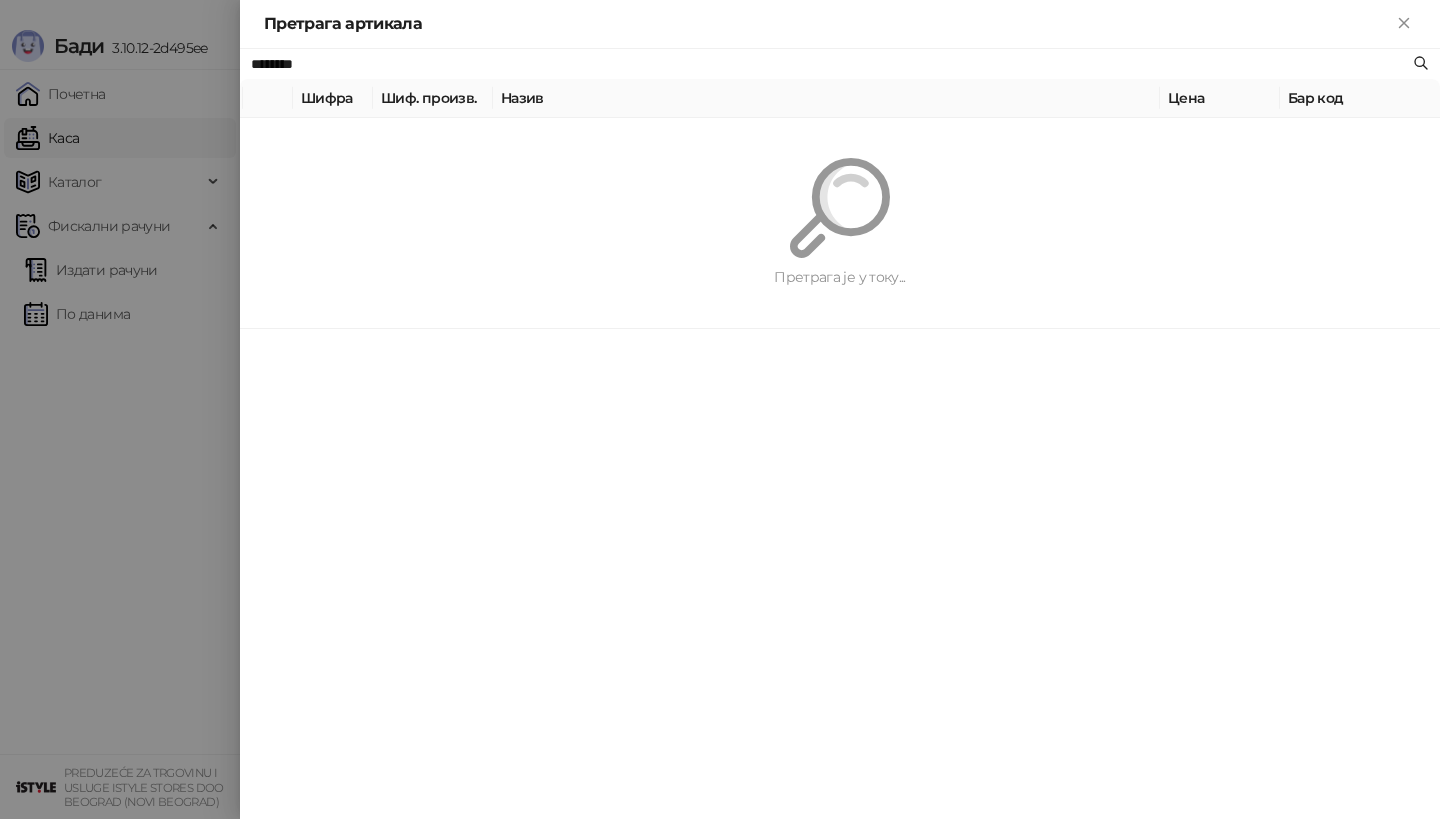 paste on "**********" 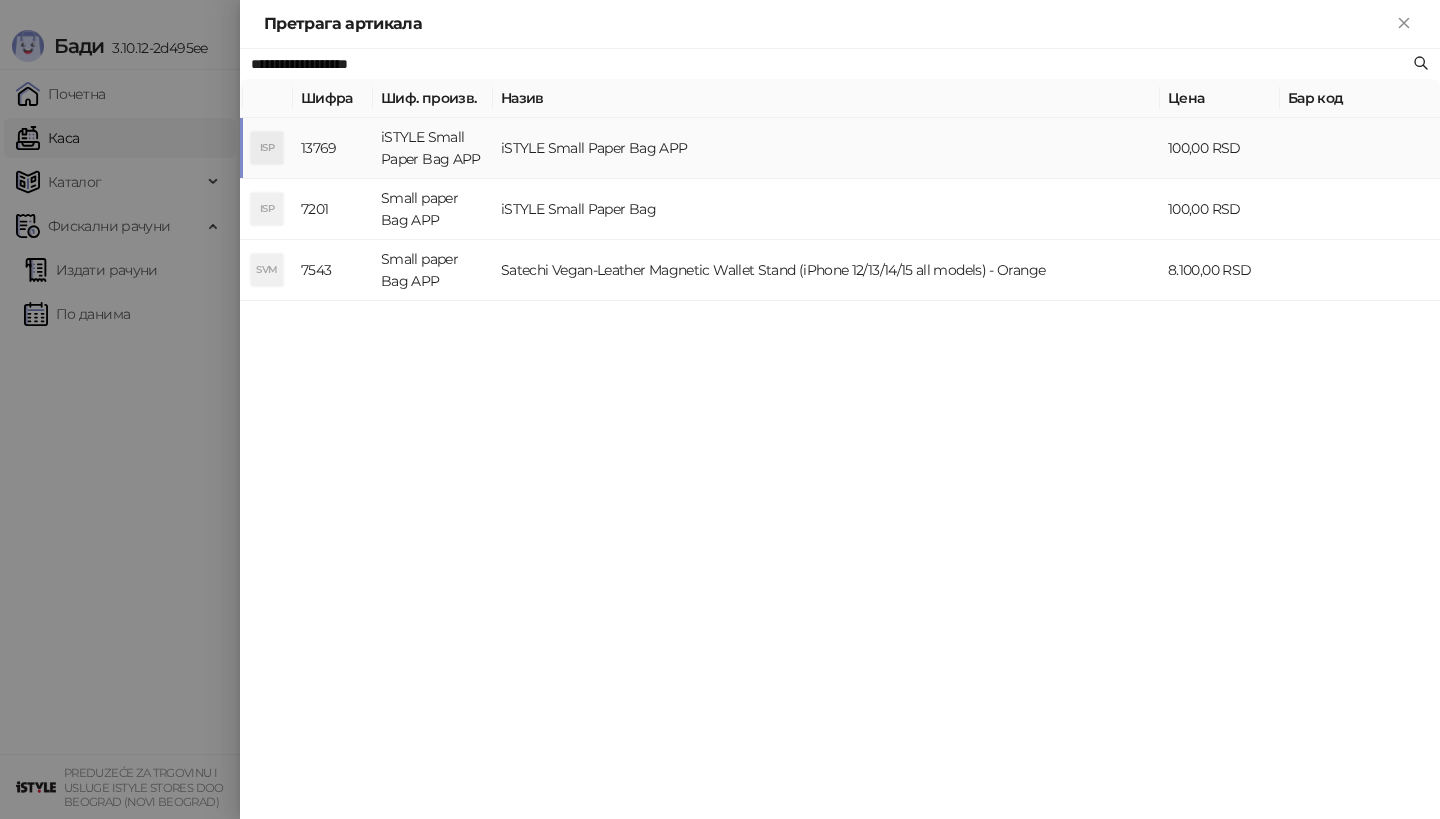 type on "**********" 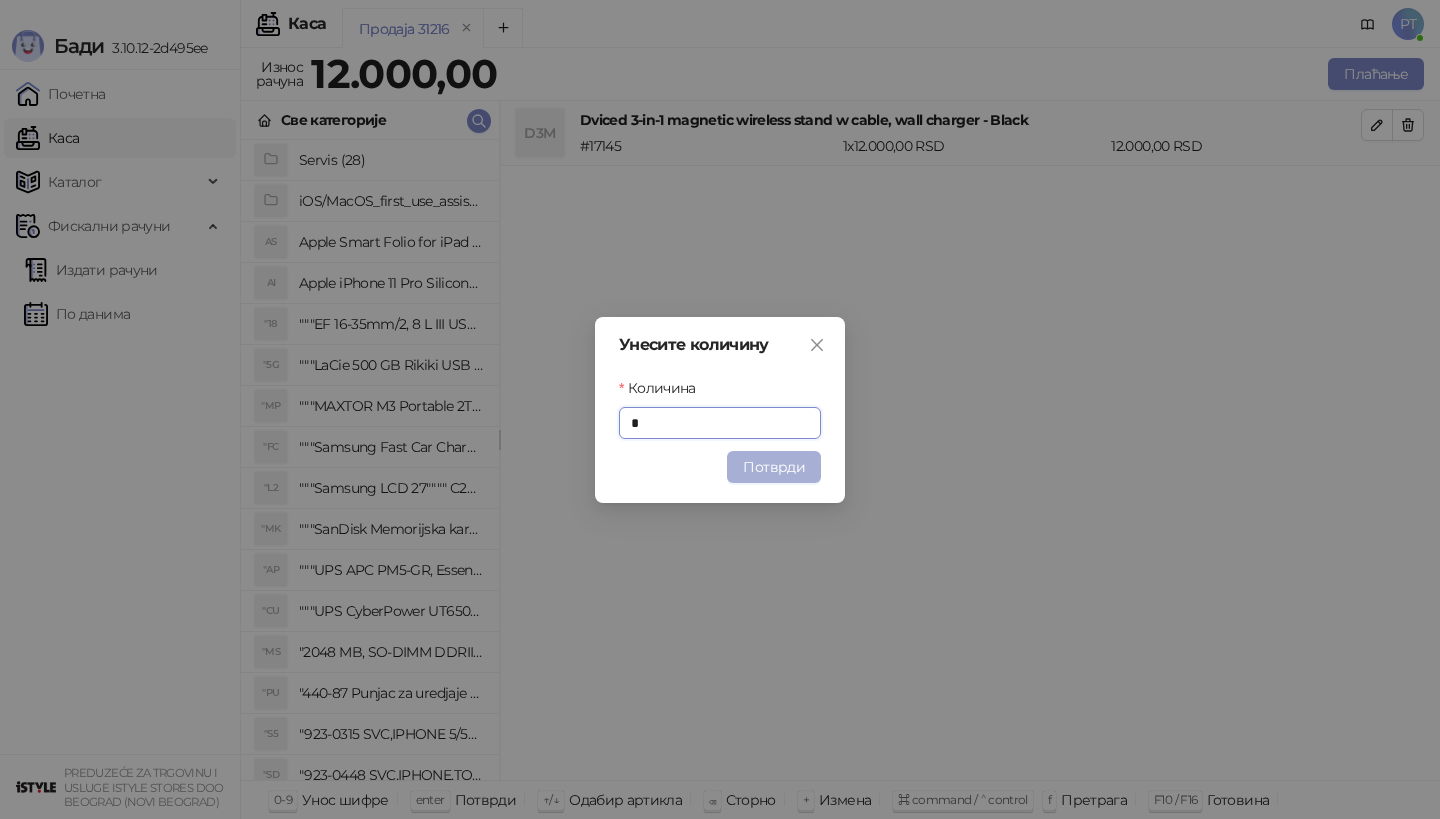 click on "Потврди" at bounding box center (774, 467) 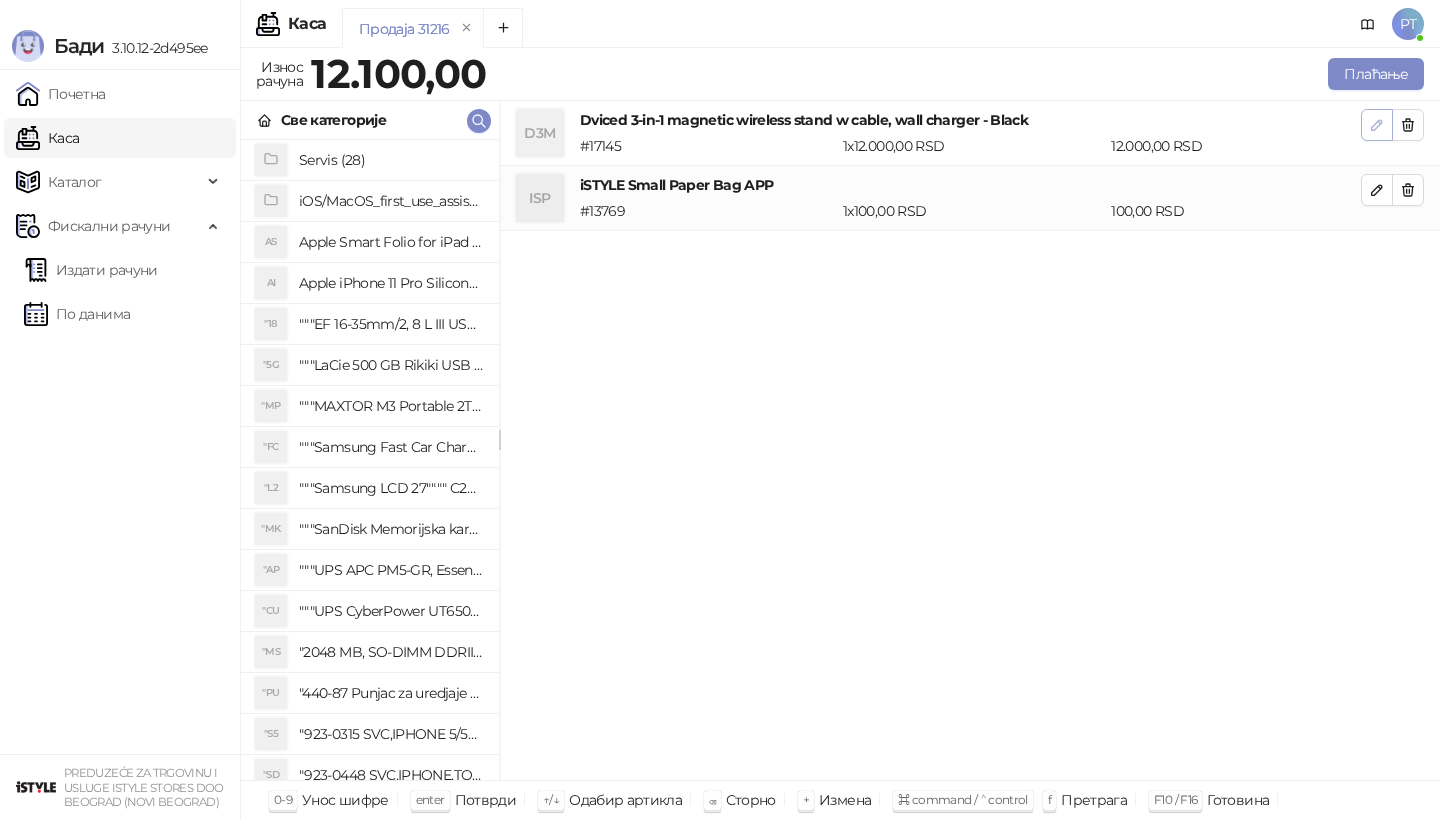 click 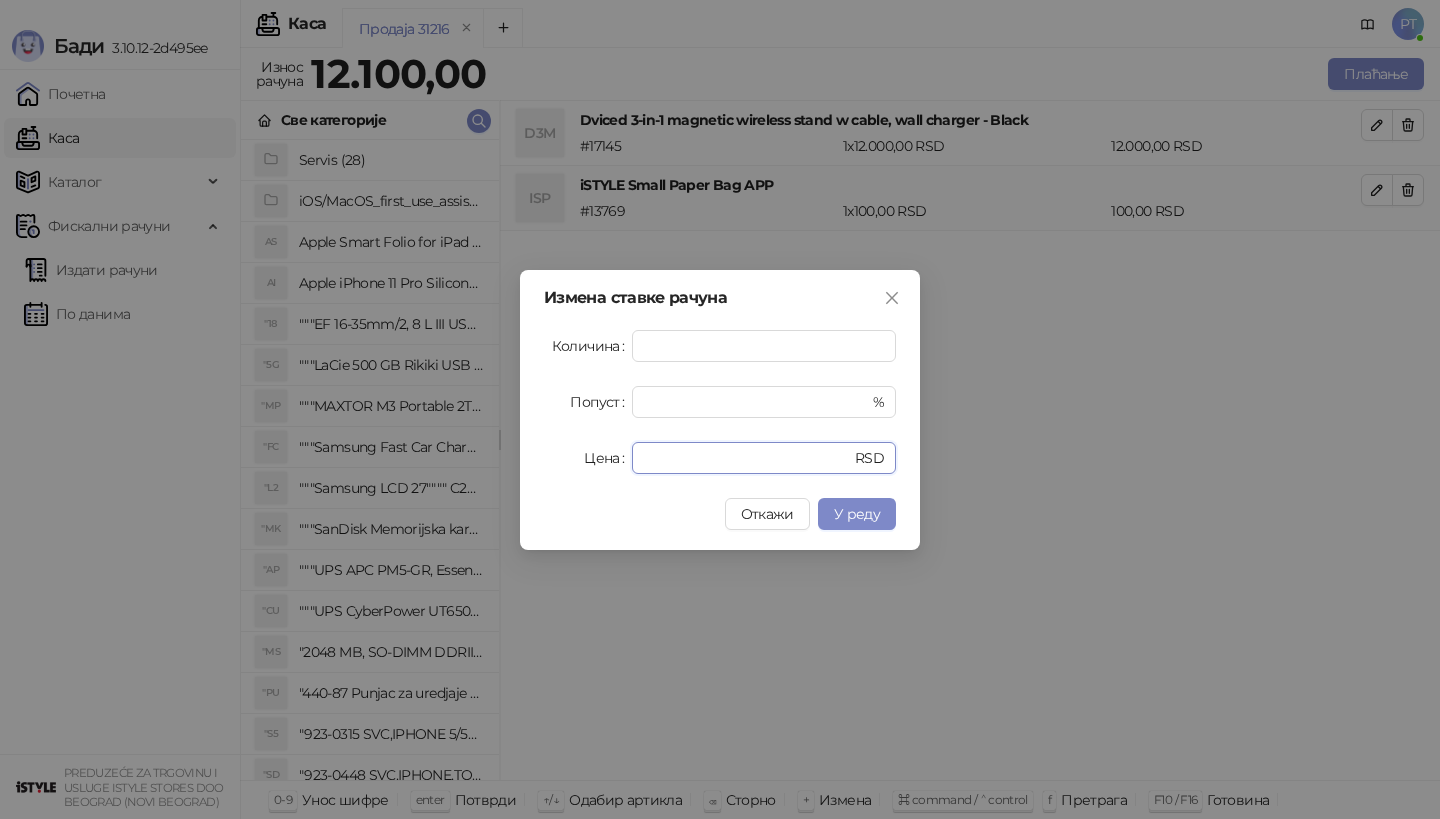 drag, startPoint x: 698, startPoint y: 454, endPoint x: 494, endPoint y: 454, distance: 204 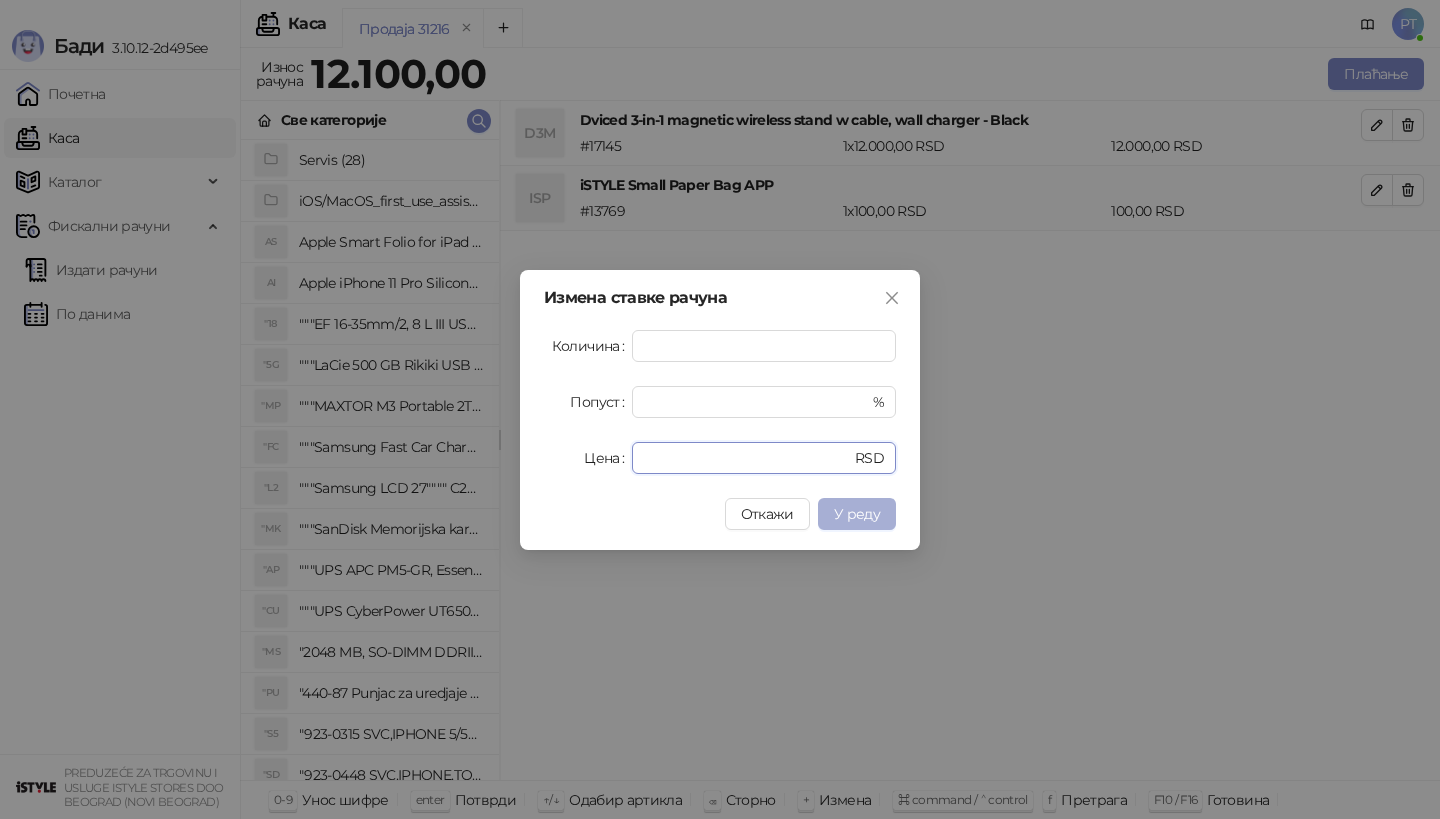 type on "*****" 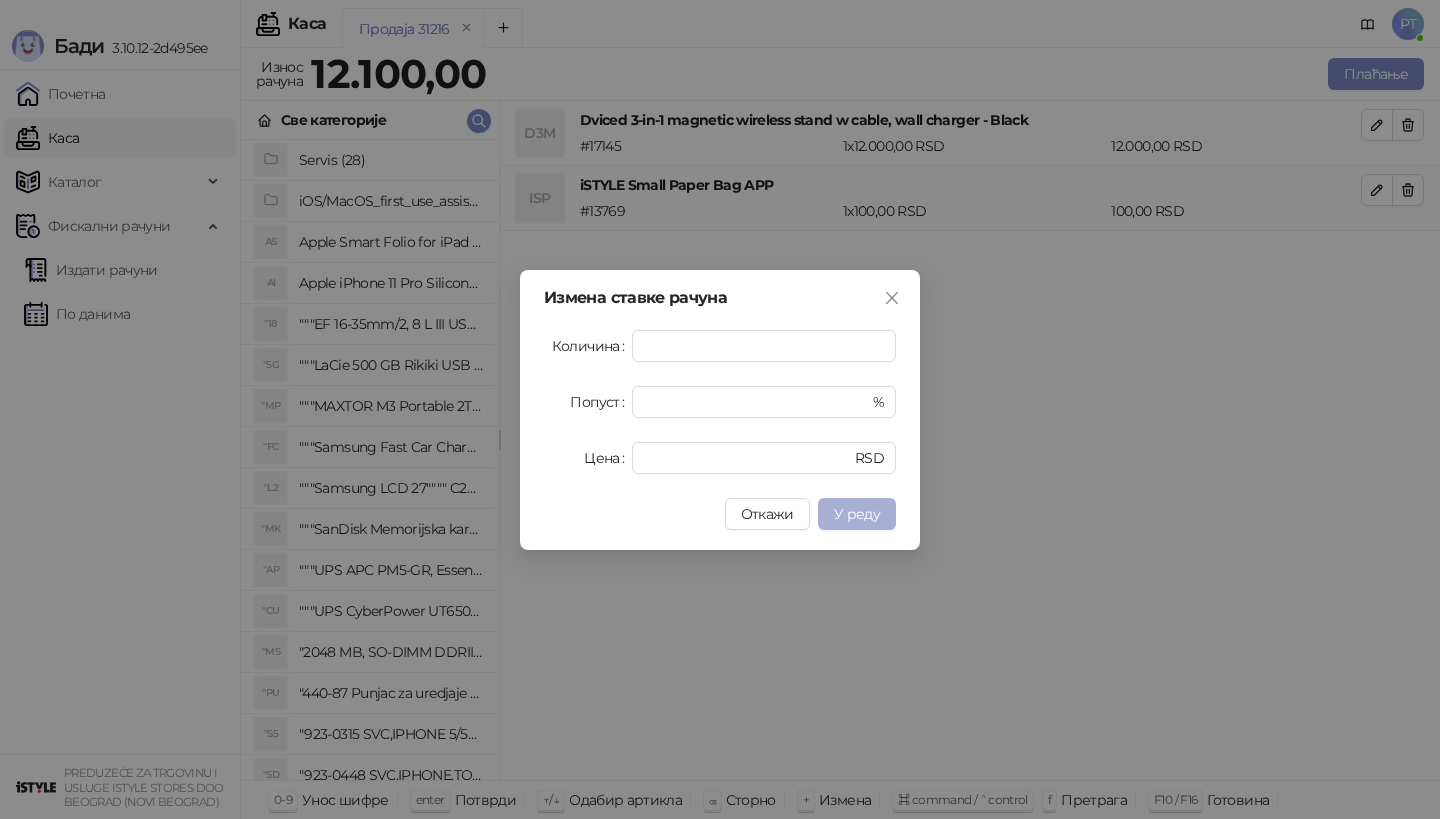 click on "У реду" at bounding box center [857, 514] 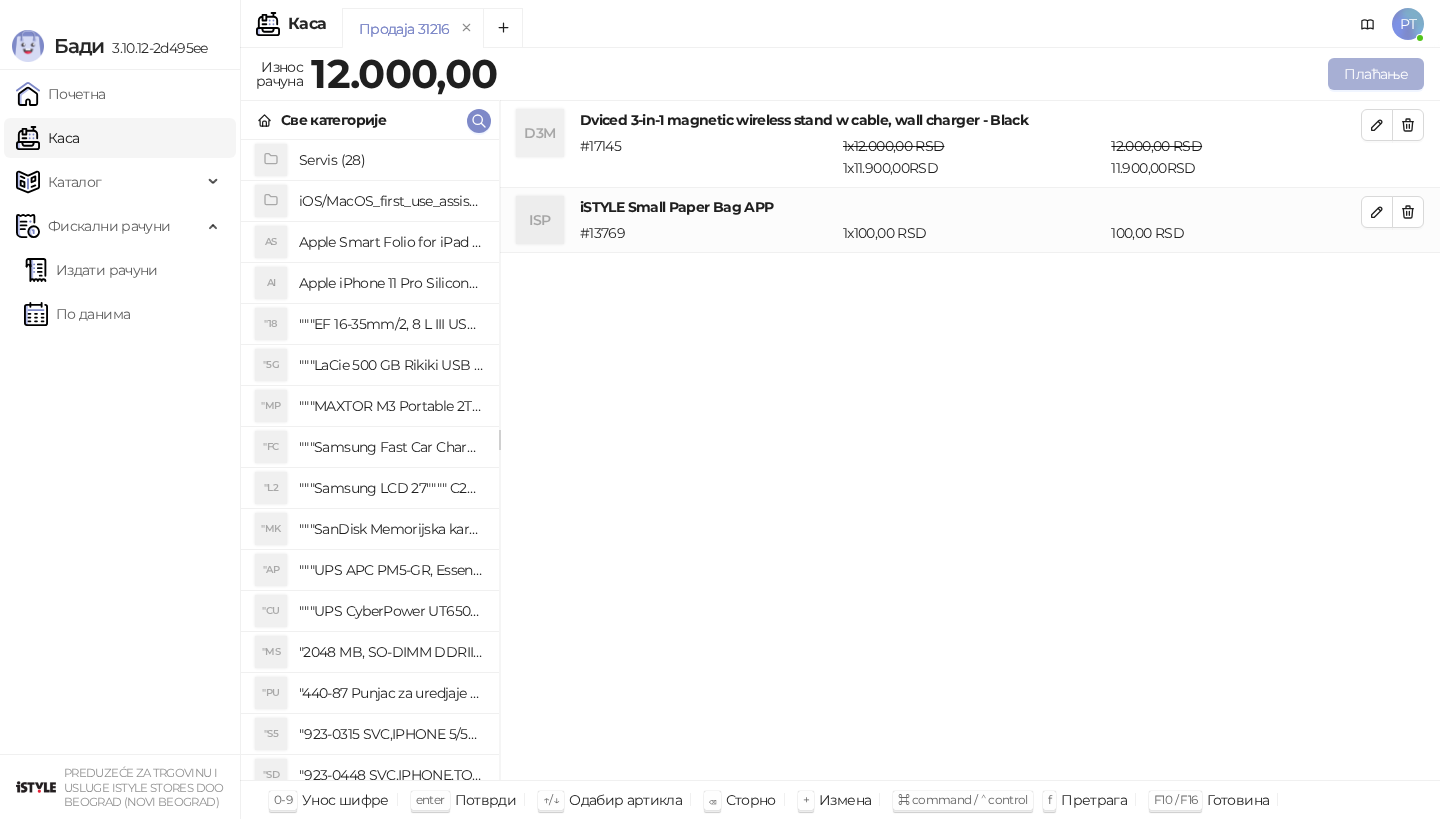 click on "Плаћање" at bounding box center [1376, 74] 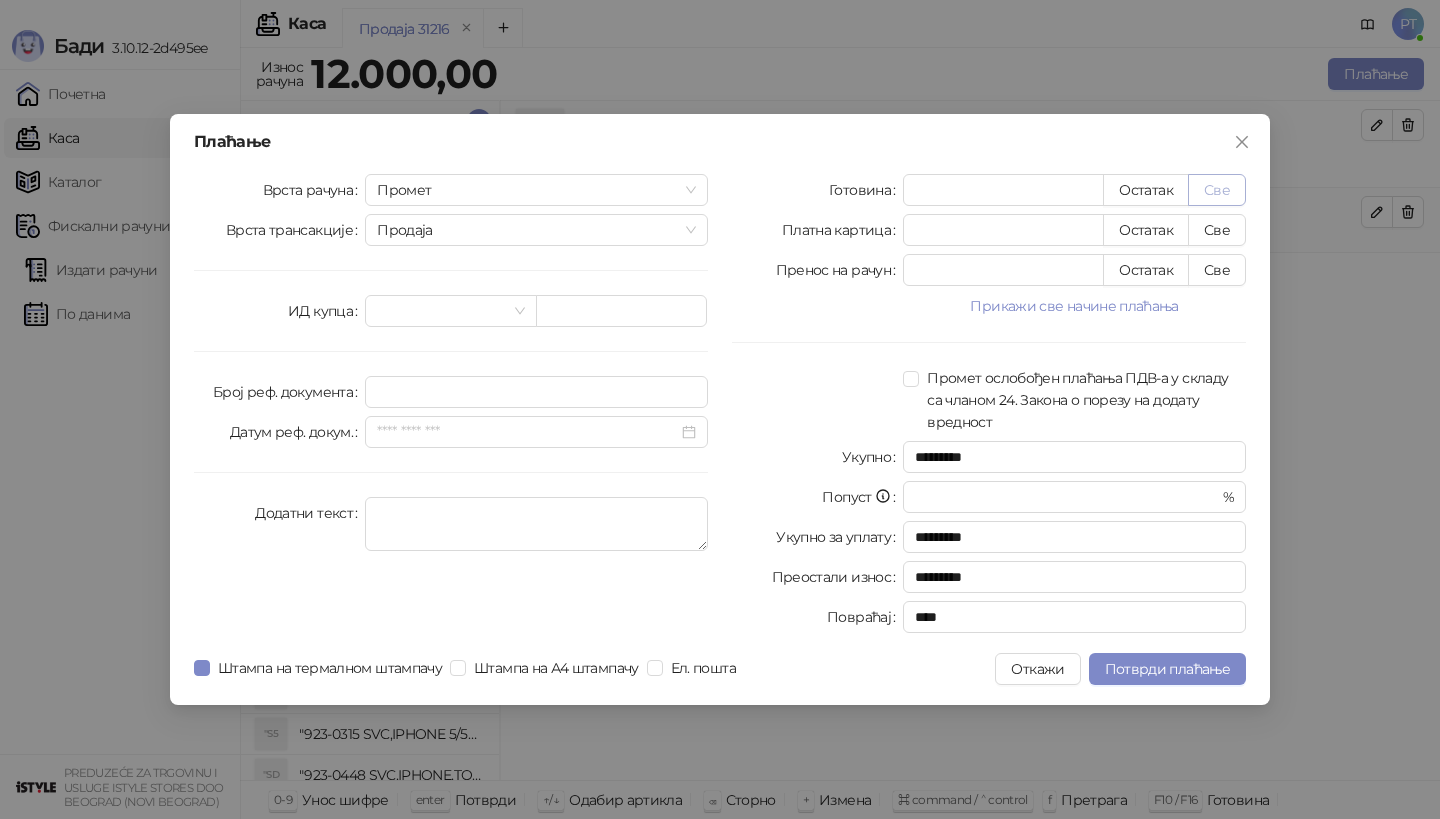 click on "Све" at bounding box center [1217, 190] 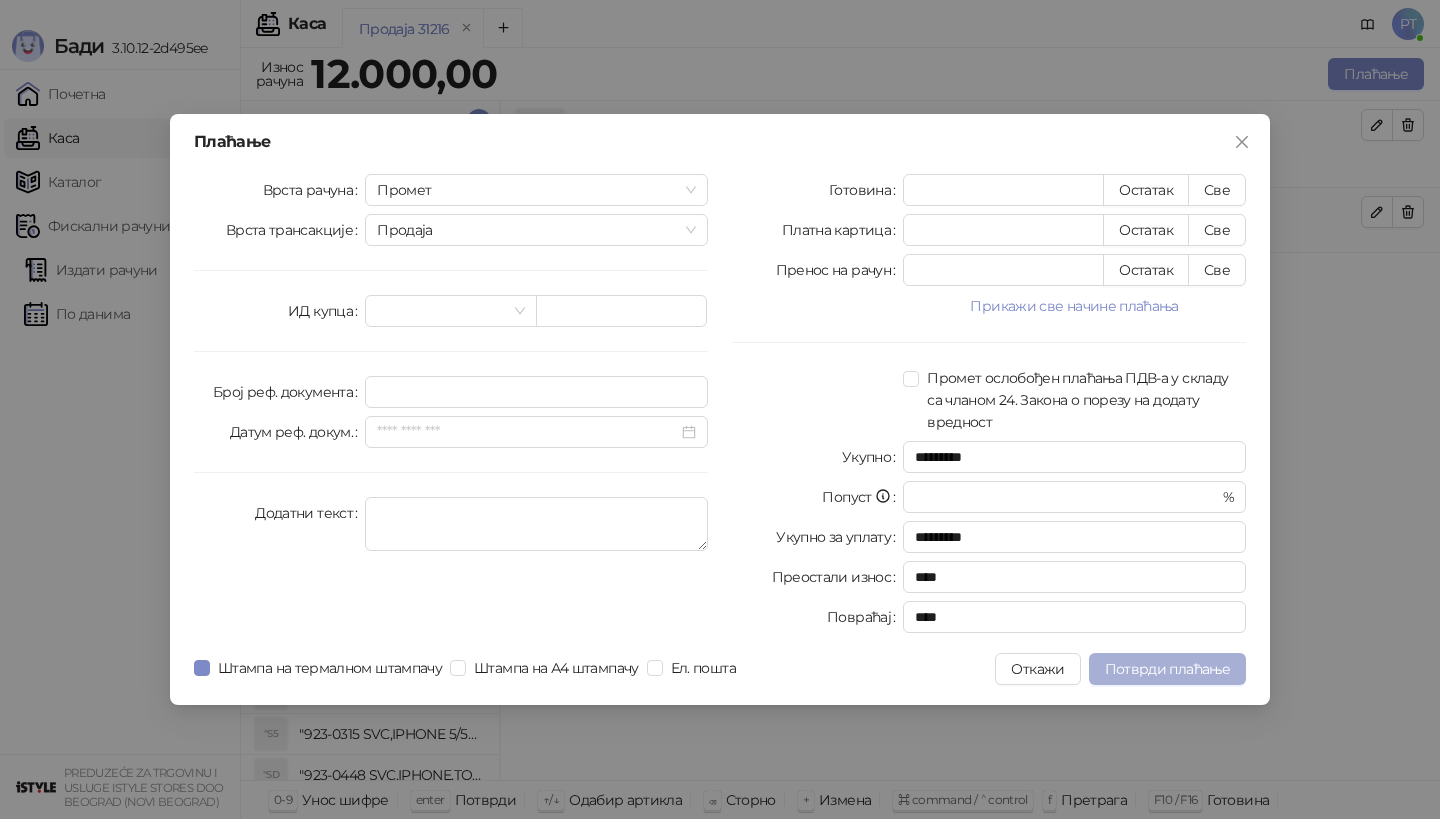click on "Потврди плаћање" at bounding box center (1167, 669) 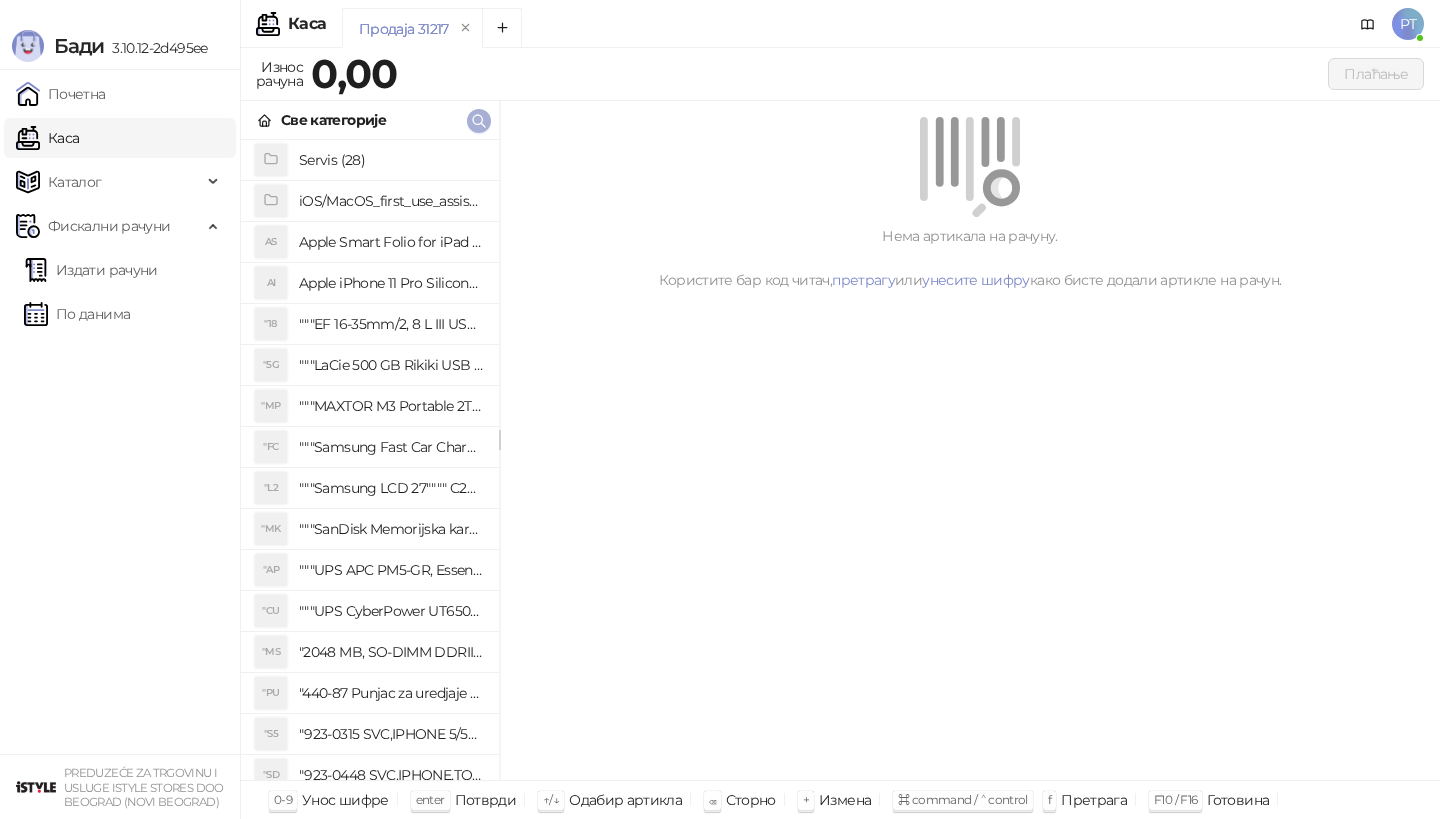 click at bounding box center (479, 121) 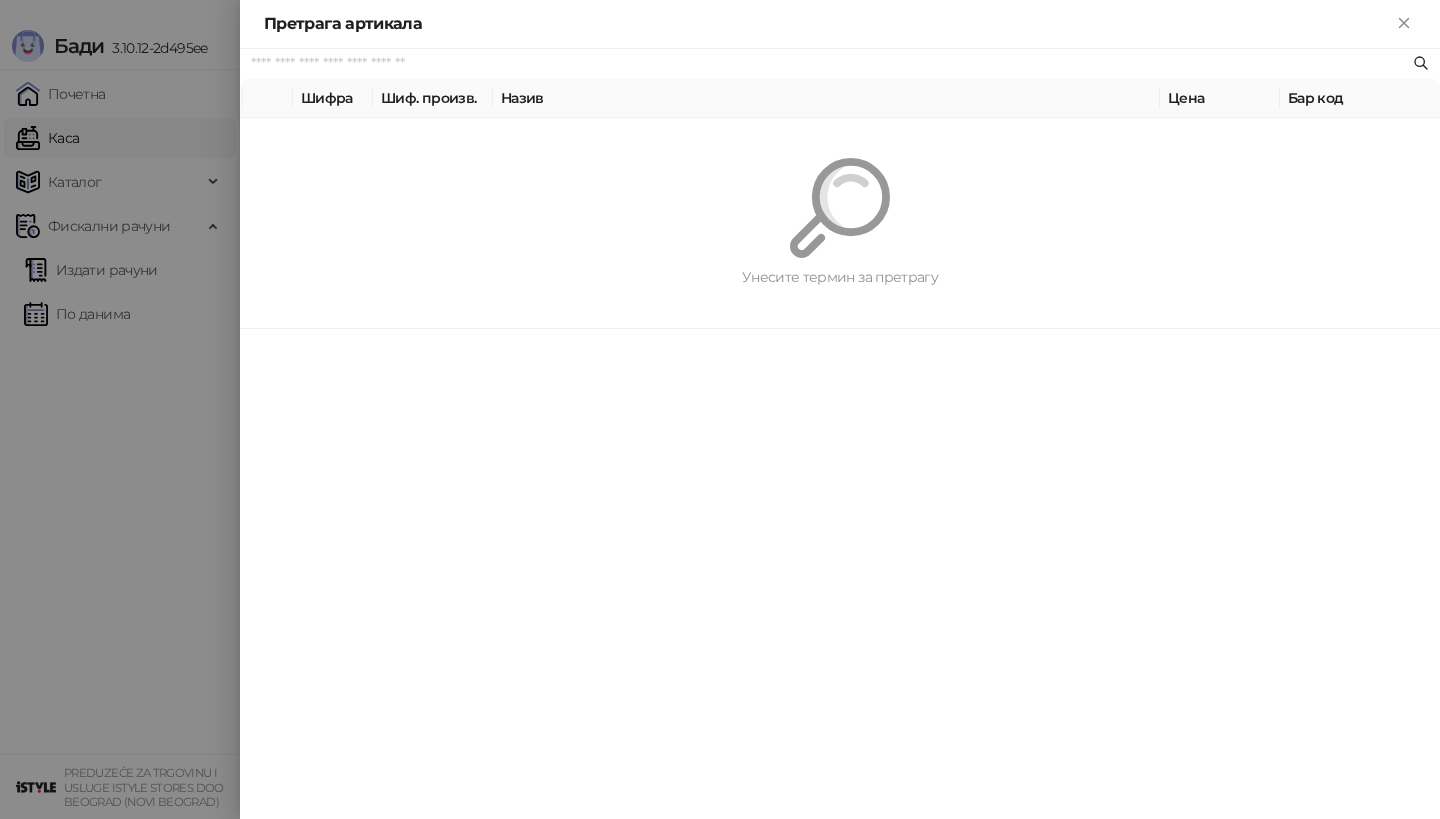 paste on "**********" 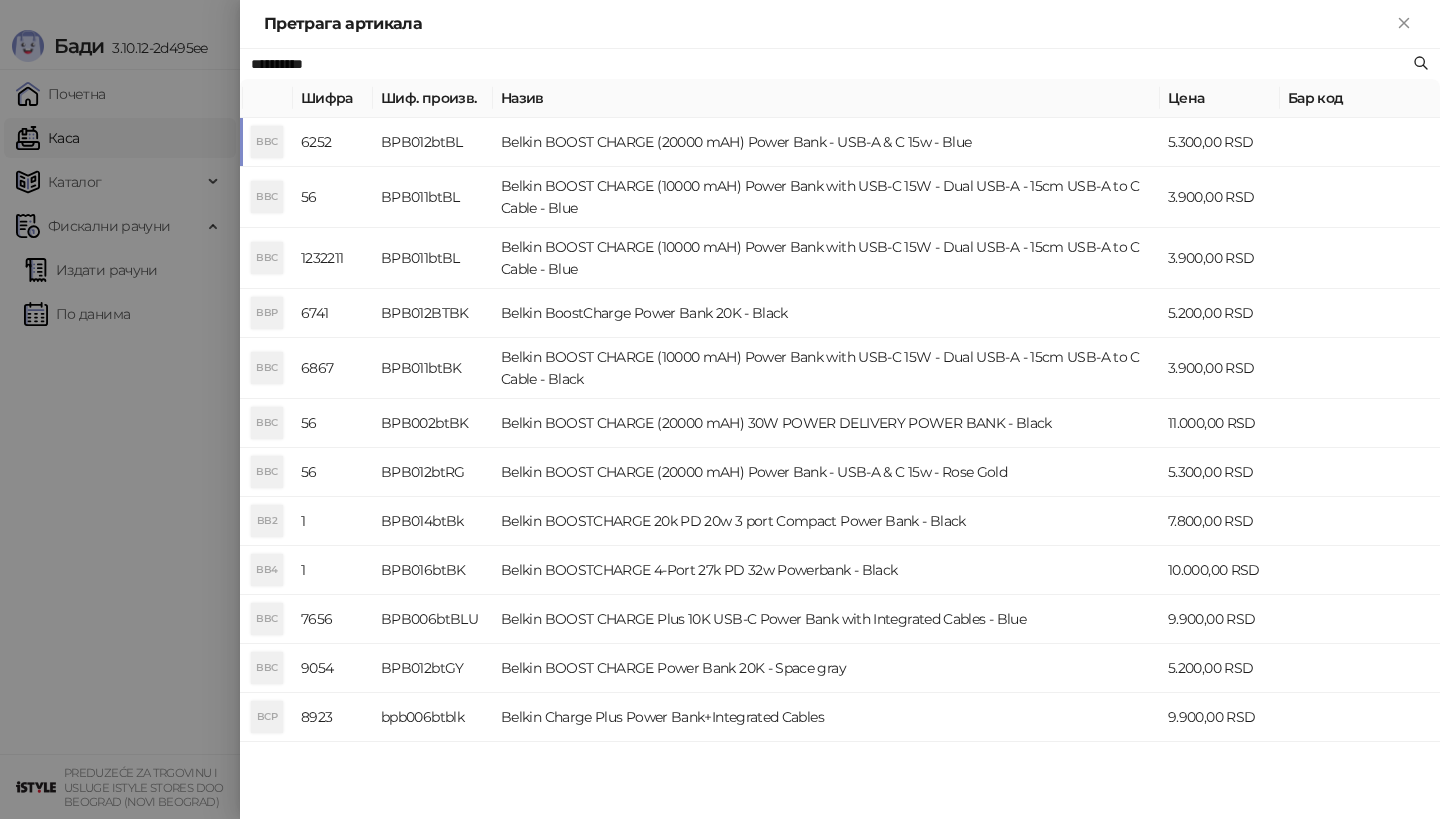 click on "BBC" at bounding box center [267, 142] 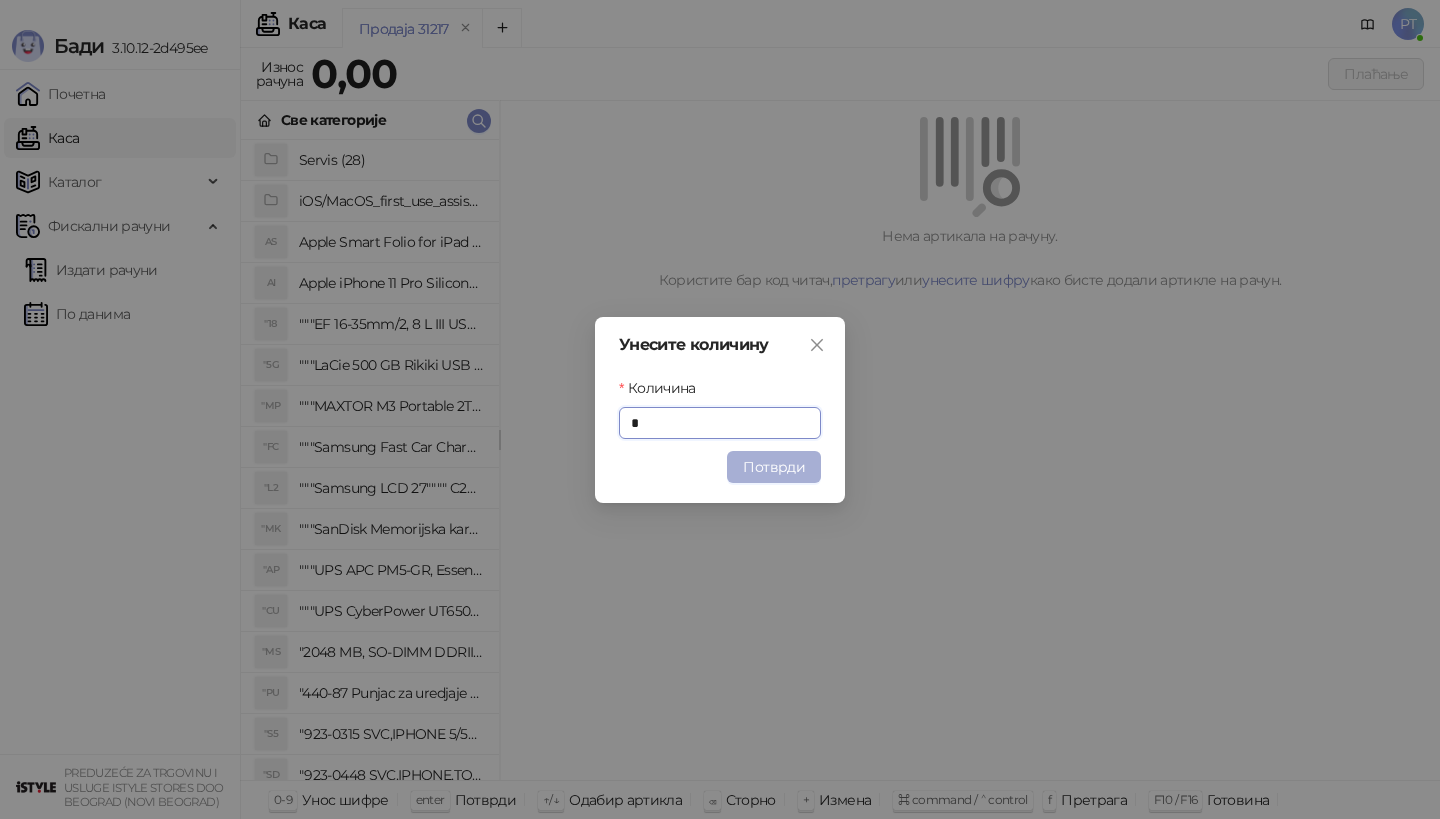 click on "Потврди" at bounding box center (774, 467) 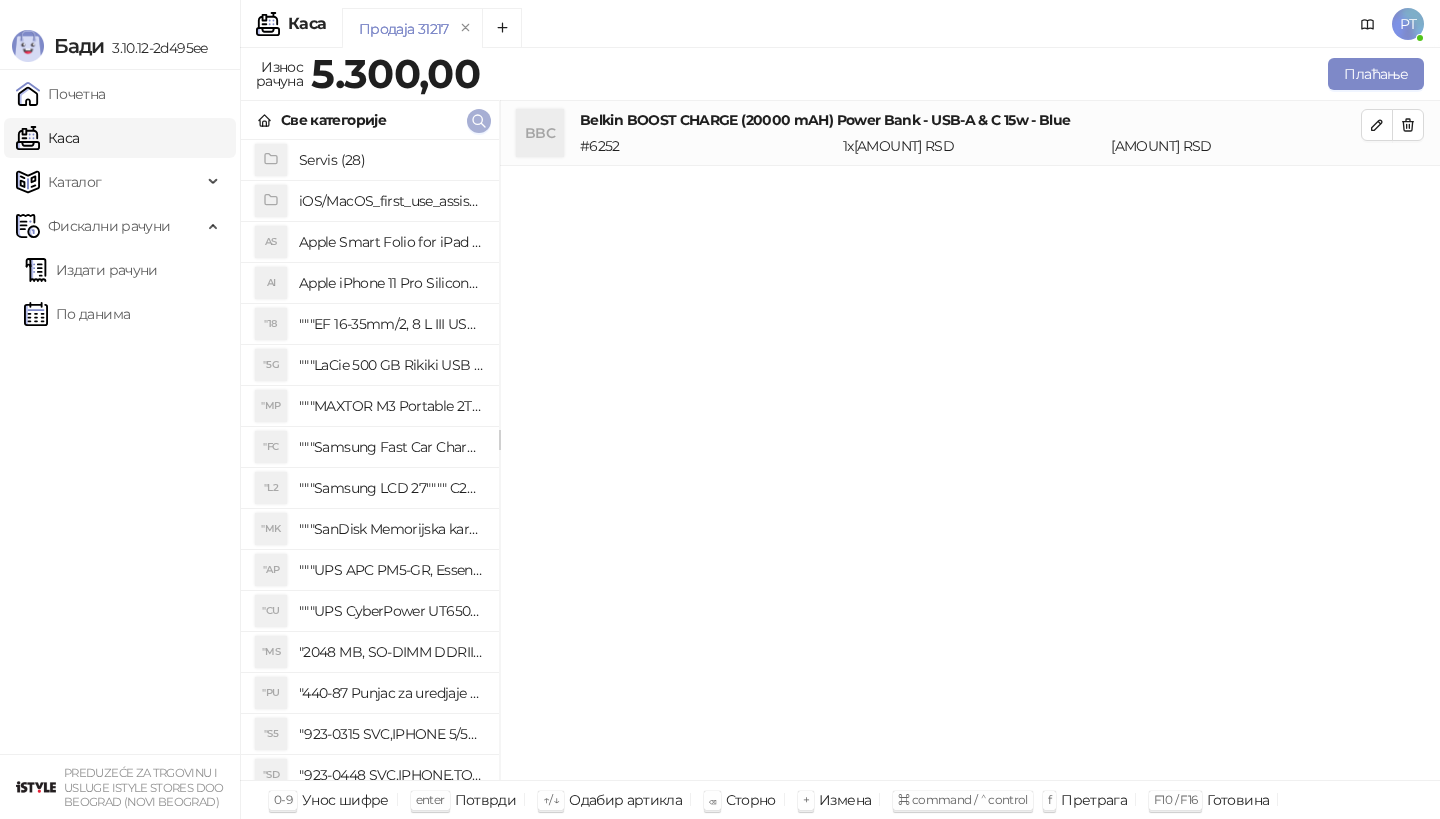 click 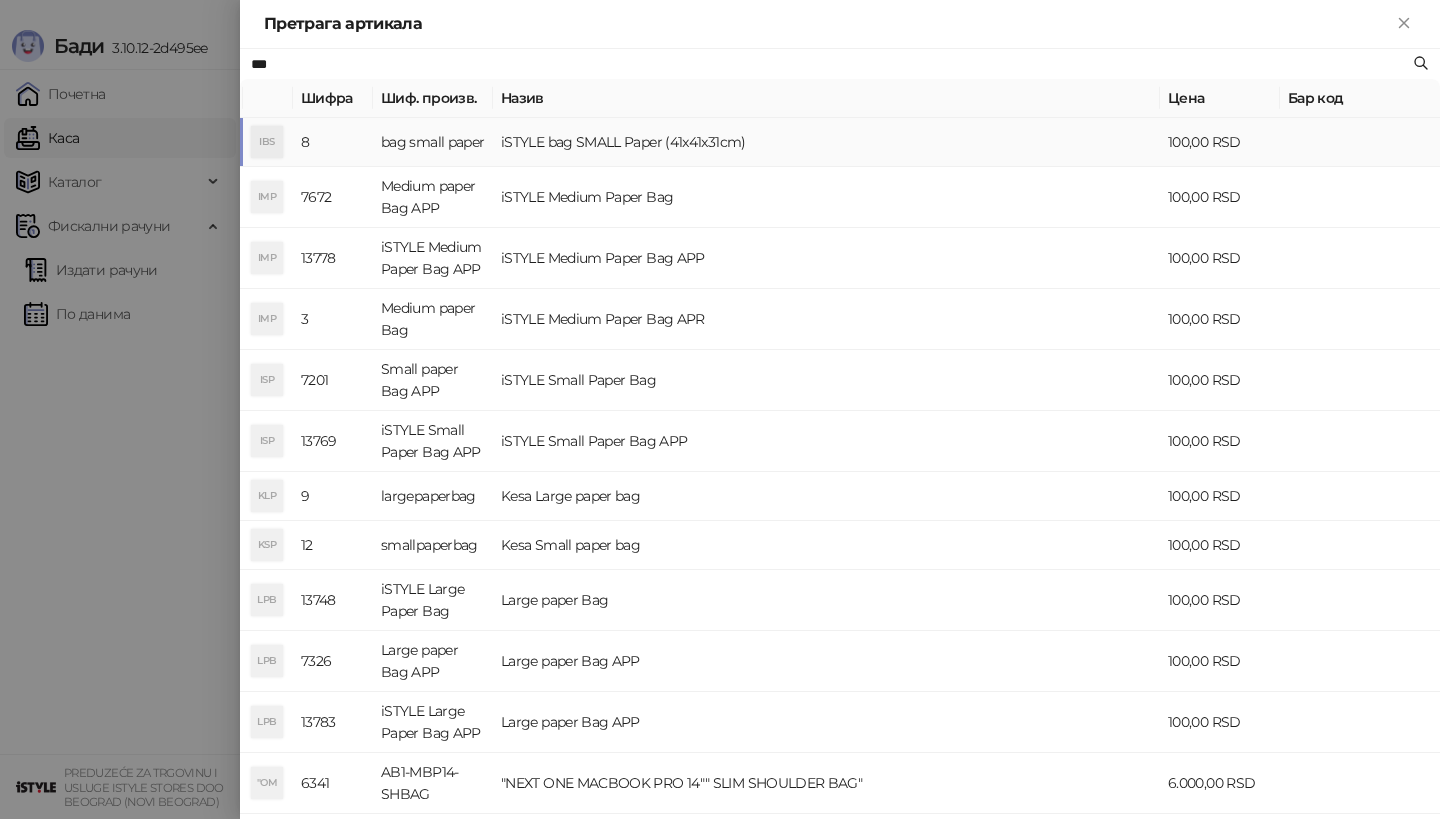 type on "***" 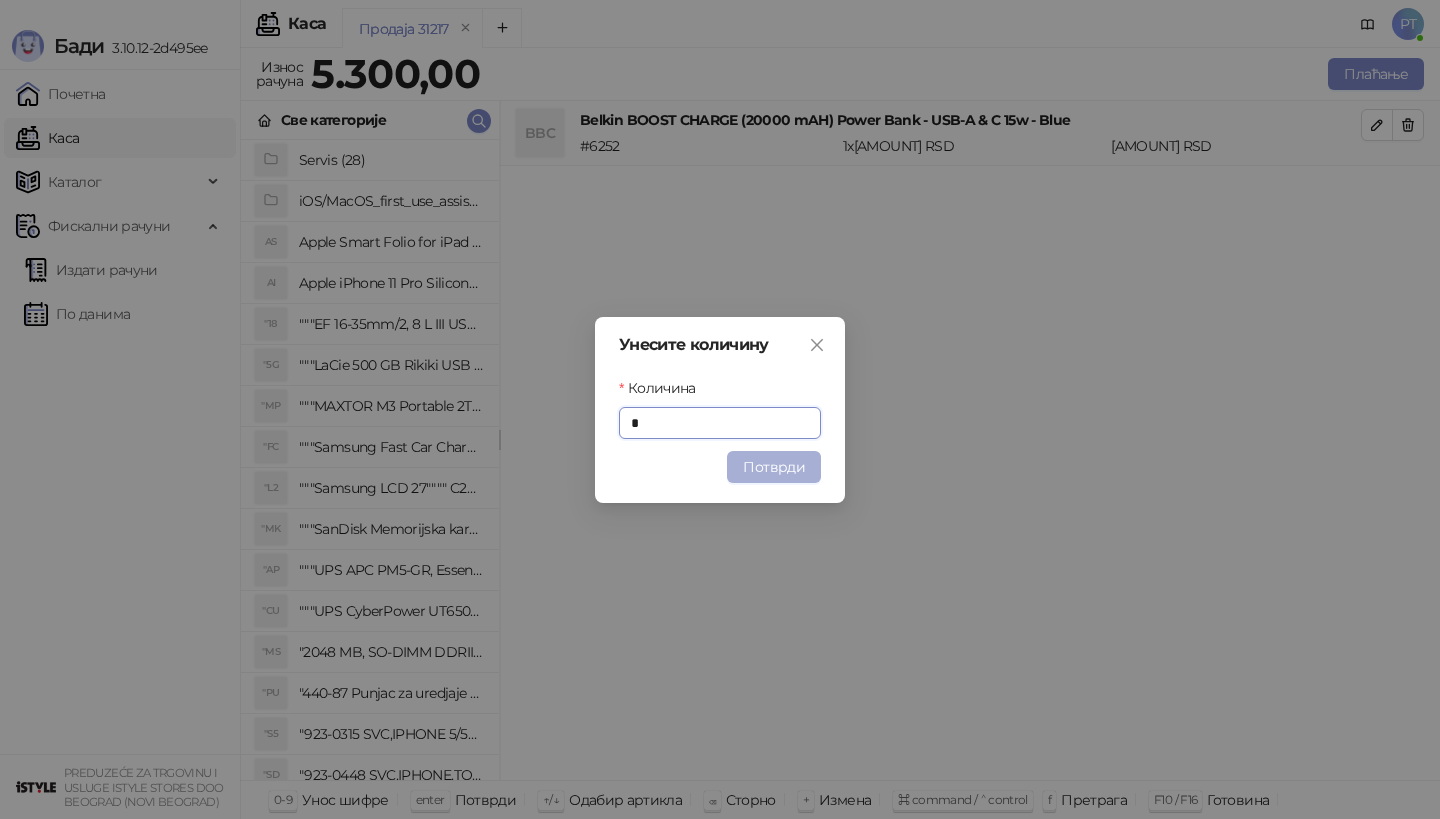 click on "Потврди" at bounding box center (774, 467) 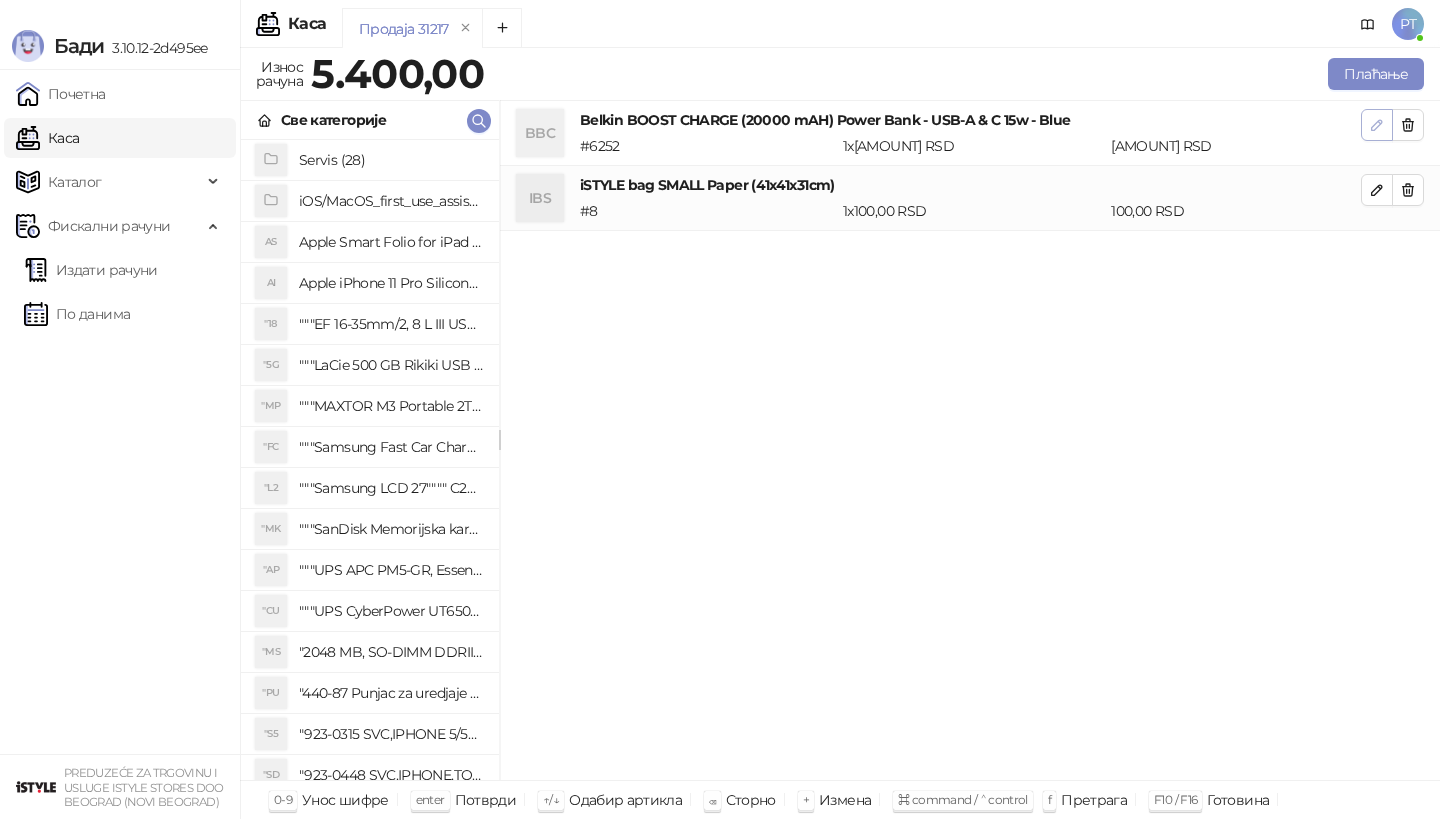 click 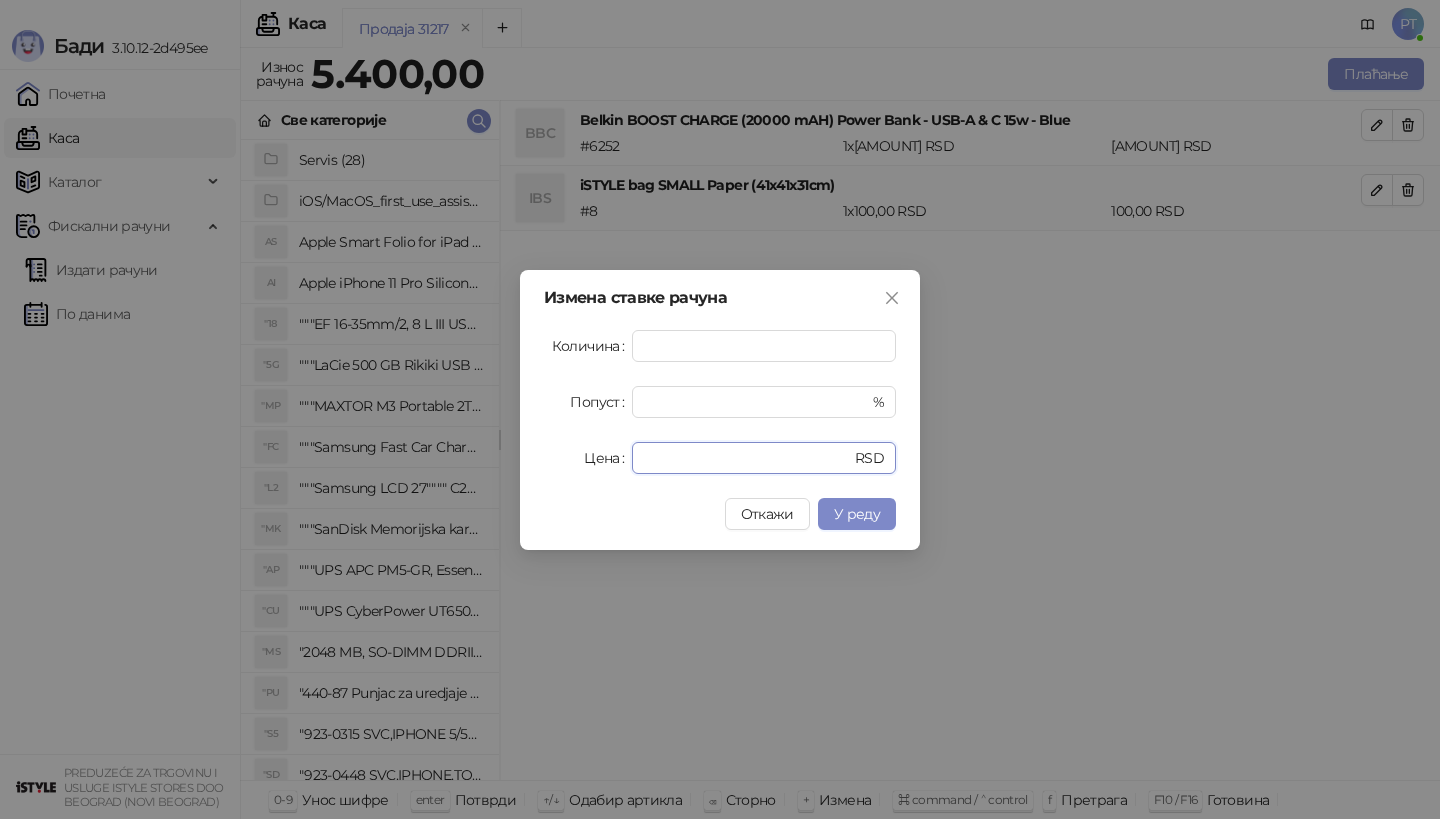 drag, startPoint x: 690, startPoint y: 456, endPoint x: 562, endPoint y: 457, distance: 128.0039 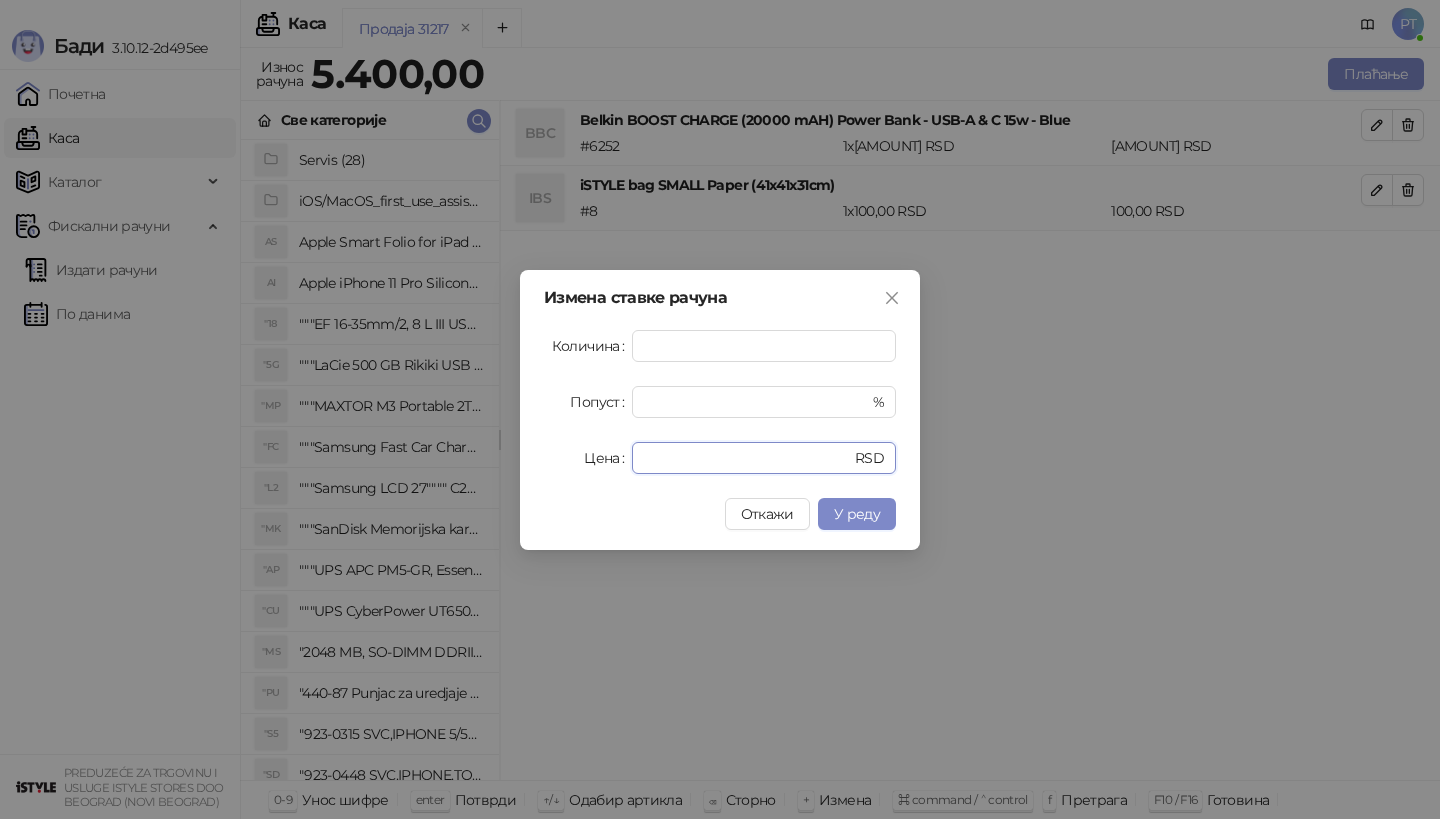 type on "****" 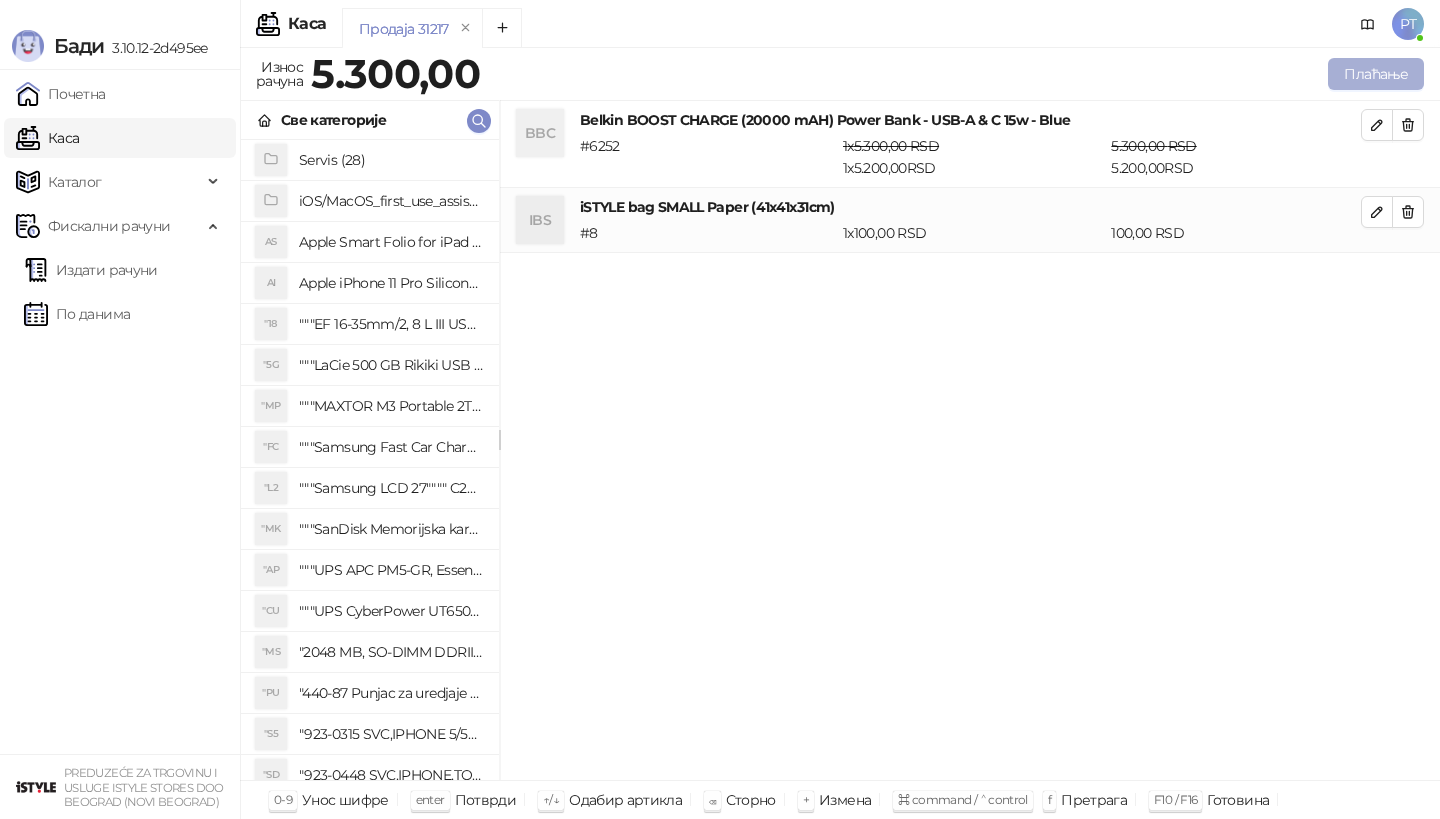 click on "Плаћање" at bounding box center (1376, 74) 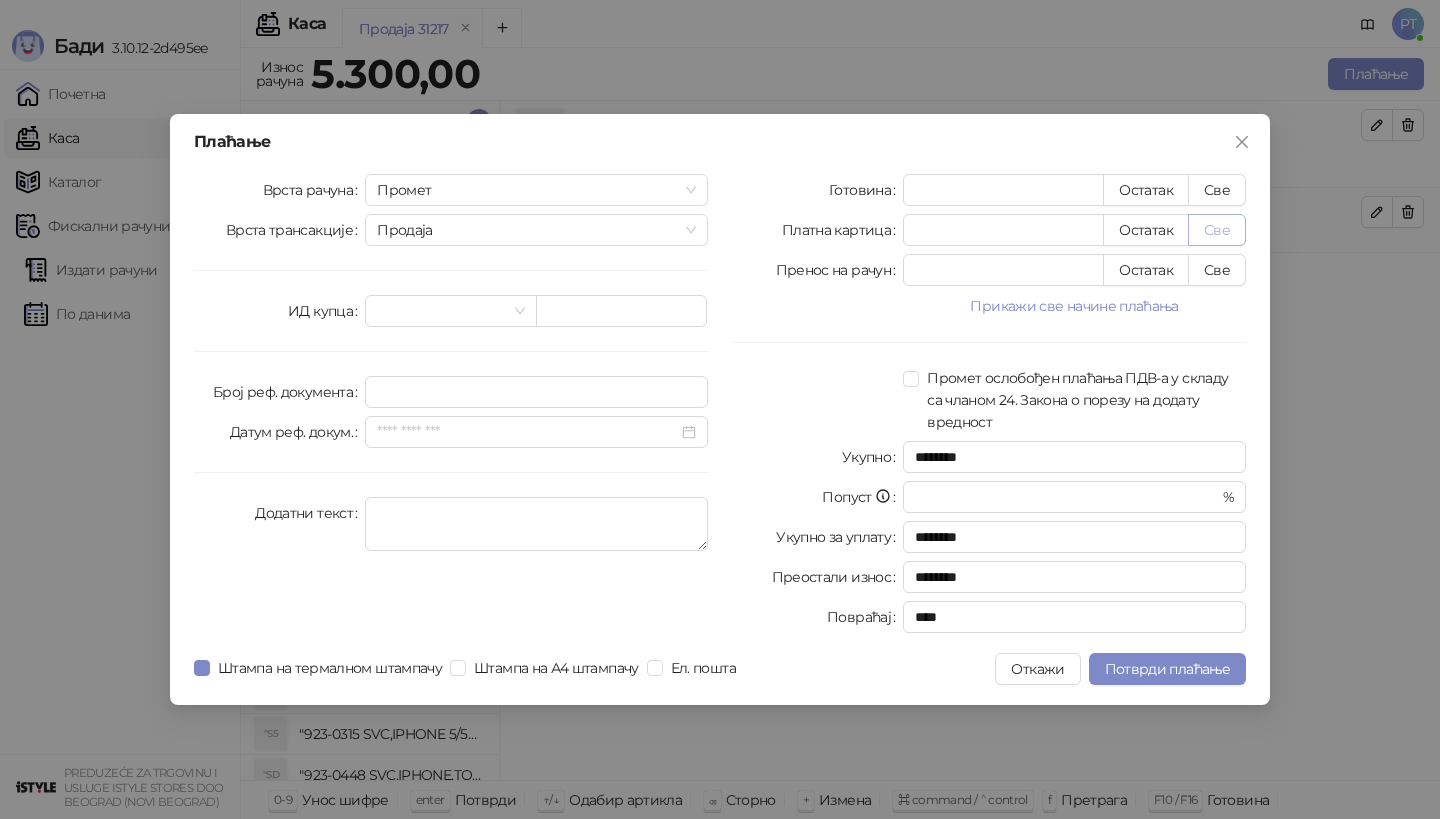 click on "Све" at bounding box center (1217, 230) 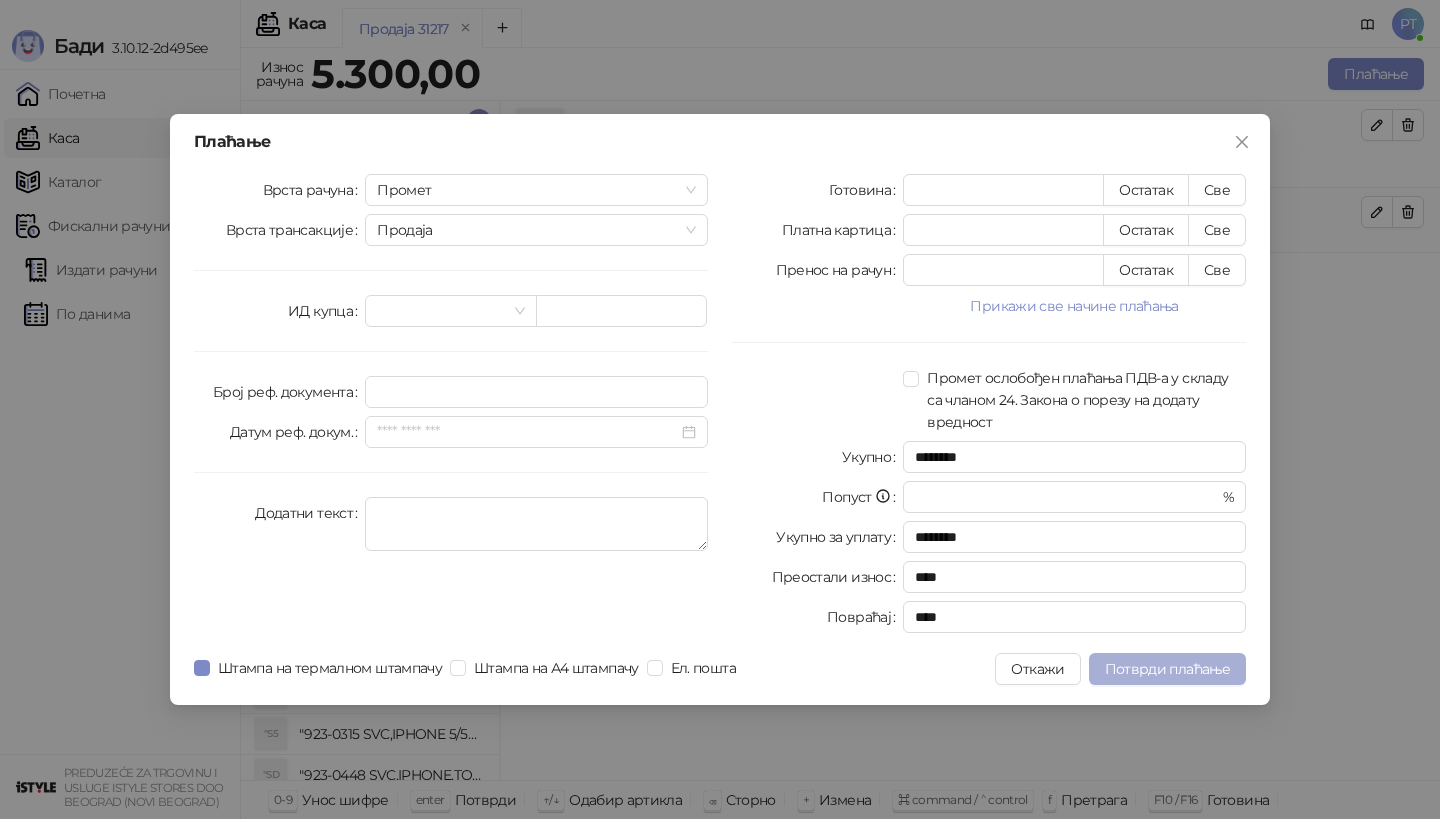 click on "Потврди плаћање" at bounding box center [1167, 669] 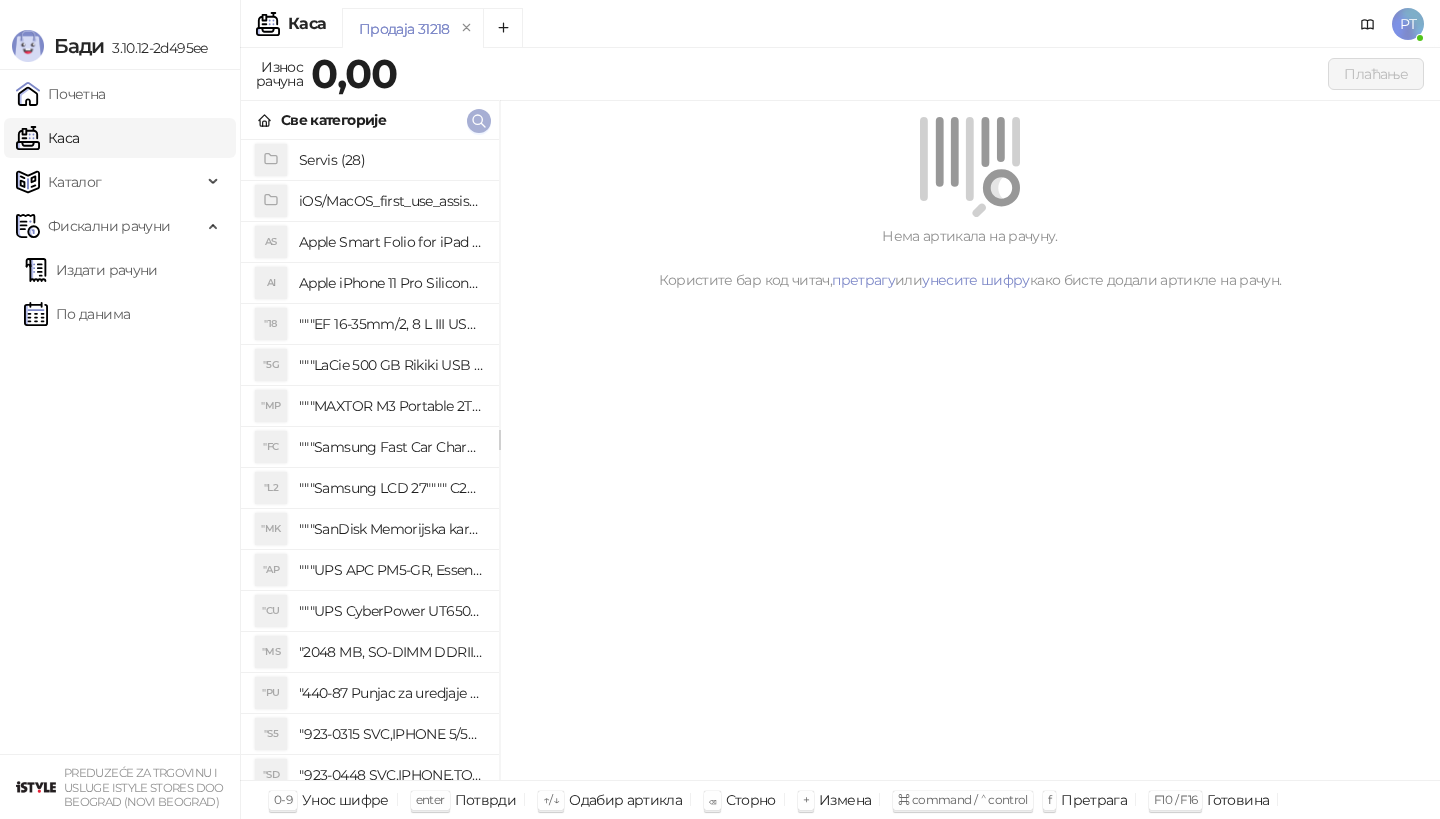 click 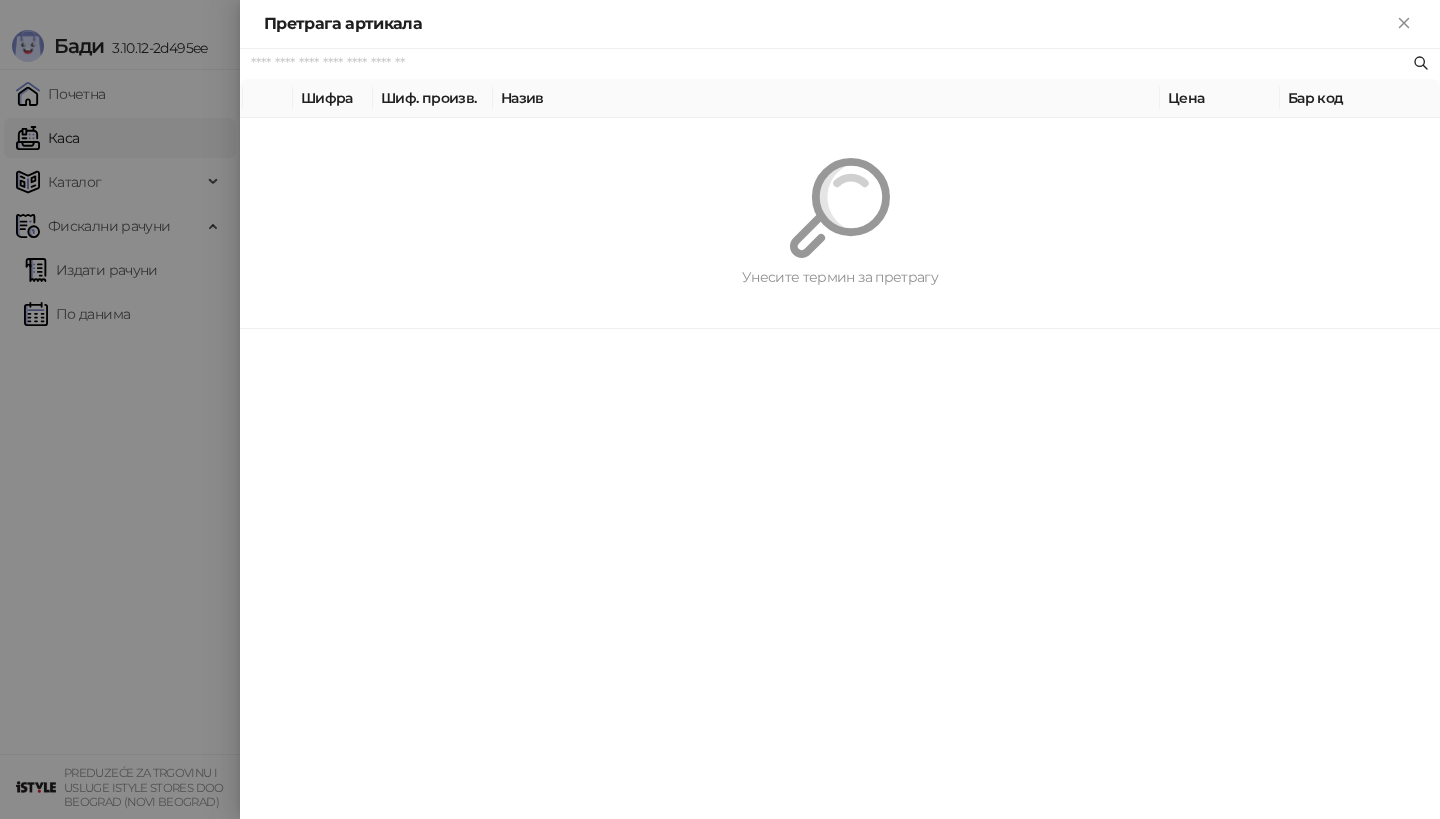 paste on "*********" 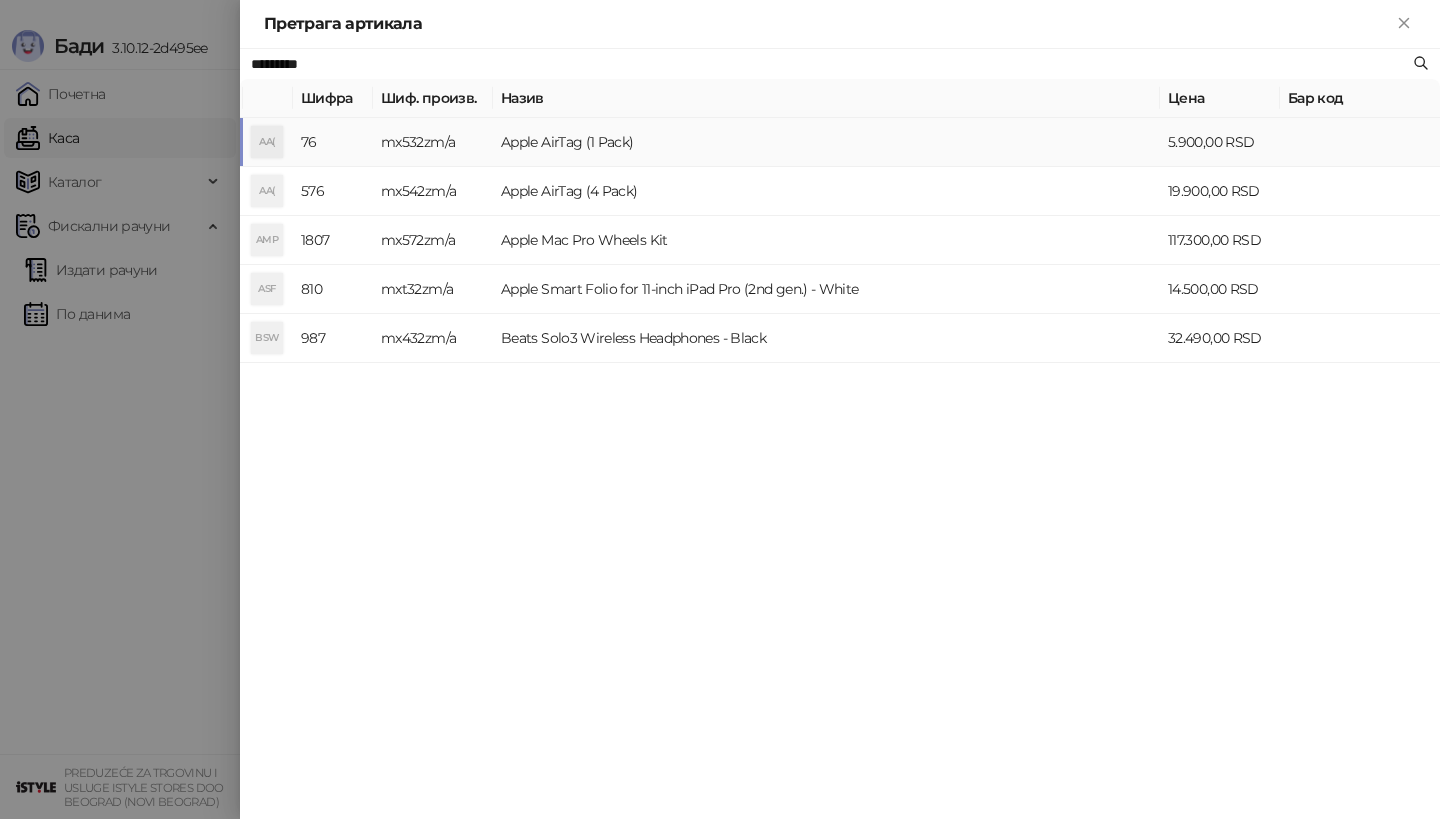 click on "AA(" at bounding box center (267, 142) 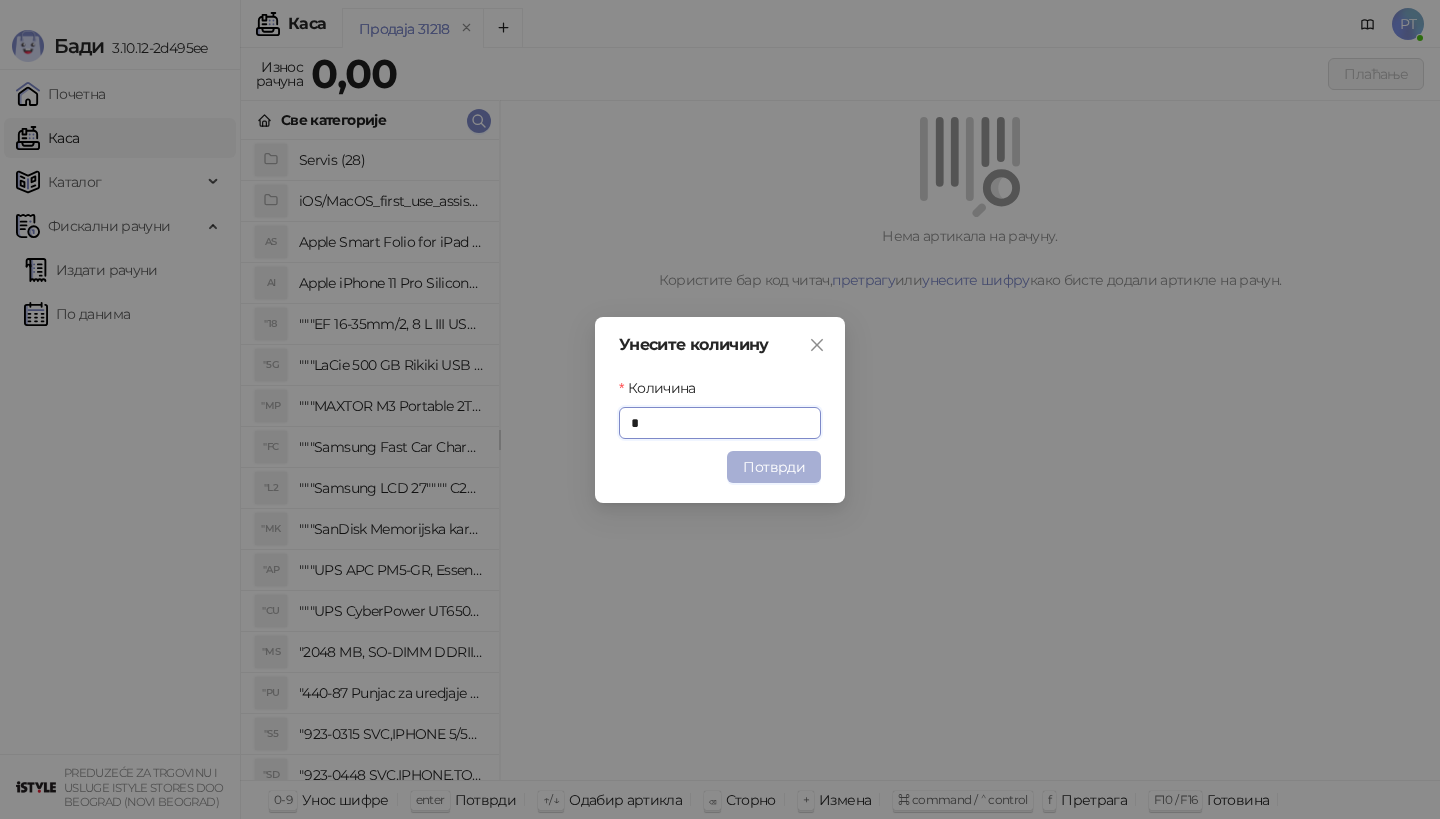 click on "Потврди" at bounding box center (774, 467) 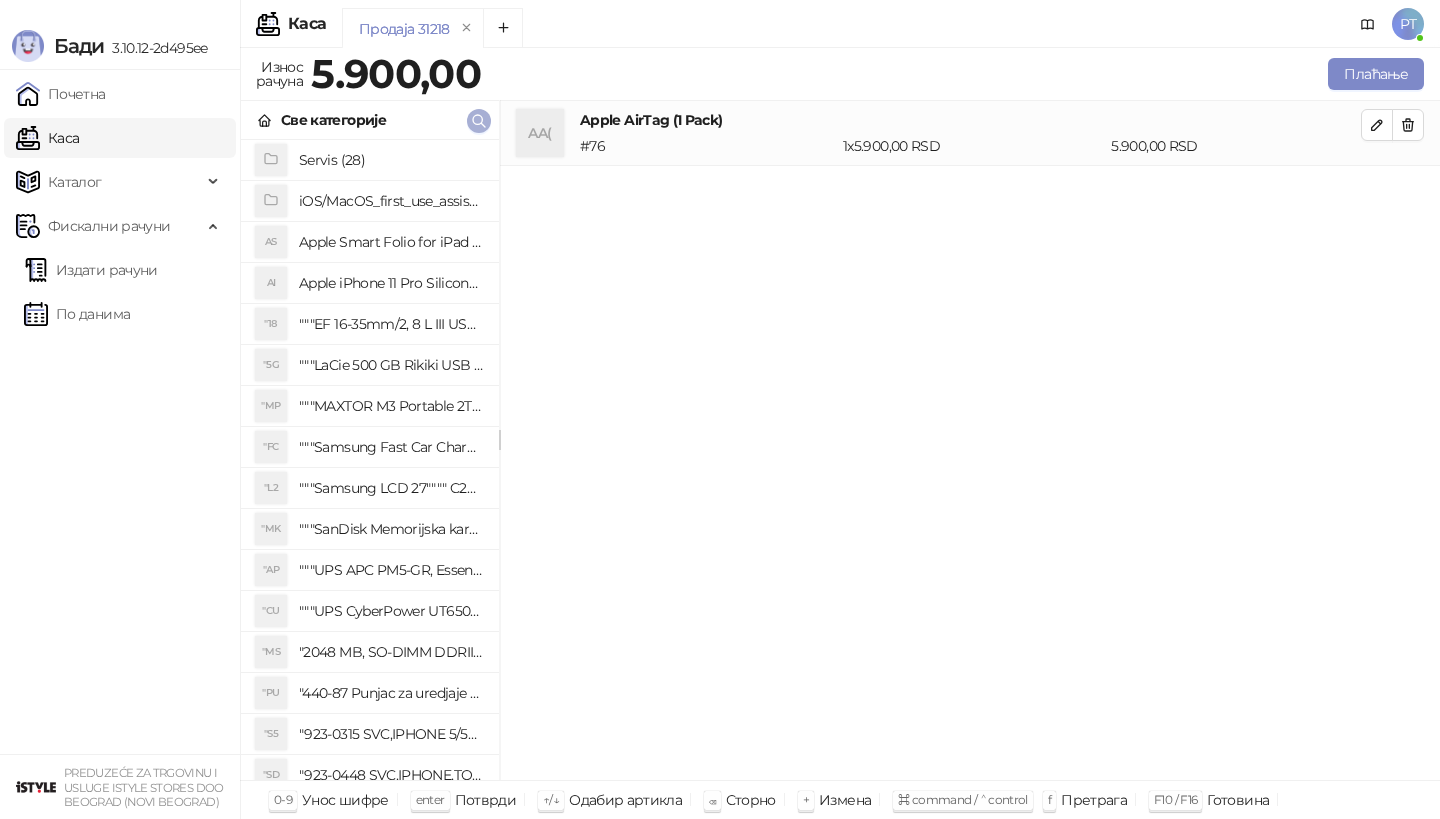 click 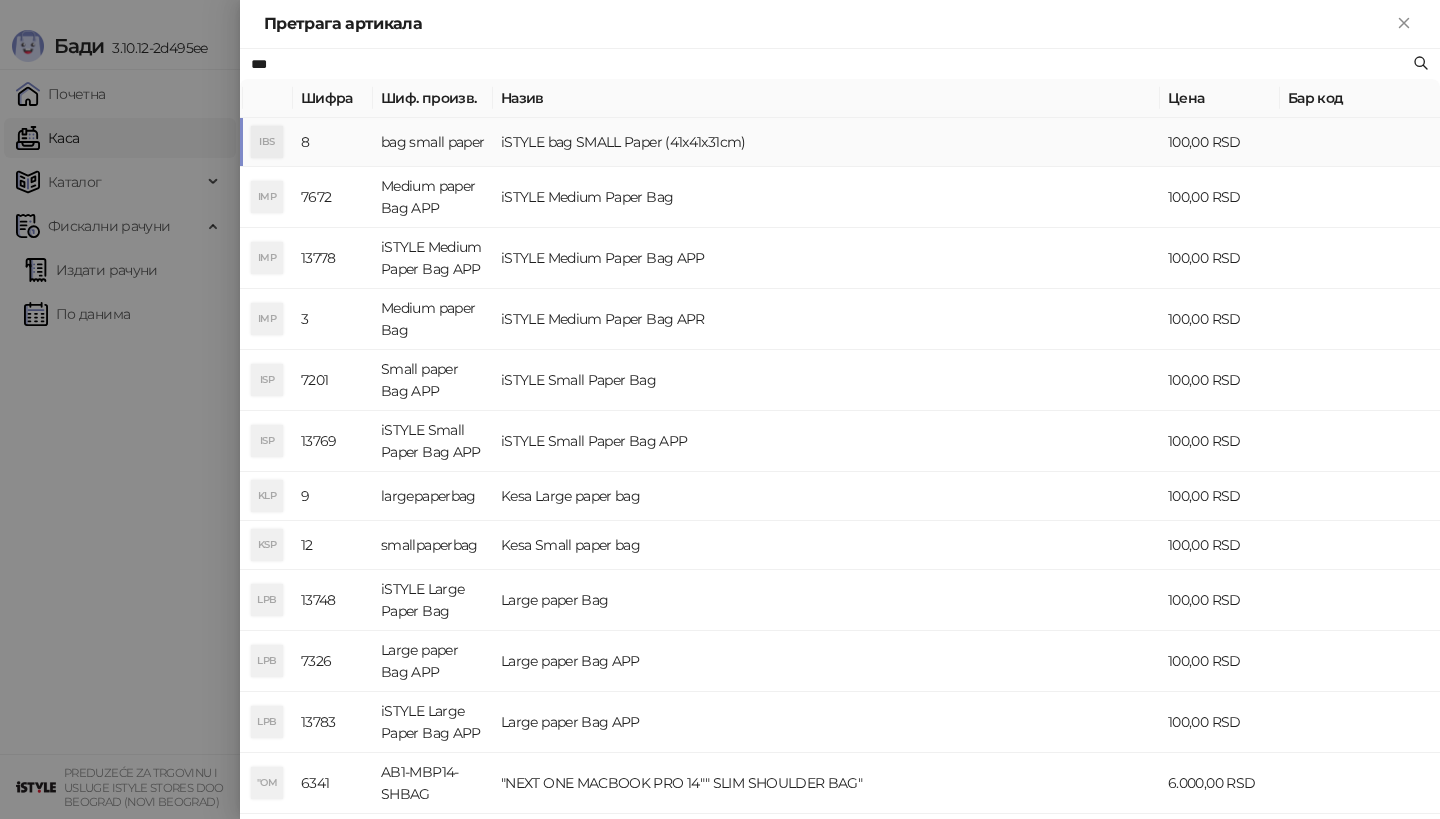 type on "***" 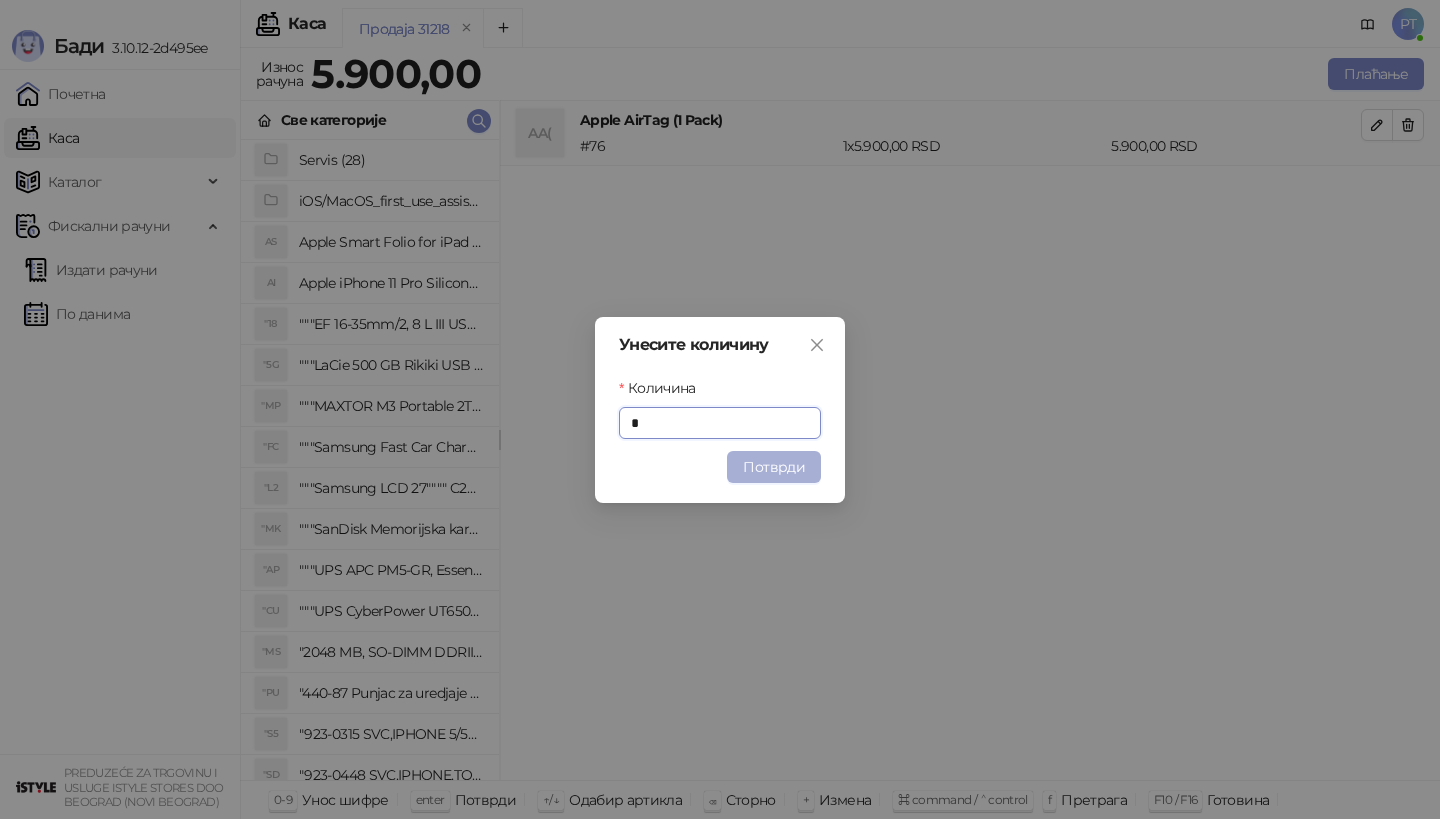 click on "Потврди" at bounding box center [774, 467] 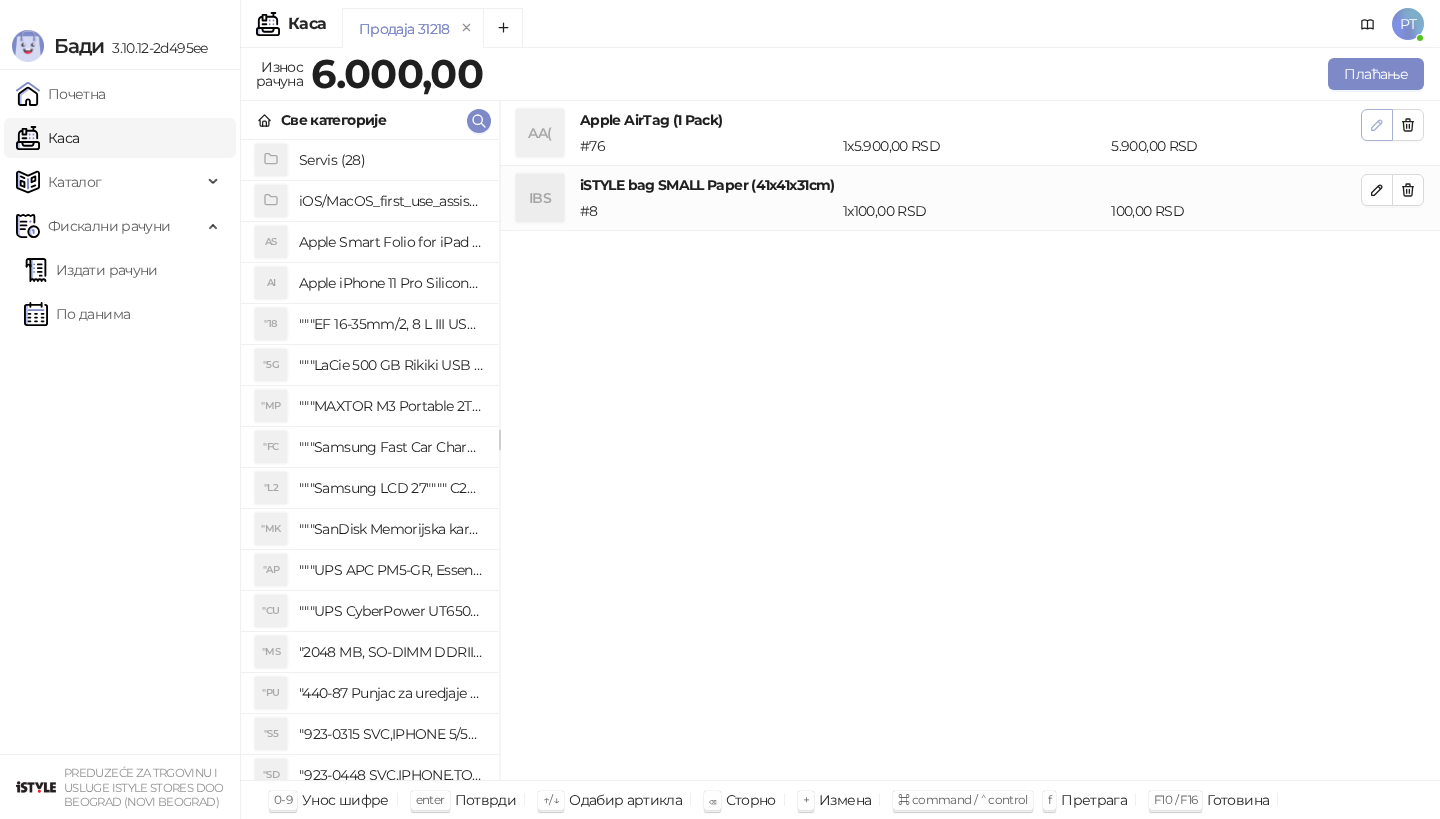 click 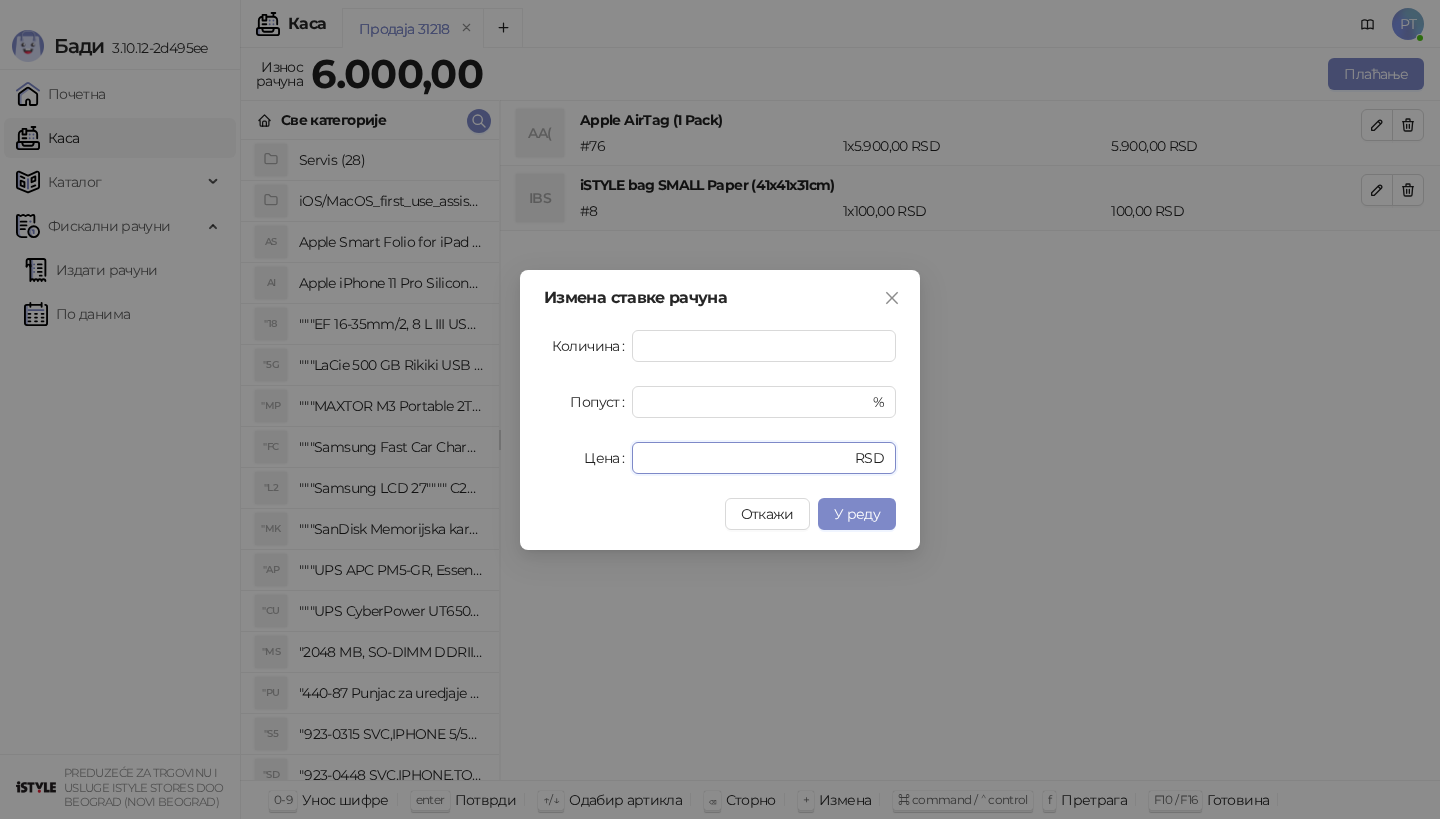 drag, startPoint x: 719, startPoint y: 449, endPoint x: 584, endPoint y: 449, distance: 135 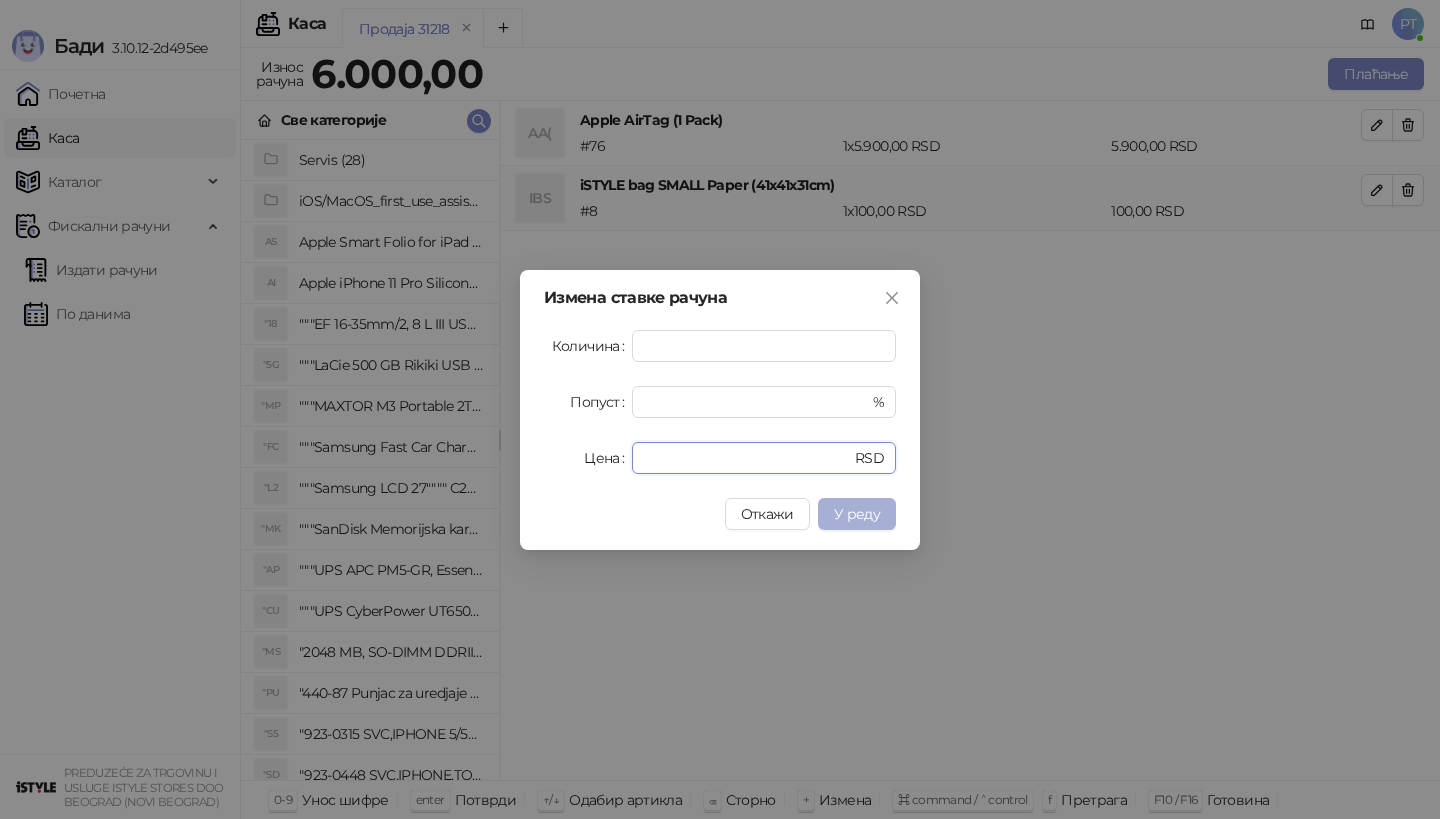 type on "****" 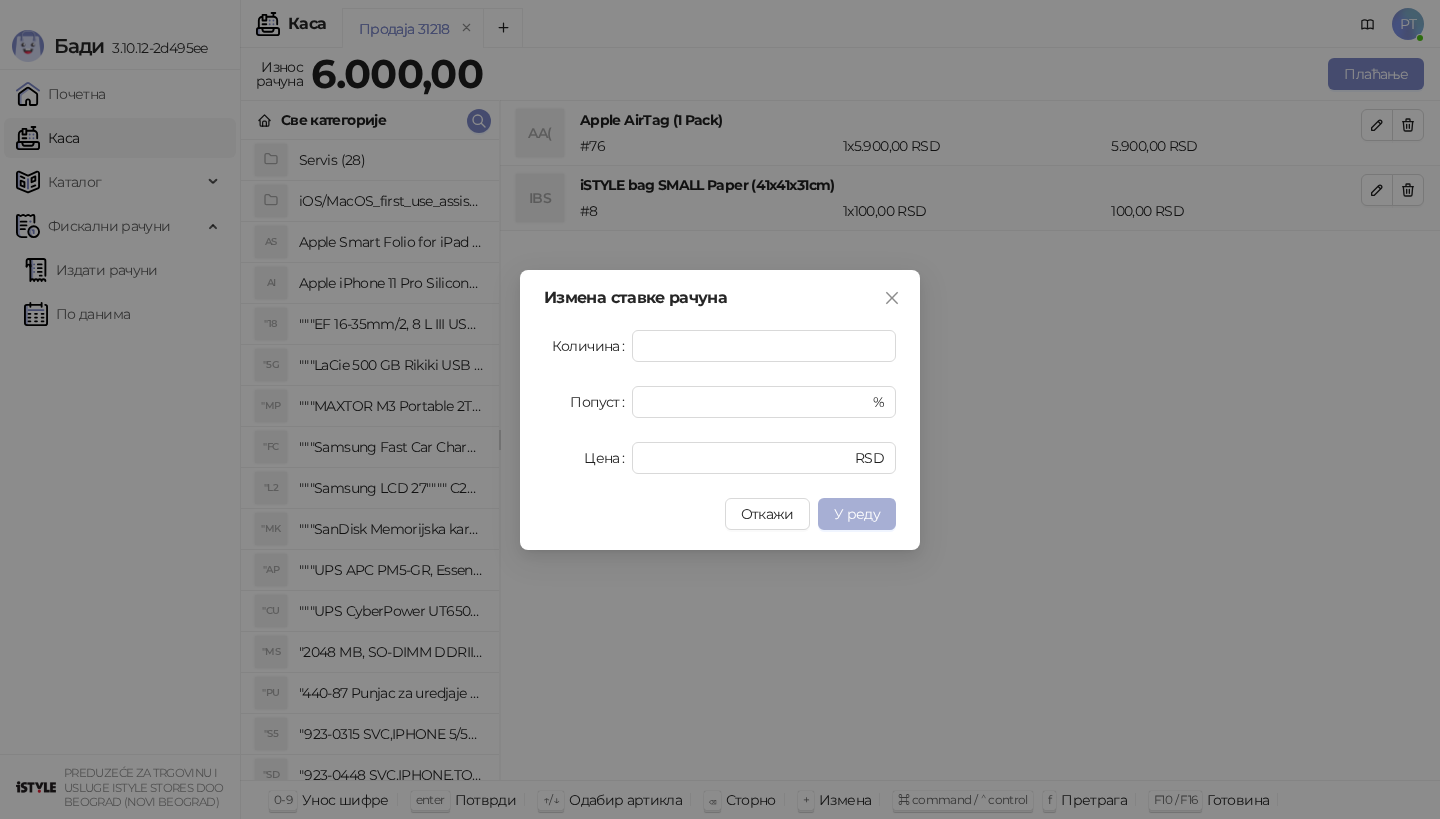 click on "У реду" at bounding box center (857, 514) 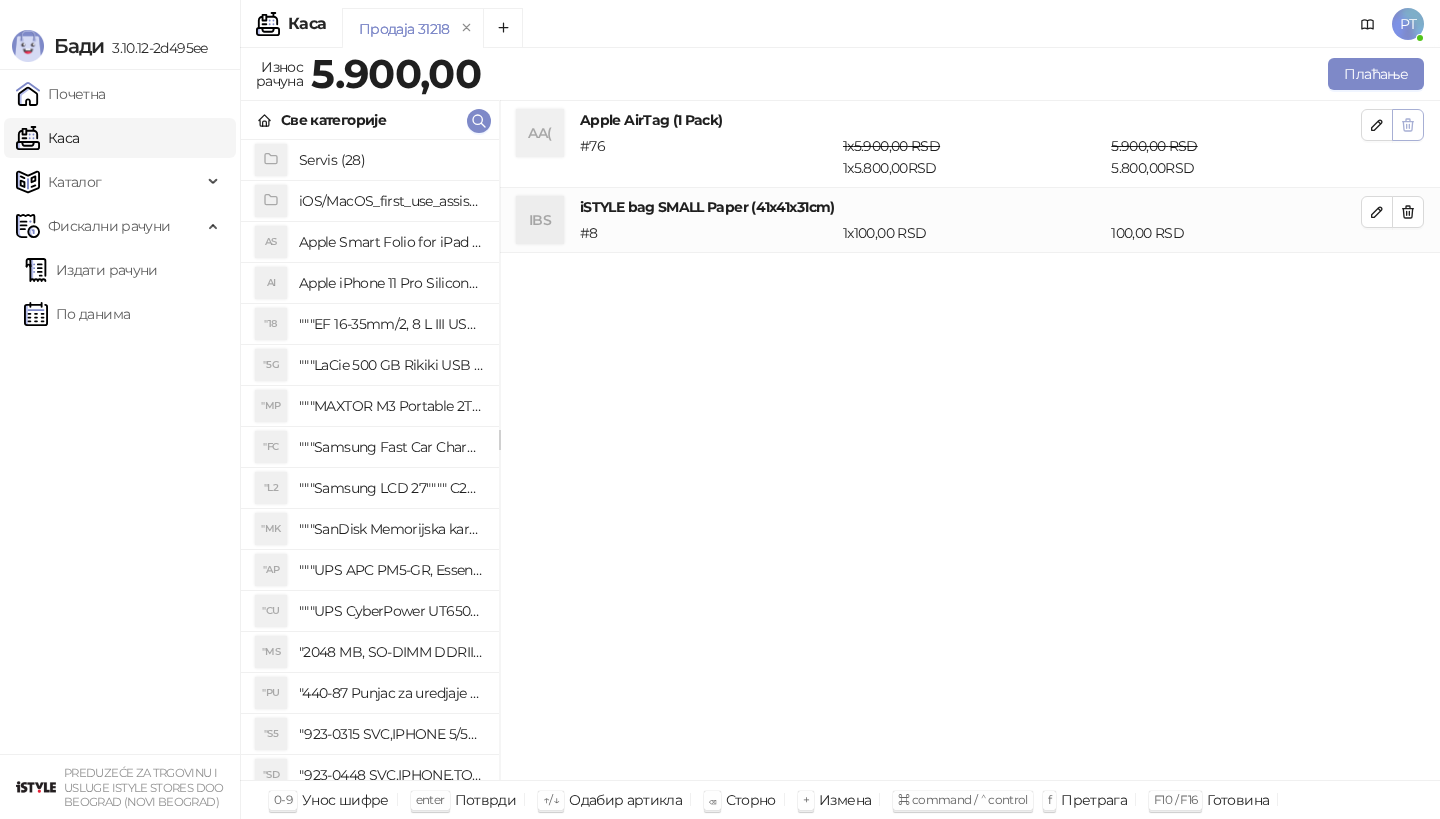 click at bounding box center [1408, 125] 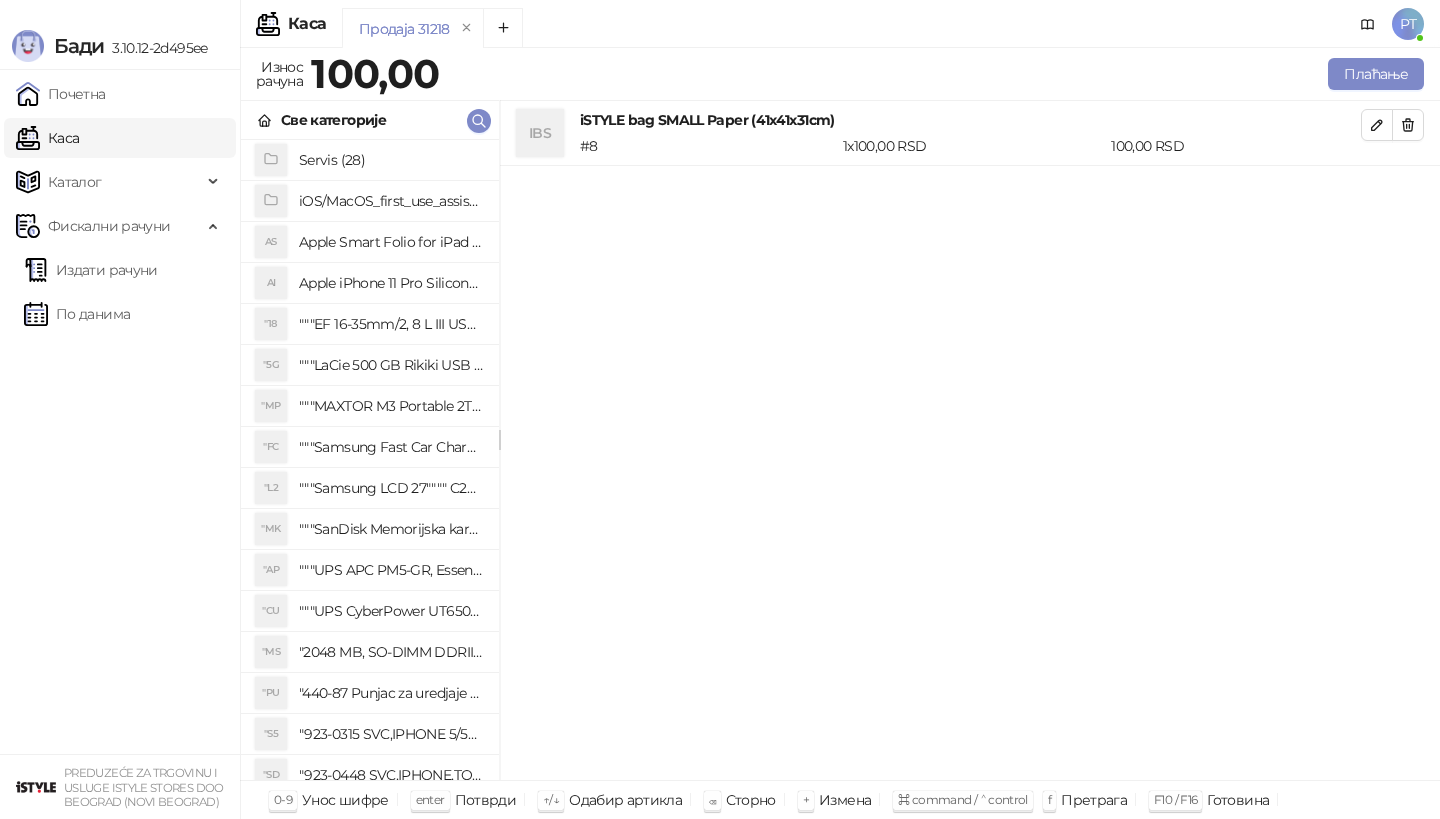 click at bounding box center (1408, 125) 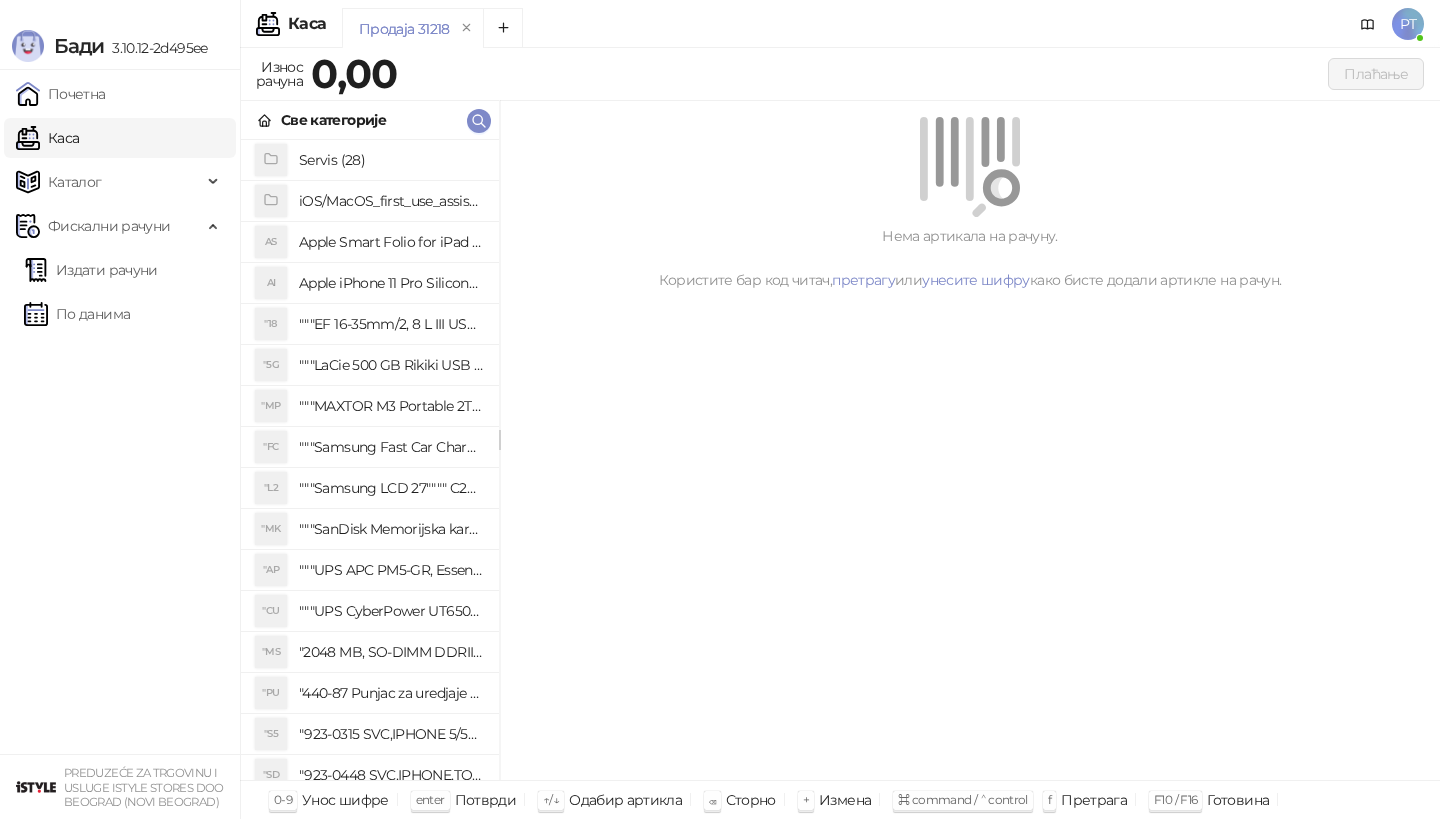 click on "Све категорије" at bounding box center [370, 120] 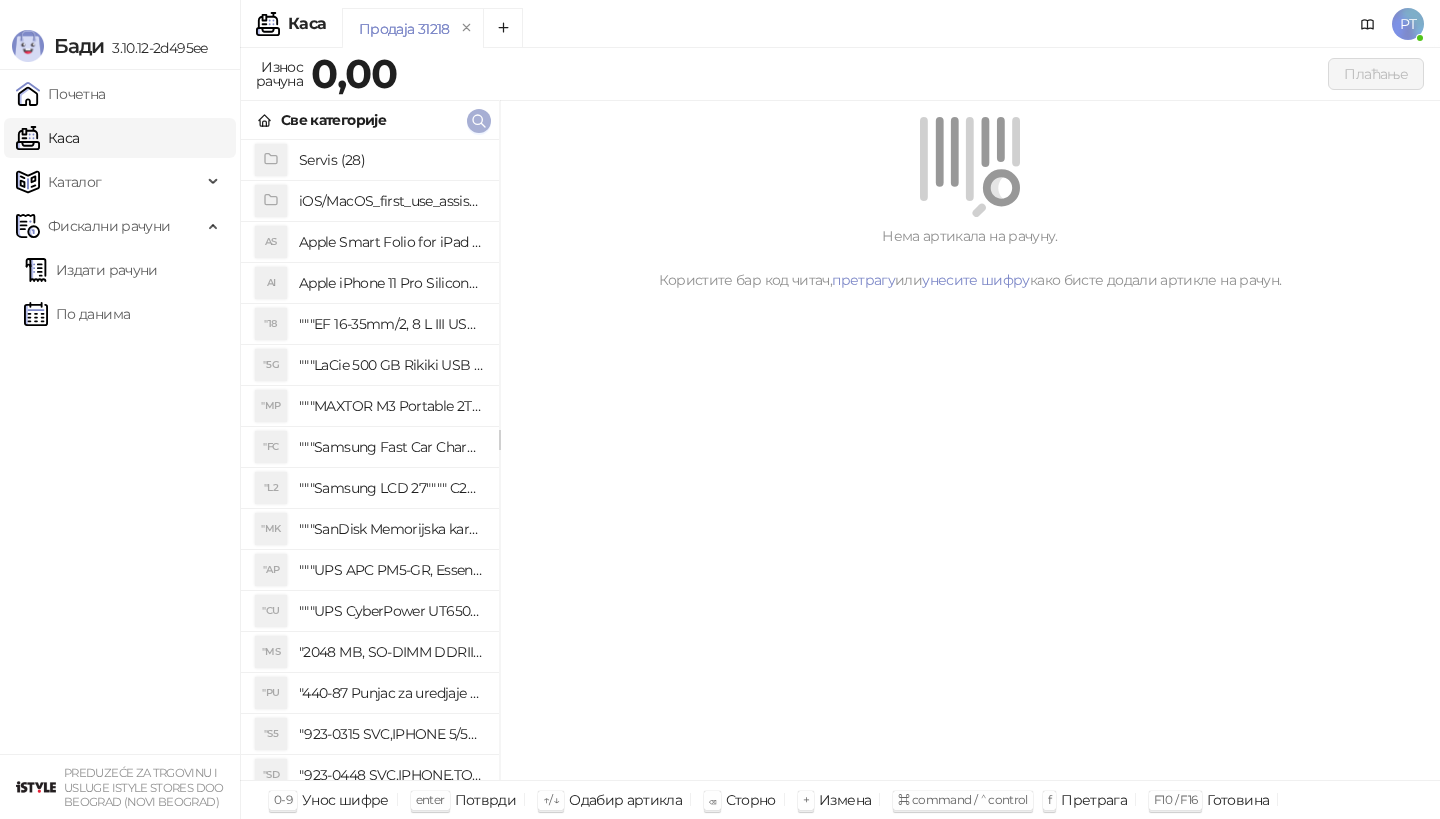 click at bounding box center (479, 121) 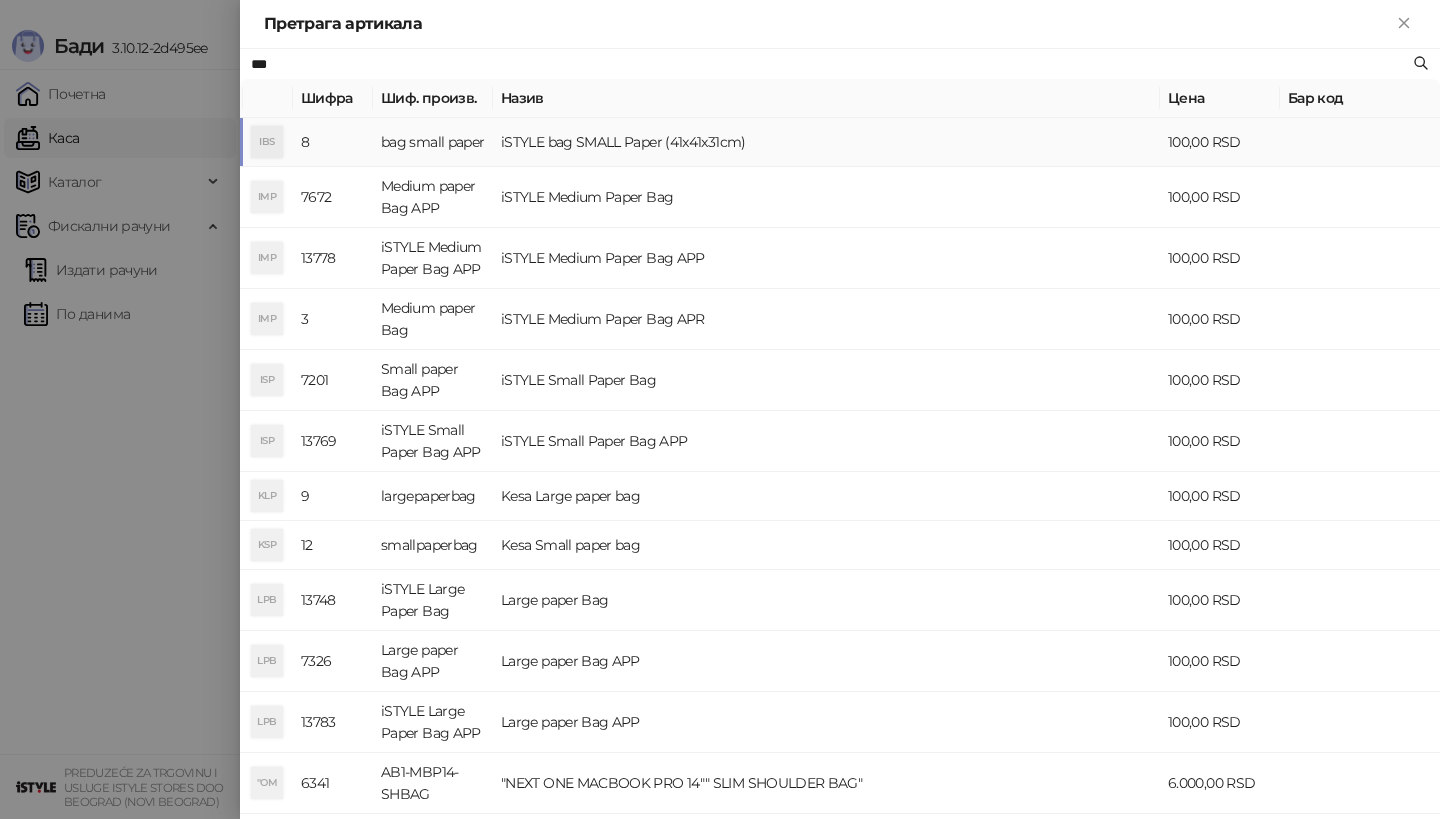 paste on "******" 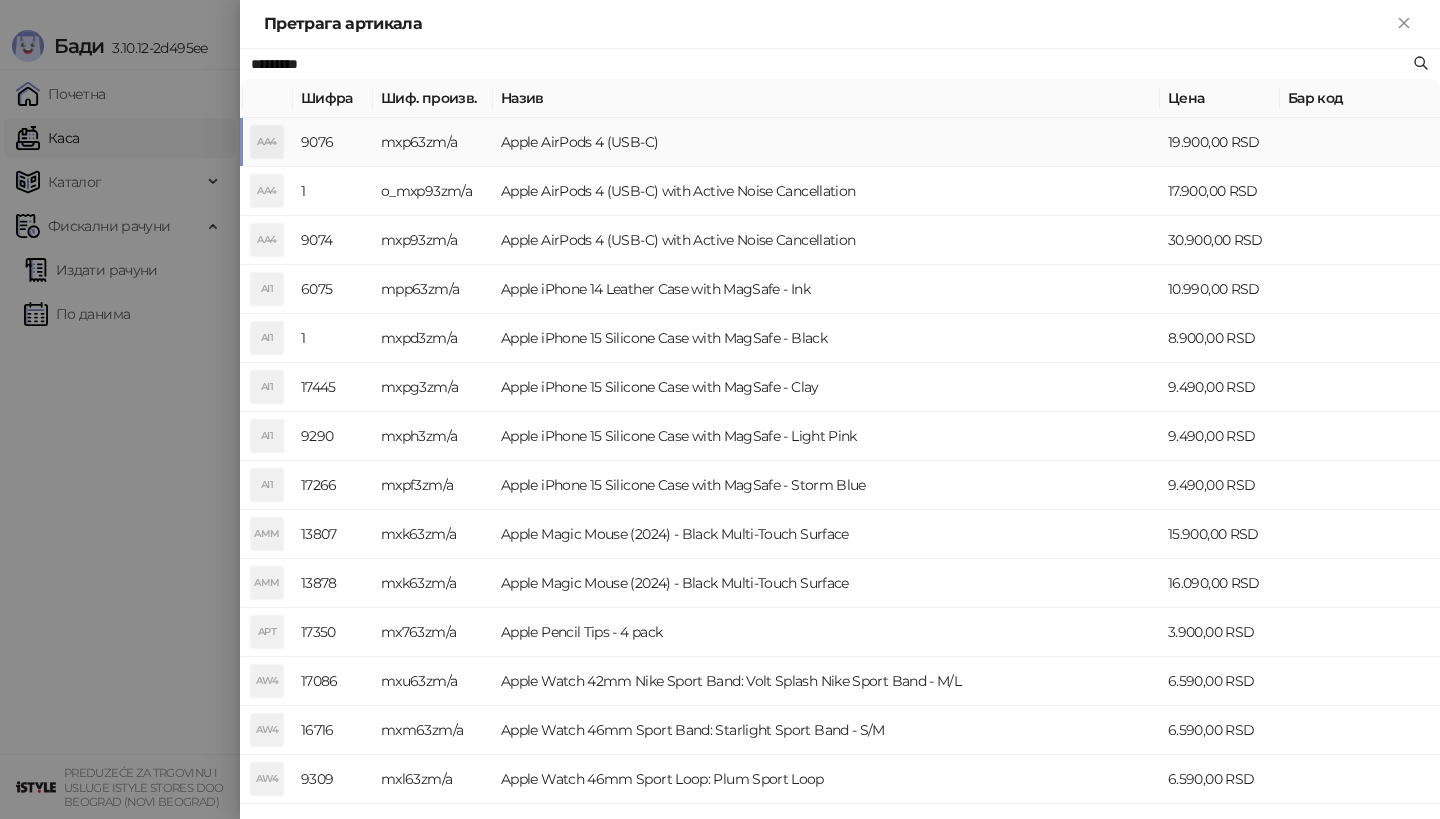 type on "*********" 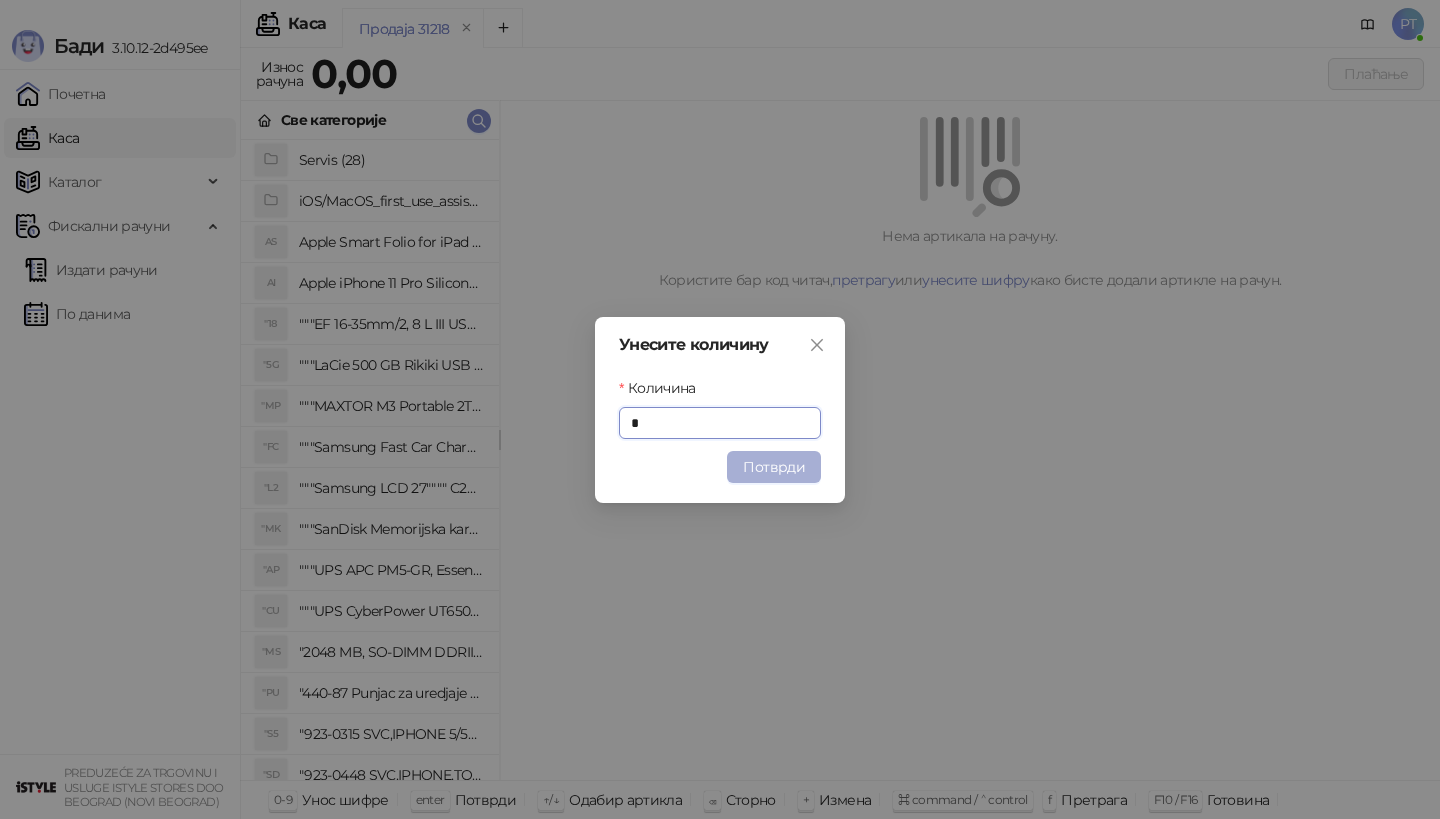 click on "Потврди" at bounding box center (774, 467) 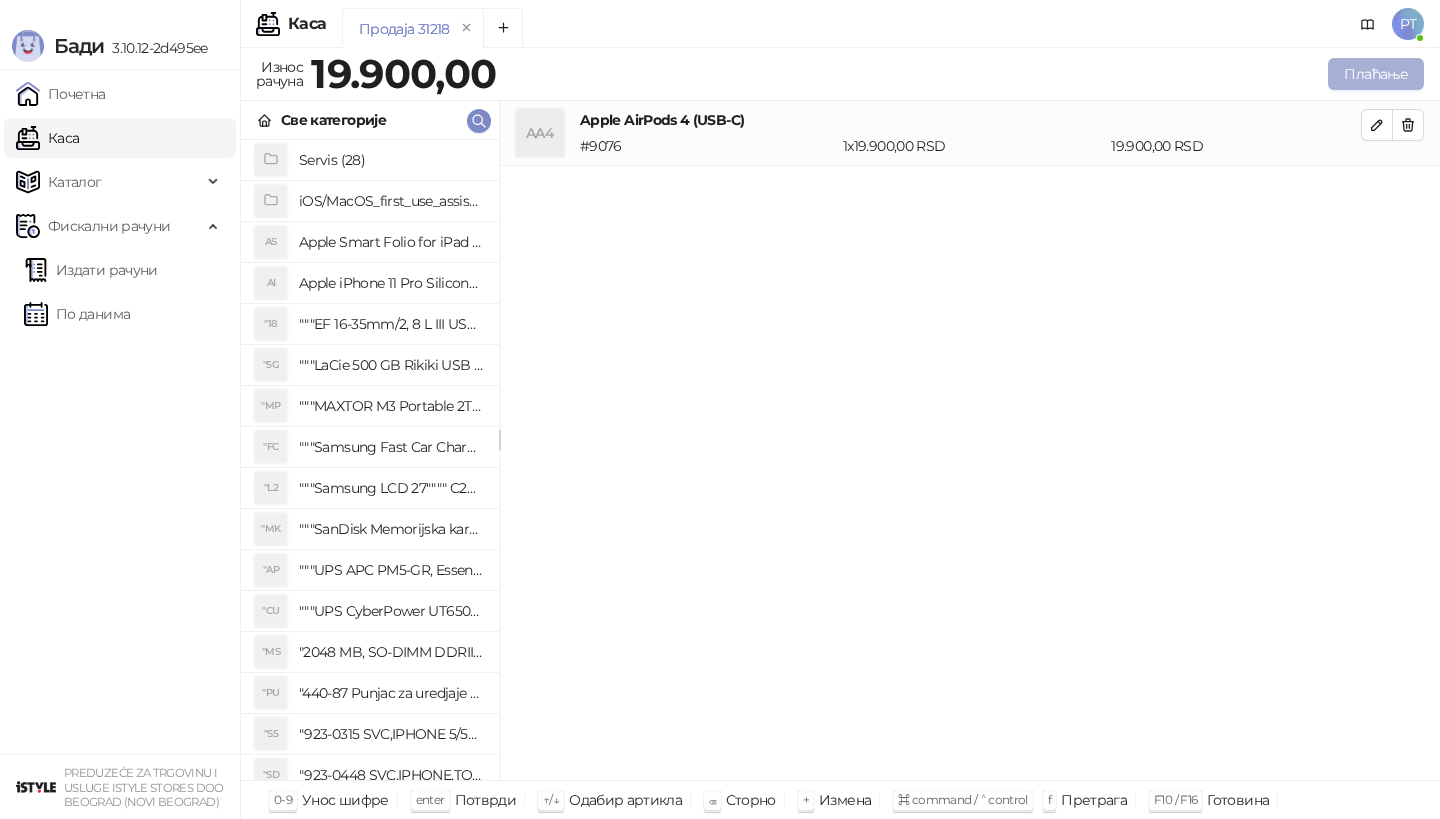 click on "Плаћање" at bounding box center [1376, 74] 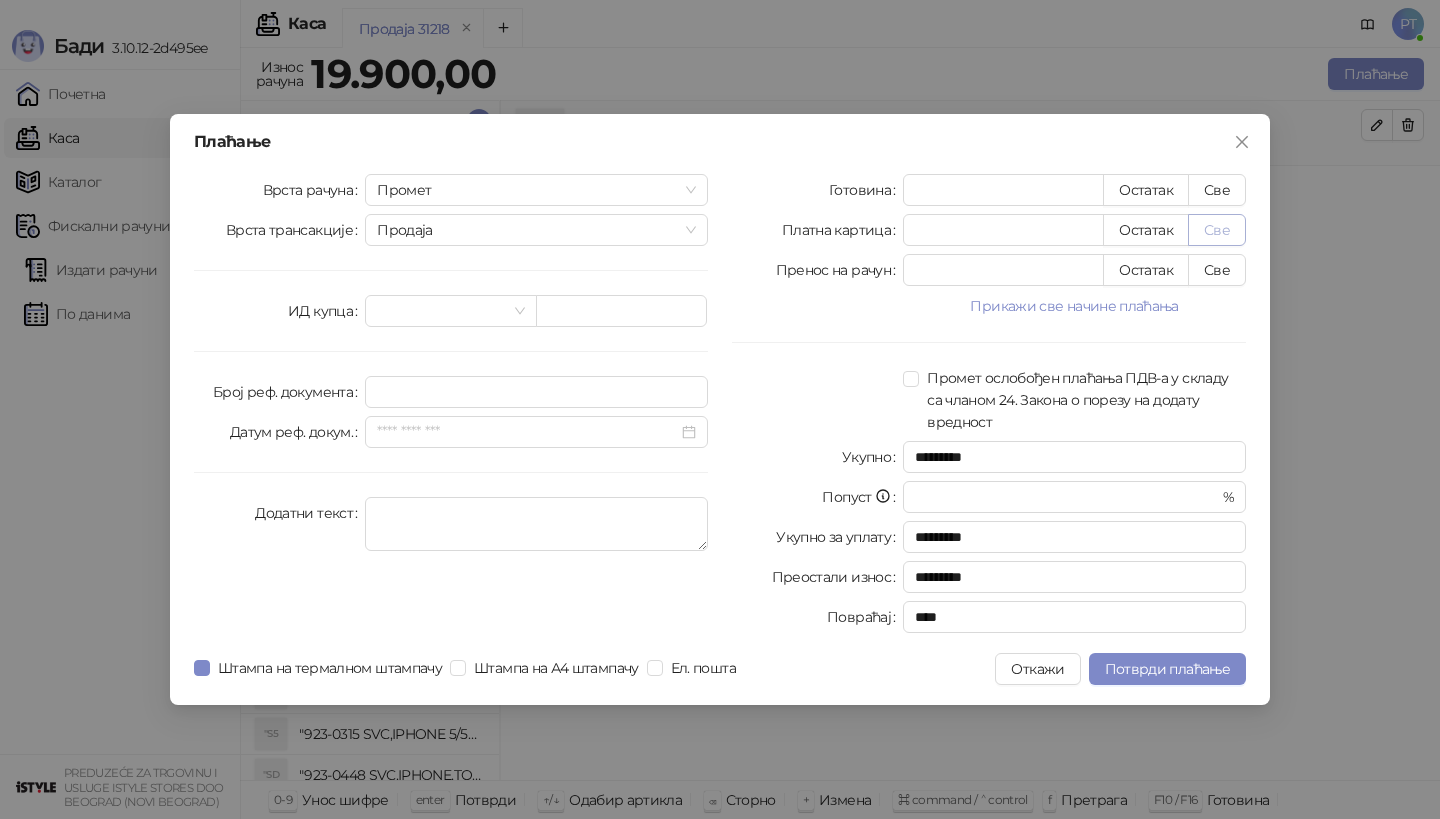 click on "Све" at bounding box center (1217, 230) 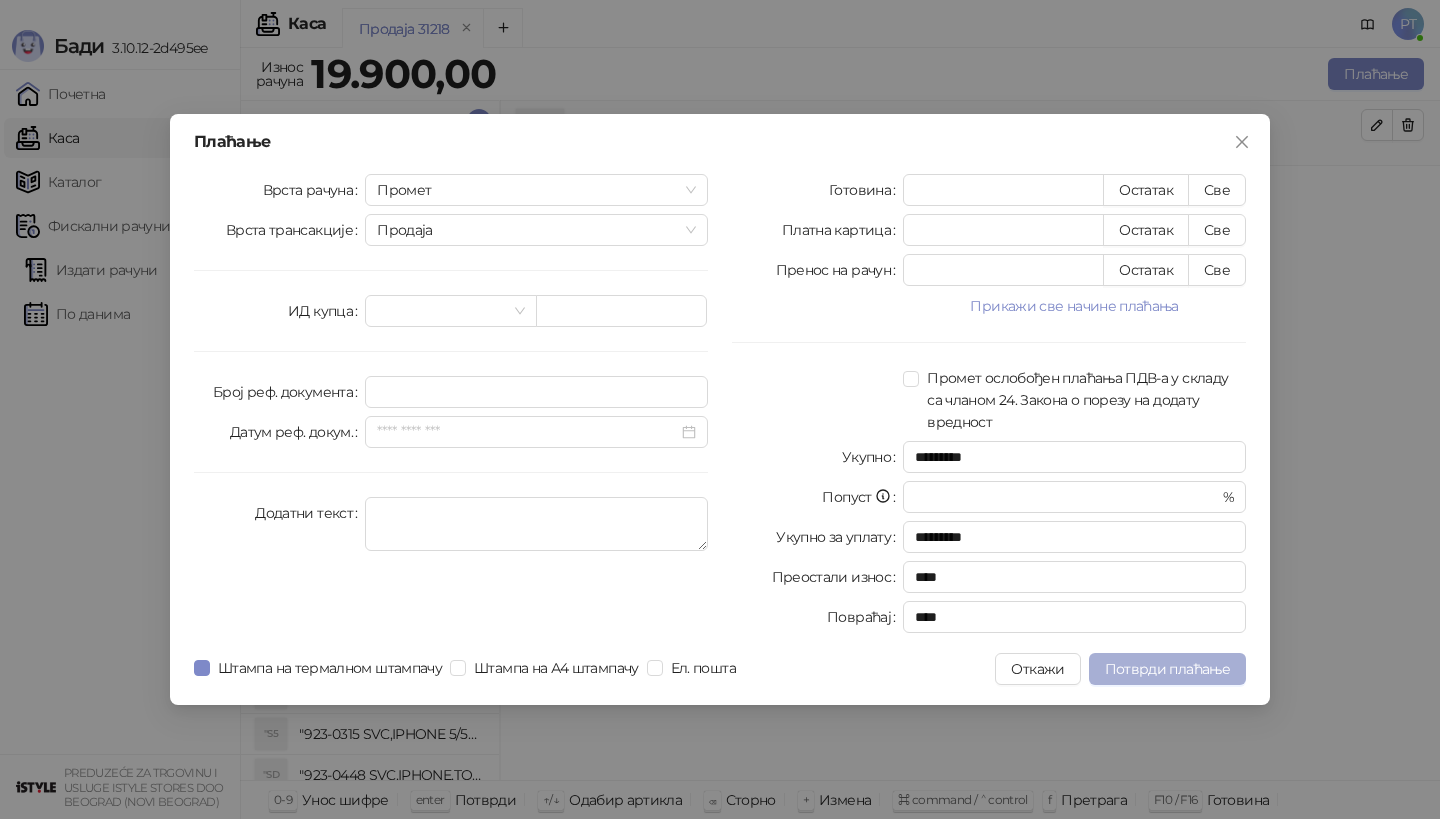 click on "Потврди плаћање" at bounding box center (1167, 669) 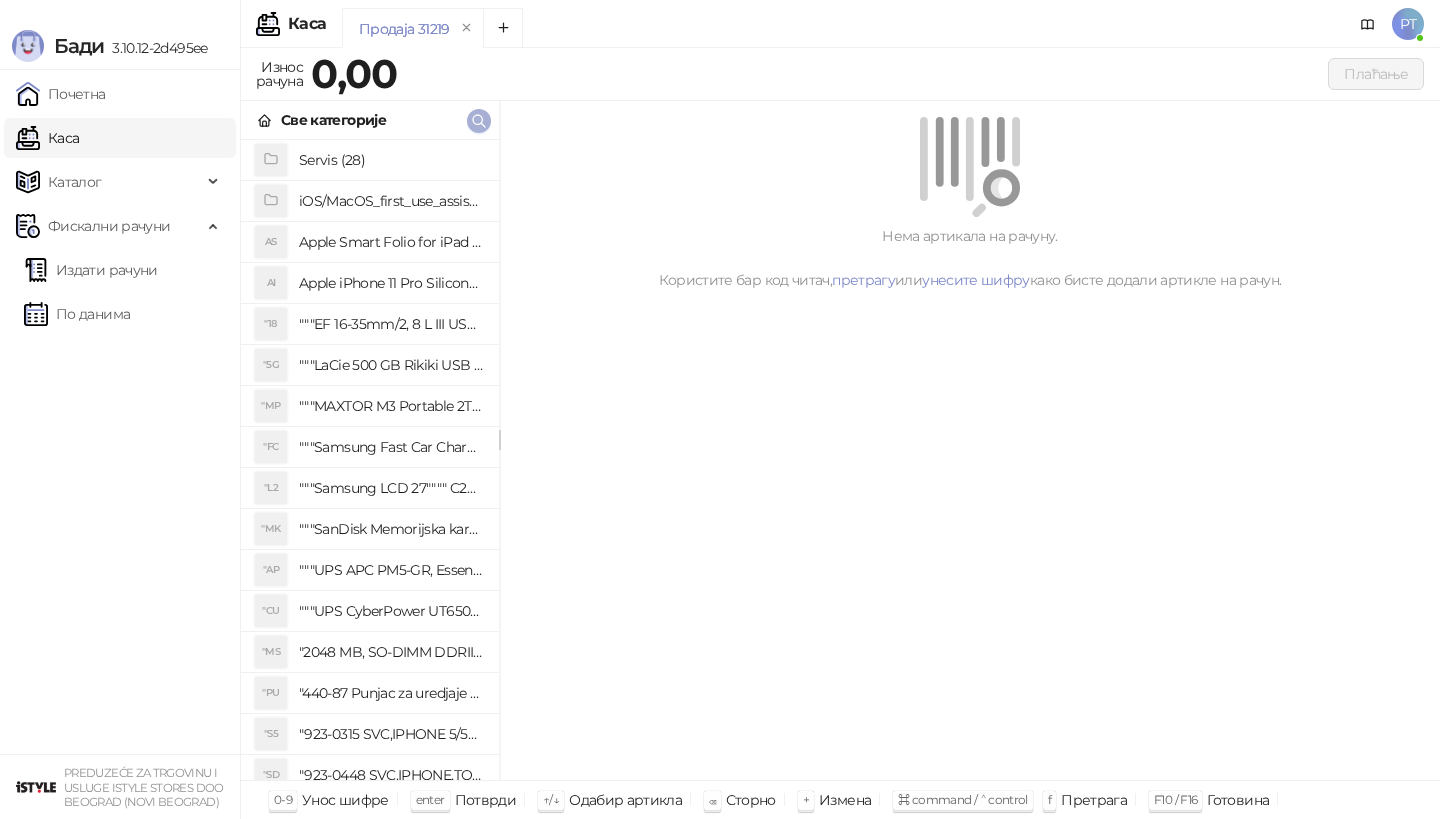 click 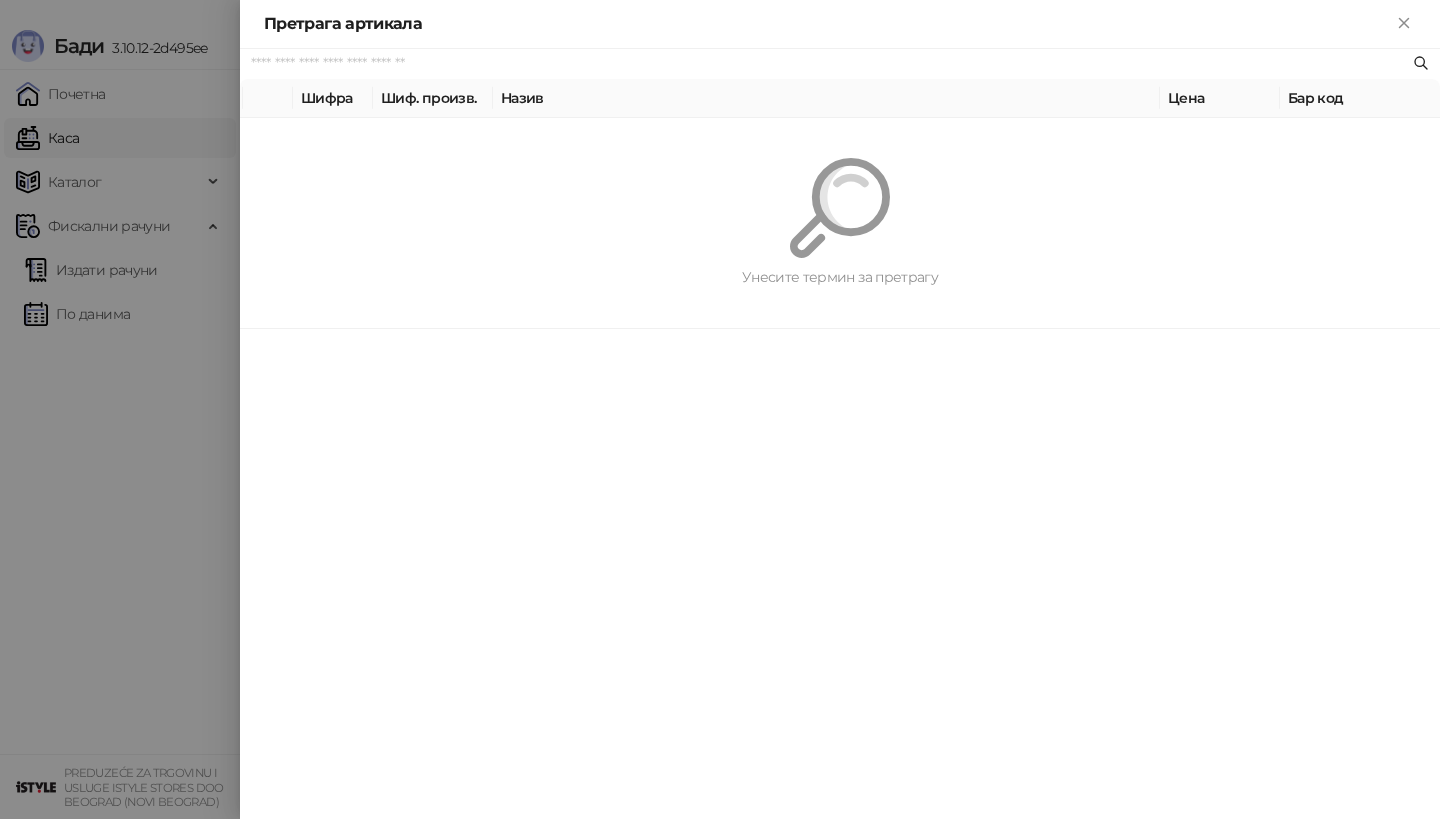 paste on "**********" 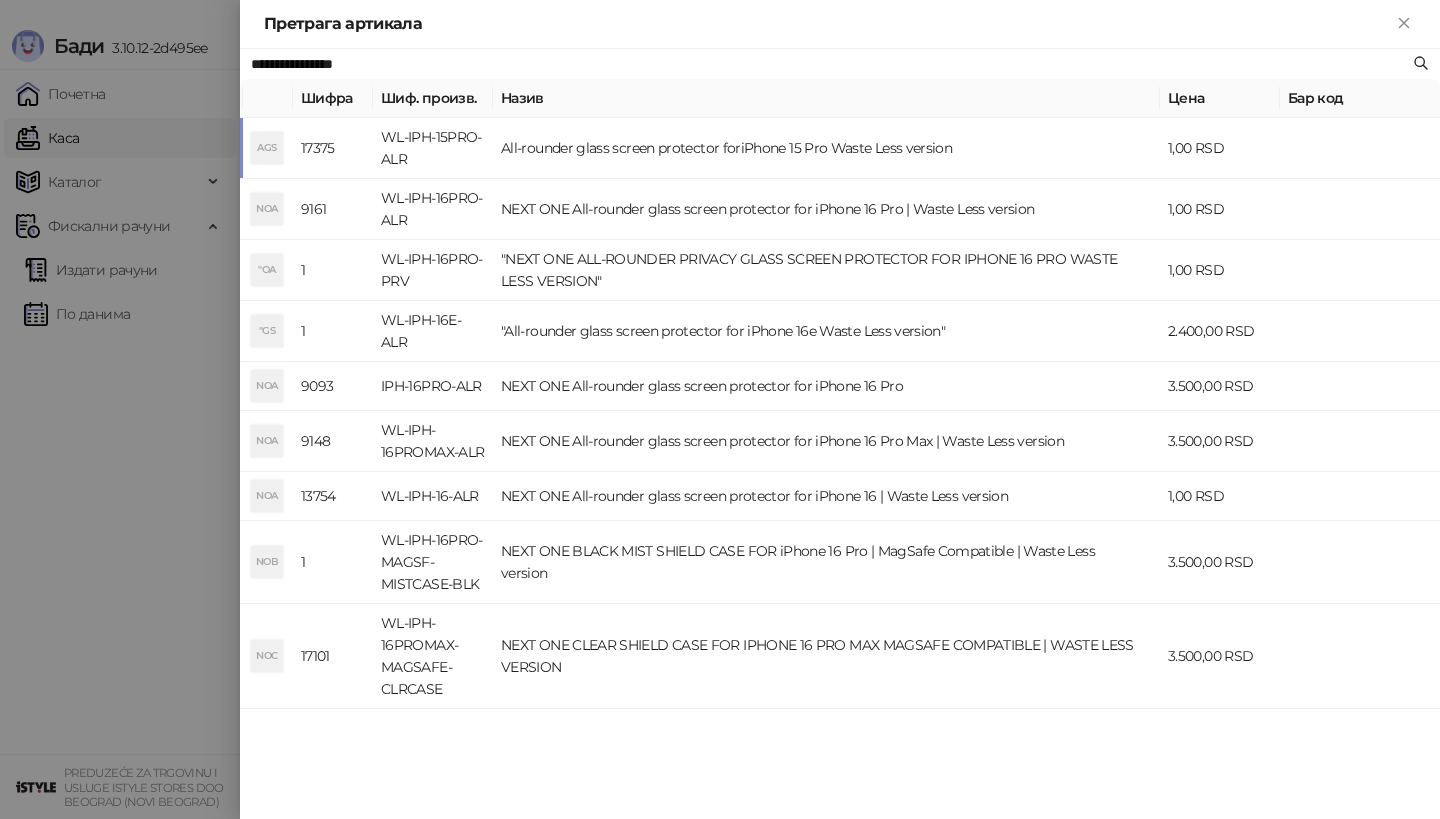 click on "AGS" at bounding box center [267, 148] 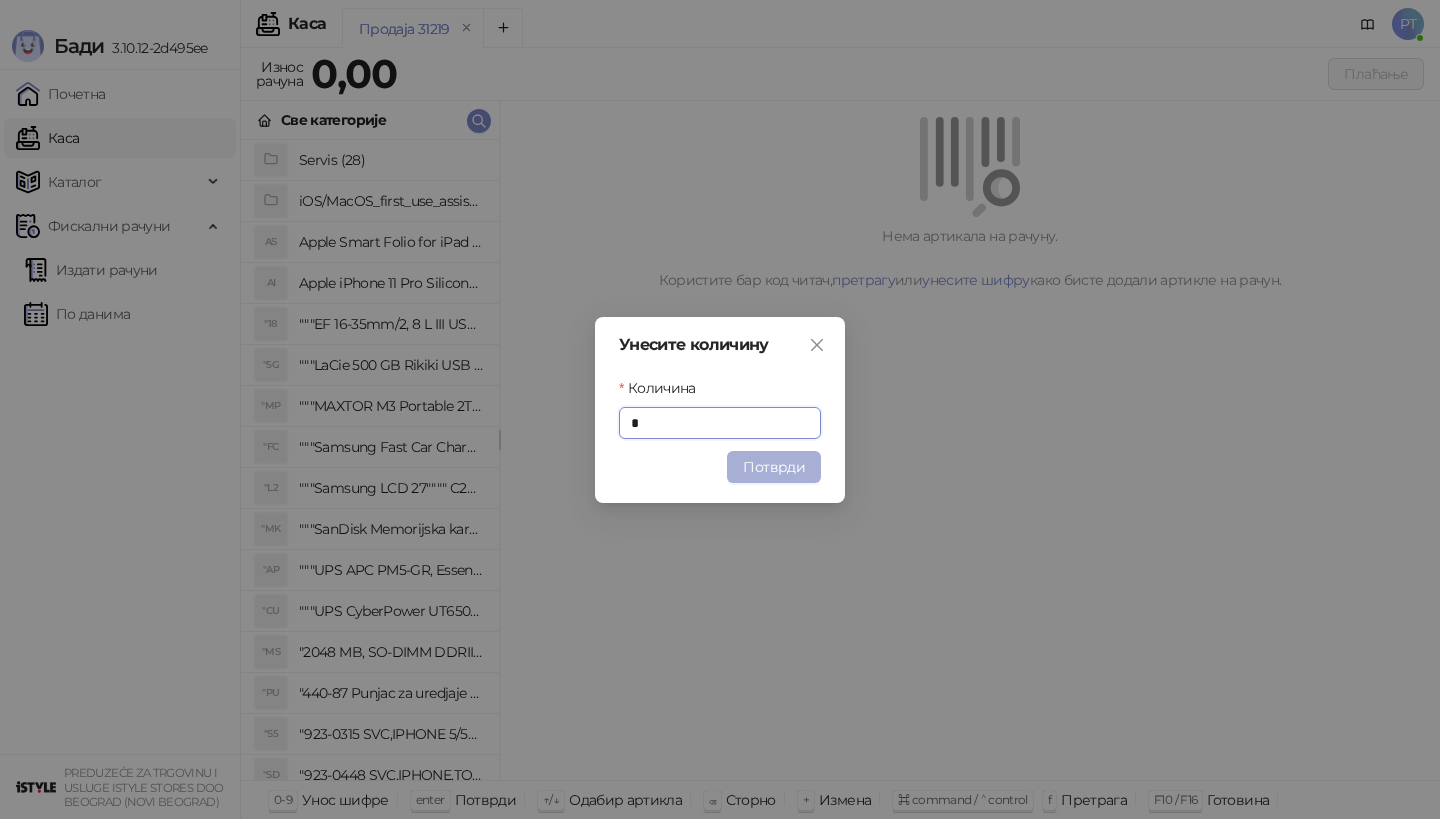 click on "Потврди" at bounding box center (774, 467) 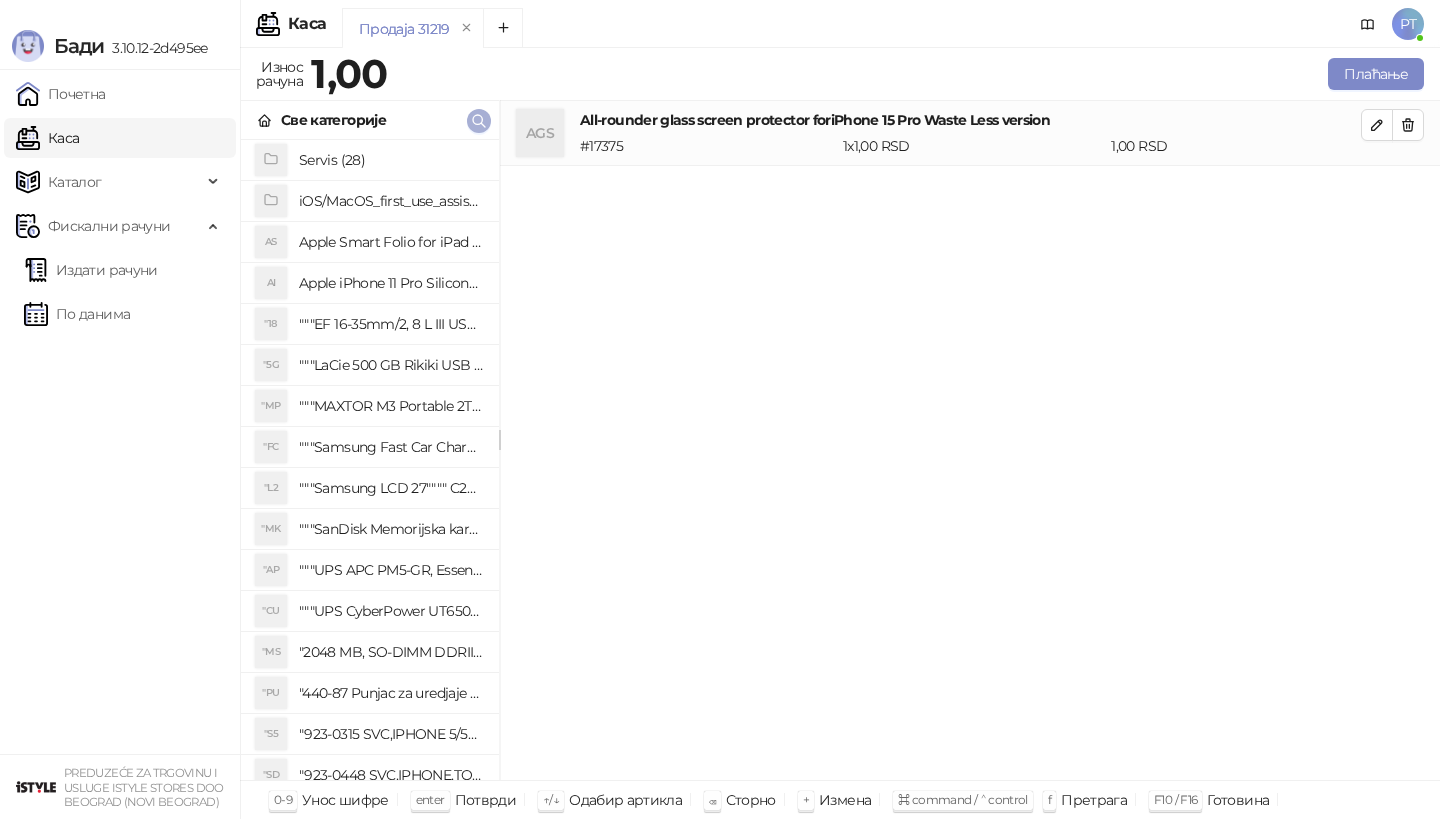 click at bounding box center (479, 120) 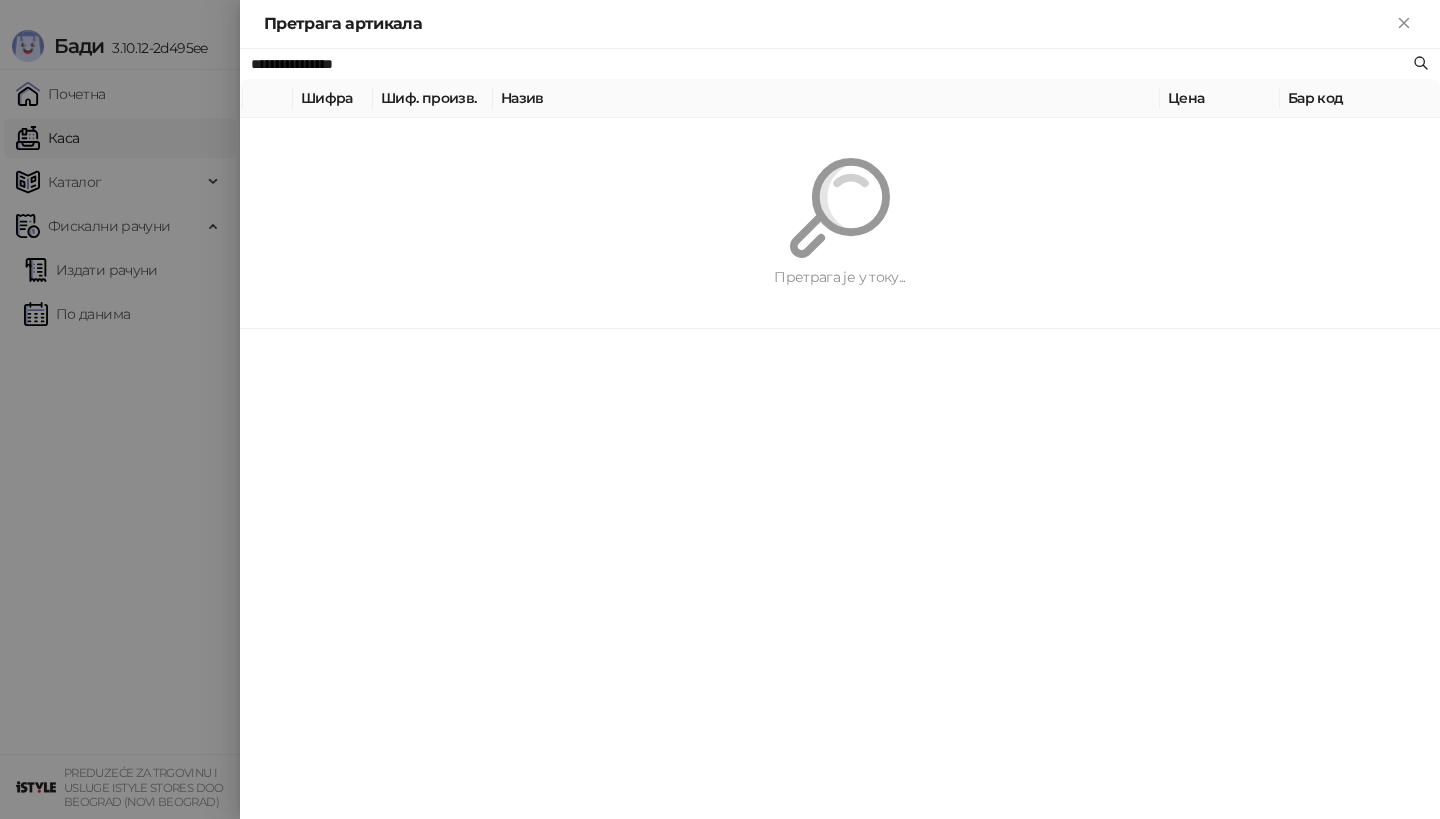 paste on "**********" 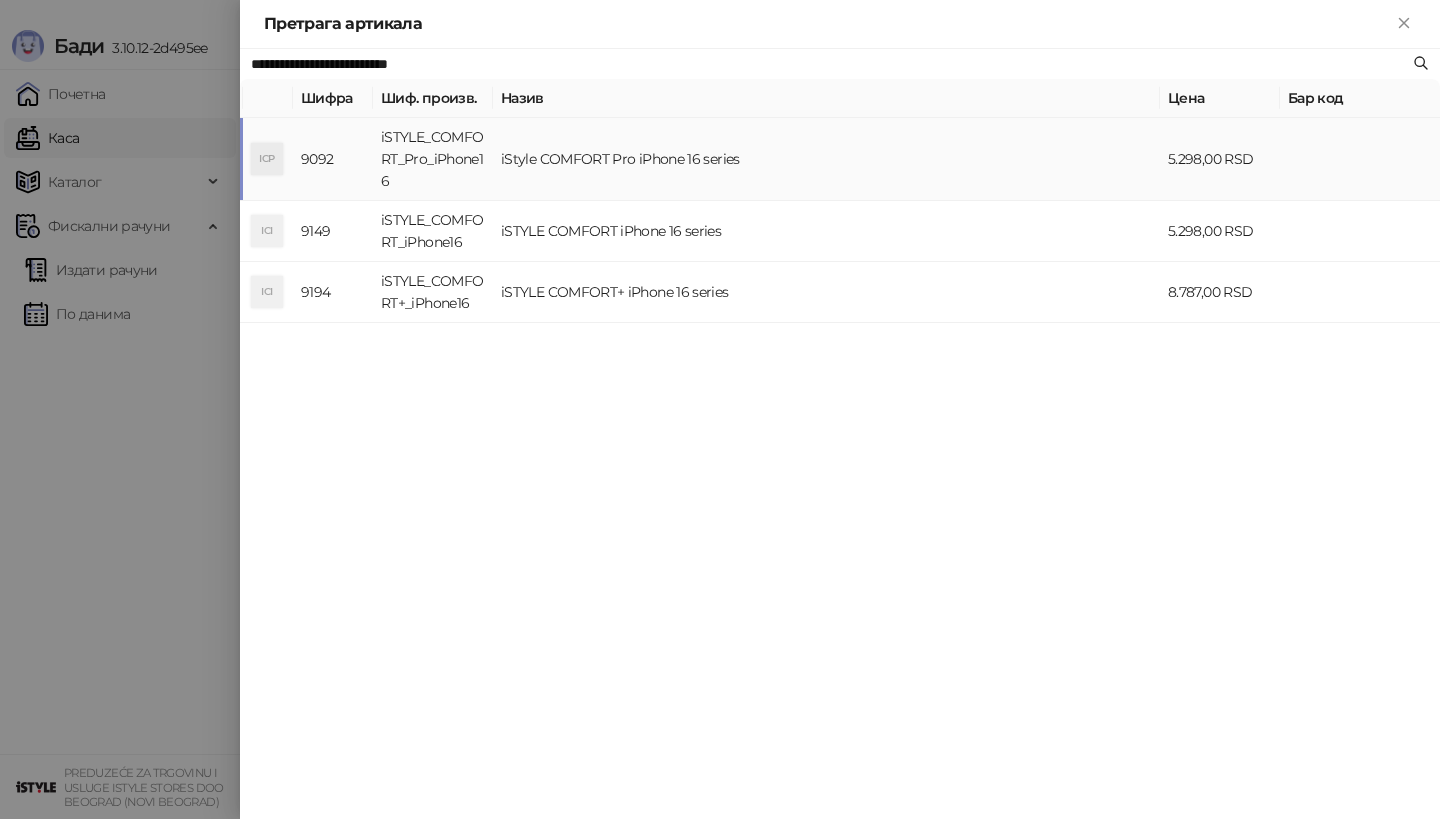 click on "ICP" at bounding box center [268, 159] 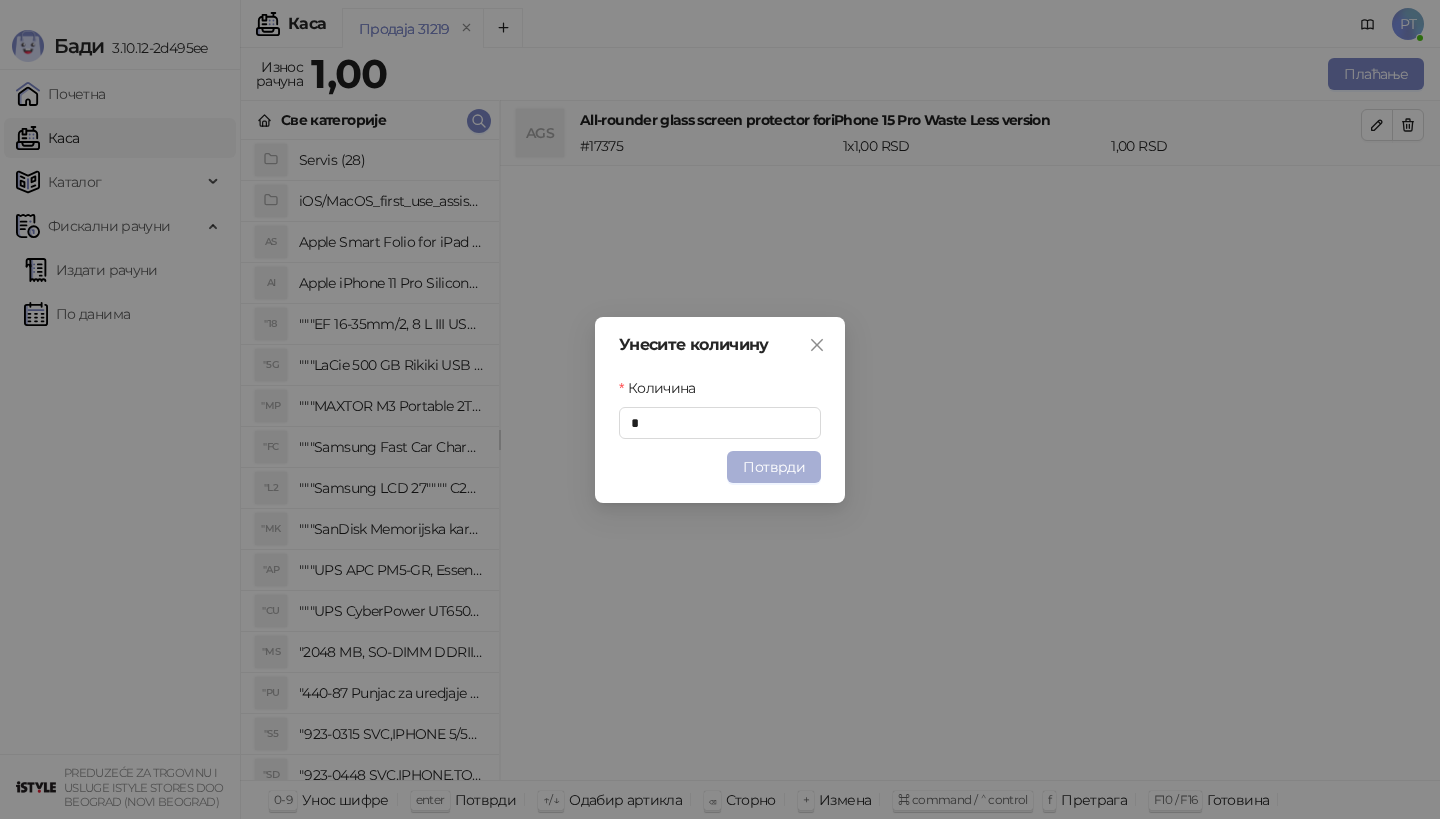 click on "Потврди" at bounding box center (774, 467) 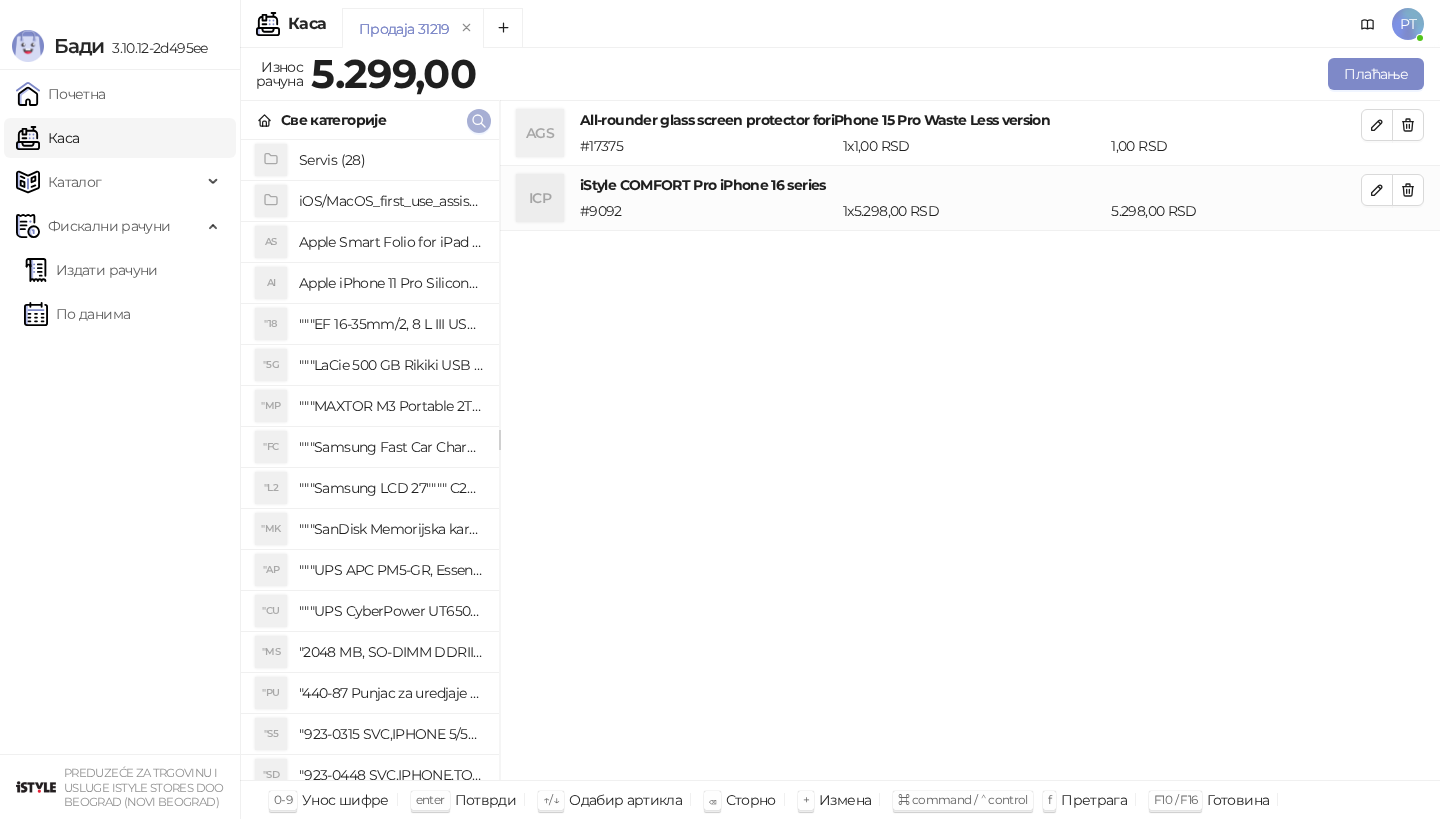 click 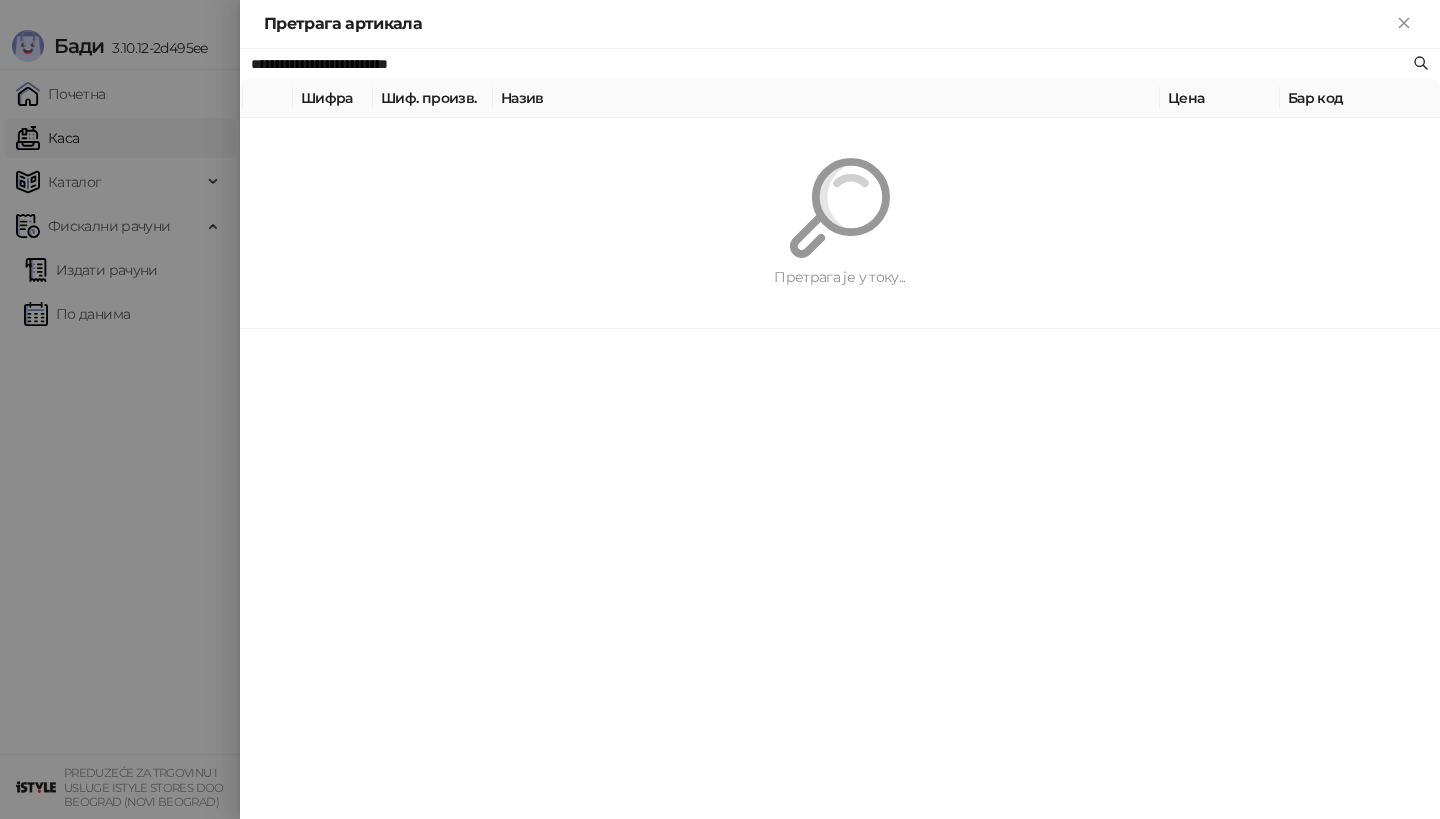paste 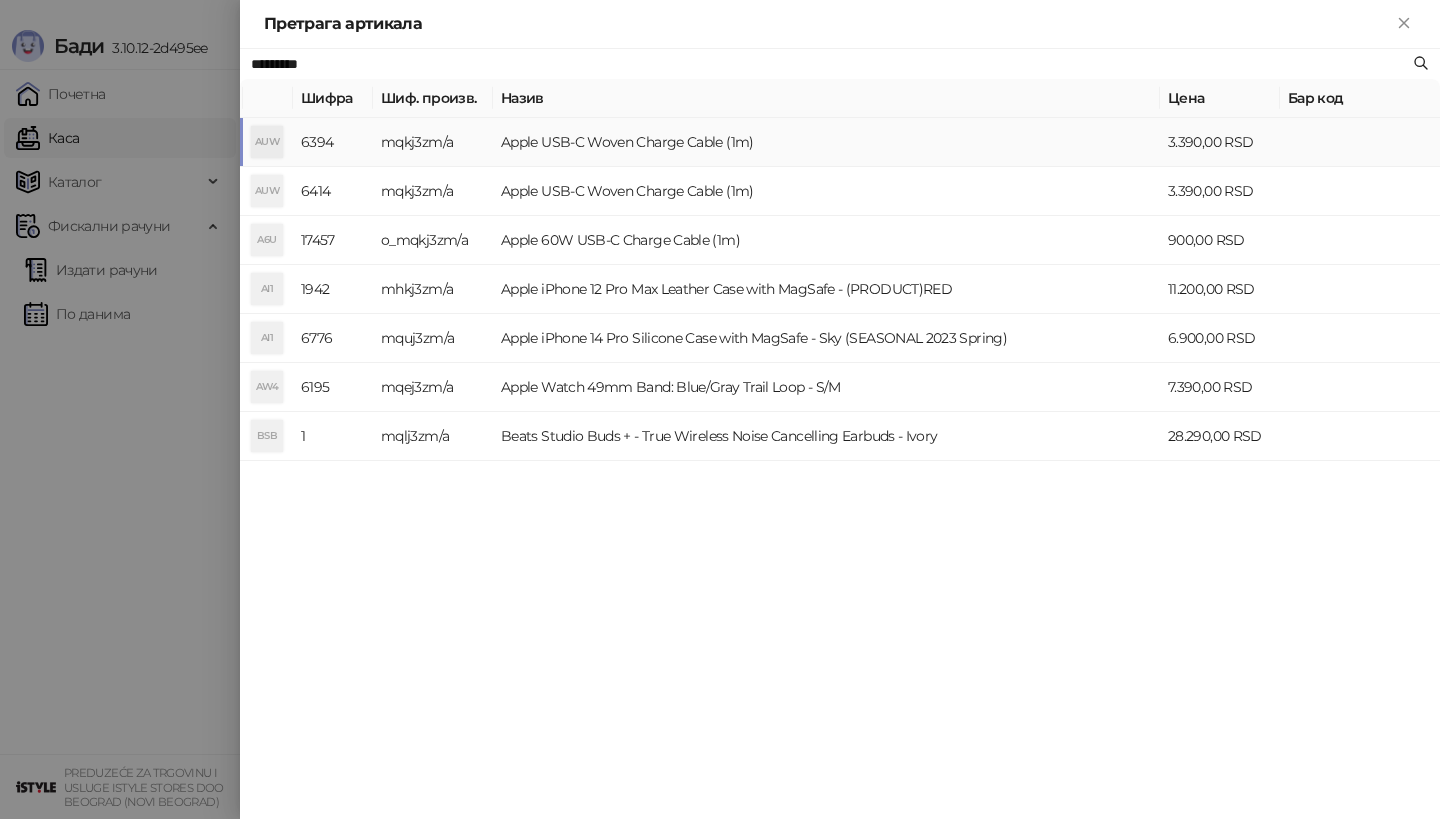 click on "AUW" at bounding box center [267, 142] 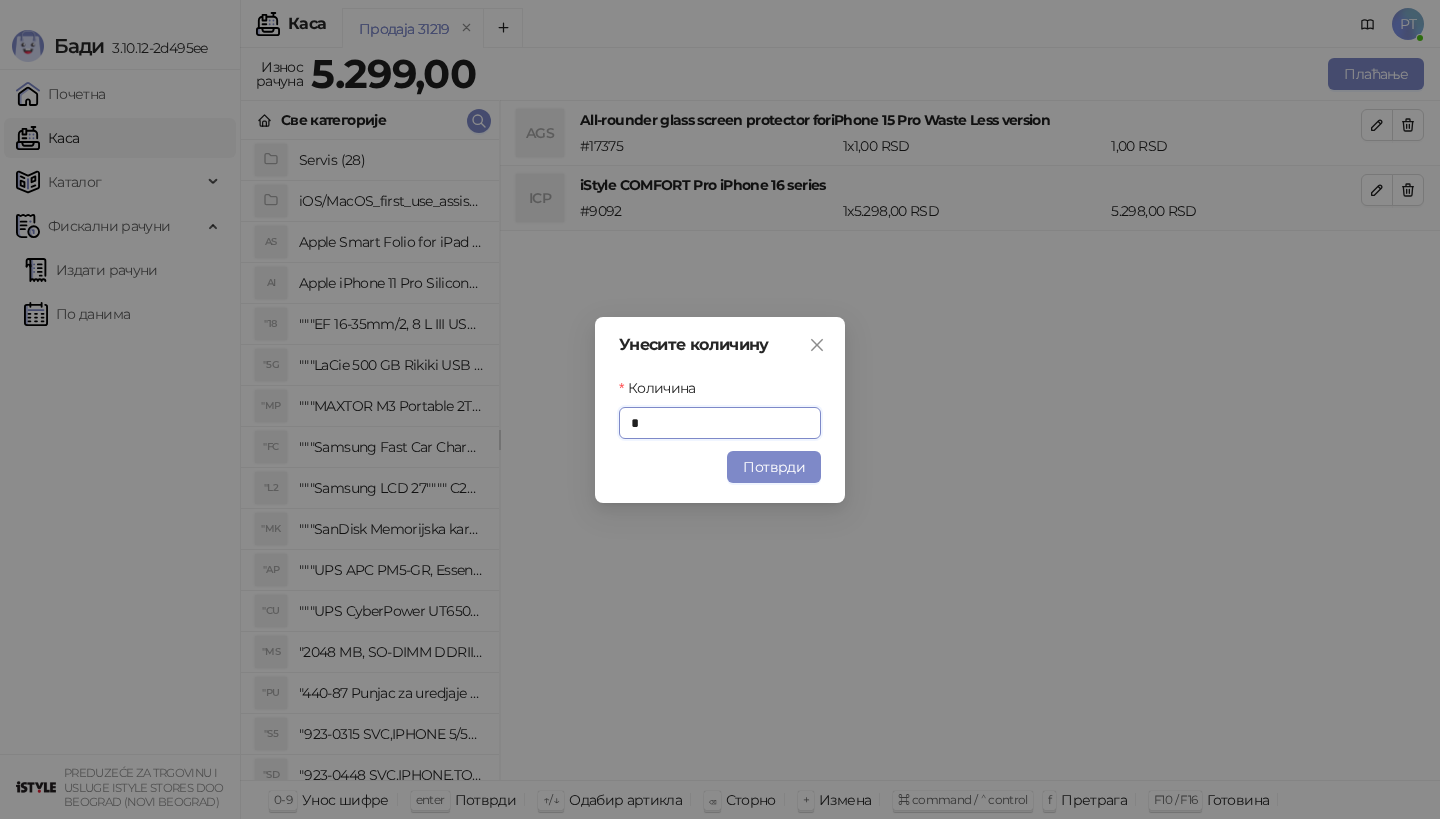click on "Унесите количину Количина * Потврди" at bounding box center [720, 410] 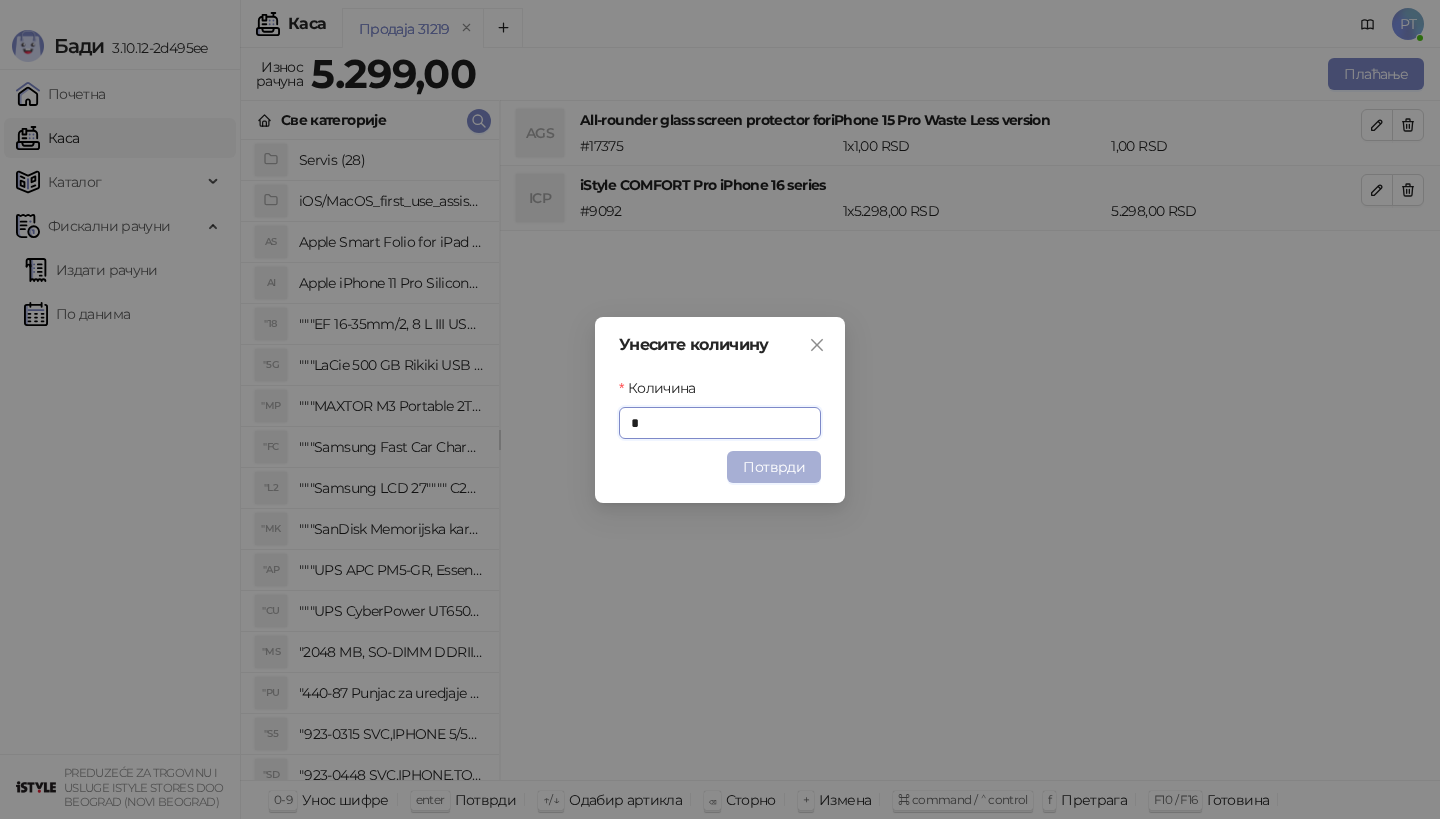 click on "Потврди" at bounding box center (774, 467) 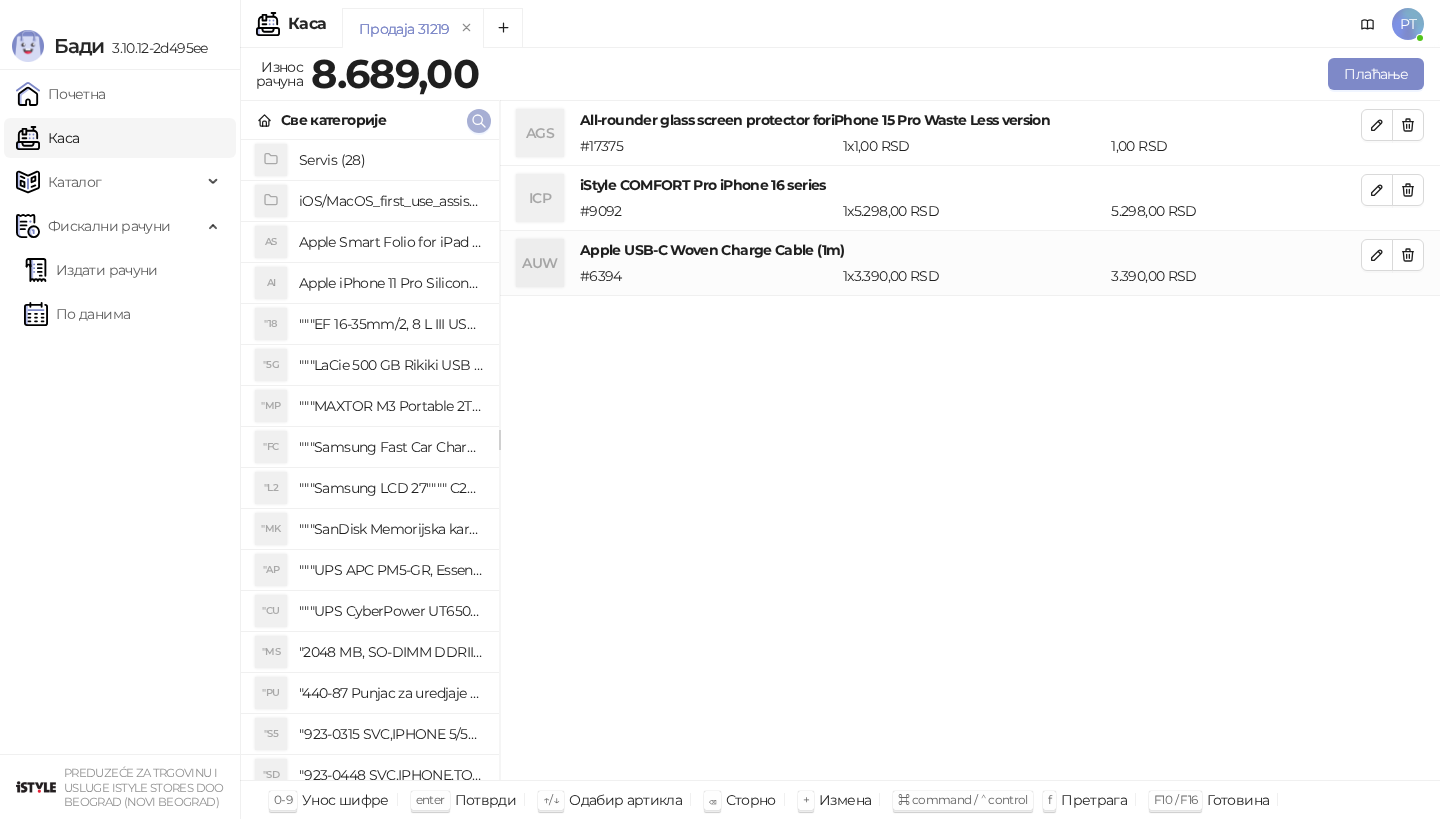 click 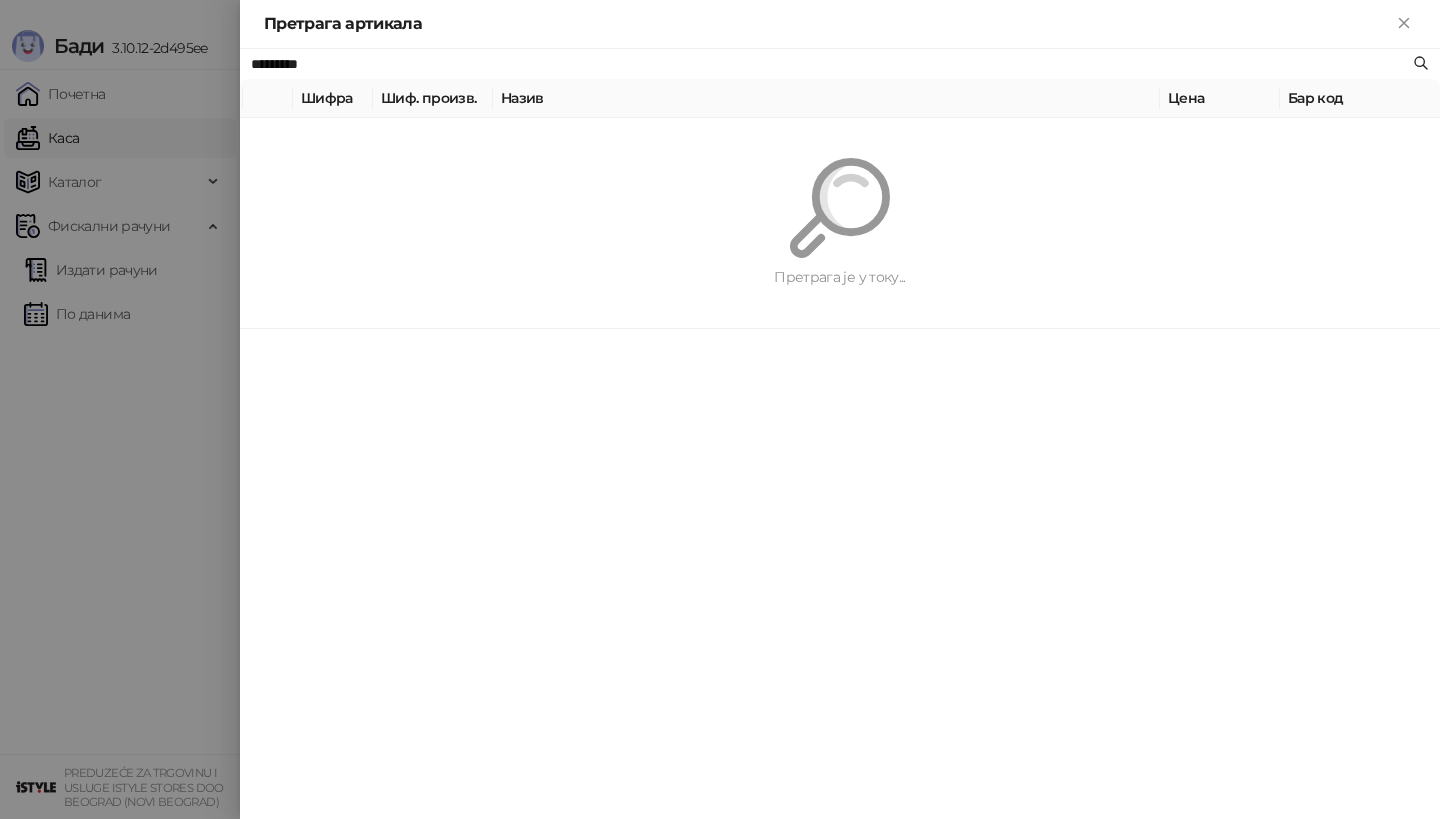 paste 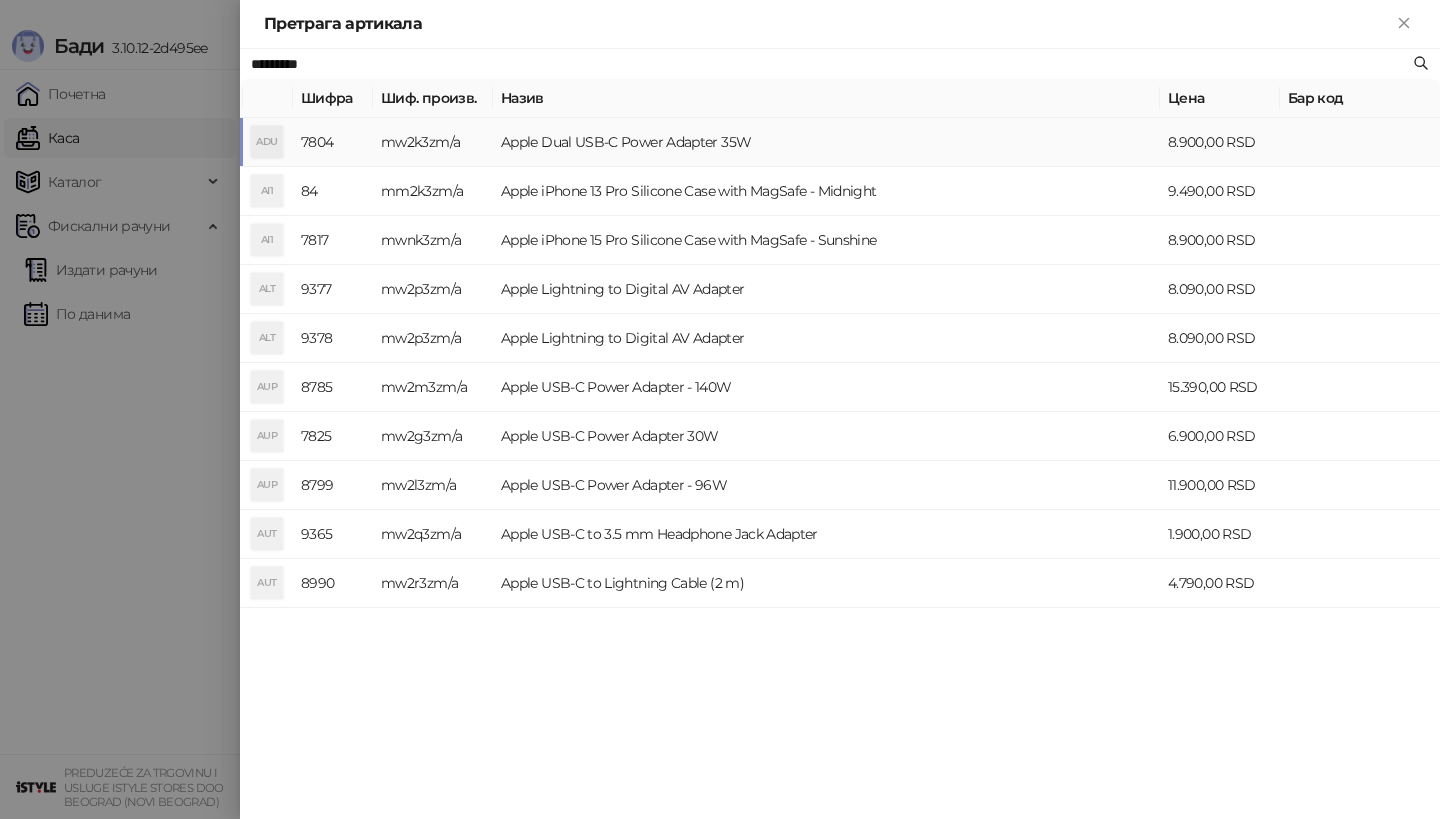 click on "ADU" at bounding box center [267, 142] 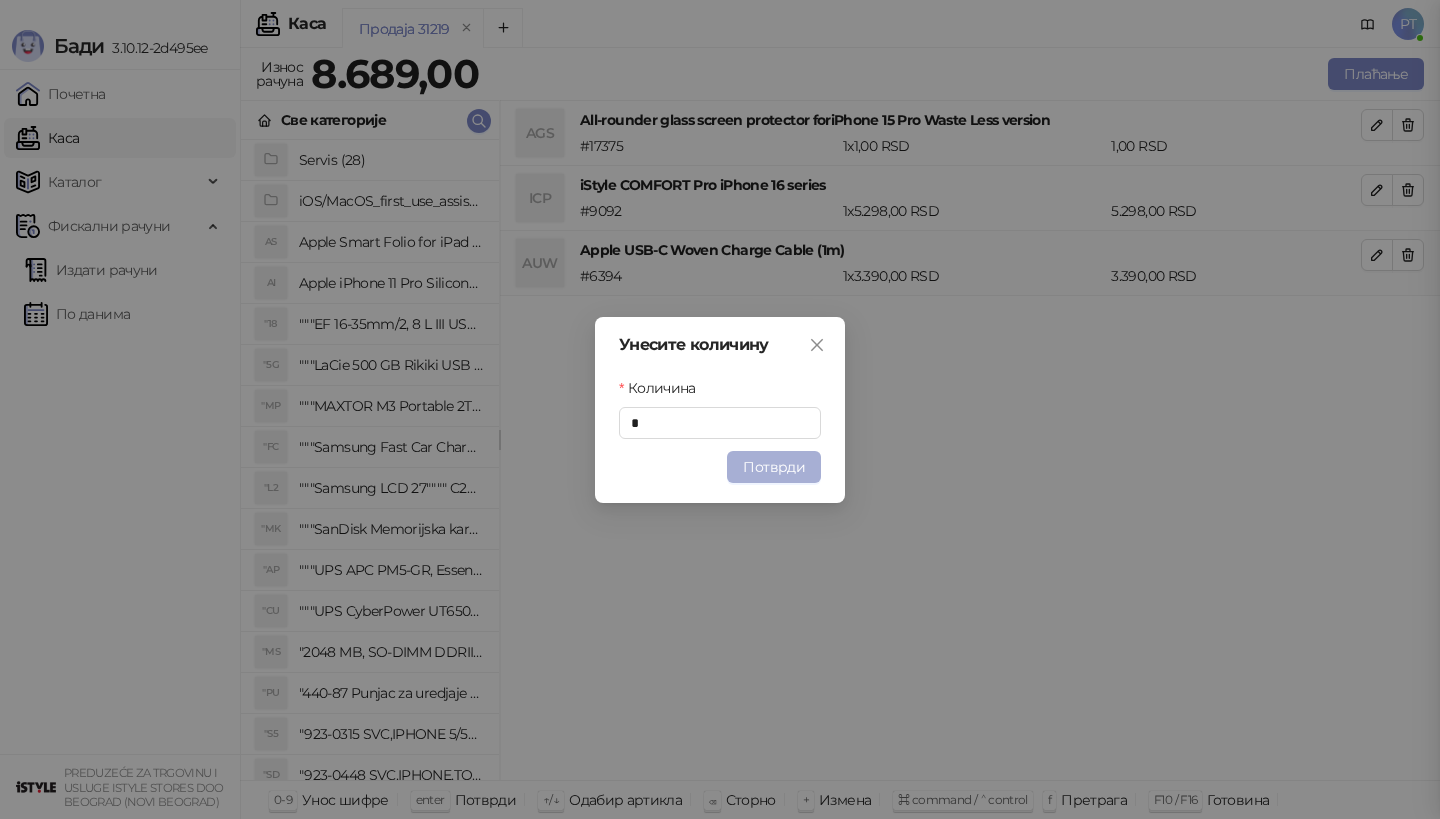 click on "Потврди" at bounding box center [774, 467] 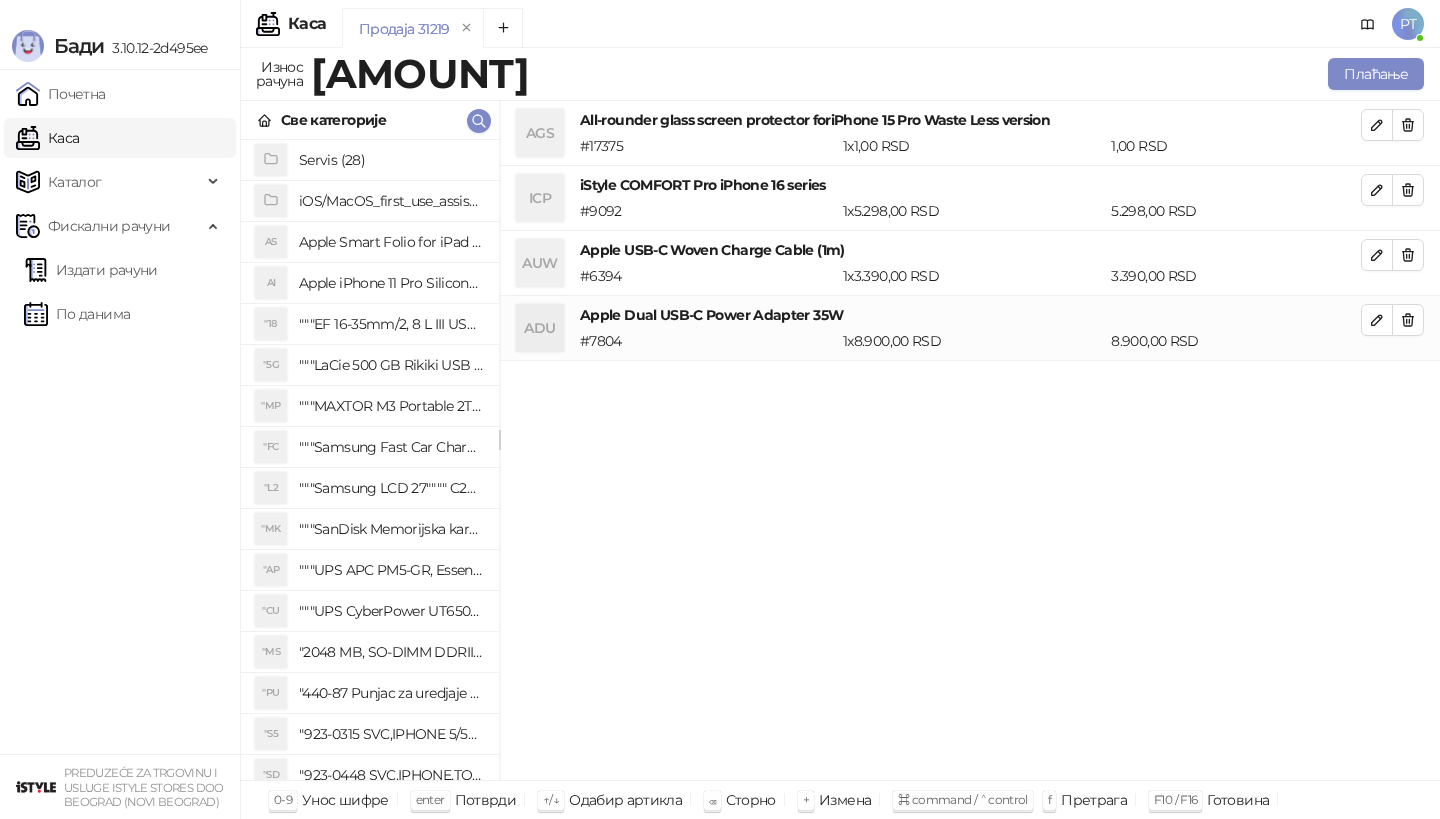 click on "Бади 3.10.12-2d495ee Почетна Каса Каталог Фискални рачуни Издати рачуни По данима PREDUZEĆE ZA TRGOVINU I USLUGE ISTYLE STORES DOO BEOGRAD (NOVI BEOGRAD) Каса PT Продаја 31219 Износ рачуна [AMOUNT] Плаћање Све категорије Servis (28) iOS/MacOS_first_use_assistance (4) AS  Apple Smart Folio for iPad mini (A17 Pro) - Sage AI  Apple iPhone 11 Pro Silicone Case -  Black "18 """EF 16-35mm/2, 8 L III USM""" "5G """LaCie 500 GB Rikiki USB 3.0 / Ultra Compact & Resistant aluminum / USB 3.0 / 2.5""""""" "MP """MAXTOR M3 Portable 2TB 2.5"""" crni eksterni hard disk HX-M201TCB/GM""" "FC """Samsung Fast Car Charge Adapter, brzi auto punja_, boja crna""" "L2 """Samsung LCD 27"""" C27F390FHUXEN""" "MK """SanDisk Memorijska kartica 256GB microSDXC sa SD adapterom SDSQXA1-256G-GN6MA - Extreme PLUS, A2, UHS-I, V30, U3, Class 10, Brzina _itanja 160 MB/s, Brzina upisa 90 MB/s""" "AP "CU "MS "PU "S5 "SD "3S "3S "3S "3S "M3 "W3 "W3" at bounding box center (720, 409) 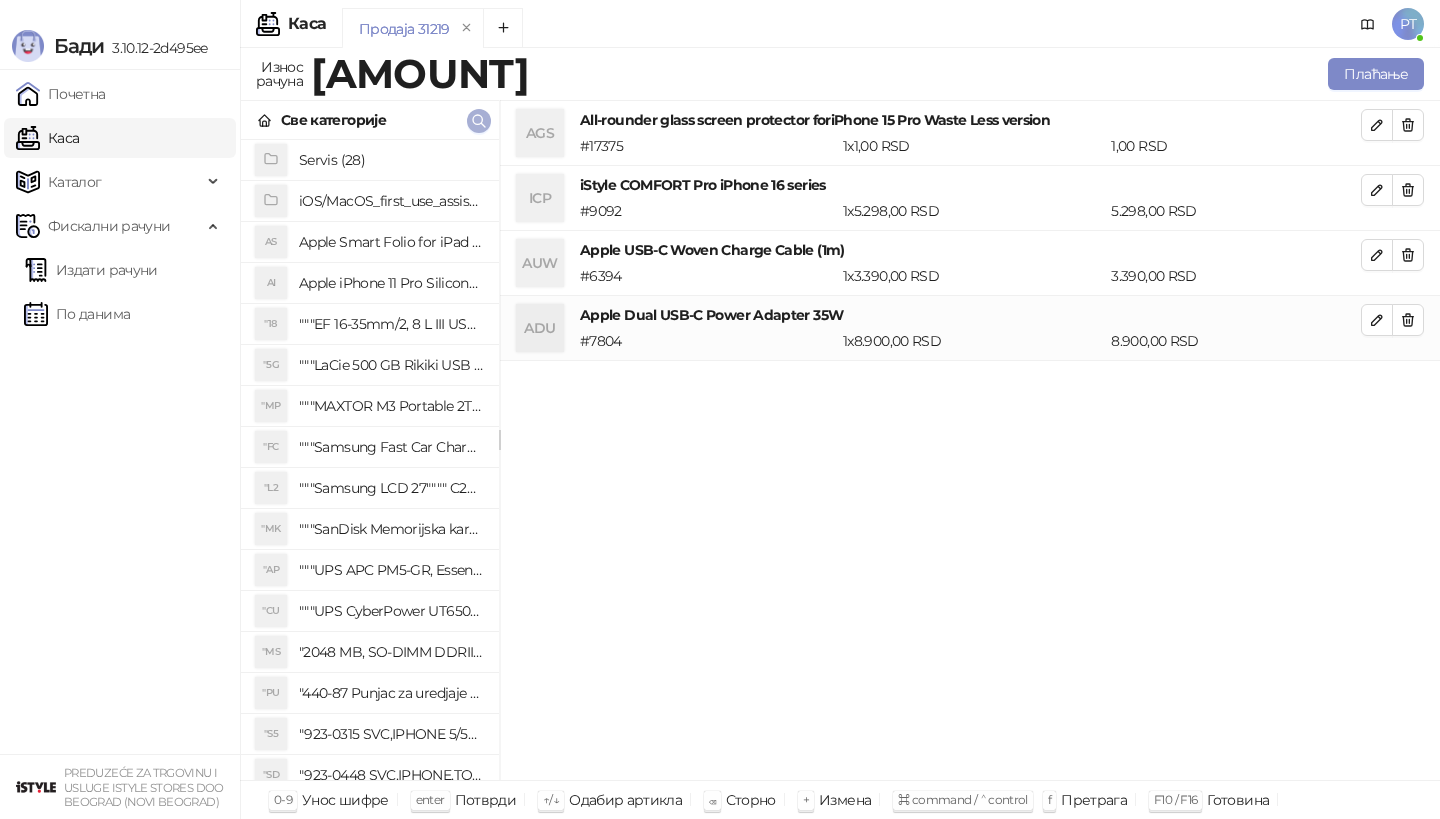 click 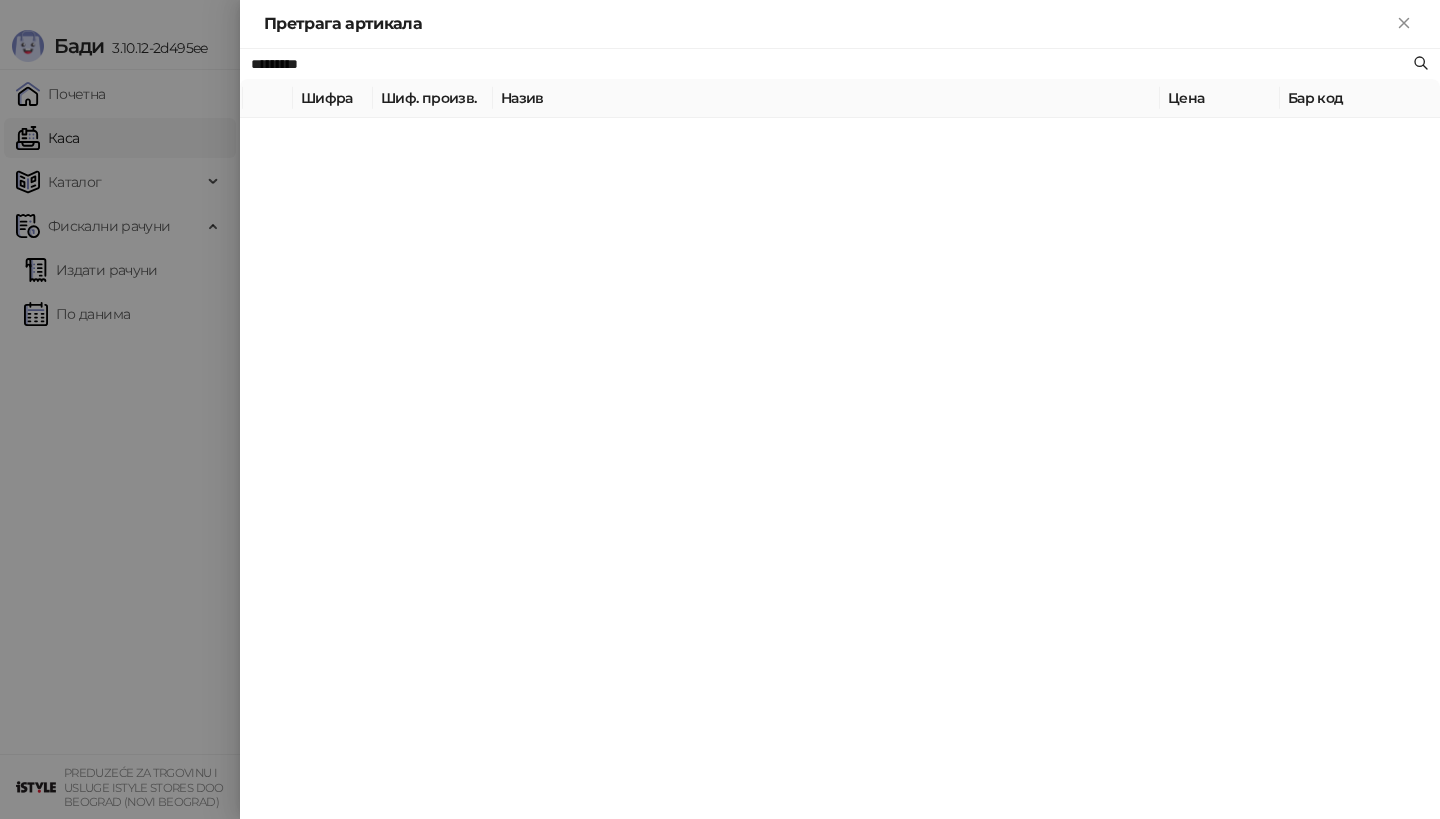 paste on "**********" 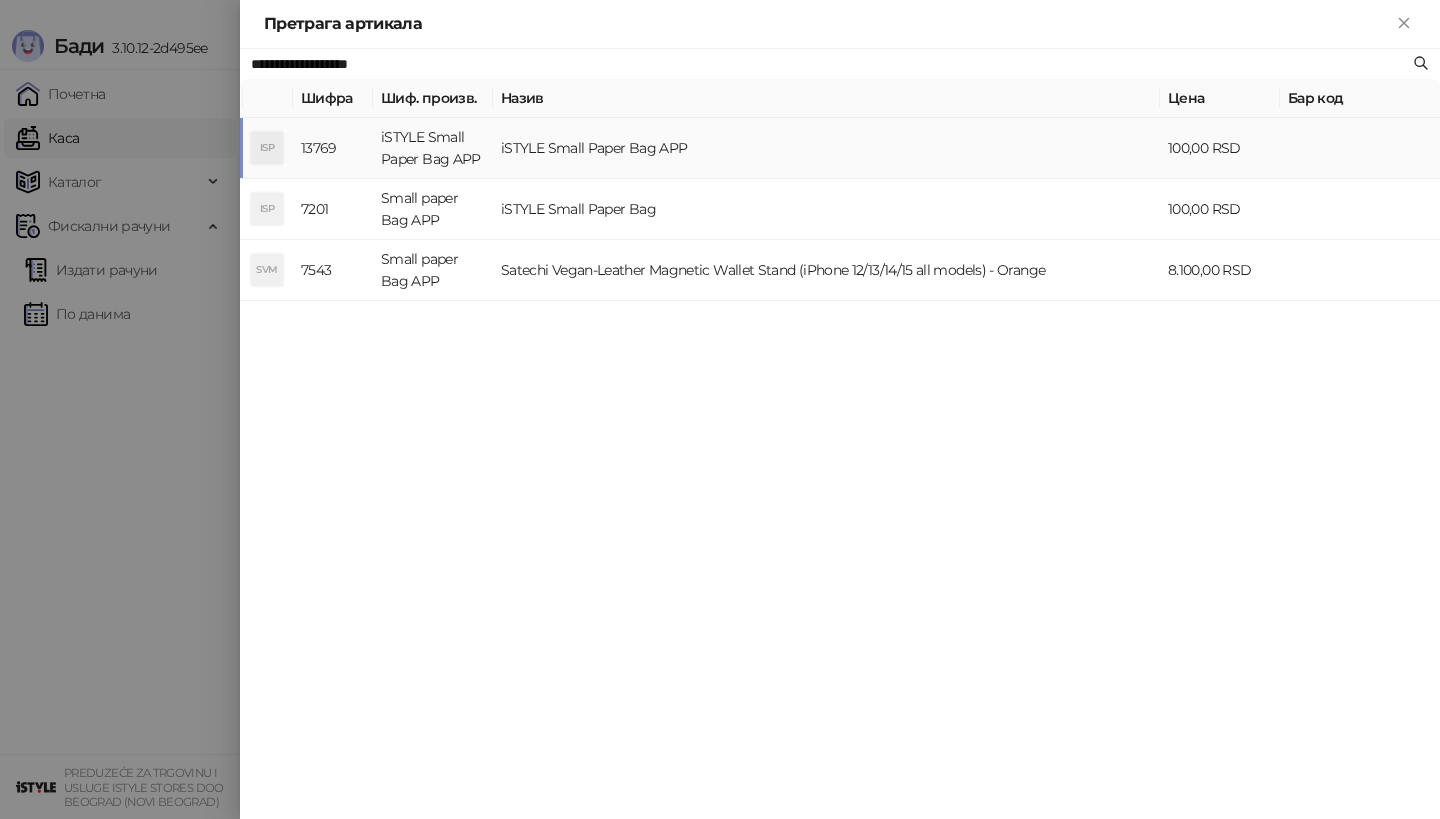 type on "**********" 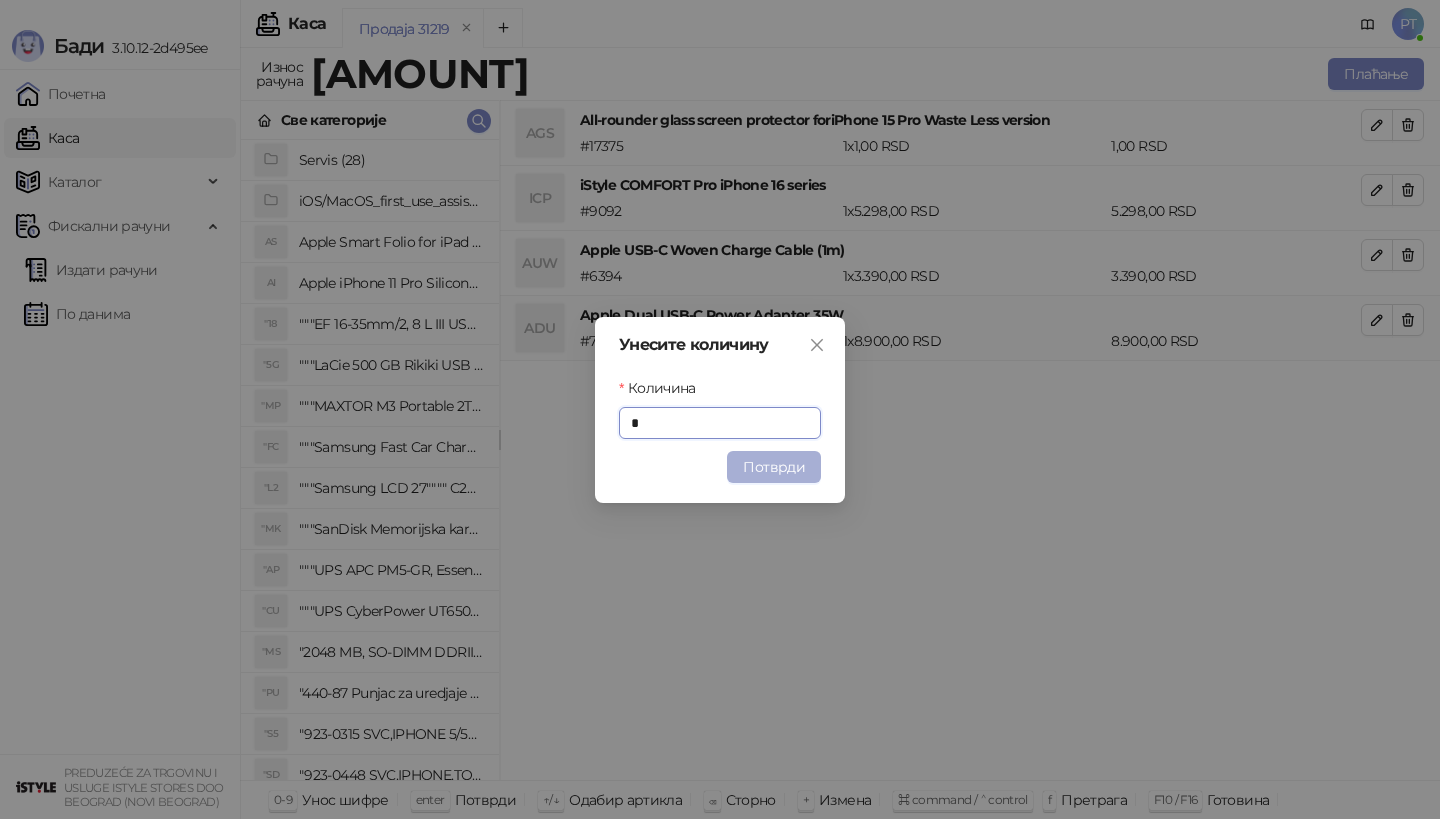 click on "Потврди" at bounding box center (774, 467) 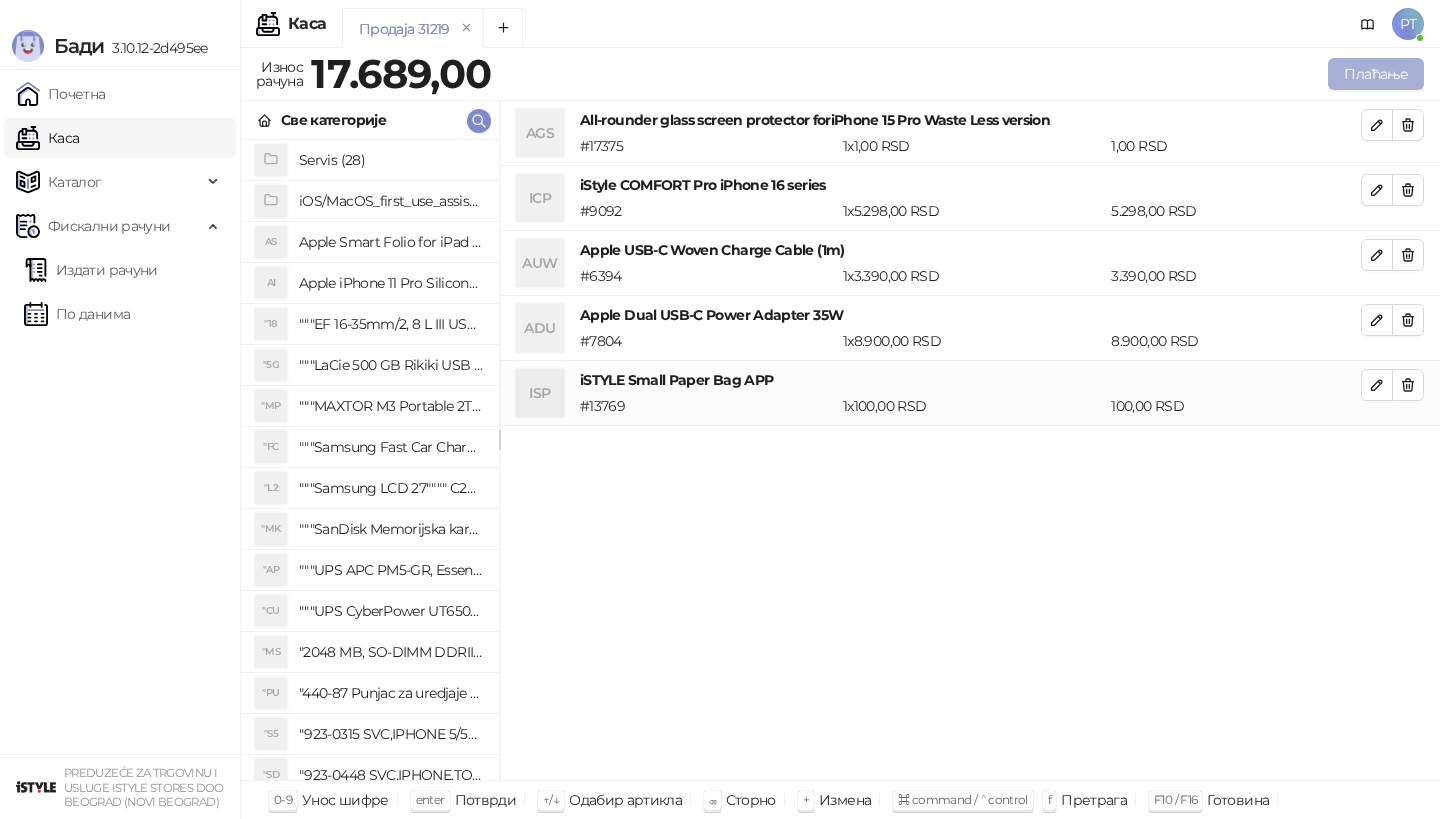 click on "Плаћање" at bounding box center [1376, 74] 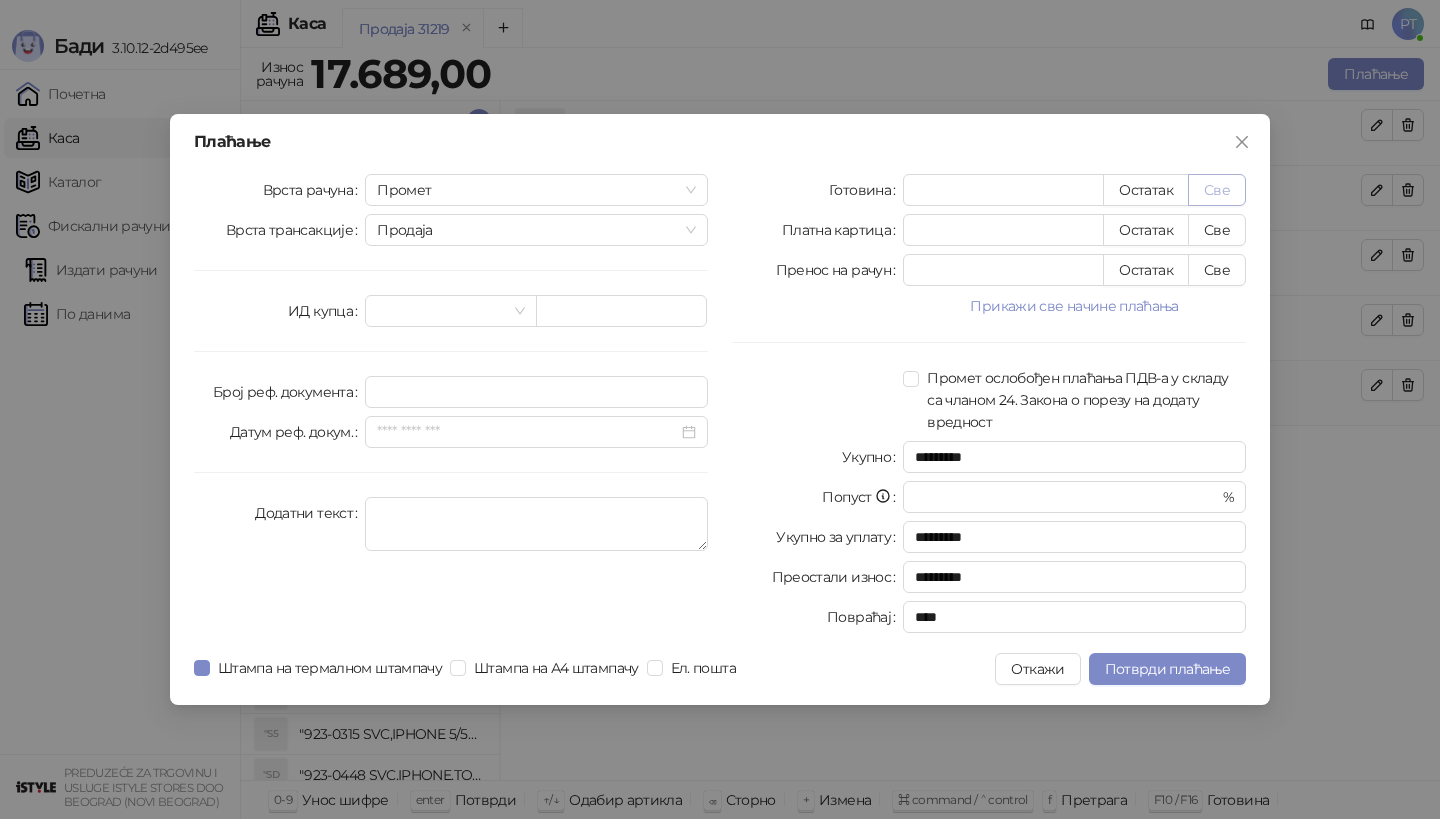 click on "Све" at bounding box center [1217, 190] 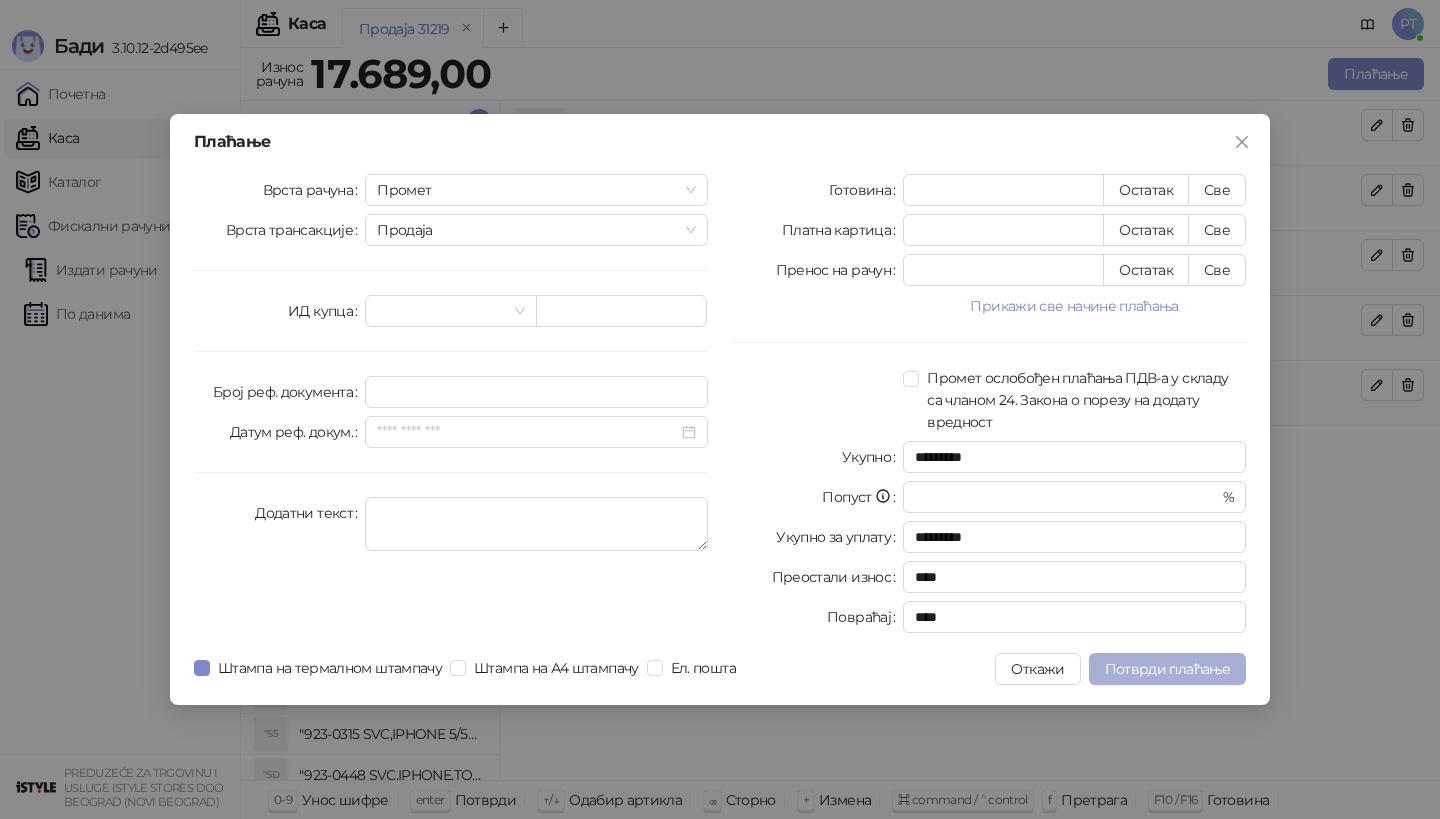 click on "Потврди плаћање" at bounding box center (1167, 669) 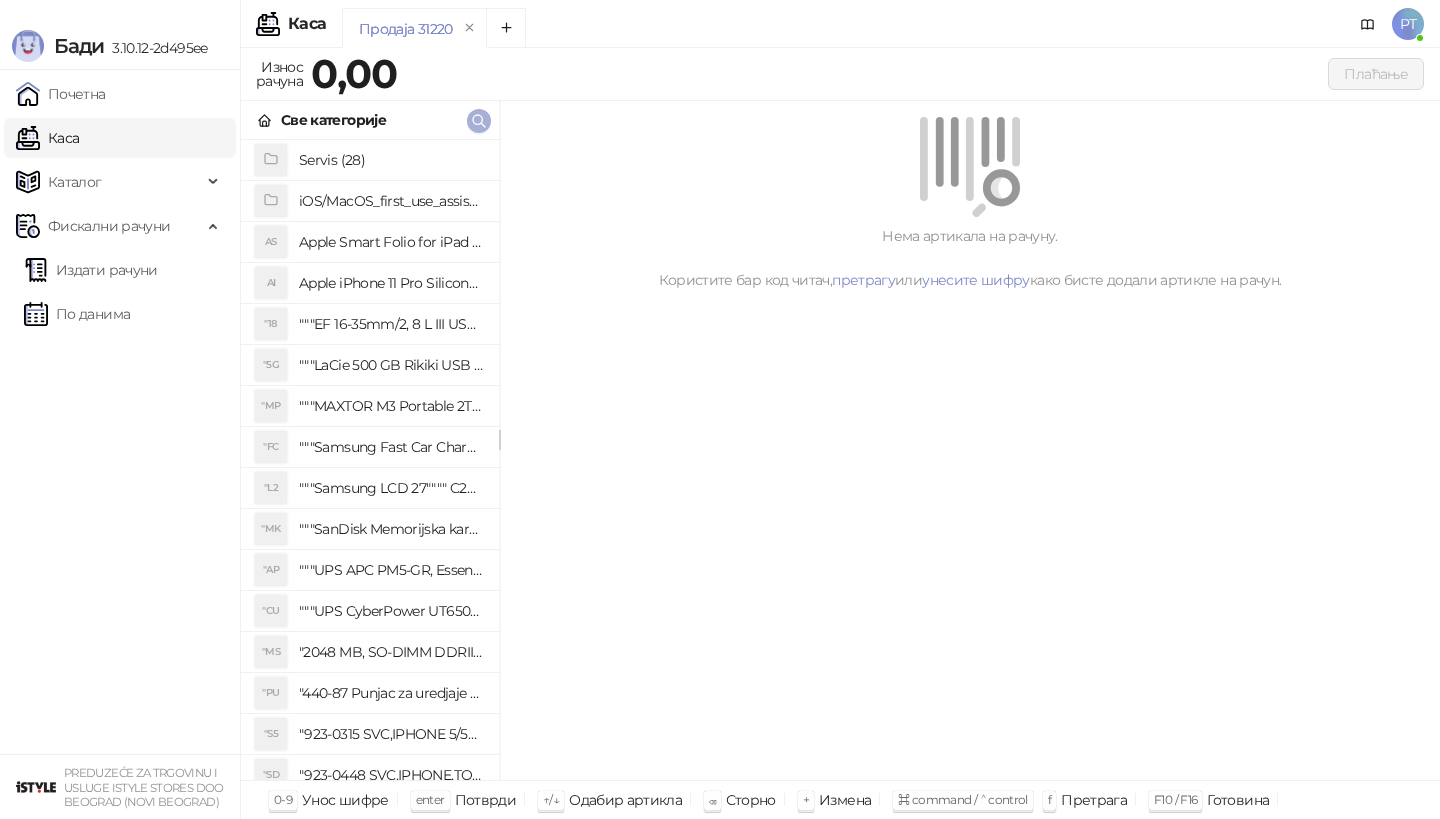 click 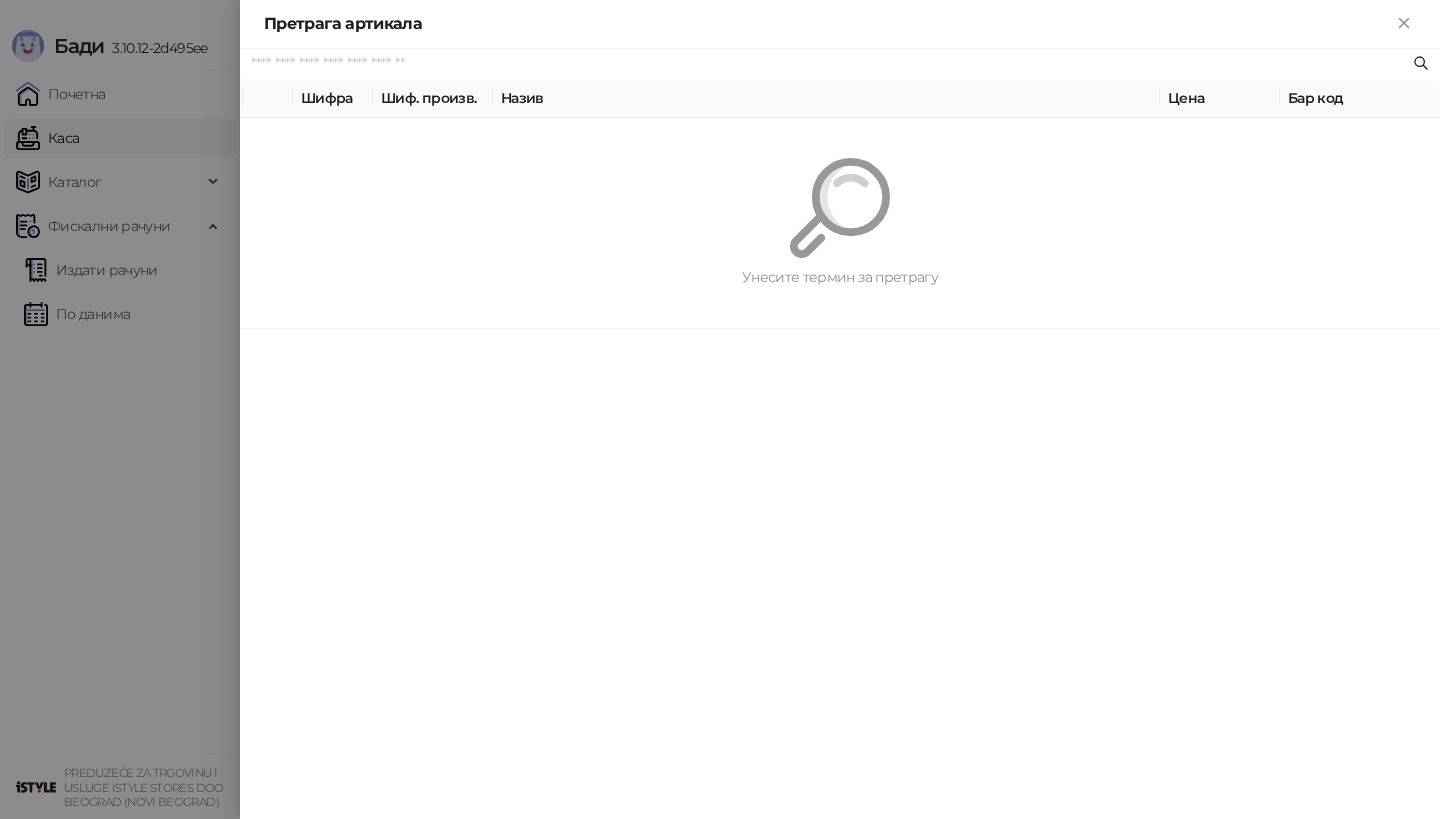 paste on "*********" 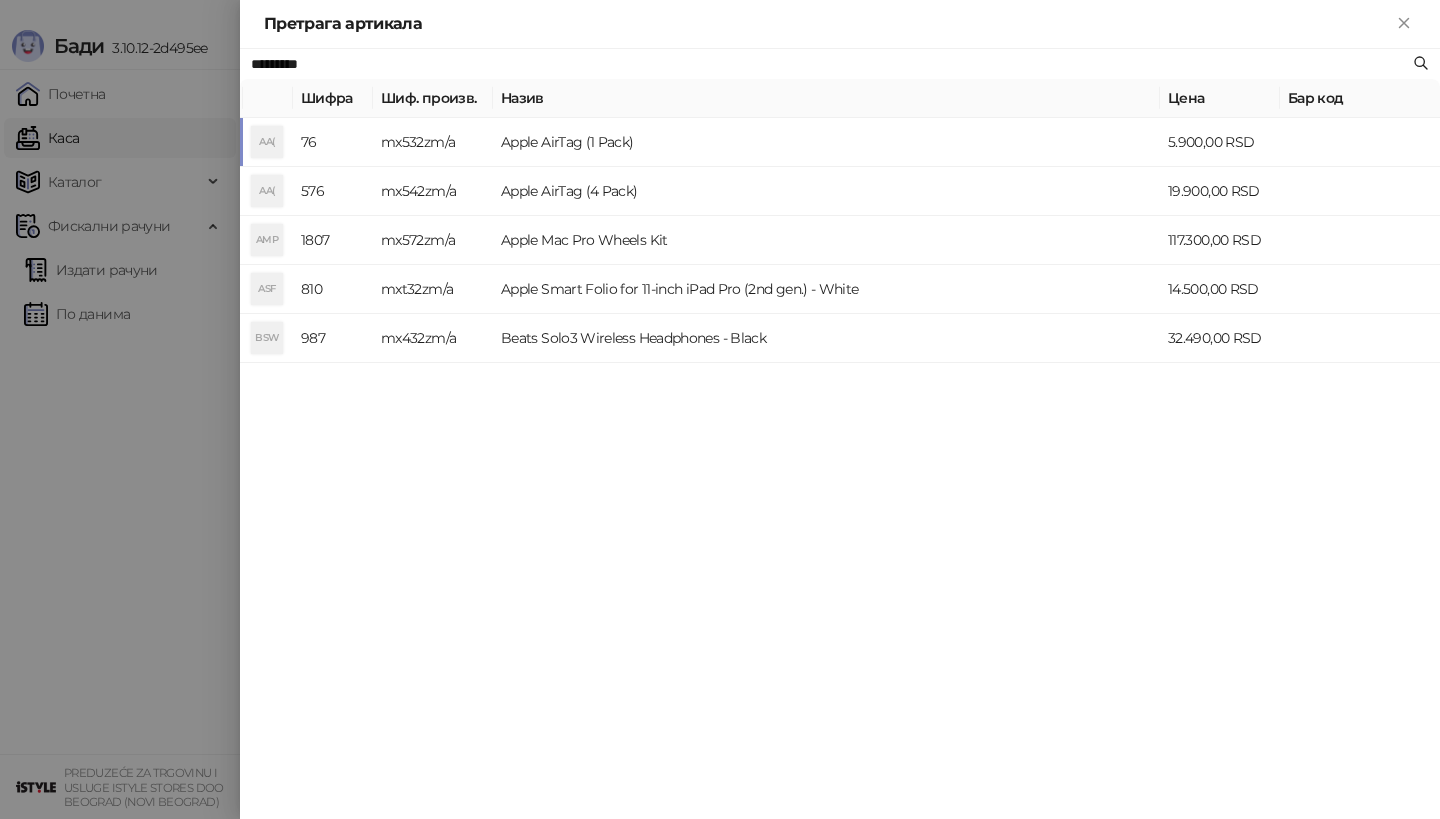 click on "AA(" at bounding box center (267, 142) 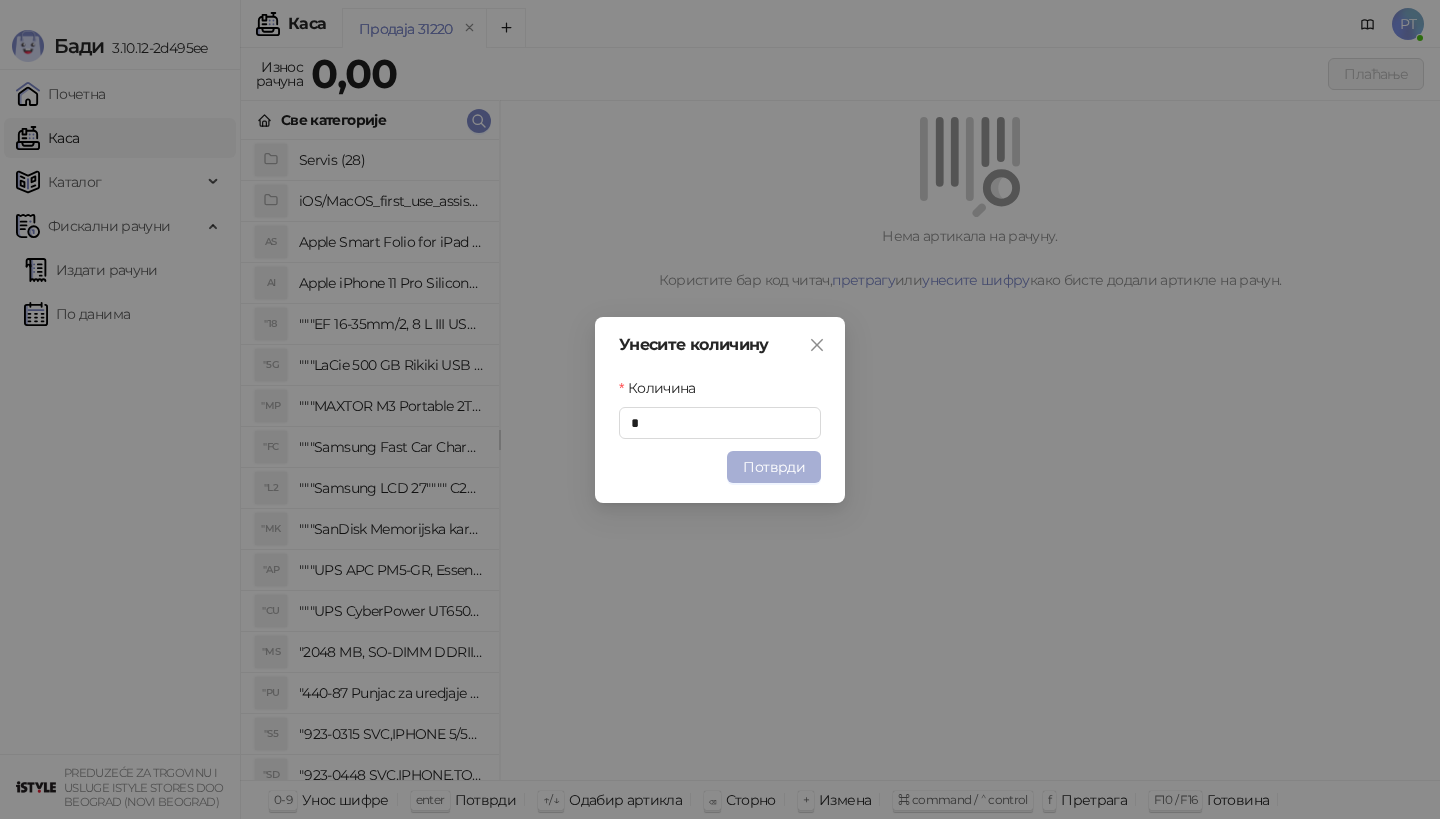 click on "Потврди" at bounding box center [774, 467] 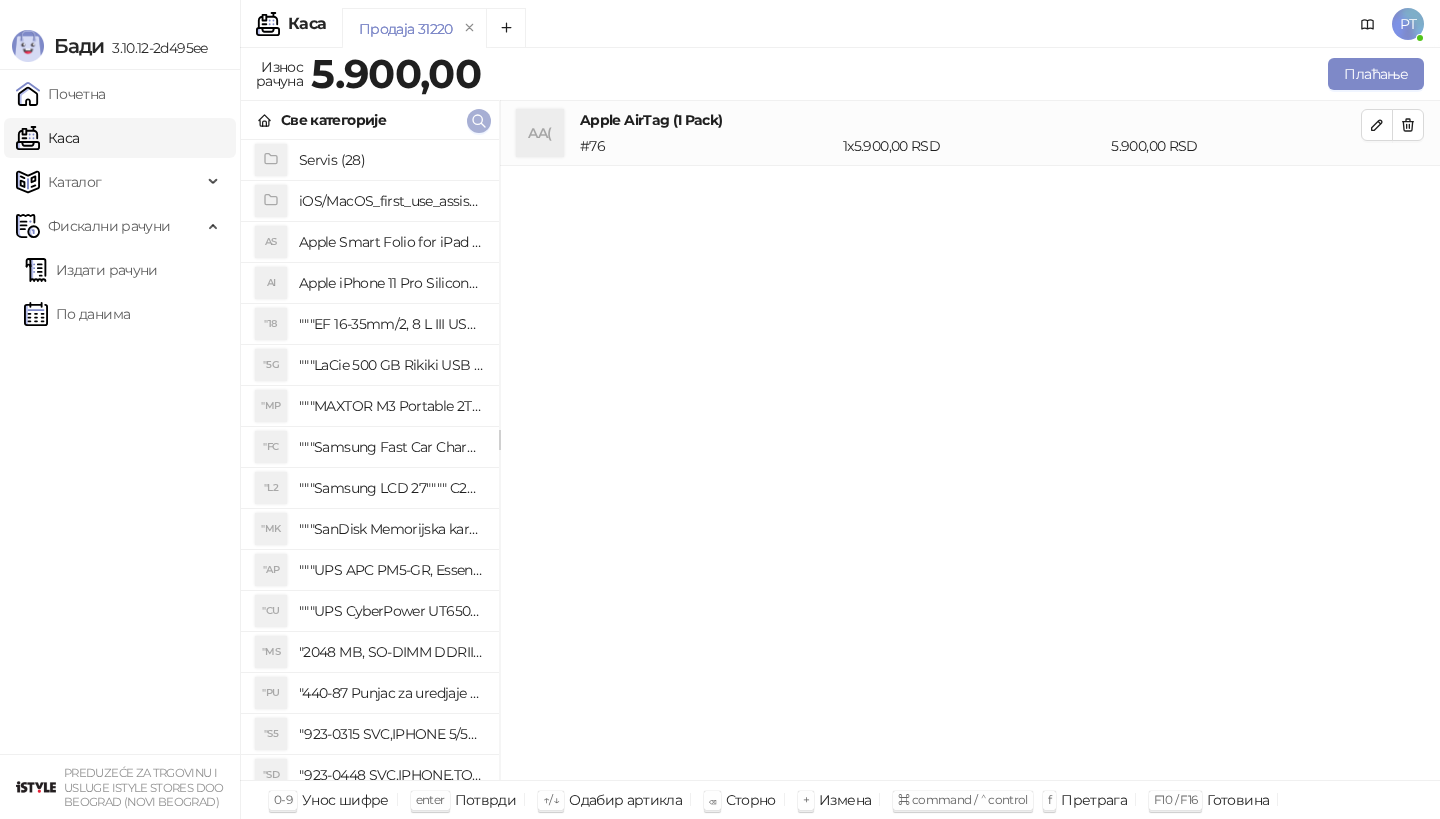 click 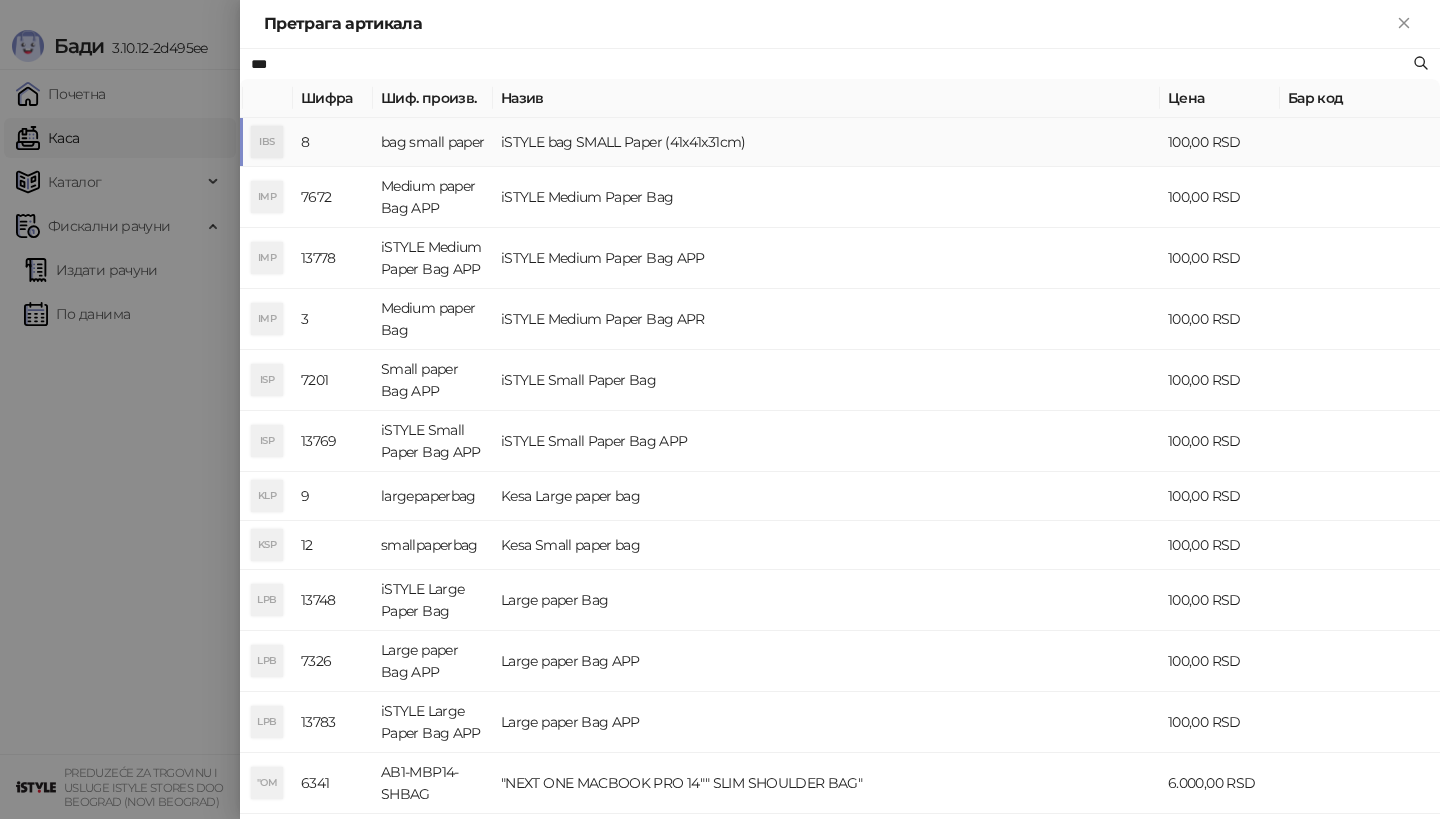 type on "***" 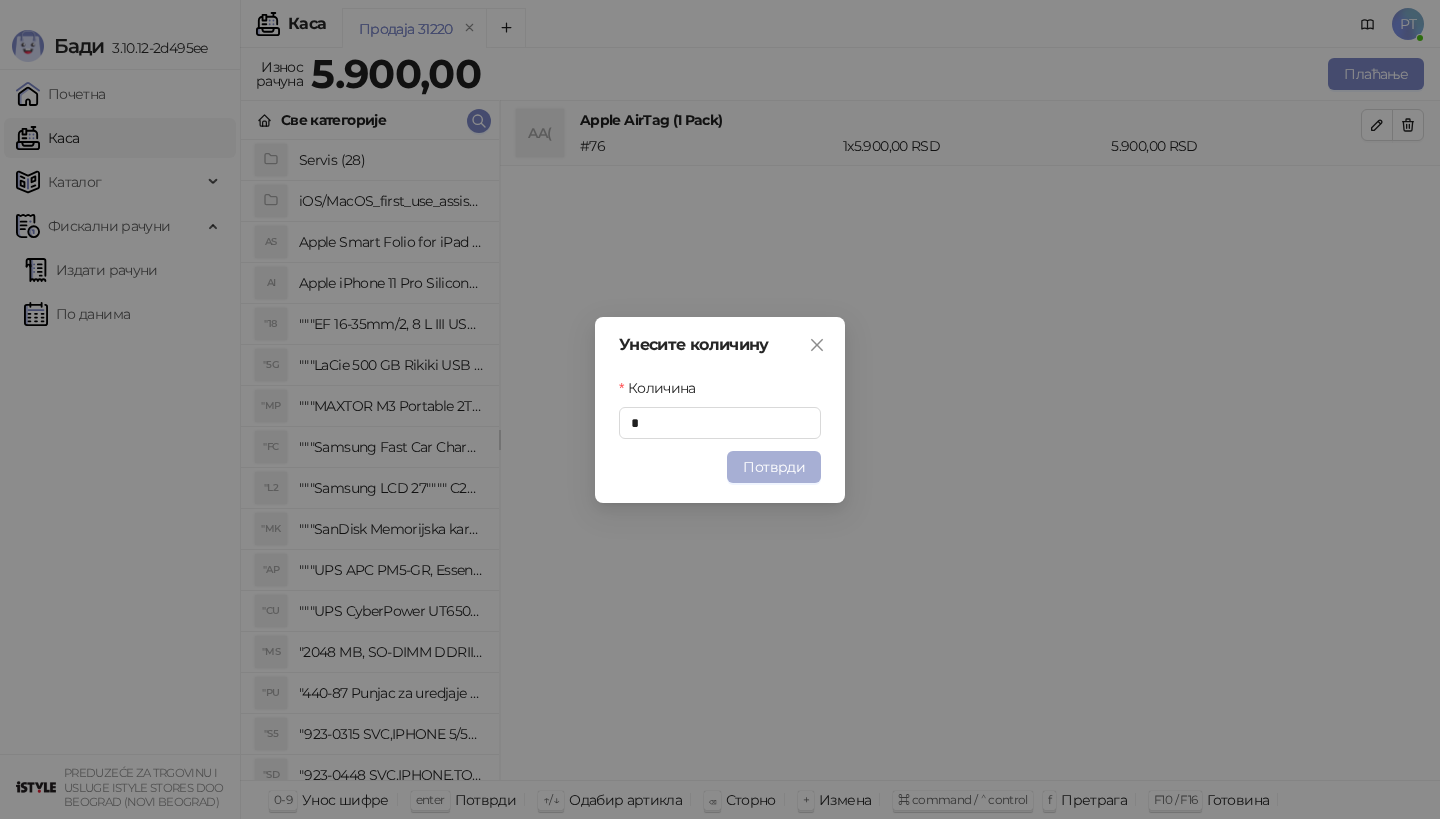 click on "Потврди" at bounding box center (774, 467) 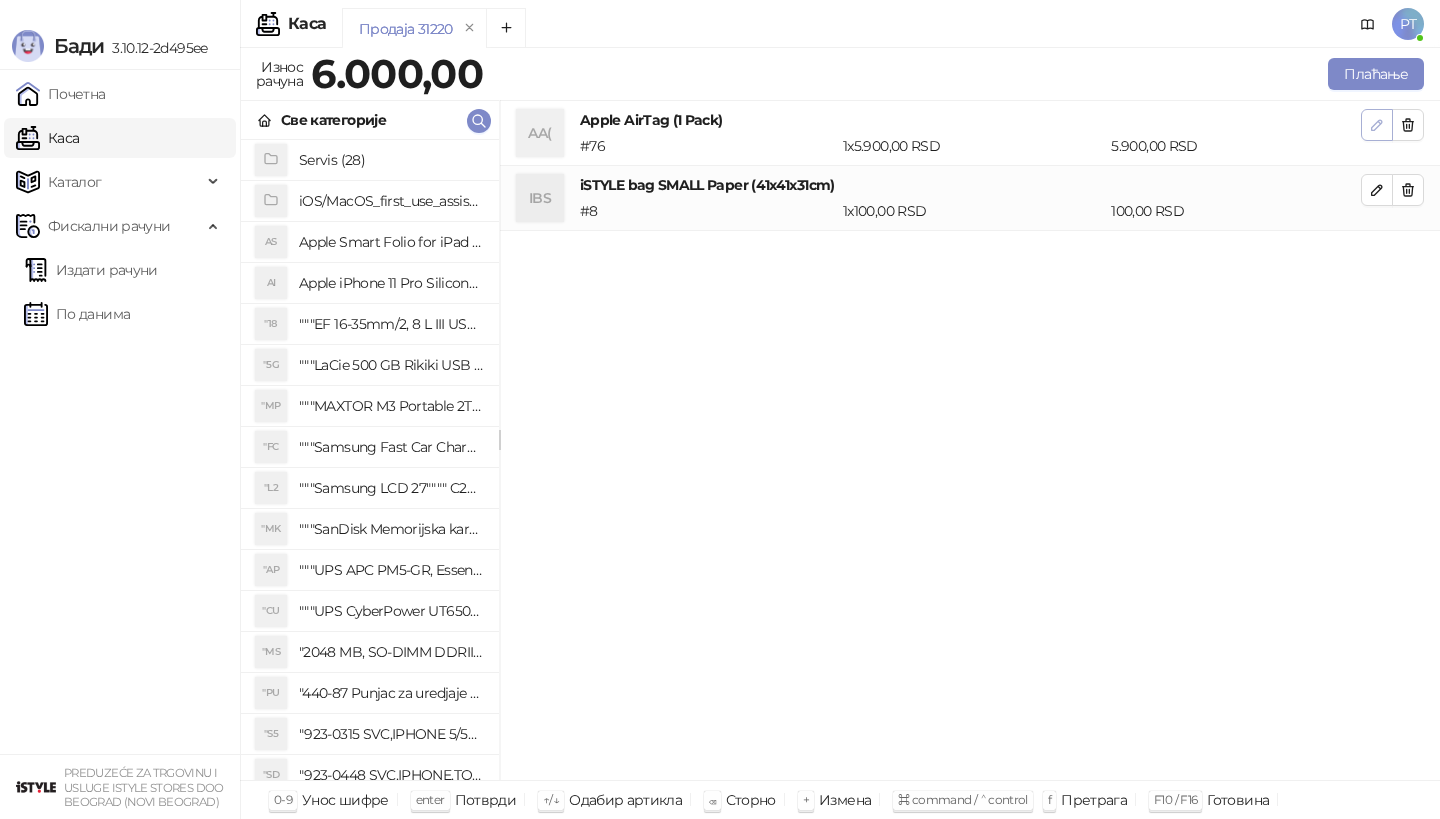 click at bounding box center [1377, 125] 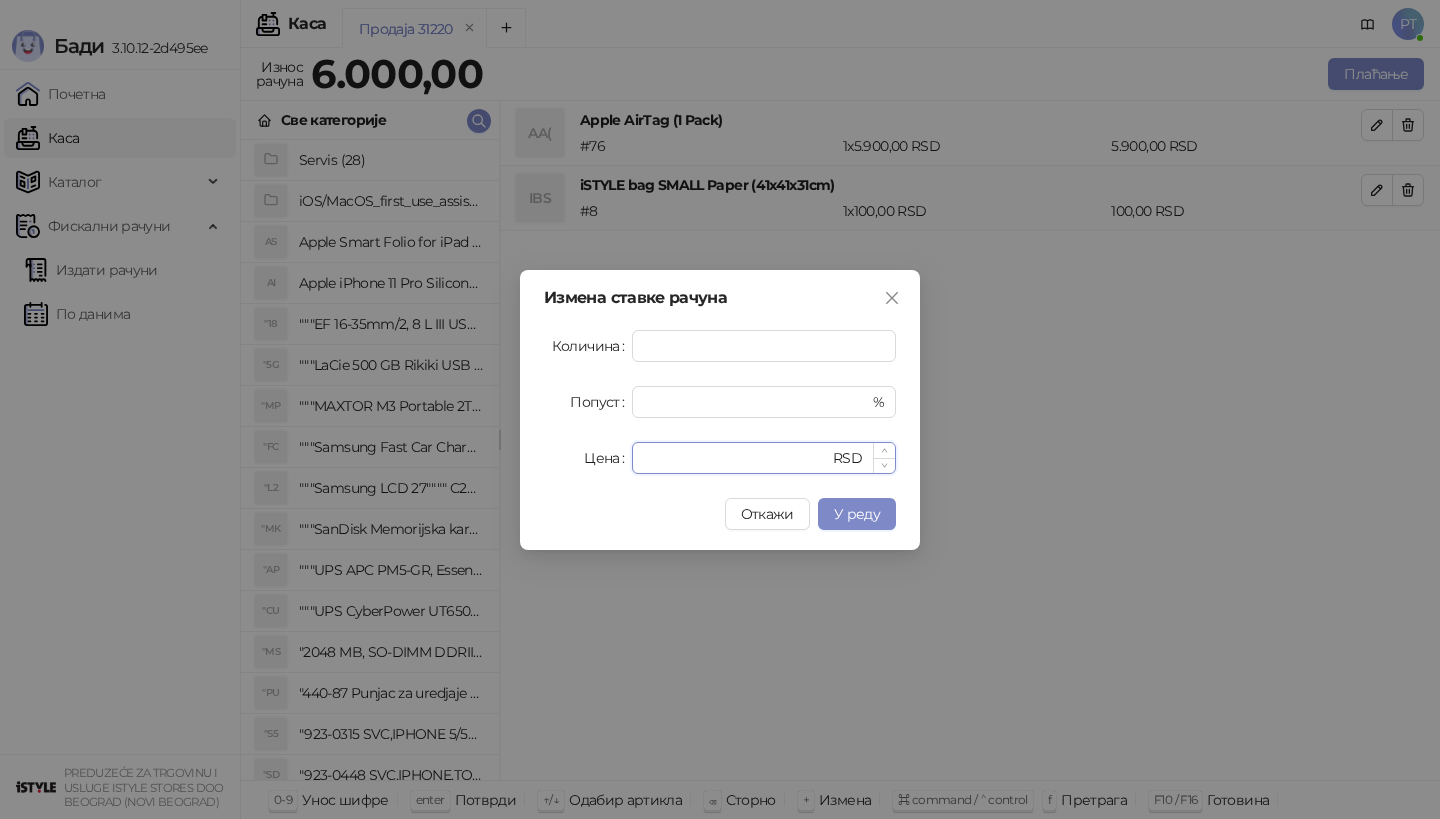 click on "****" at bounding box center (736, 458) 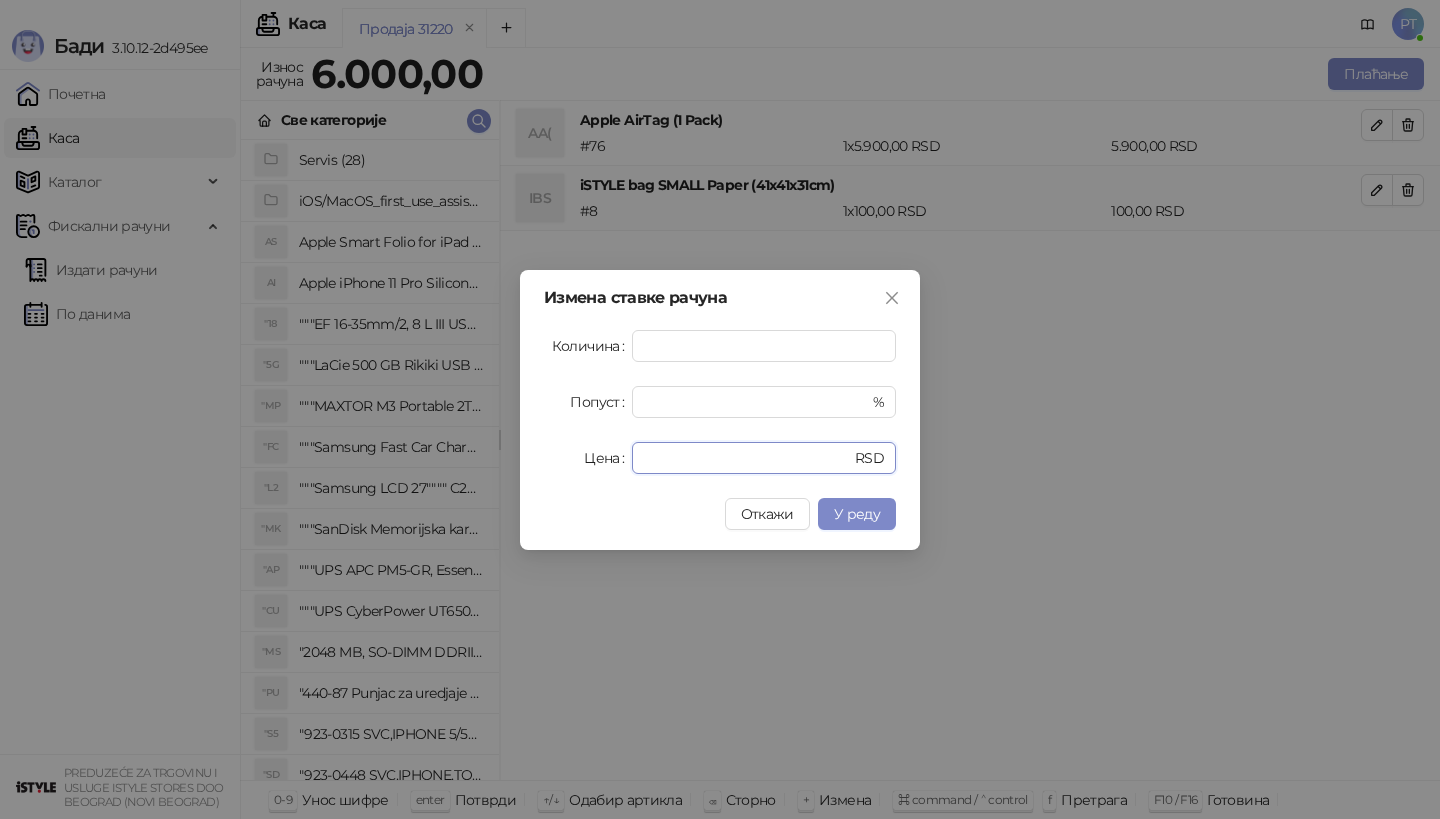 drag, startPoint x: 690, startPoint y: 466, endPoint x: 548, endPoint y: 465, distance: 142.00352 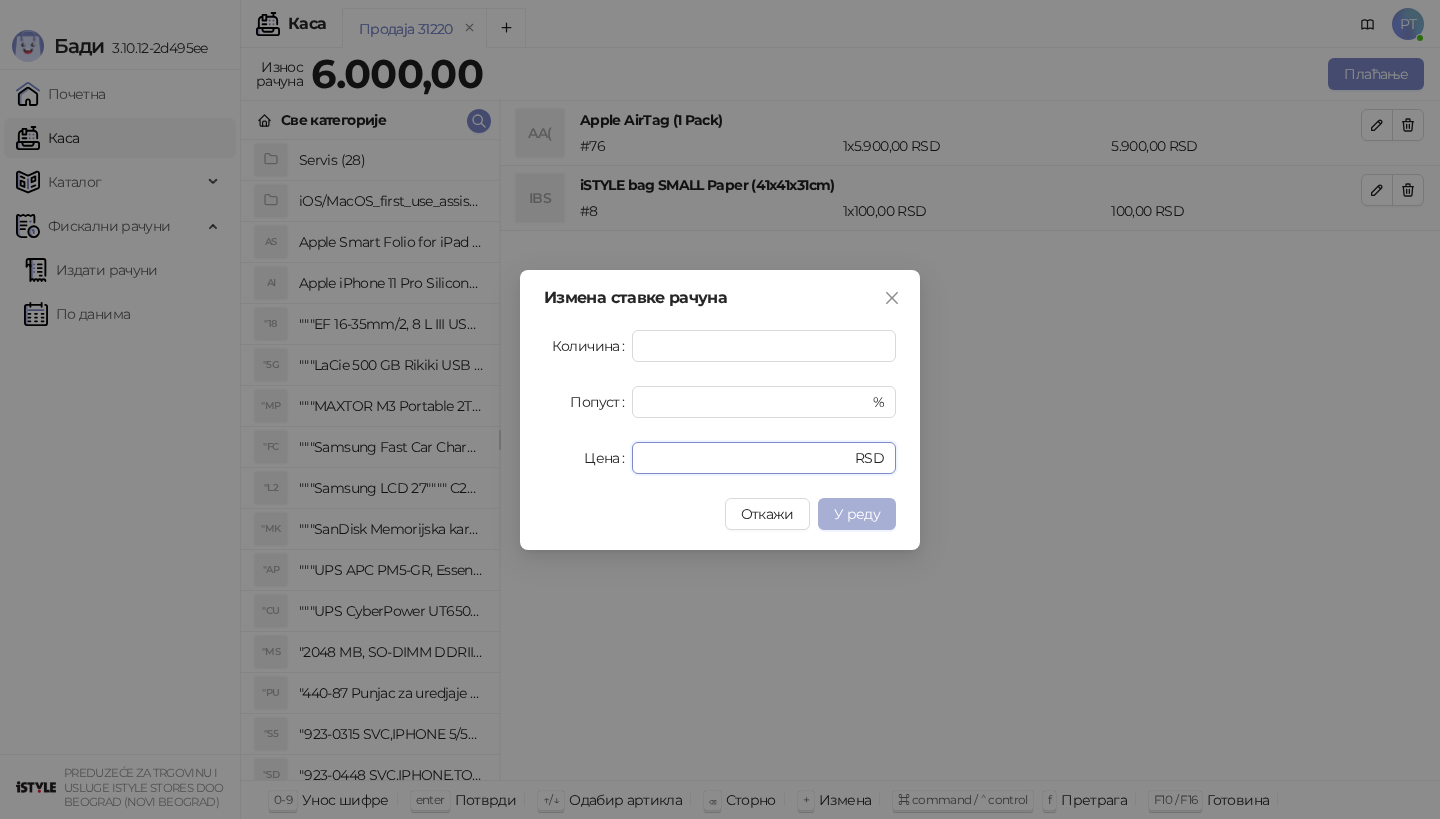 type on "****" 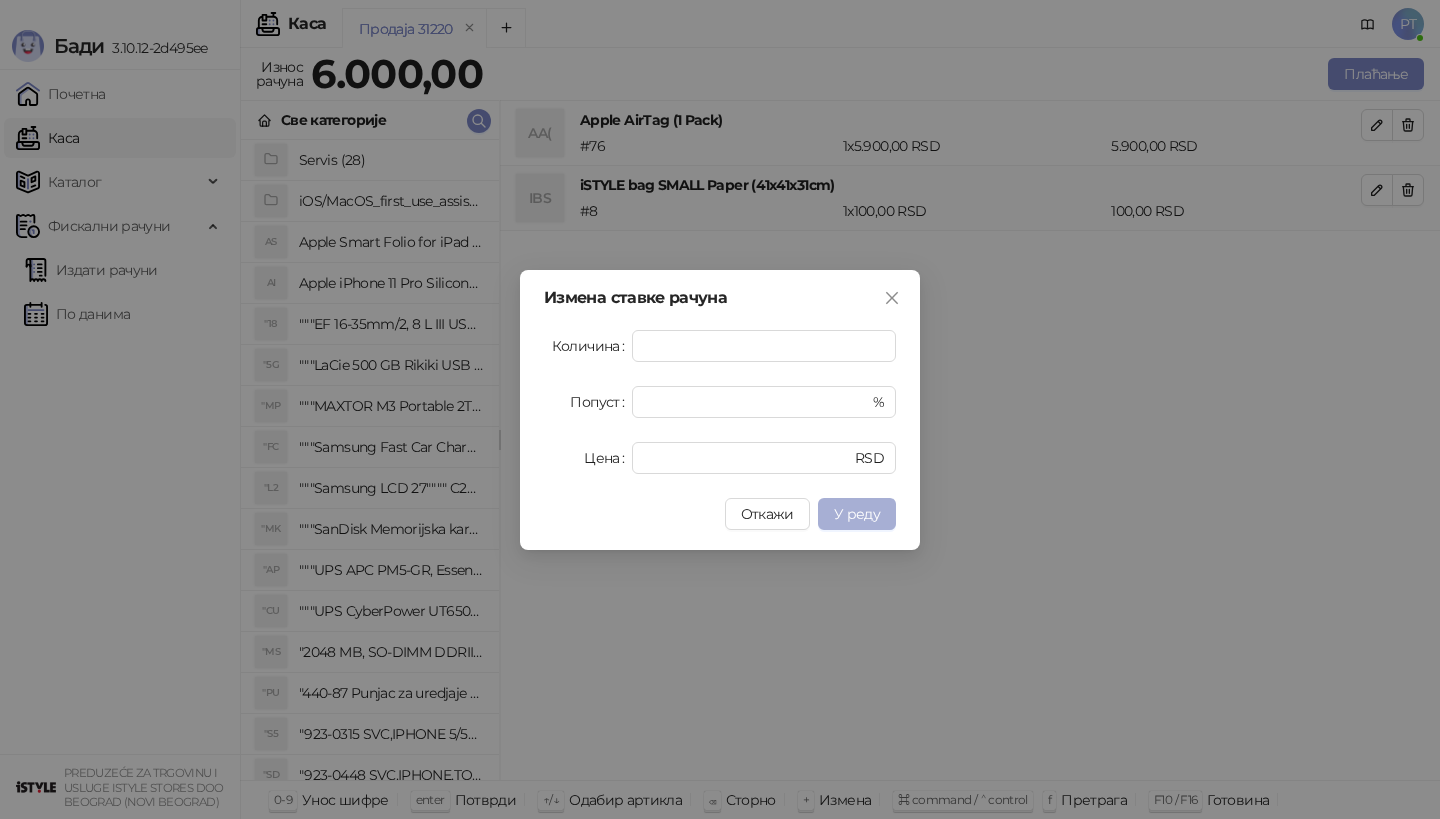 click on "У реду" at bounding box center [857, 514] 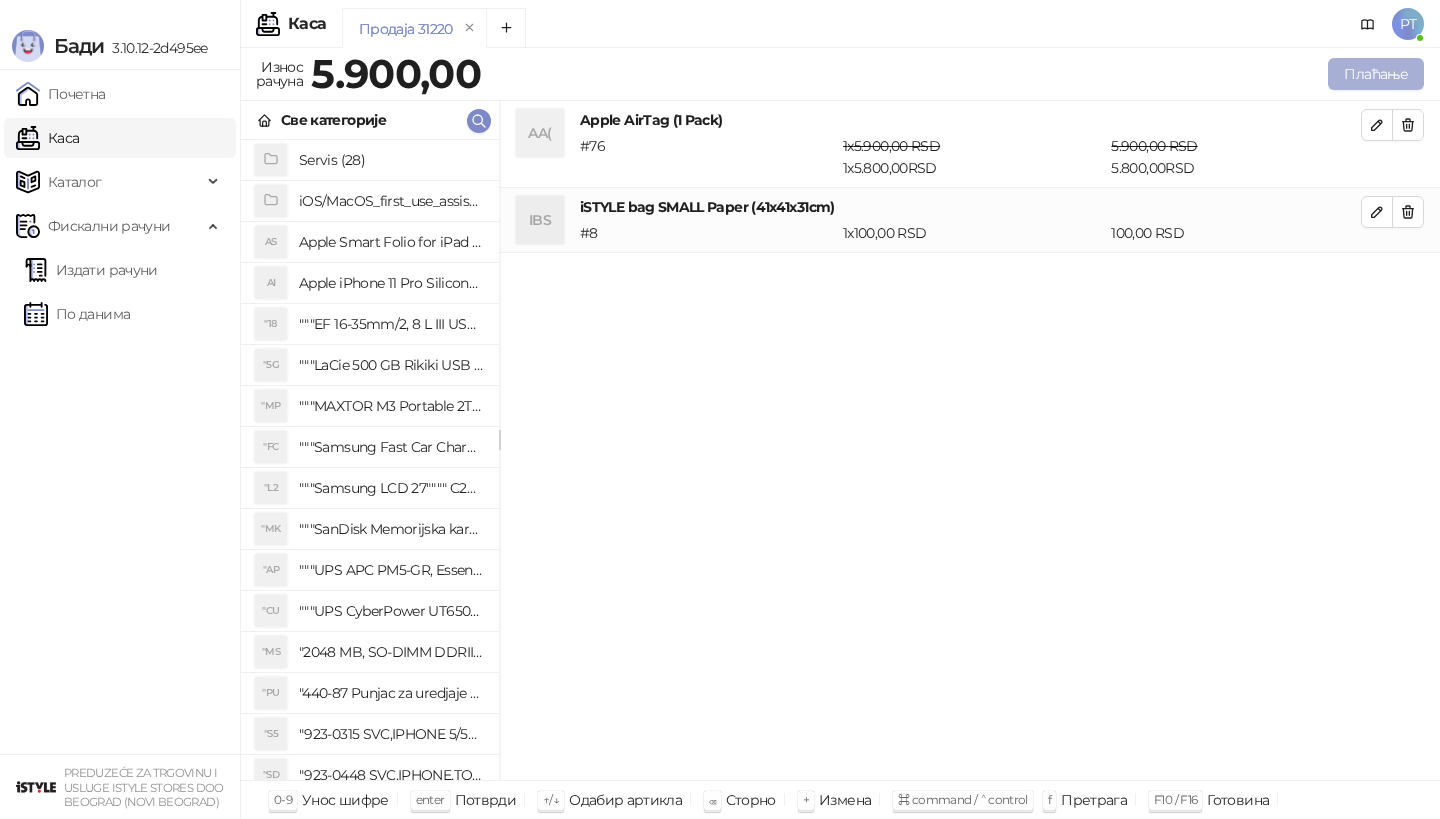 click on "Плаћање" at bounding box center (1376, 74) 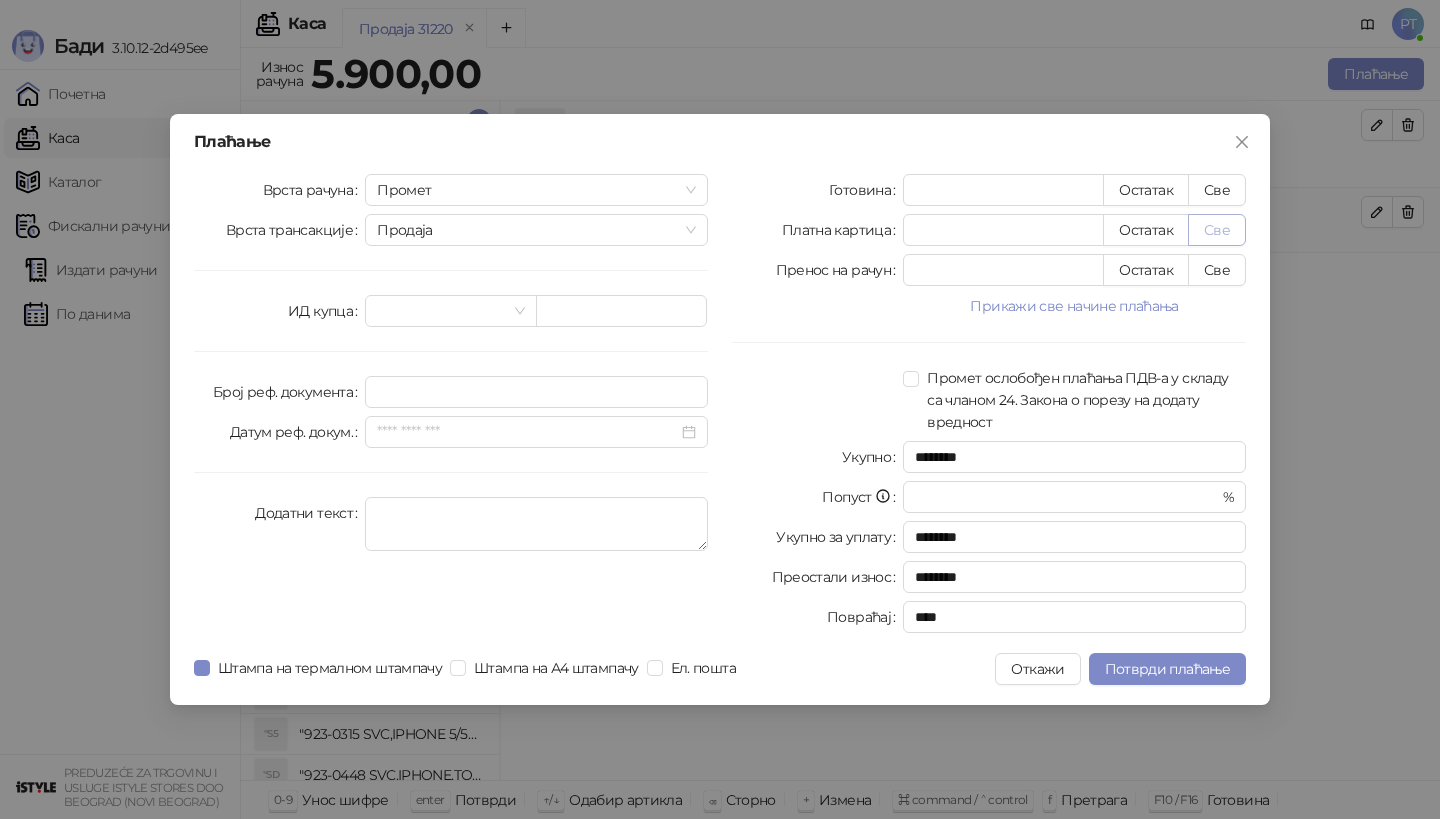 click on "Све" at bounding box center (1217, 230) 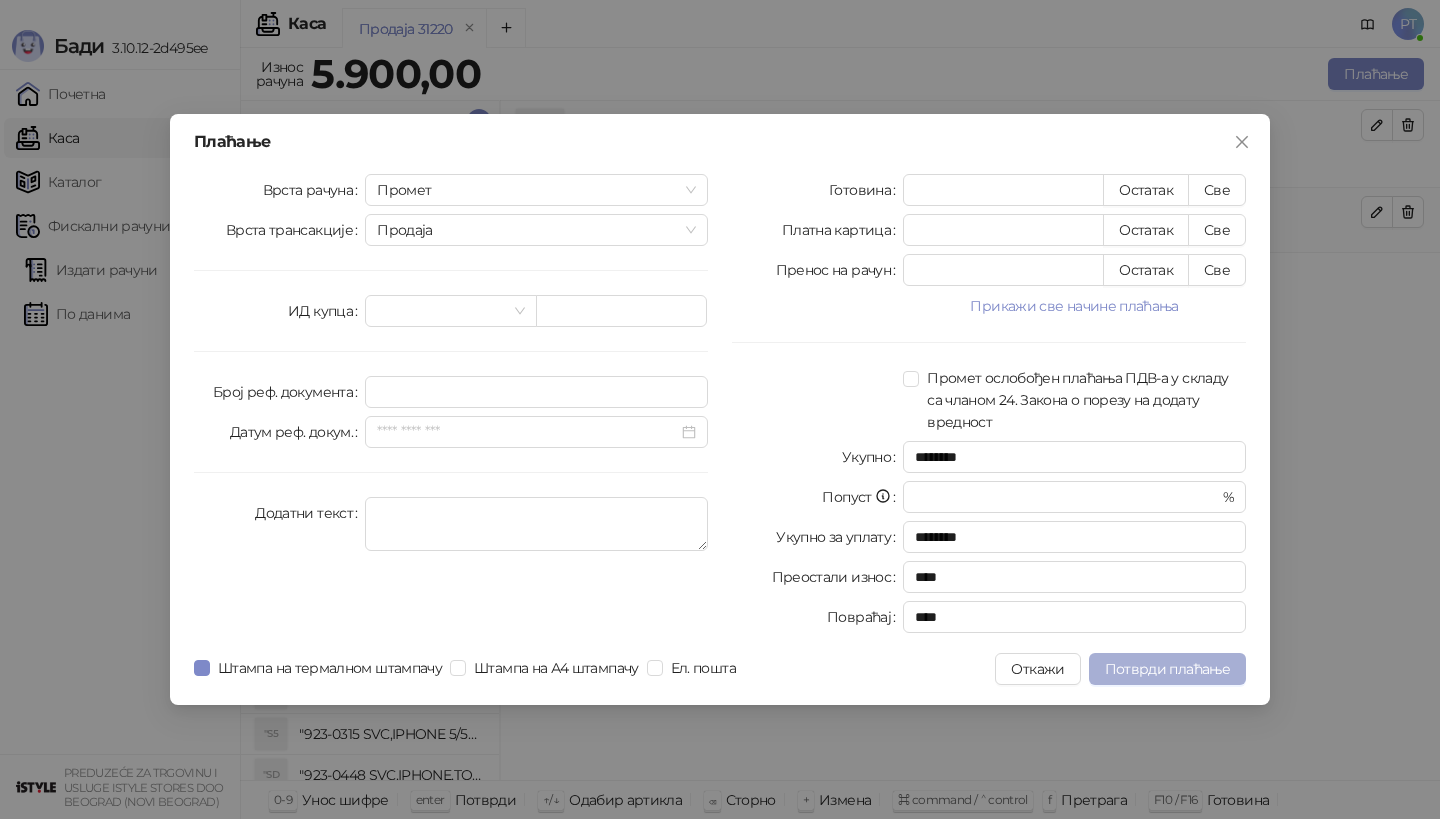 click on "Потврди плаћање" at bounding box center [1167, 669] 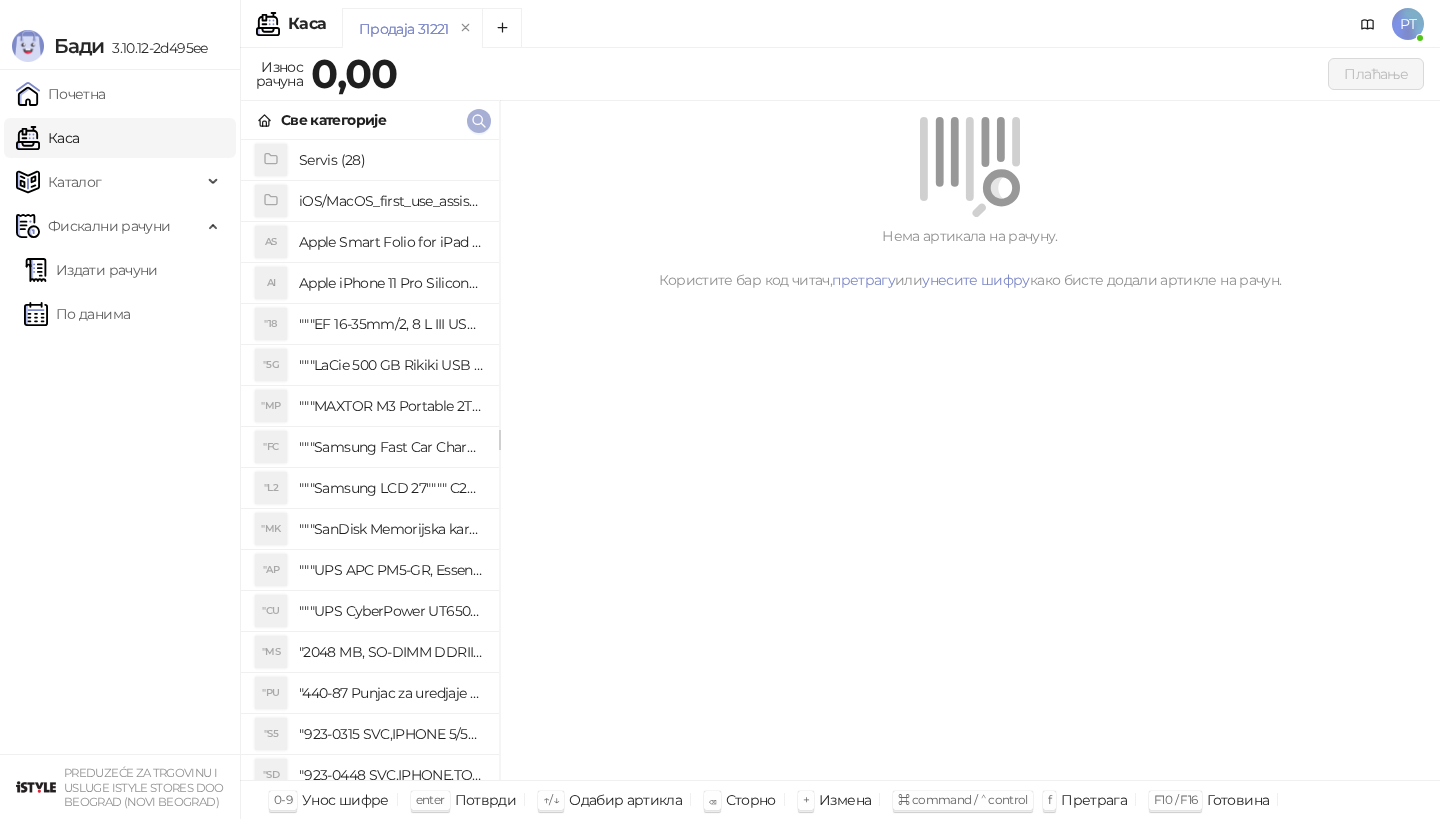 click 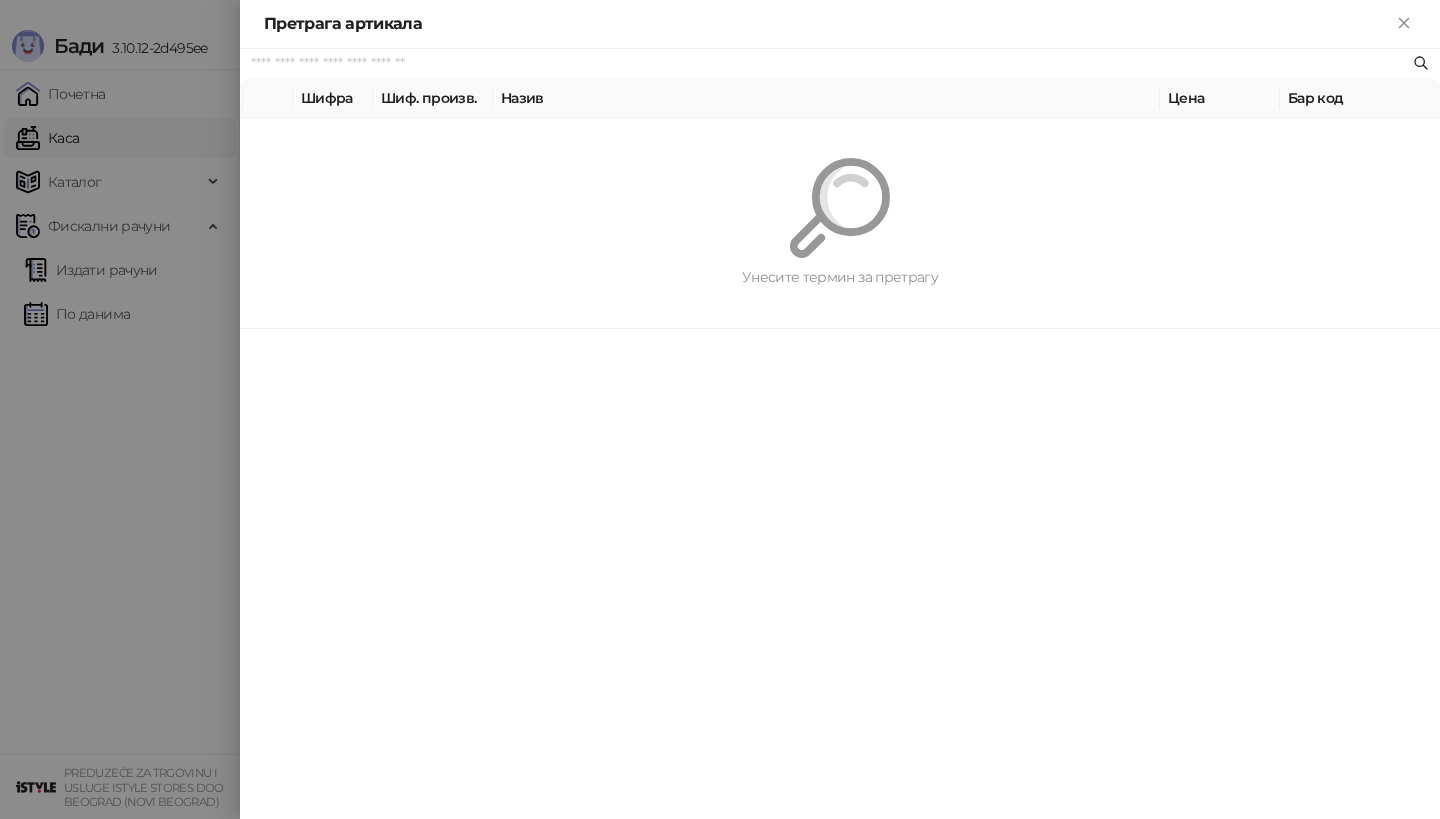 paste on "********" 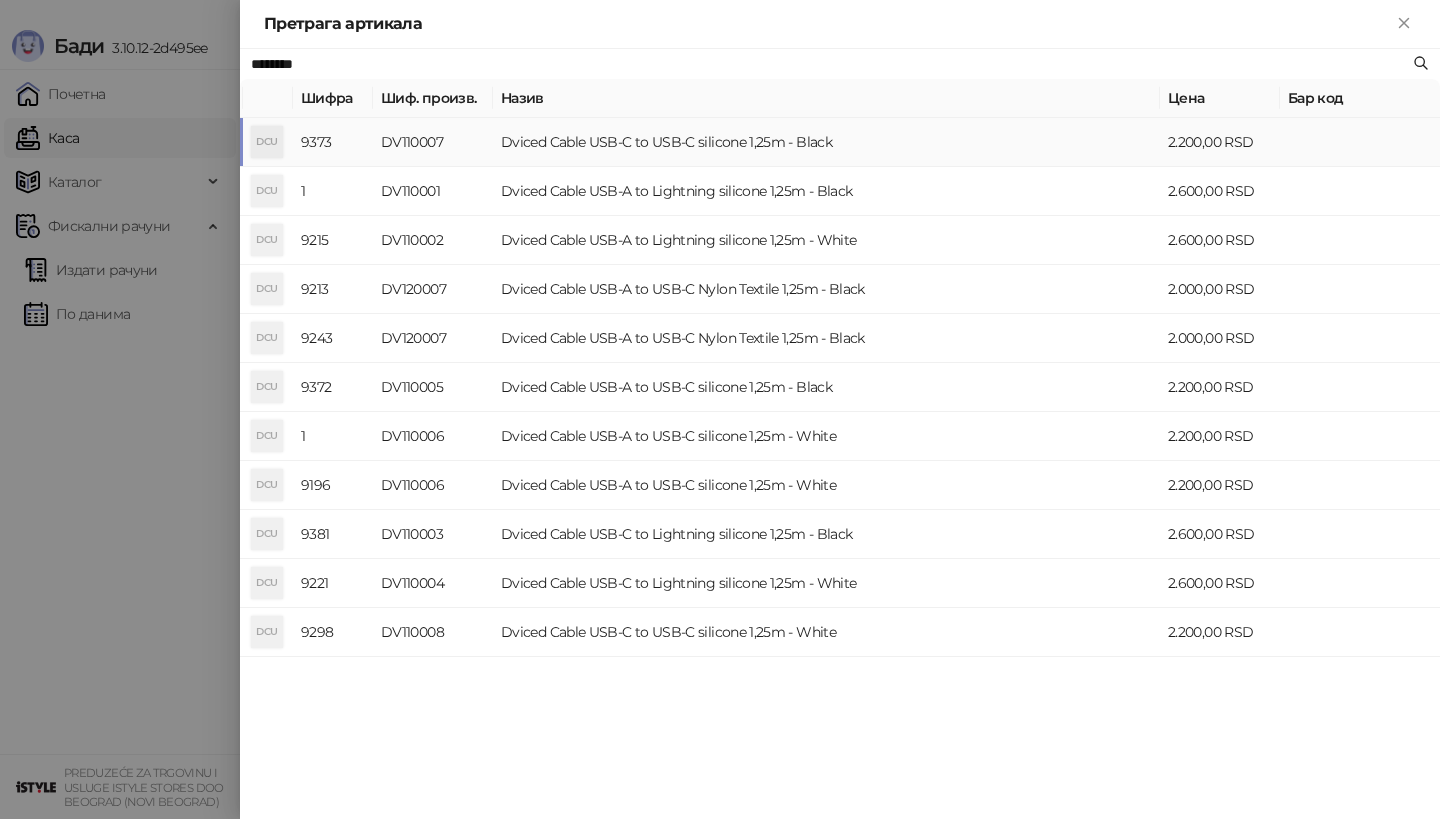 click on "DCU" at bounding box center (267, 142) 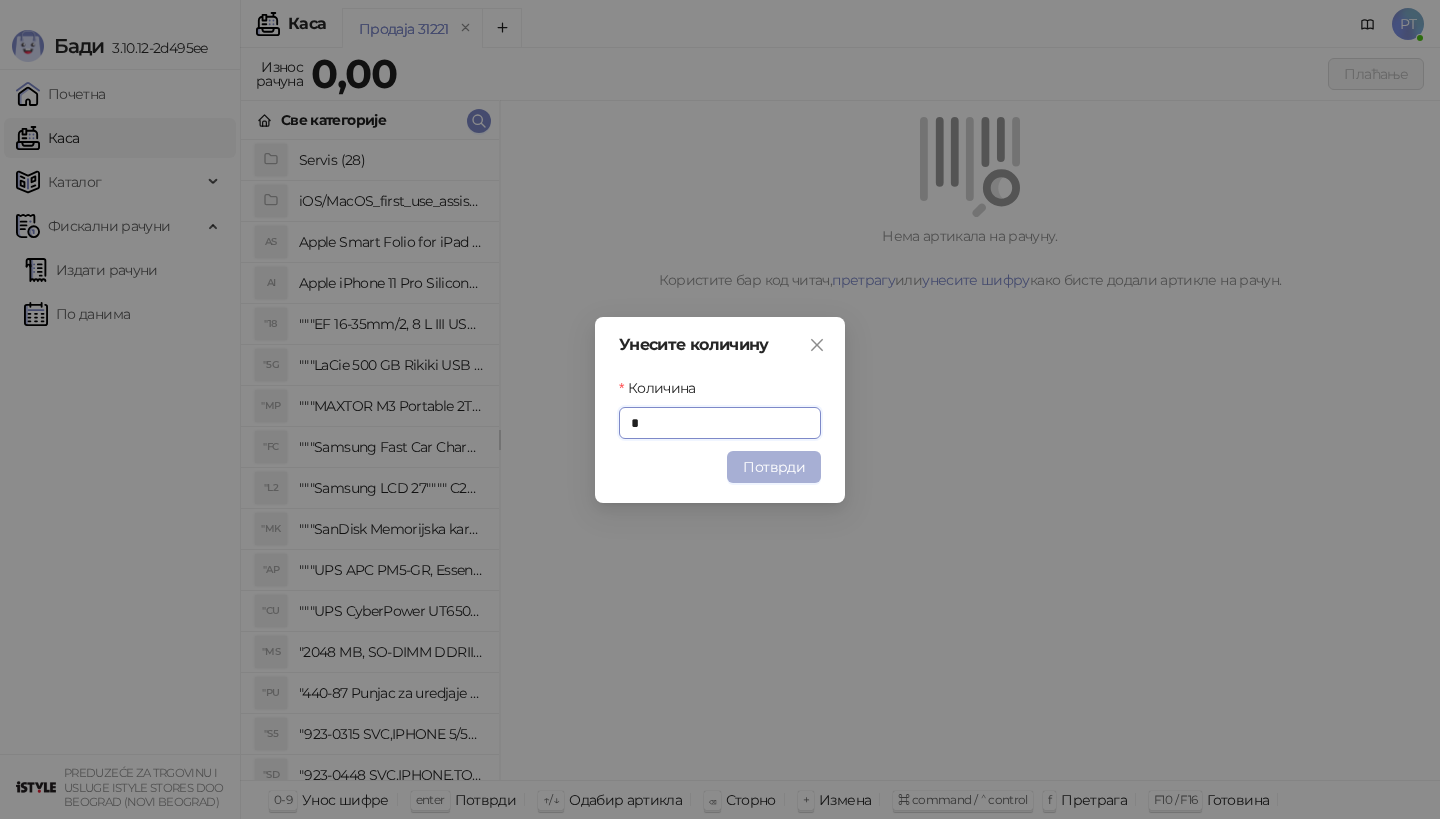 click on "Потврди" at bounding box center [774, 467] 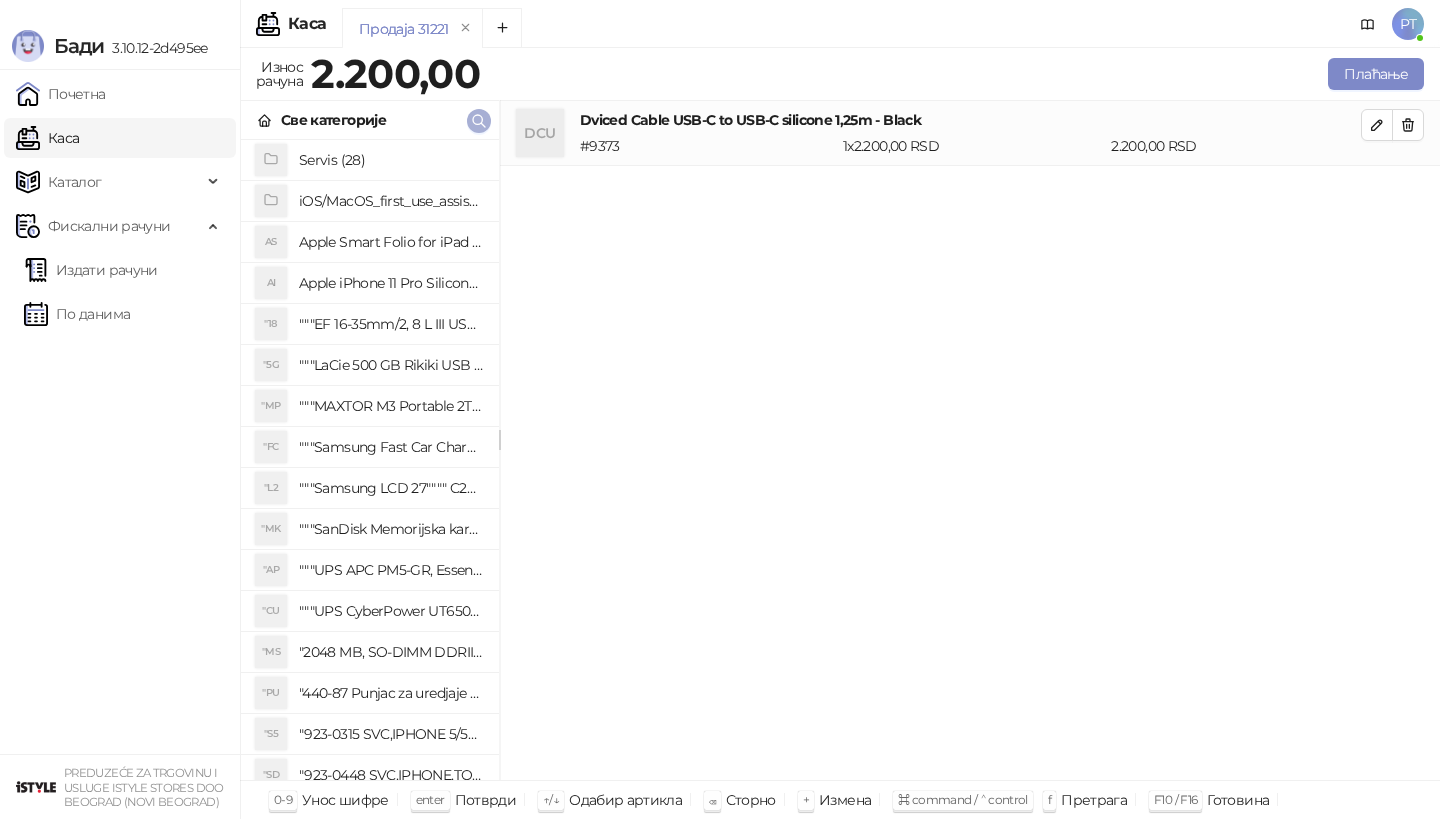 click 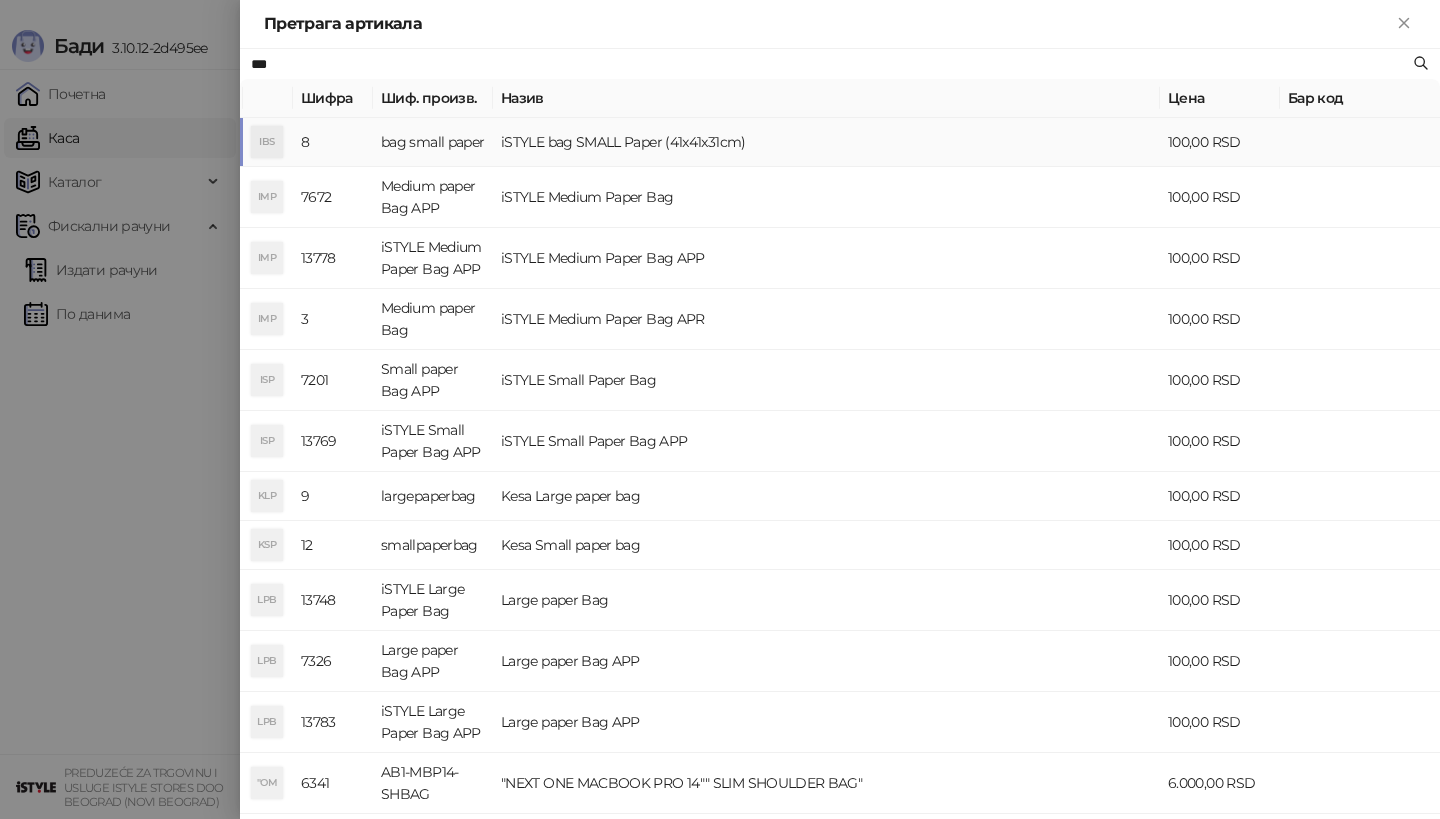 type on "***" 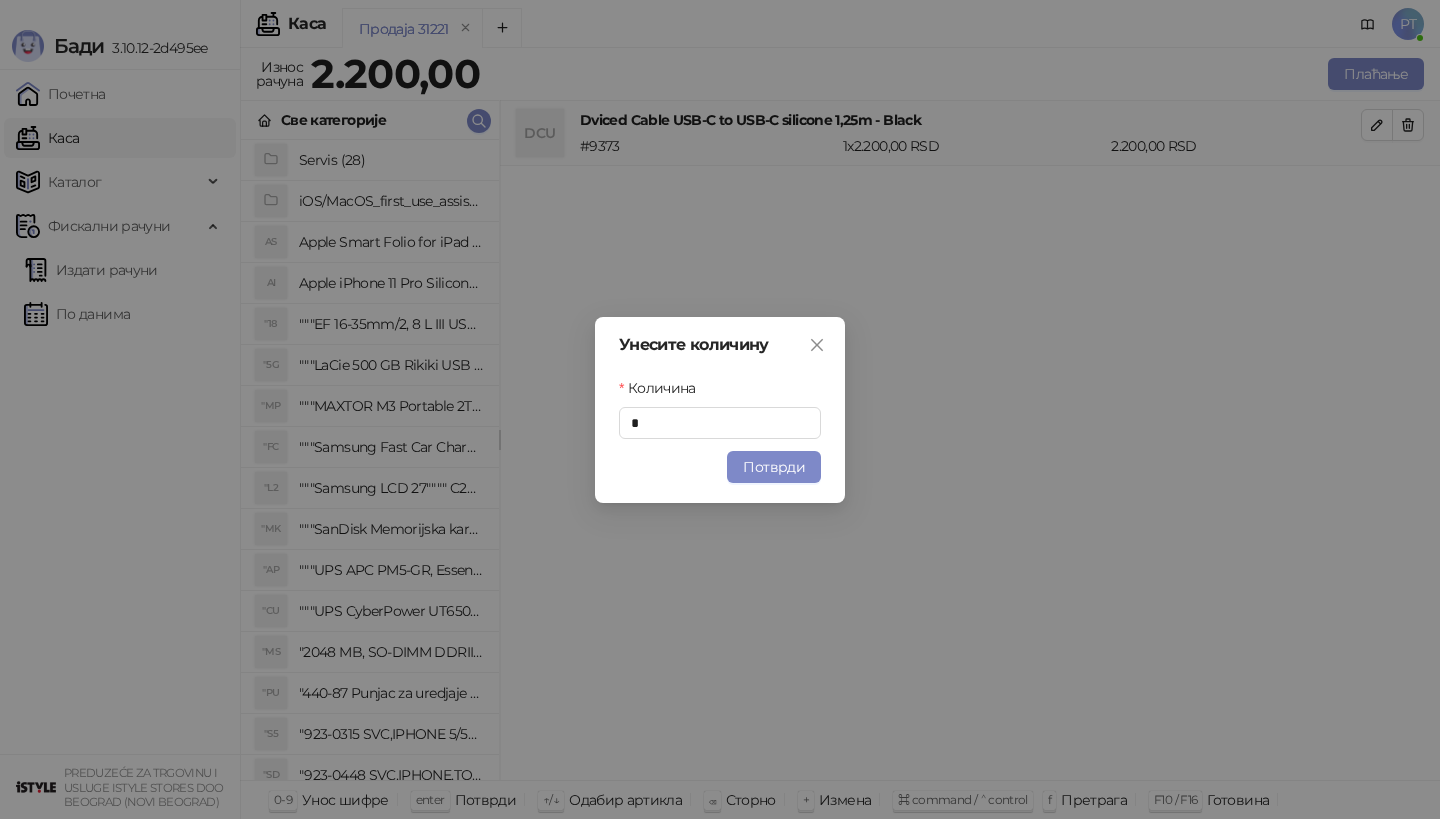 click on "Потврди" at bounding box center [774, 467] 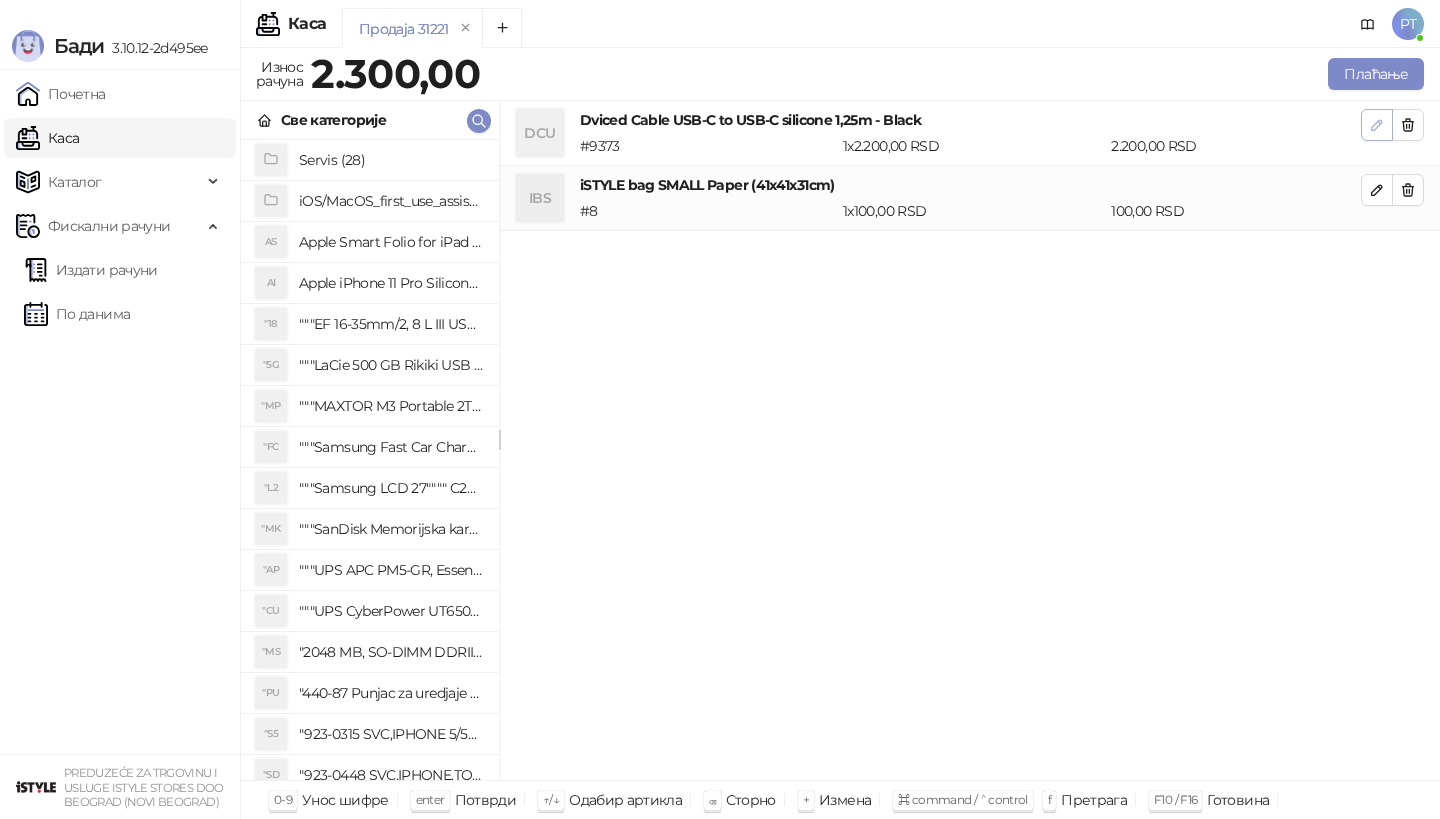 click 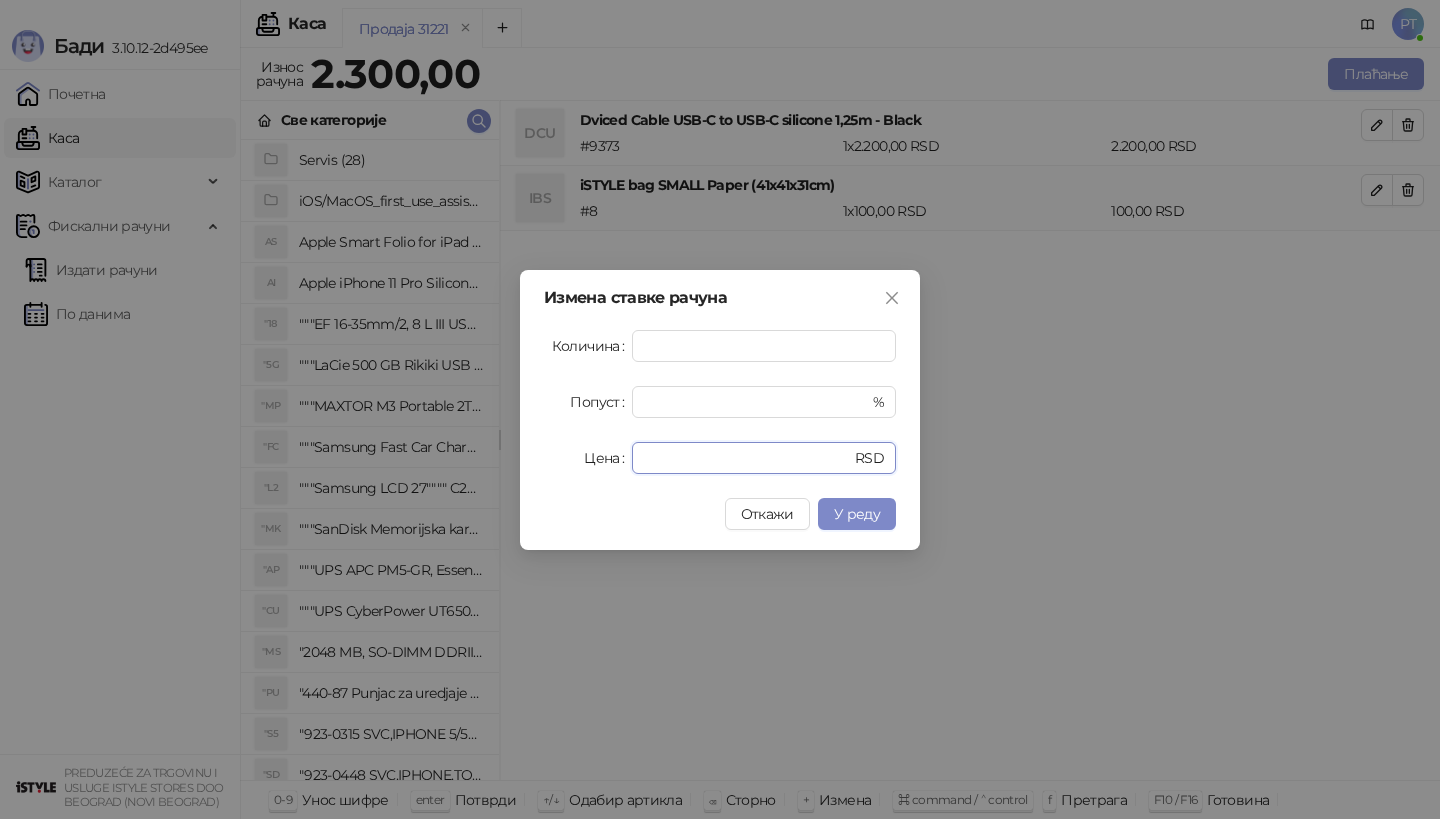 drag, startPoint x: 668, startPoint y: 455, endPoint x: 564, endPoint y: 455, distance: 104 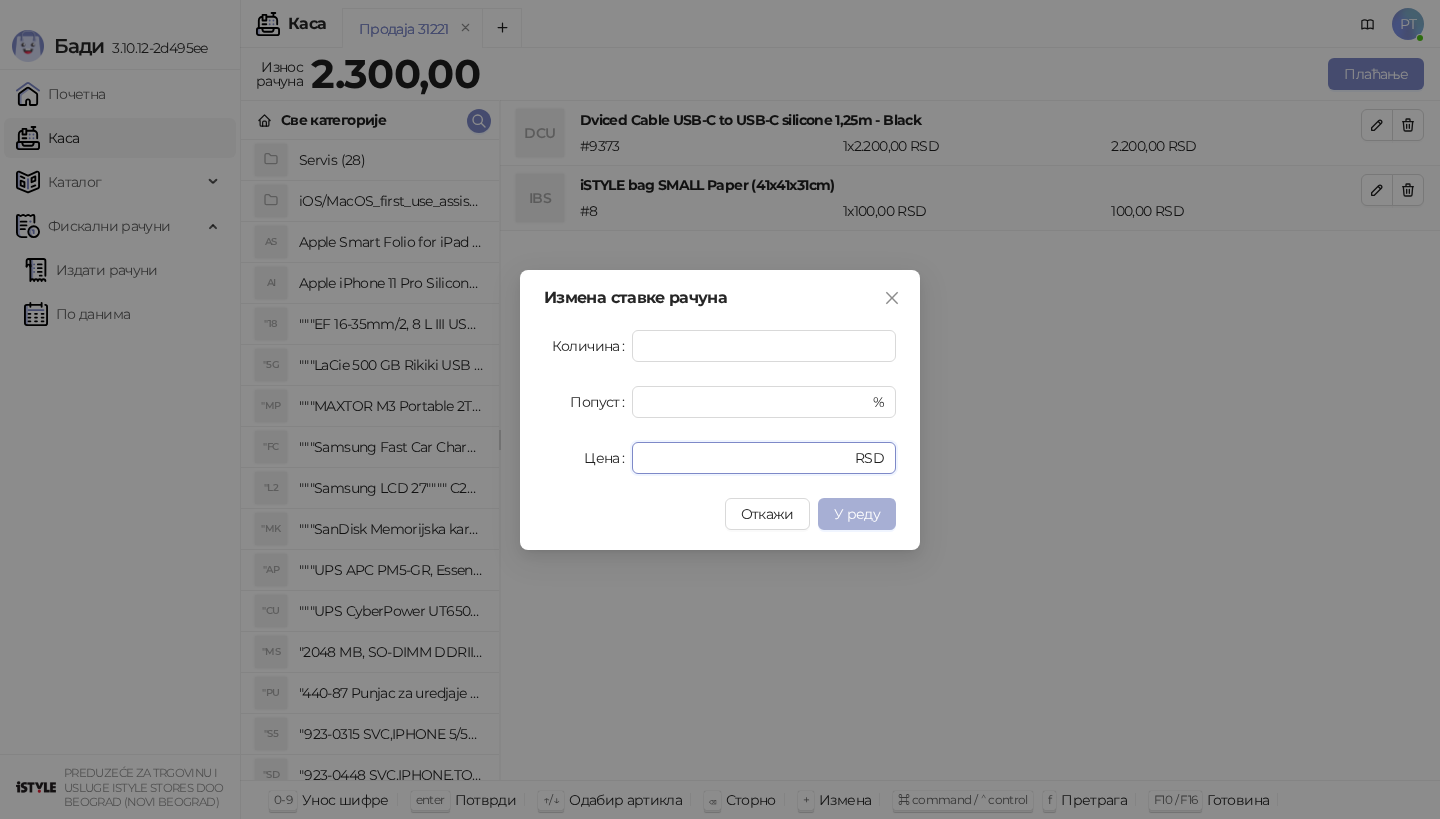 type on "****" 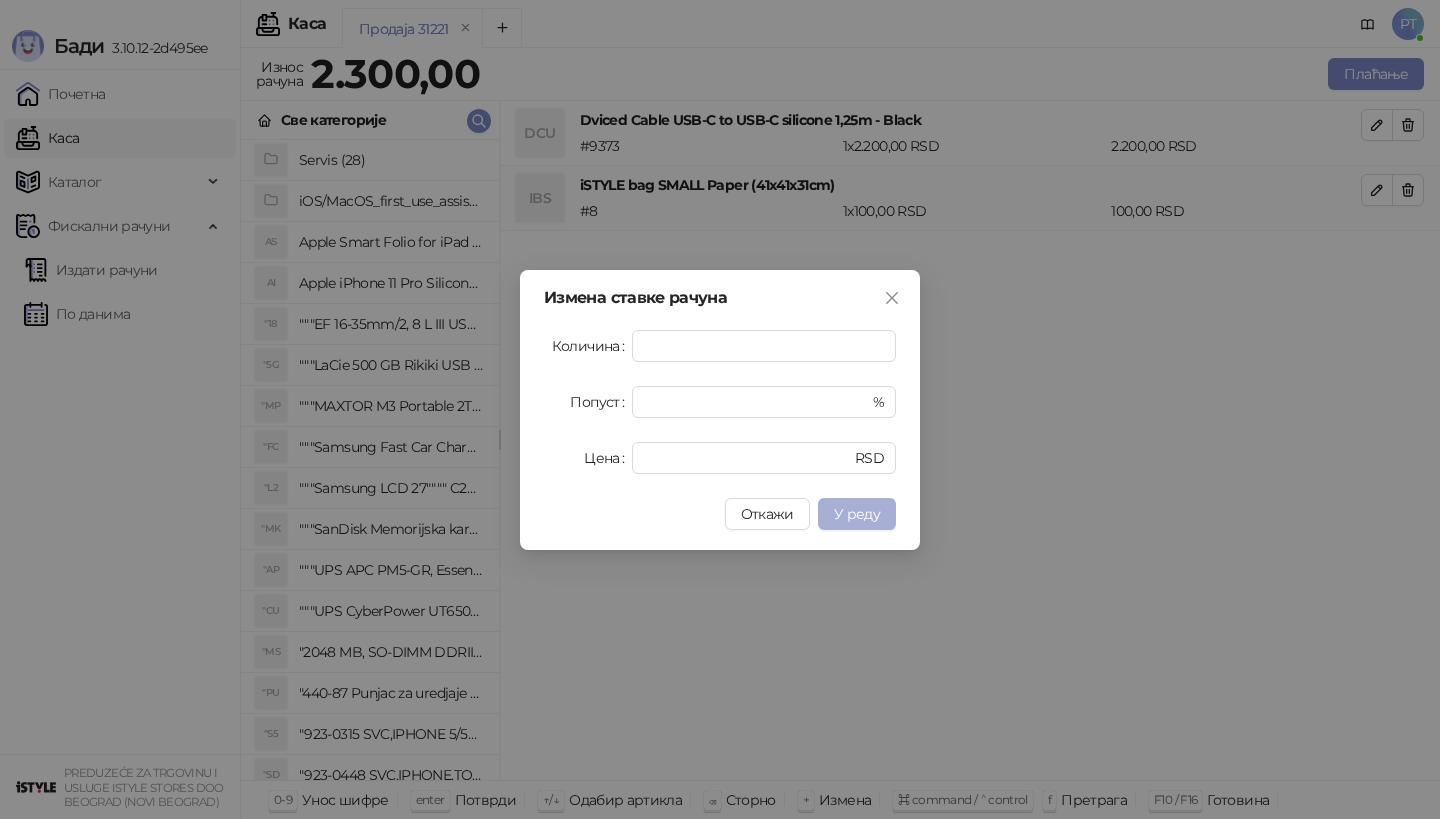 click on "У реду" at bounding box center [857, 514] 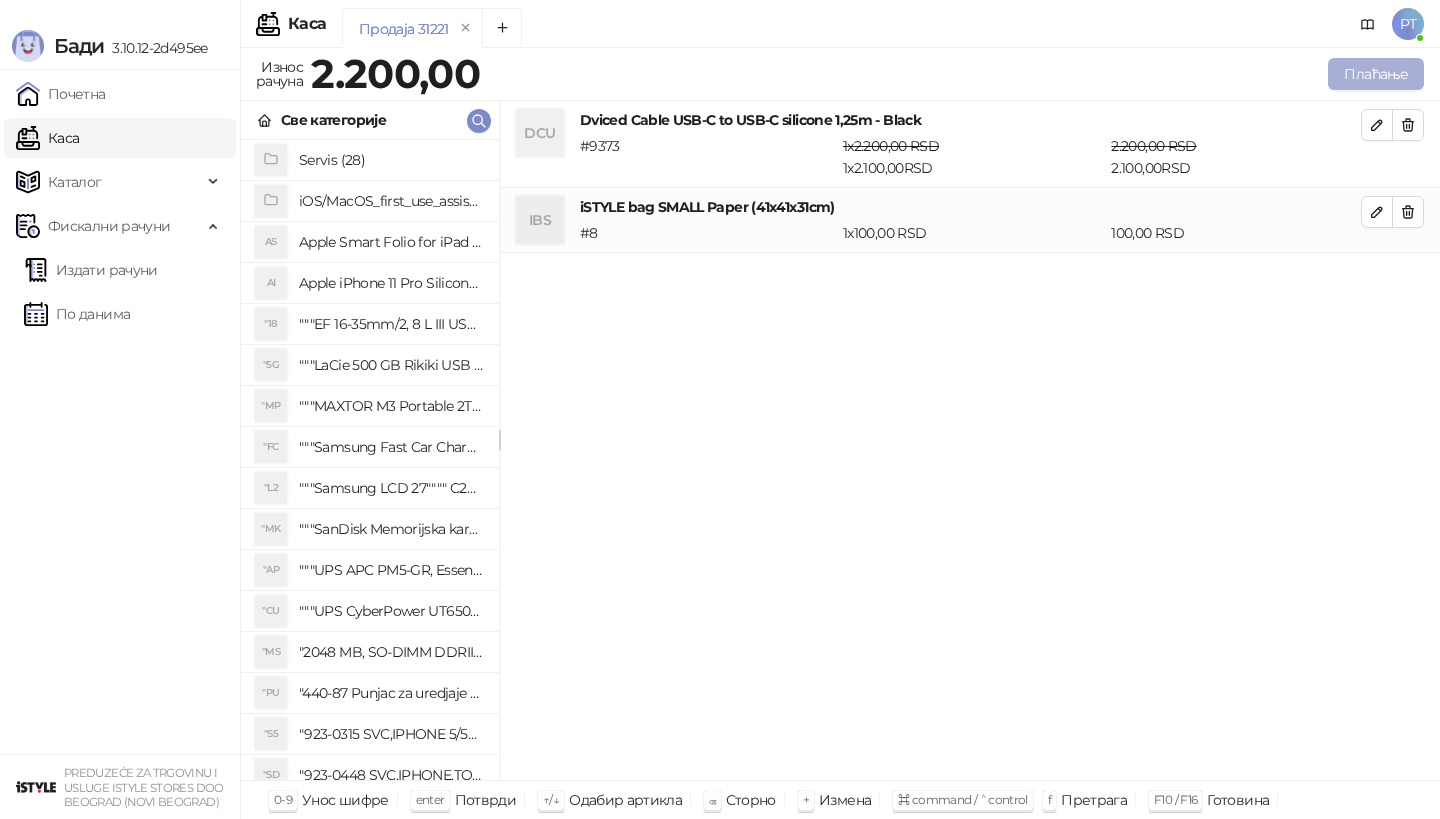 click on "Плаћање" at bounding box center [1376, 74] 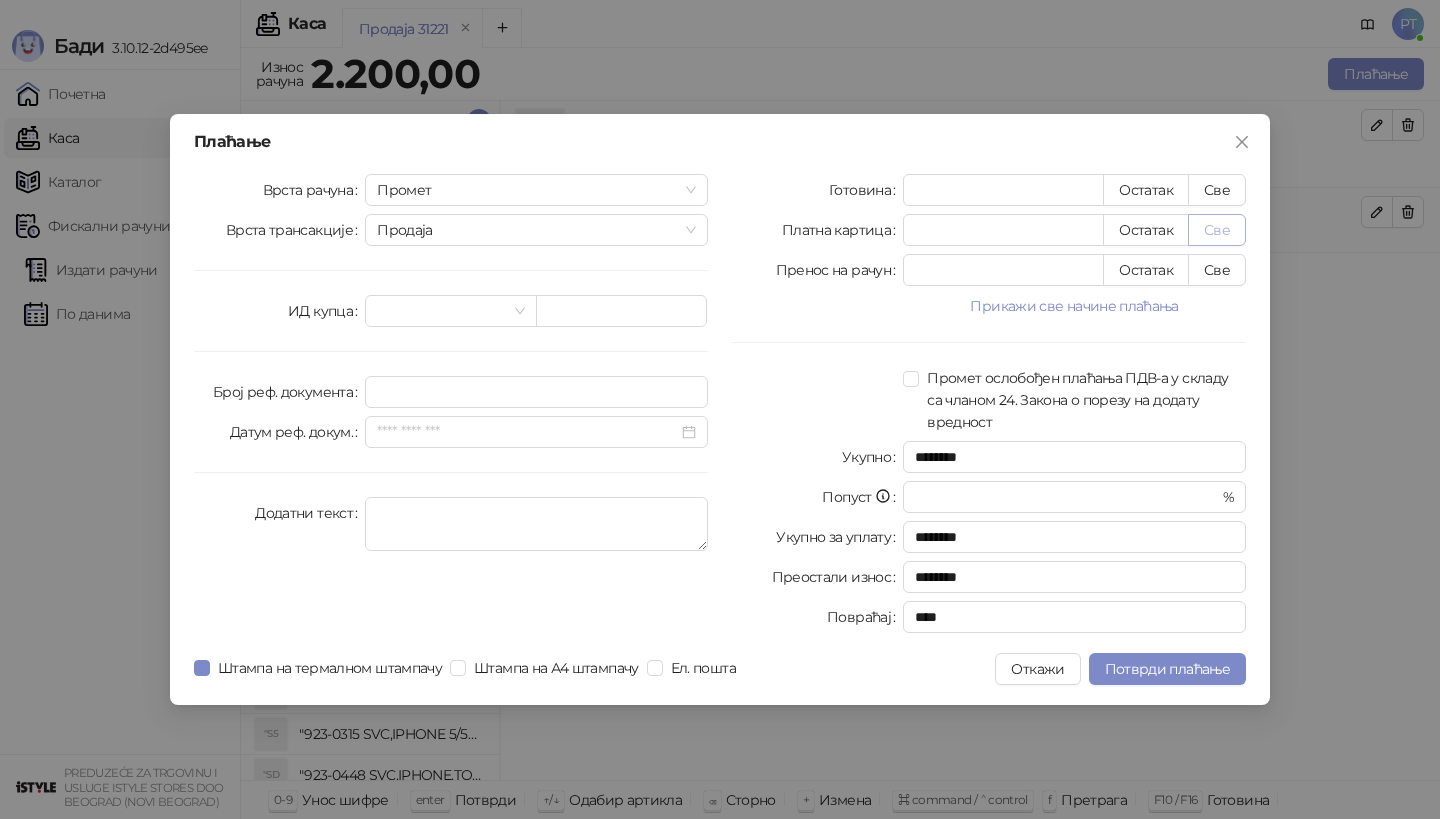 click on "Све" at bounding box center (1217, 230) 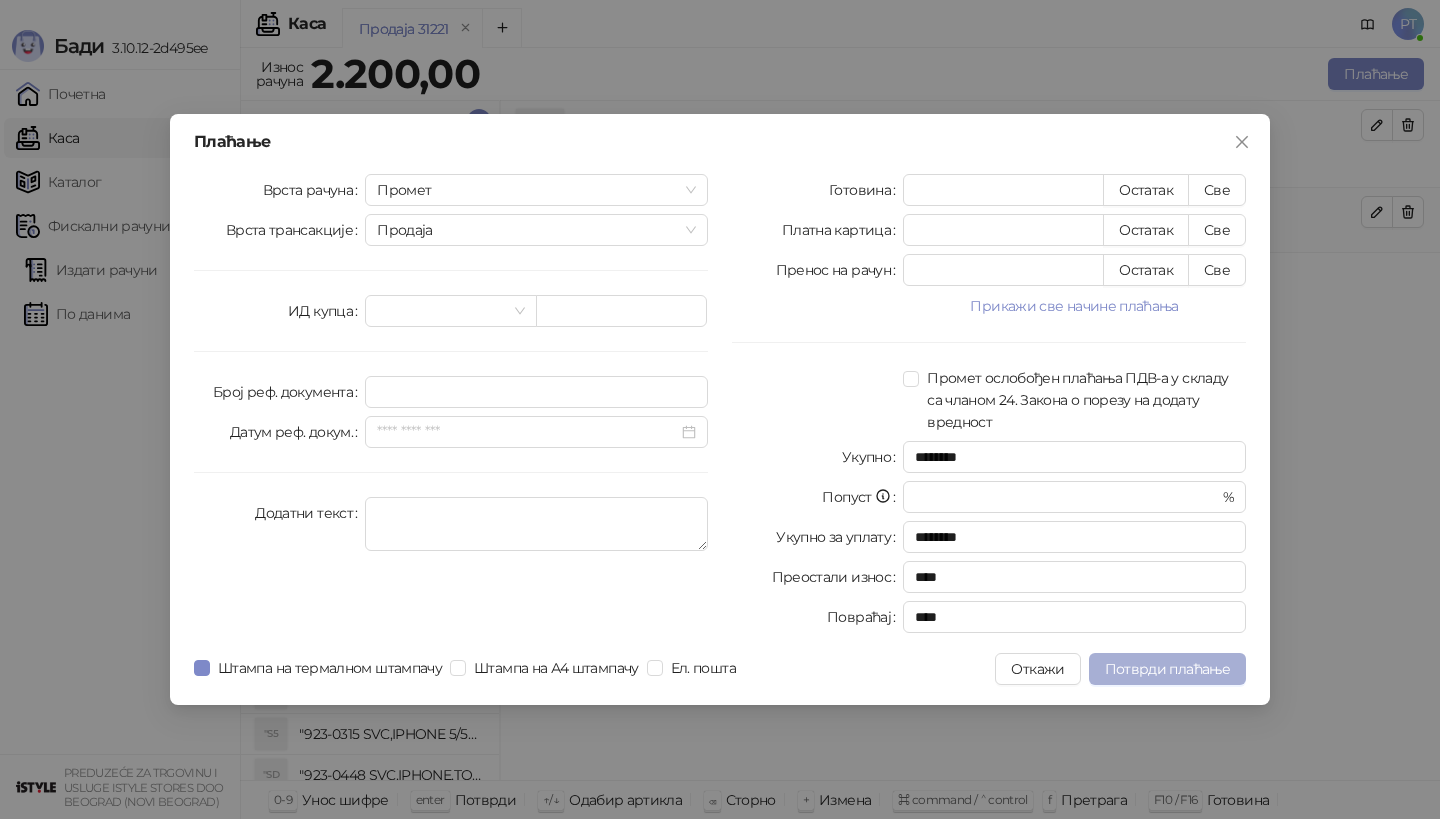 click on "Потврди плаћање" at bounding box center (1167, 669) 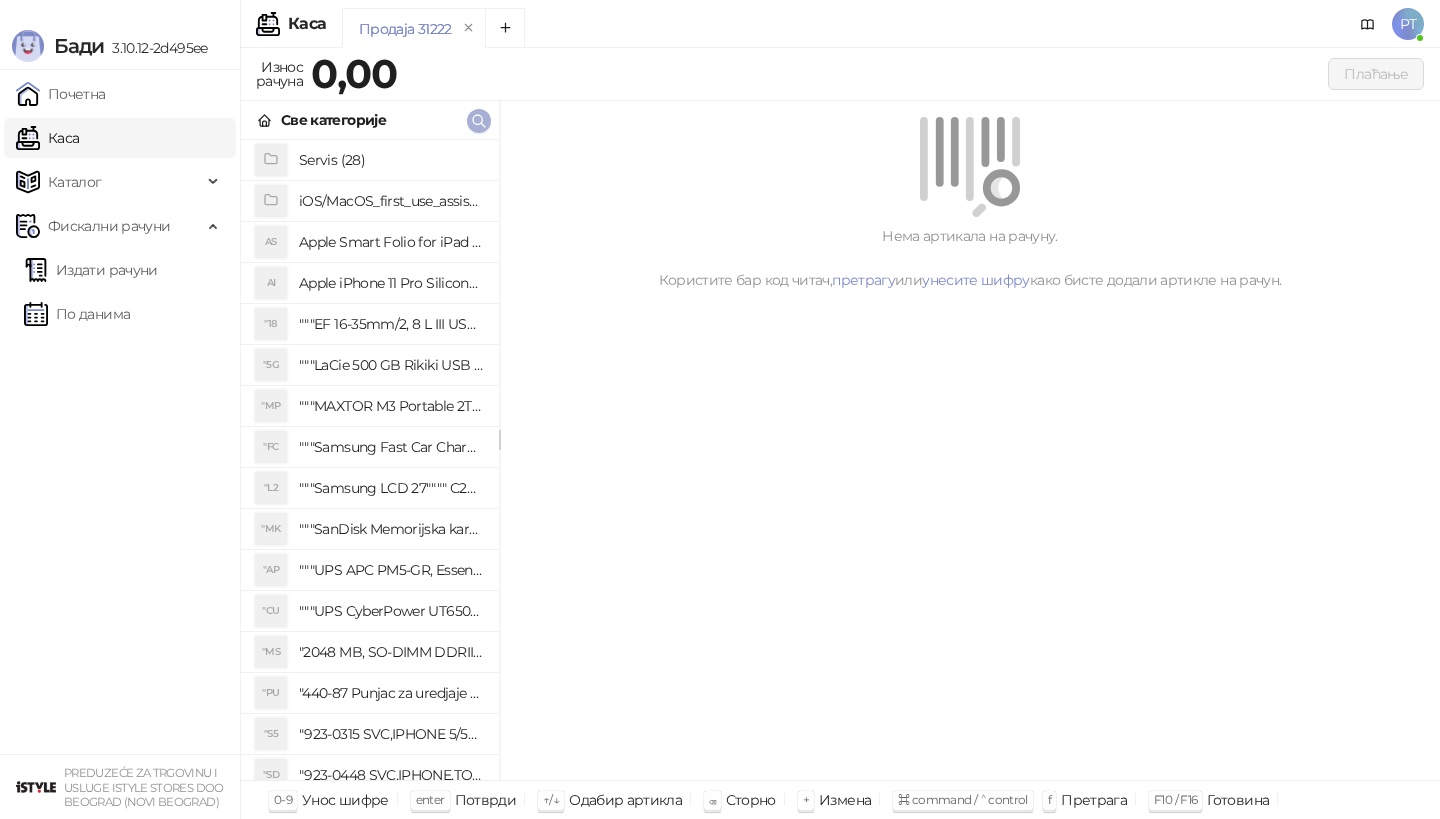 click 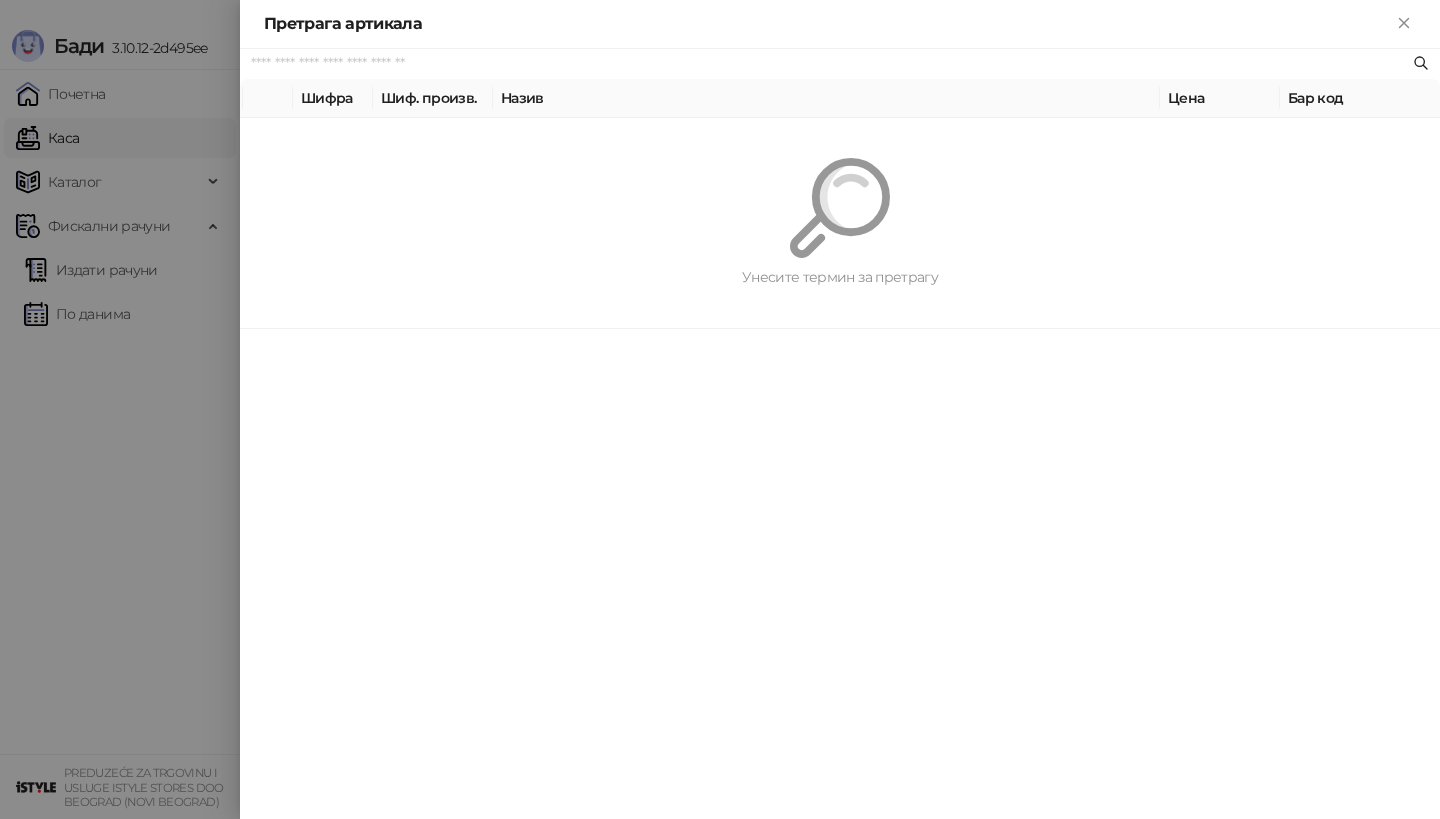 paste on "*********" 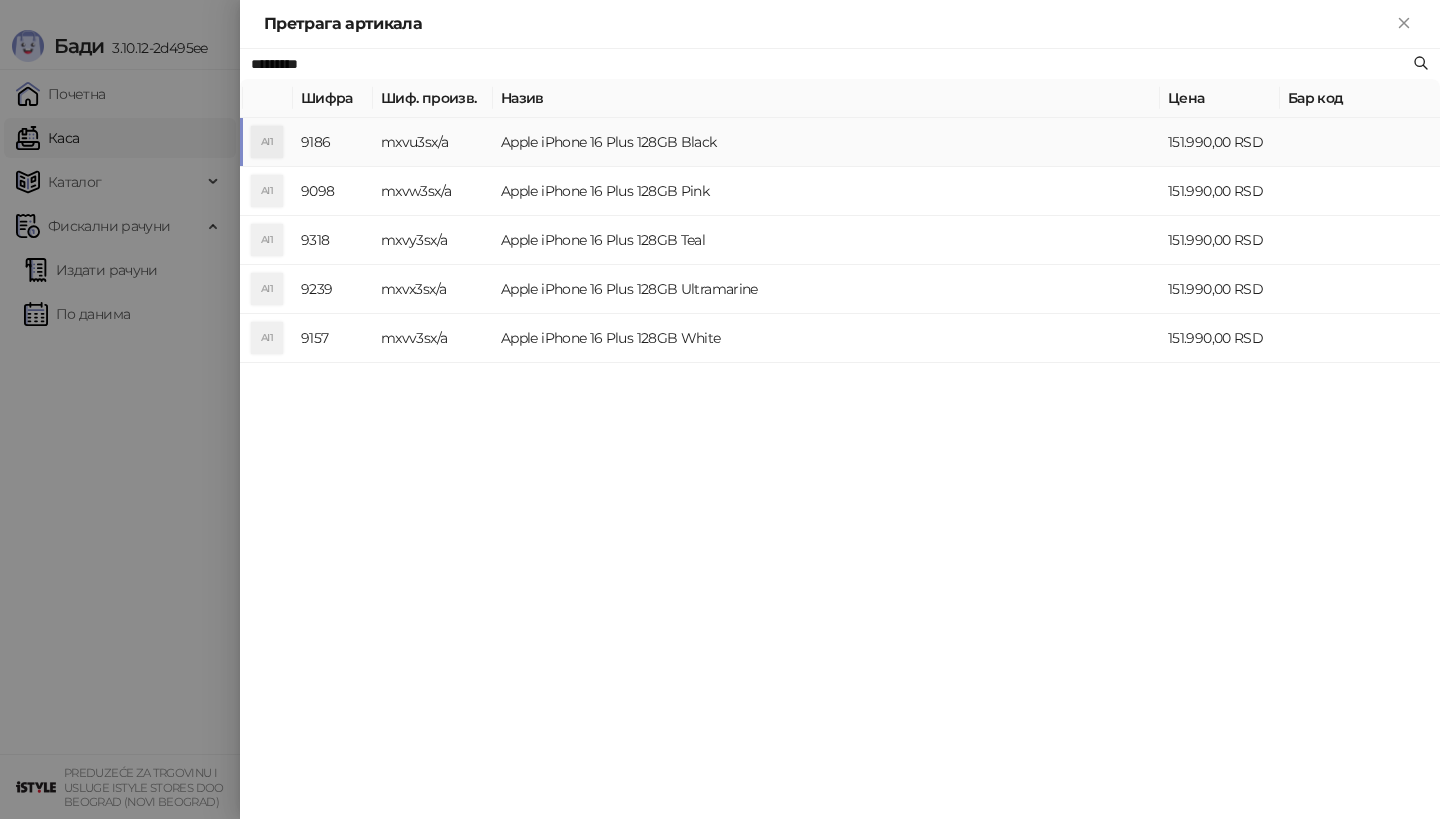 click on "AI1" at bounding box center (267, 142) 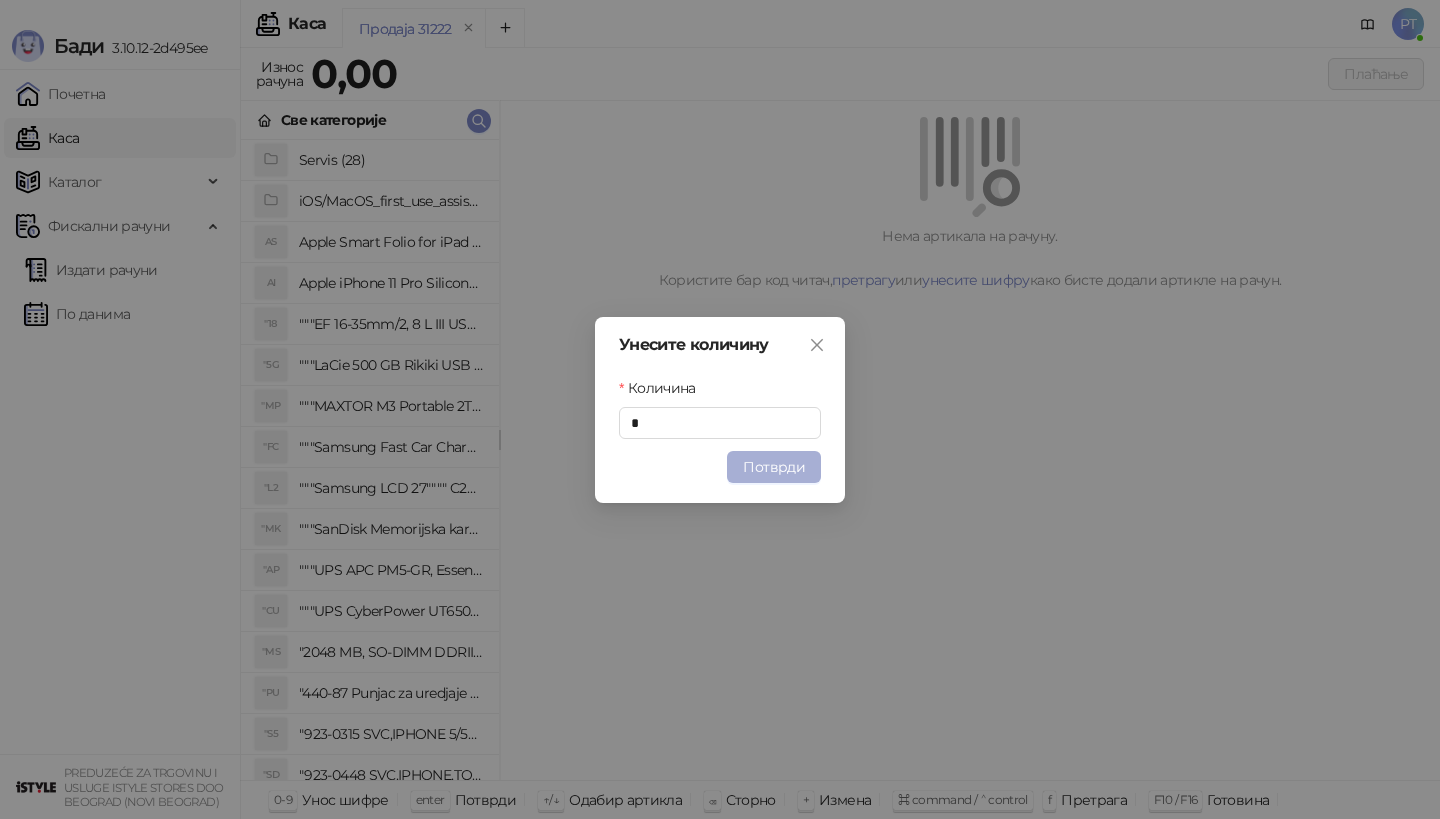 click on "Потврди" at bounding box center (774, 467) 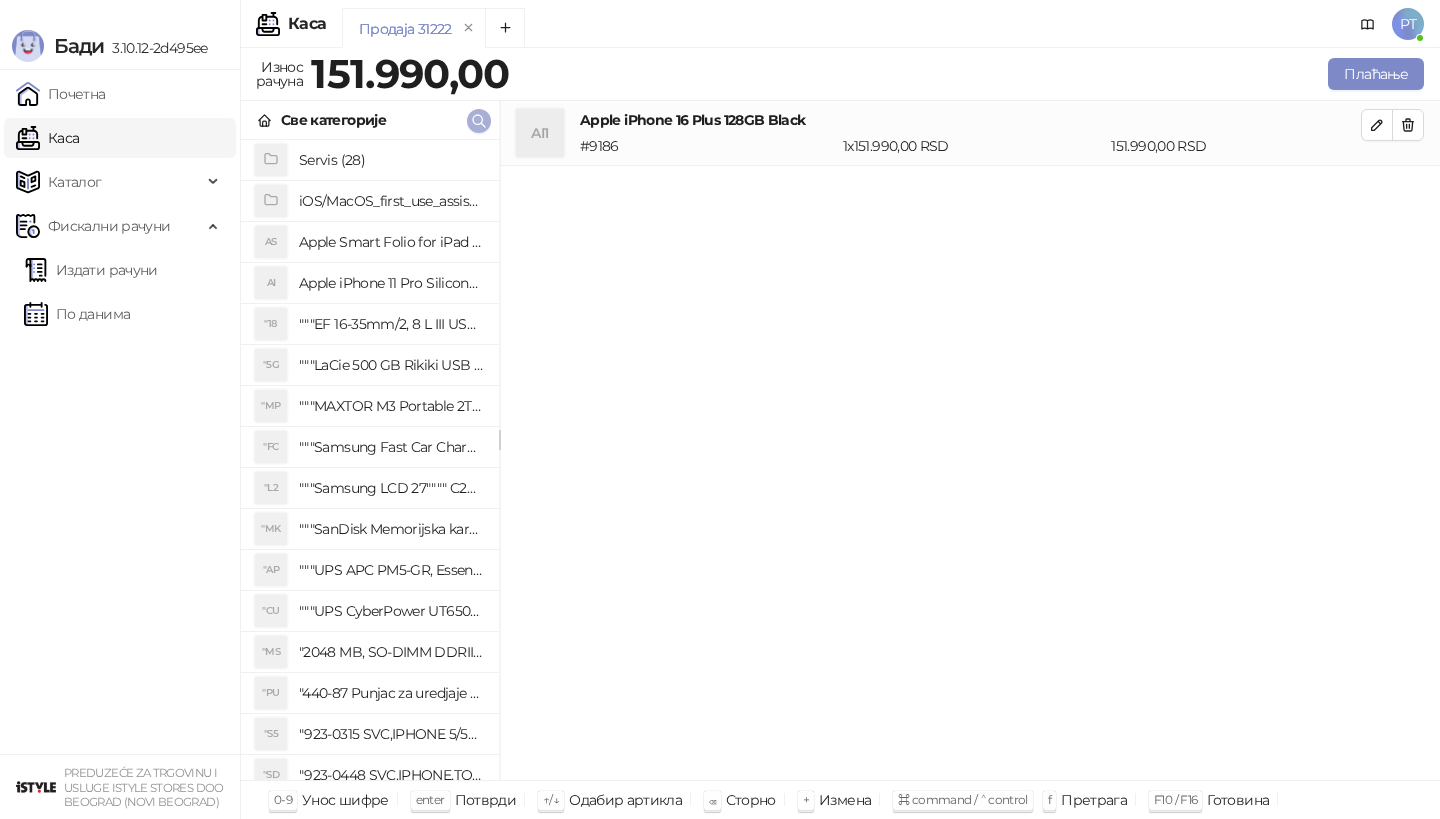 click 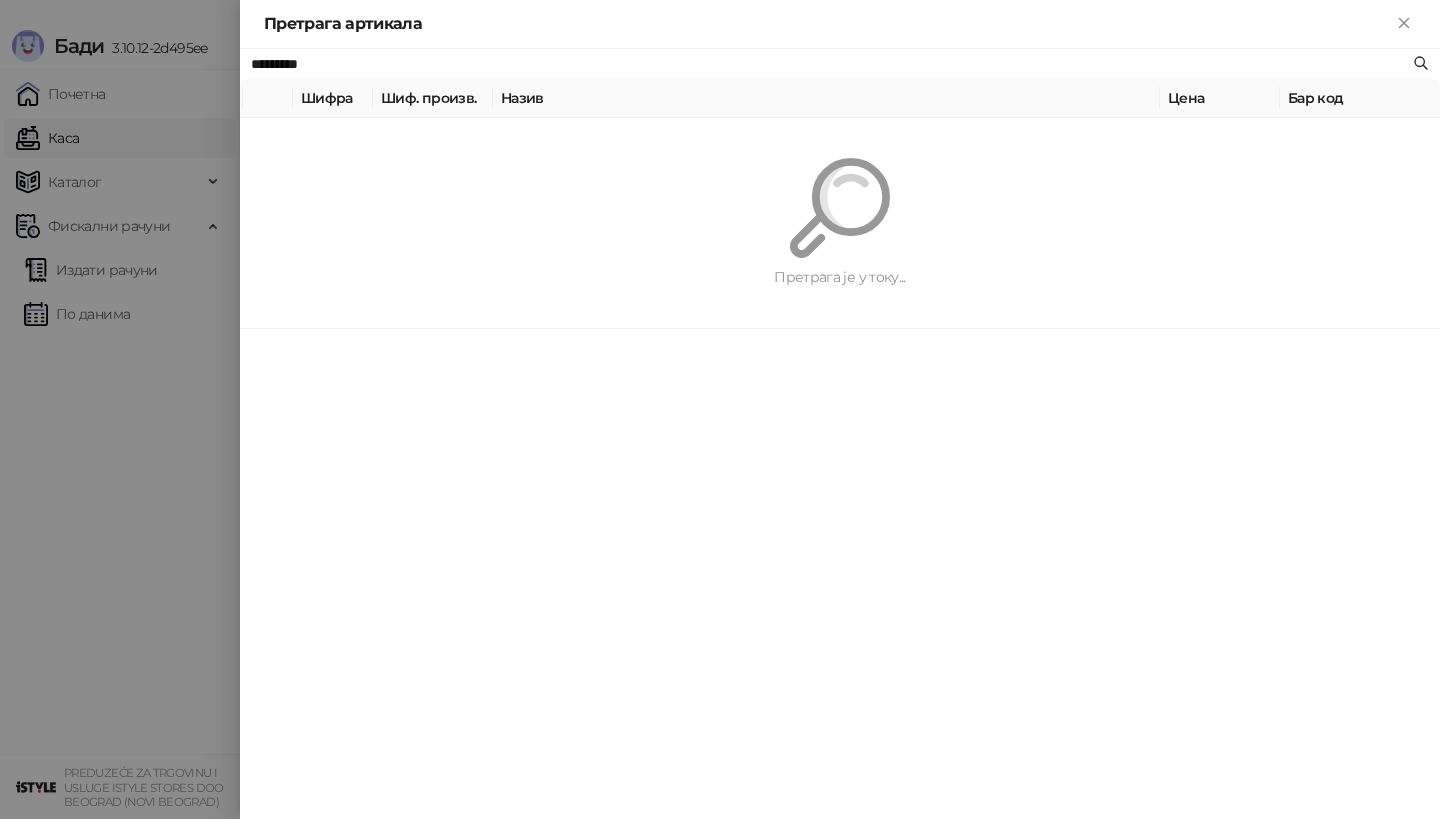 paste on "********" 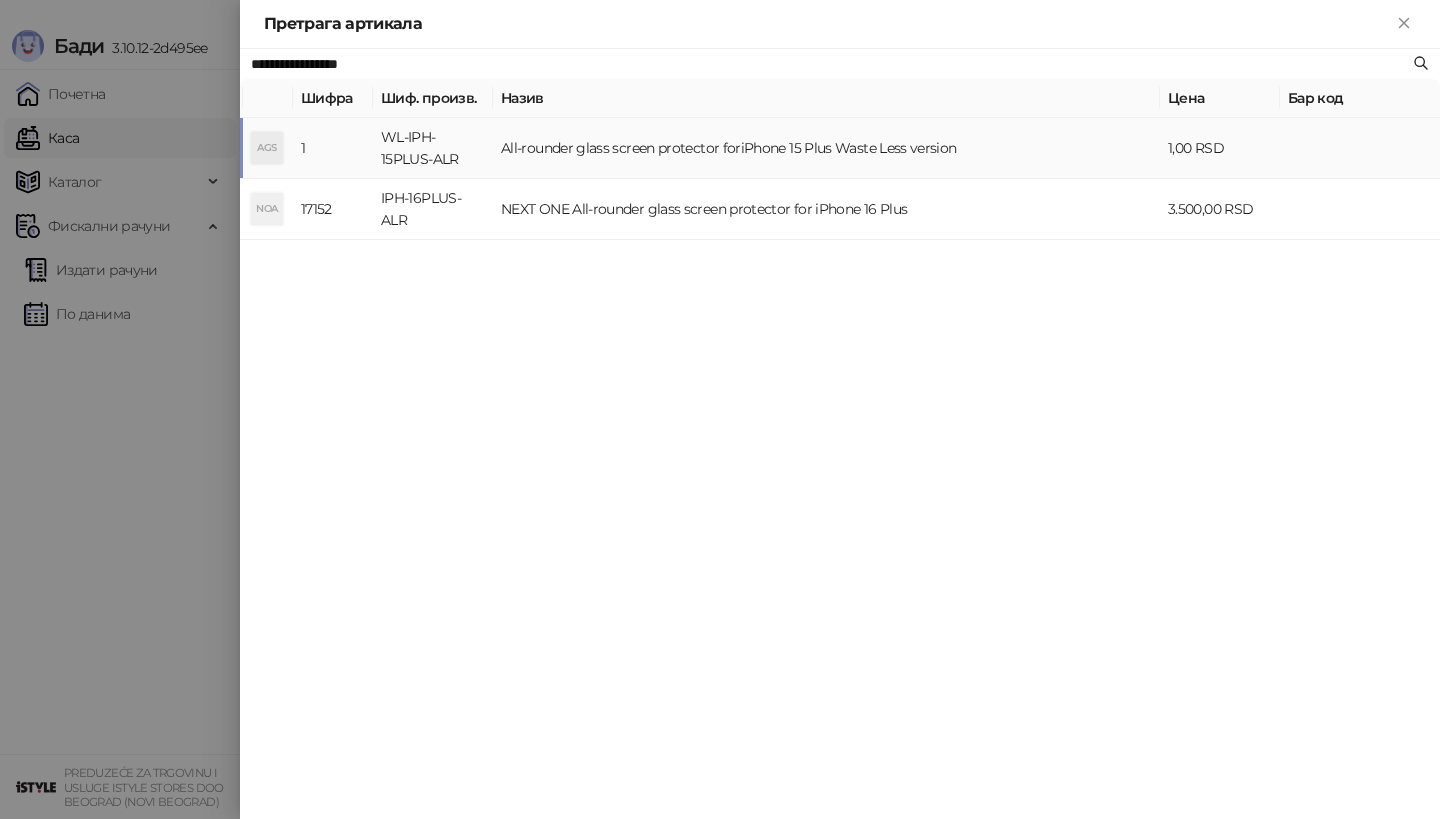 click on "AGS" at bounding box center (267, 148) 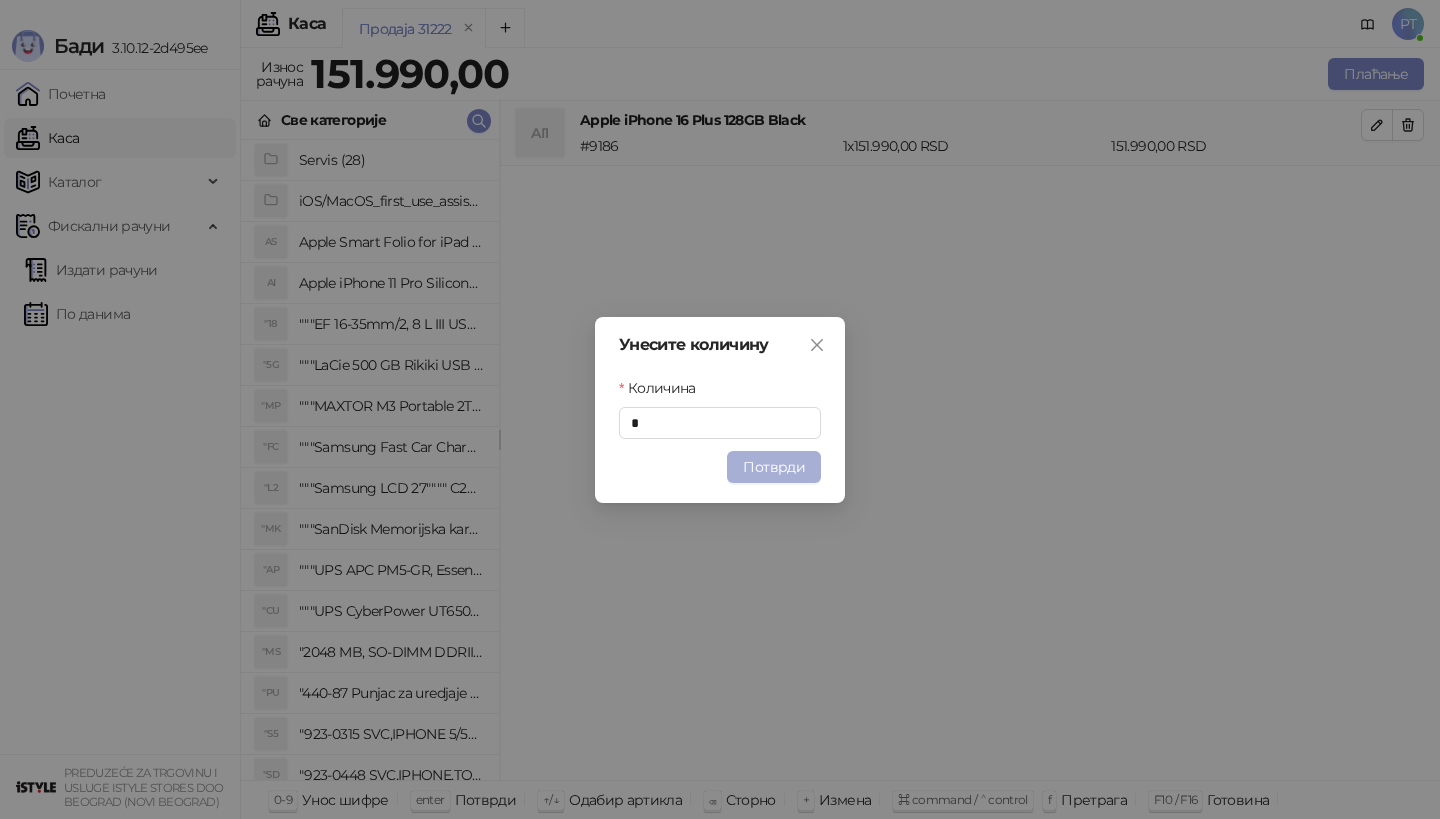 click on "Потврди" at bounding box center (774, 467) 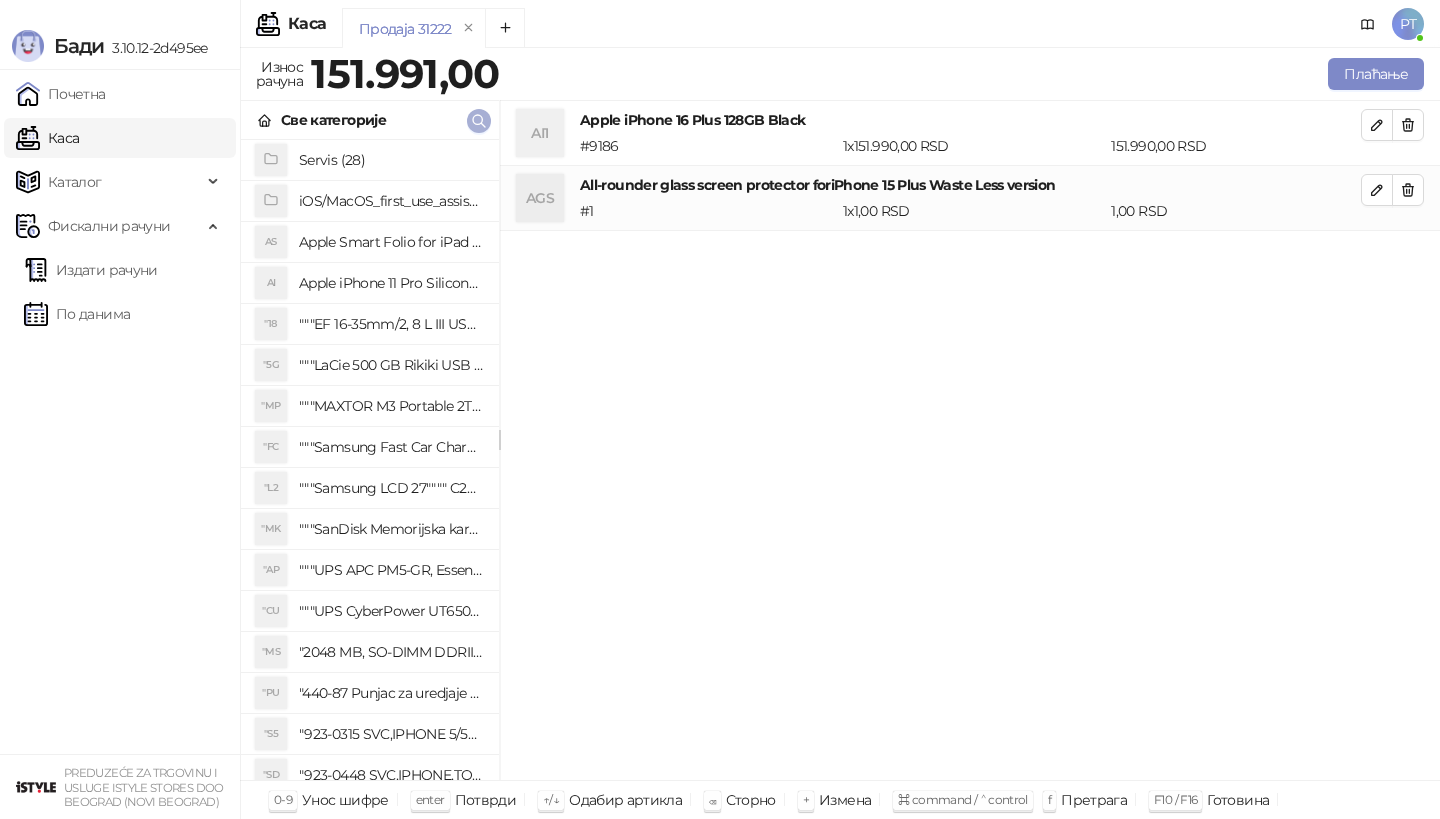 click 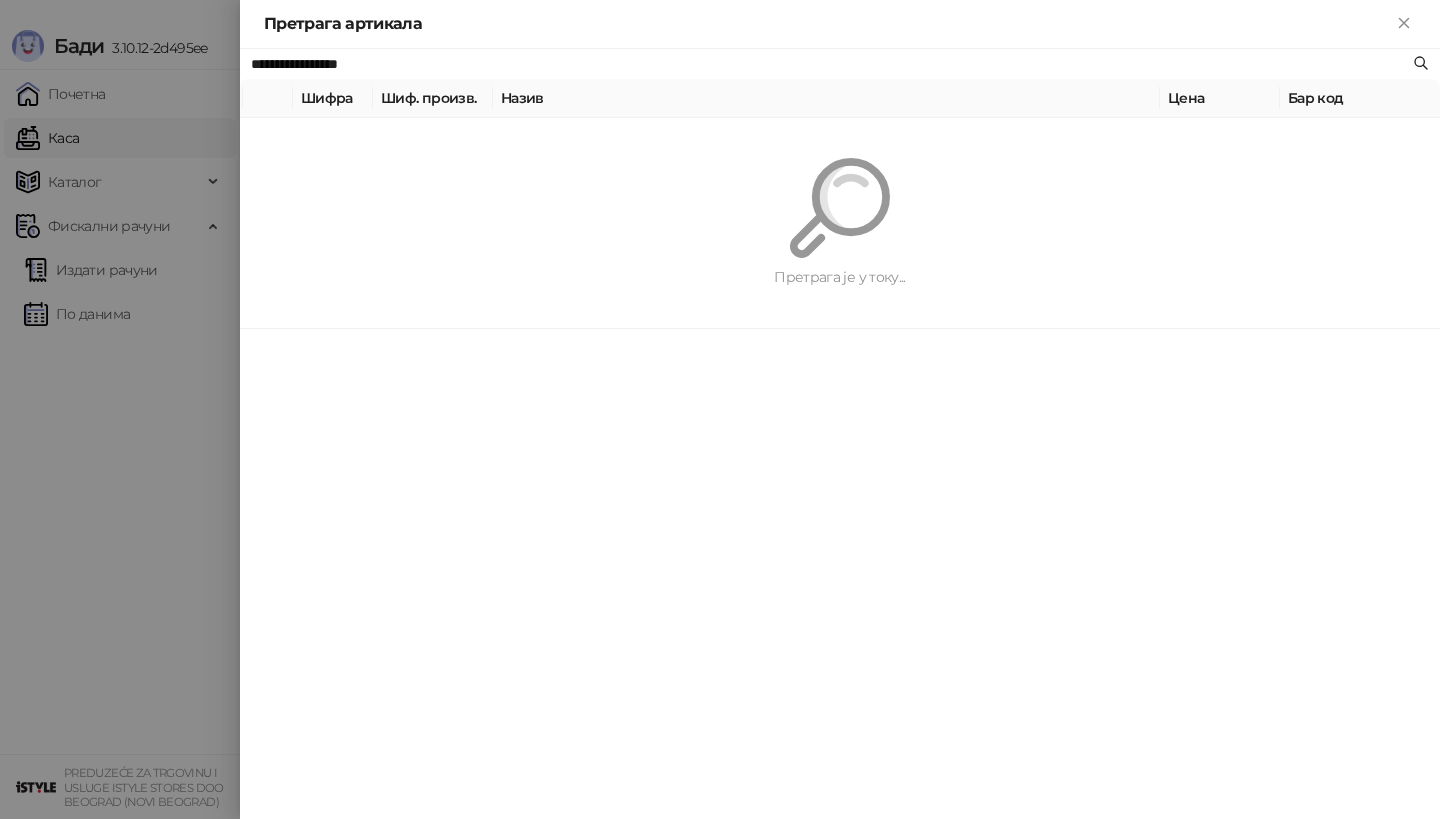 paste on "******" 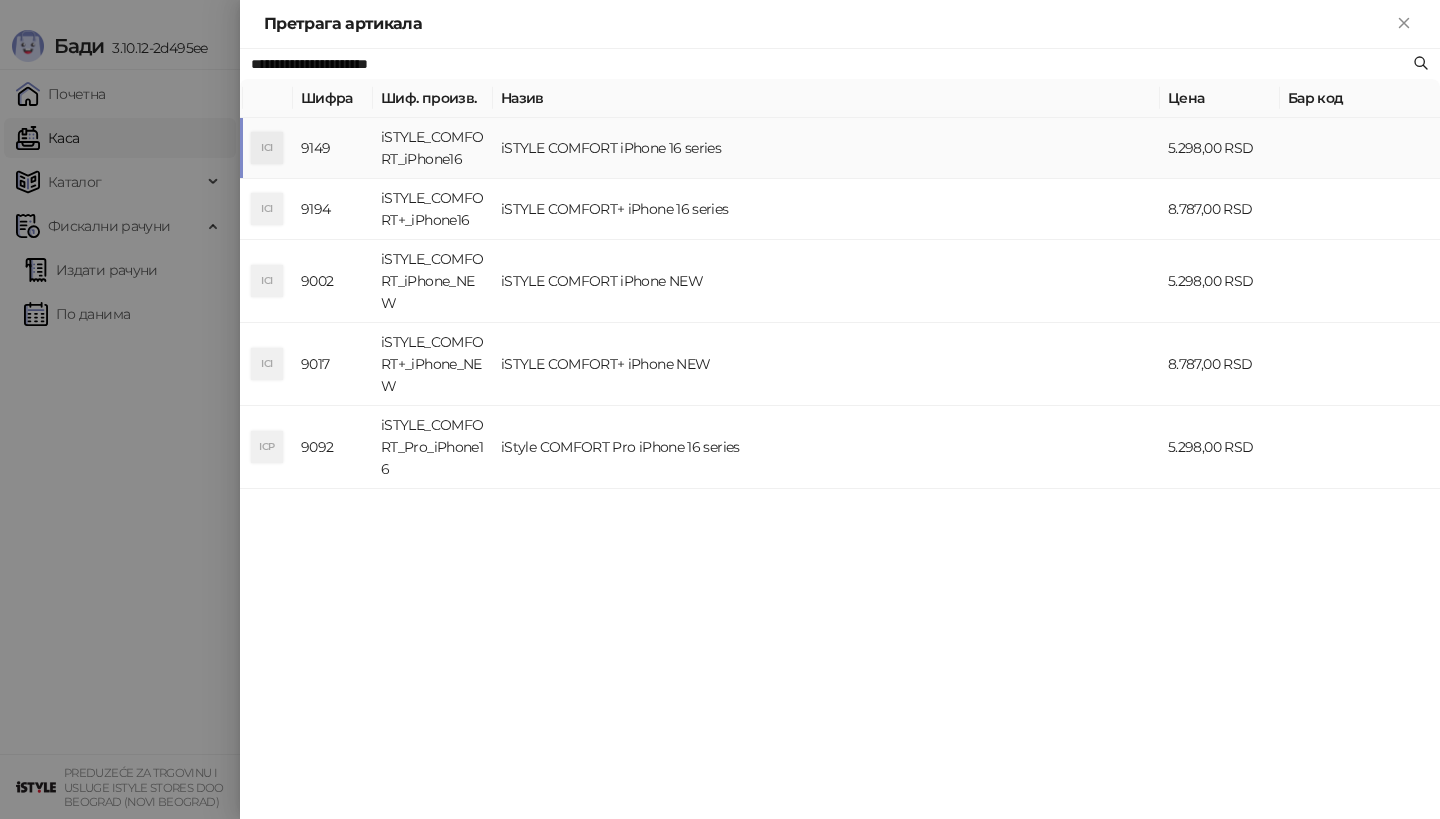 click on "ICI" at bounding box center [267, 148] 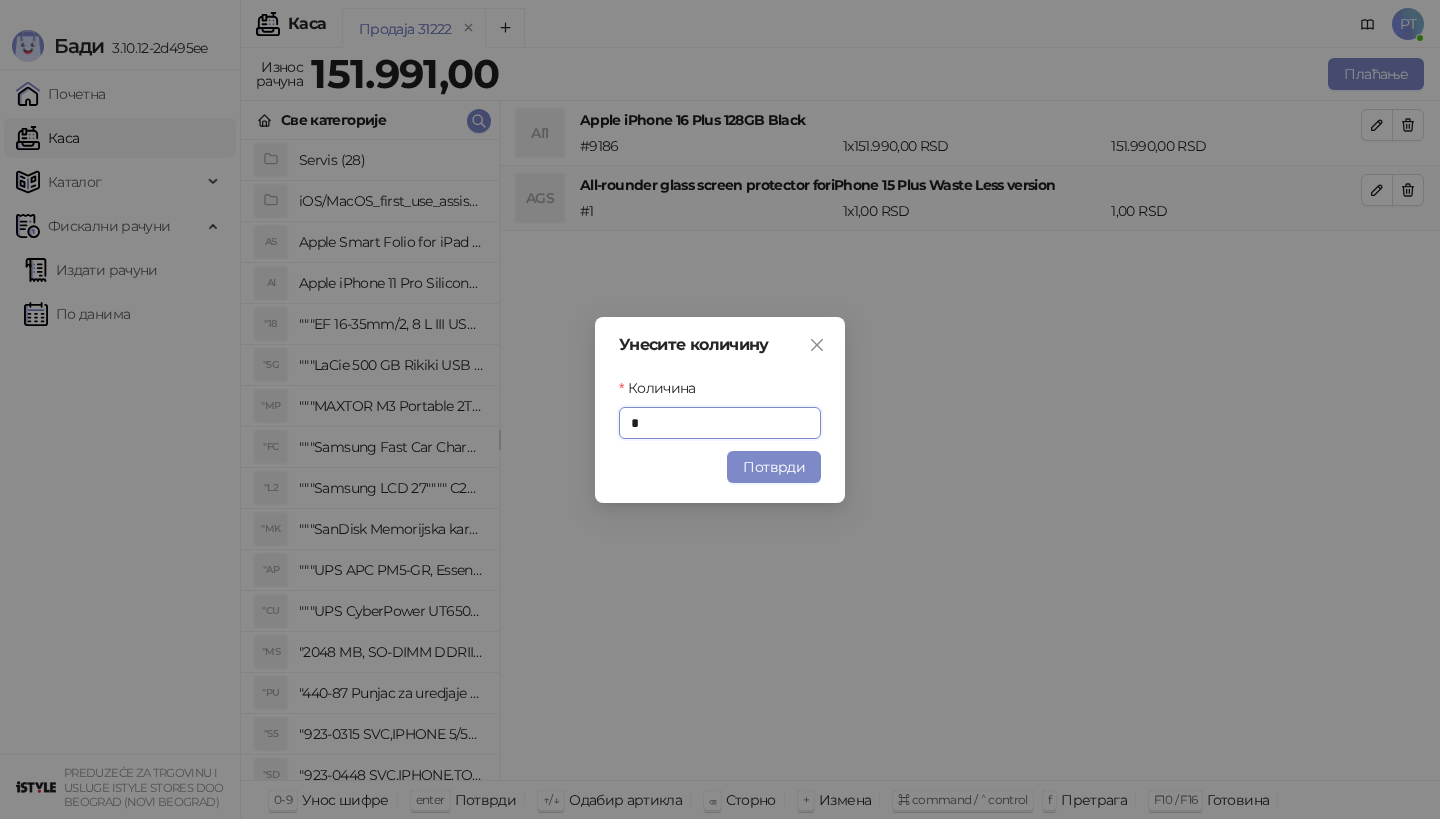 click on "Потврди" at bounding box center [774, 467] 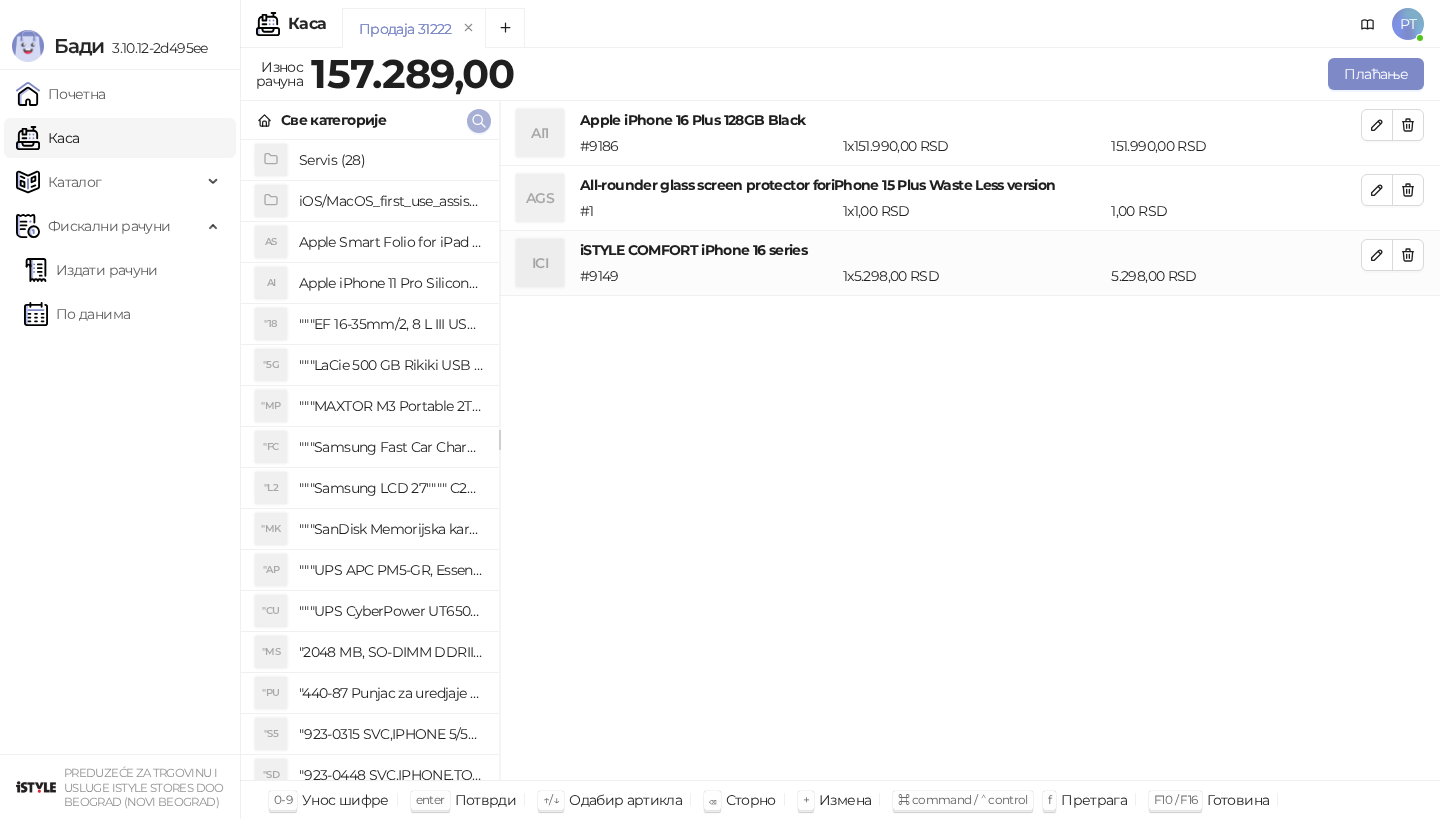 click 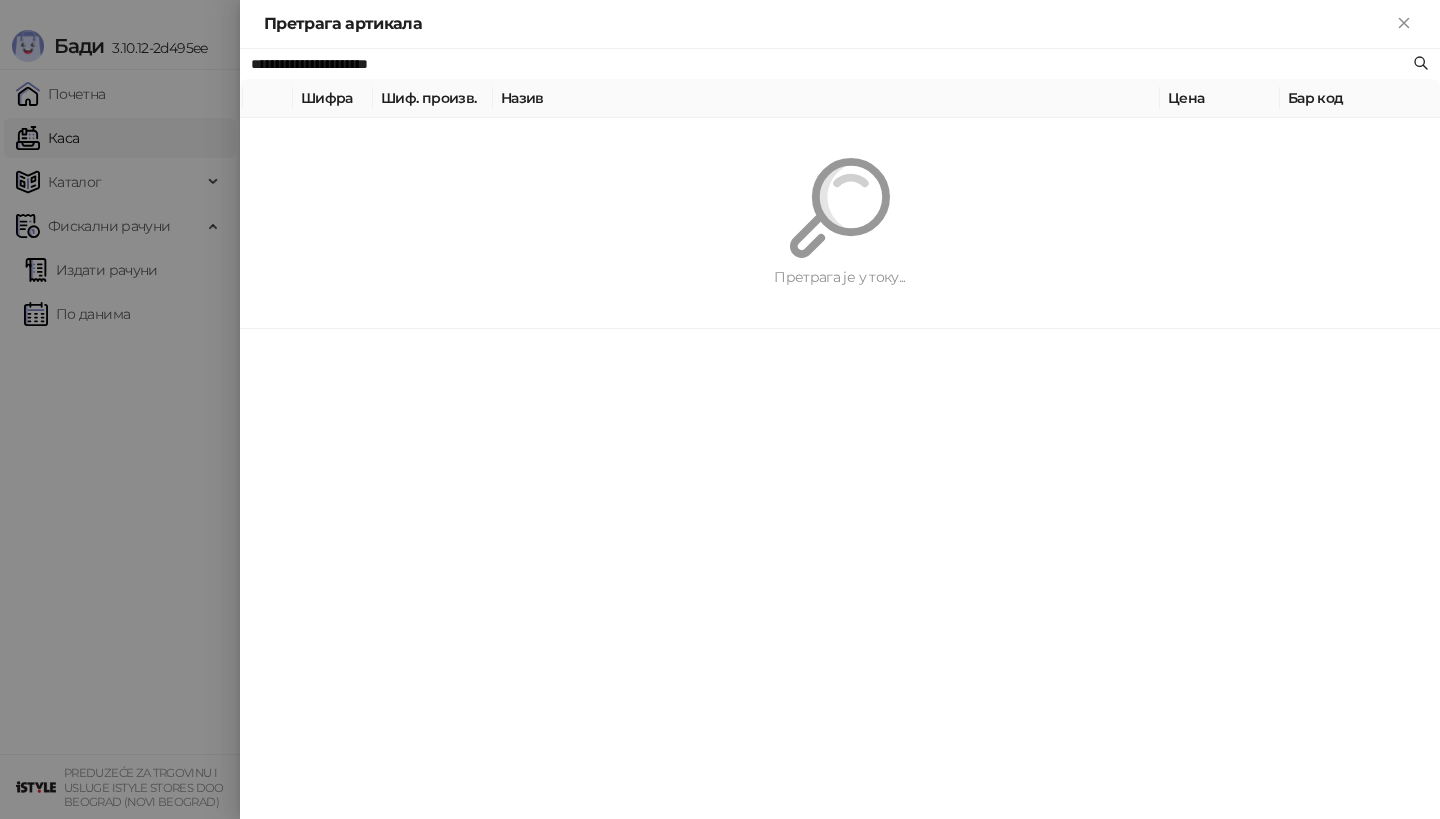 paste 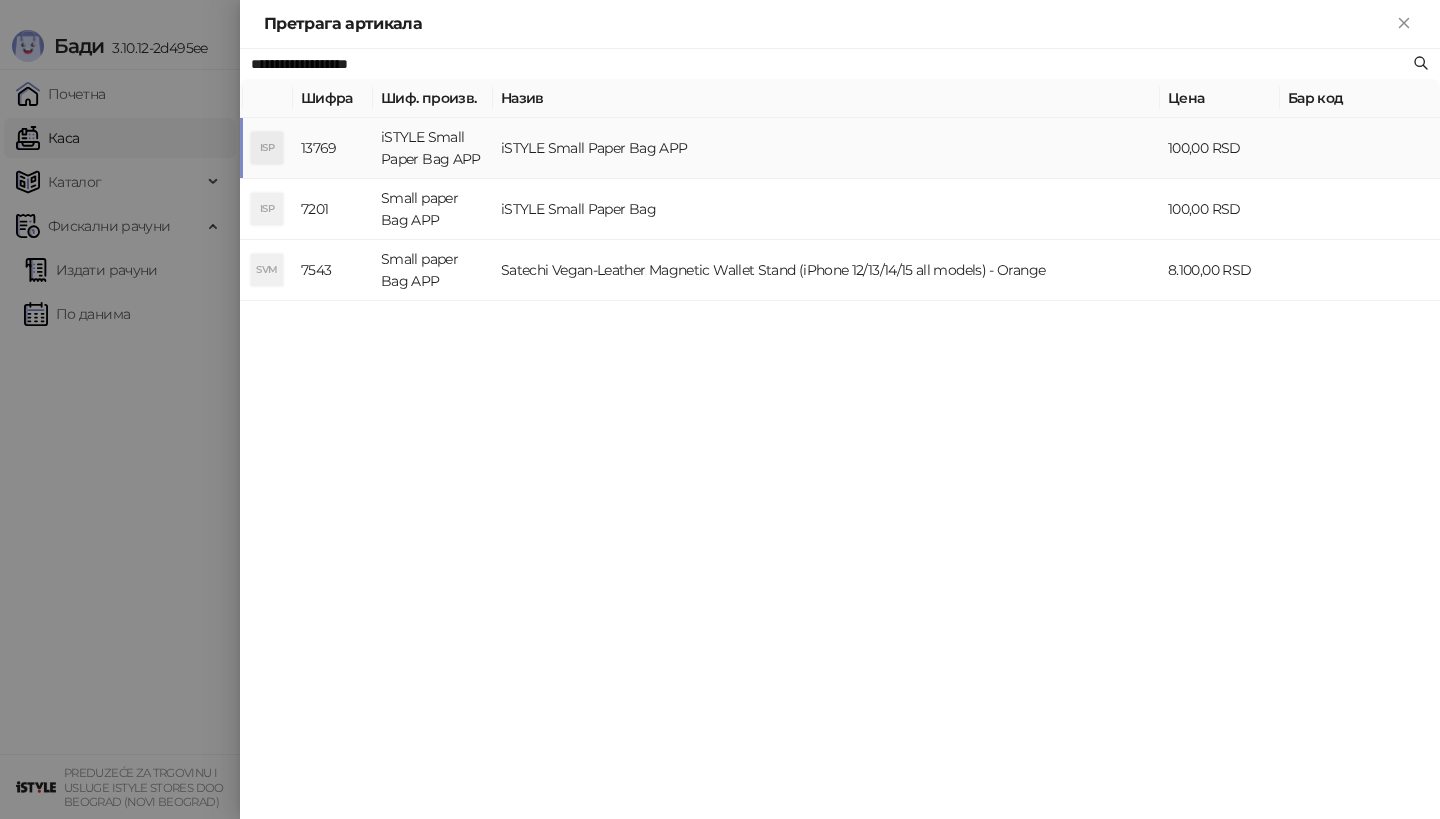 type on "**********" 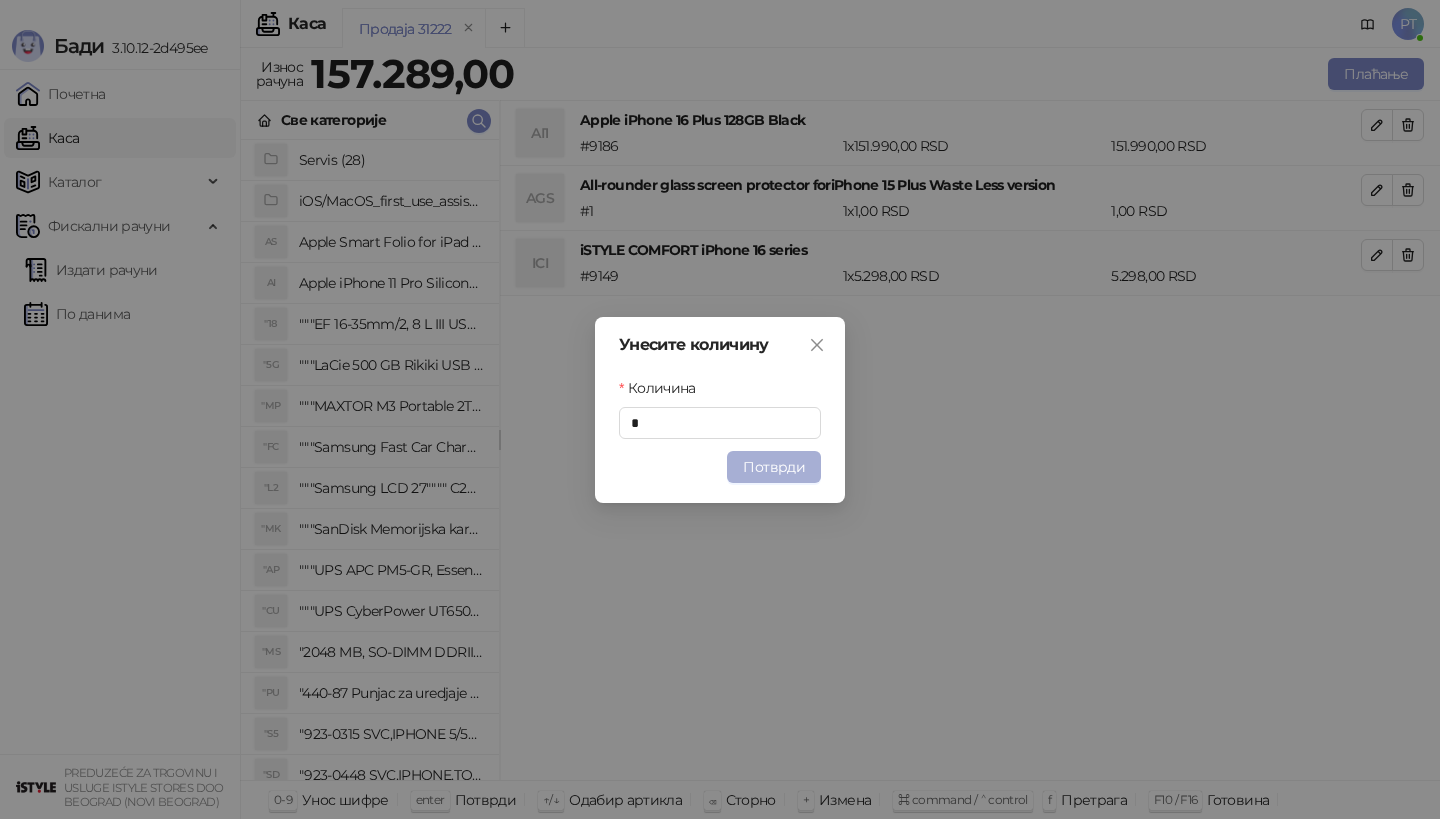 click on "Потврди" at bounding box center (774, 467) 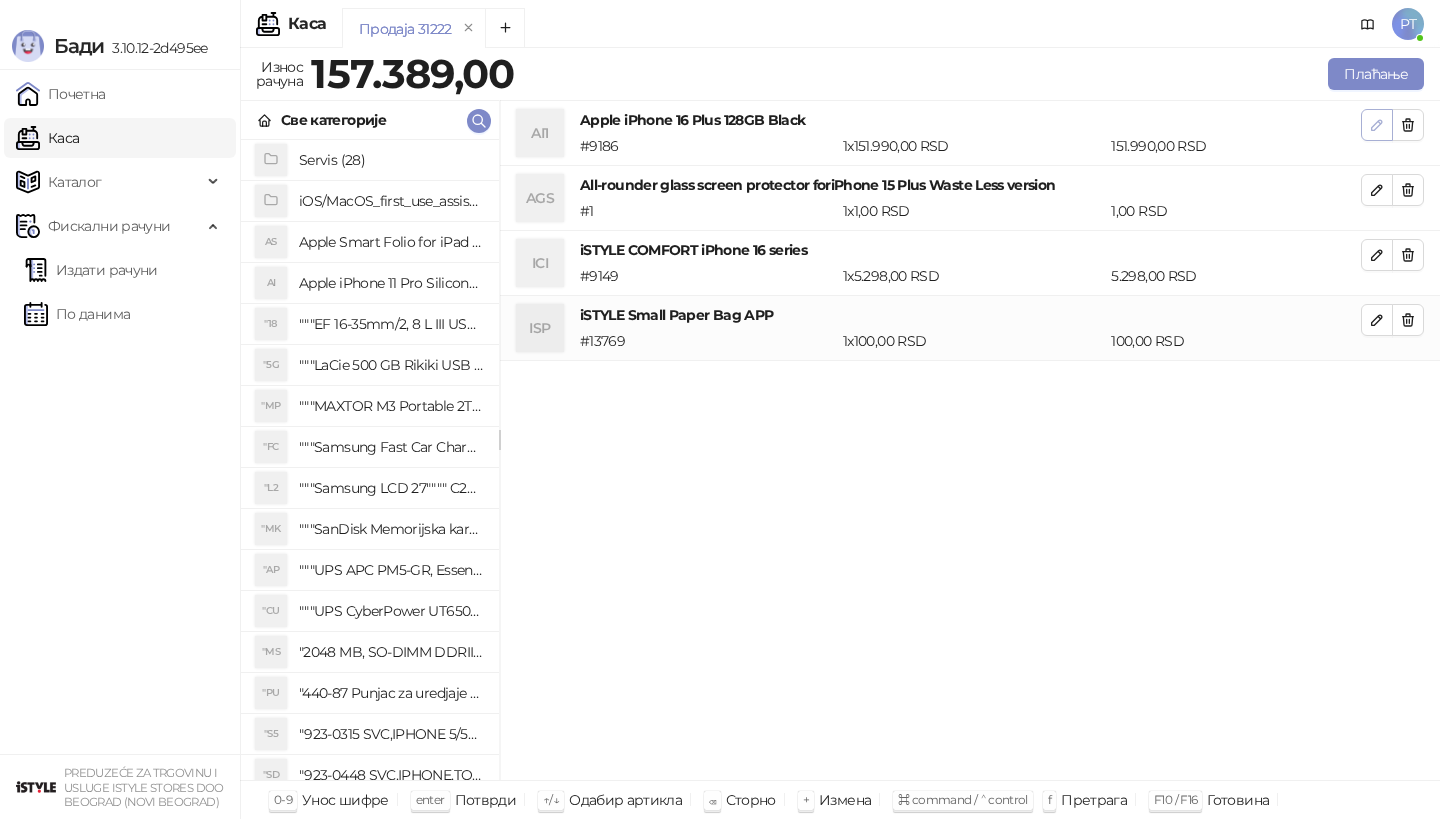 click 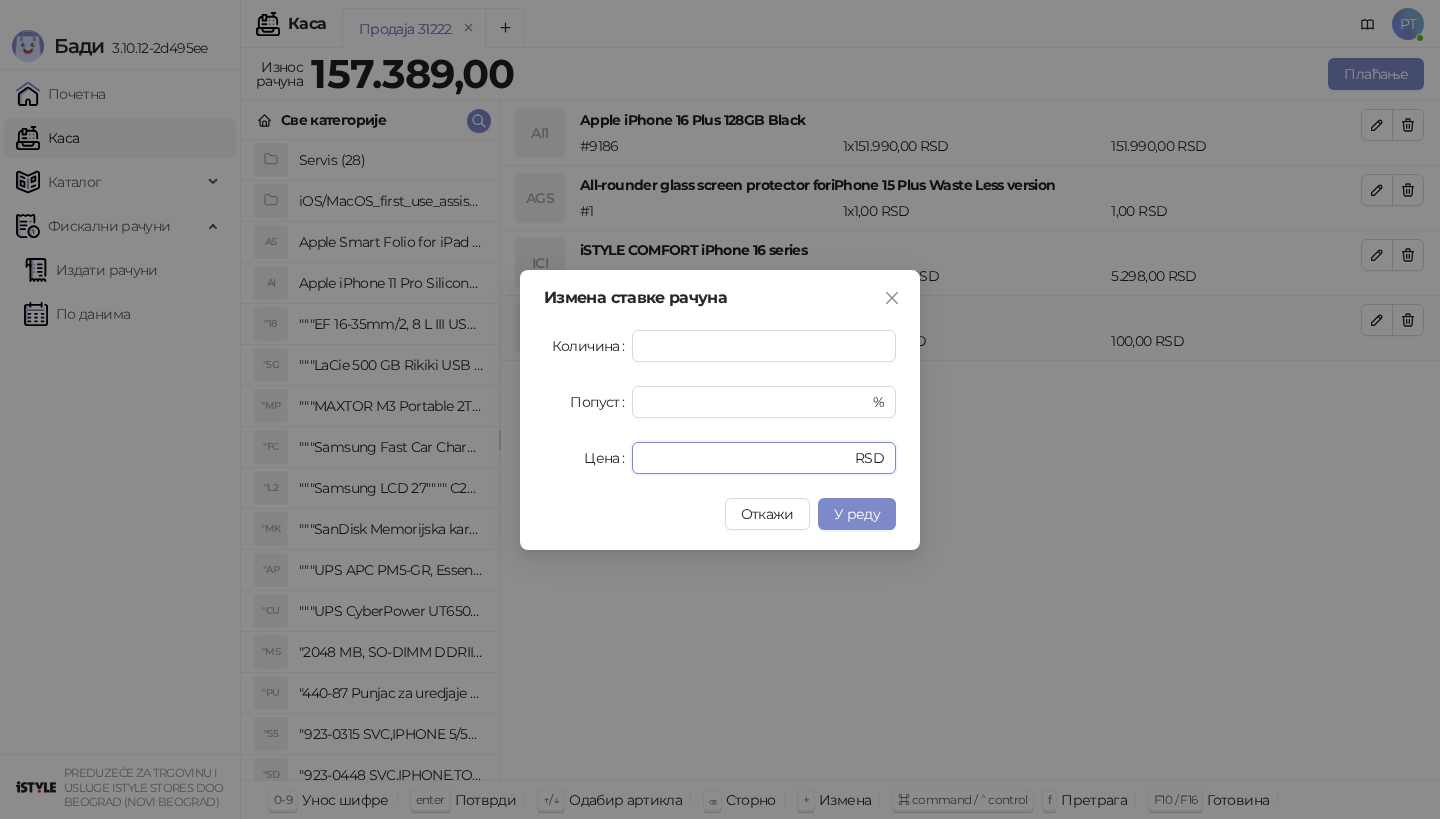 drag, startPoint x: 699, startPoint y: 450, endPoint x: 586, endPoint y: 452, distance: 113.0177 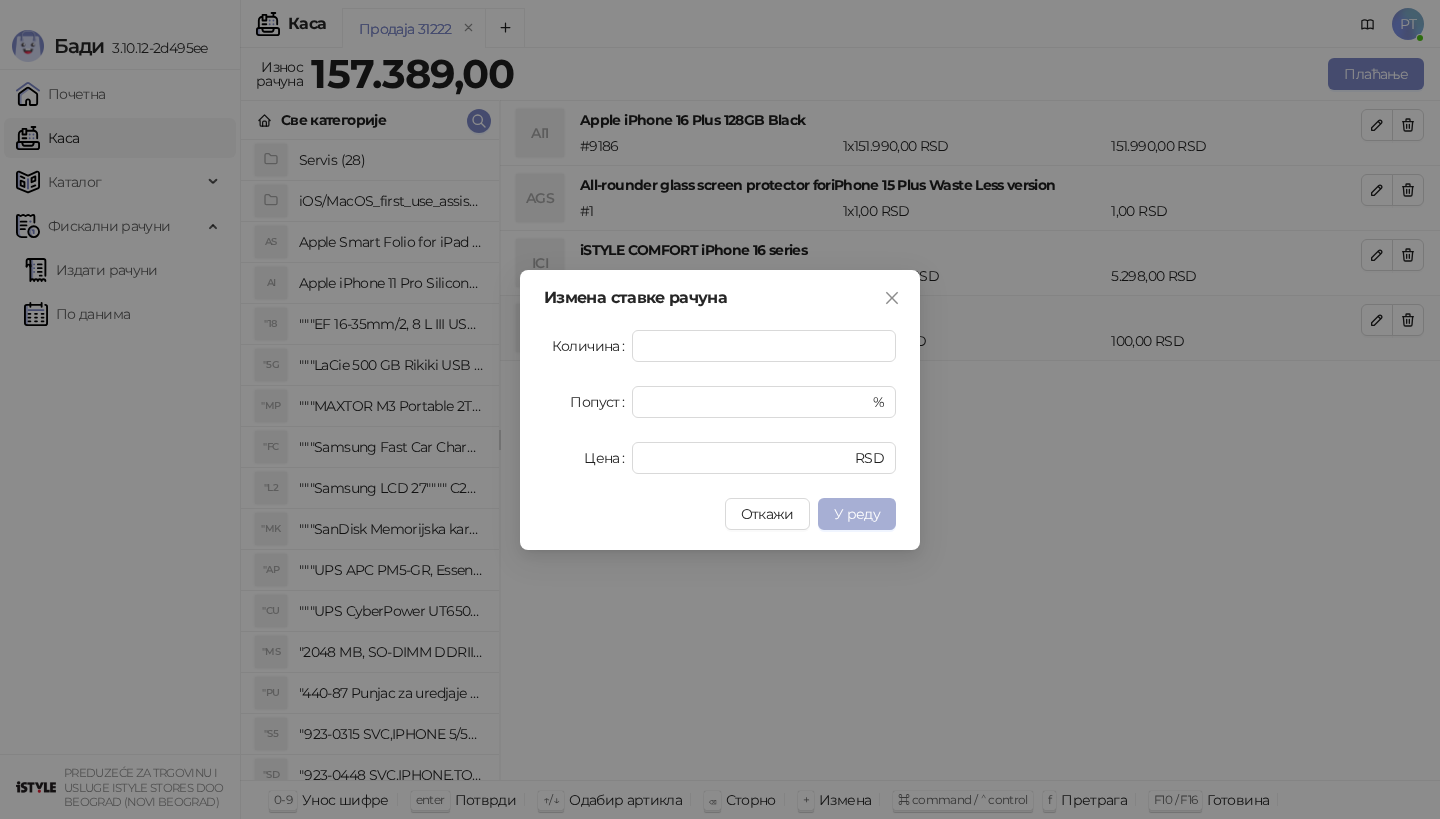 click on "У реду" at bounding box center (857, 514) 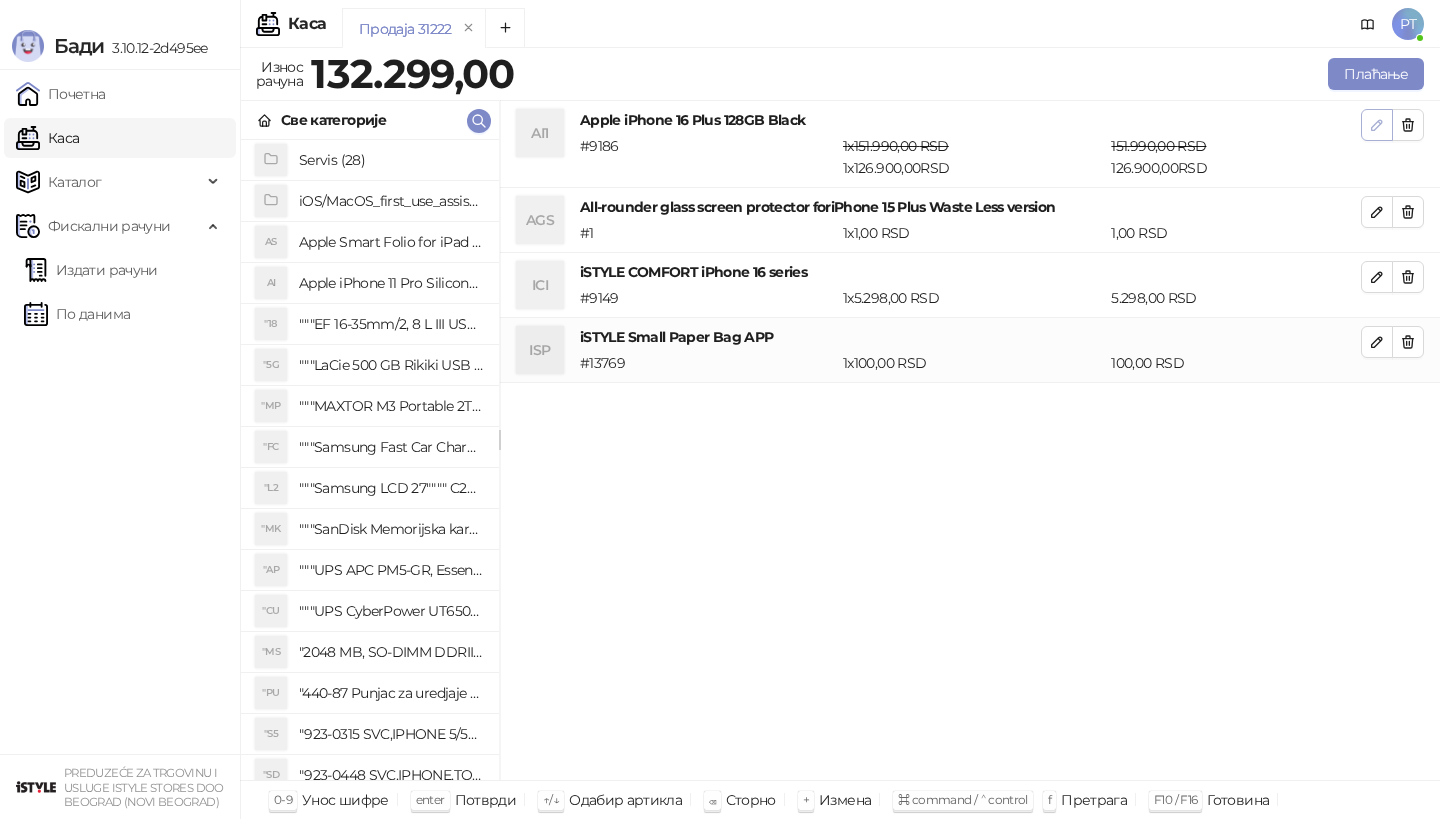 click at bounding box center (1377, 124) 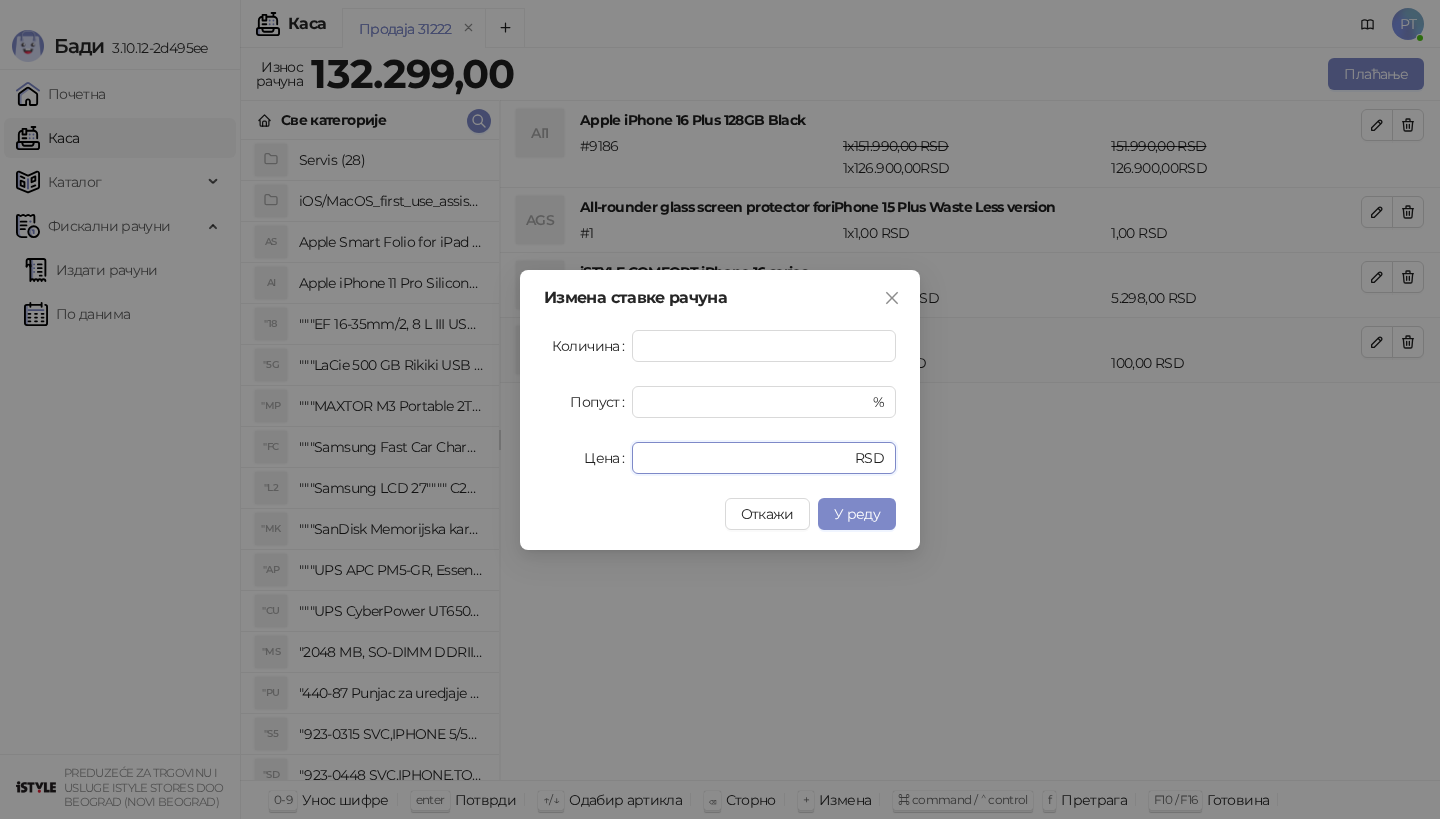 drag, startPoint x: 679, startPoint y: 458, endPoint x: 602, endPoint y: 455, distance: 77.05842 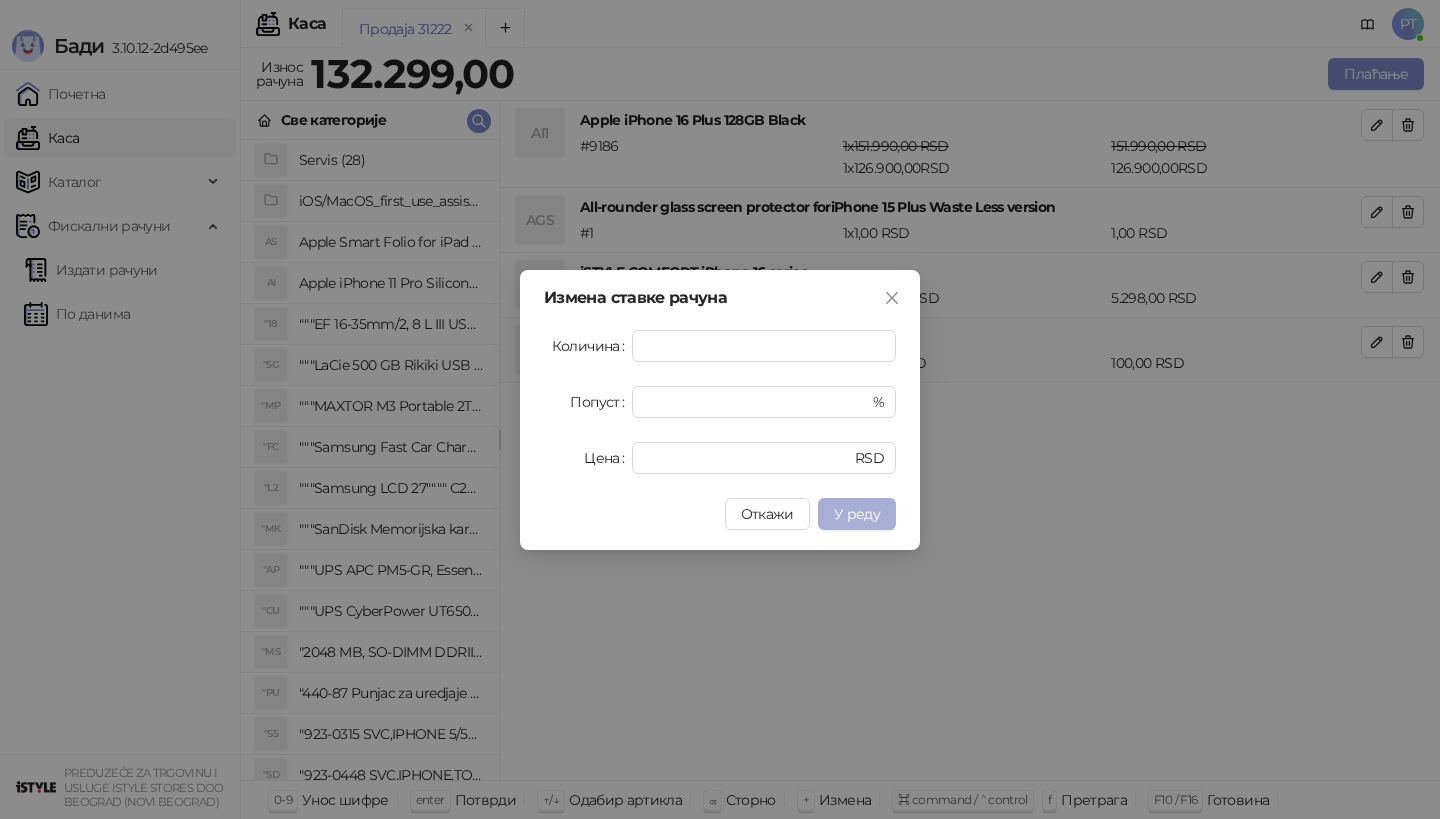 type on "******" 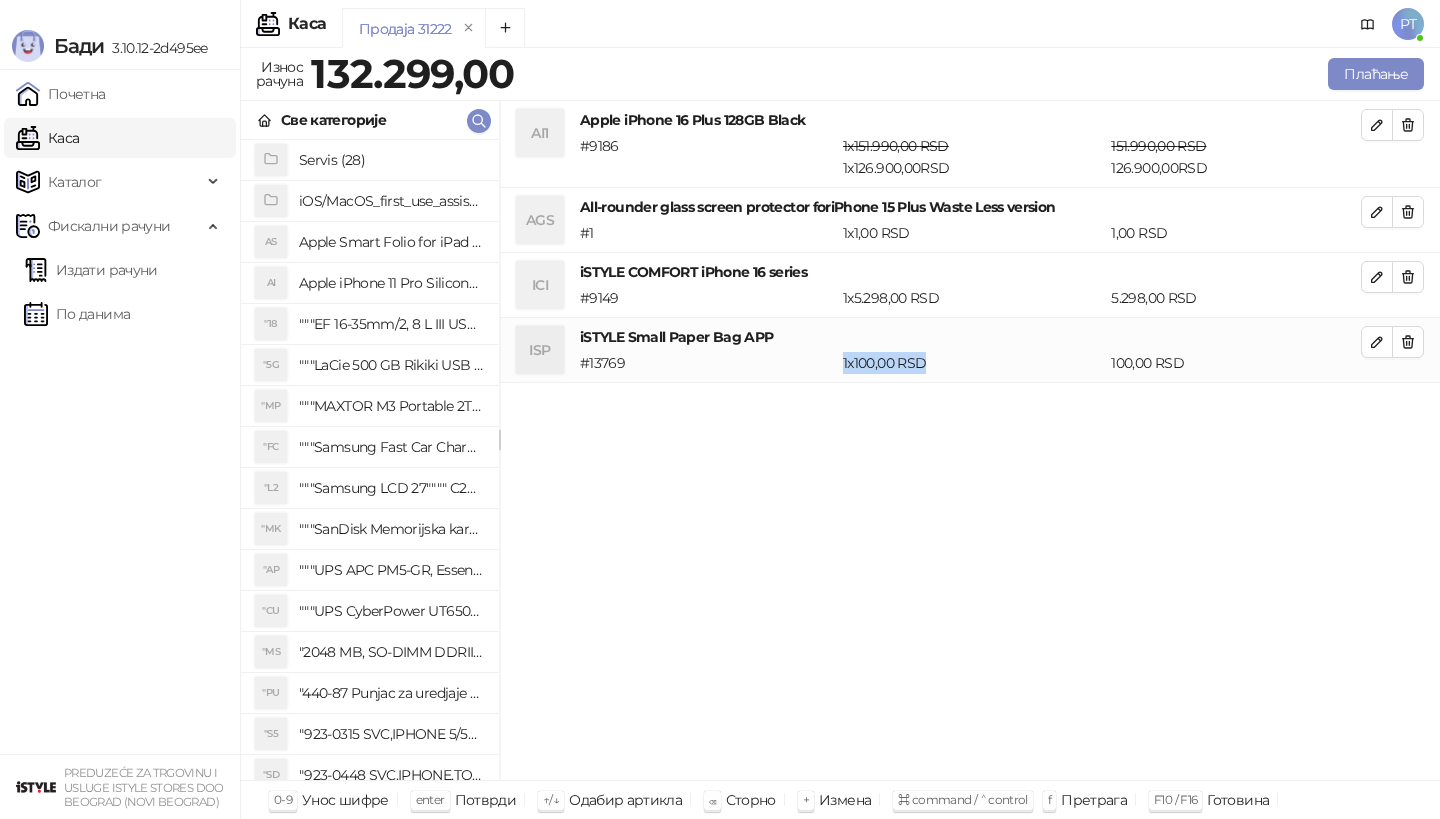 drag, startPoint x: 913, startPoint y: 478, endPoint x: 700, endPoint y: 615, distance: 253.2548 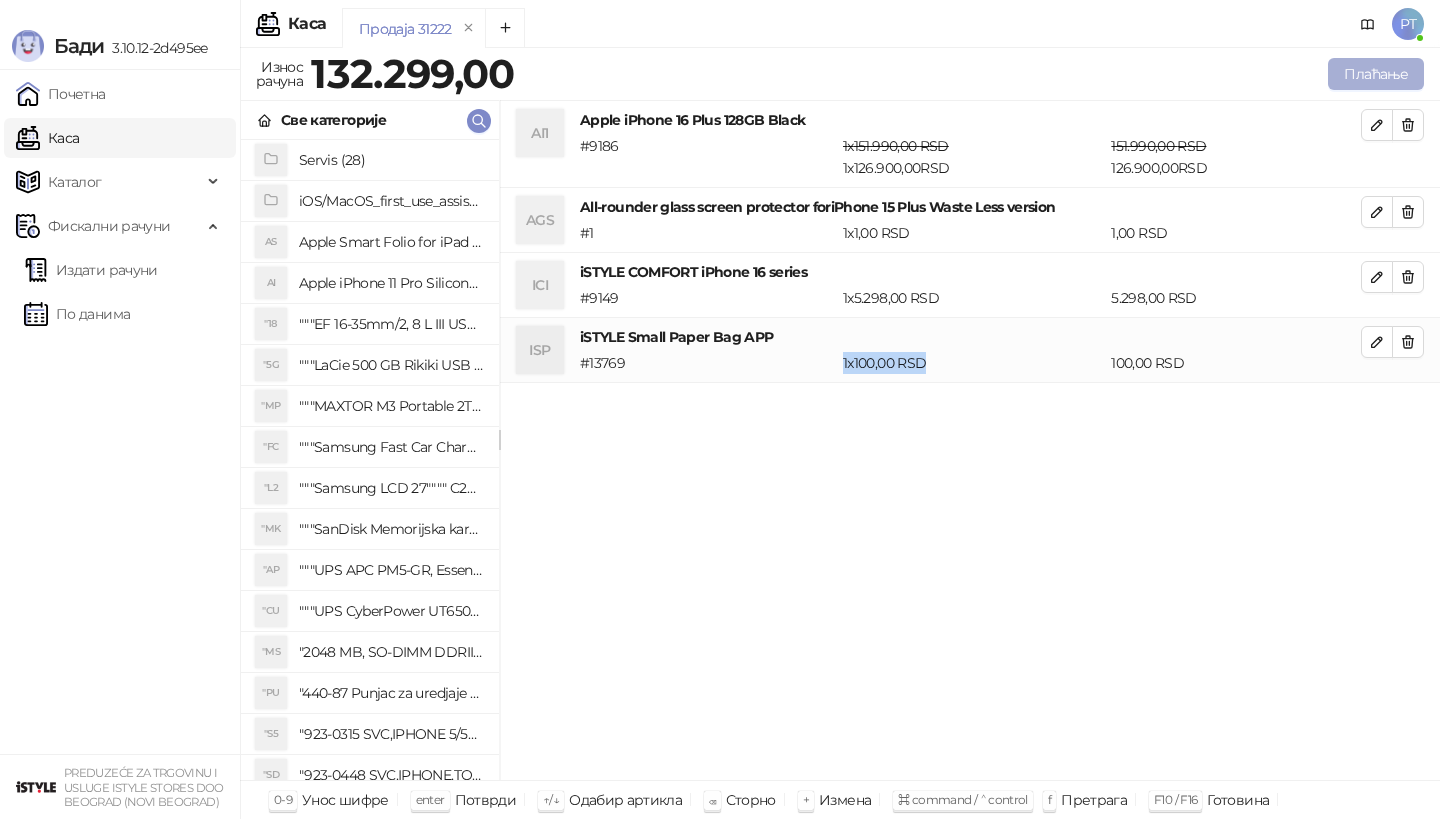 click on "Плаћање" at bounding box center (1376, 74) 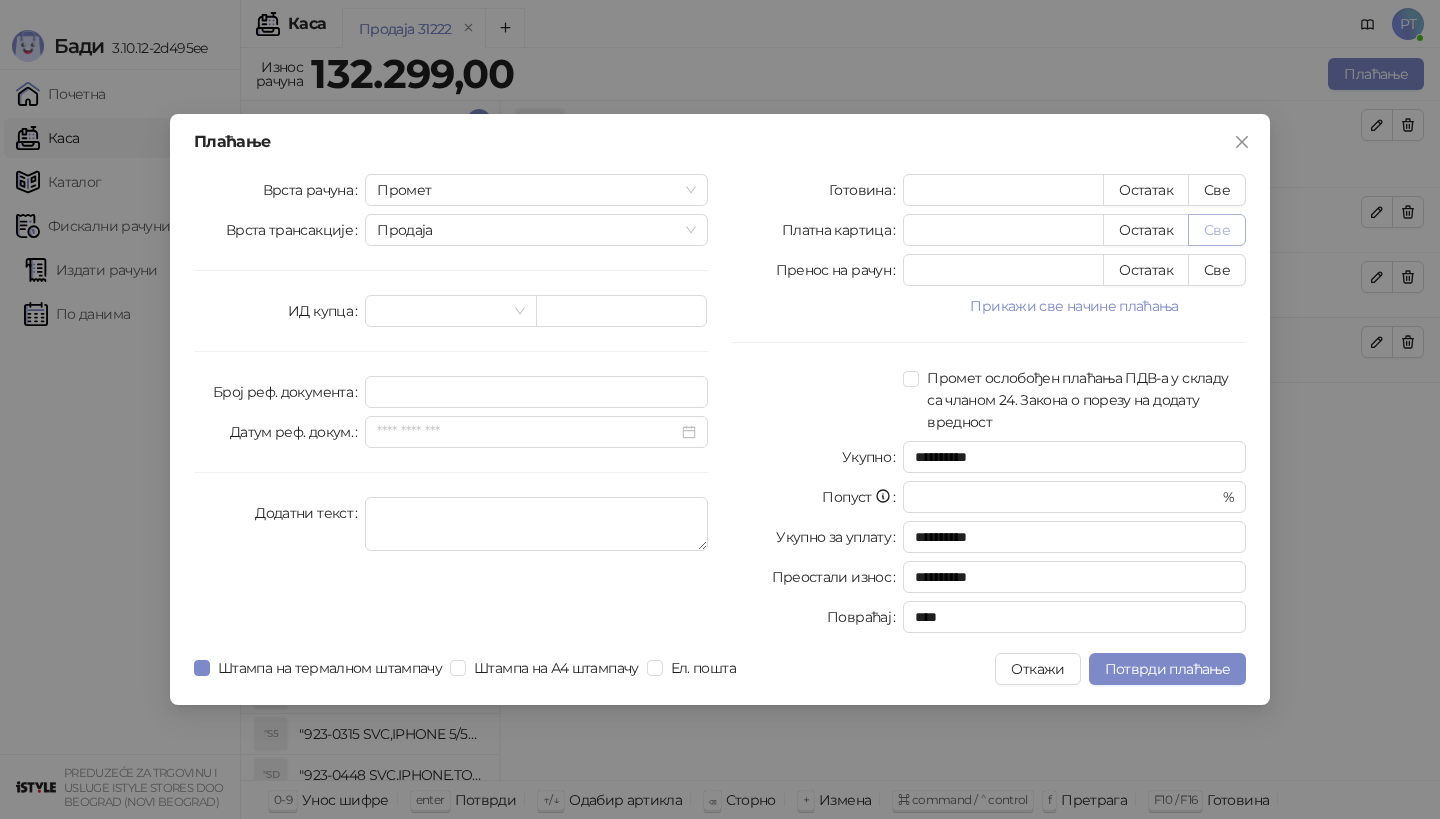 click on "Све" at bounding box center (1217, 230) 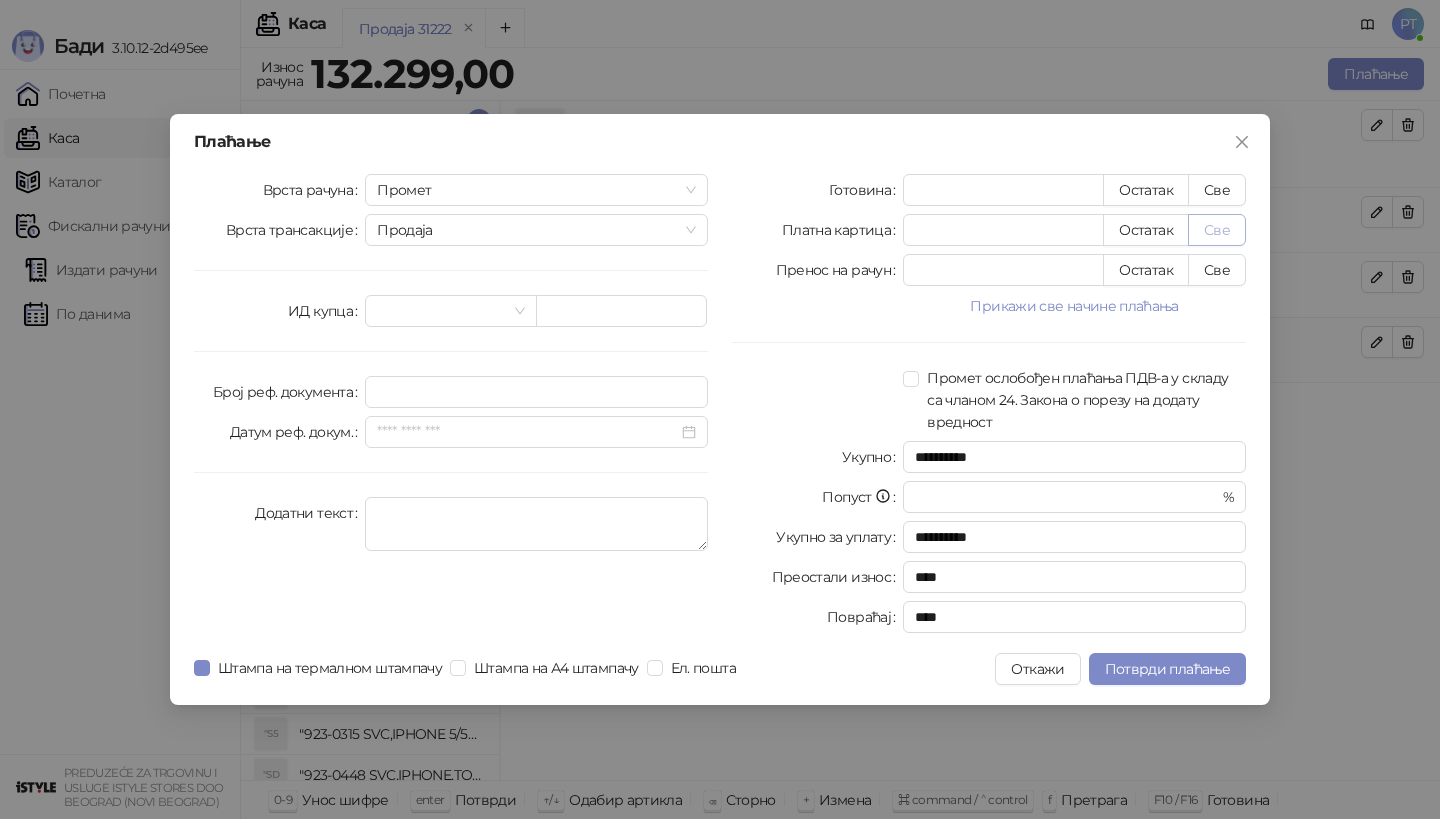 type on "******" 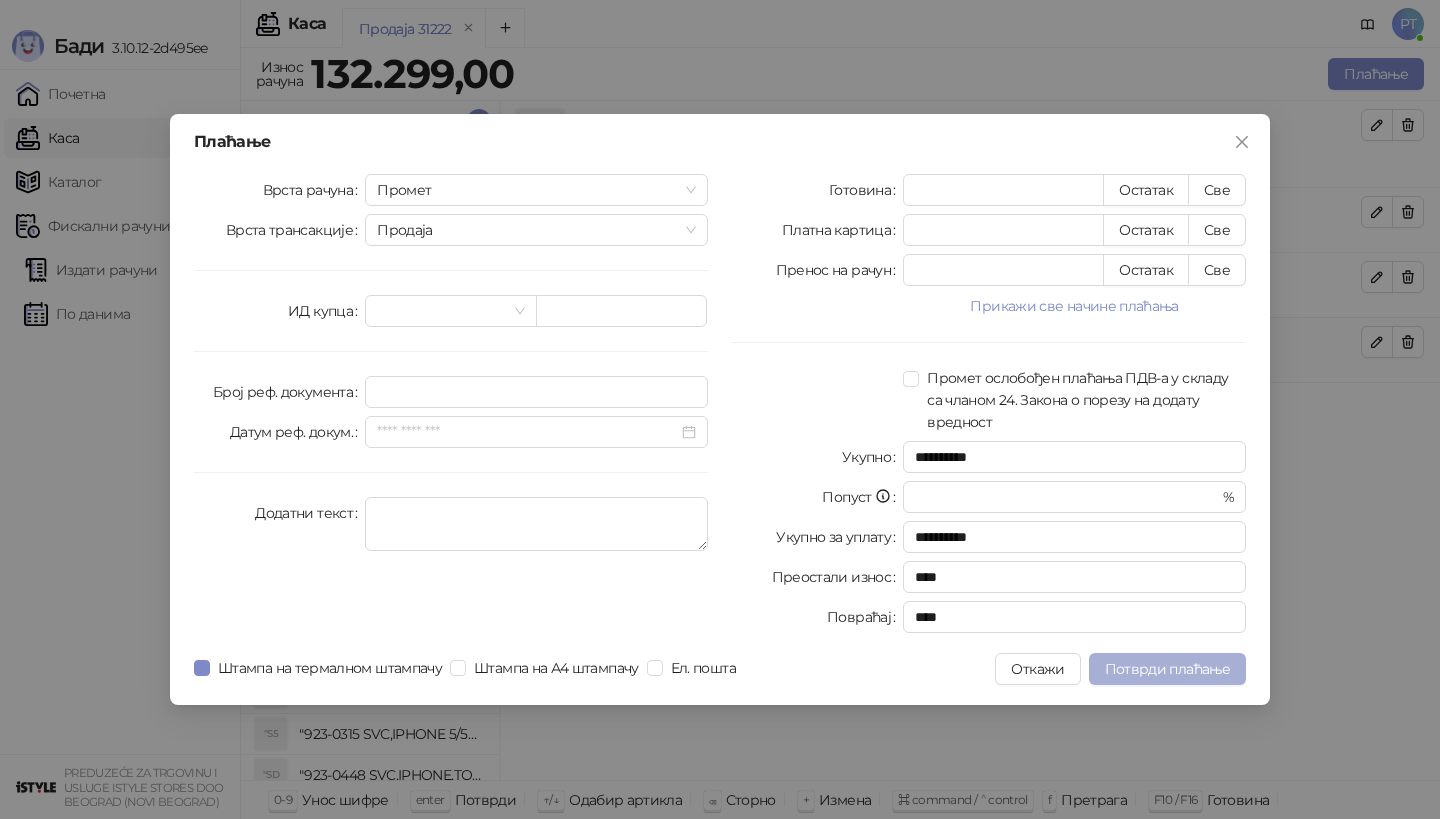 click on "Потврди плаћање" at bounding box center [1167, 669] 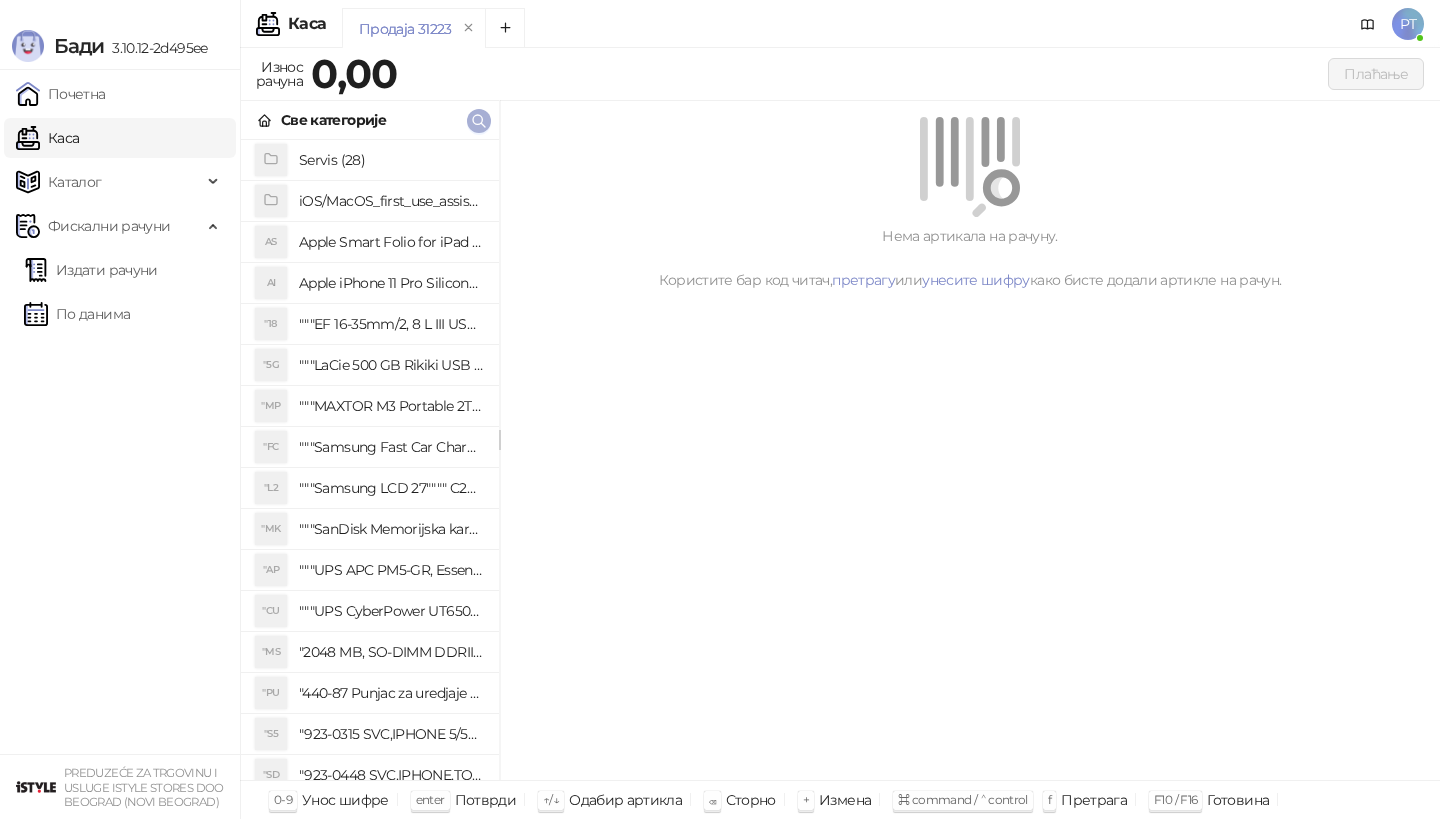 click 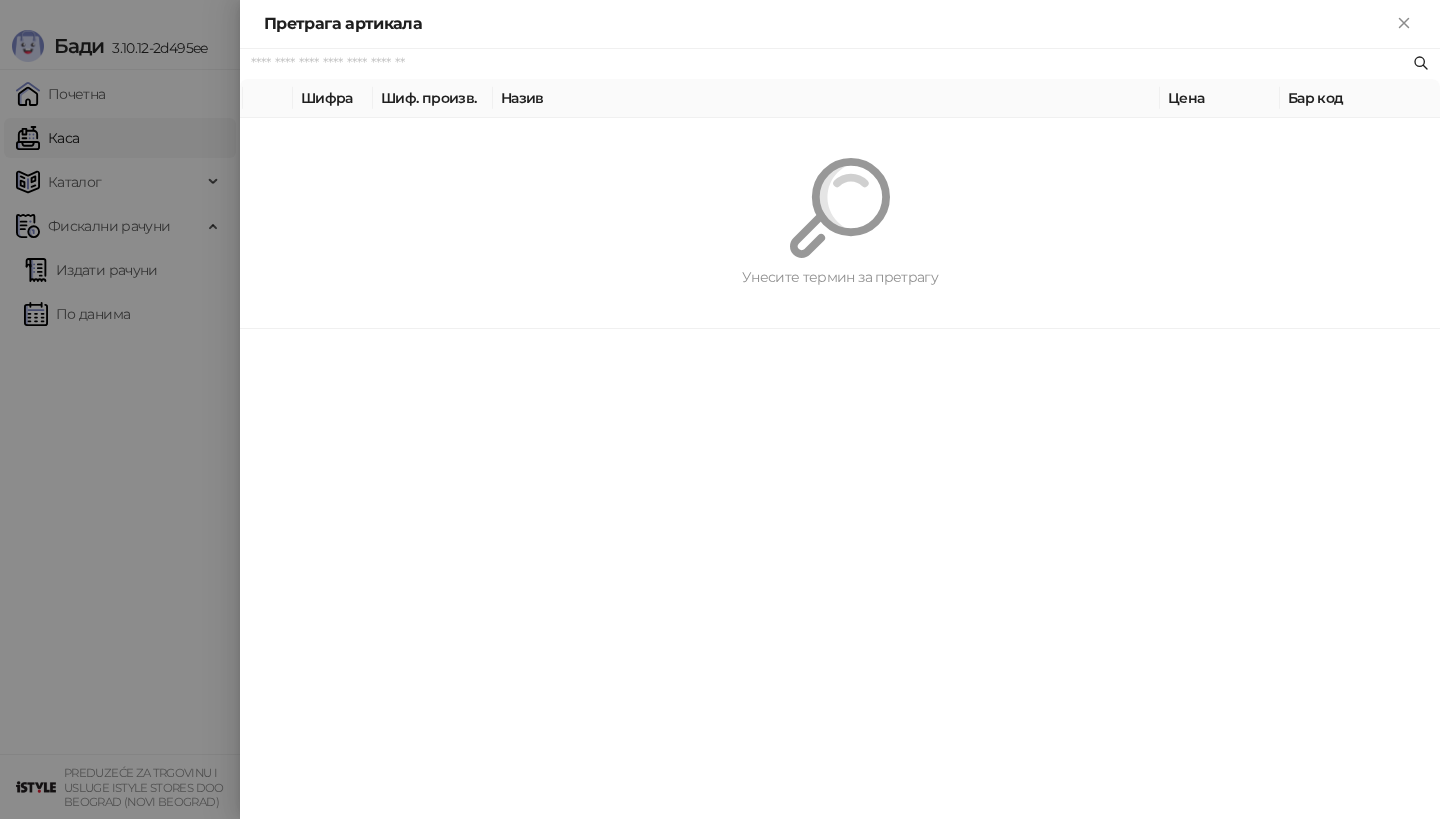 paste on "**********" 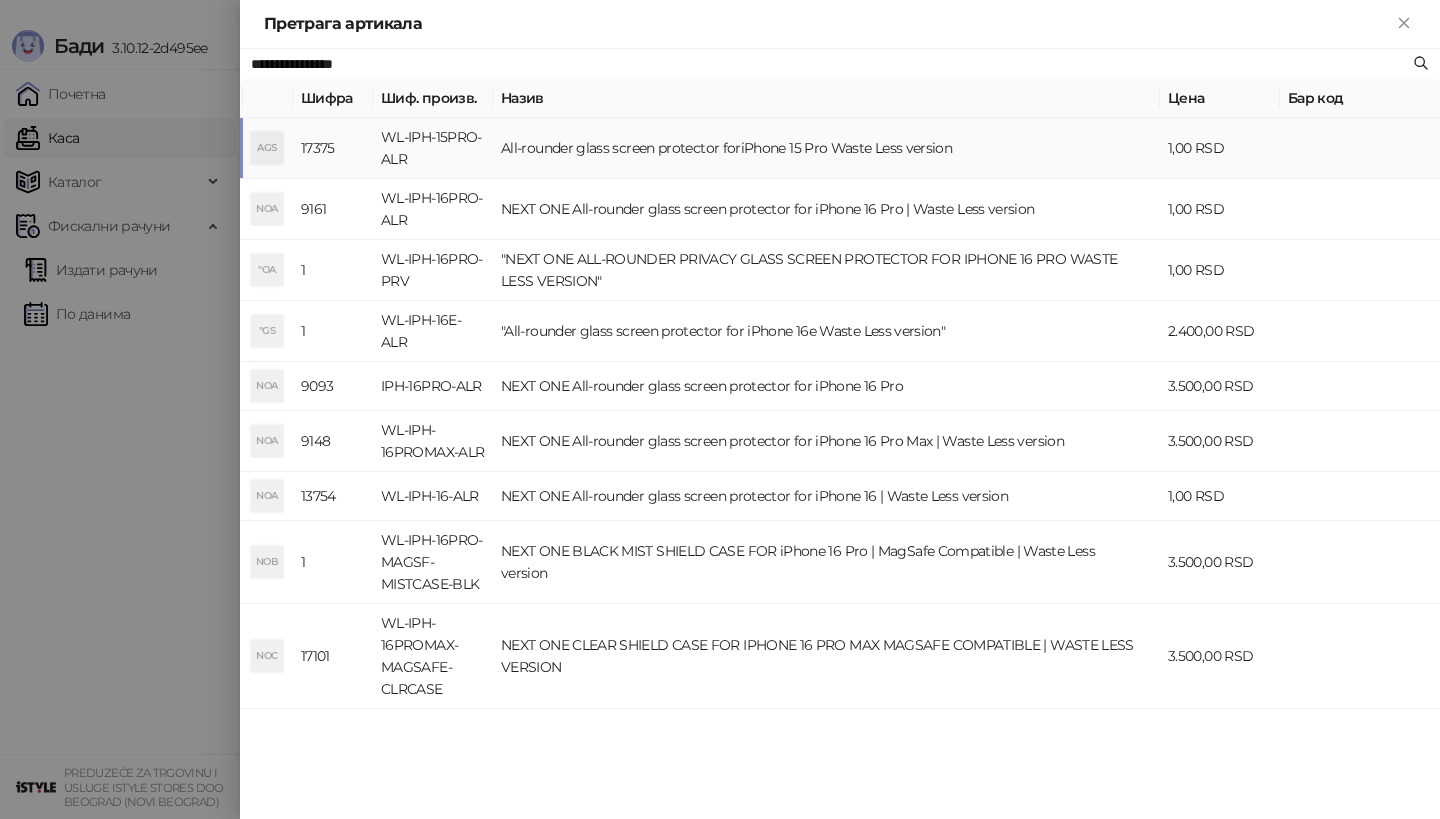 click on "AGS" at bounding box center (267, 148) 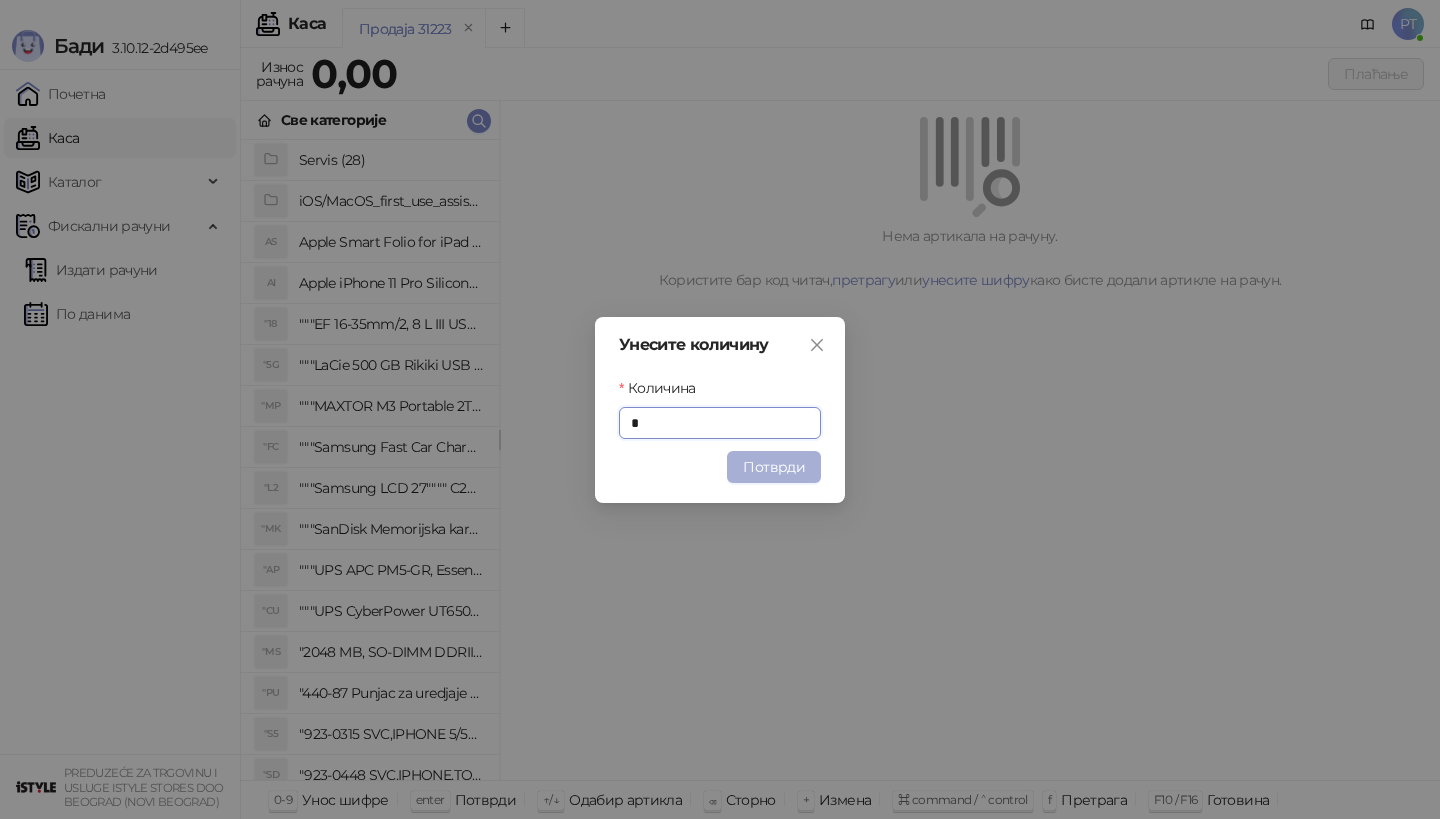 click on "Потврди" at bounding box center (774, 467) 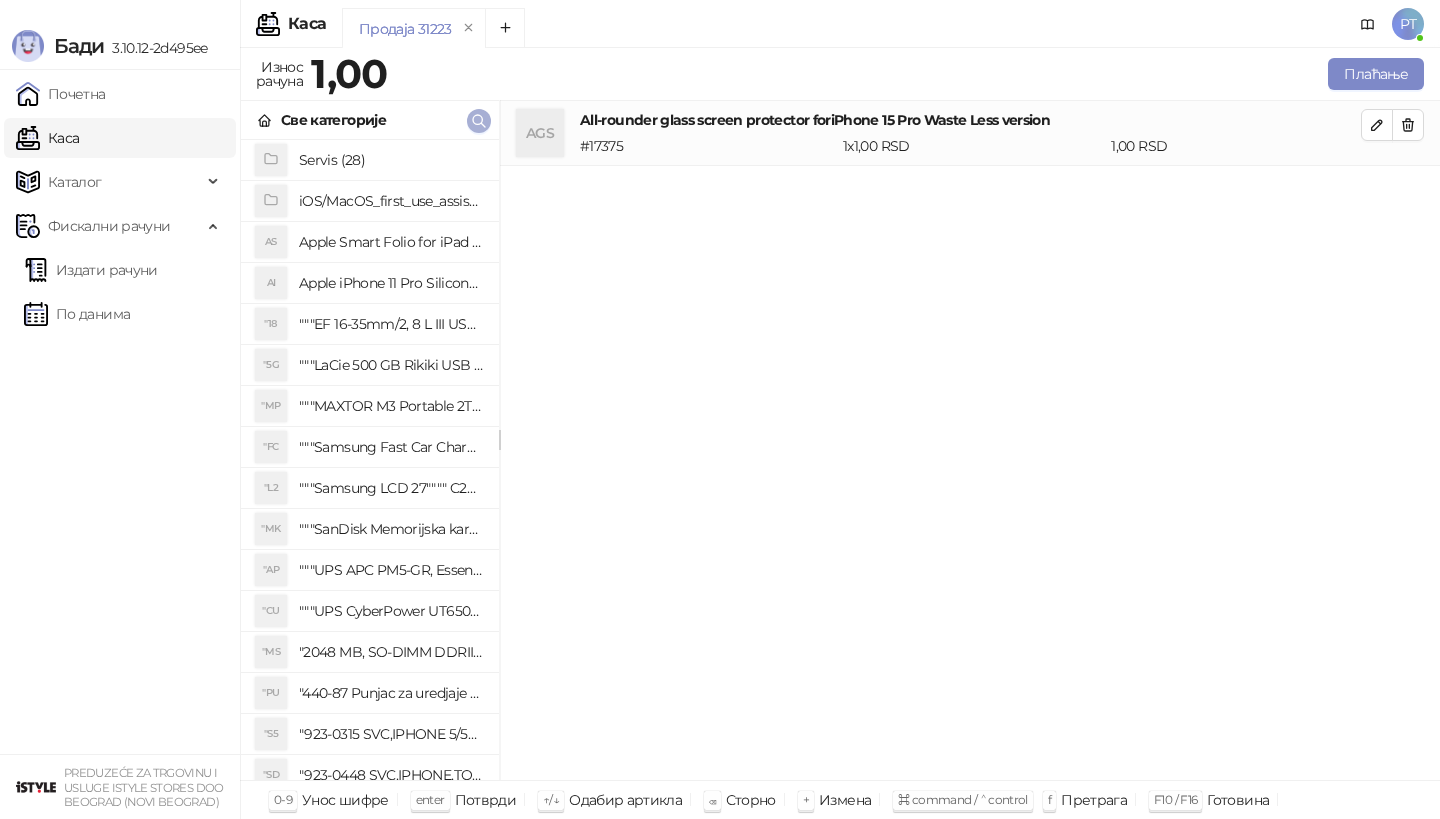 click 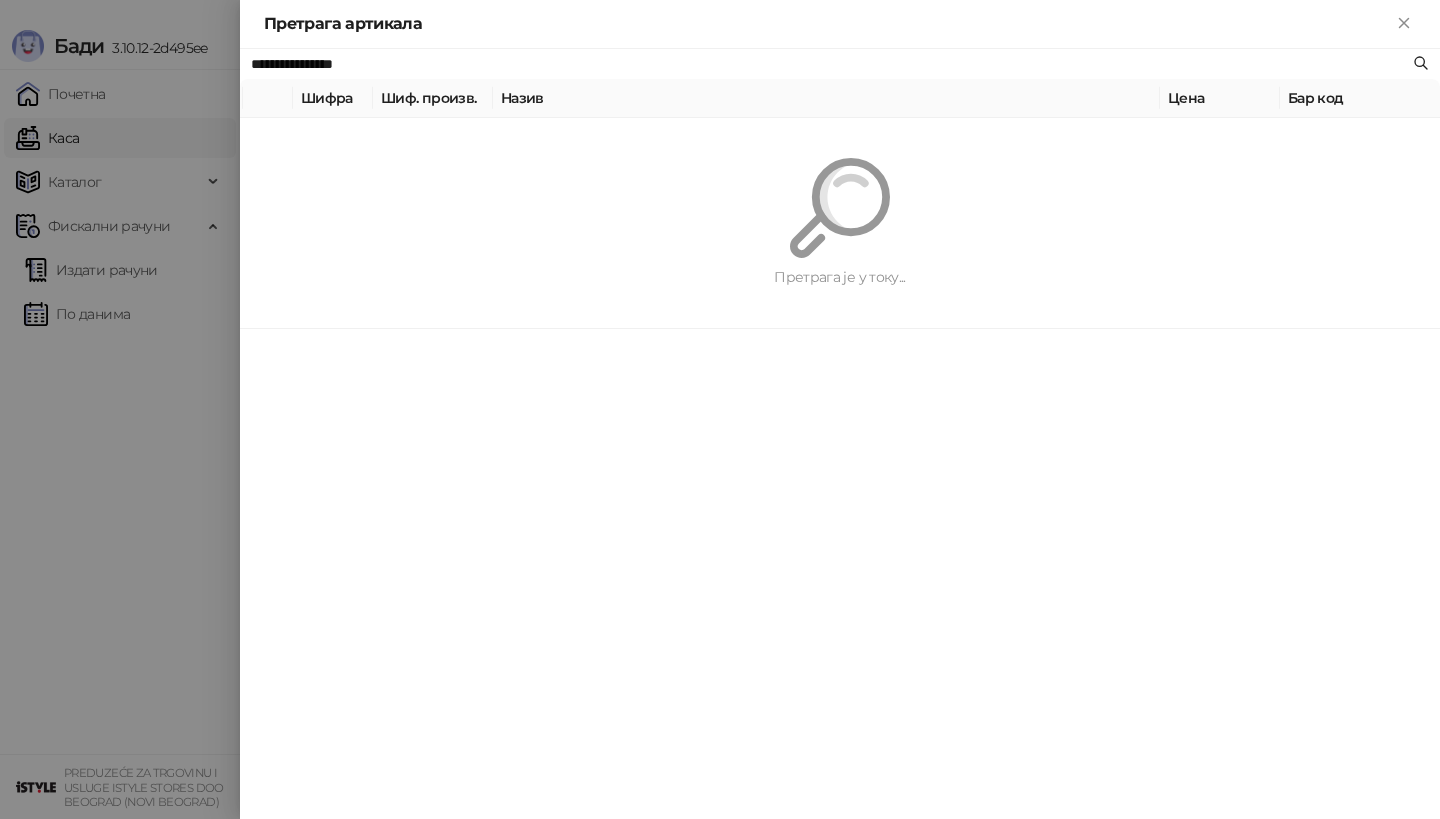 paste on "**********" 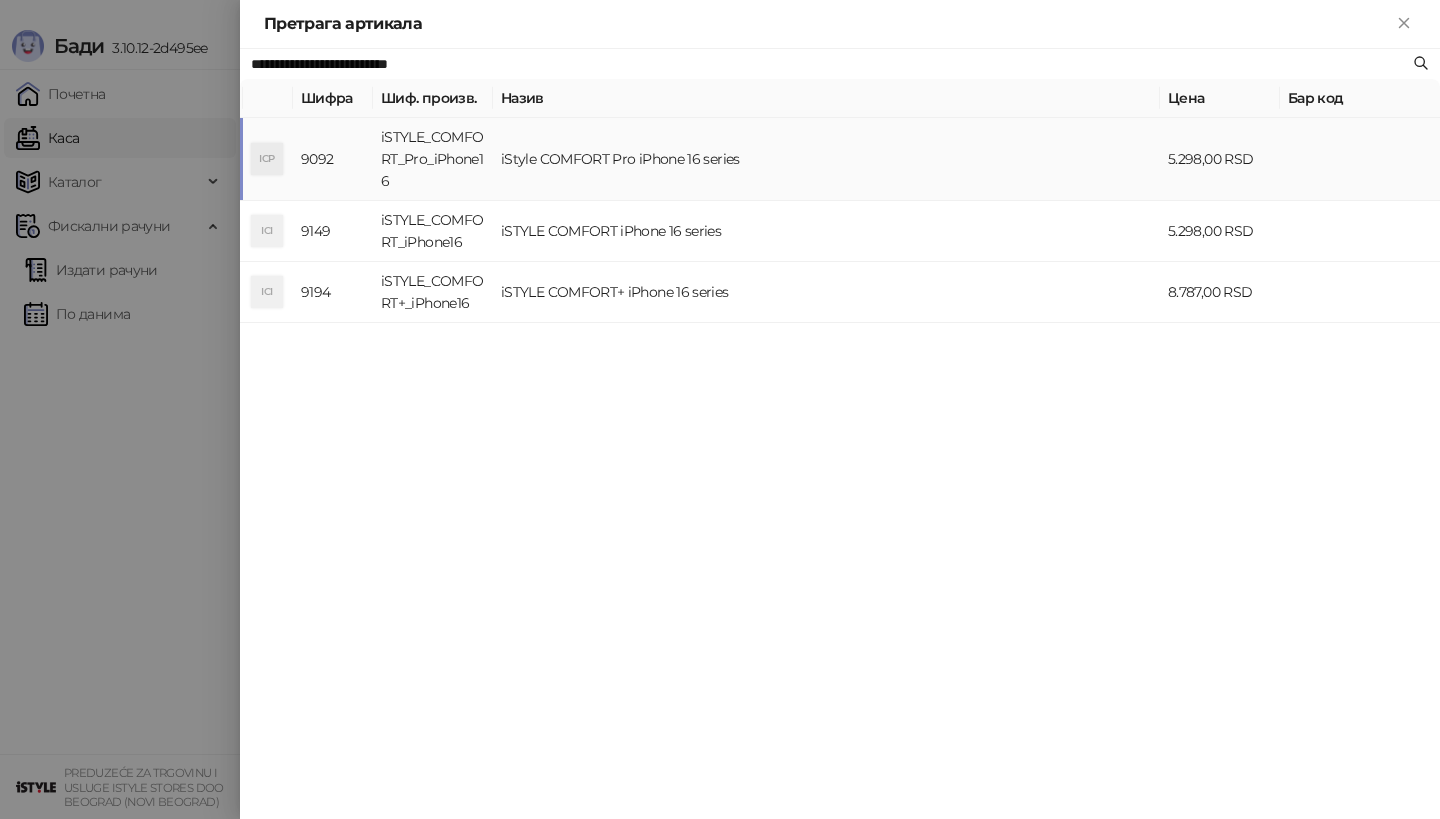 type on "**********" 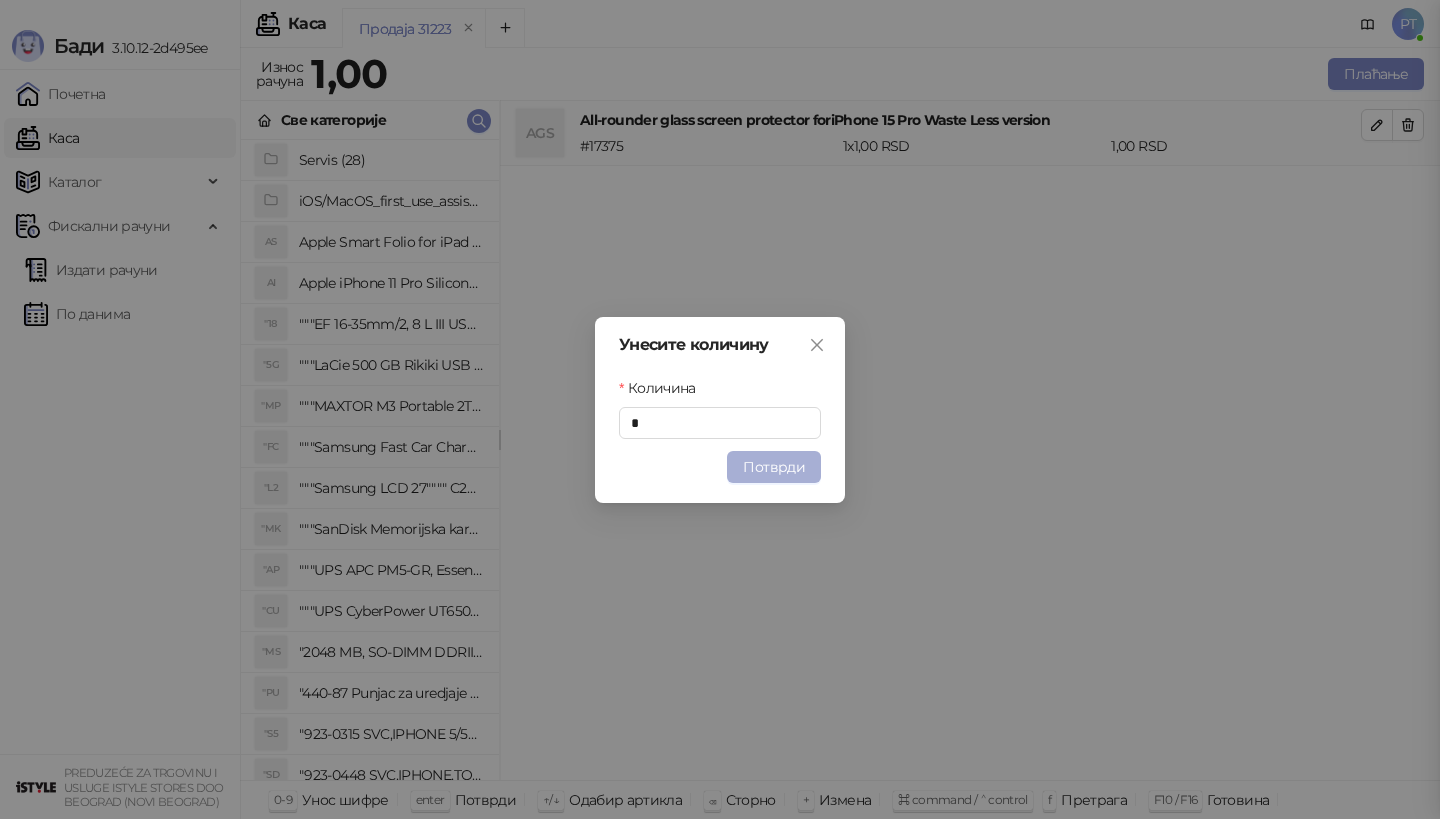 click on "Унесите количину Количина * Потврди" at bounding box center [720, 410] 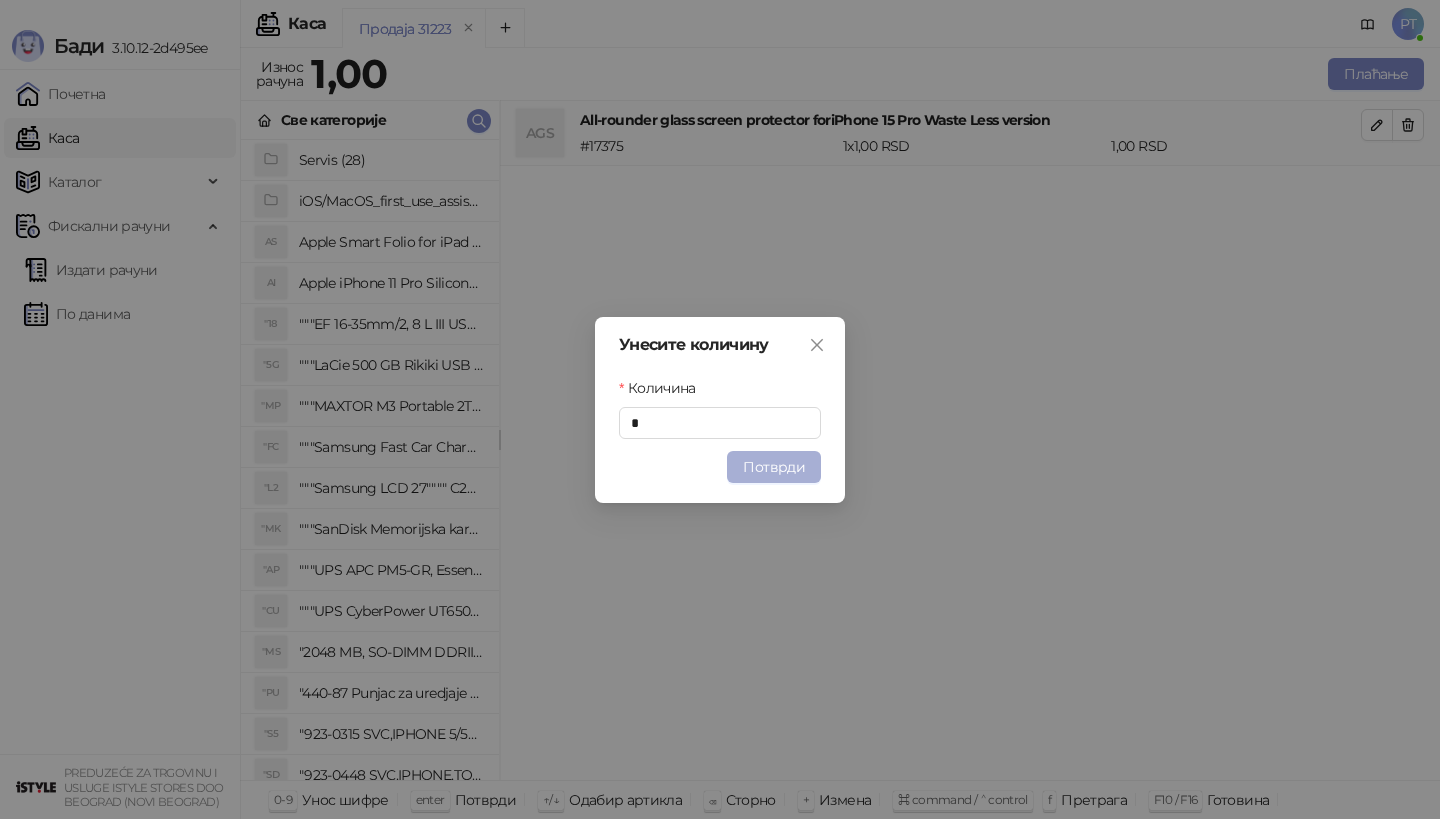 click on "Потврди" at bounding box center [774, 467] 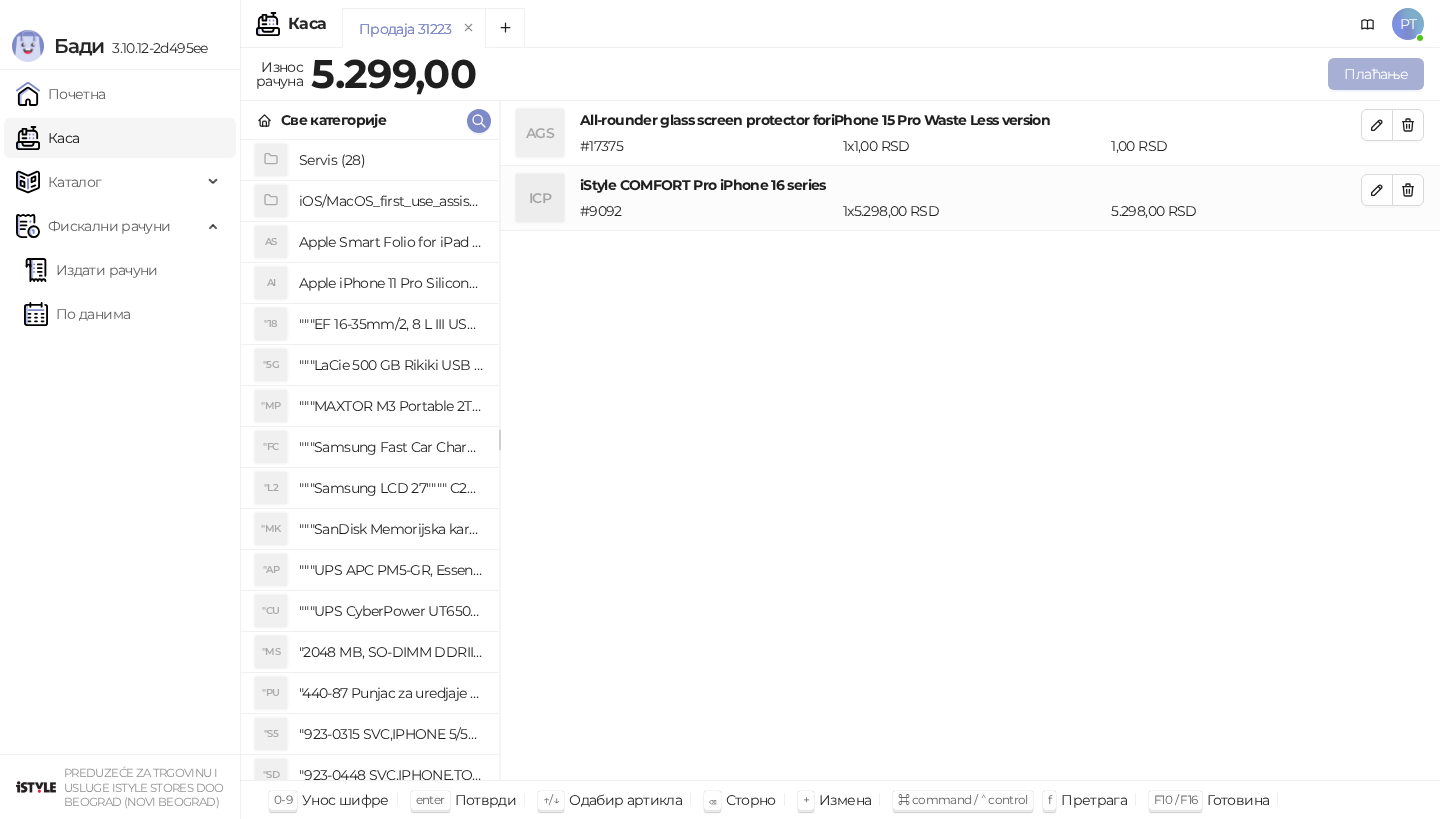 click on "Плаћање" at bounding box center (1376, 74) 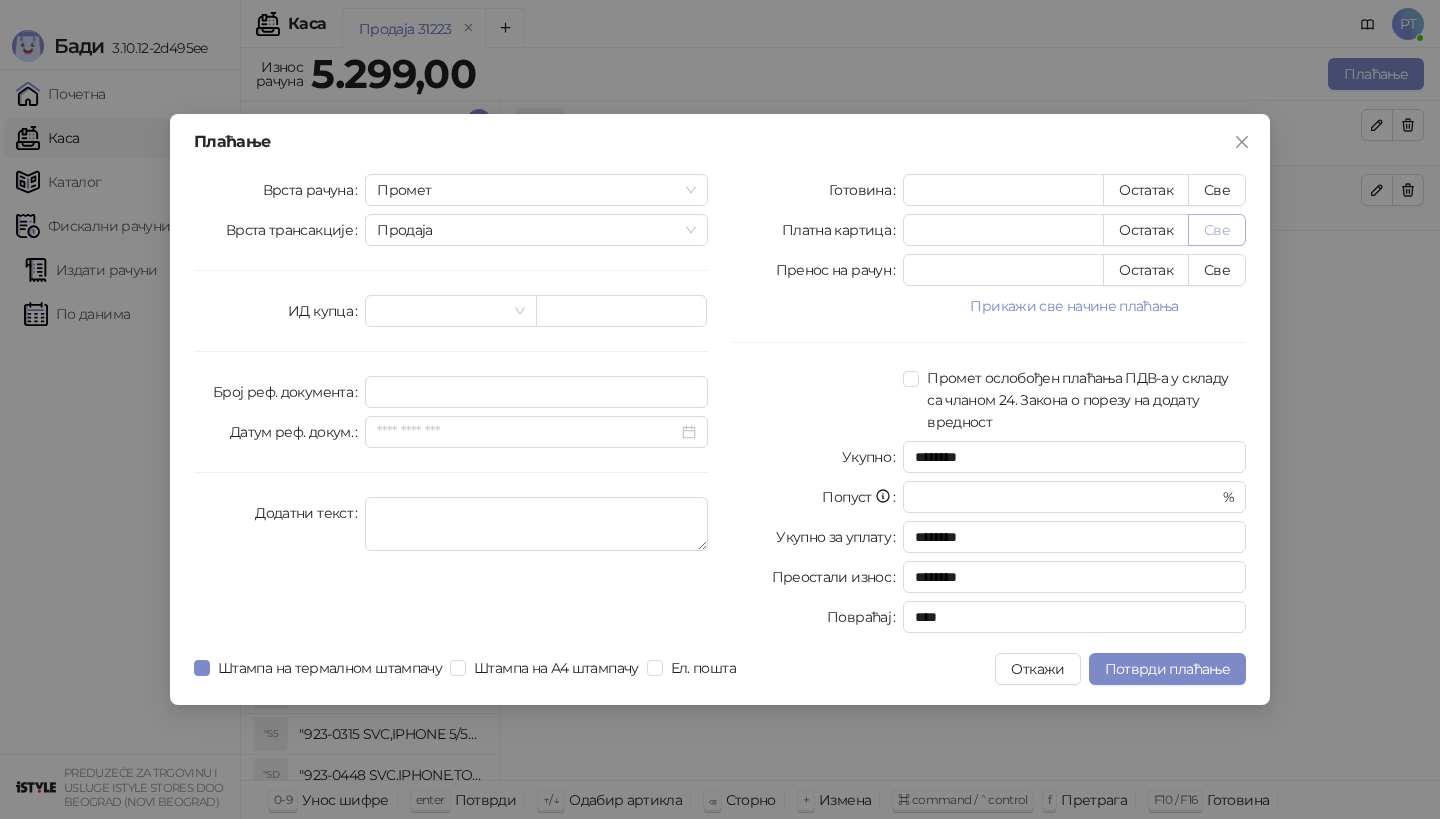 click on "Све" at bounding box center (1217, 230) 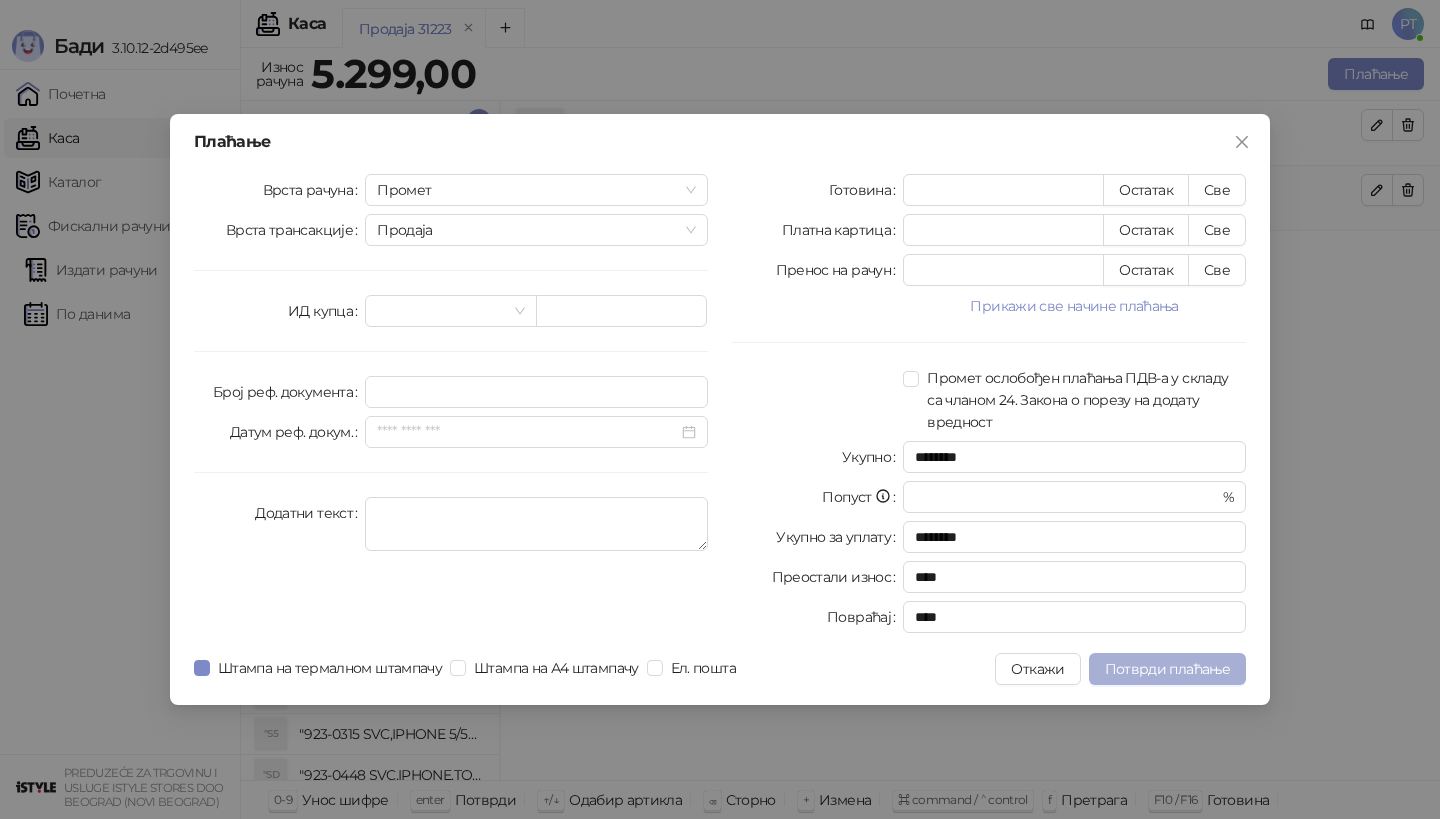 click on "Потврди плаћање" at bounding box center (1167, 669) 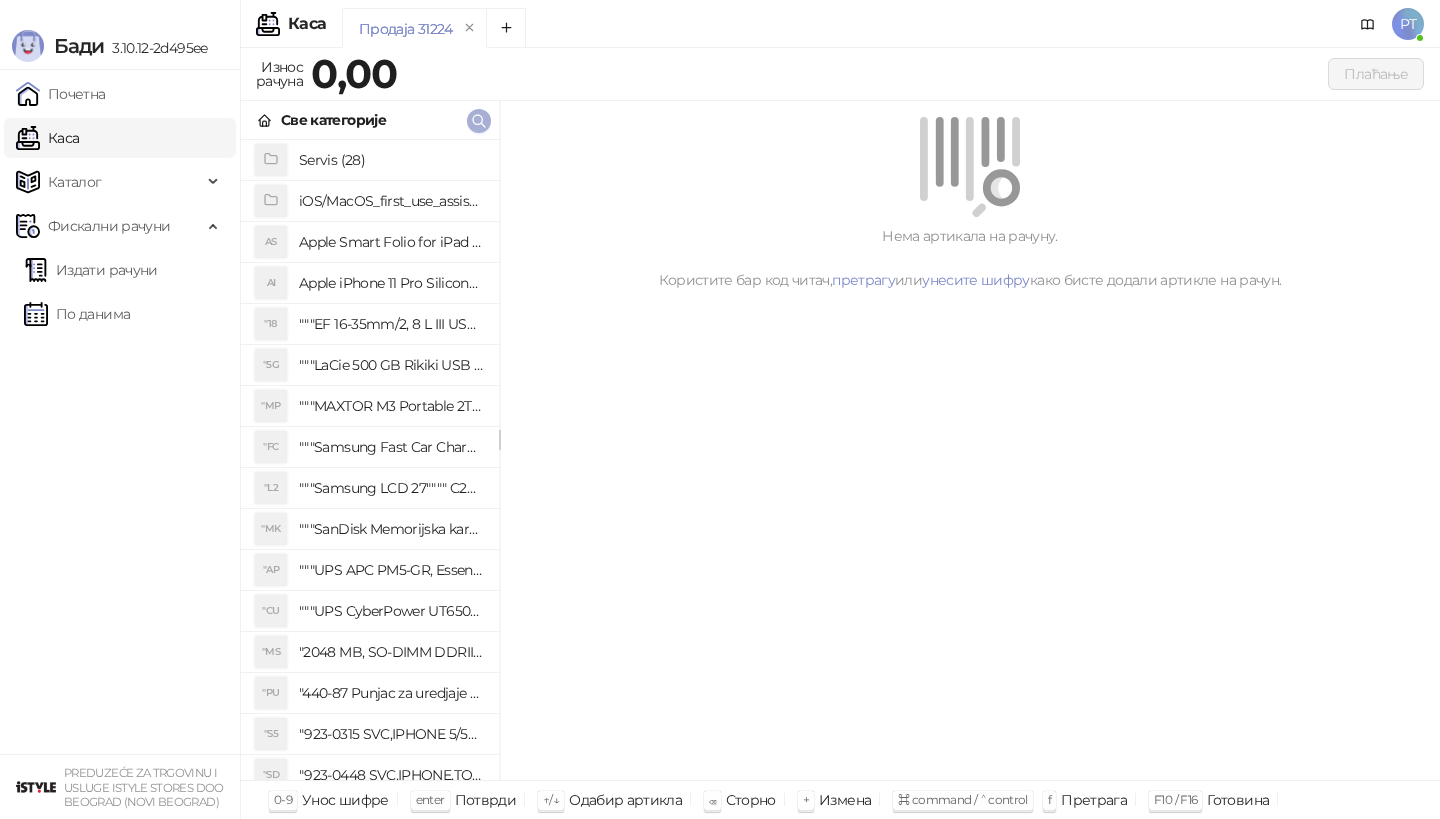 click 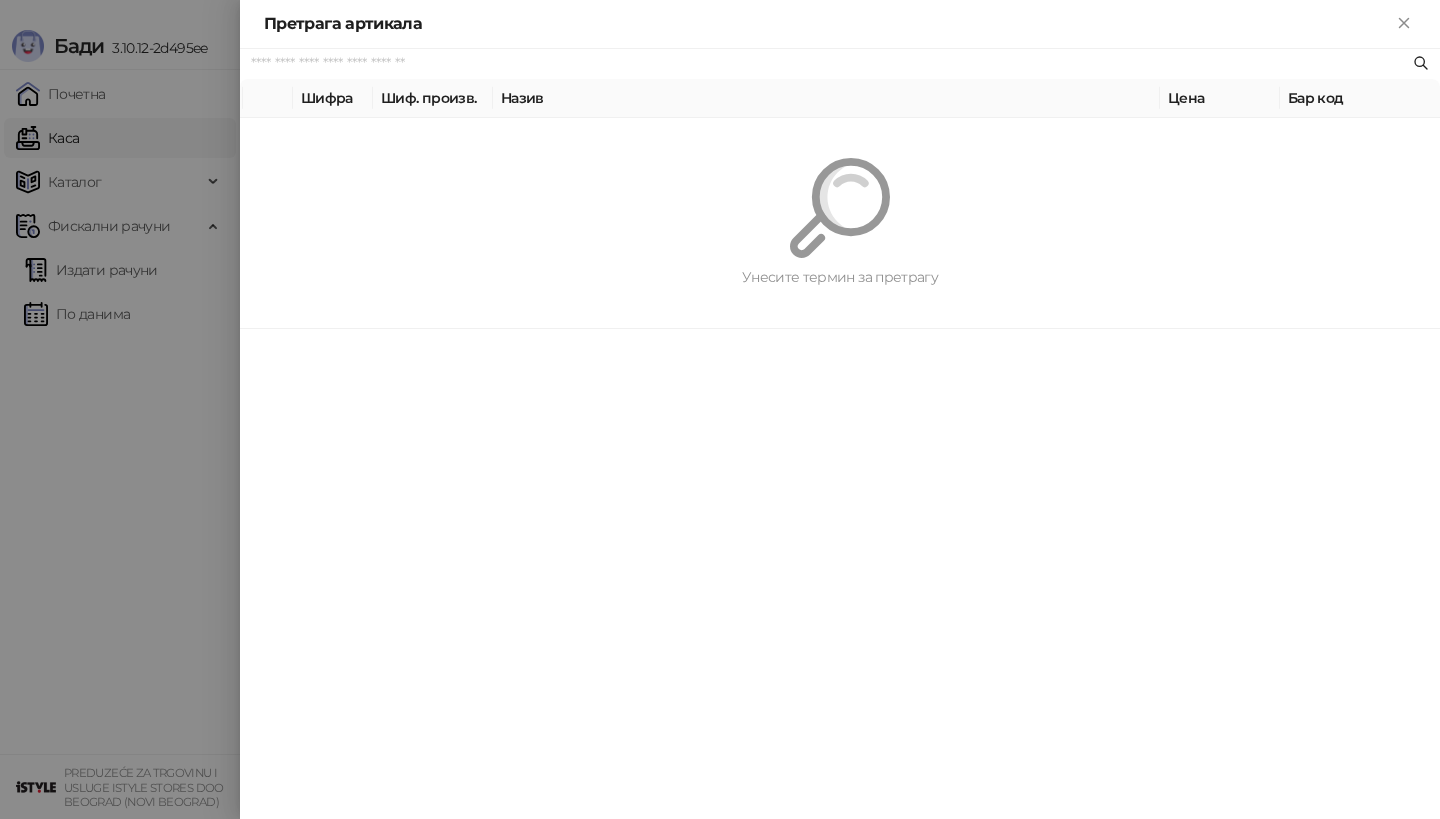 paste on "*********" 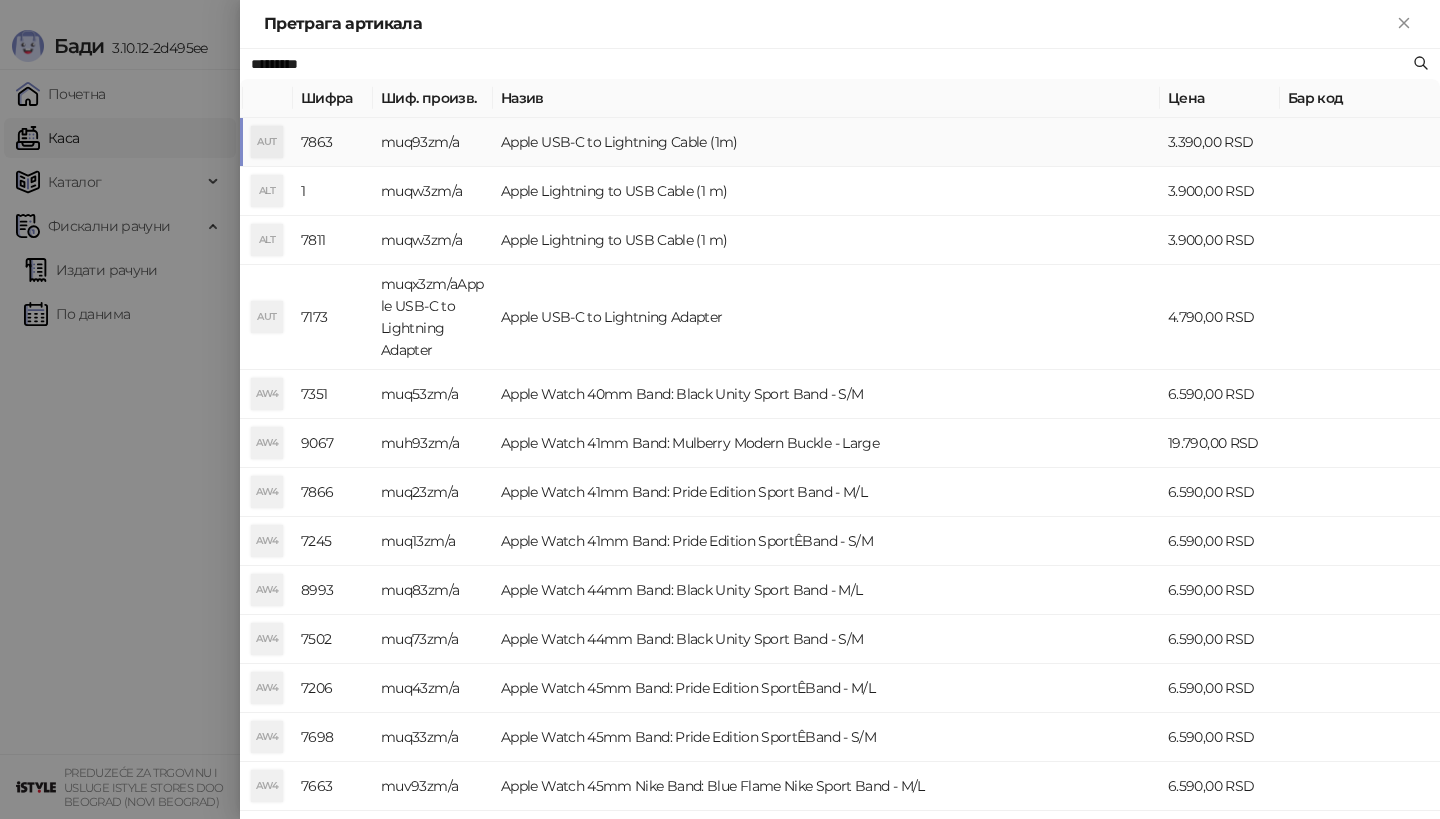 click on "AUT" at bounding box center (267, 142) 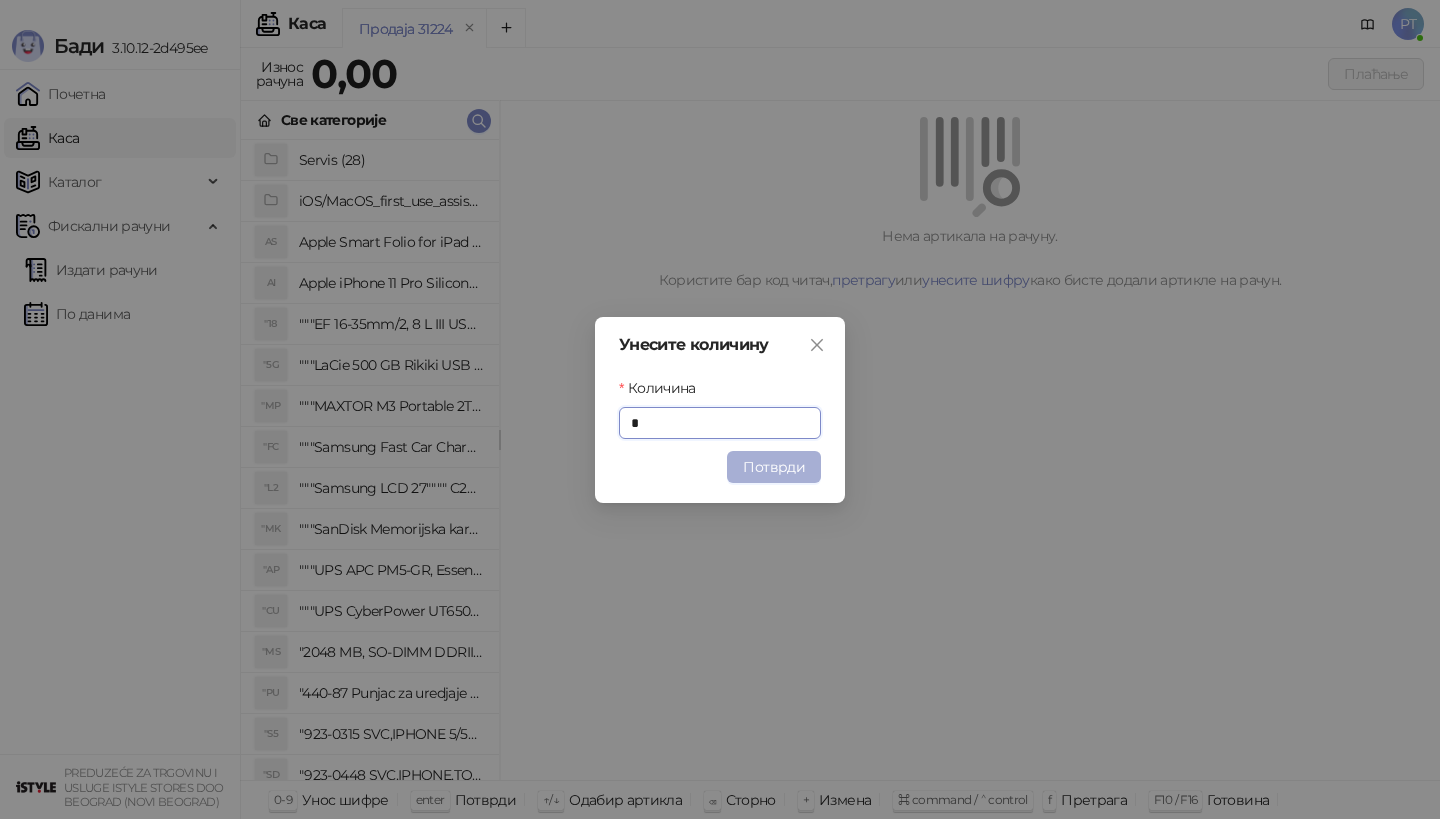 click on "Потврди" at bounding box center [774, 467] 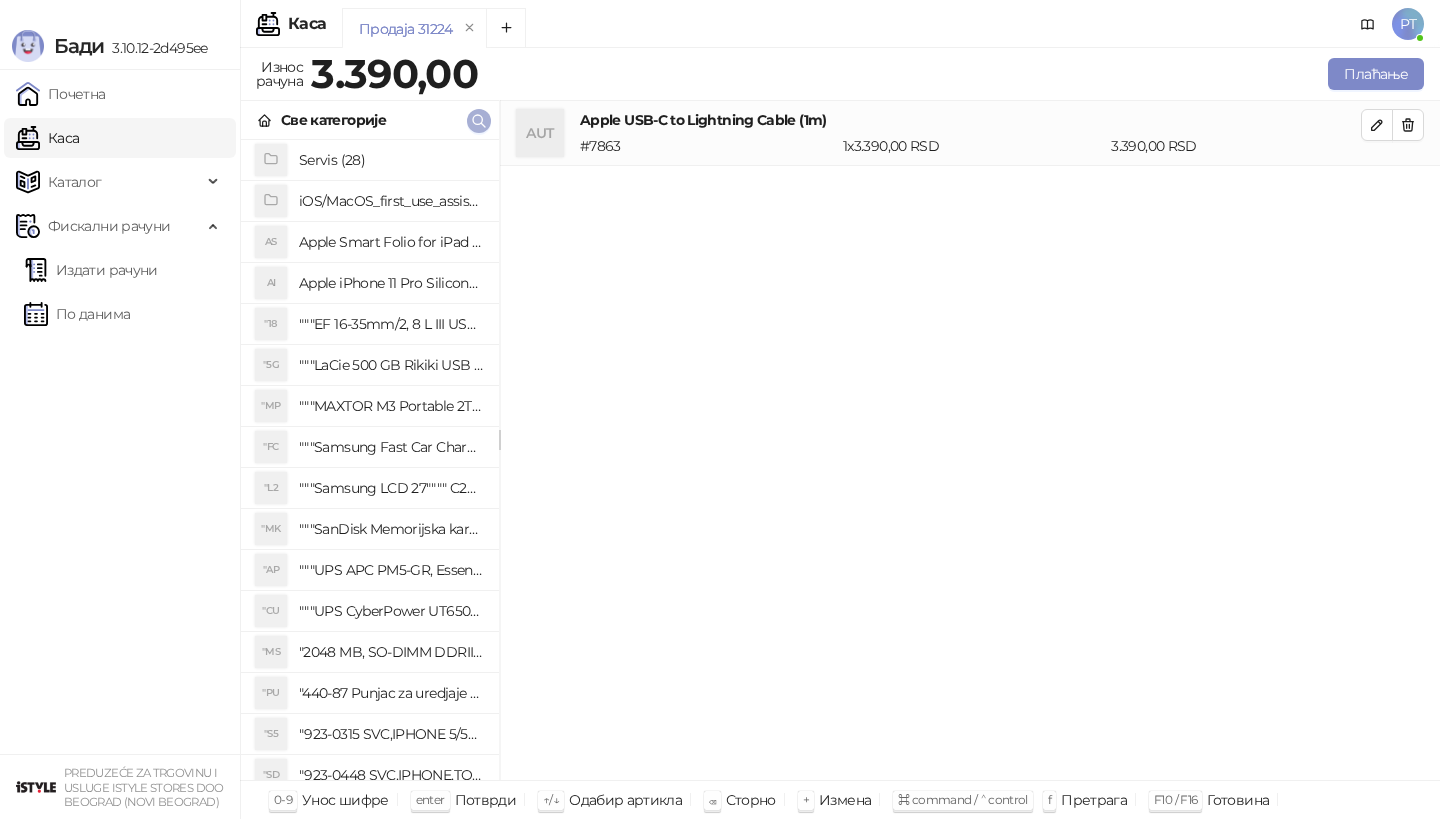 click 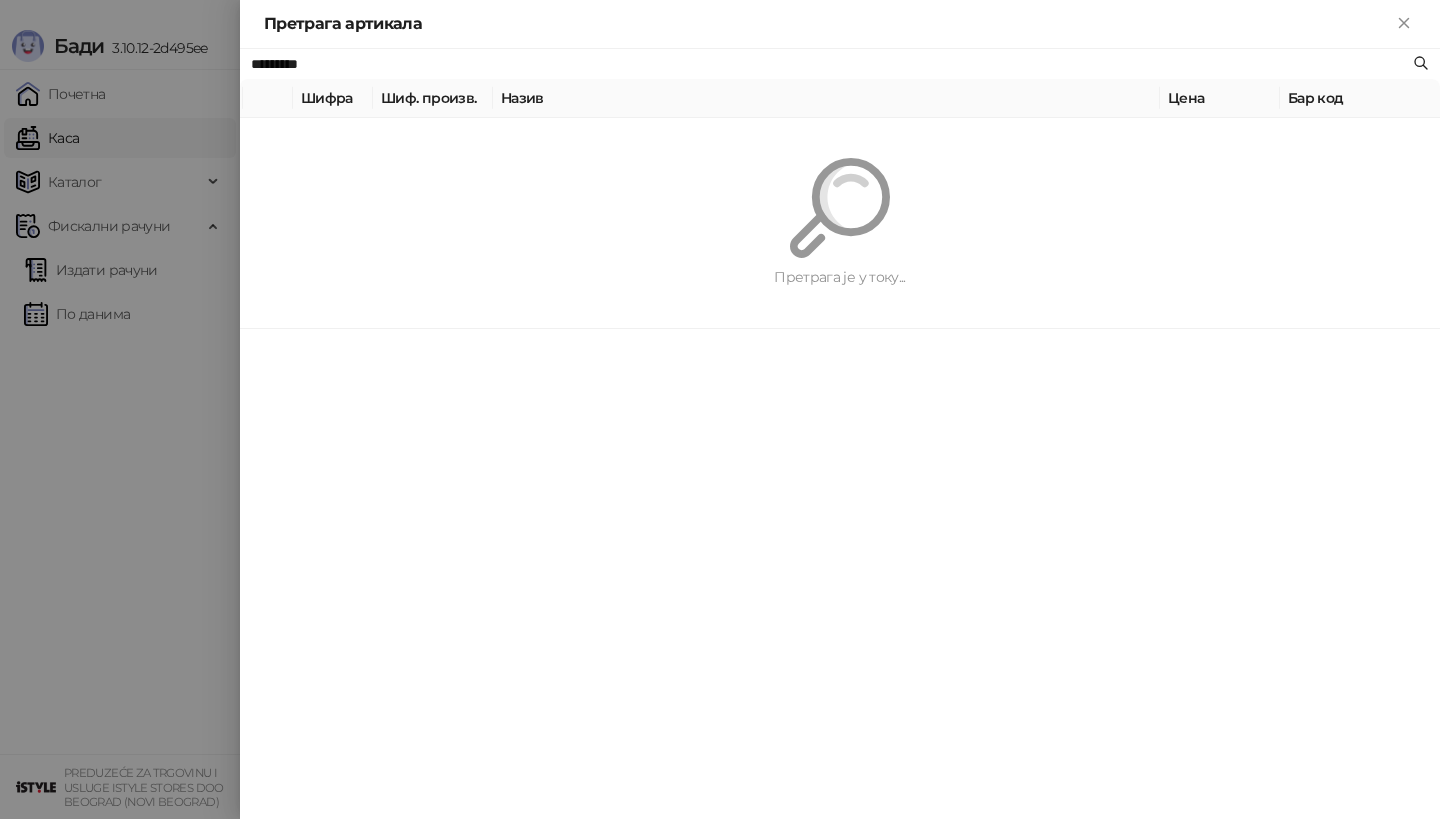 paste 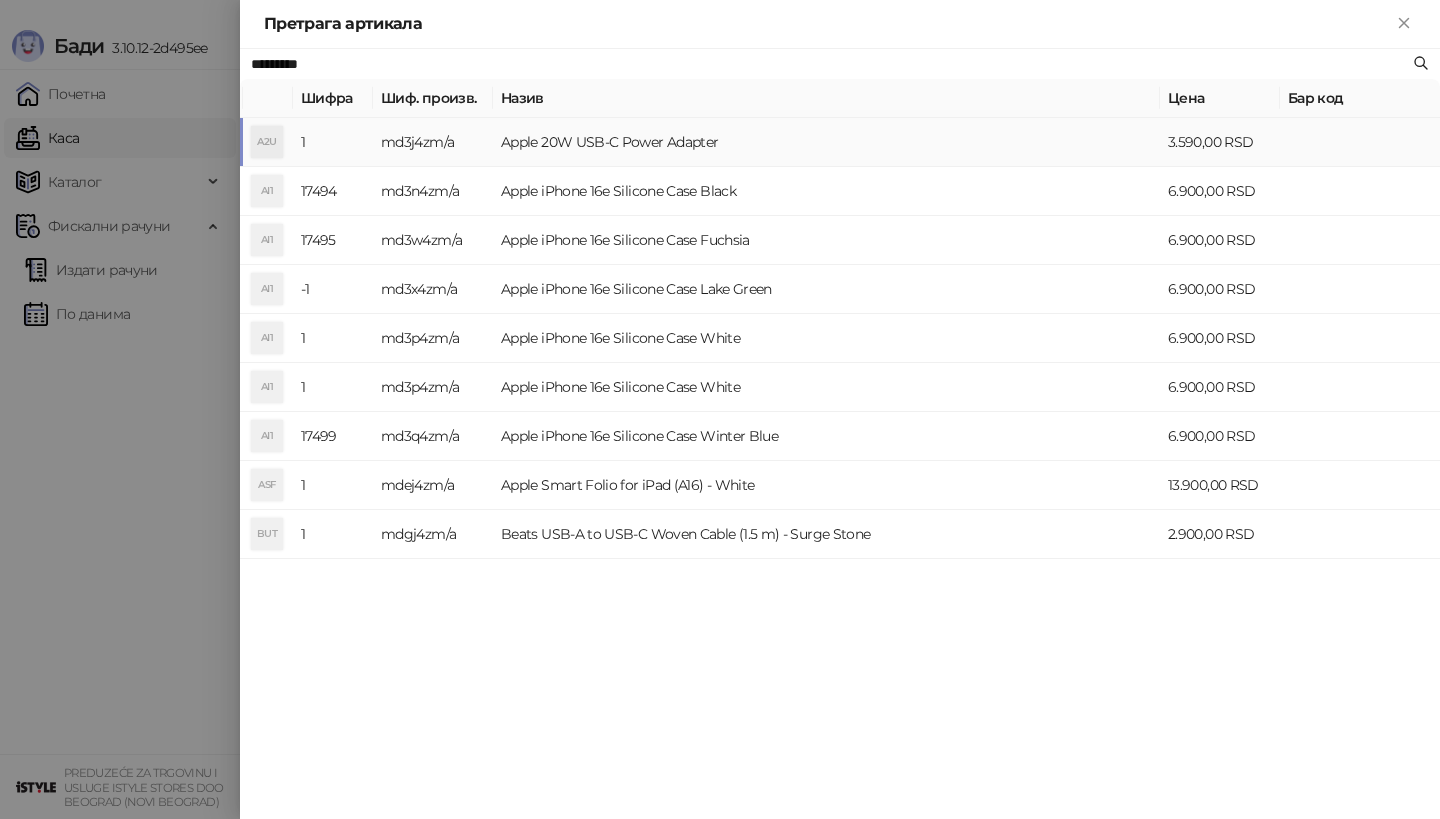 type on "*********" 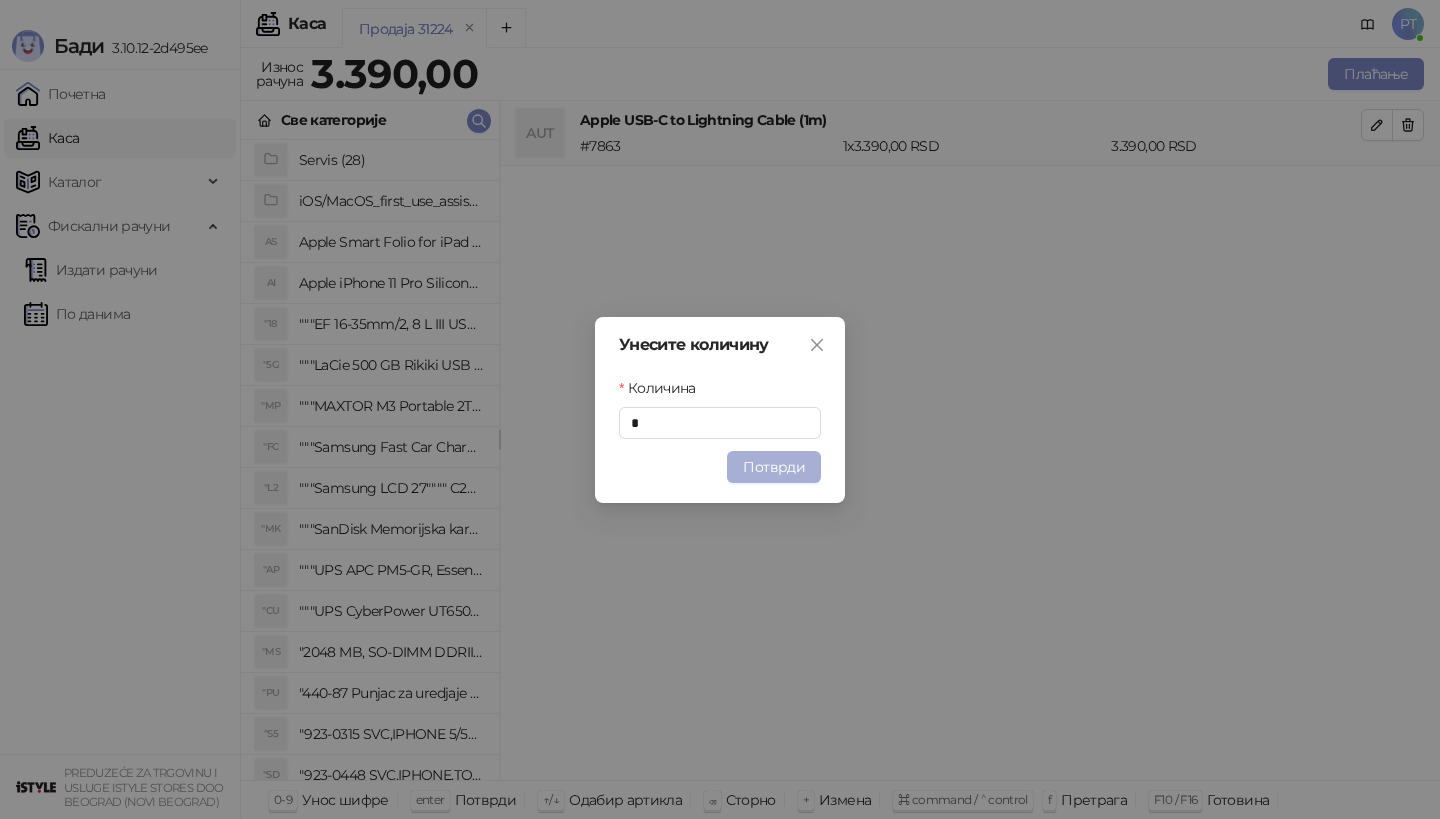 click on "Потврди" at bounding box center (774, 467) 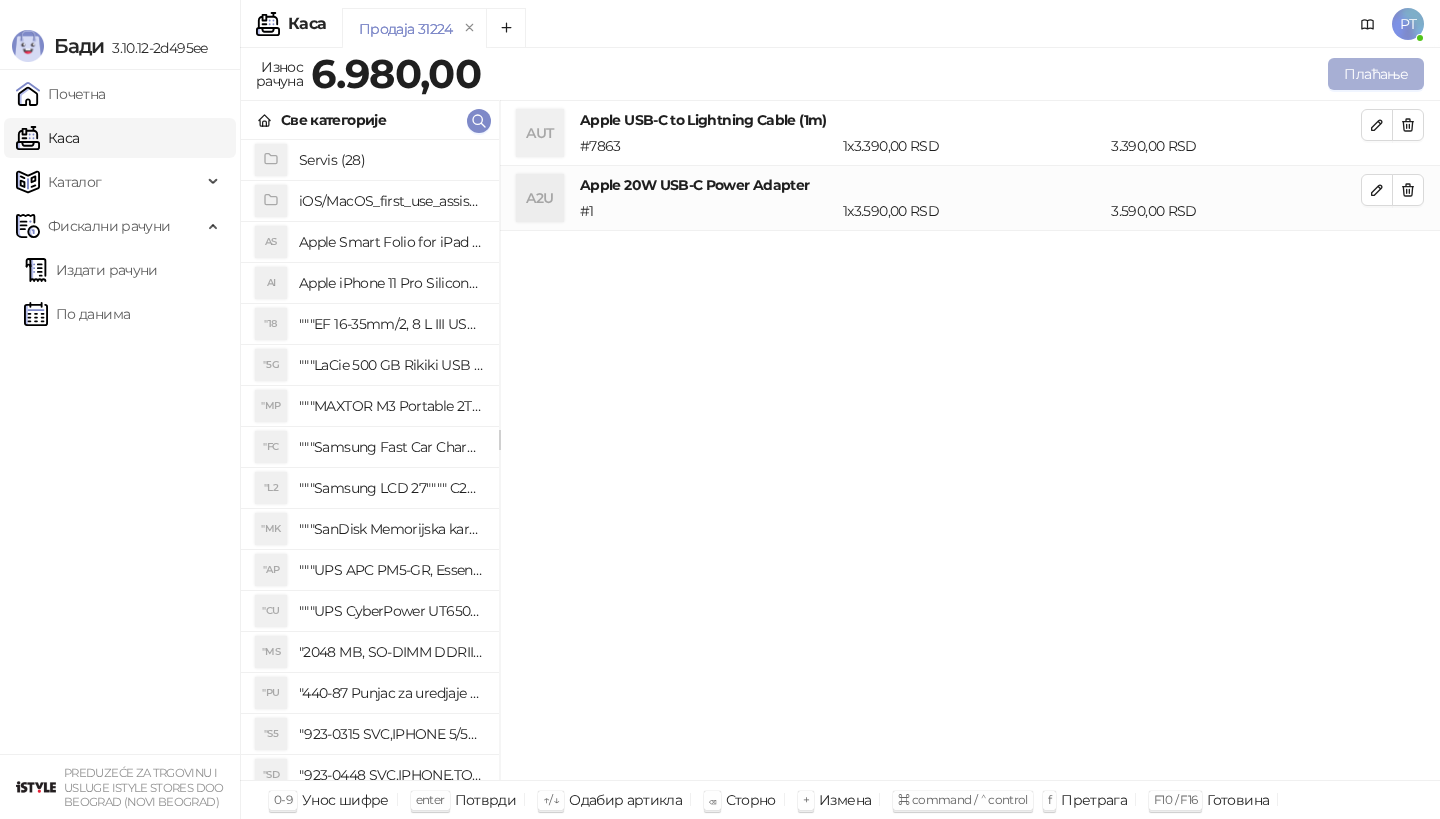 click on "Плаћање" at bounding box center (1376, 74) 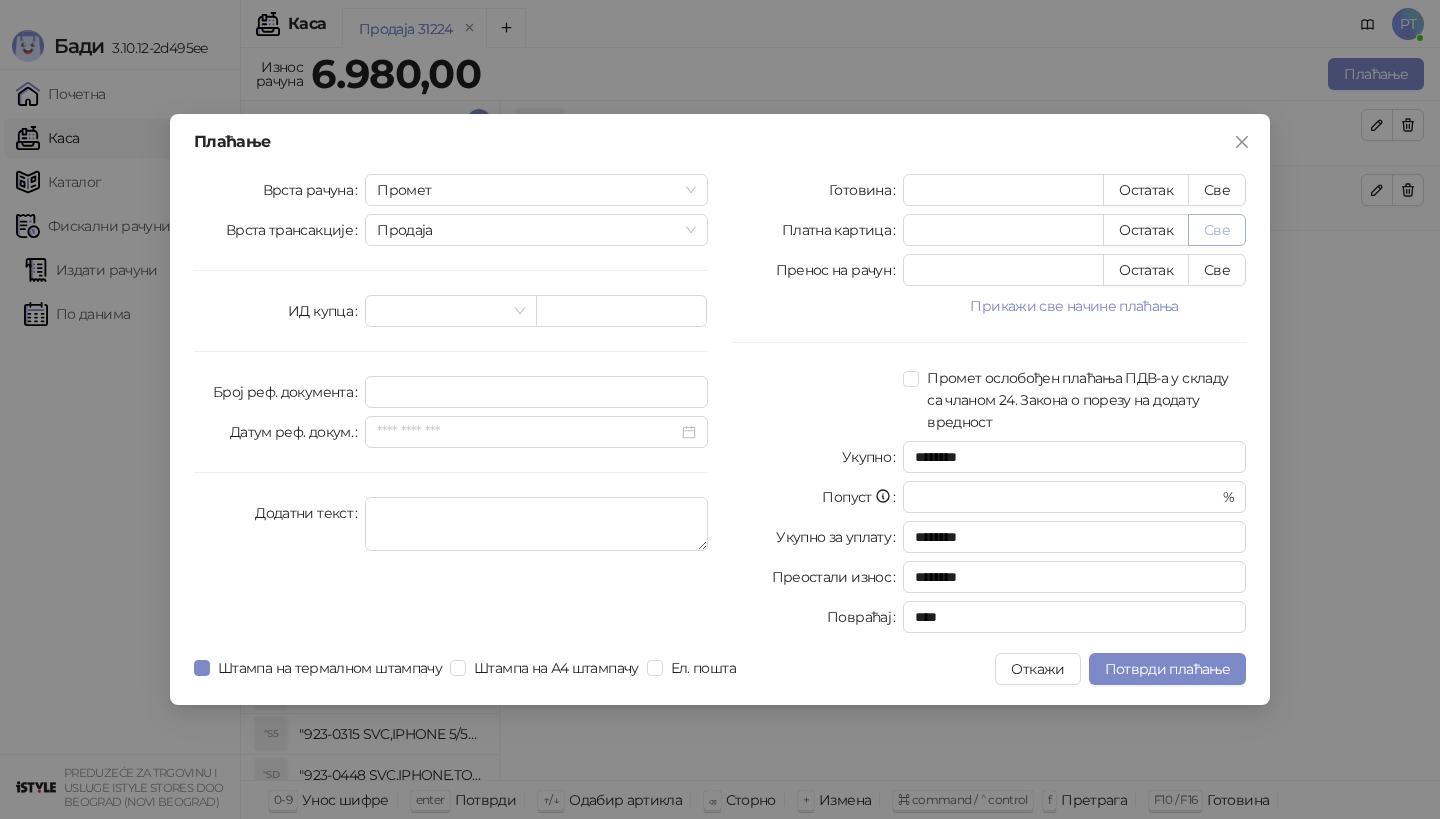 click on "Све" at bounding box center [1217, 230] 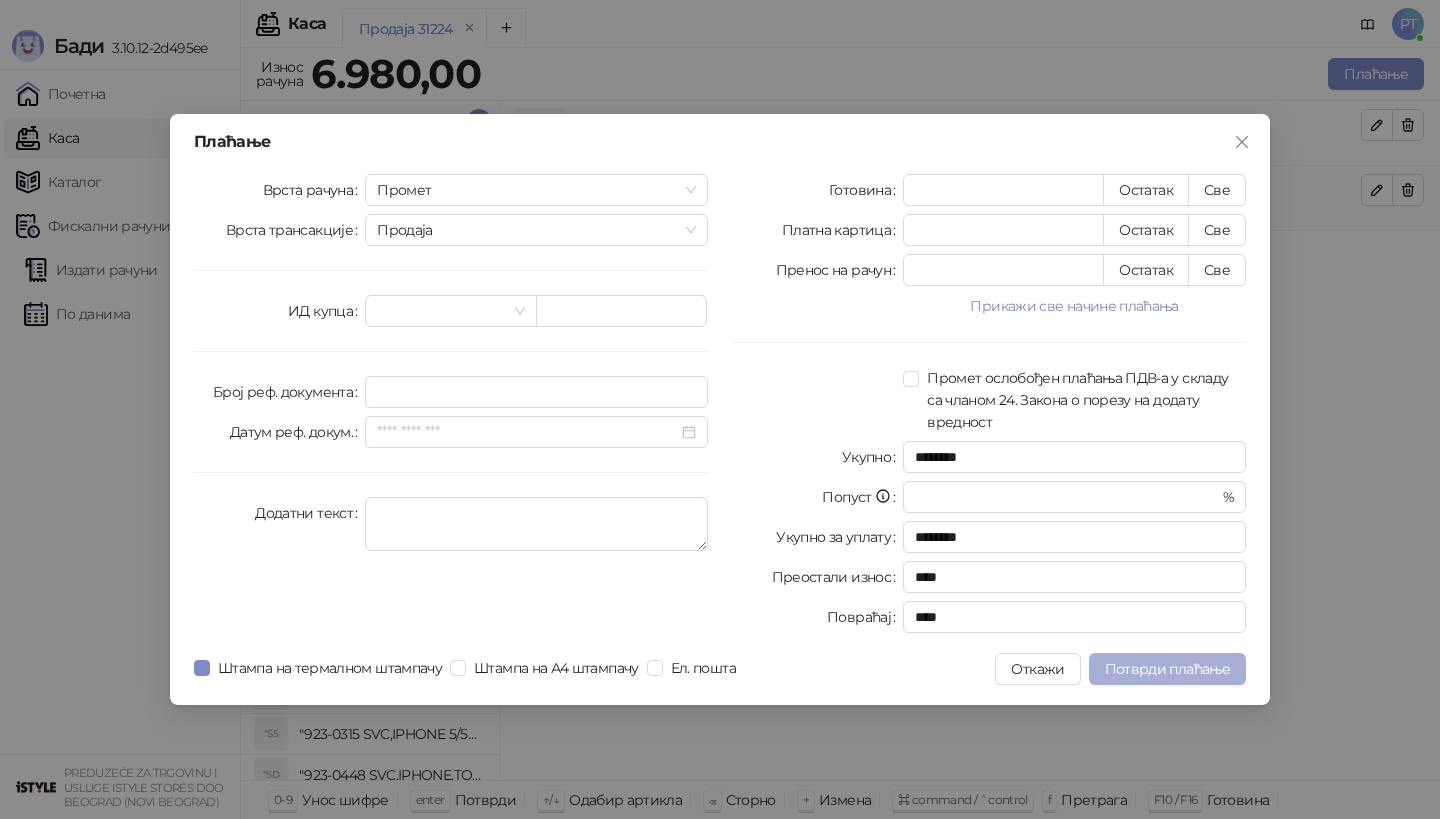 click on "Потврди плаћање" at bounding box center (1167, 669) 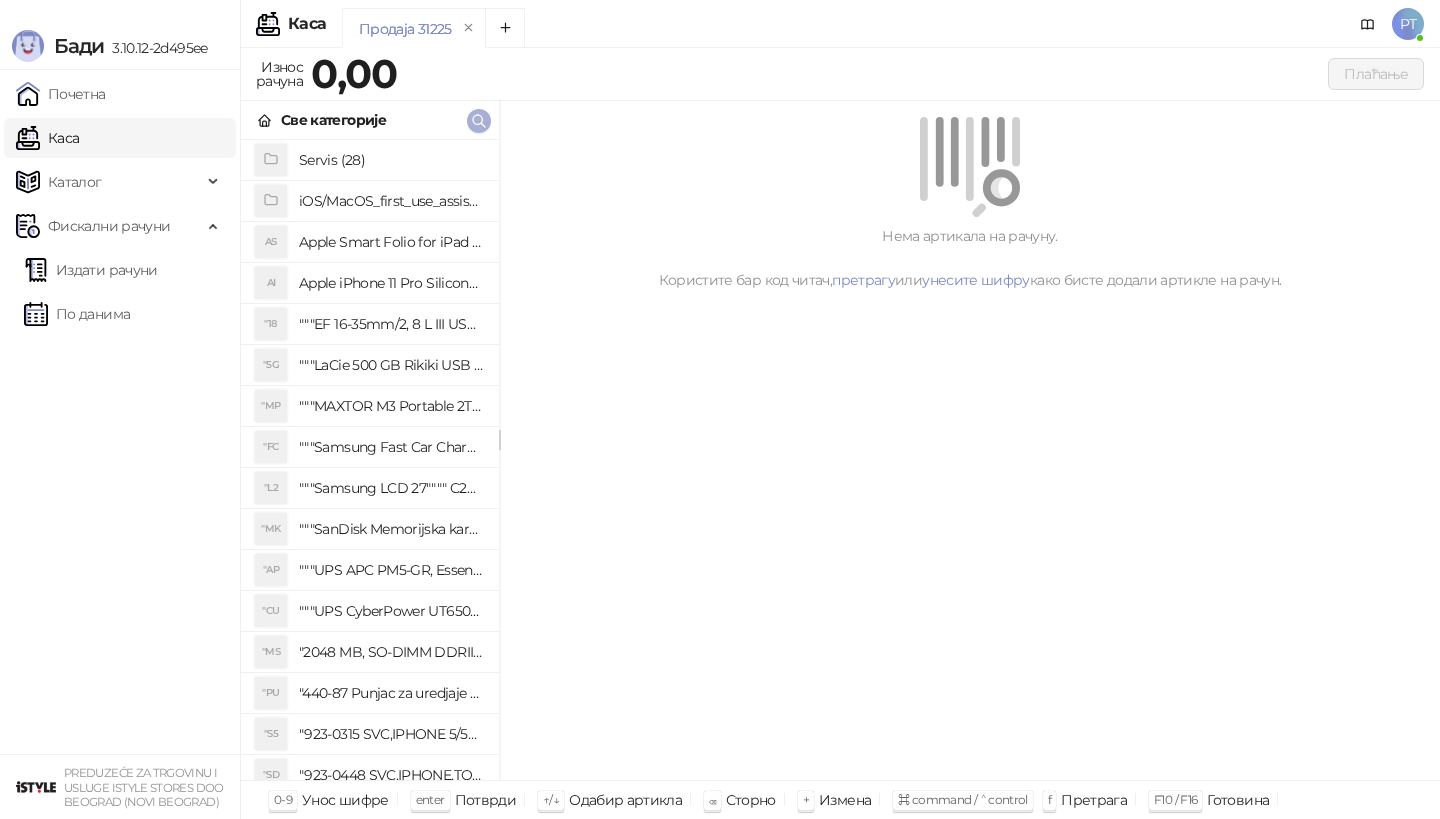 click 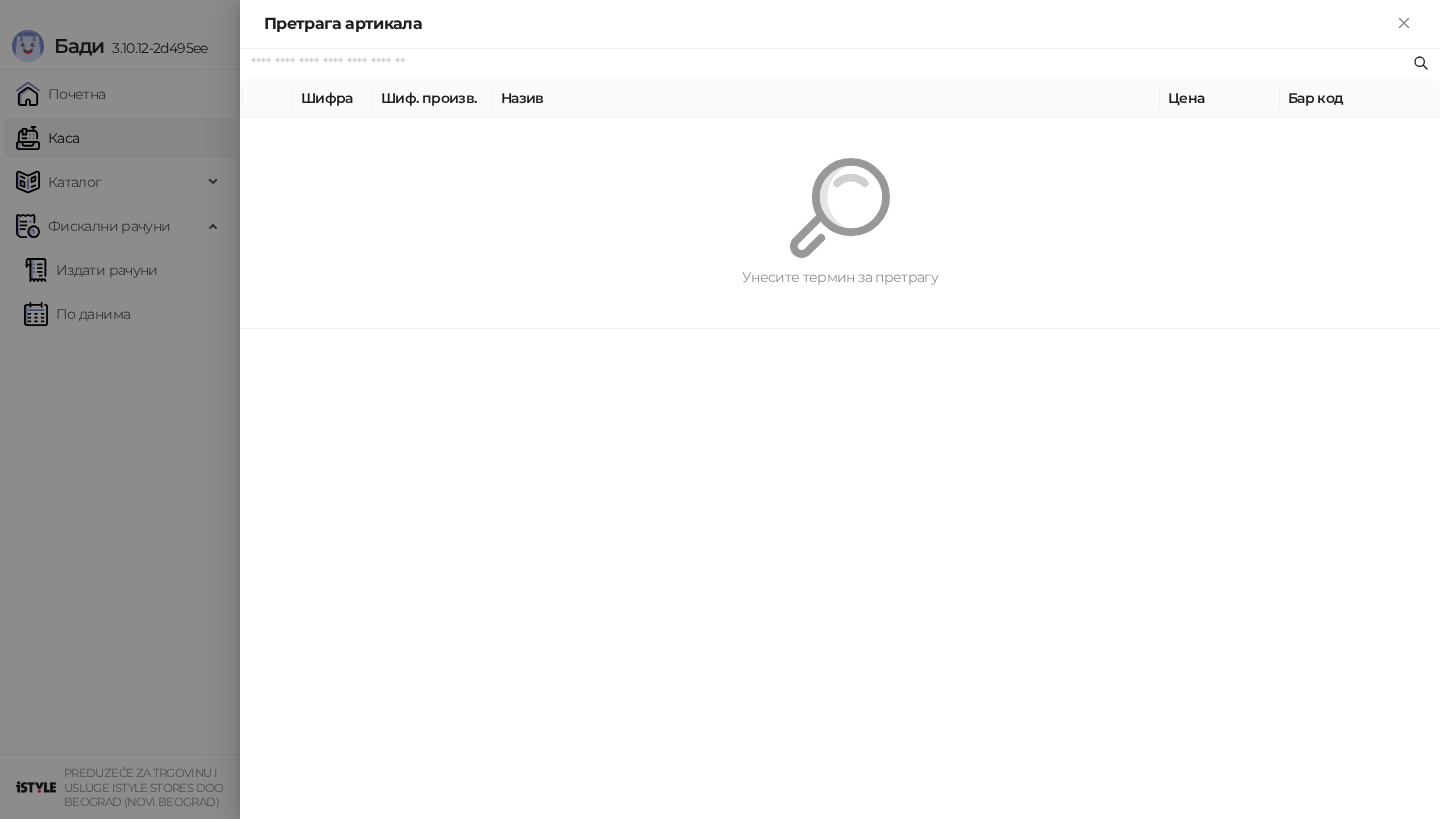 paste on "**********" 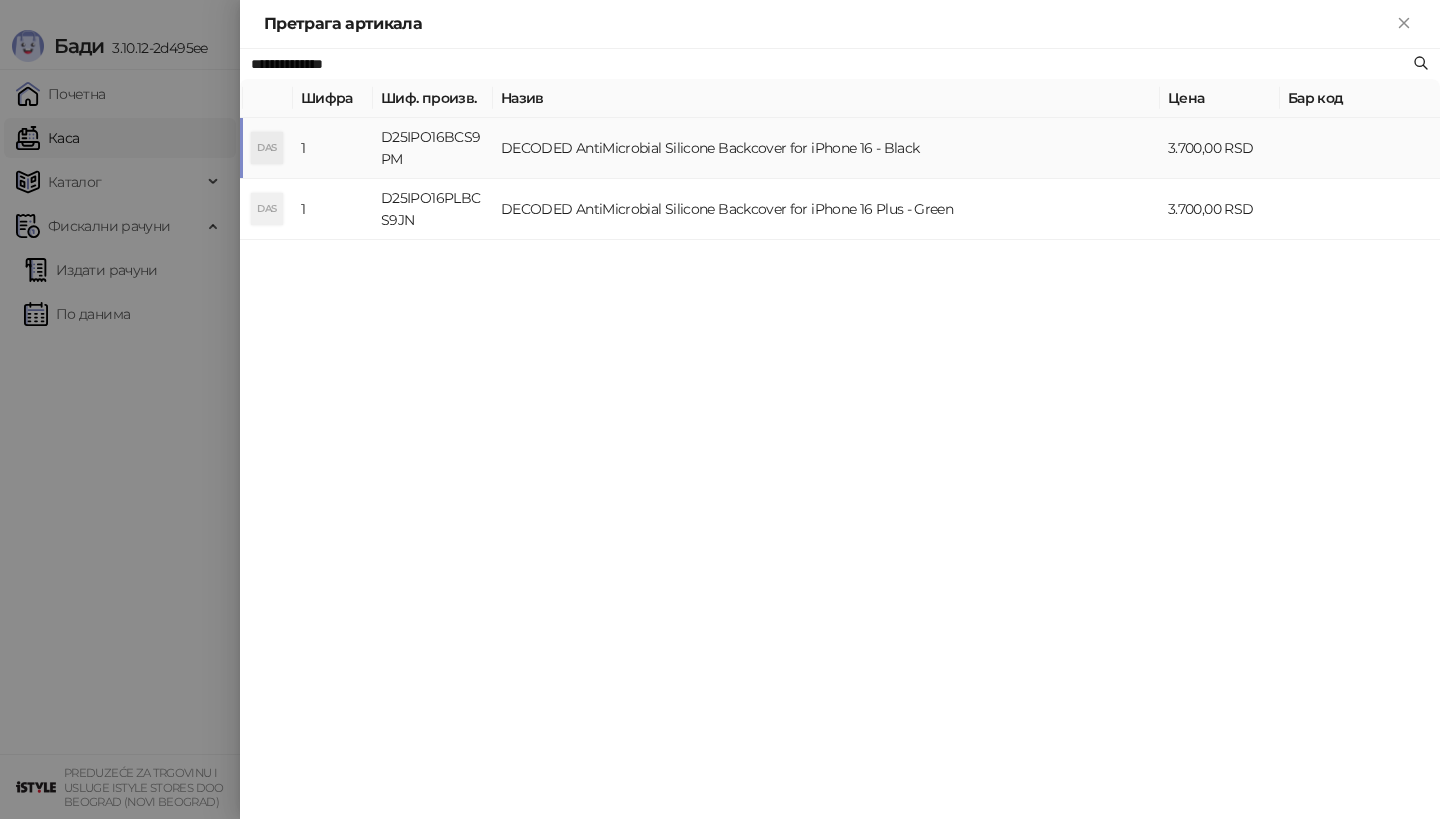 type on "**********" 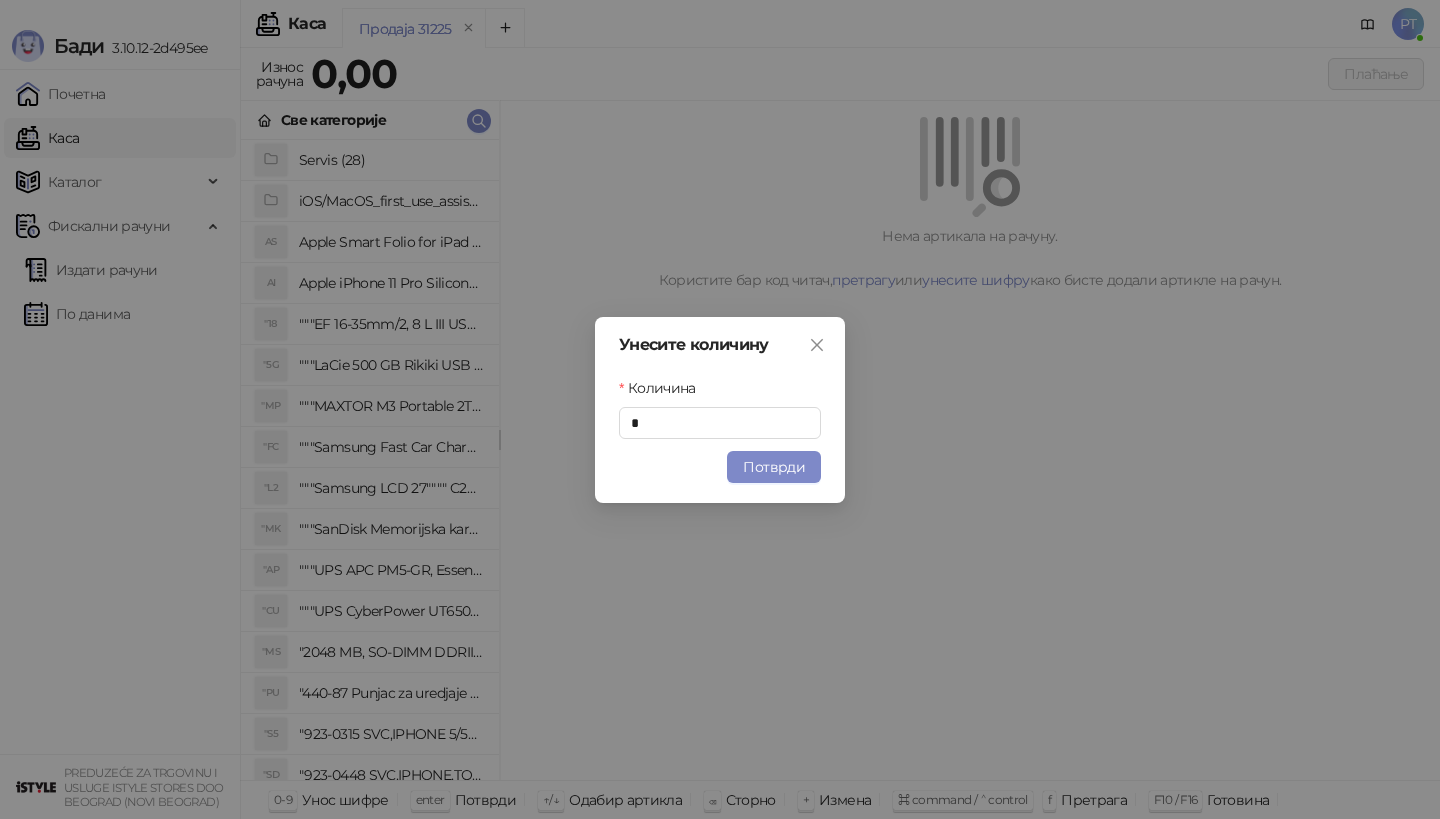 click on "Потврди" at bounding box center (774, 467) 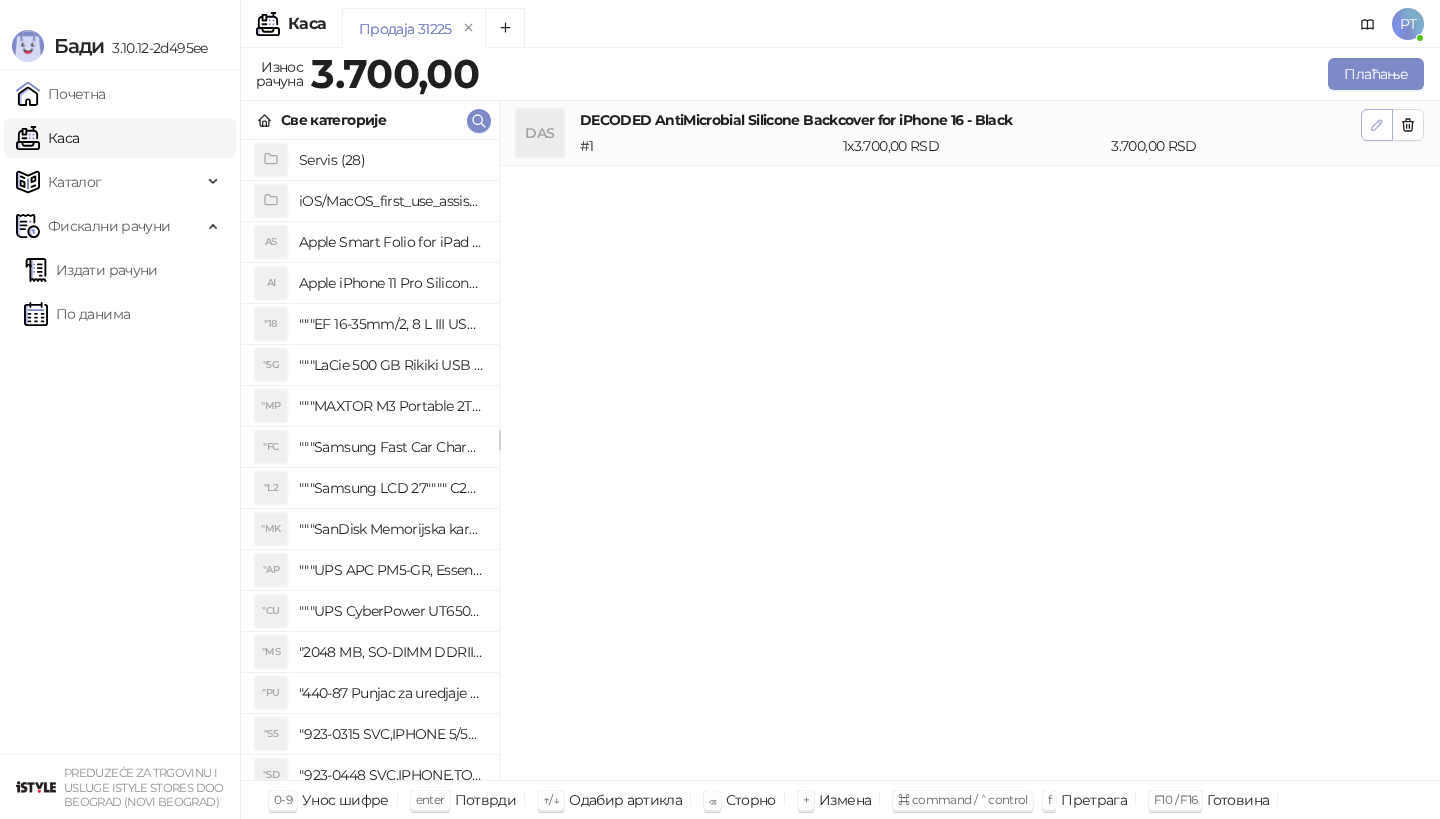 click 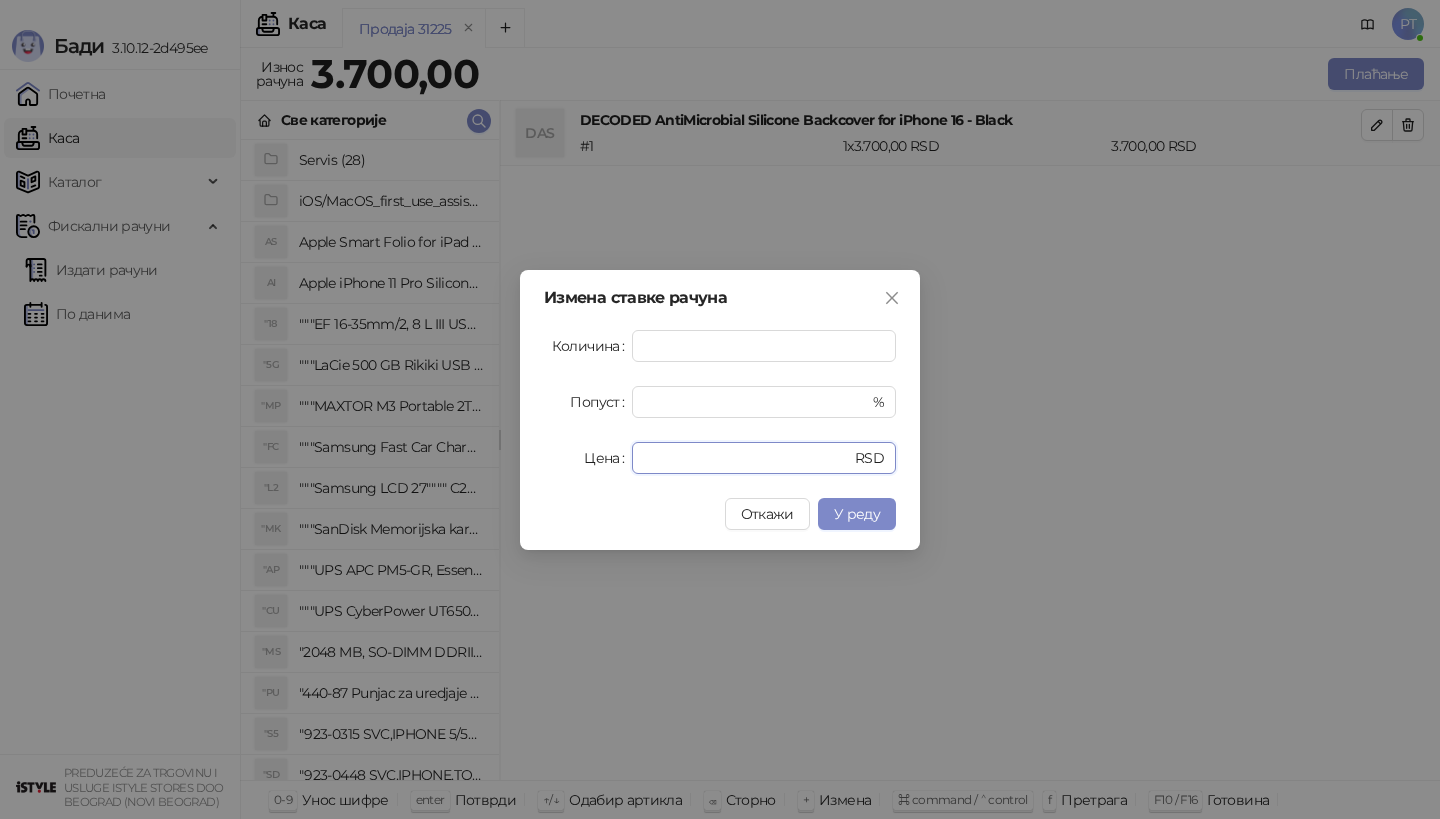 drag, startPoint x: 673, startPoint y: 456, endPoint x: 548, endPoint y: 456, distance: 125 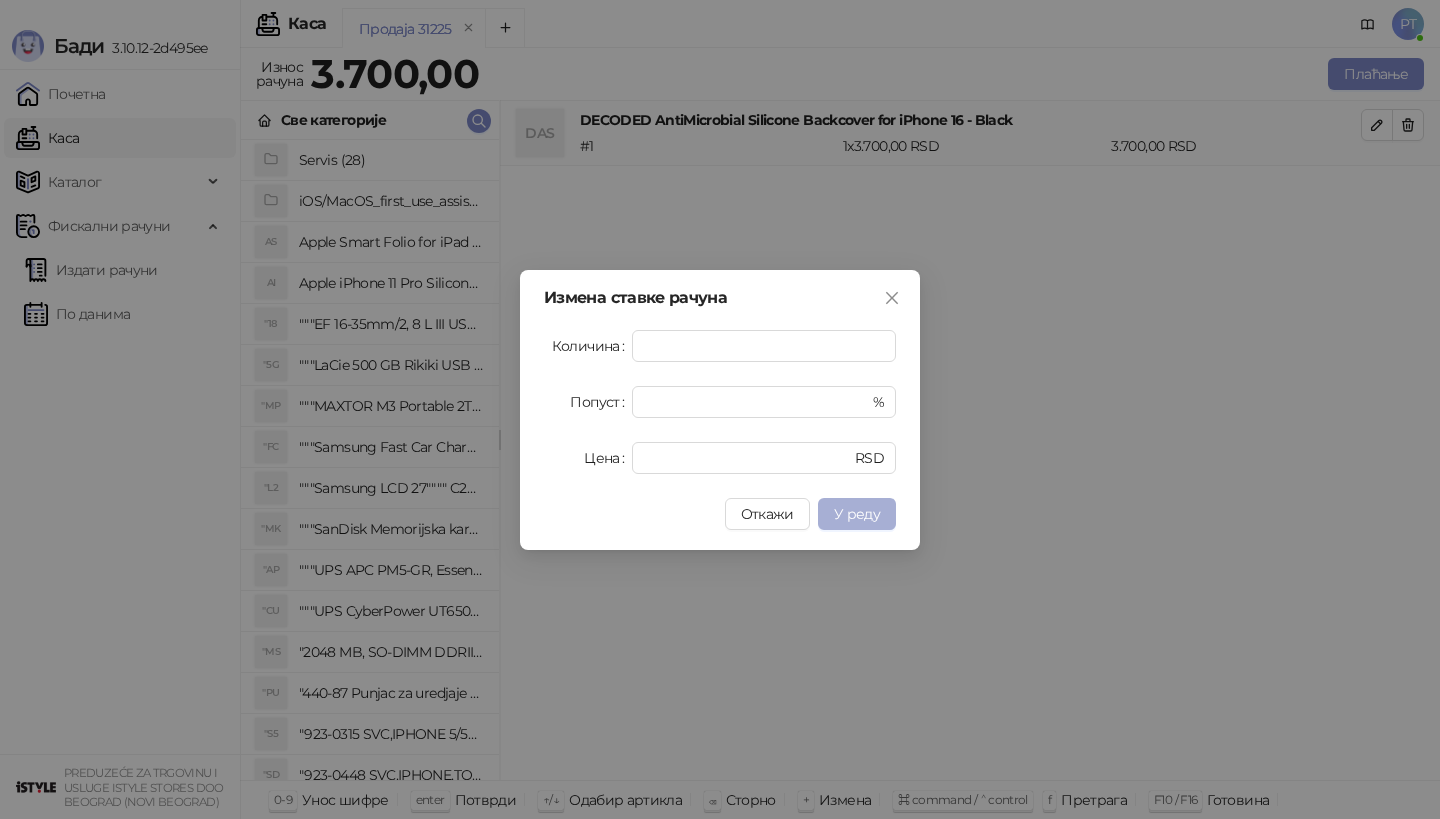 type on "****" 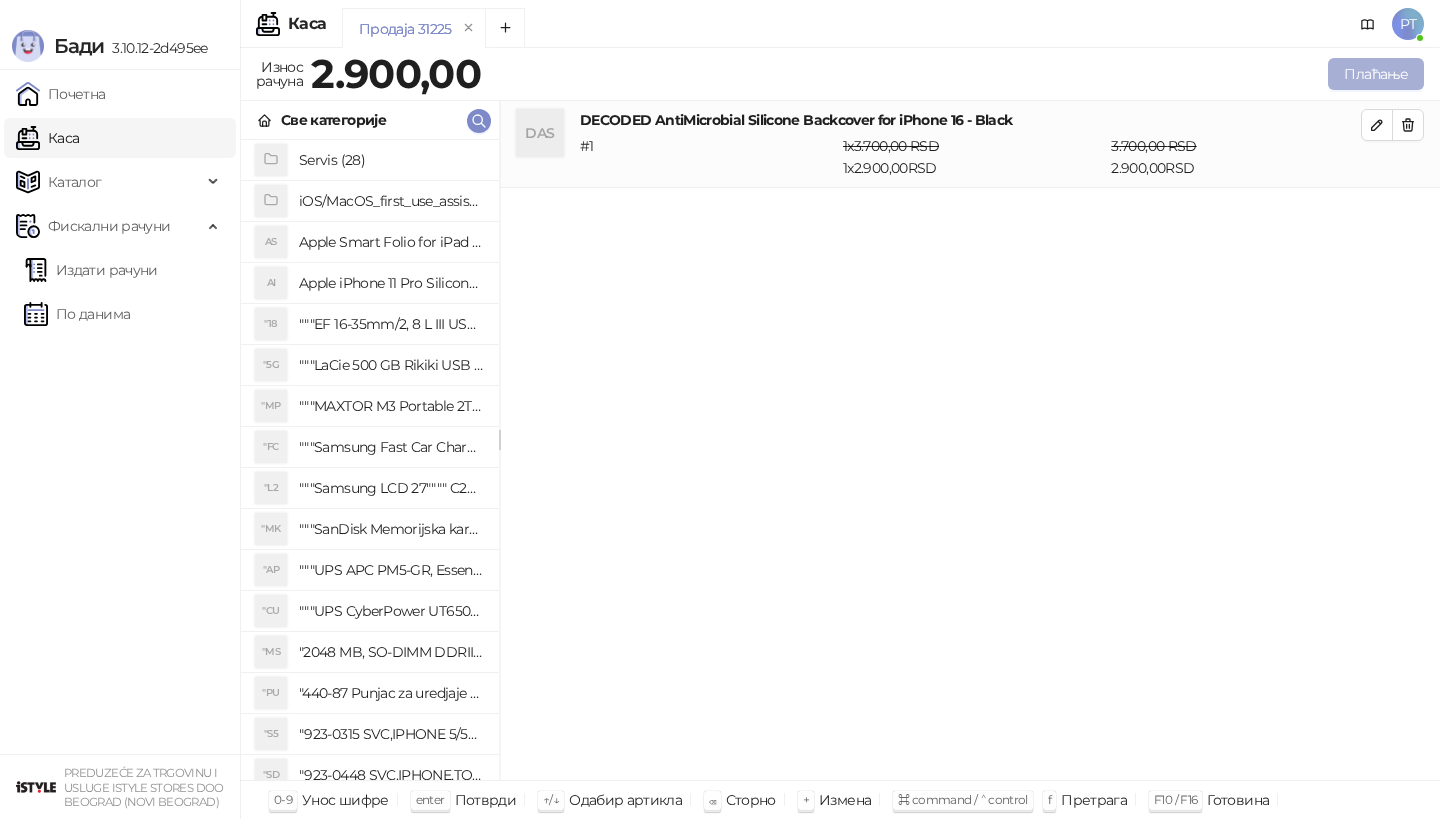 click on "Плаћање" at bounding box center [1376, 74] 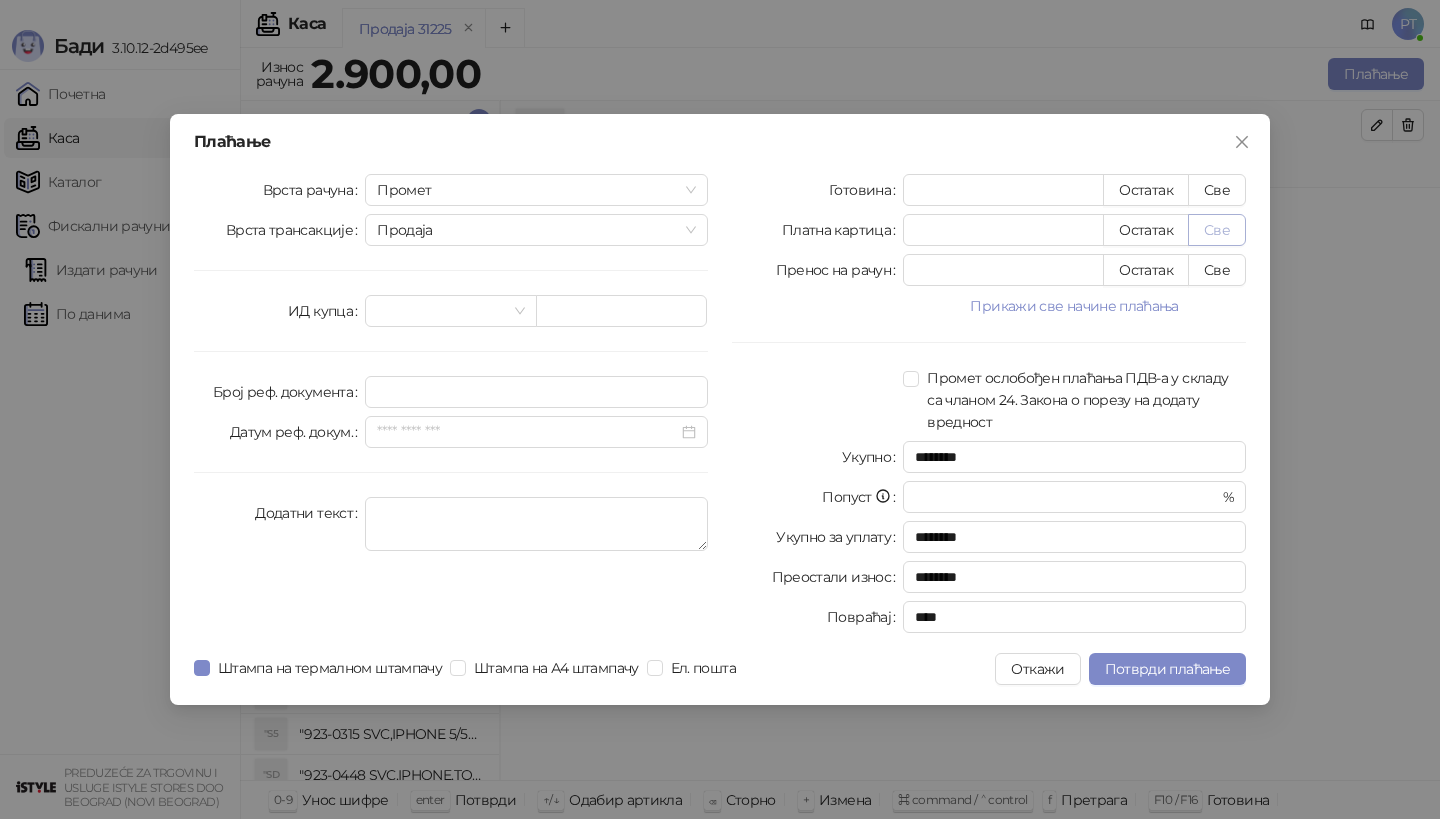 click on "Све" at bounding box center [1217, 230] 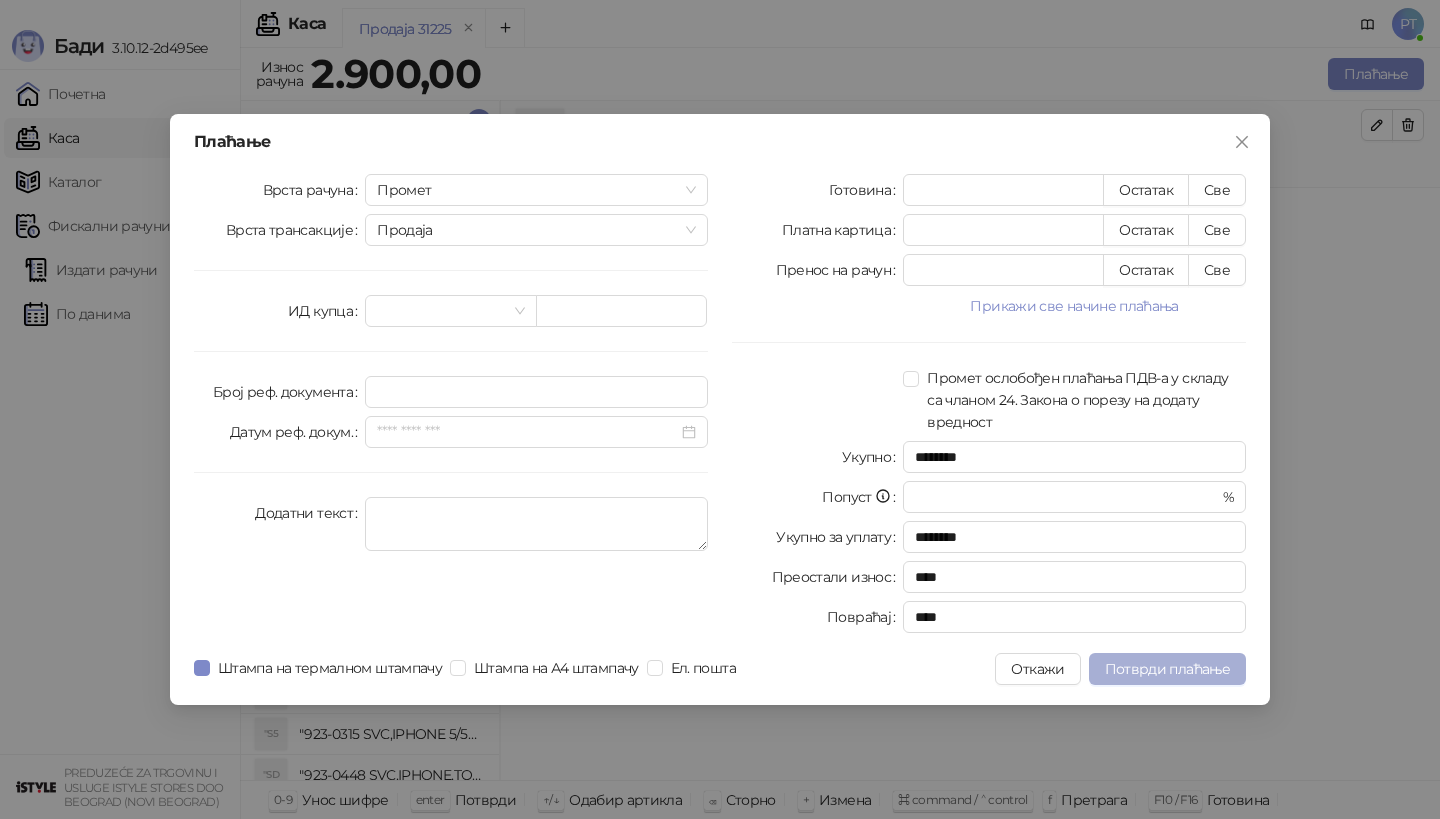 click on "Потврди плаћање" at bounding box center (1167, 669) 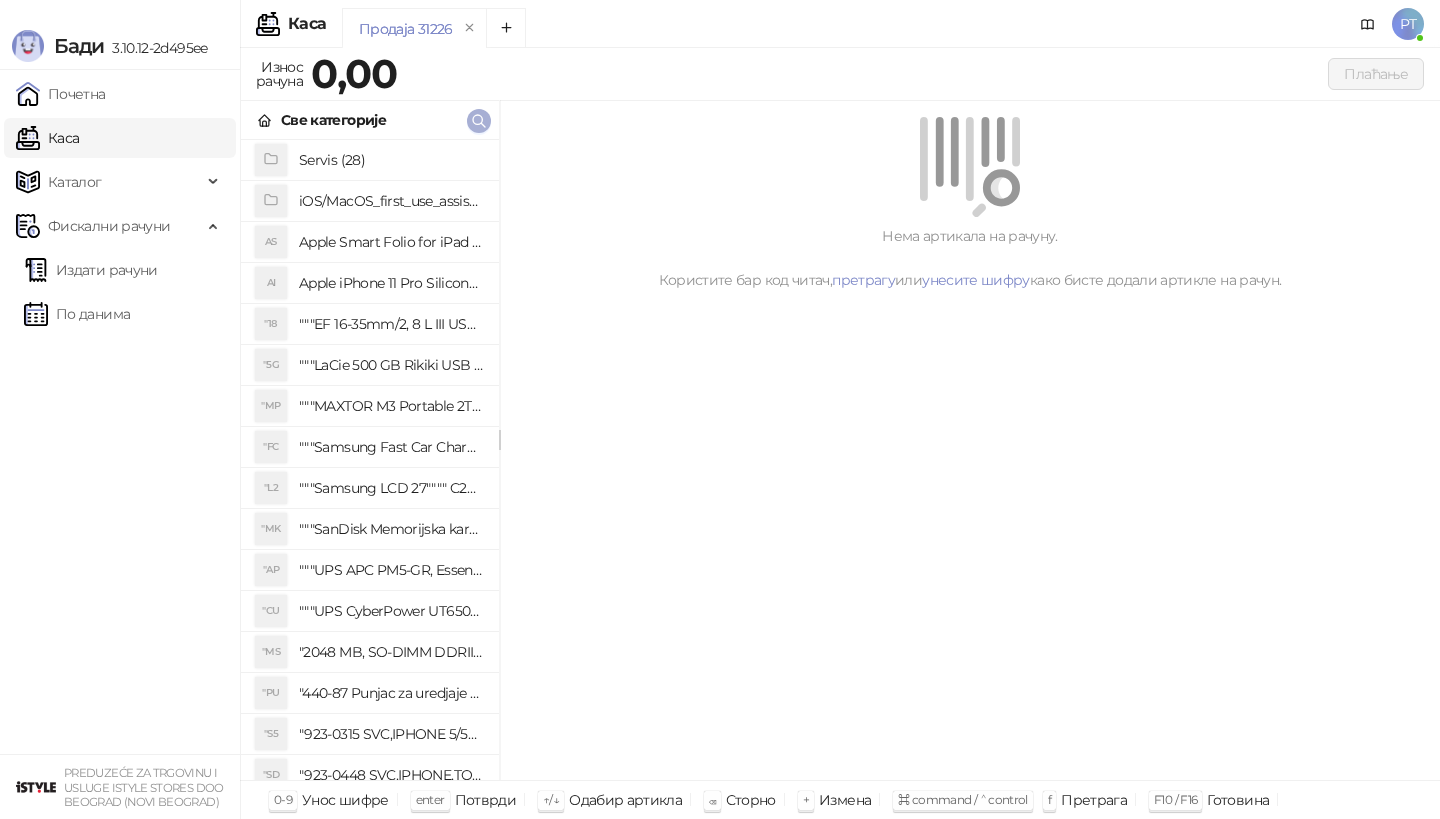 click at bounding box center [479, 121] 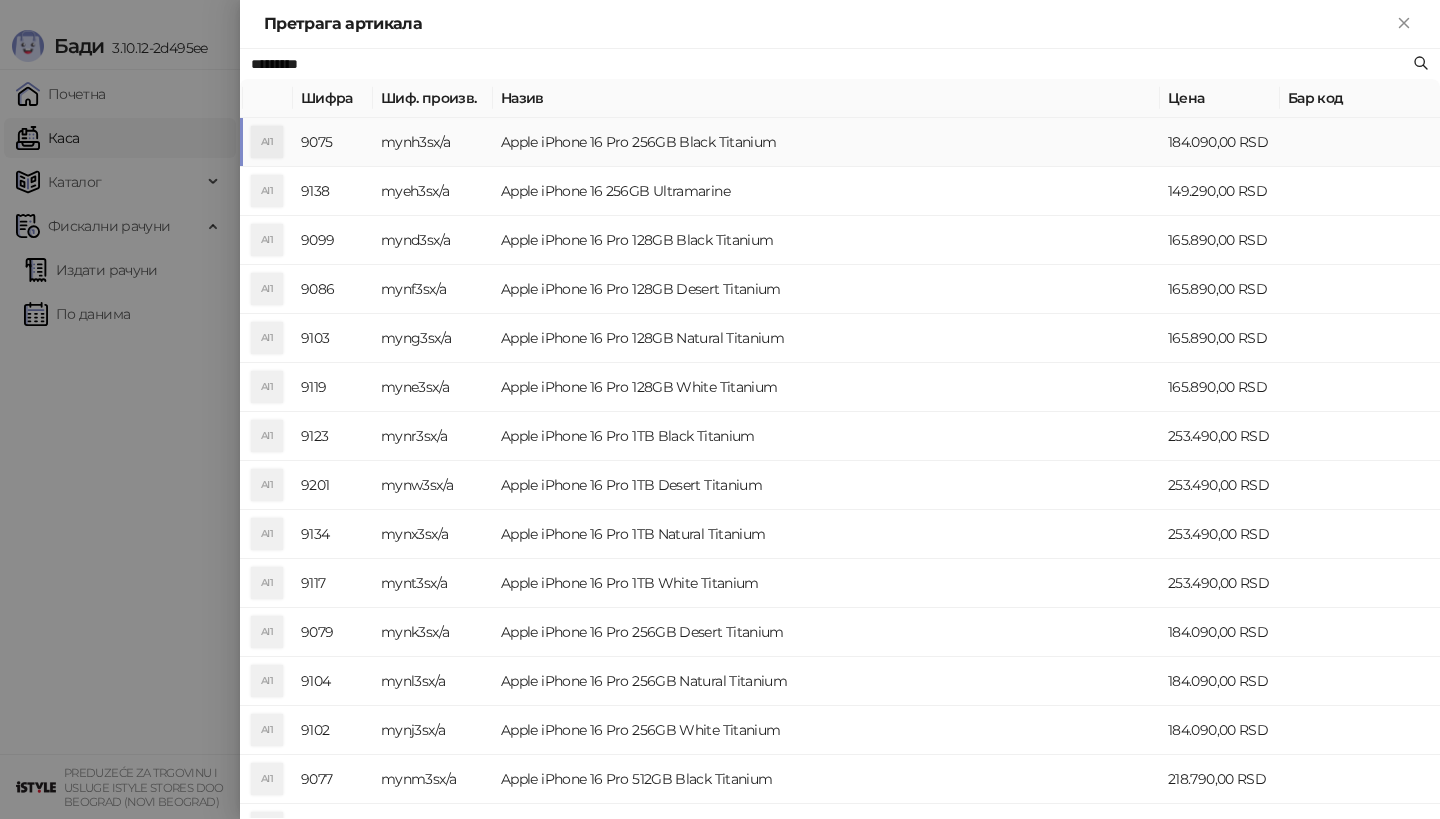 type on "*********" 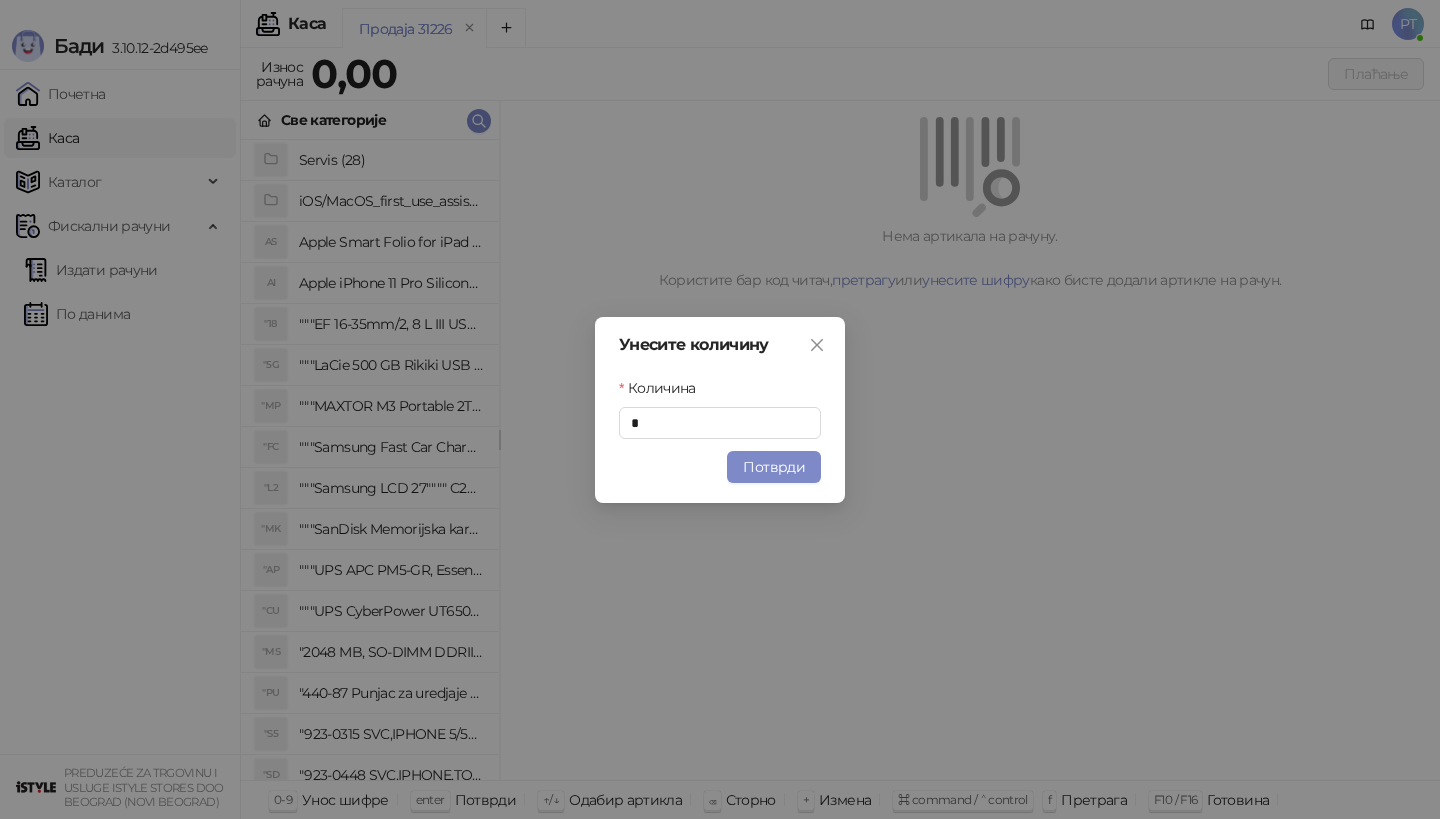 click on "Потврди" at bounding box center (774, 467) 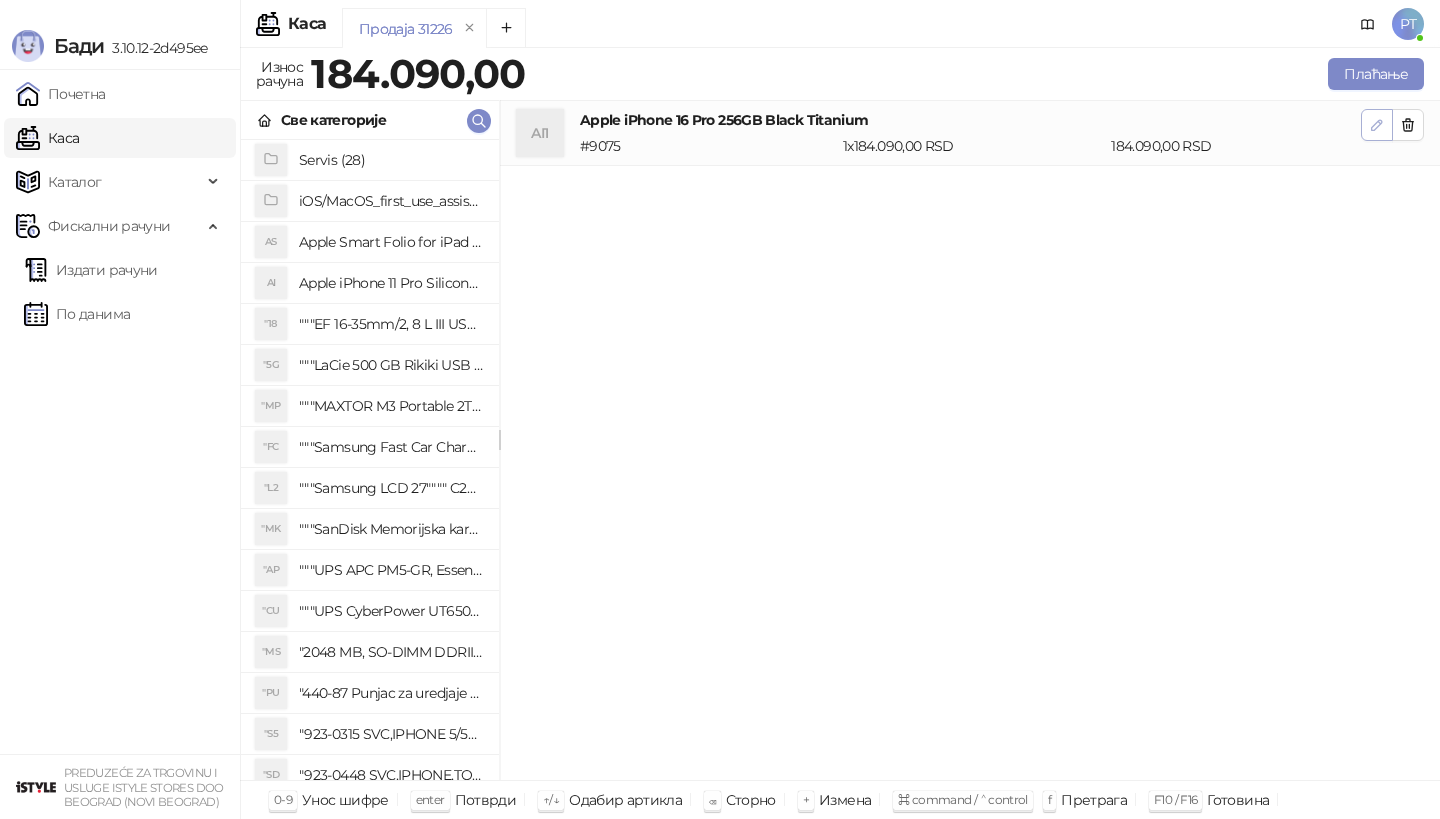 click 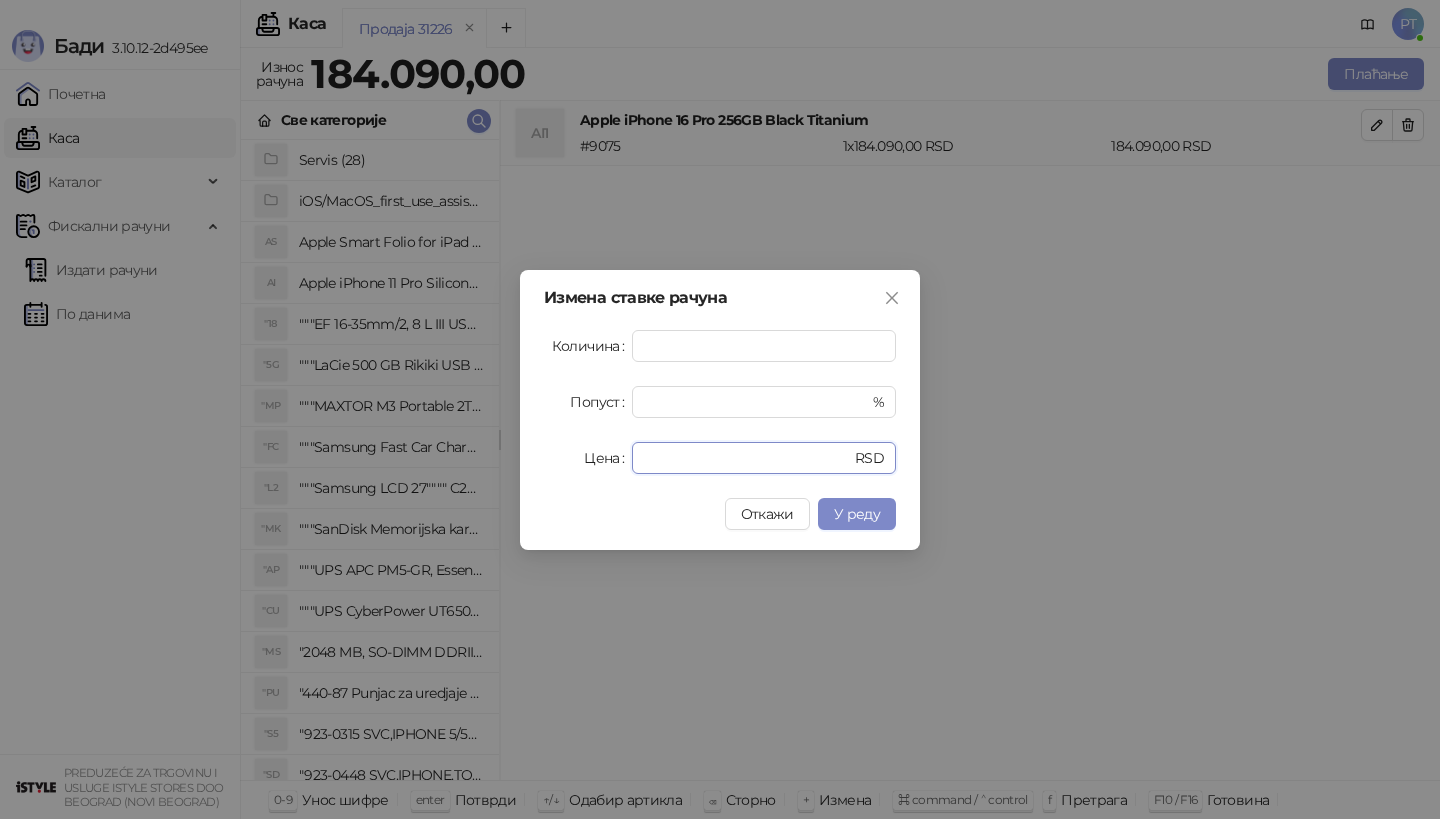 drag, startPoint x: 704, startPoint y: 461, endPoint x: 577, endPoint y: 461, distance: 127 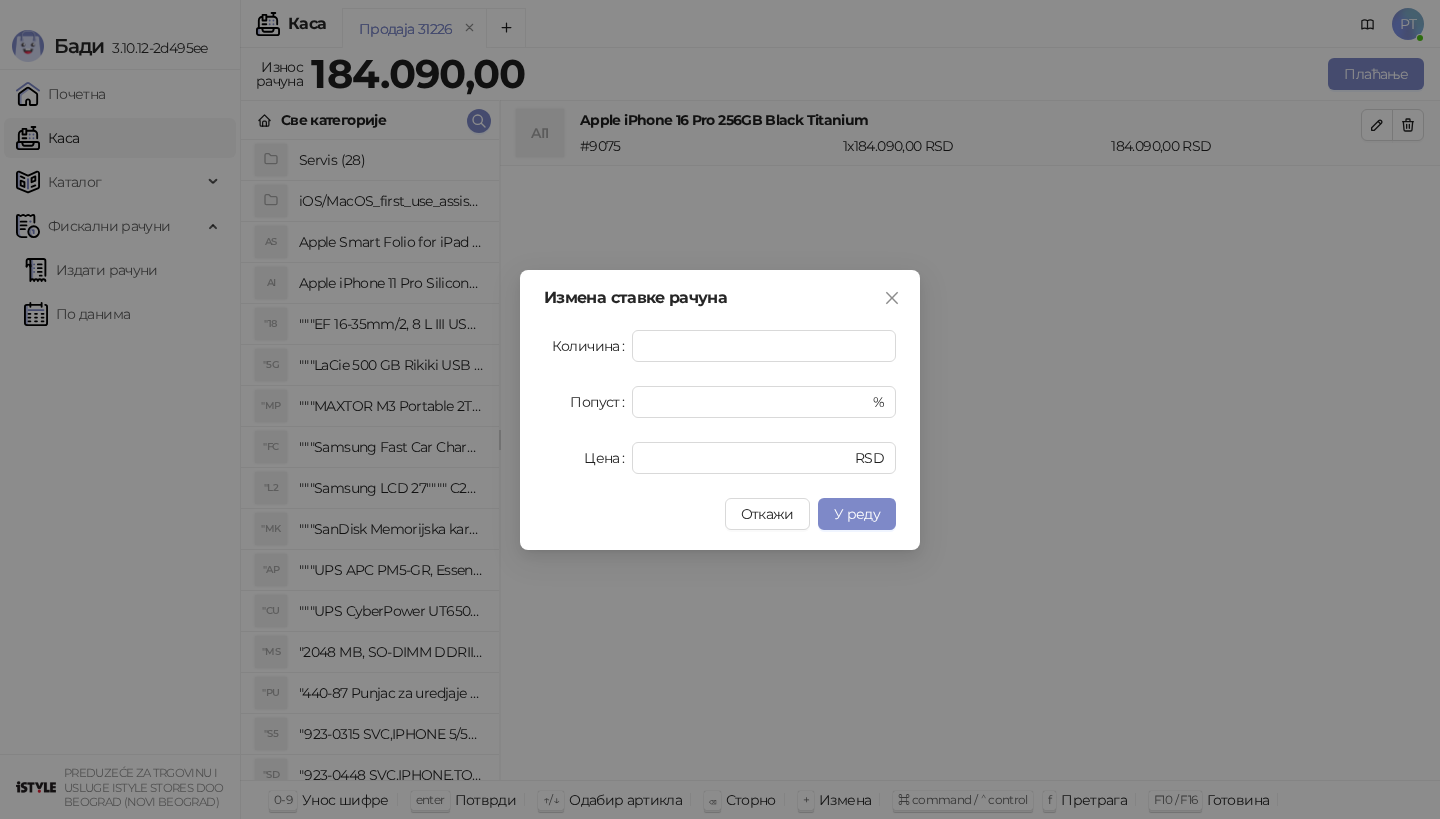 click on "У реду" at bounding box center (857, 514) 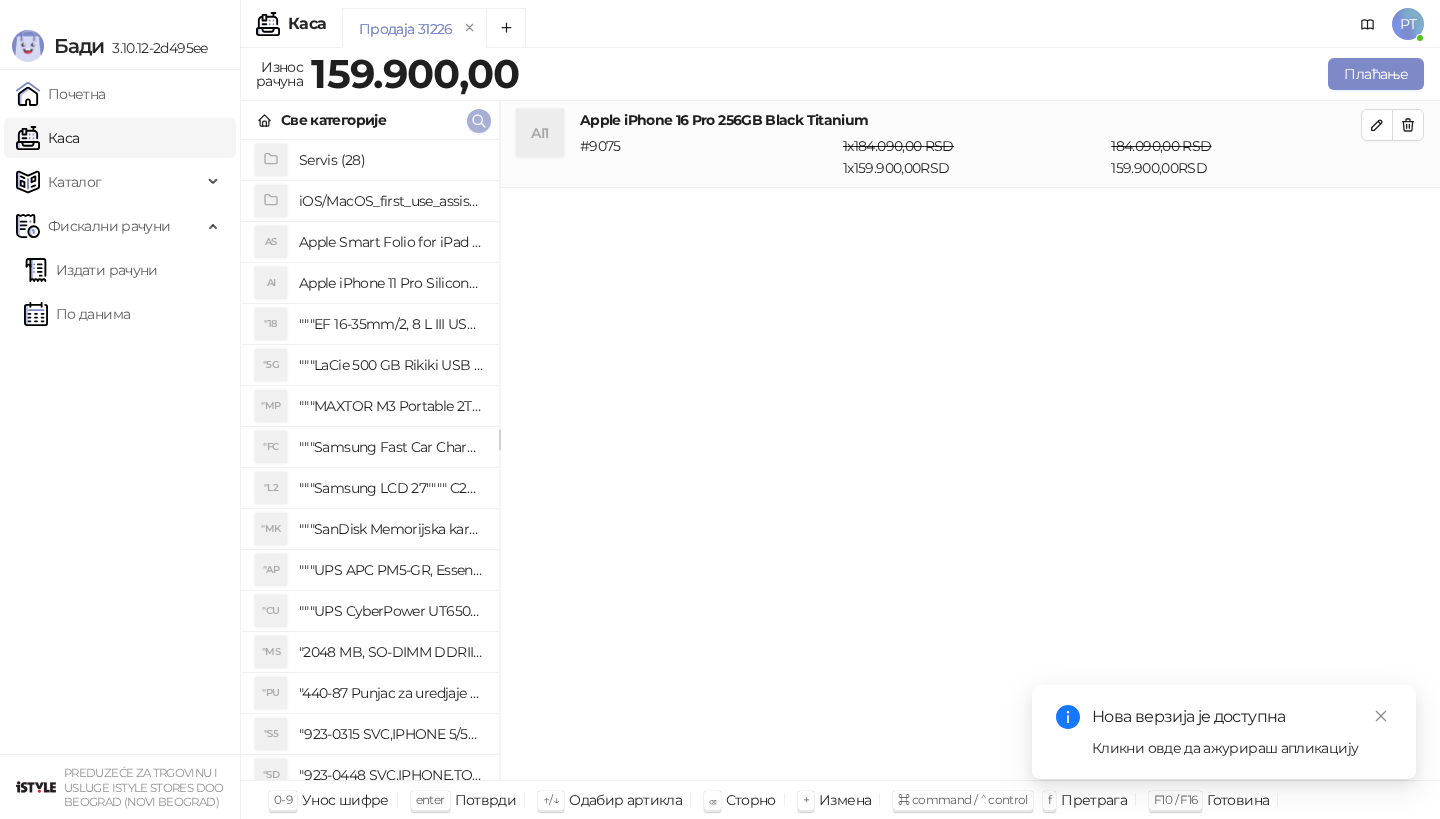 click 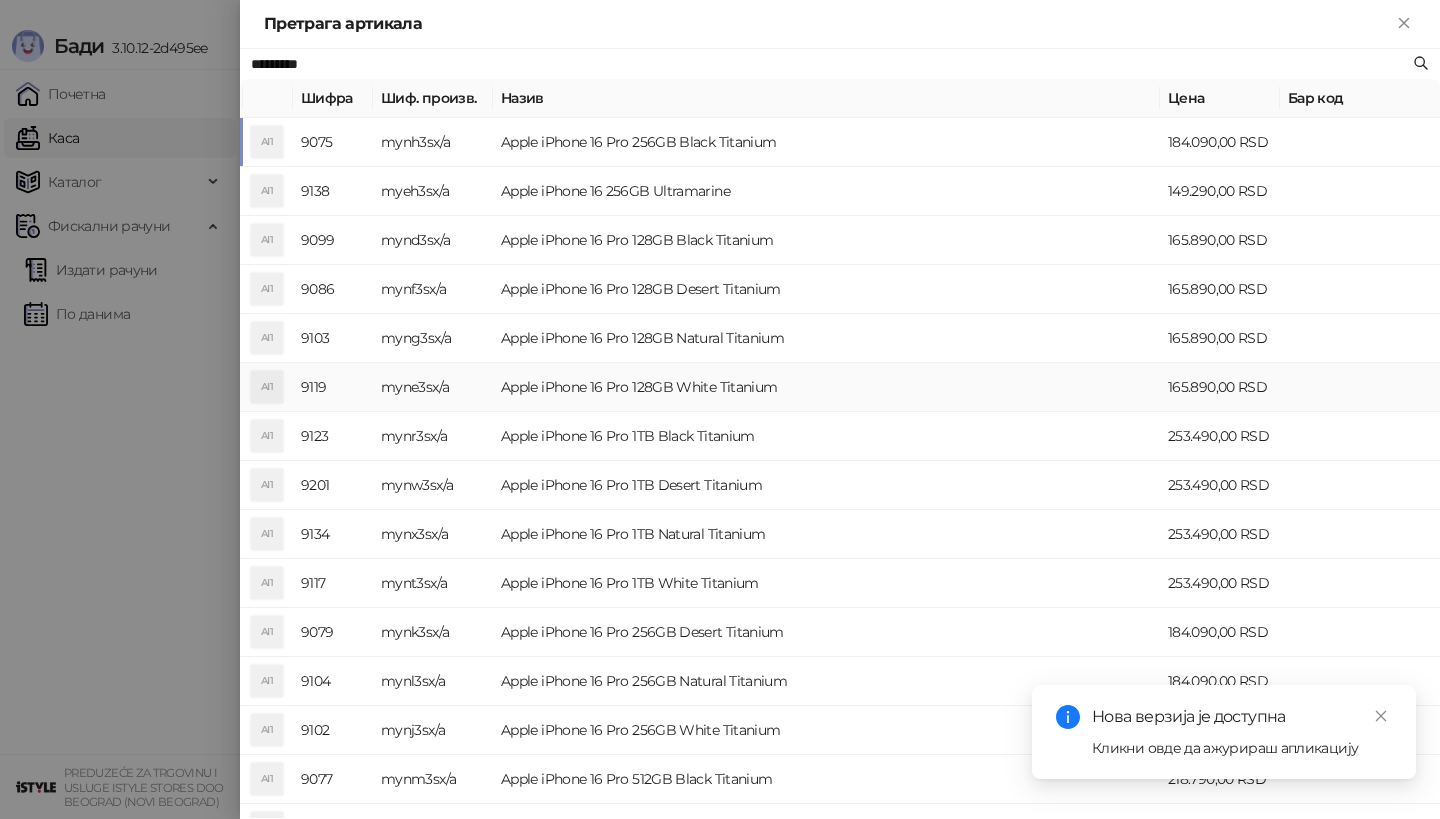 paste on "**********" 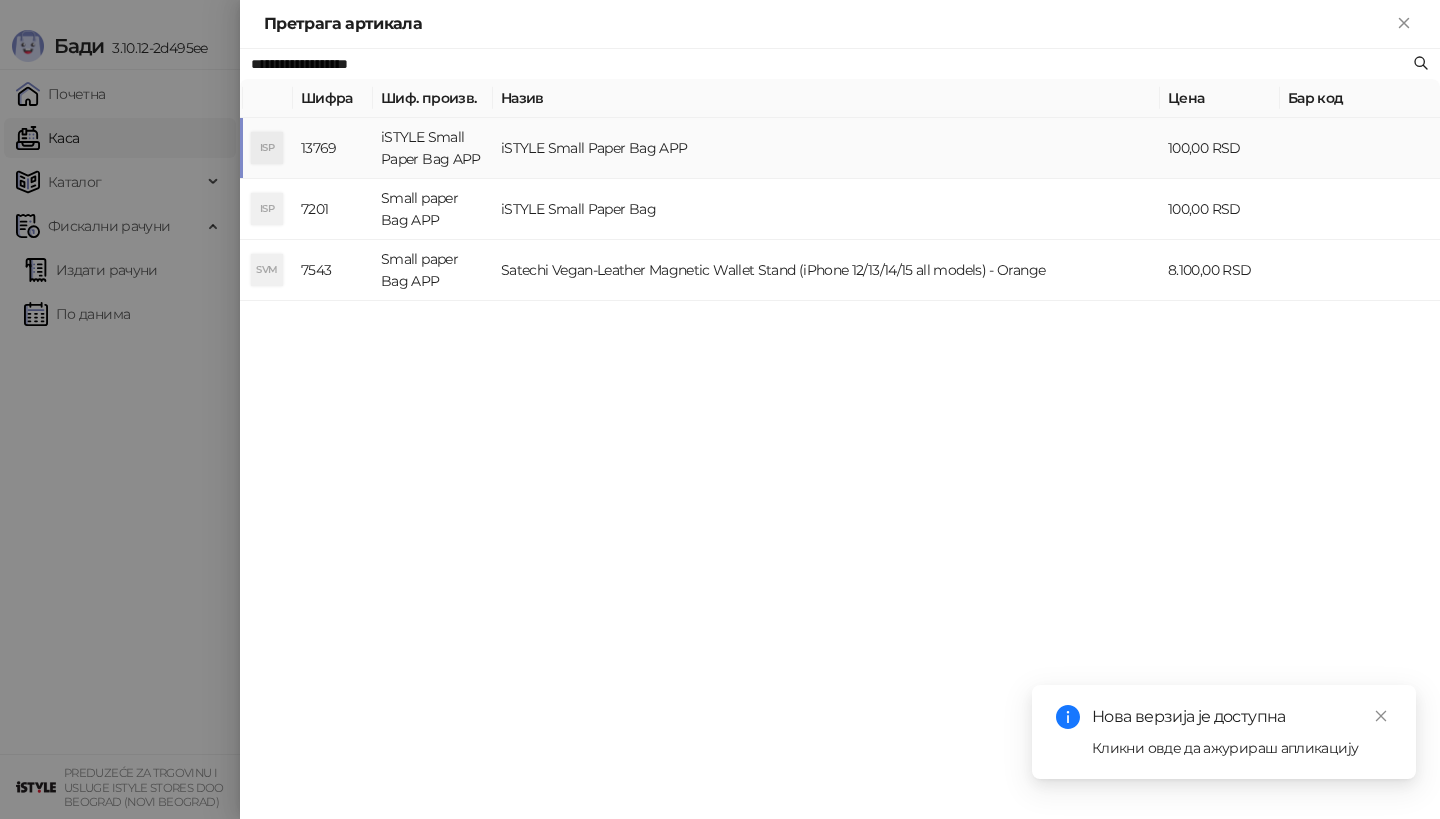 type on "**********" 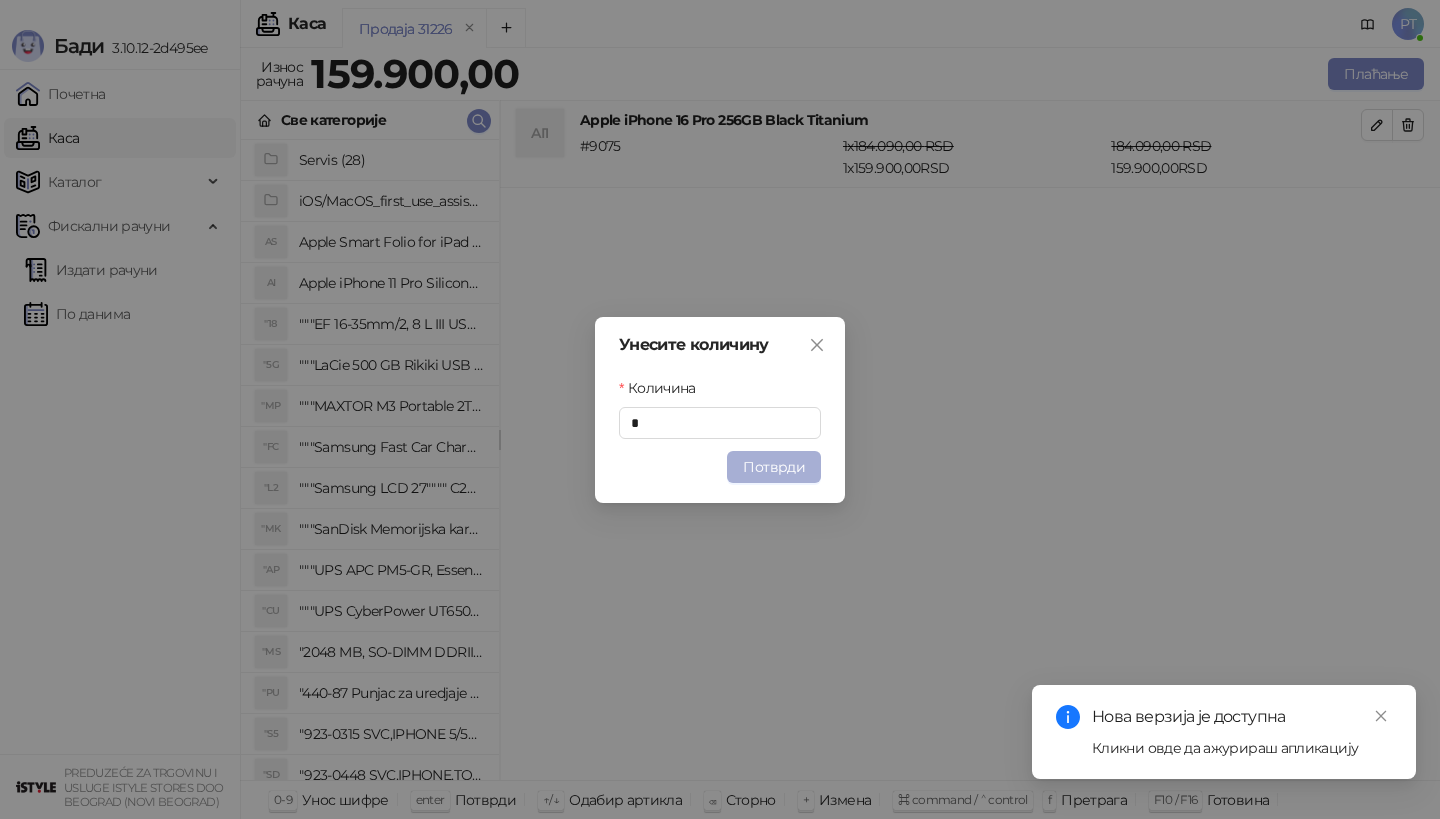 click on "Потврди" at bounding box center (774, 467) 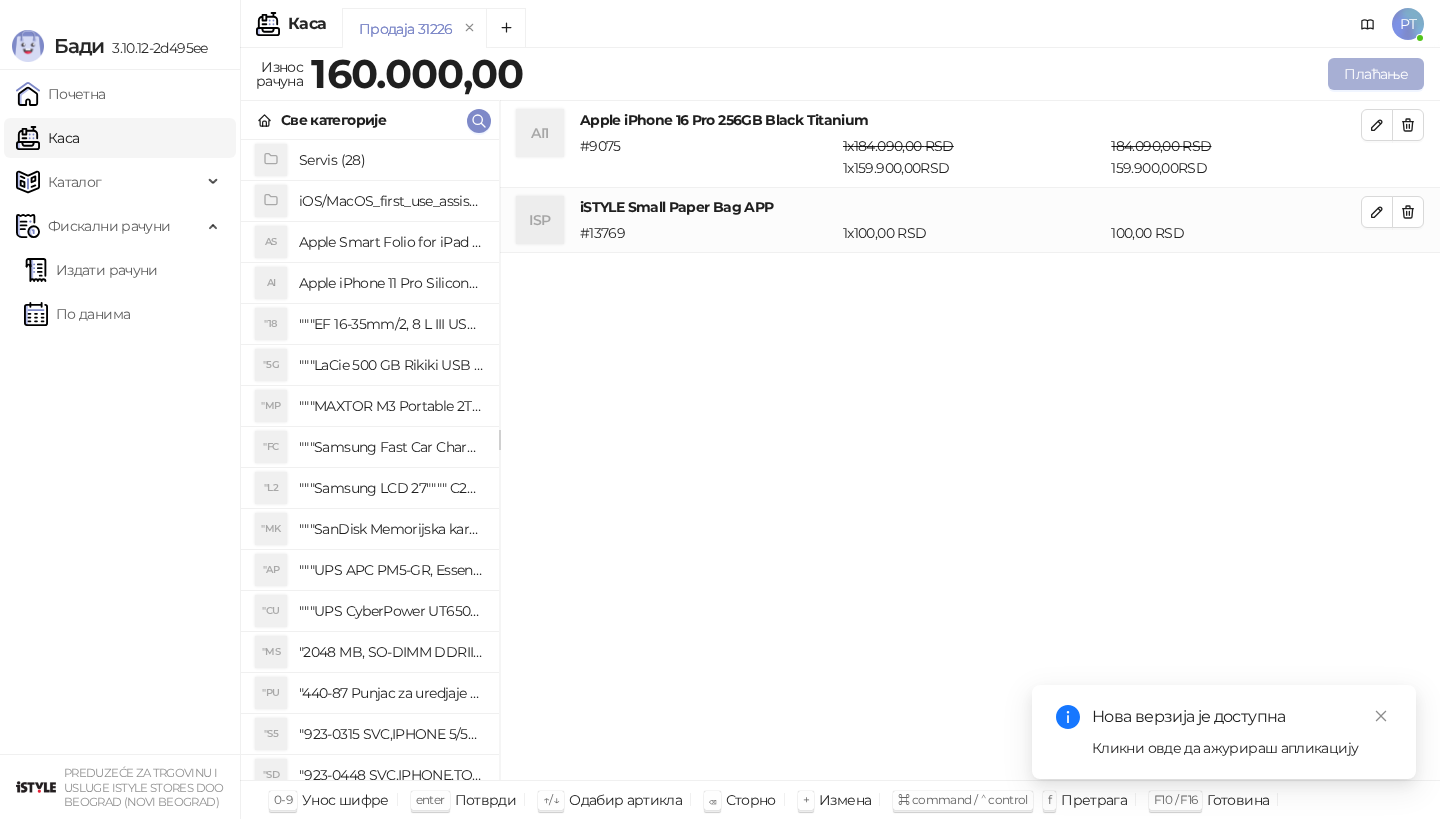 click on "Плаћање" at bounding box center (1376, 74) 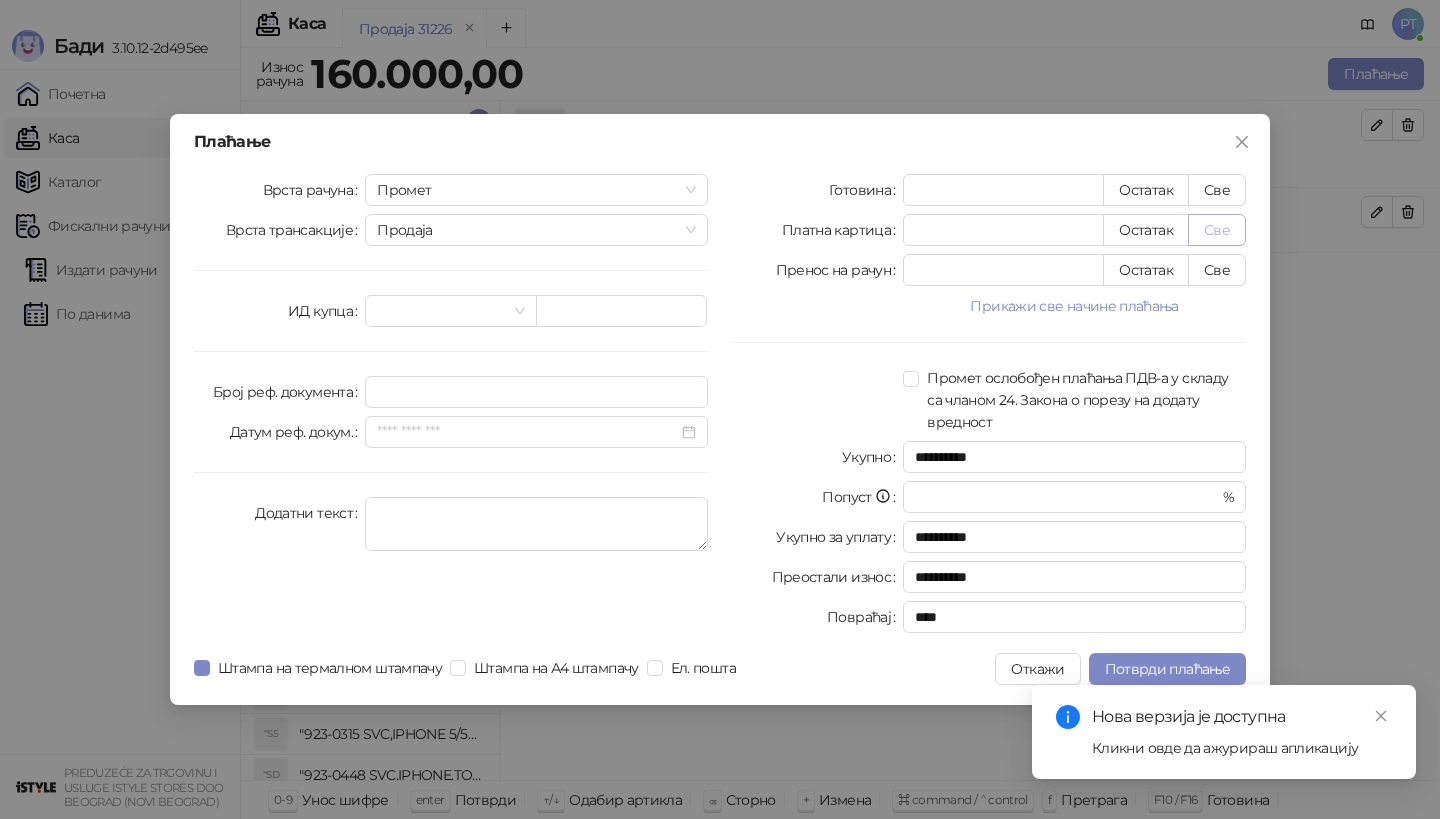 click on "Све" at bounding box center (1217, 230) 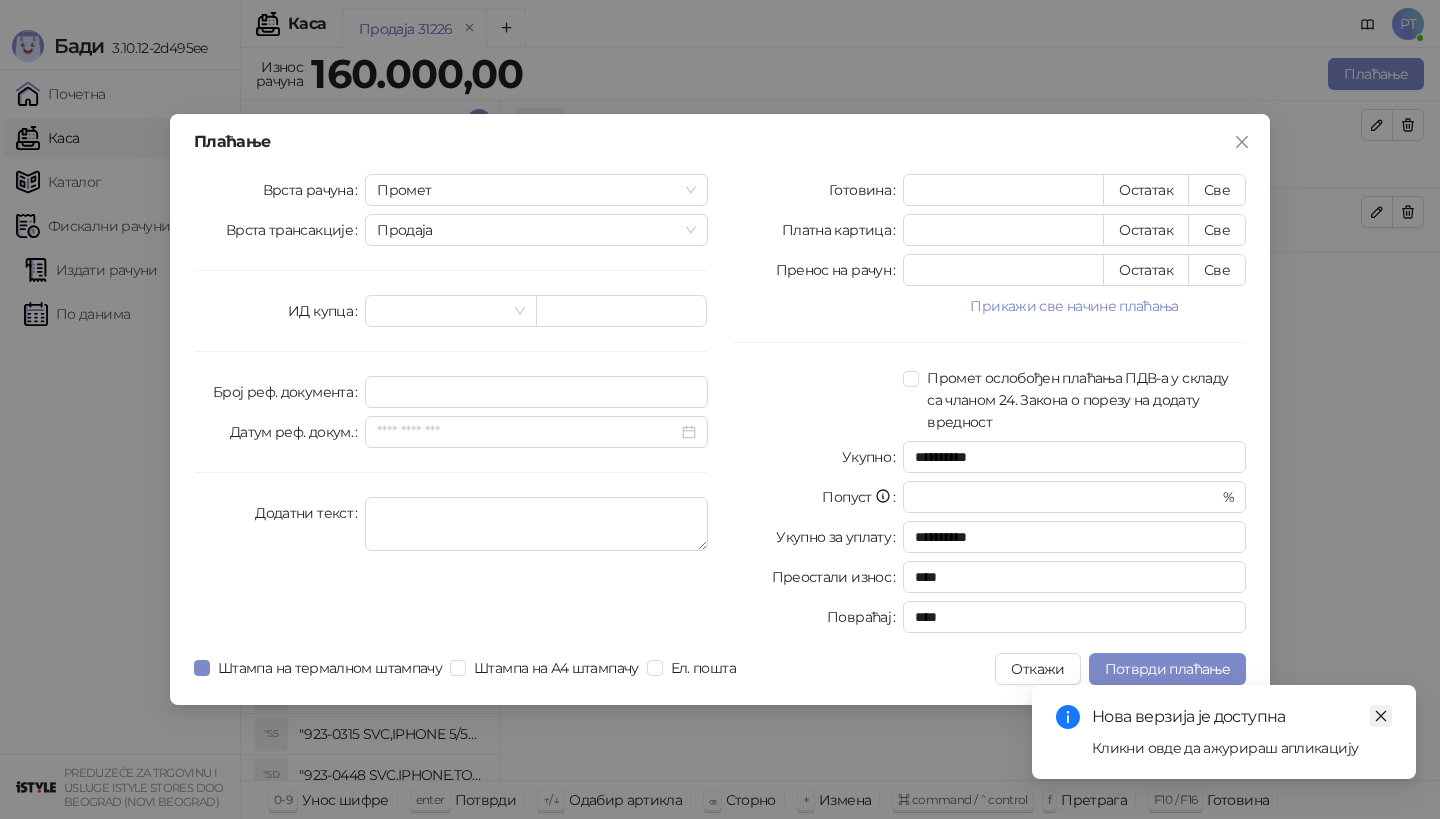 click 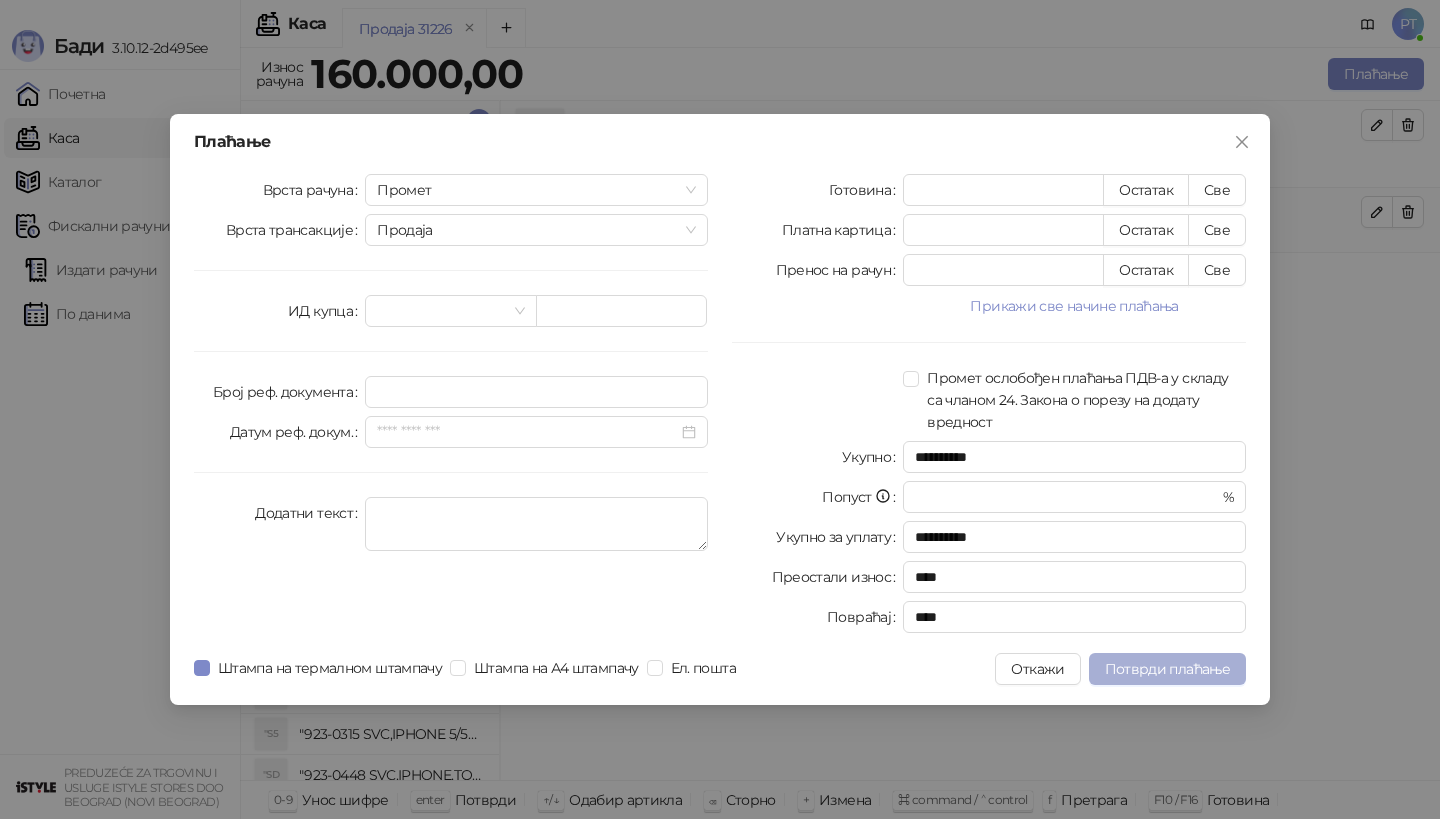 click on "Потврди плаћање" at bounding box center [1167, 669] 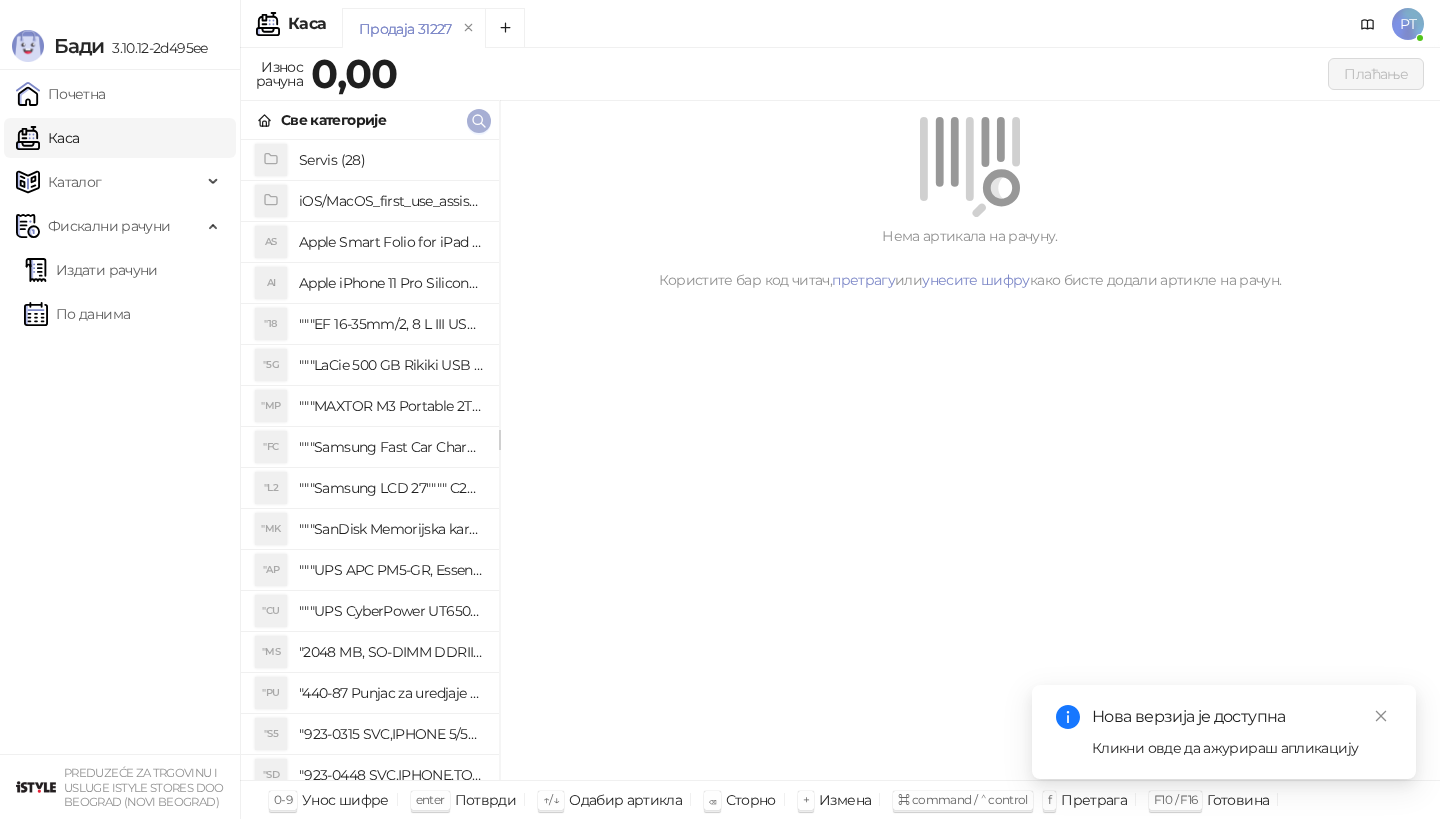 click 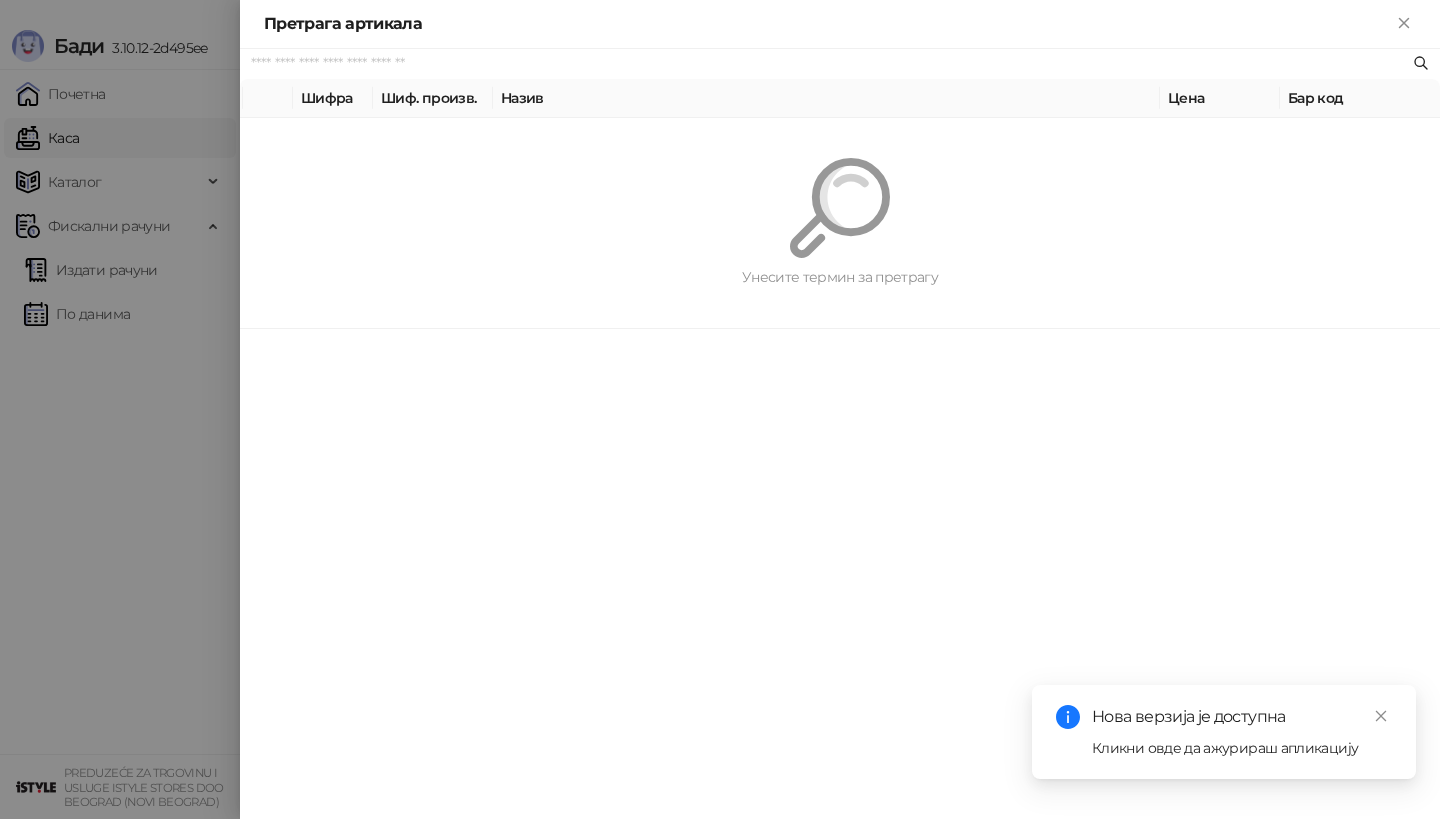 paste on "*********" 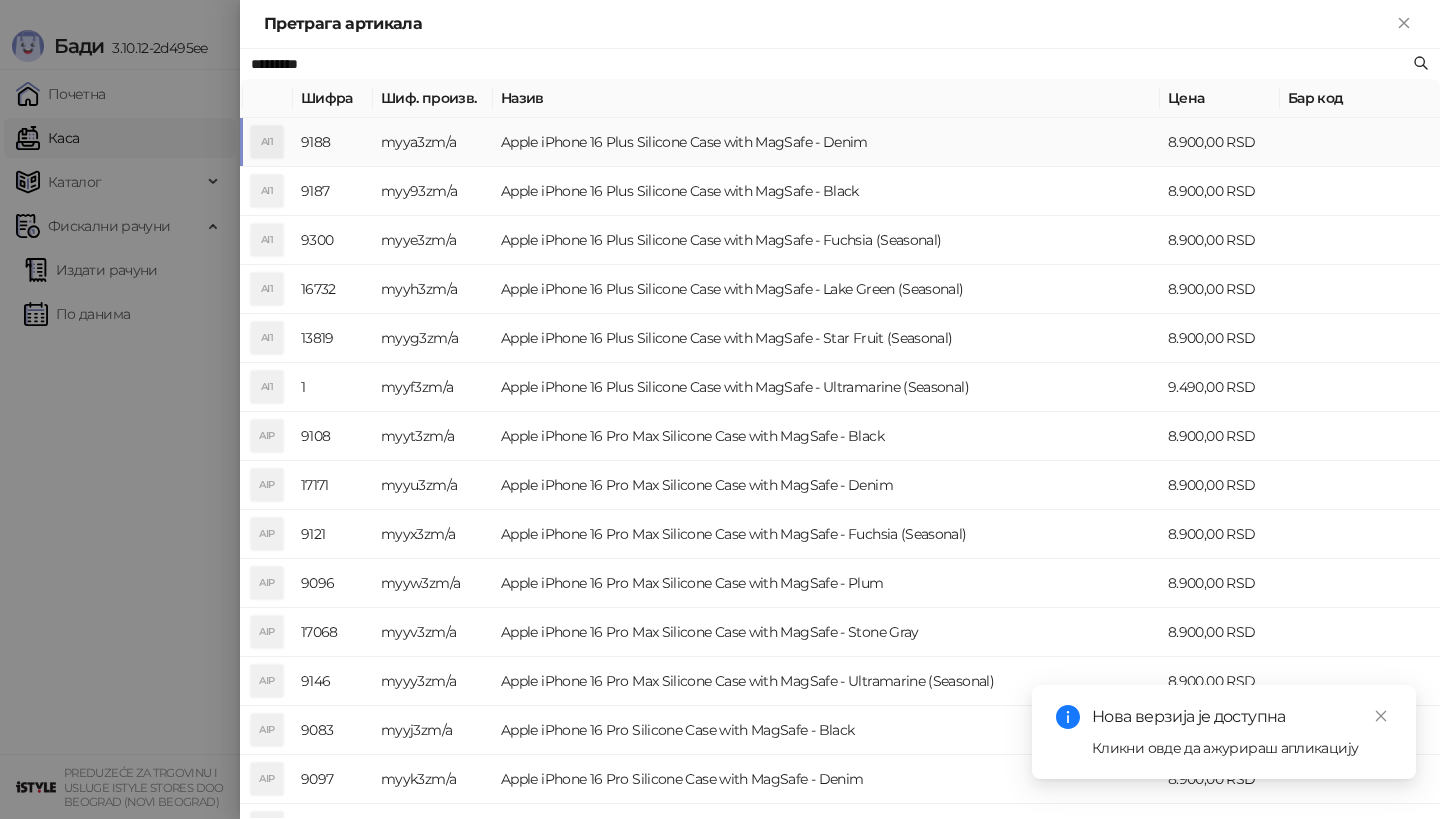 type on "*********" 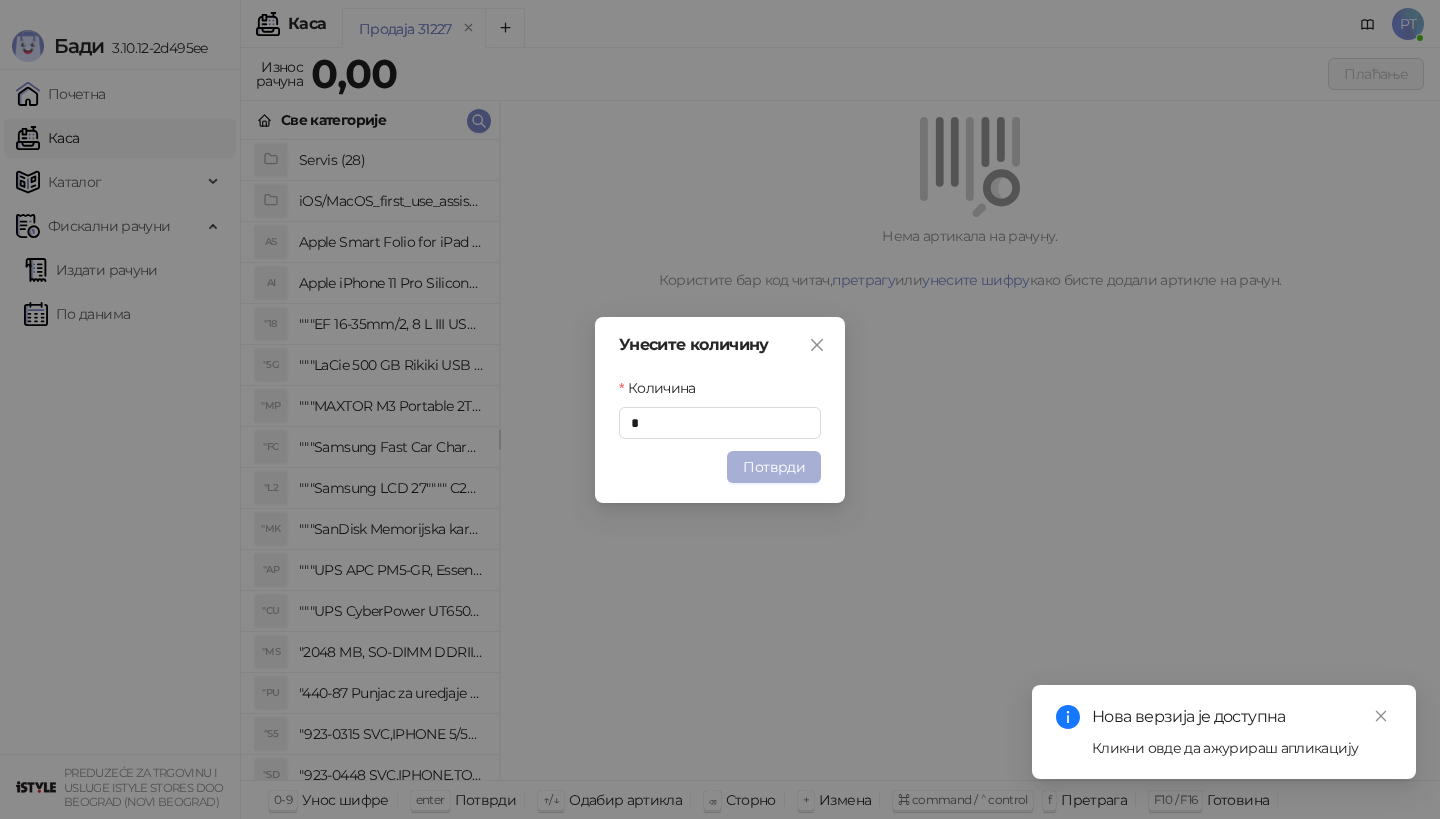 click on "Потврди" at bounding box center (774, 467) 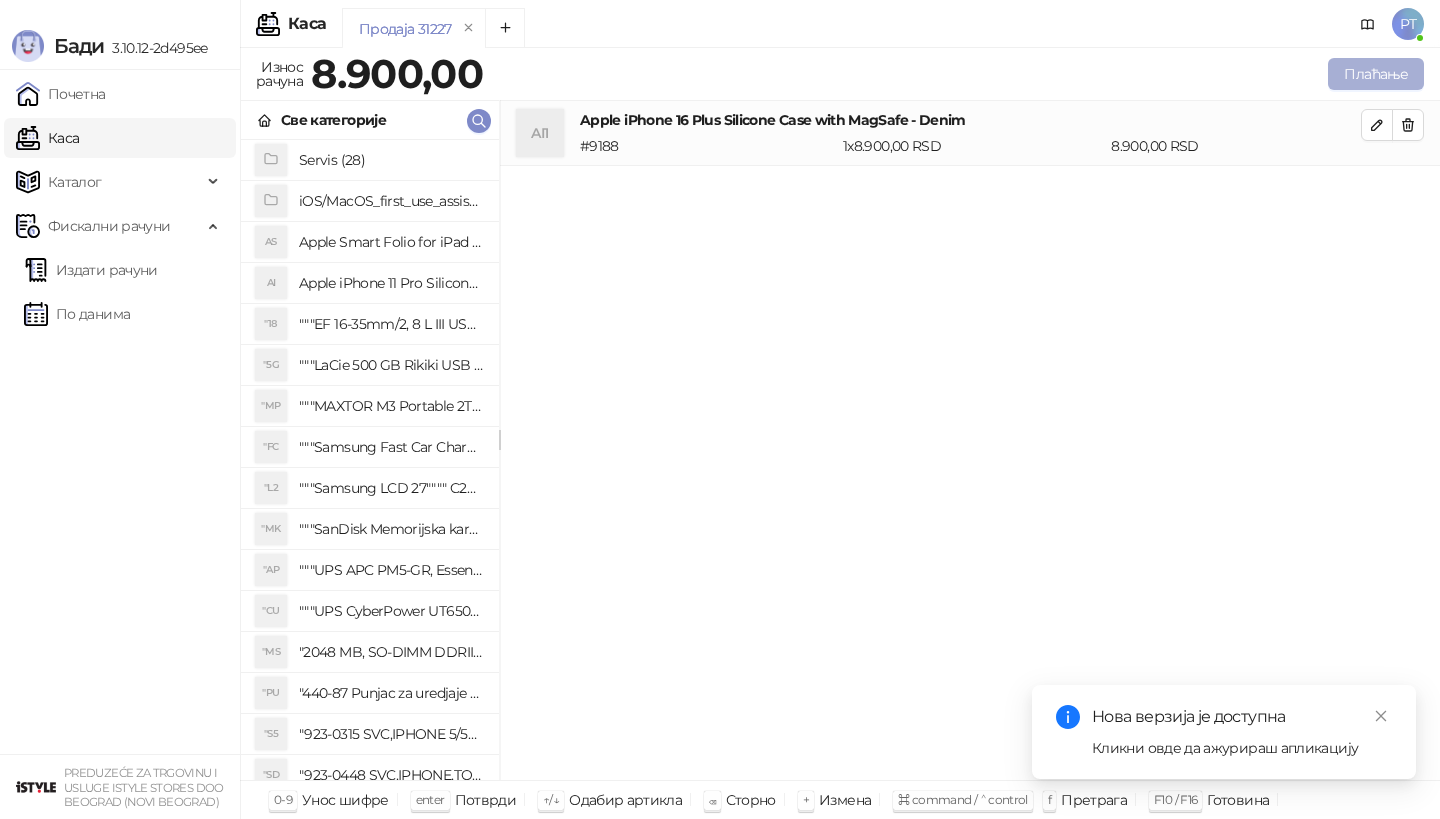 click on "Плаћање" at bounding box center [1376, 74] 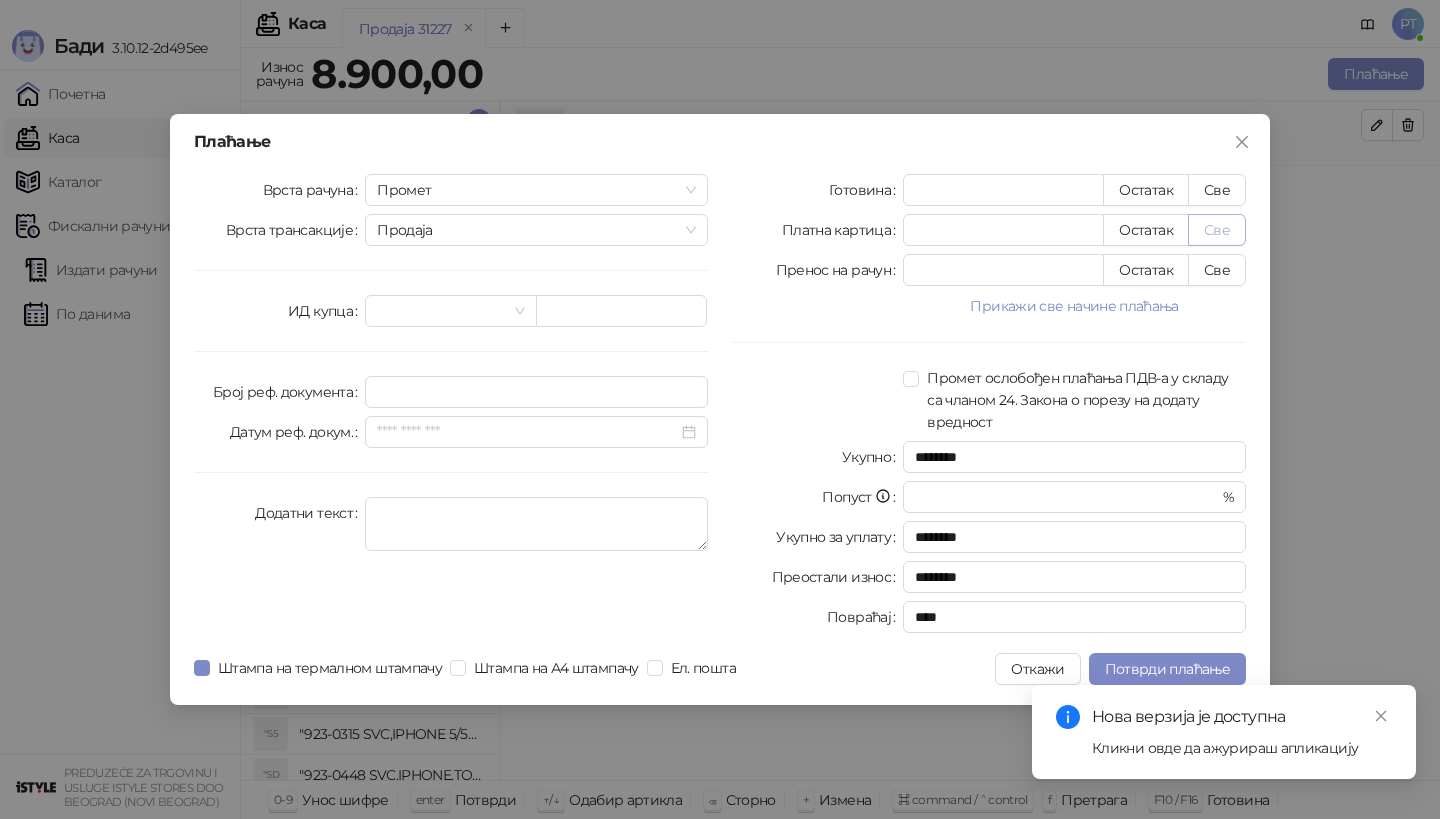 click on "Све" at bounding box center (1217, 230) 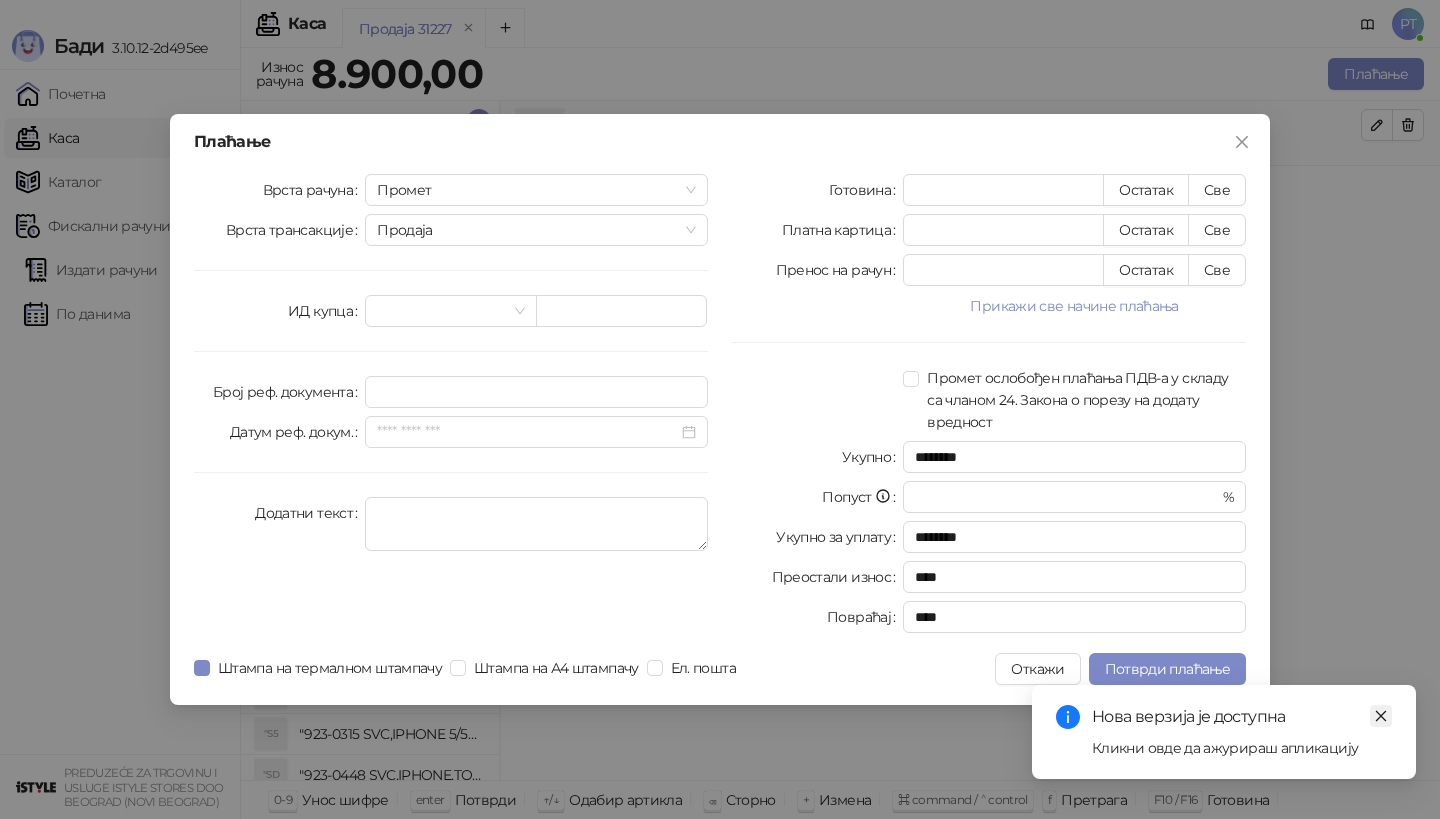 click at bounding box center (1381, 716) 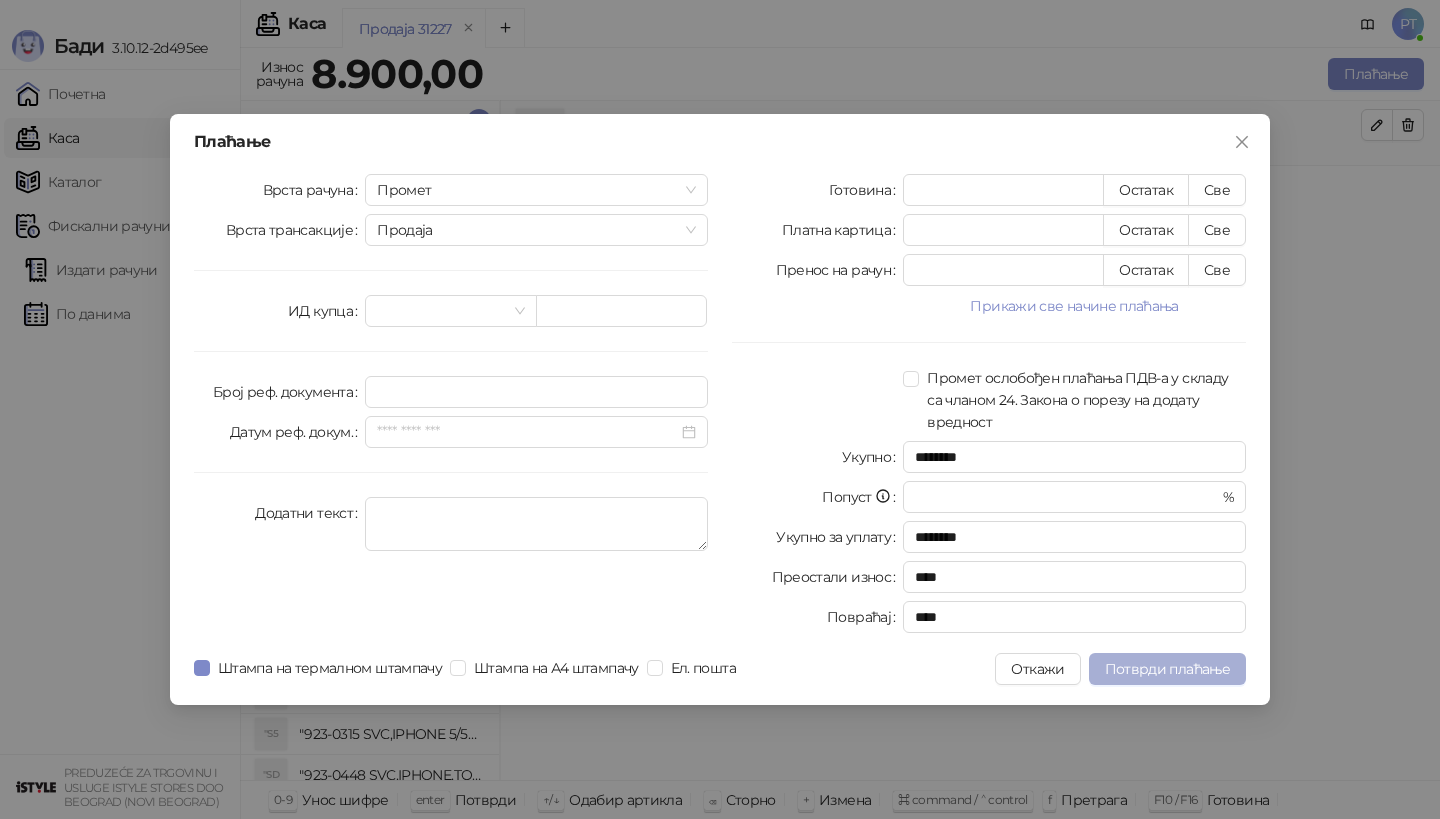 click on "Потврди плаћање" at bounding box center [1167, 669] 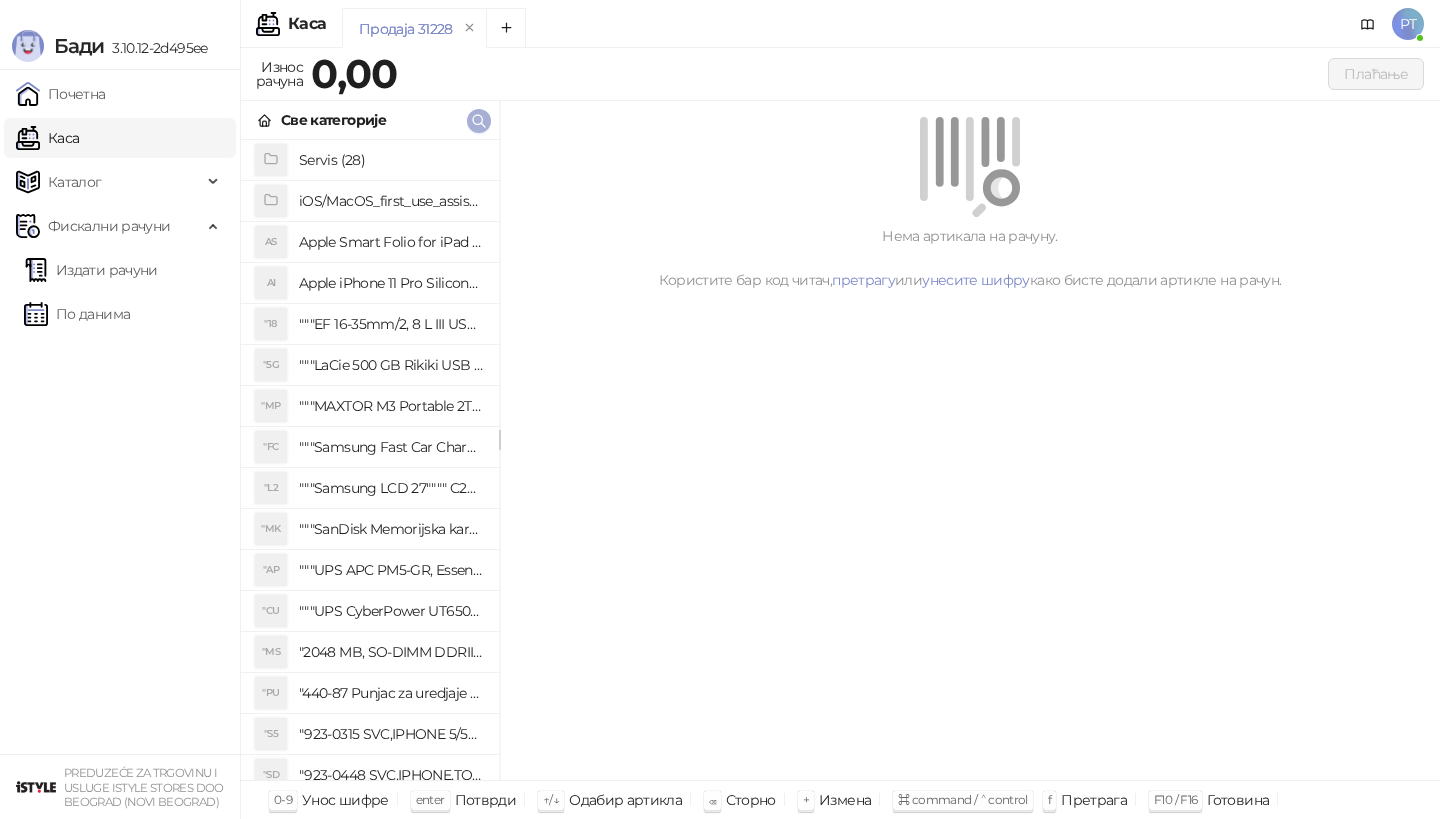 click 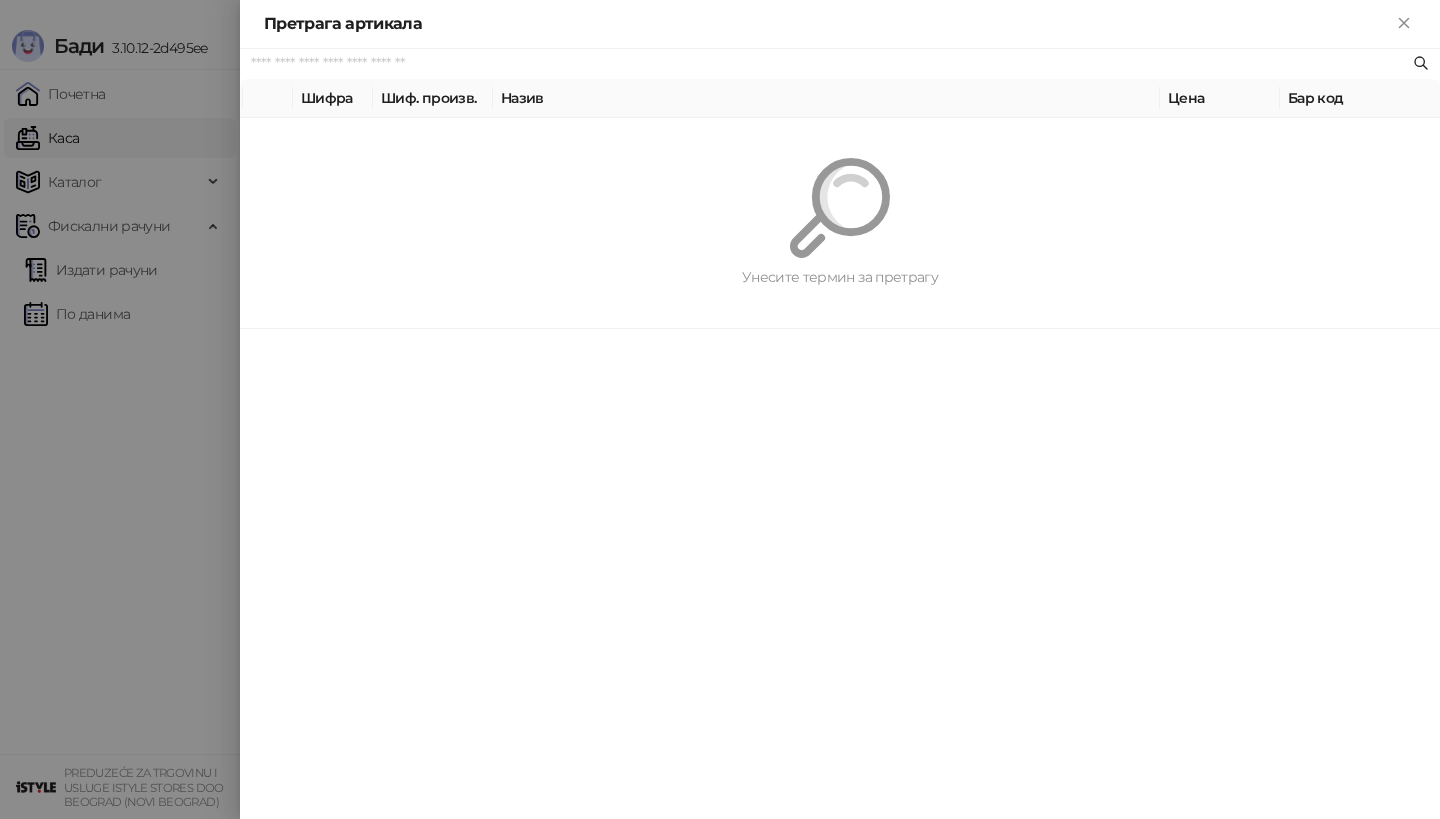 paste on "*********" 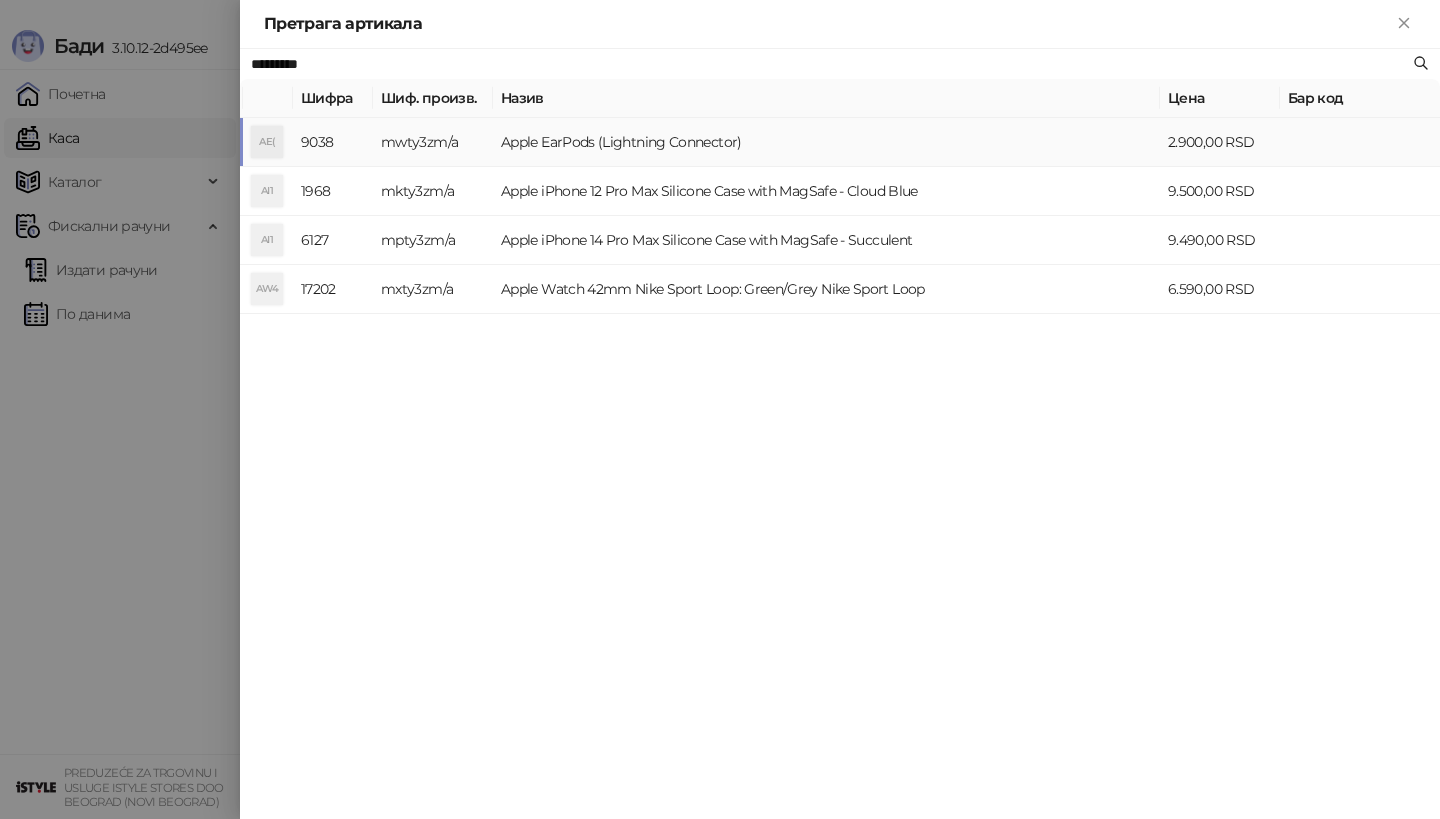 click on "AE(" at bounding box center (267, 142) 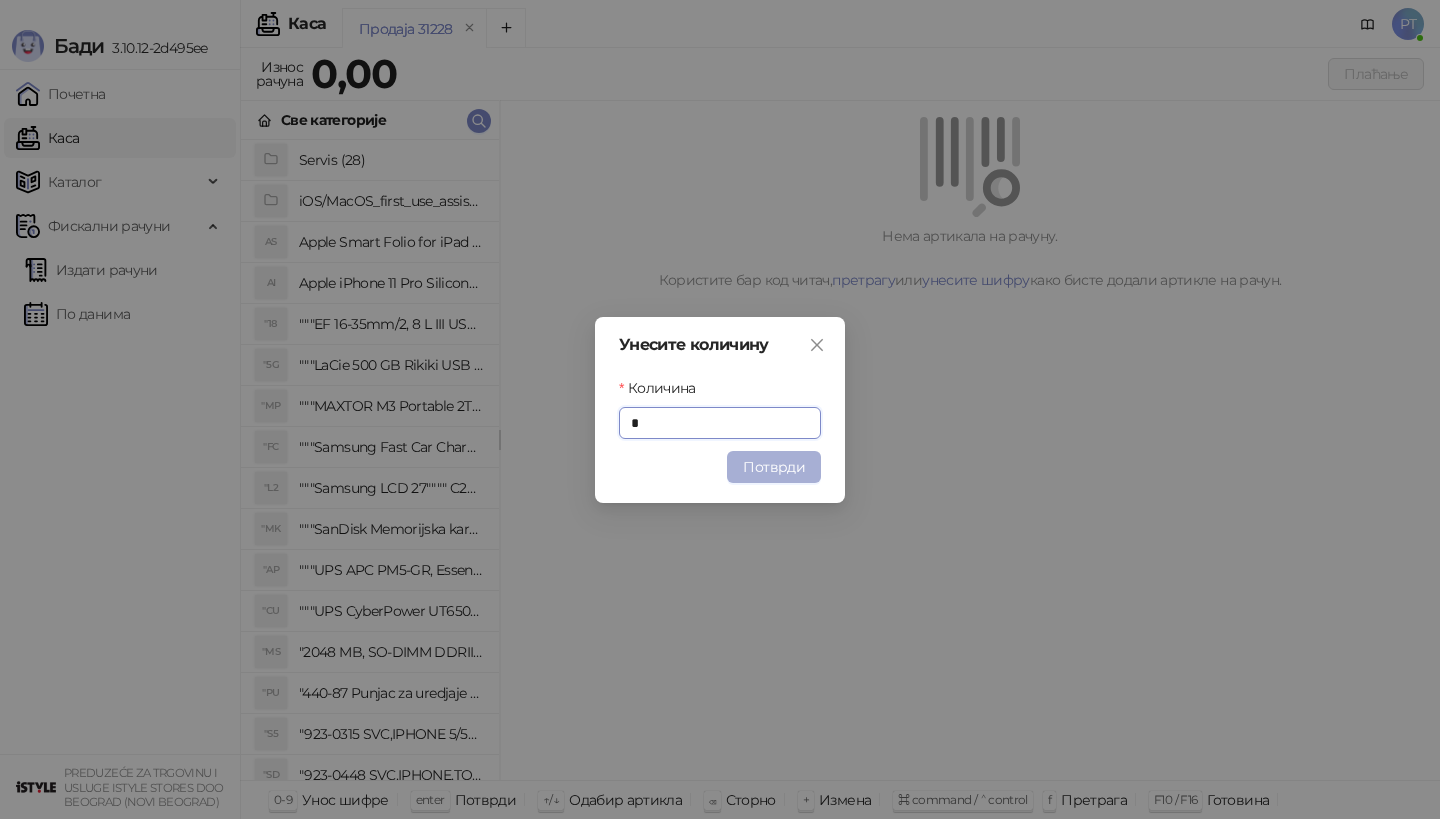 click on "Потврди" at bounding box center (774, 467) 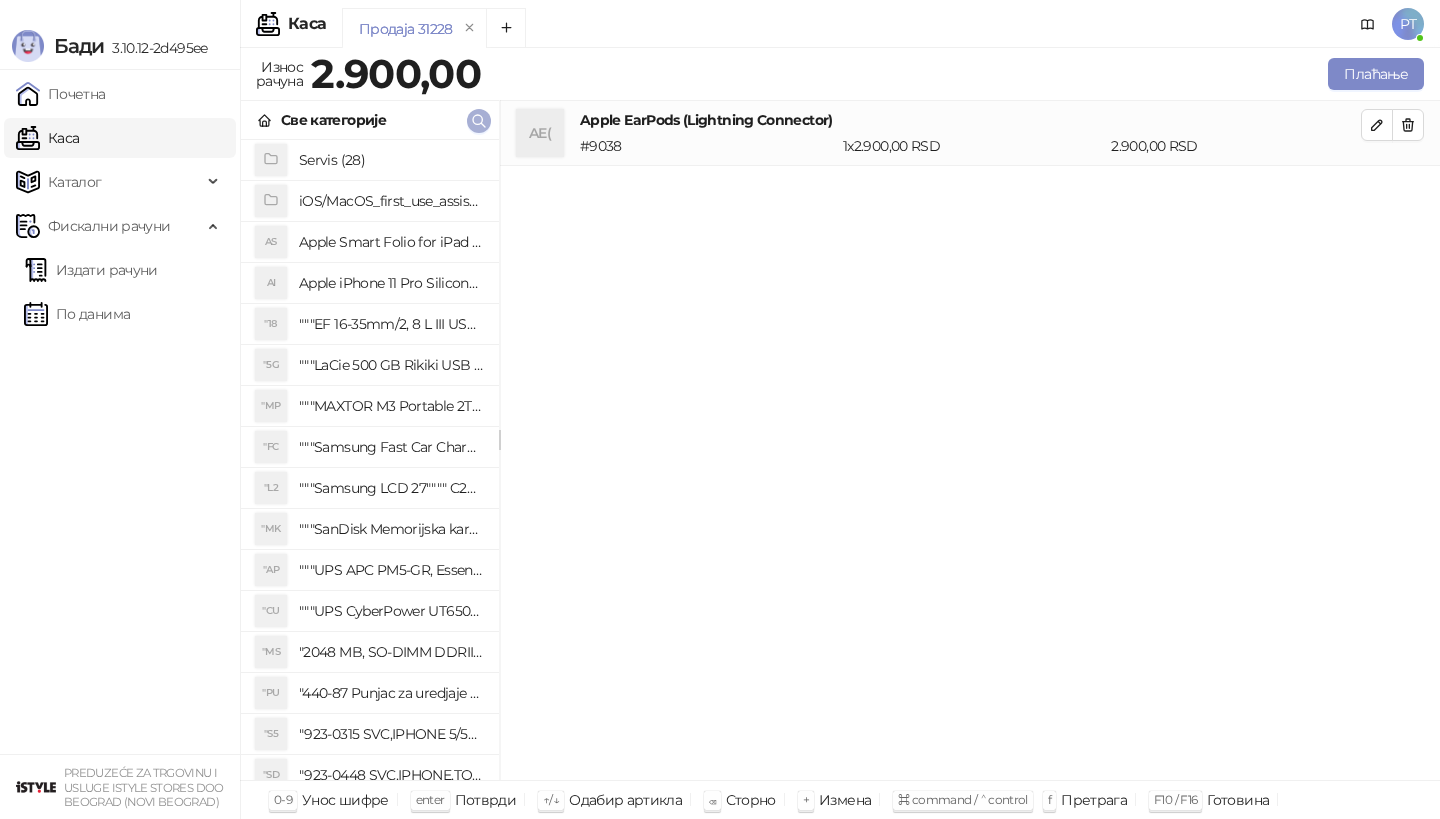 click 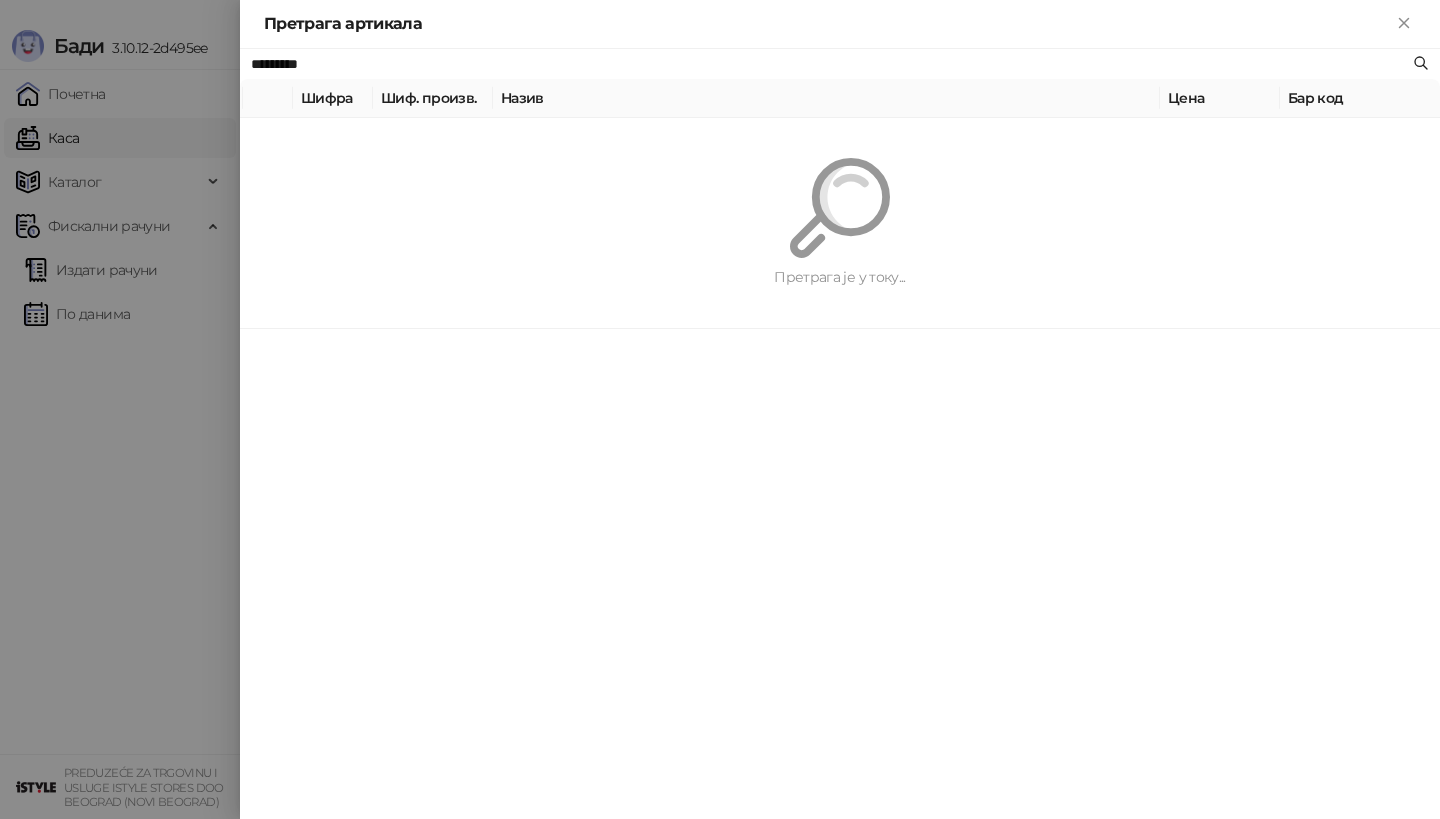 paste 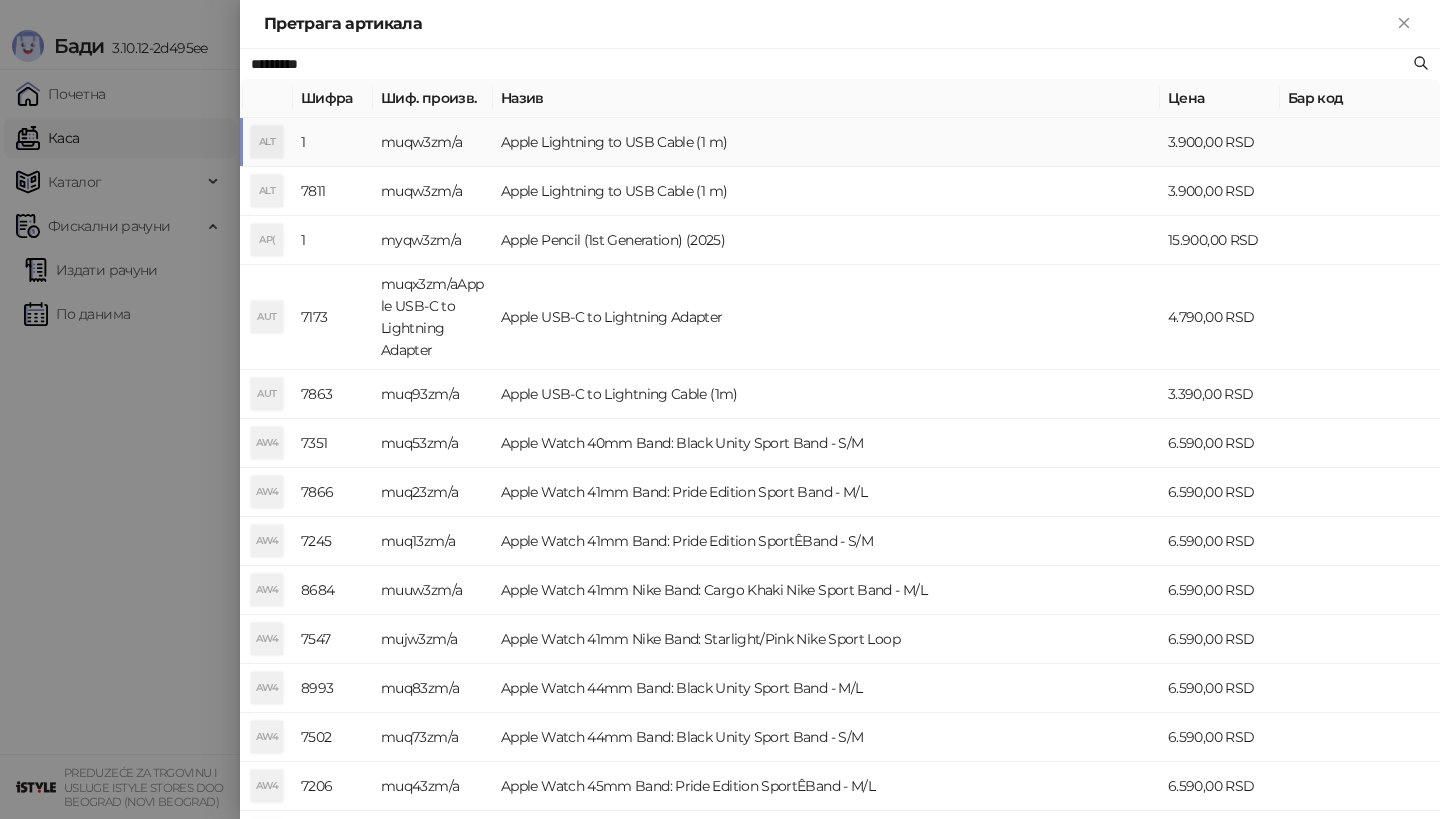 type on "*********" 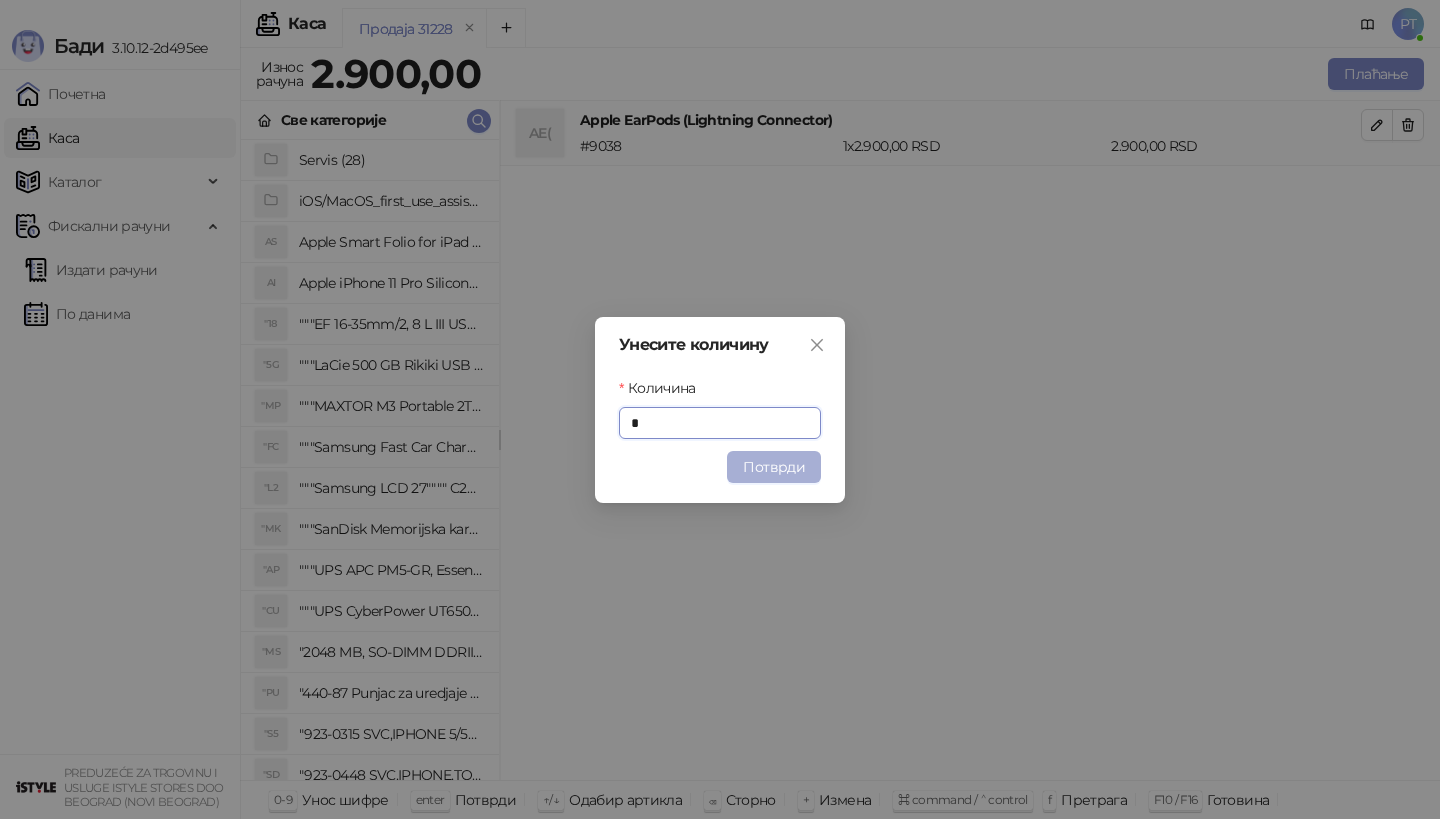 click on "Потврди" at bounding box center [774, 467] 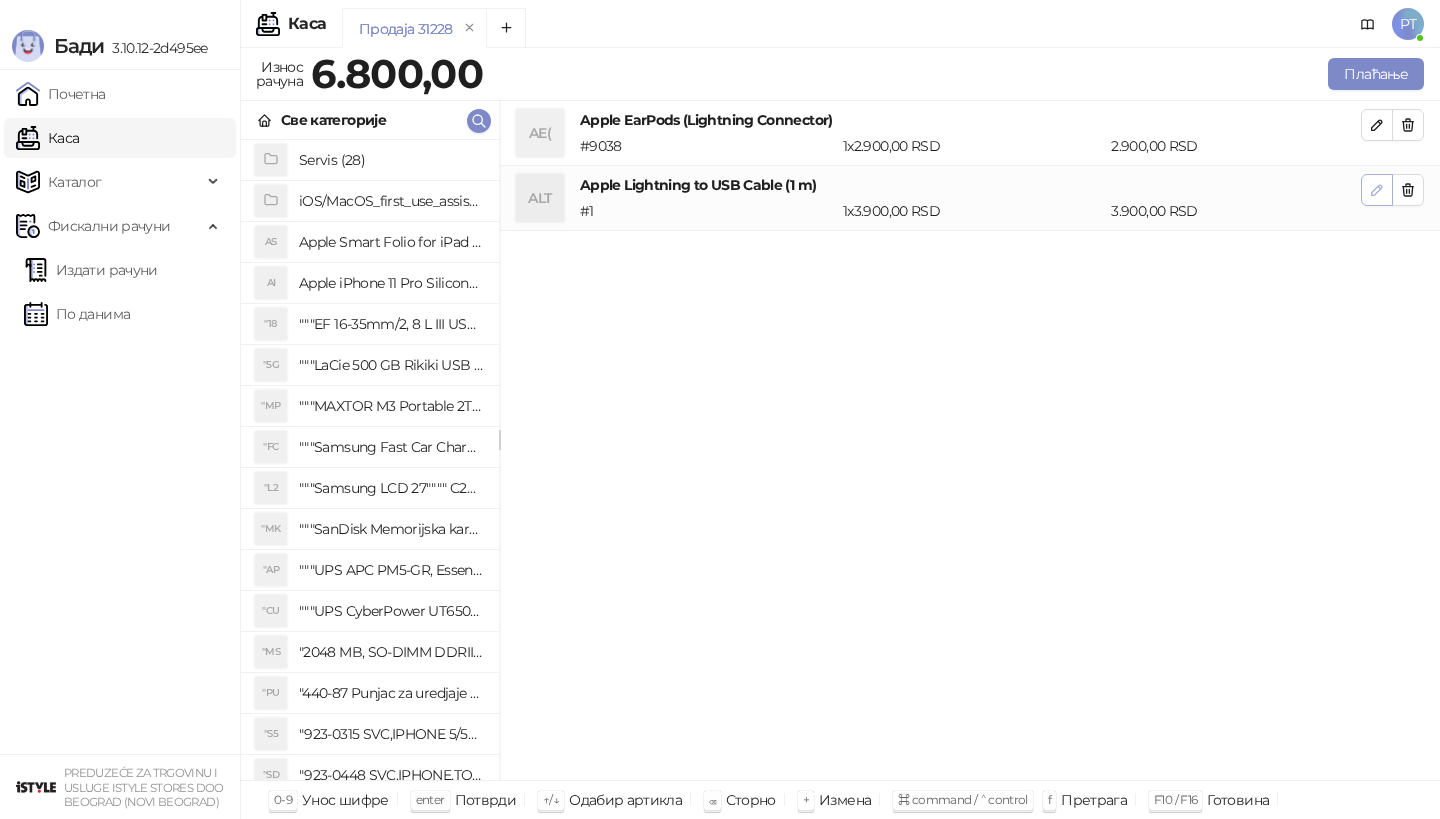click 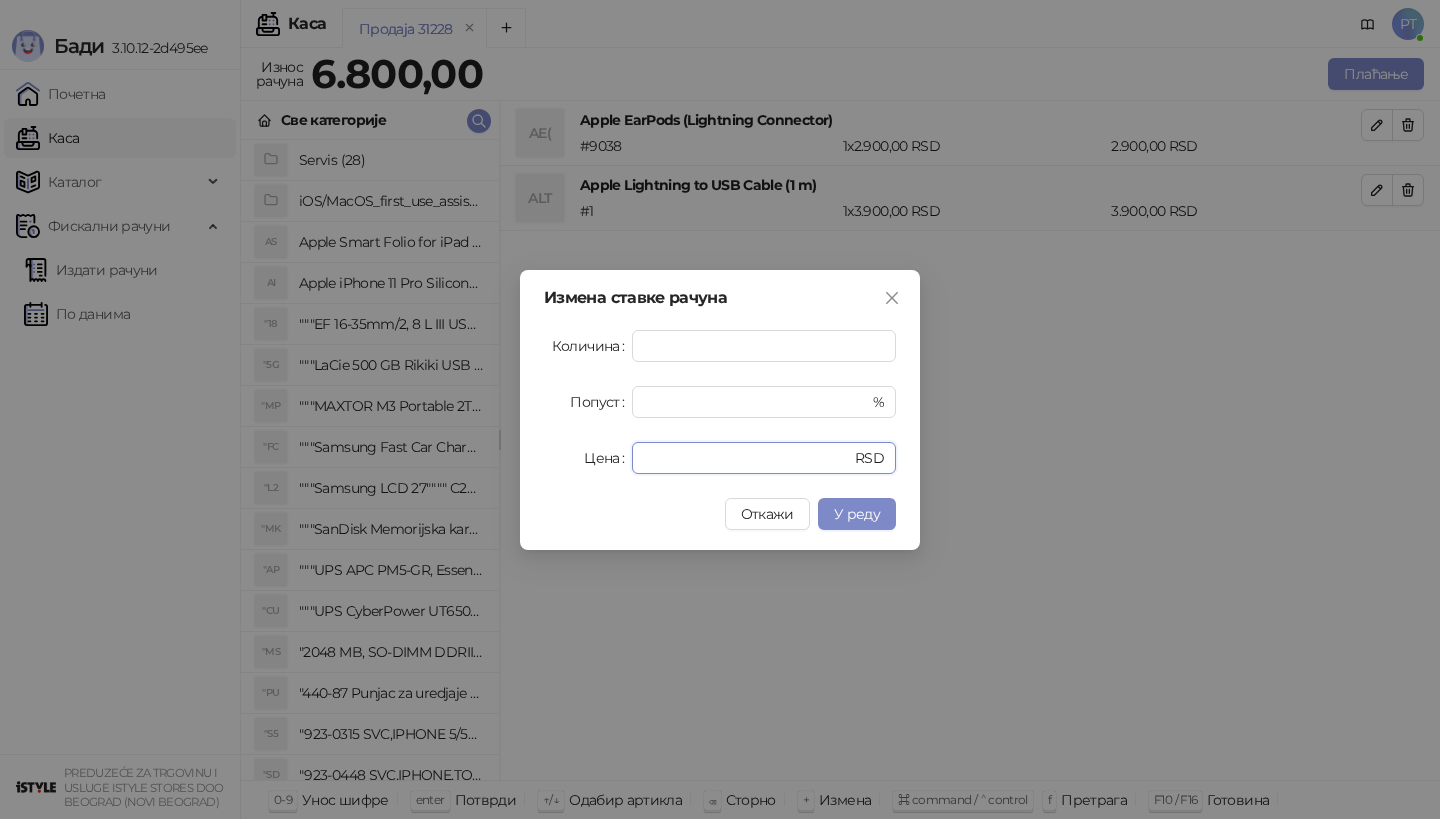 drag, startPoint x: 711, startPoint y: 460, endPoint x: 523, endPoint y: 460, distance: 188 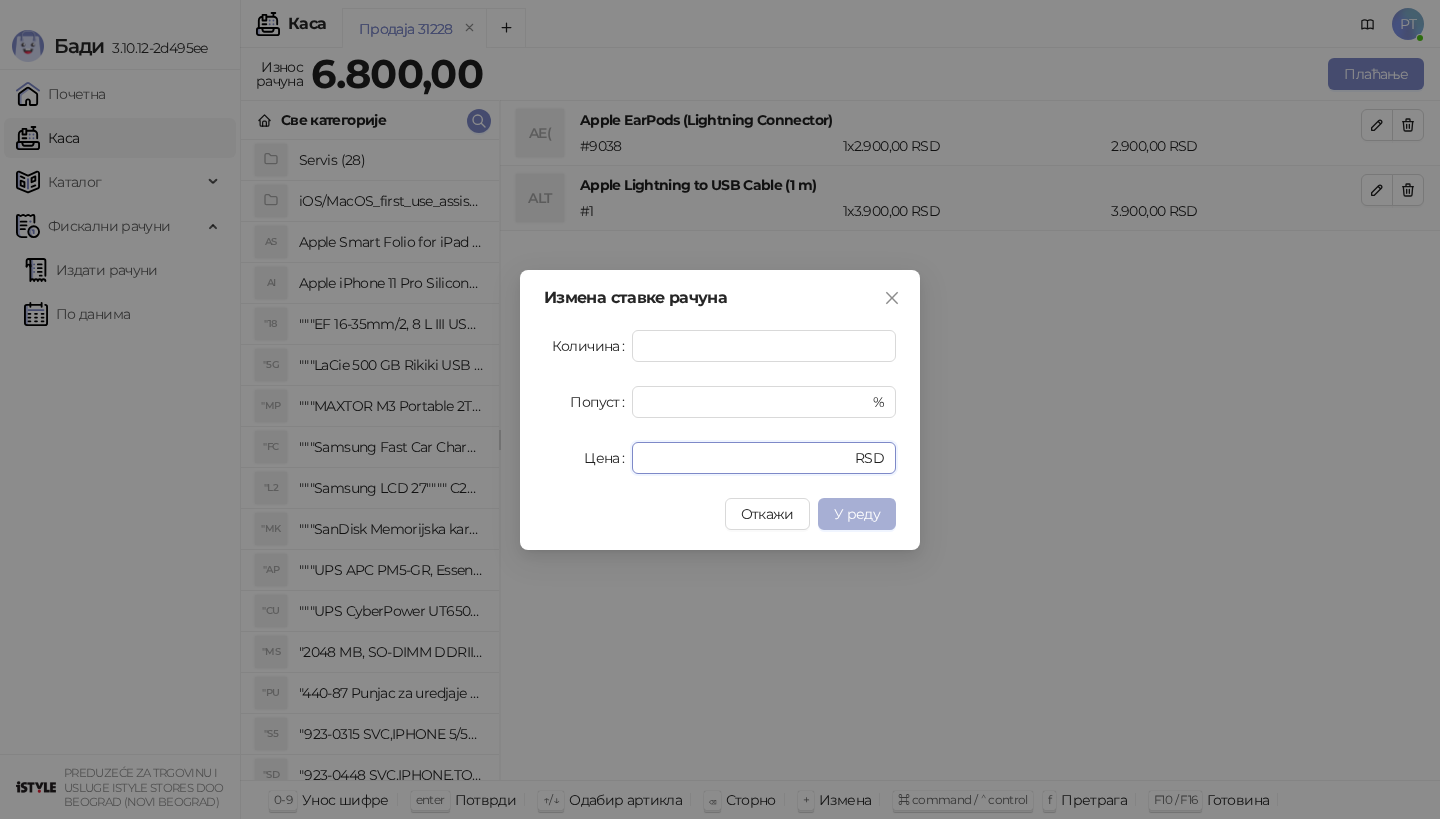 type on "****" 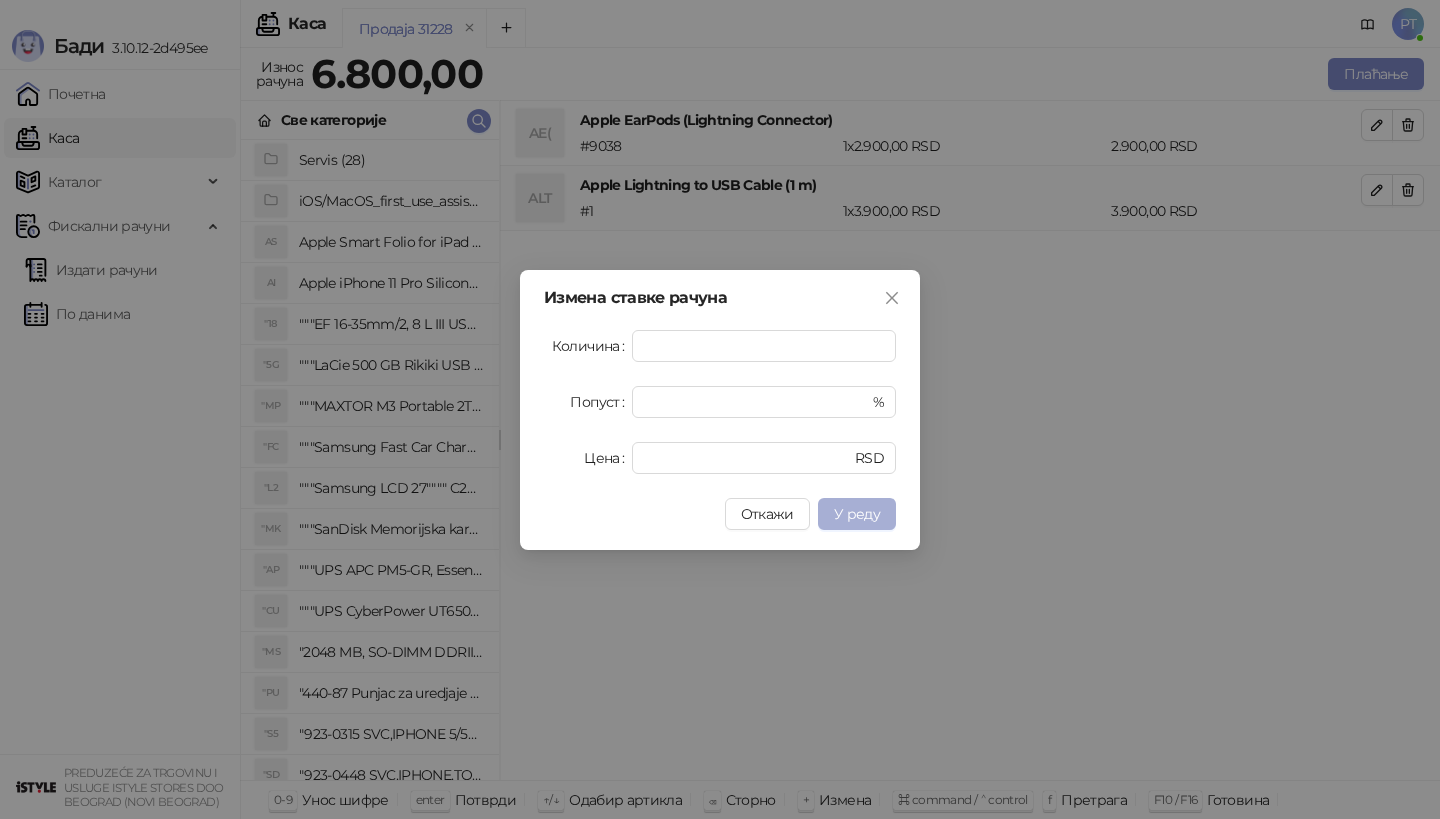 click on "У реду" at bounding box center (857, 514) 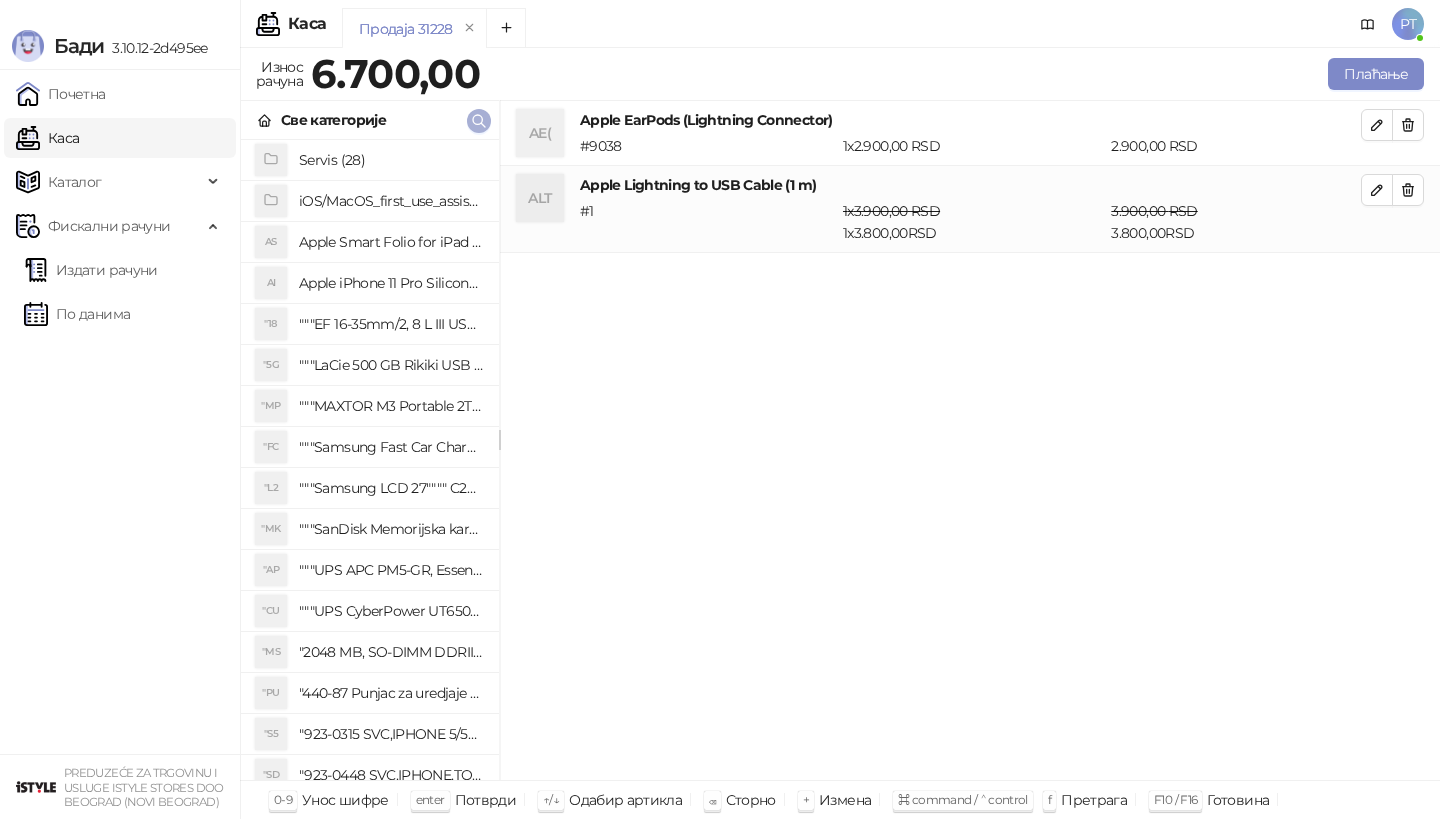 click 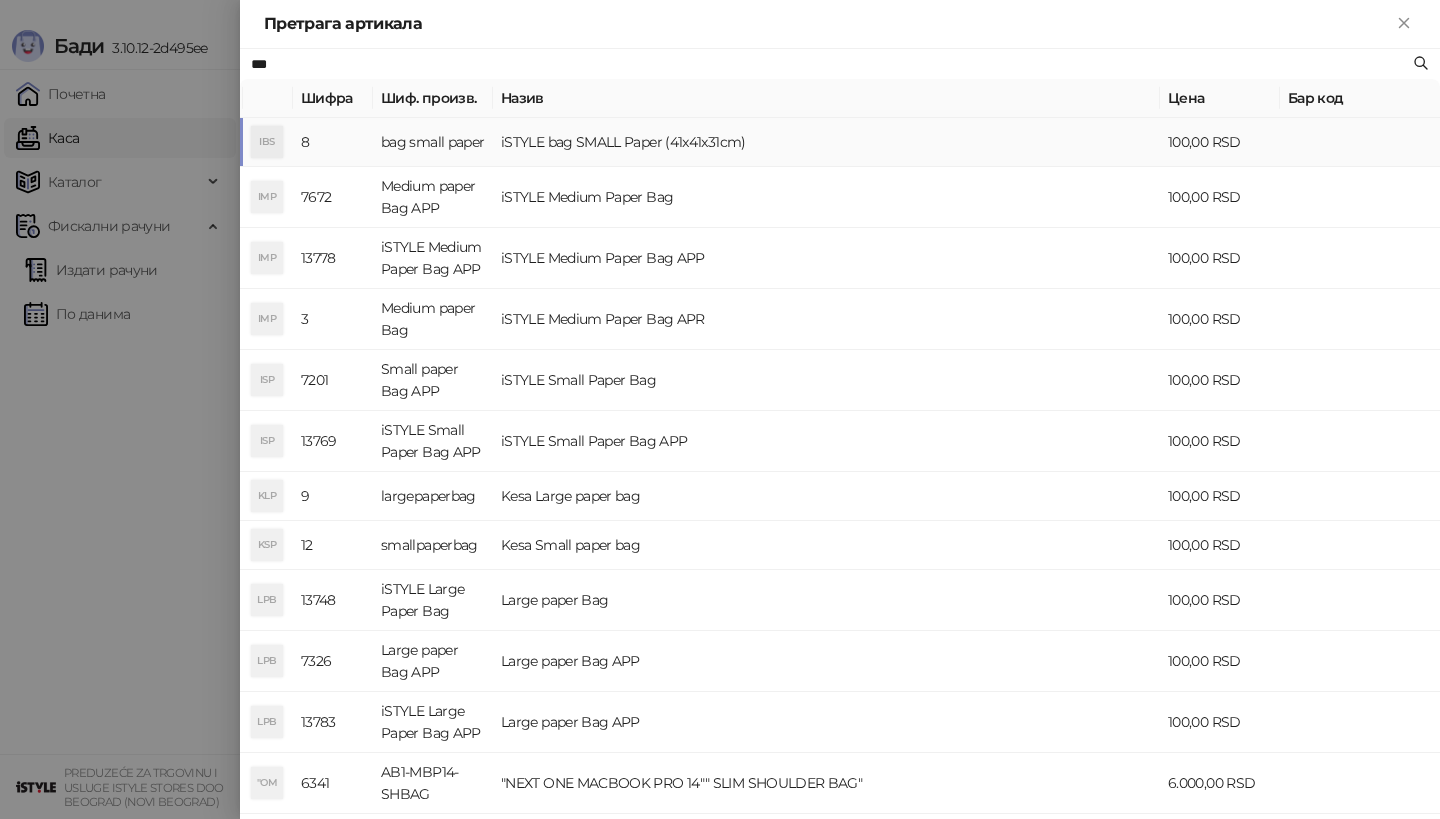 type on "***" 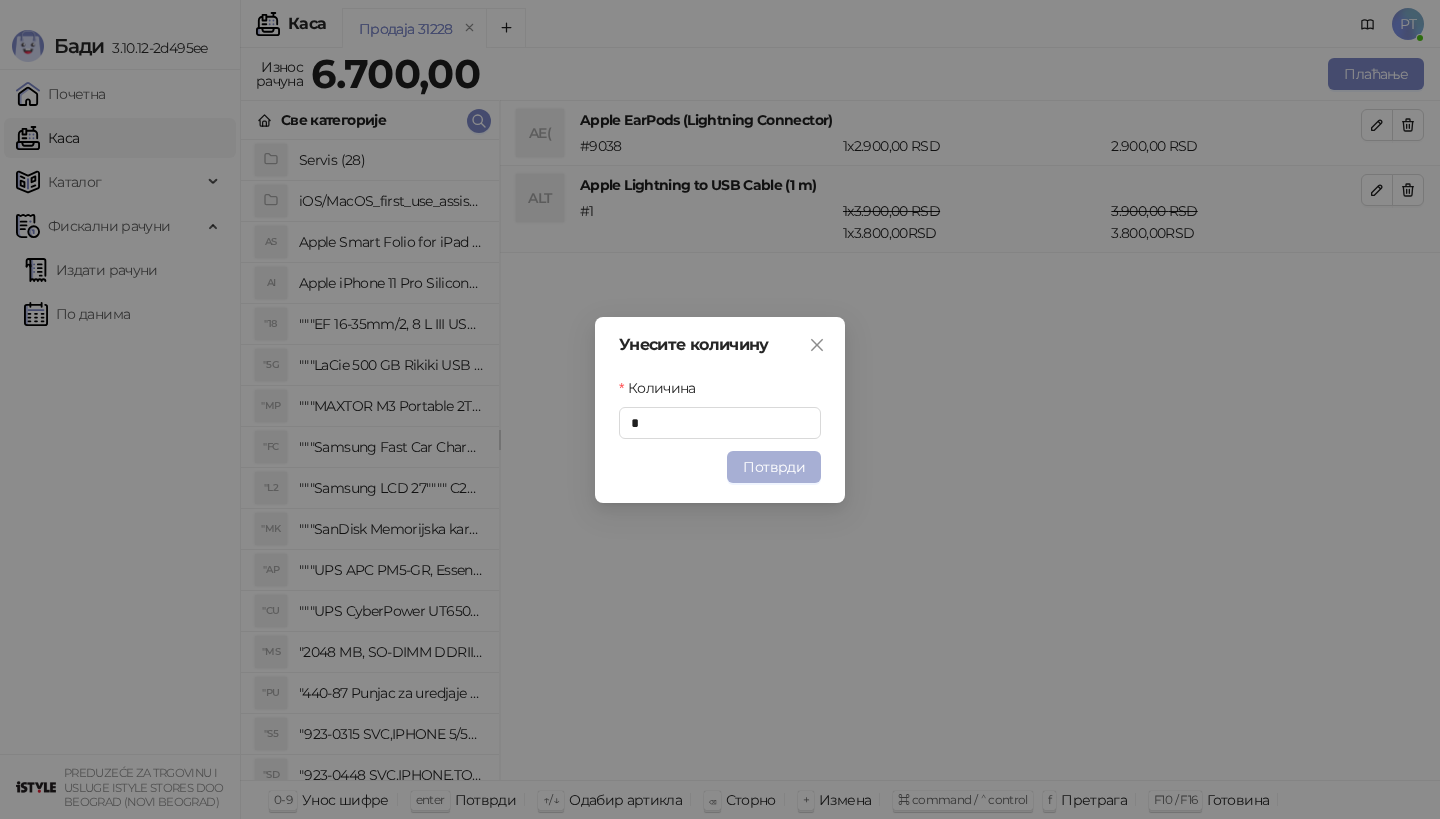 click on "Потврди" at bounding box center (774, 467) 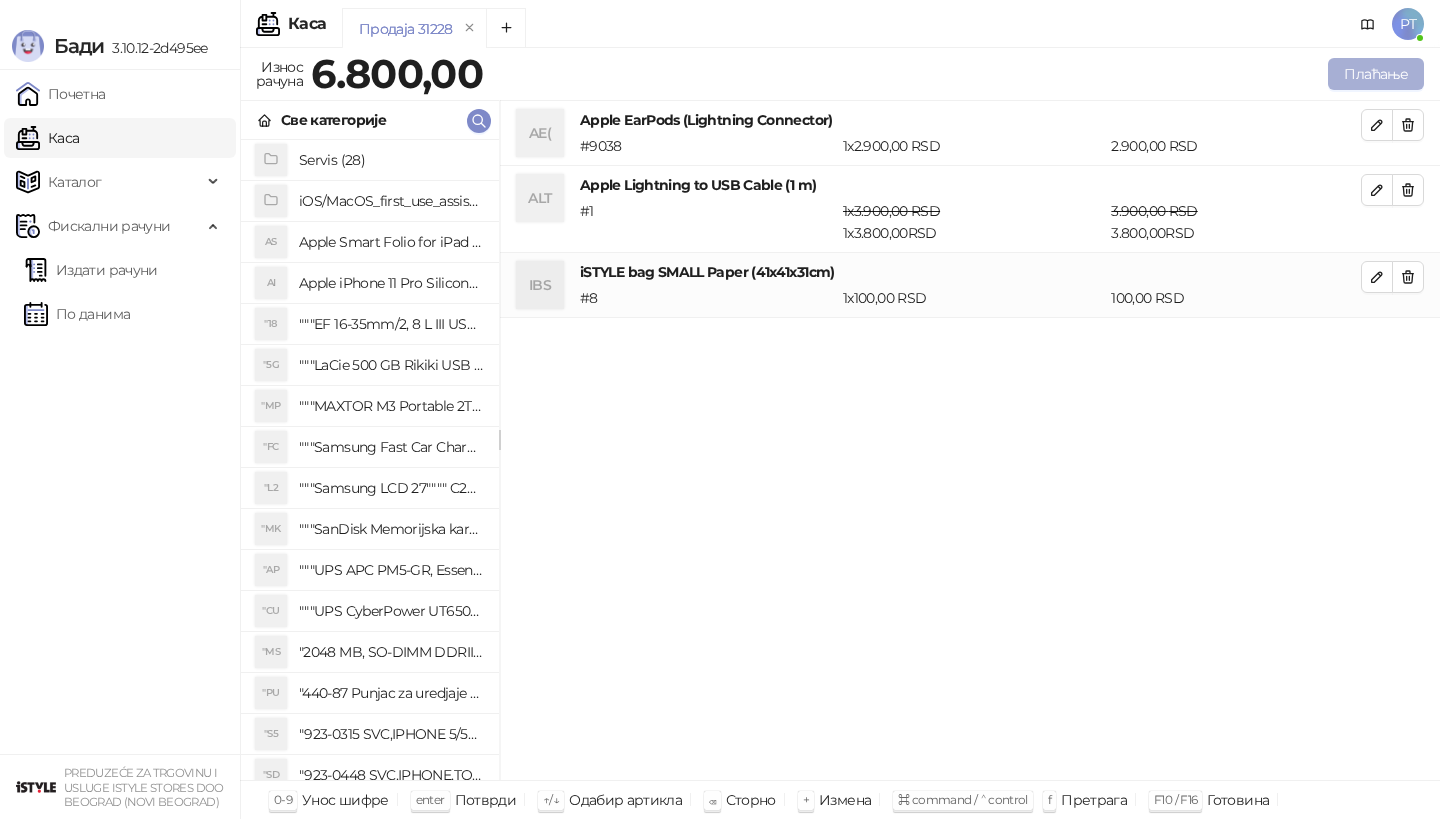 click on "Плаћање" at bounding box center [1376, 74] 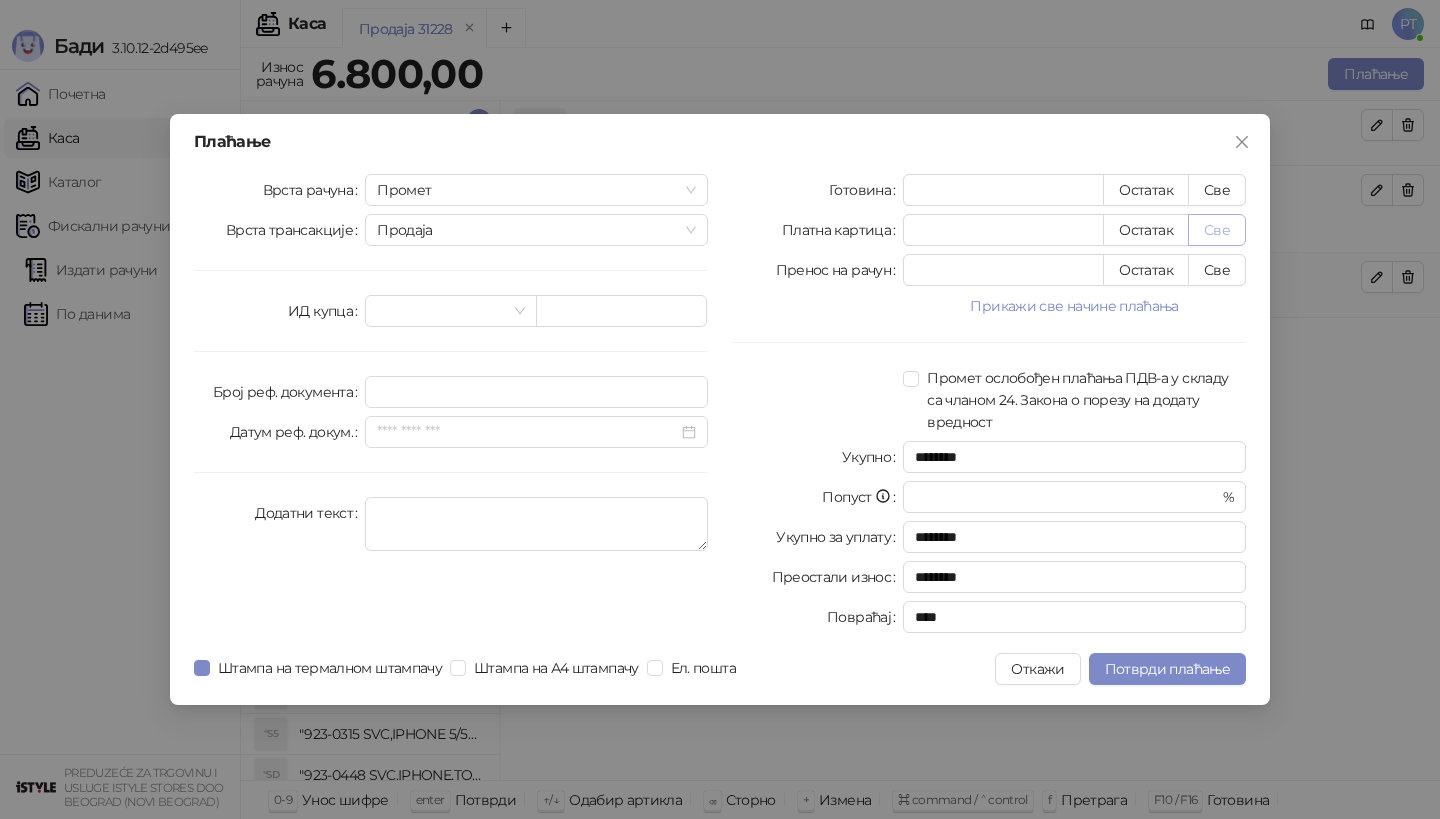 click on "Све" at bounding box center [1217, 230] 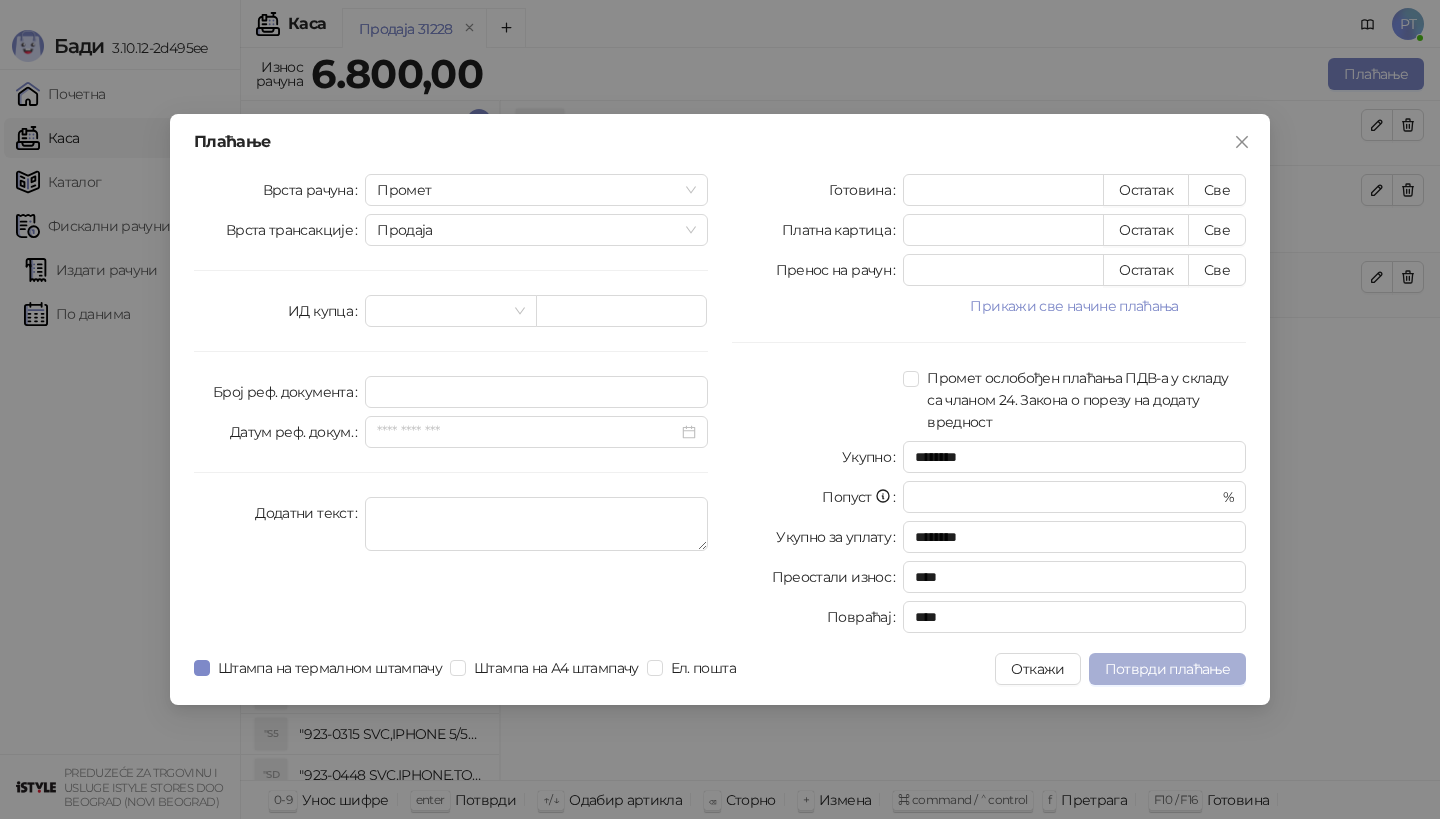 click on "Потврди плаћање" at bounding box center (1167, 669) 